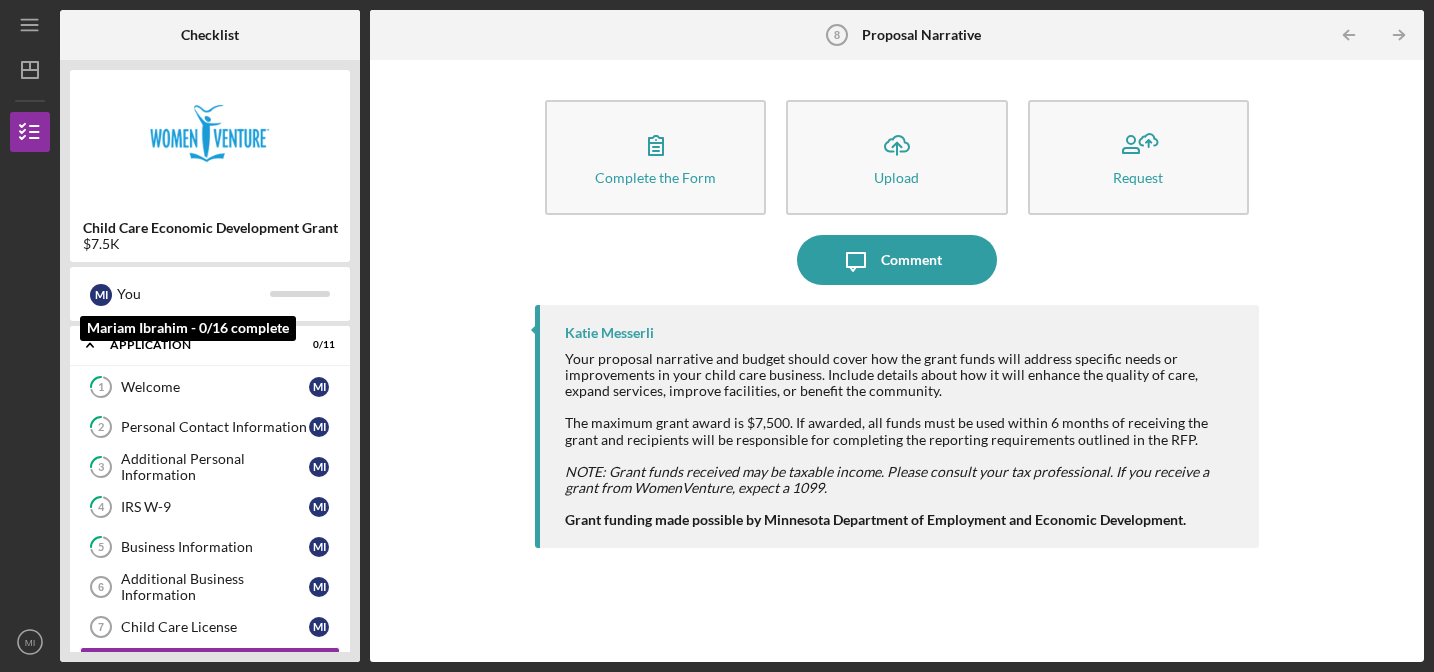 scroll, scrollTop: 0, scrollLeft: 0, axis: both 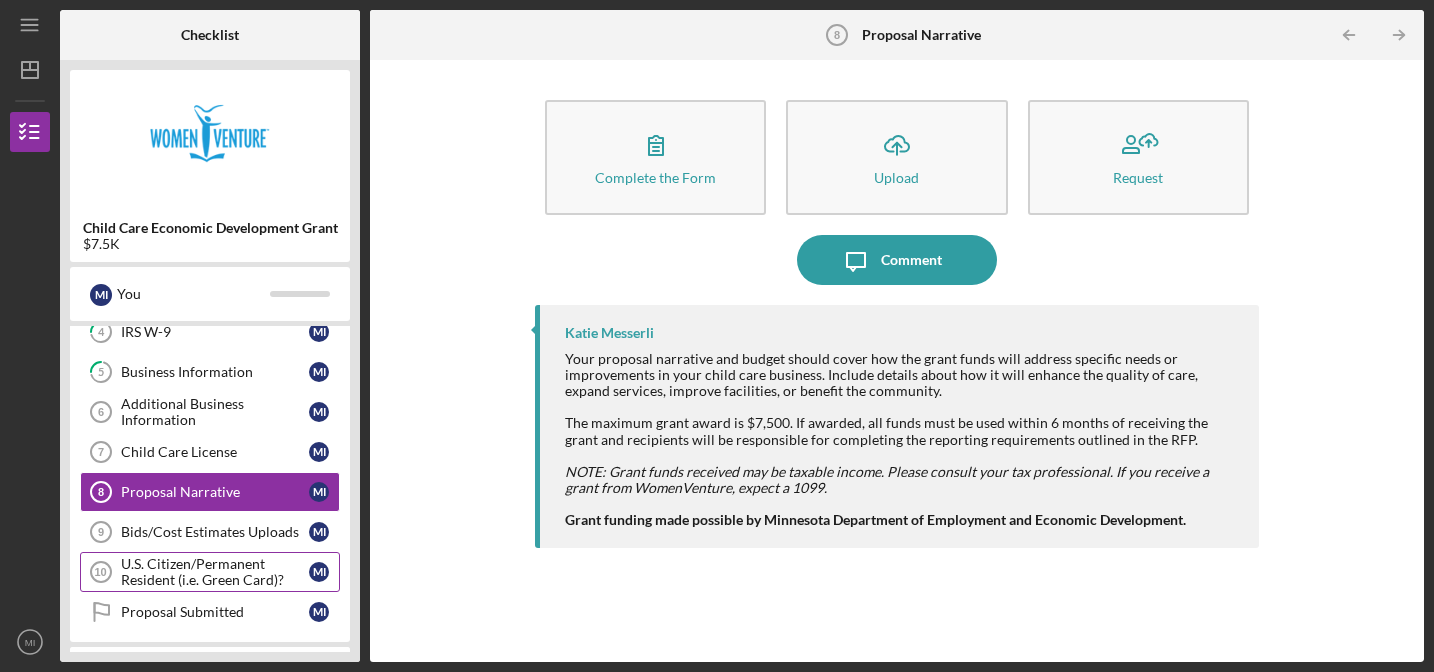 click on "U.S. Citizen/Permanent Resident (i.e. Green Card)?" at bounding box center [215, 572] 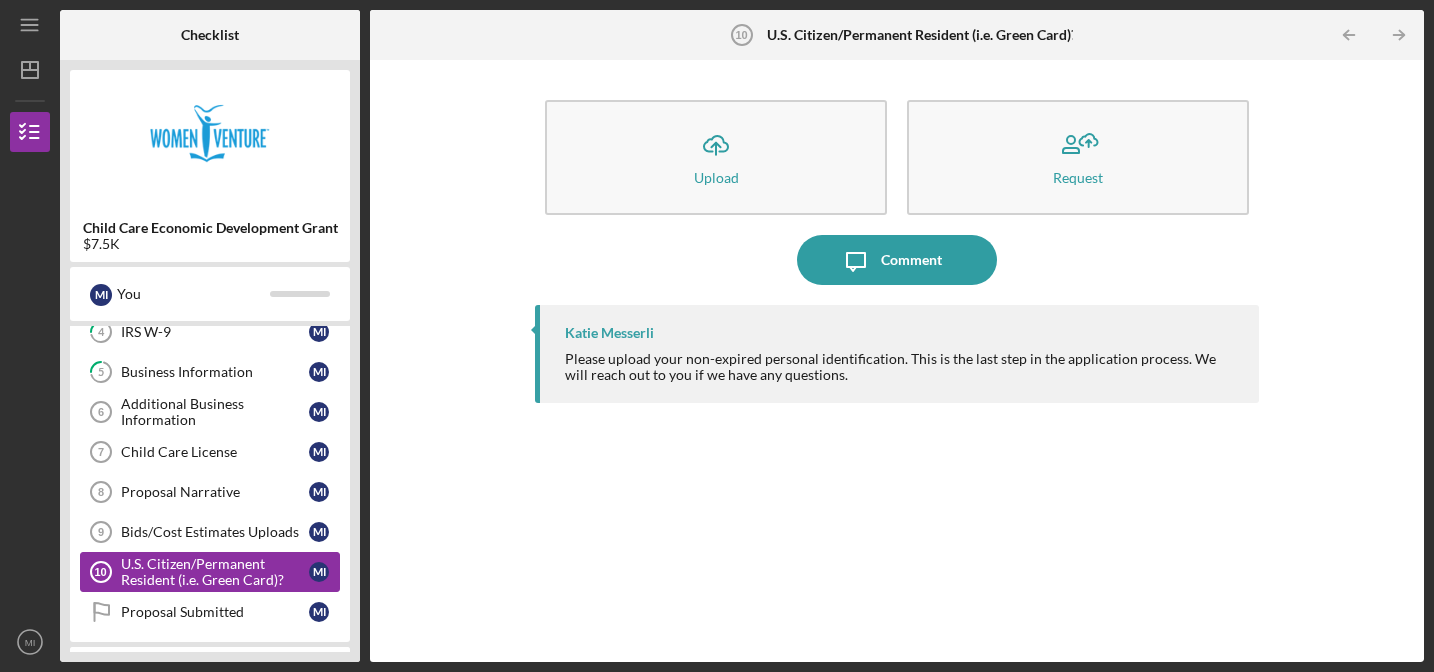 scroll, scrollTop: 265, scrollLeft: 0, axis: vertical 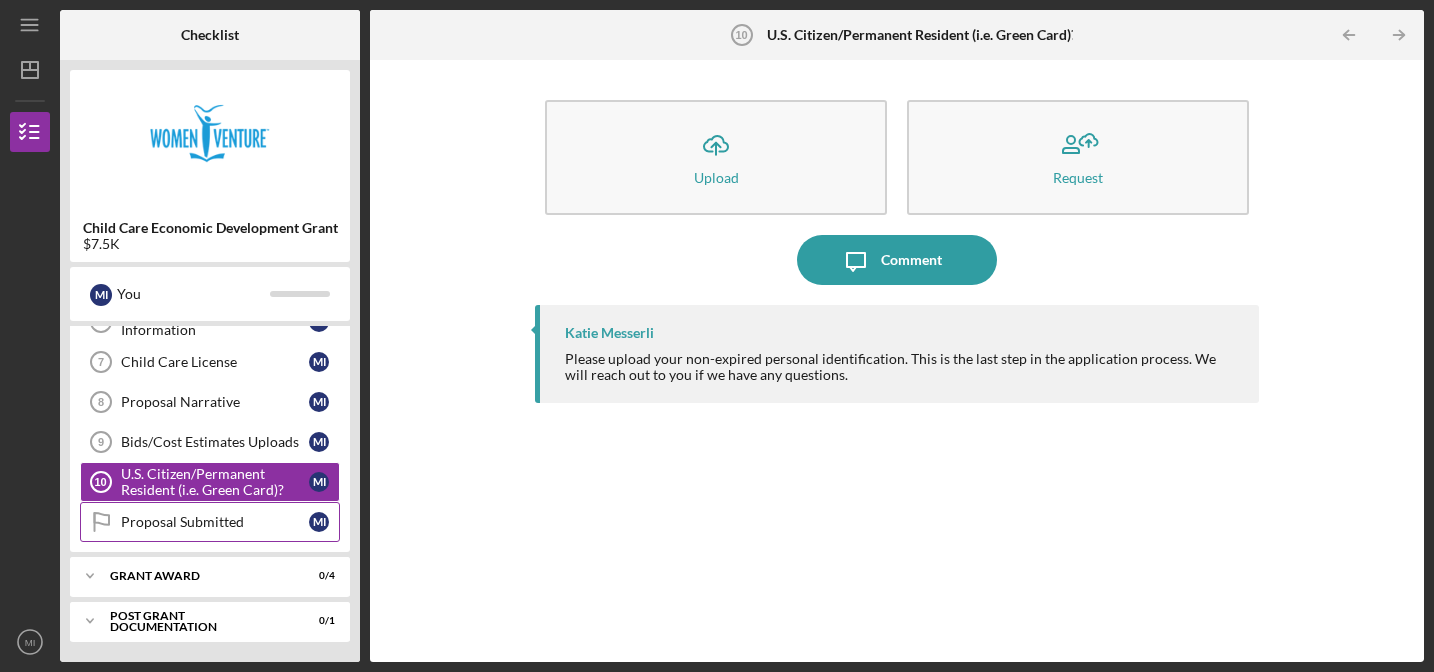 click on "Proposal Submitted" at bounding box center [215, 522] 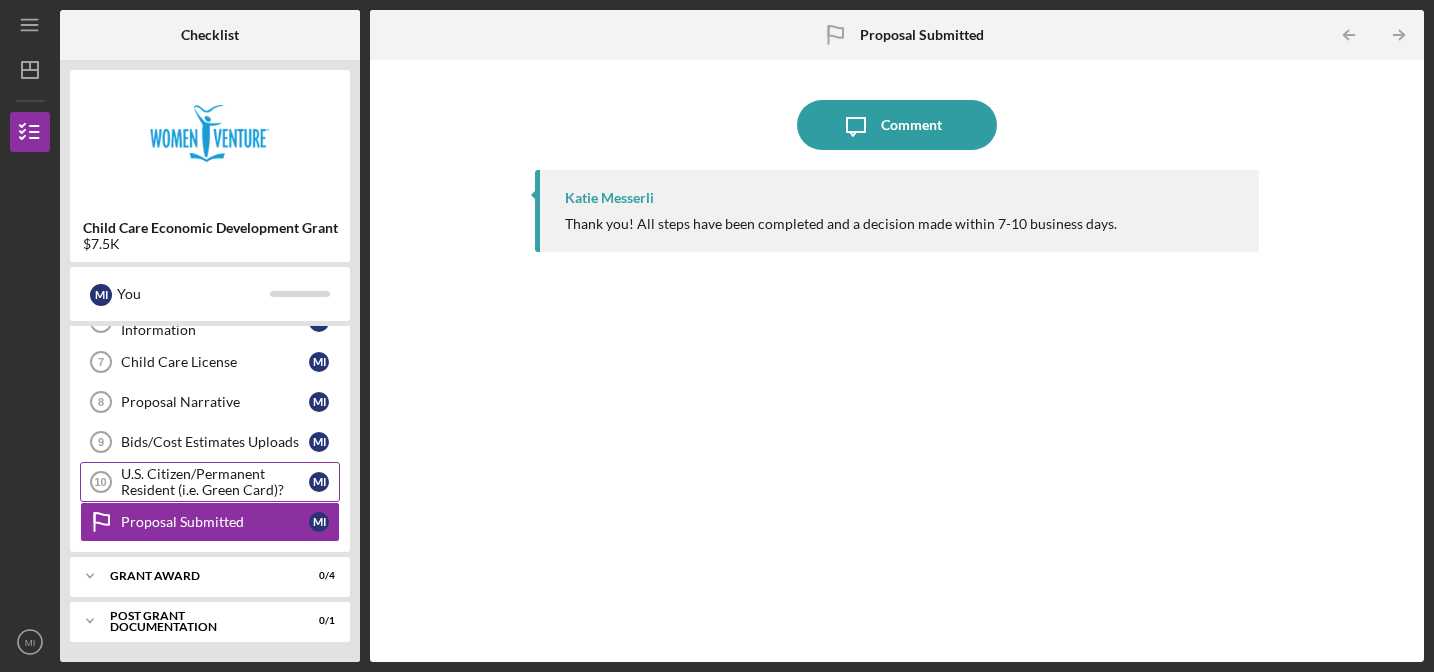 click on "U.S. Citizen/Permanent Resident (i.e. Green Card)?" at bounding box center (215, 482) 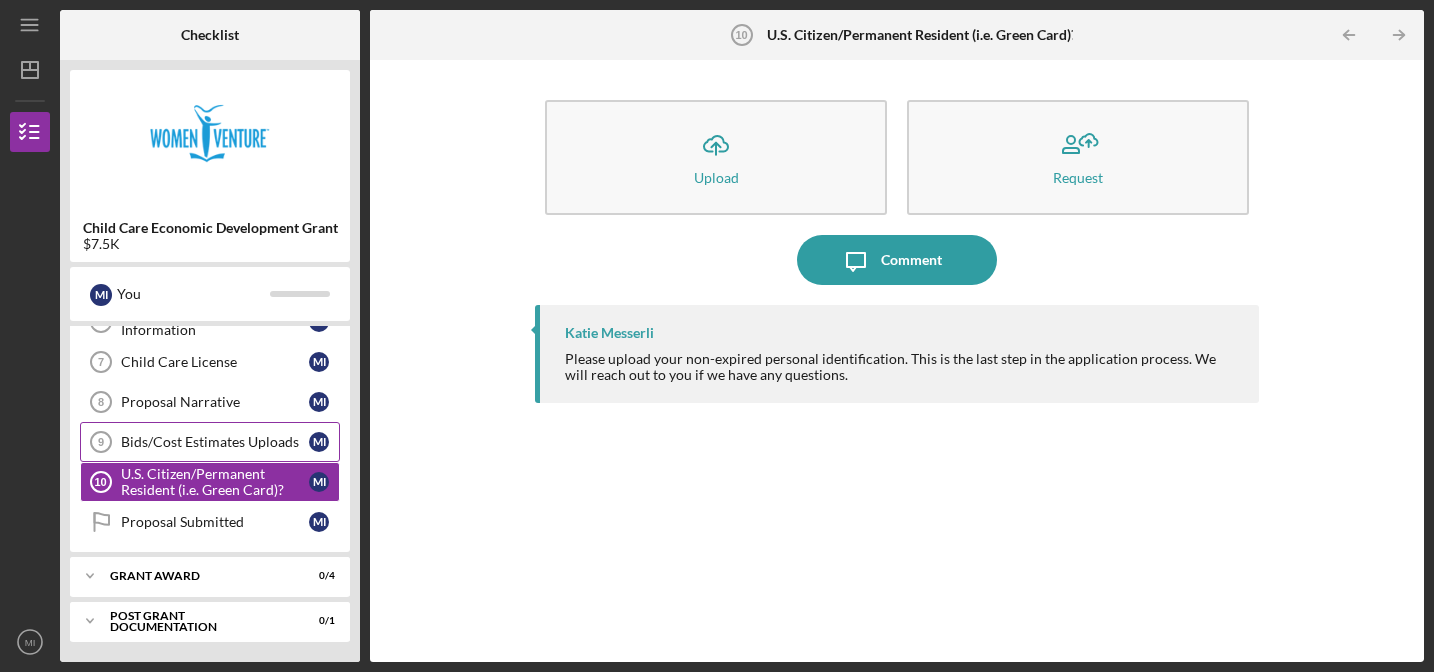 click on "Bids/Cost Estimates Uploads" at bounding box center (215, 442) 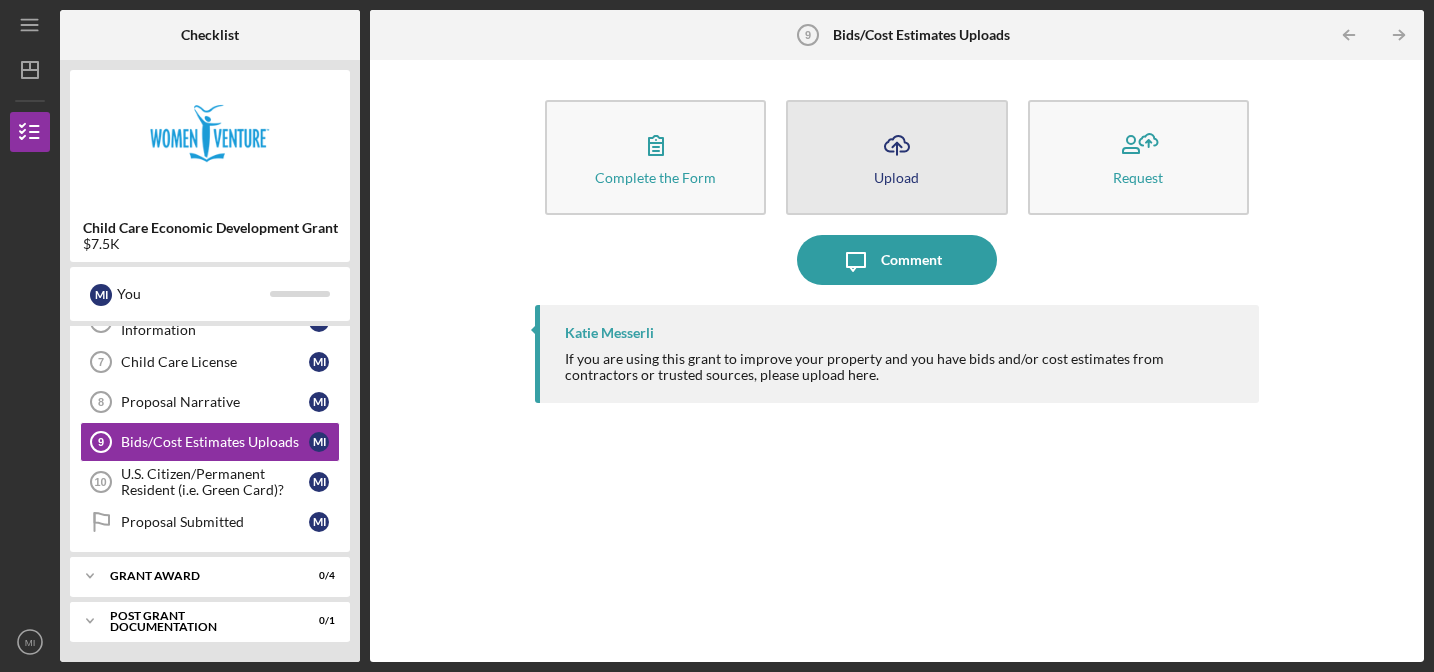 click on "Upload" at bounding box center (896, 177) 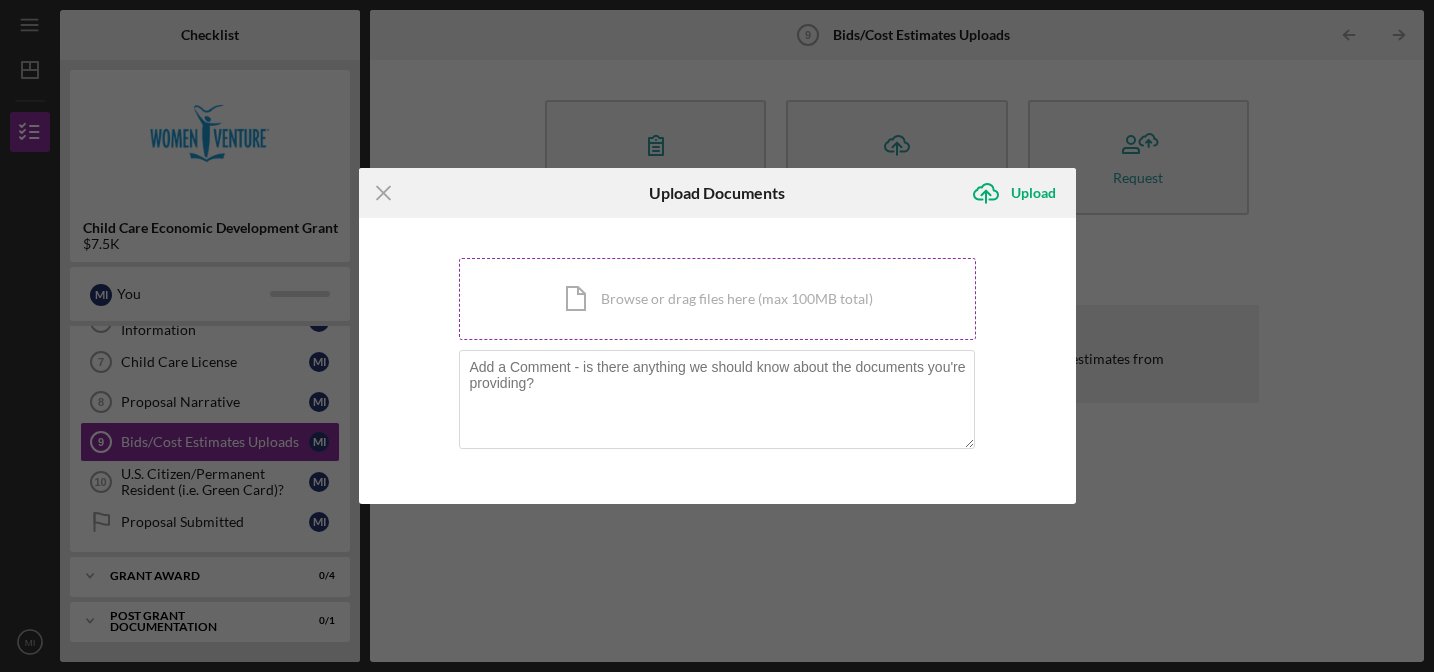 click on "Icon/Document Browse or drag files here (max 100MB total) Tap to choose files or take a photo" at bounding box center [717, 299] 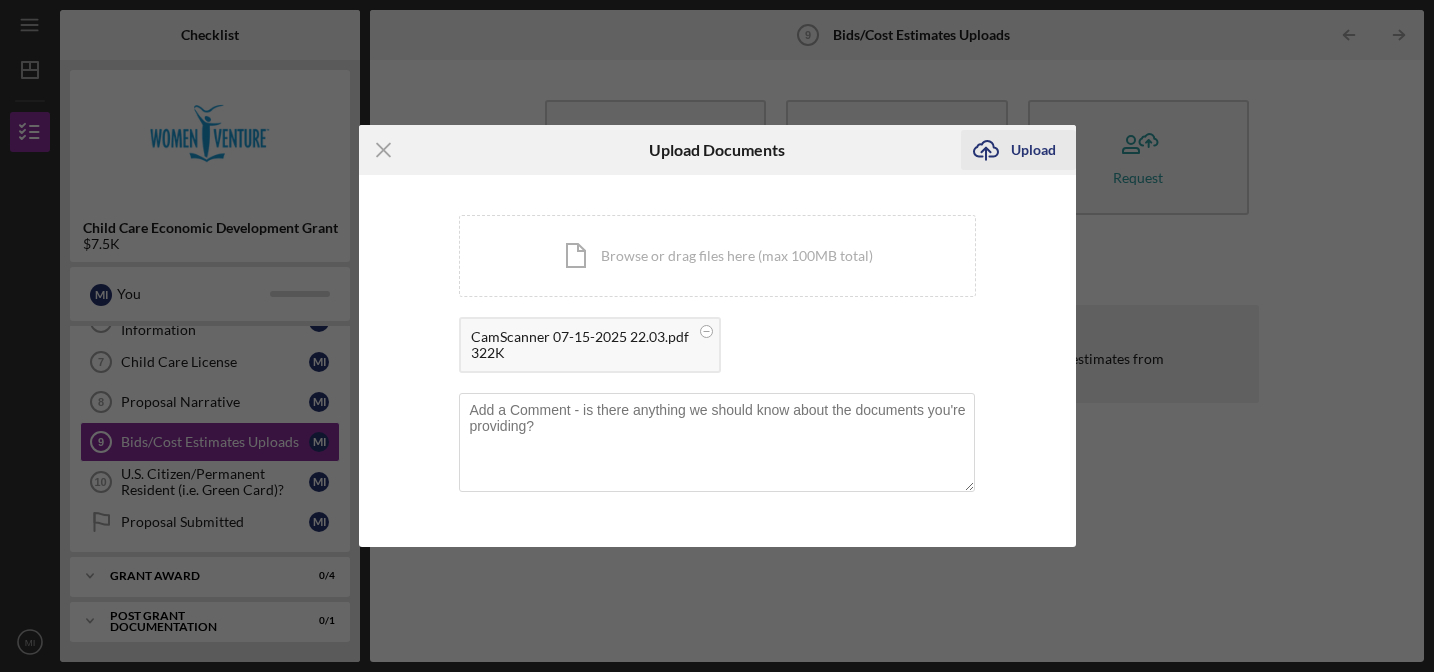 click on "Upload" at bounding box center (1033, 150) 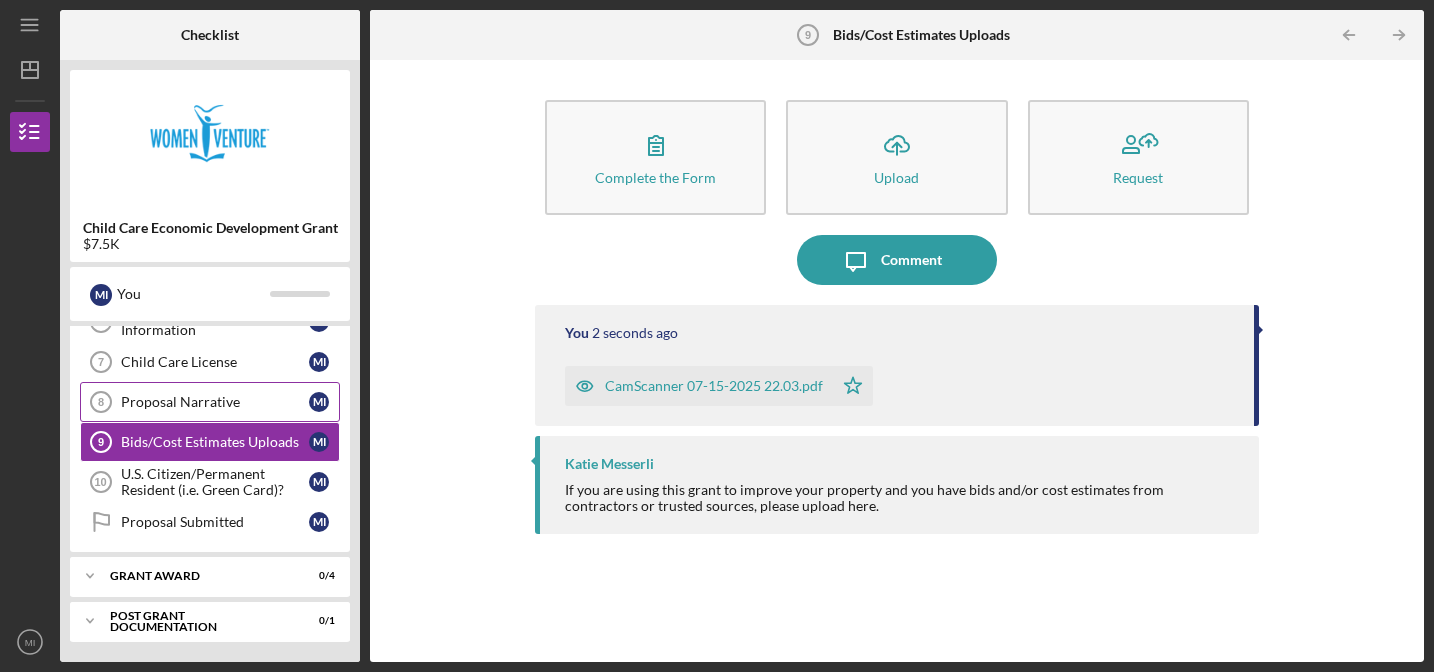 click on "Proposal Narrative" at bounding box center [215, 402] 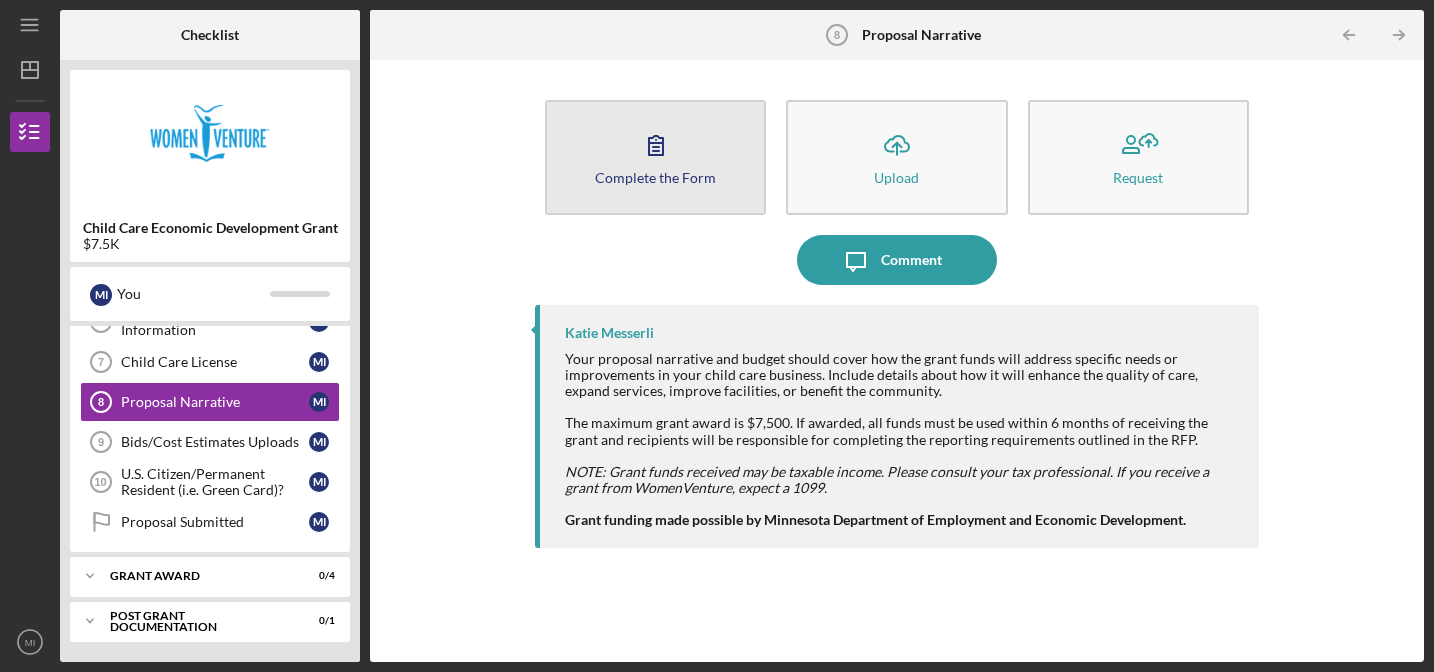 click on "Complete the Form Form" at bounding box center (655, 157) 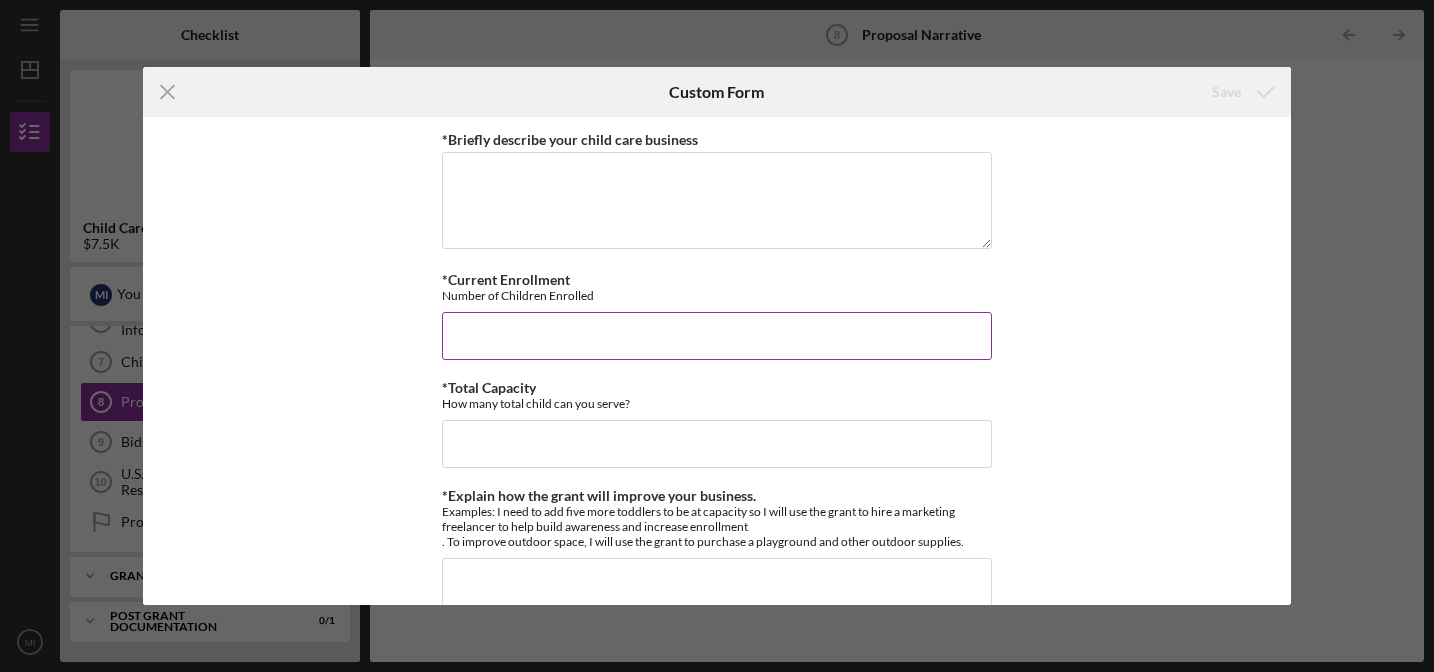 click on "*Current Enrollment" at bounding box center [717, 336] 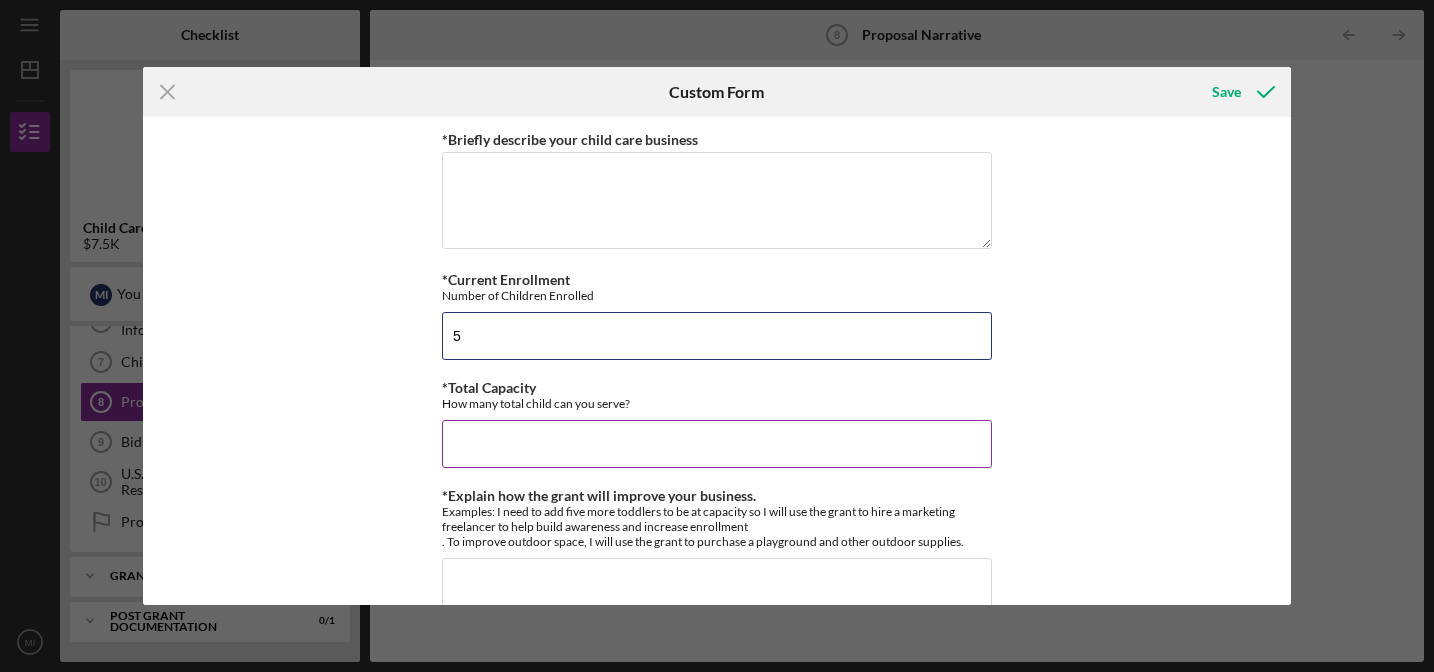 type on "5" 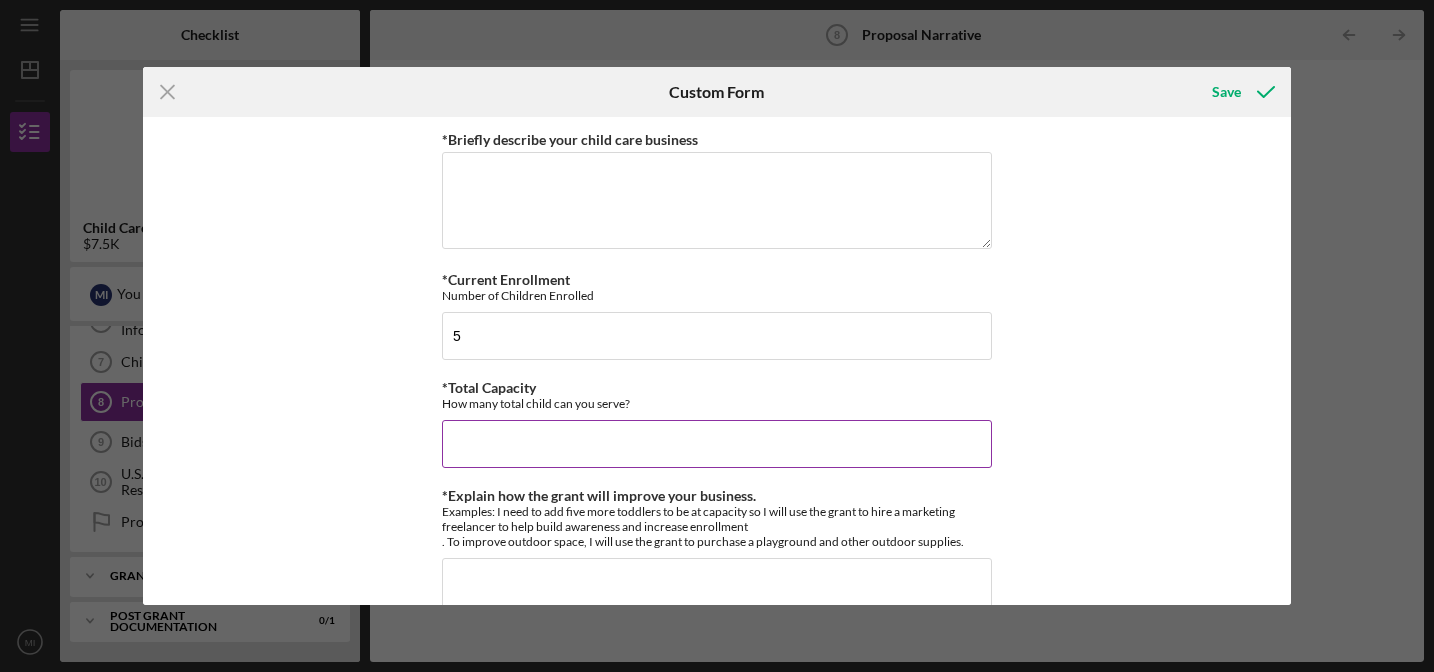click on "*Total Capacity" at bounding box center [717, 444] 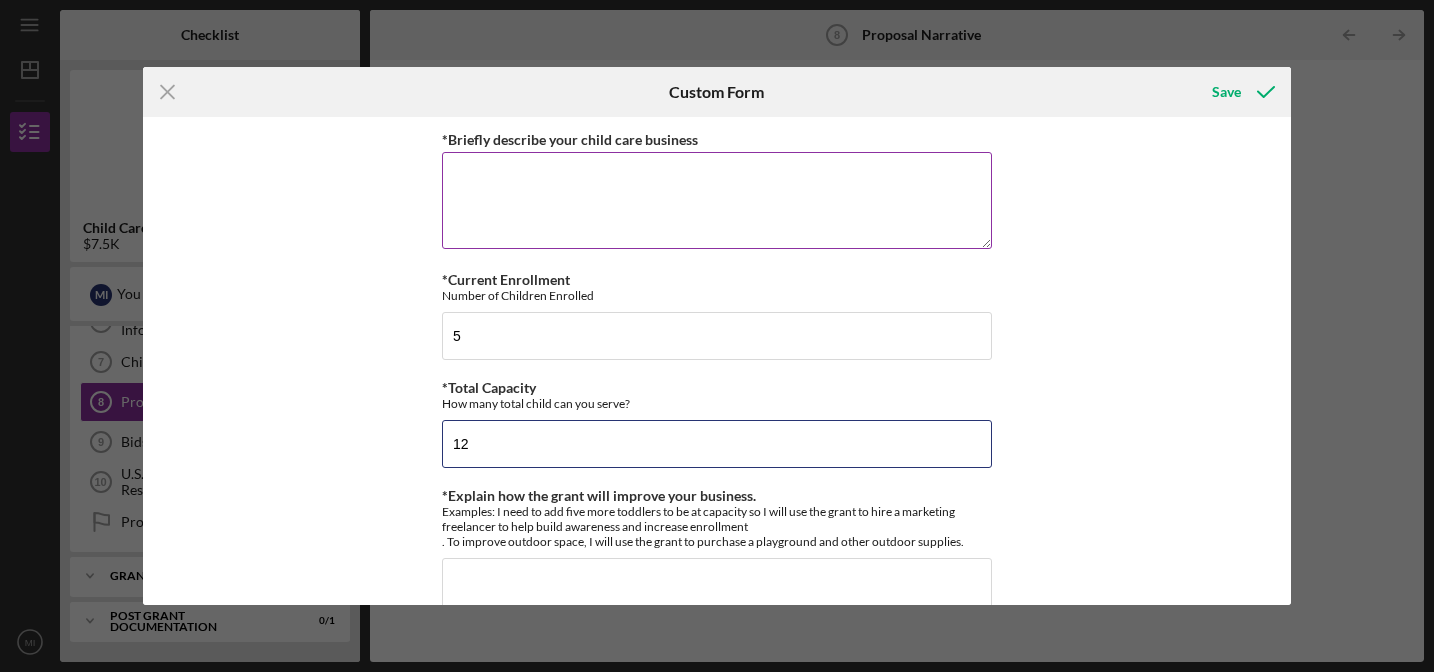type on "12" 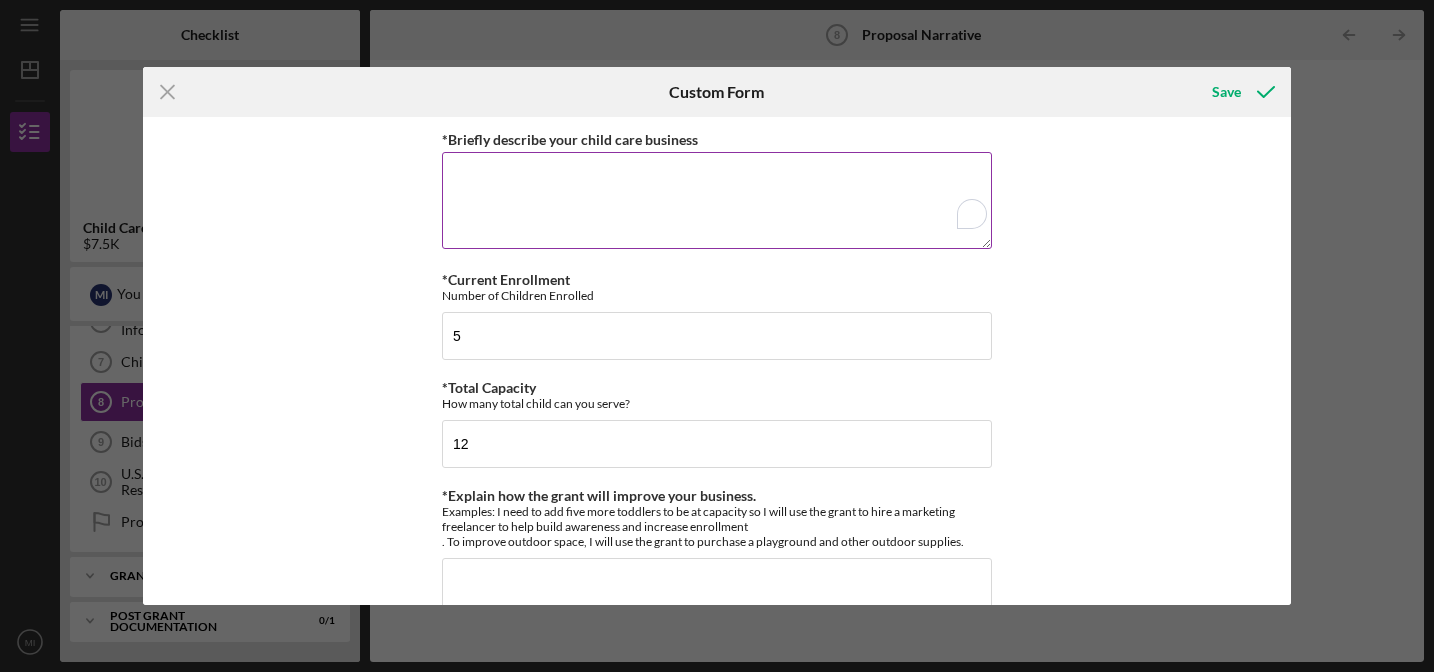 click on "*Briefly describe your child care business" at bounding box center [717, 200] 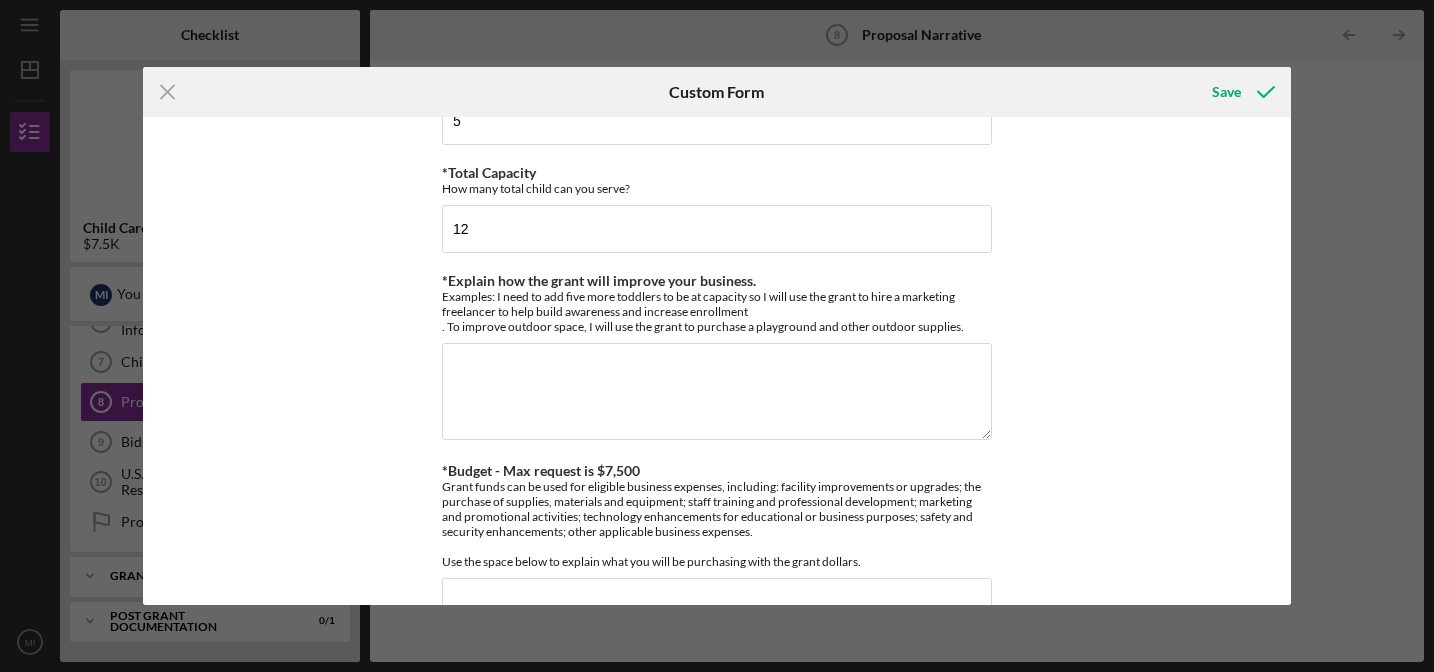 scroll, scrollTop: 217, scrollLeft: 0, axis: vertical 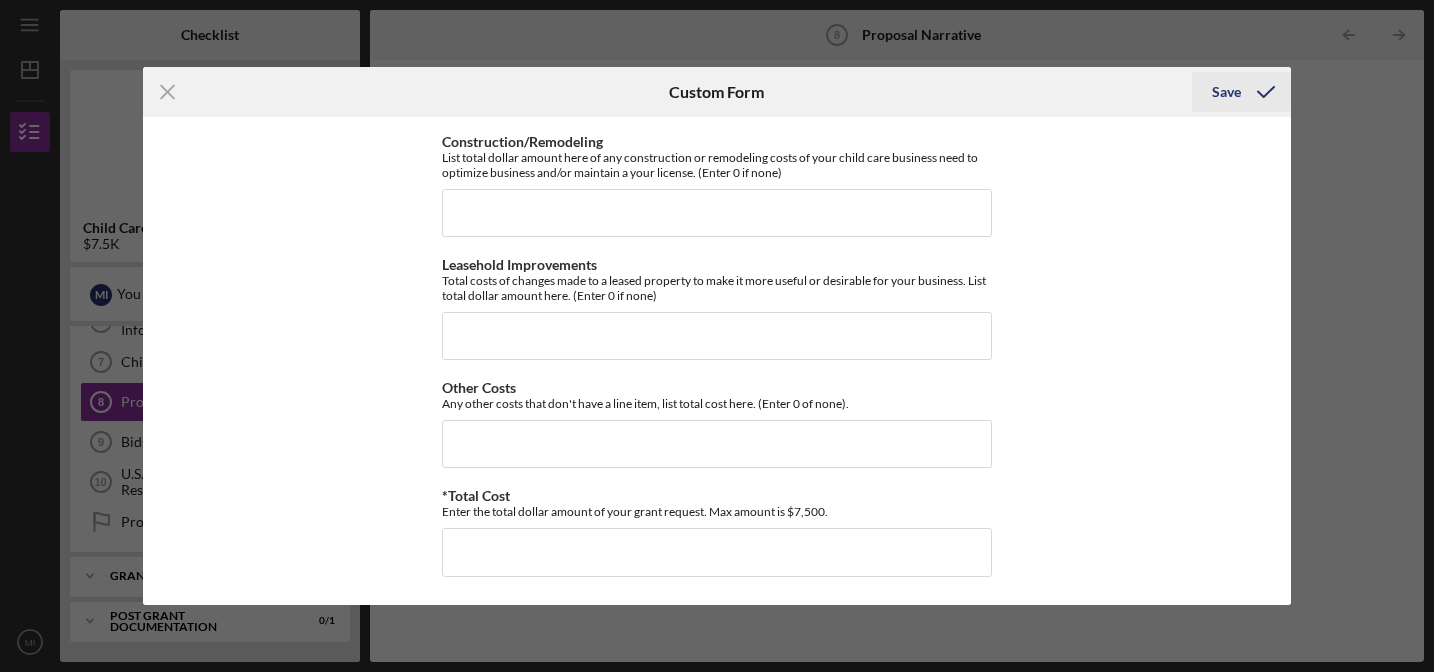 click on "Save" at bounding box center [1241, 92] 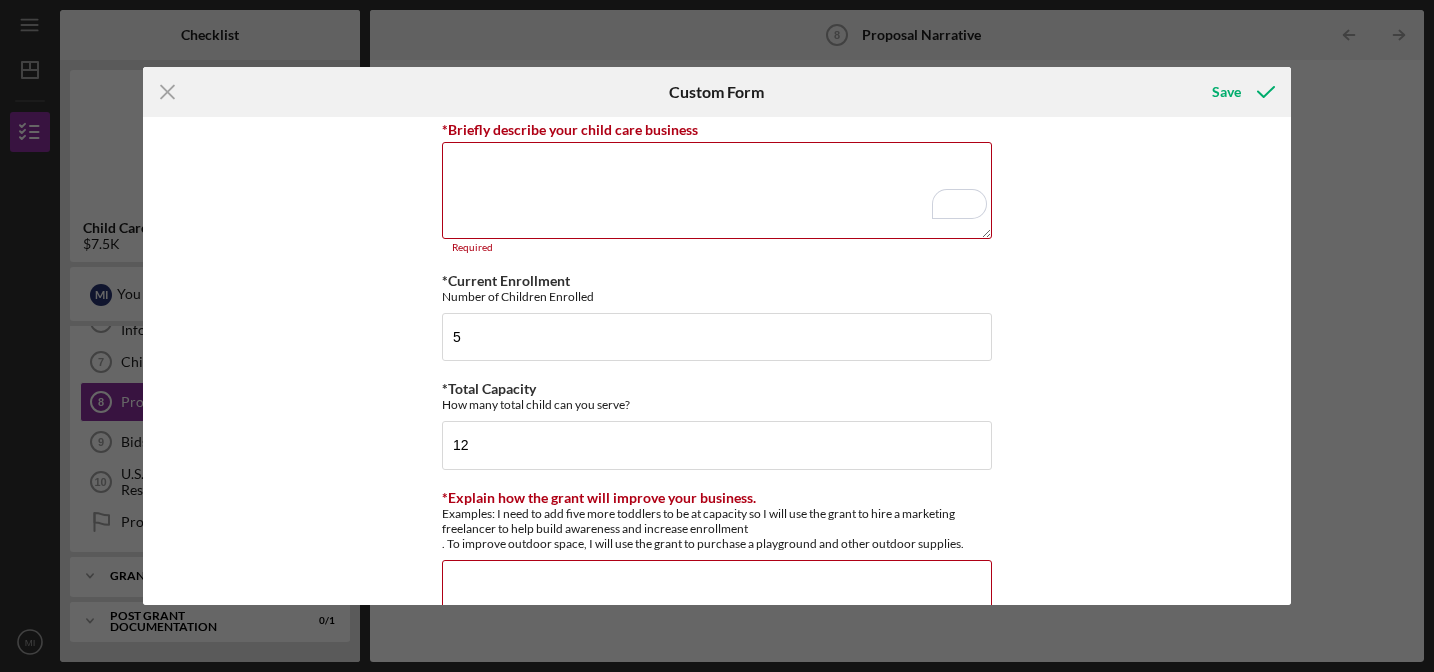 click on "Icon/Menu Close Custom Form Save *Briefly describe your child care business Required *Current Enrollment Number of Children Enrolled 5 *Total Capacity How many total child can you serve?  12 *Explain how the grant will improve your business.  Examples: I need to add five more toddlers to be at capacity so I will use the grant to hire a marketing freelancer to help build awareness and increase enrollment
. To improve outdoor space, I will use the grant to purchase a playground and other outdoor supplies.  Required *Budget - Max request is $7,500 Grant funds can be used for eligible business expenses, including: facility improvements or upgrades; the purchase of supplies, materials and equipment; staff training and professional development; marketing and promotional activities; technology enhancements for educational or business purposes; safety and security enhancements; other applicable business expenses.
Use the space below to explain what you will be purchasing with the grant dollars.
Required Equipment" at bounding box center (717, 336) 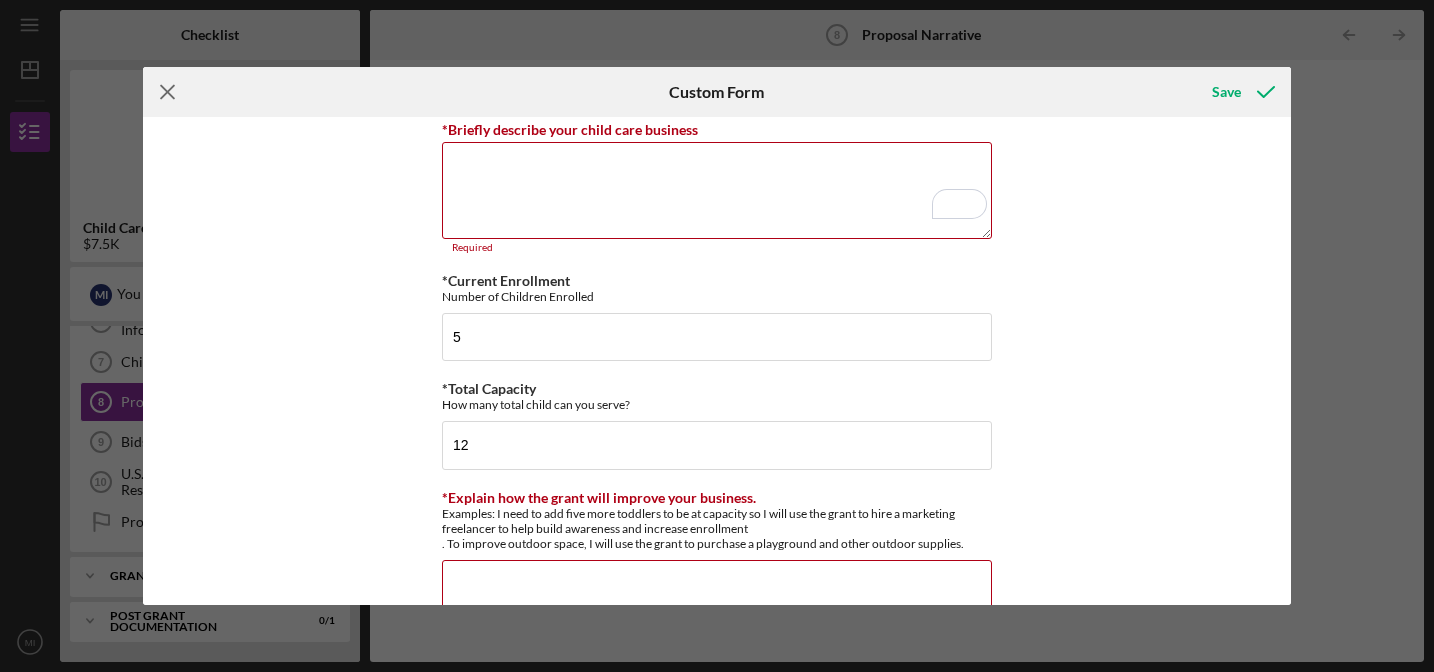 click on "Icon/Menu Close" 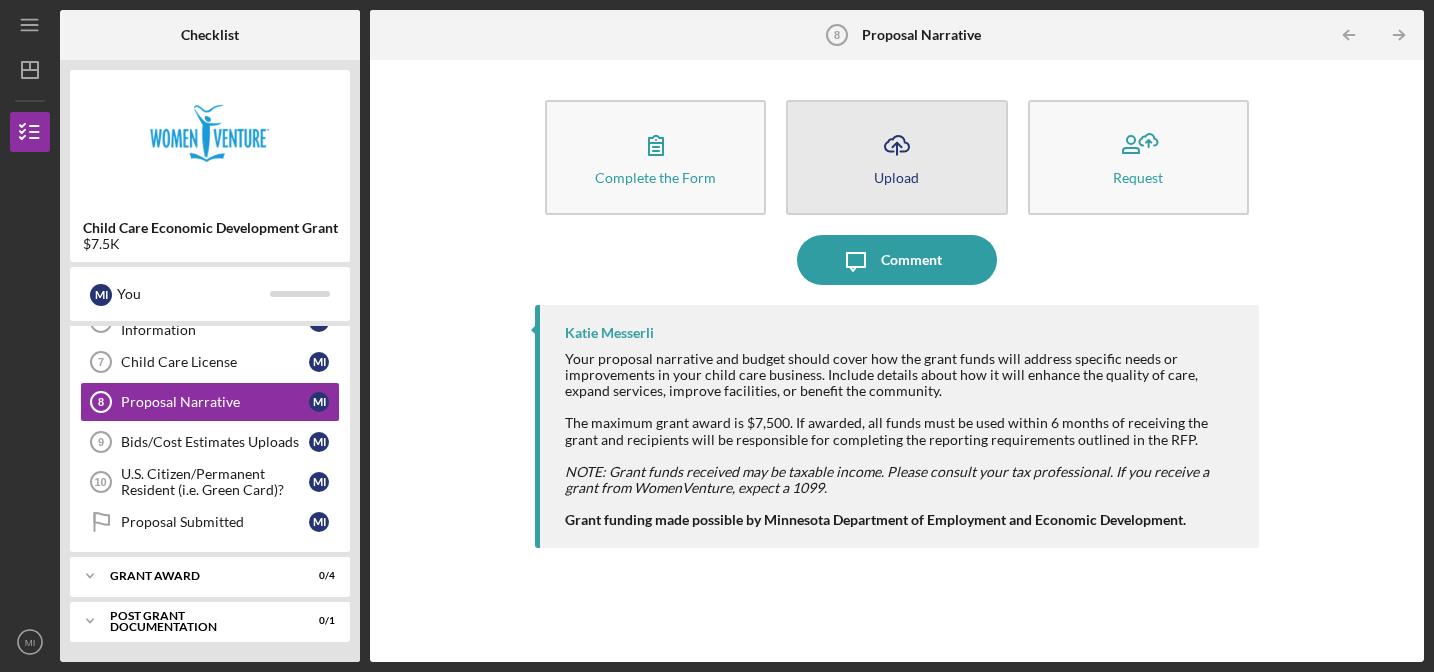 click on "Icon/Upload Upload" at bounding box center (896, 157) 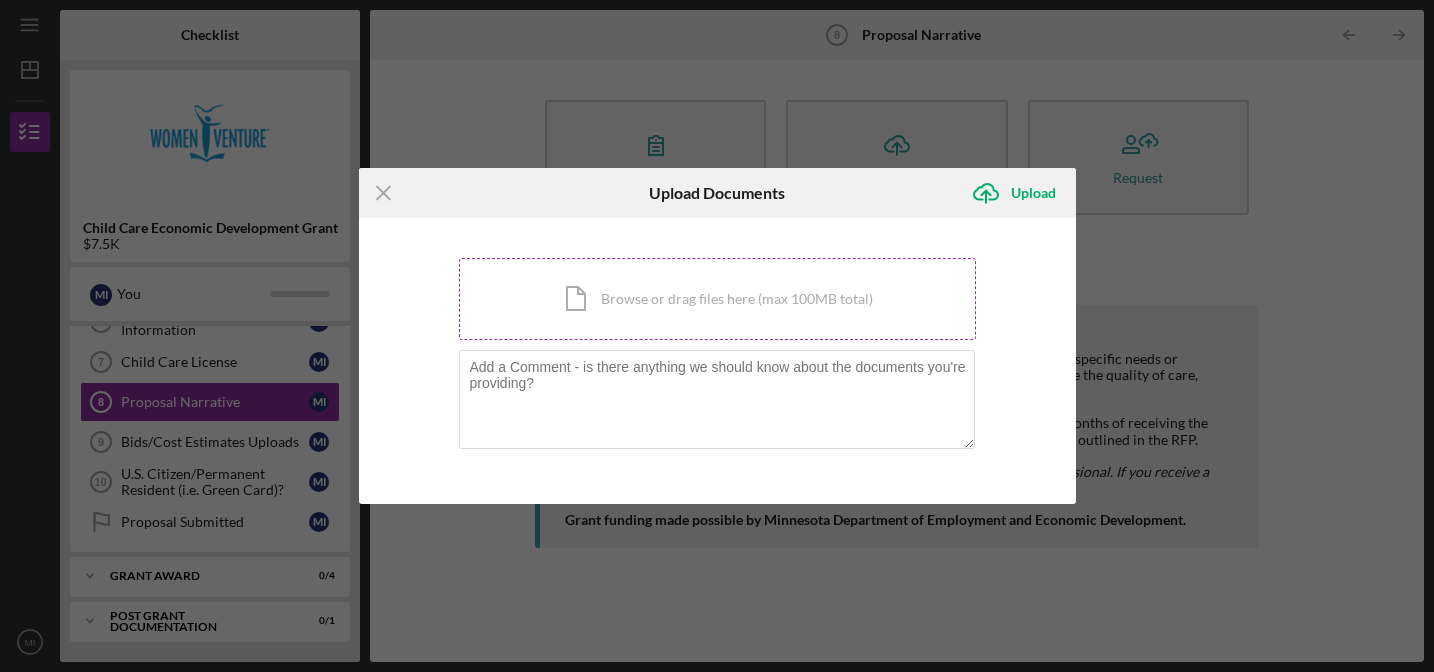 click on "Icon/Document Browse or drag files here (max 100MB total) Tap to choose files or take a photo" at bounding box center (717, 299) 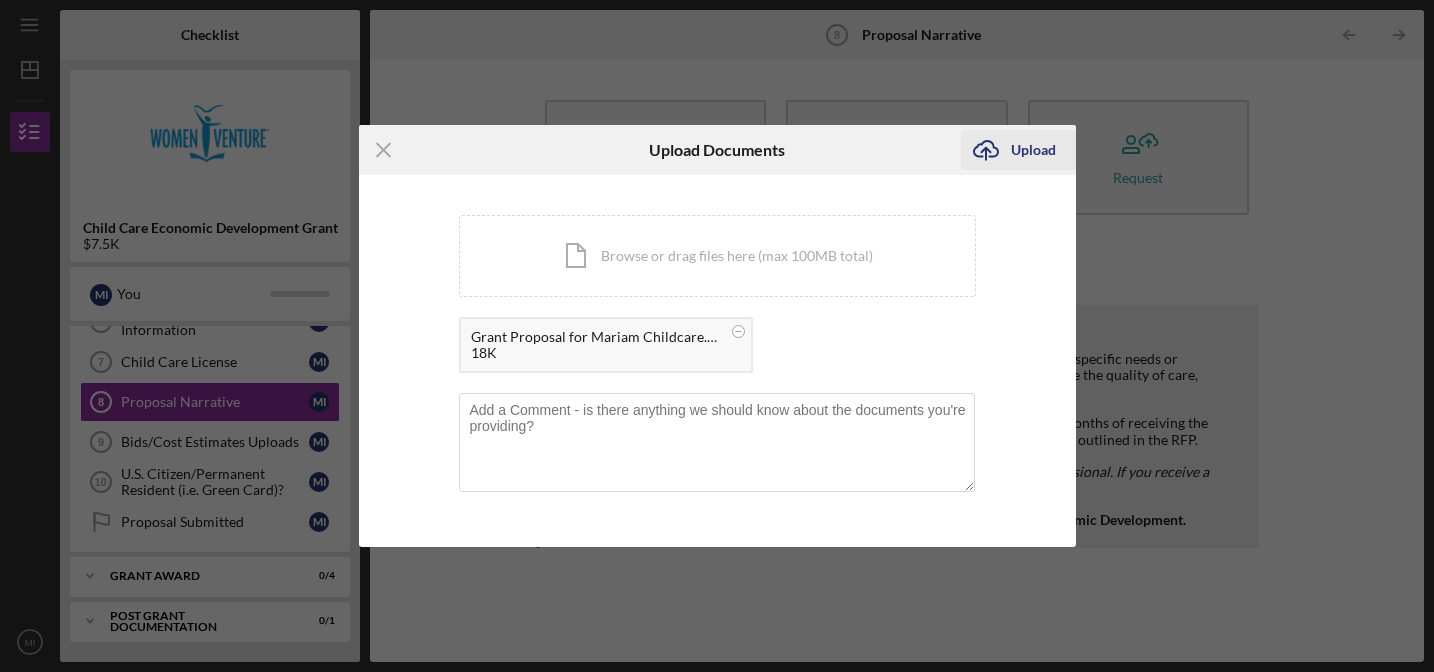 click on "Upload" at bounding box center (1033, 150) 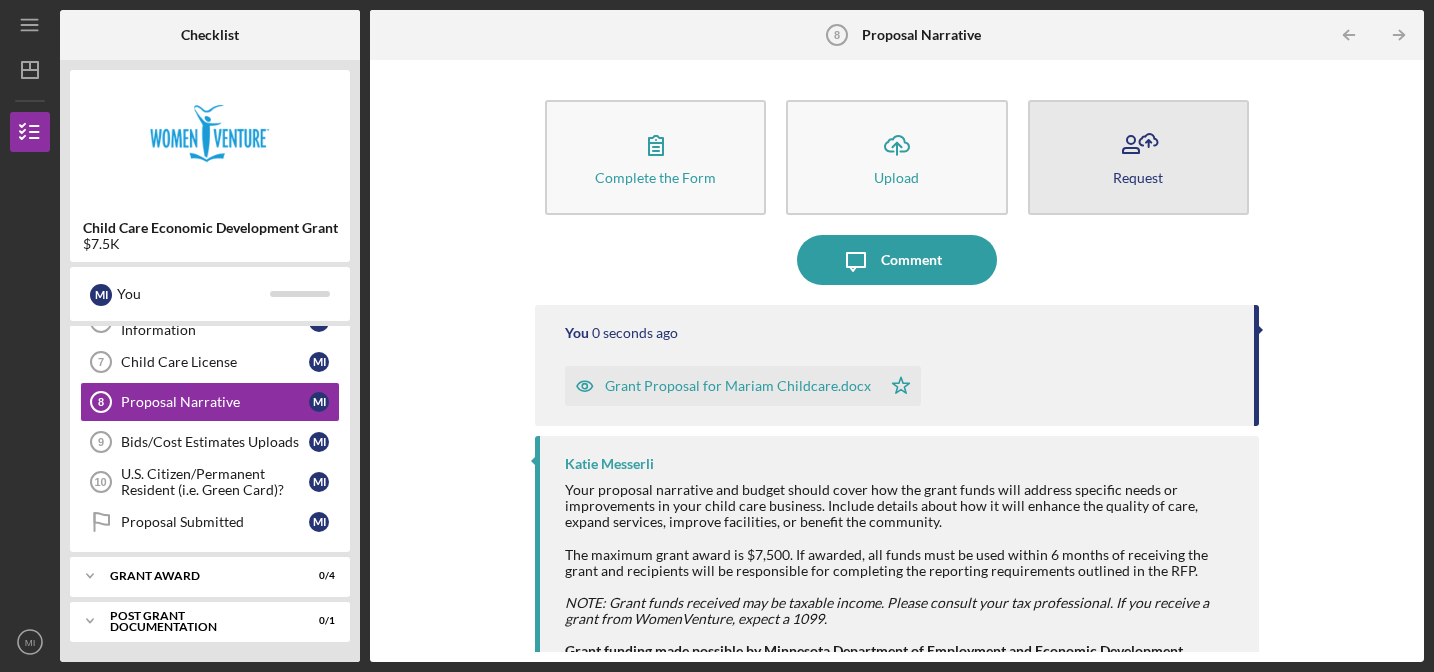 click on "Request" at bounding box center [1138, 157] 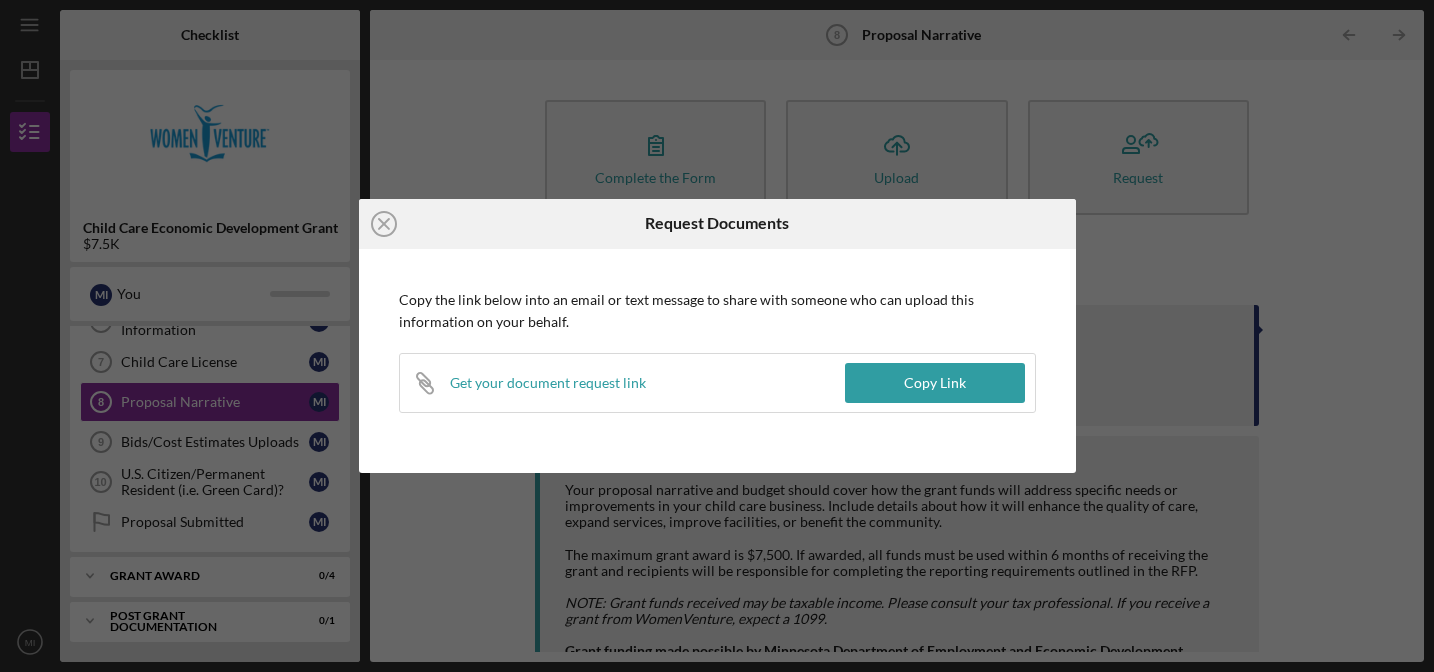 click on "Icon/Close Request Documents Copy the link below into an email or text message to share with someone who can upload this information on your behalf. Icon/Link Get your document request link Copy Link" at bounding box center [717, 336] 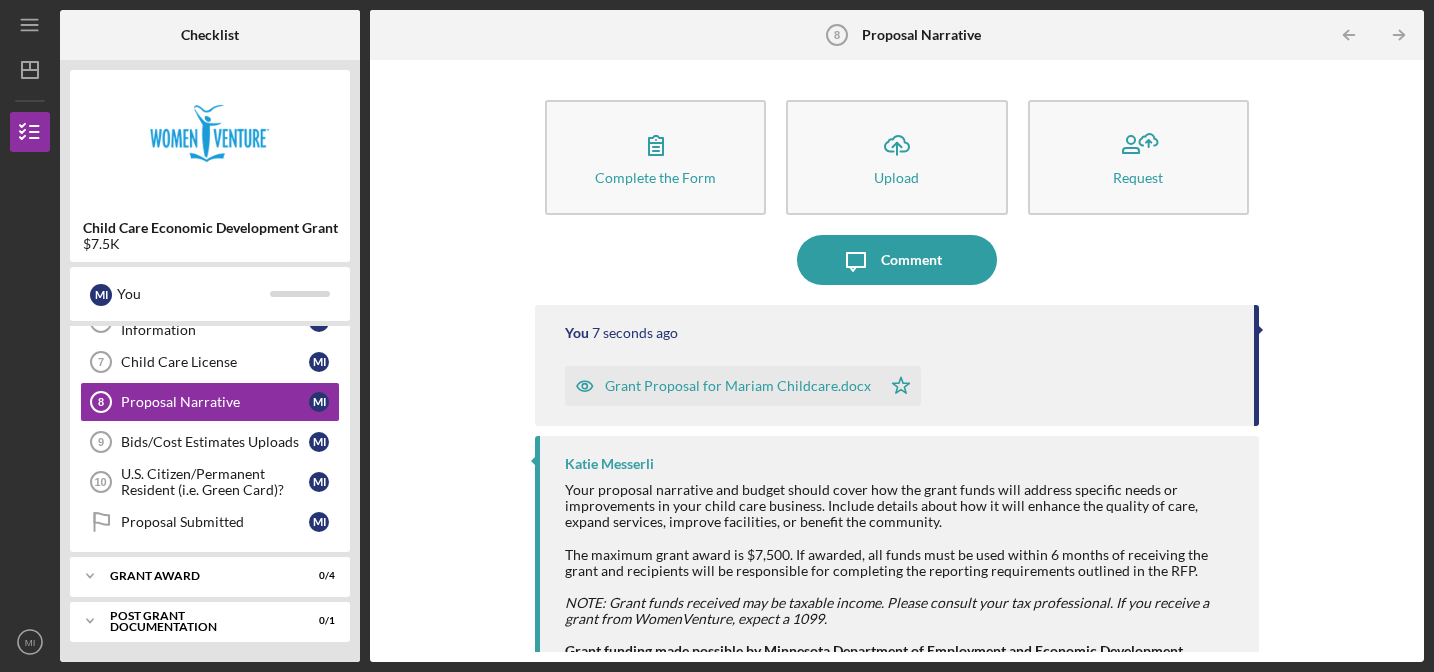 click on "Complete the Form Form" at bounding box center (655, 157) 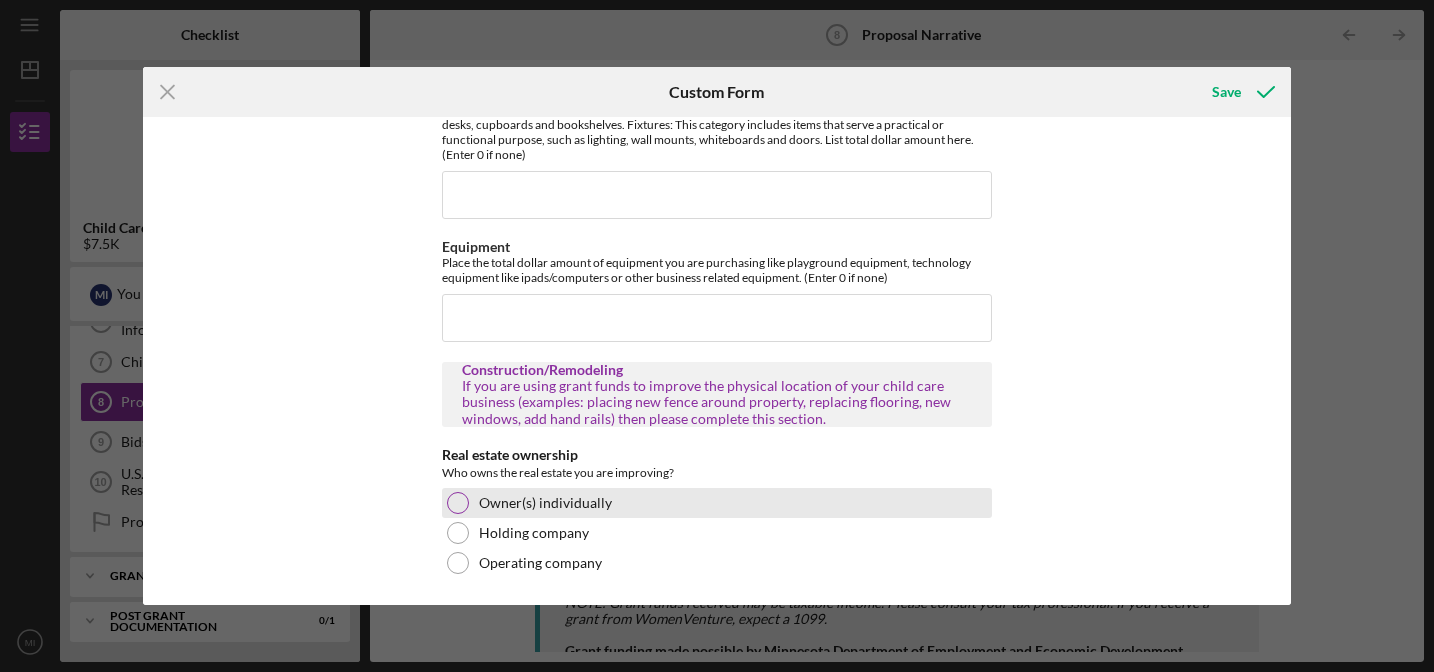 scroll, scrollTop: 994, scrollLeft: 0, axis: vertical 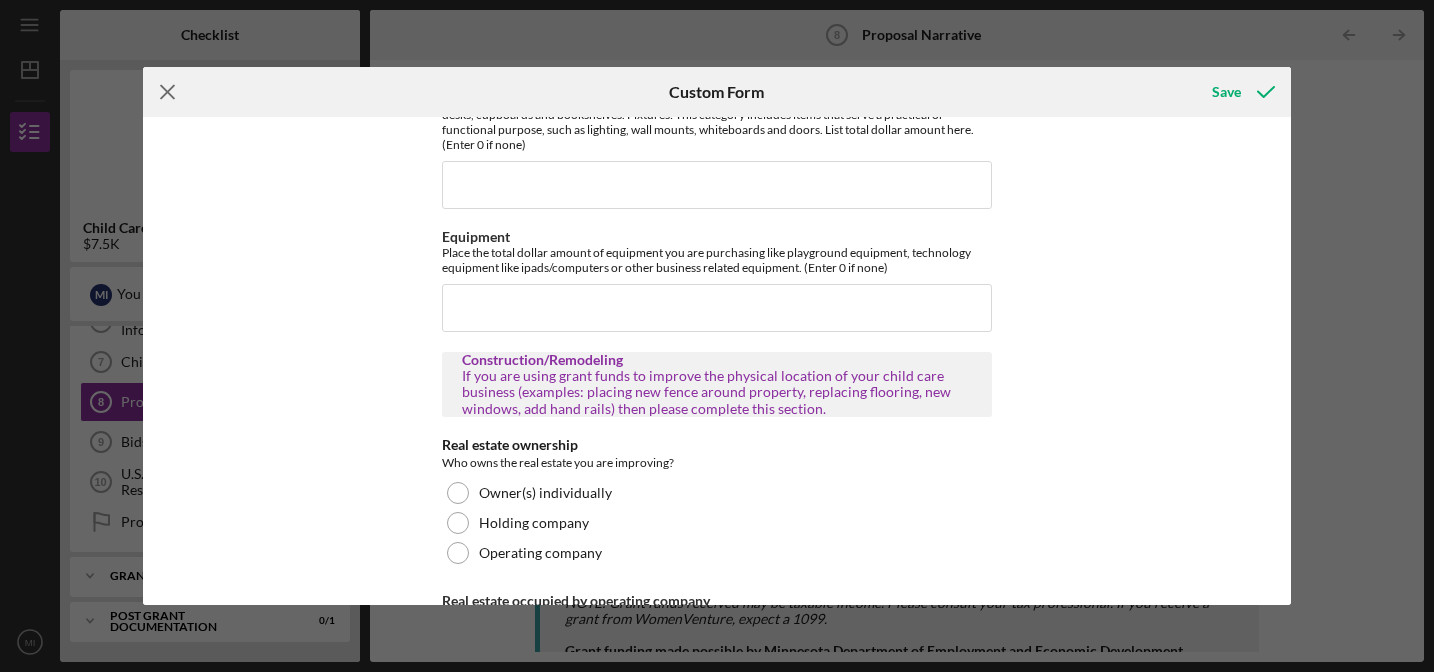 click on "Icon/Menu Close" 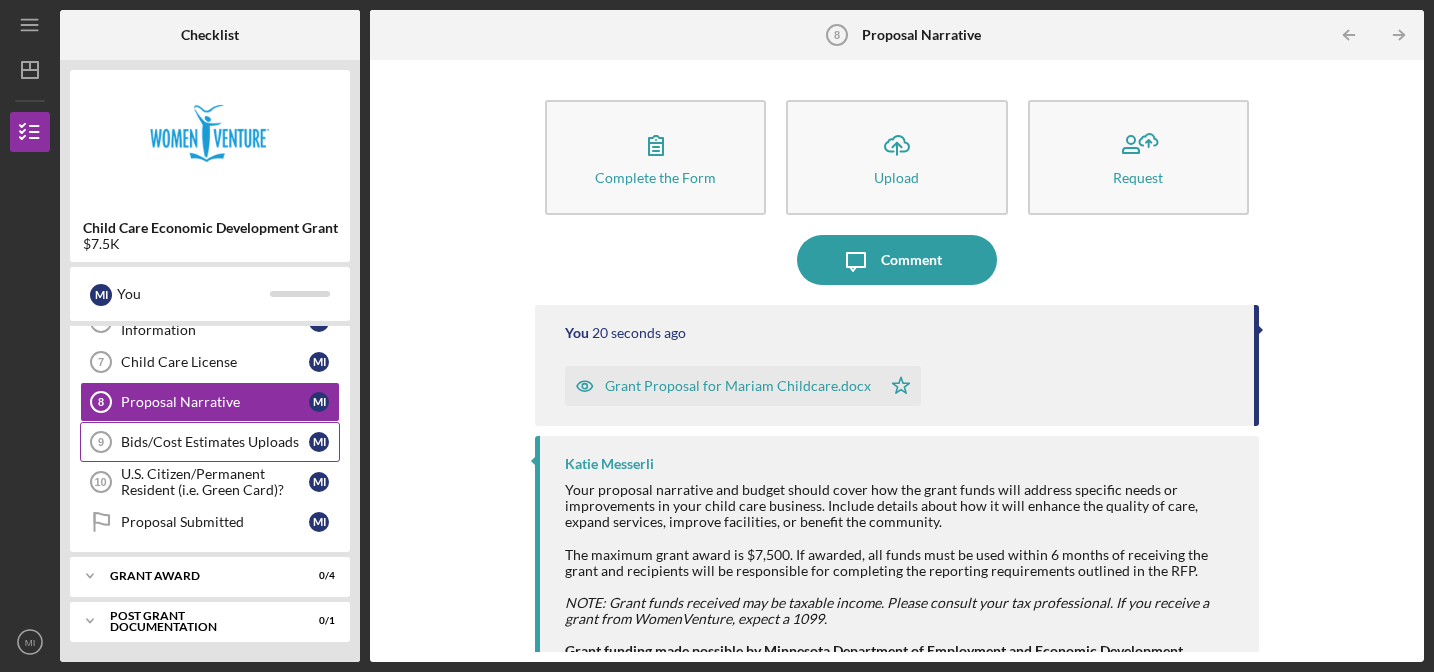 click on "Bids/Cost Estimates Uploads" at bounding box center (215, 442) 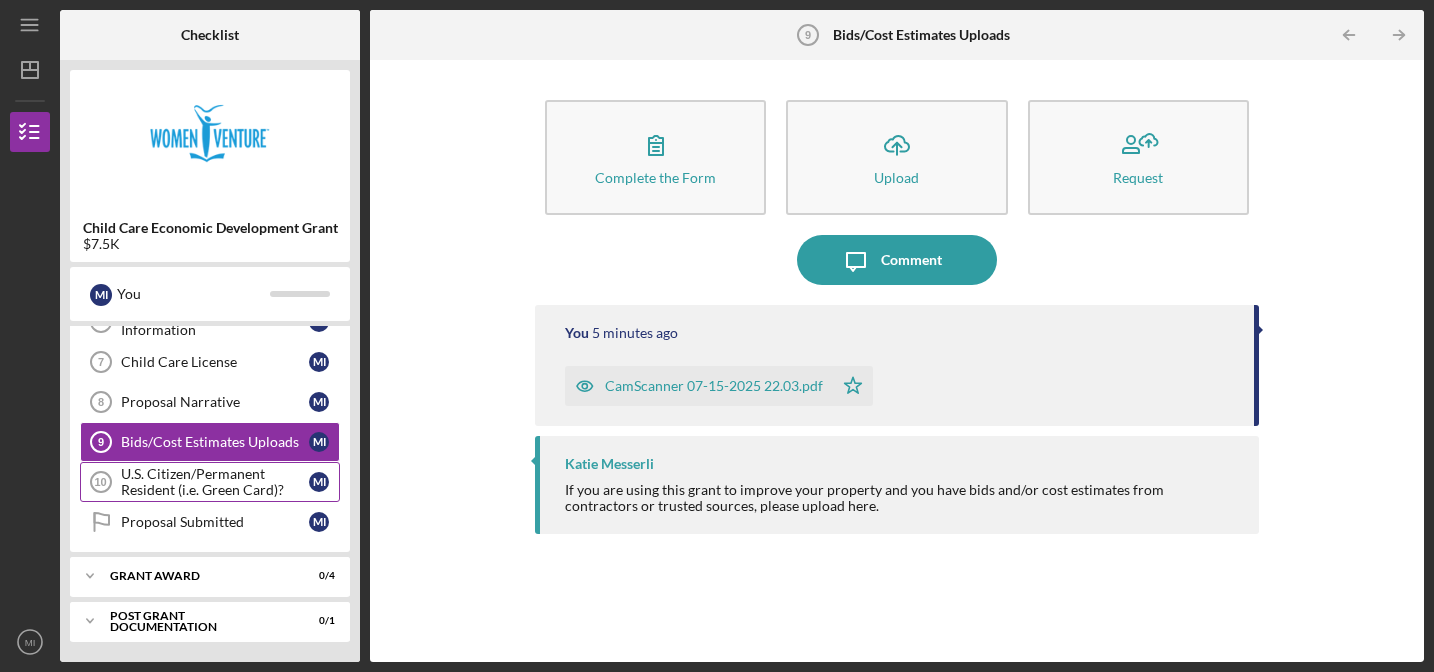 click on "U.S. Citizen/Permanent Resident (i.e. Green Card)?" at bounding box center [215, 482] 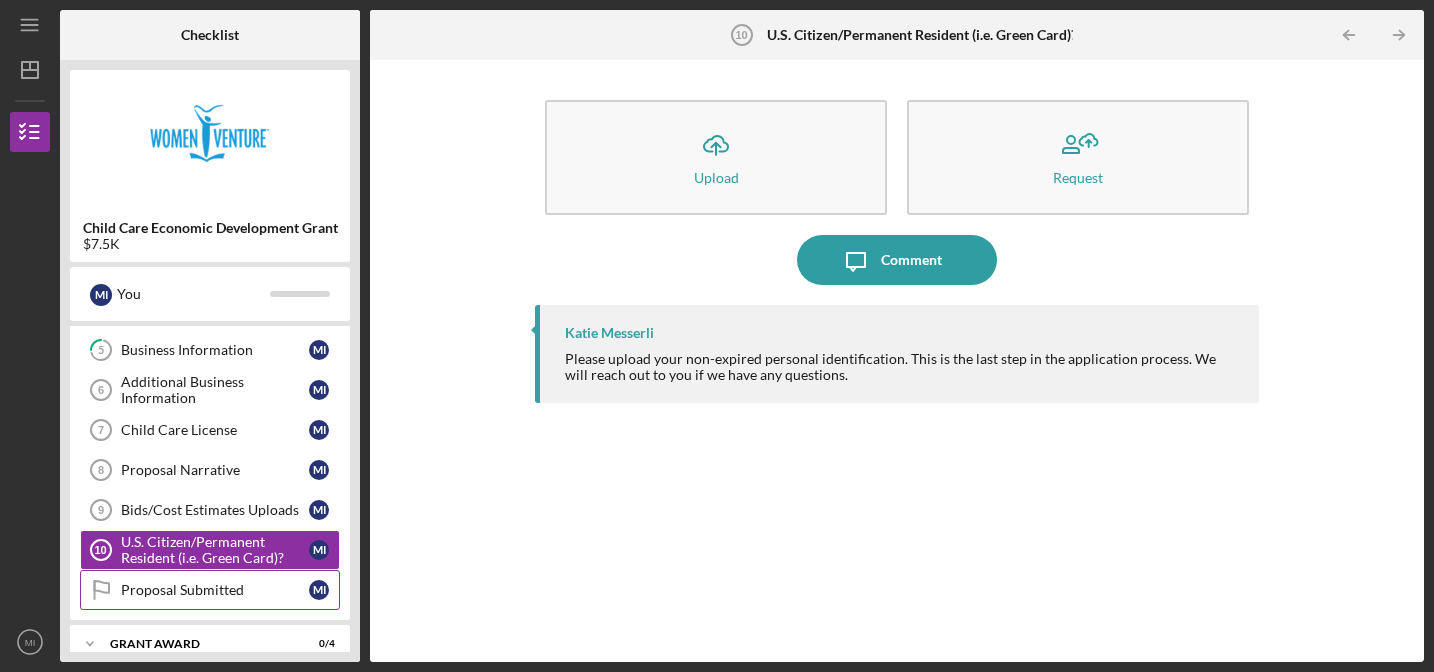 scroll, scrollTop: 181, scrollLeft: 0, axis: vertical 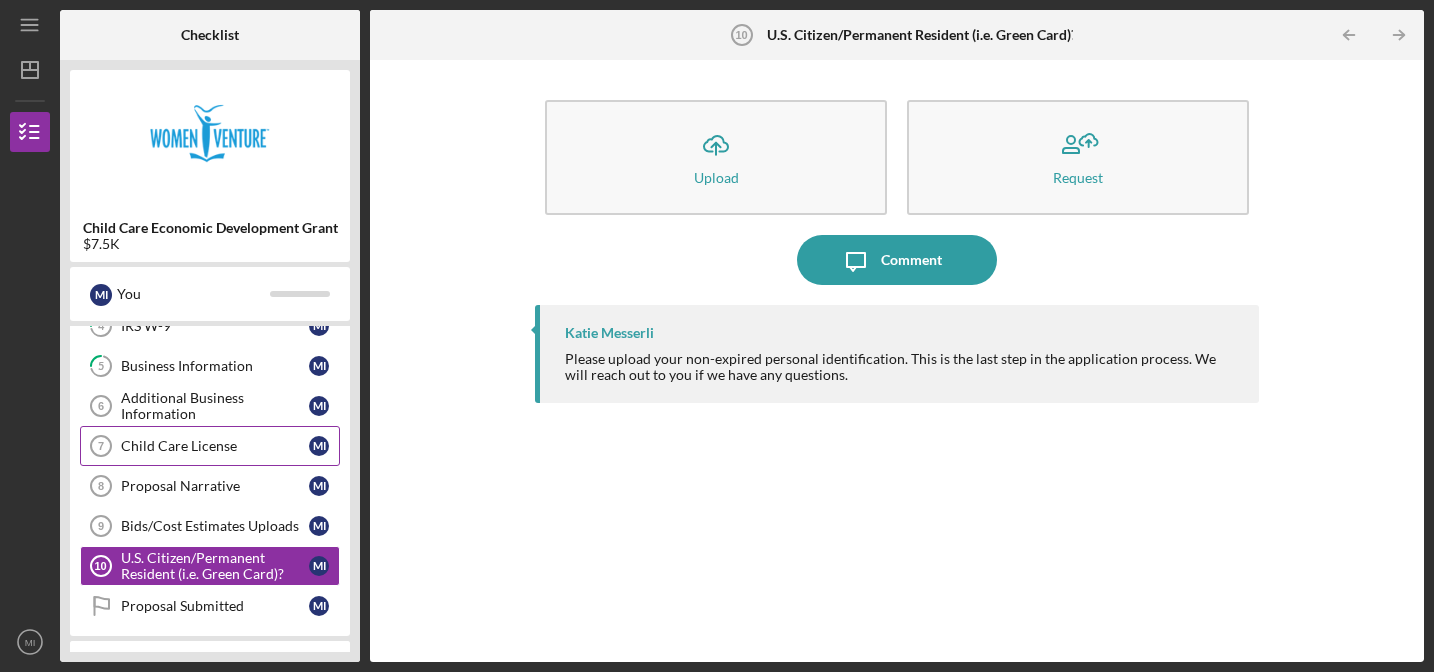 click on "Child Care License" at bounding box center (215, 446) 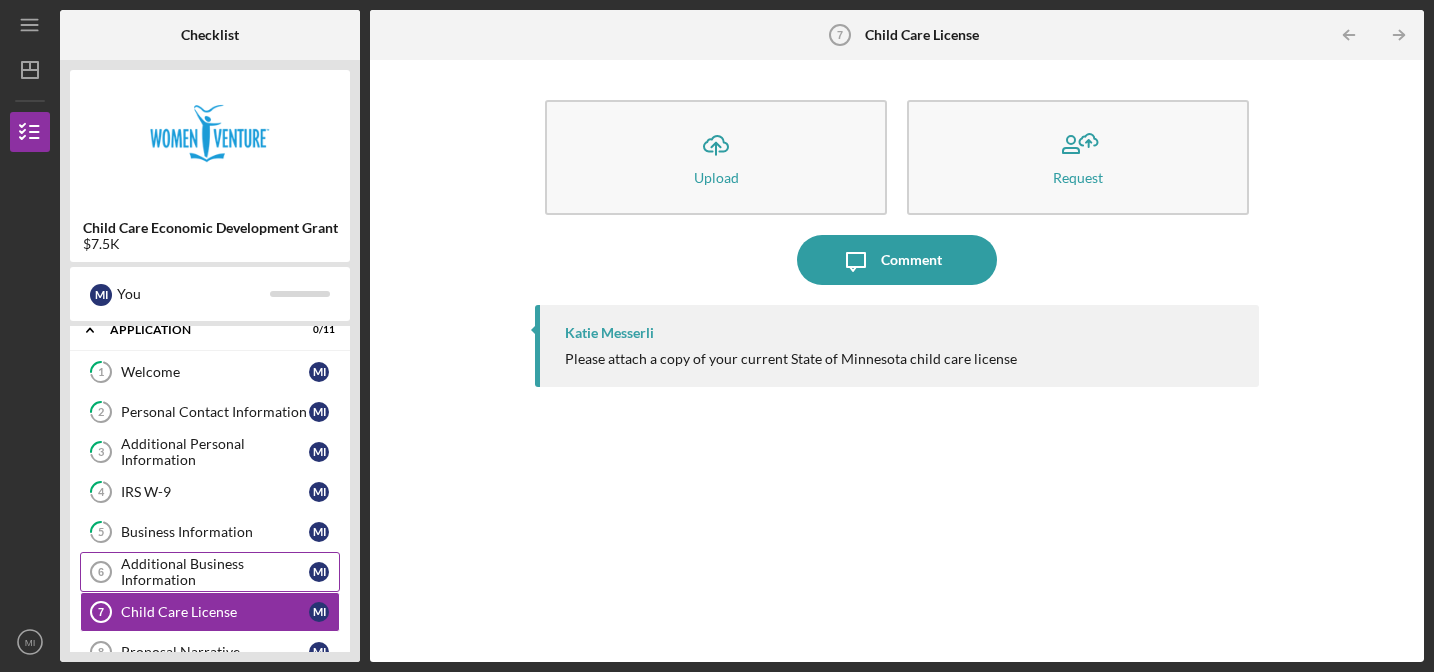 scroll, scrollTop: 0, scrollLeft: 0, axis: both 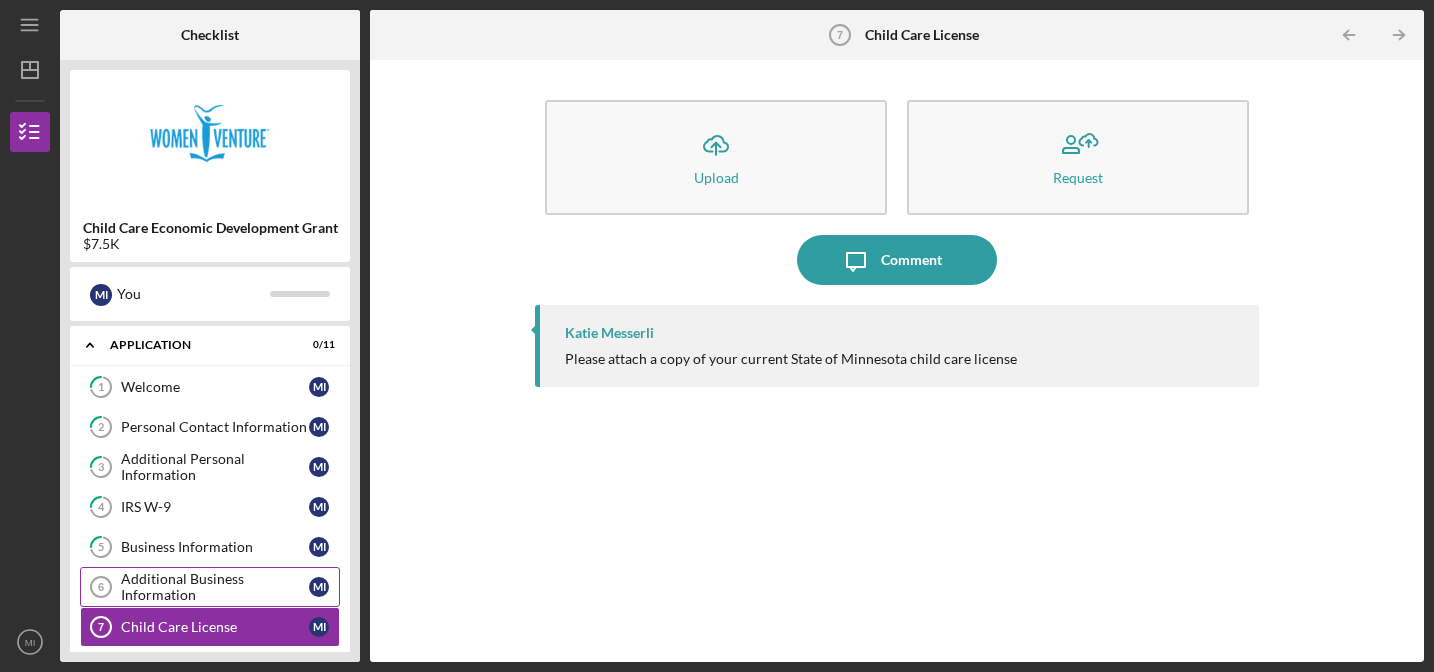click on "1 Welcome M I" at bounding box center (210, 387) 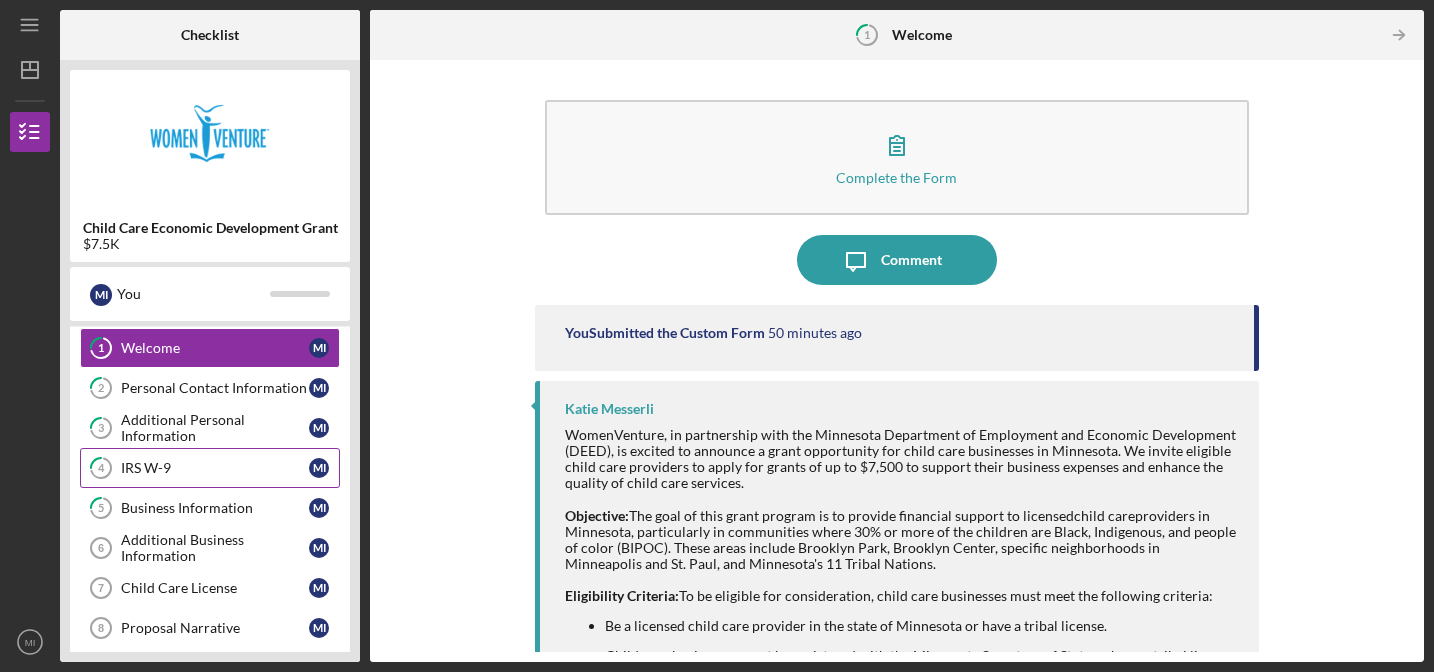 scroll, scrollTop: 25, scrollLeft: 0, axis: vertical 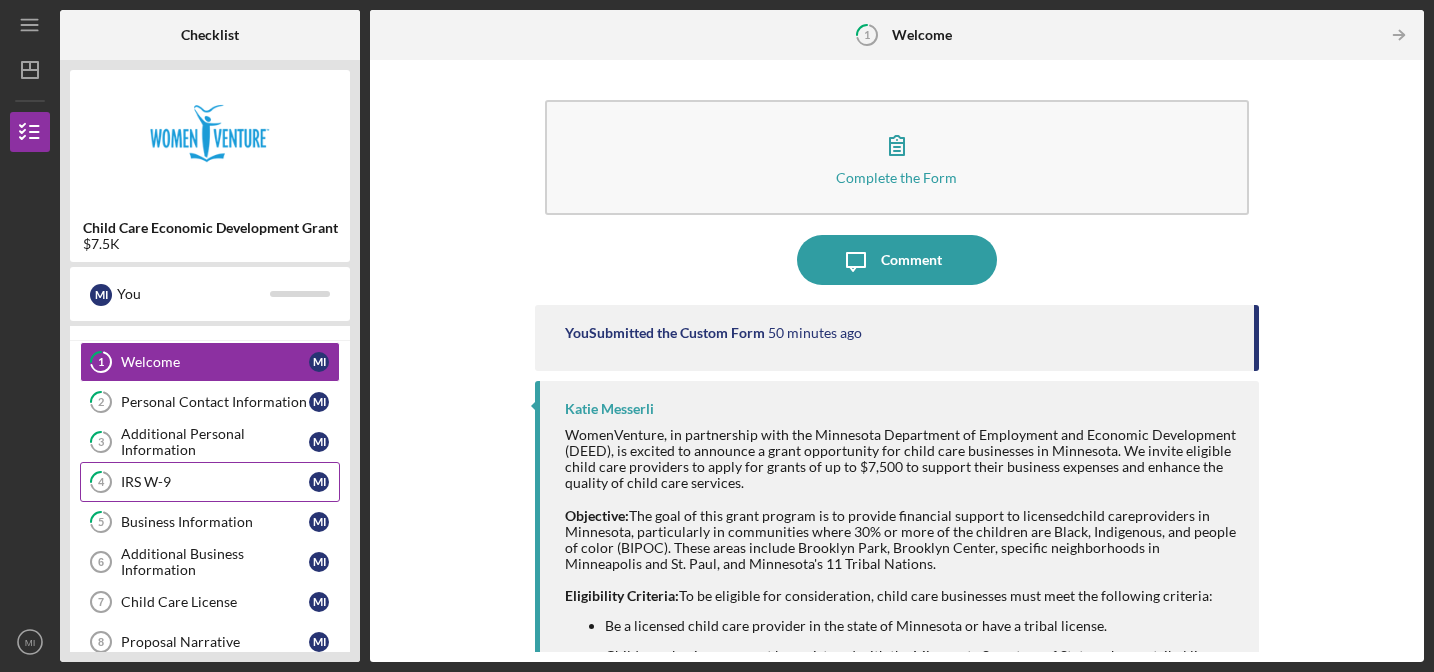 click on "2 Personal Contact Information M I" at bounding box center [210, 402] 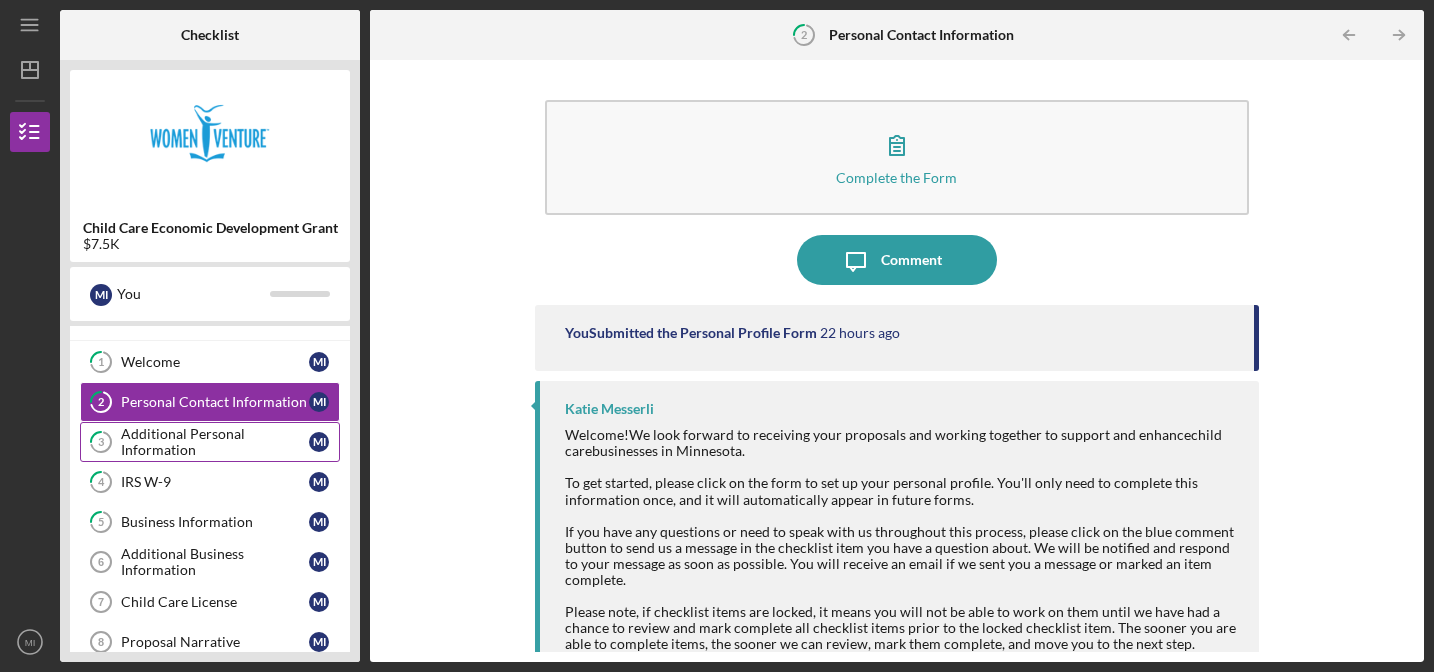 click on "Additional Personal Information" at bounding box center (215, 442) 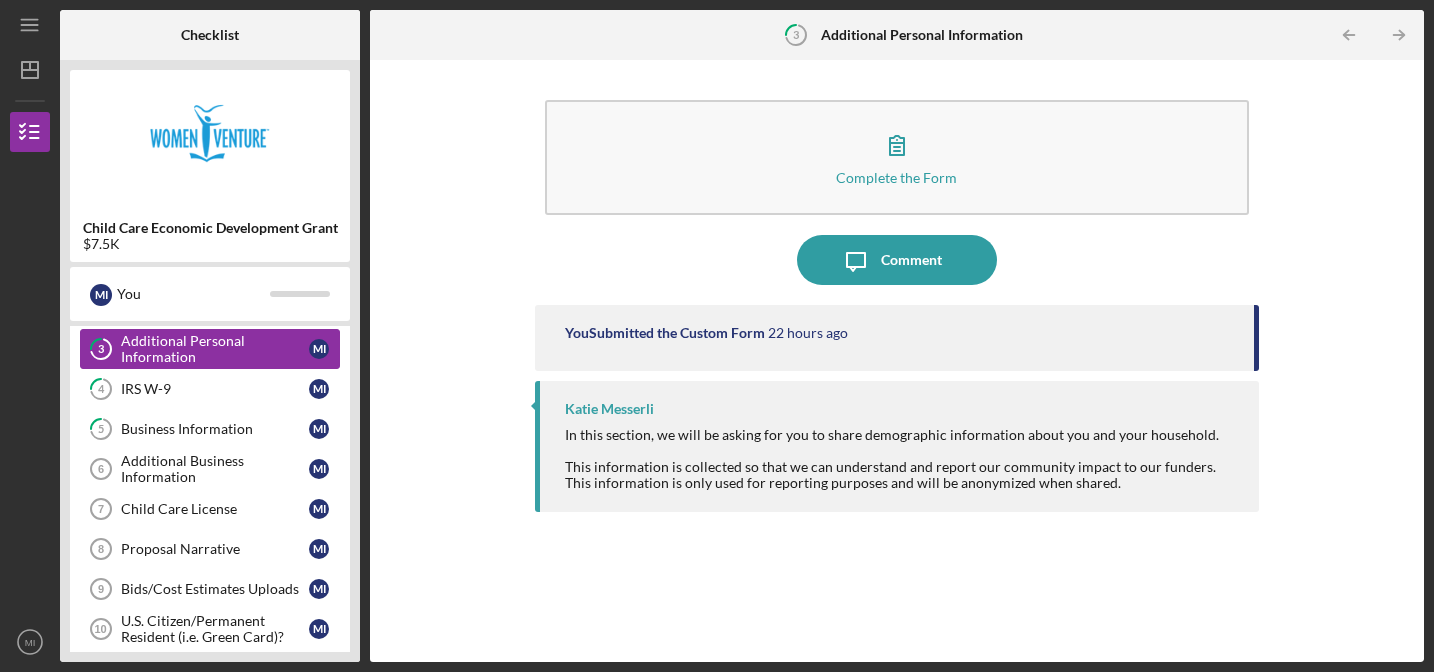 scroll, scrollTop: 122, scrollLeft: 0, axis: vertical 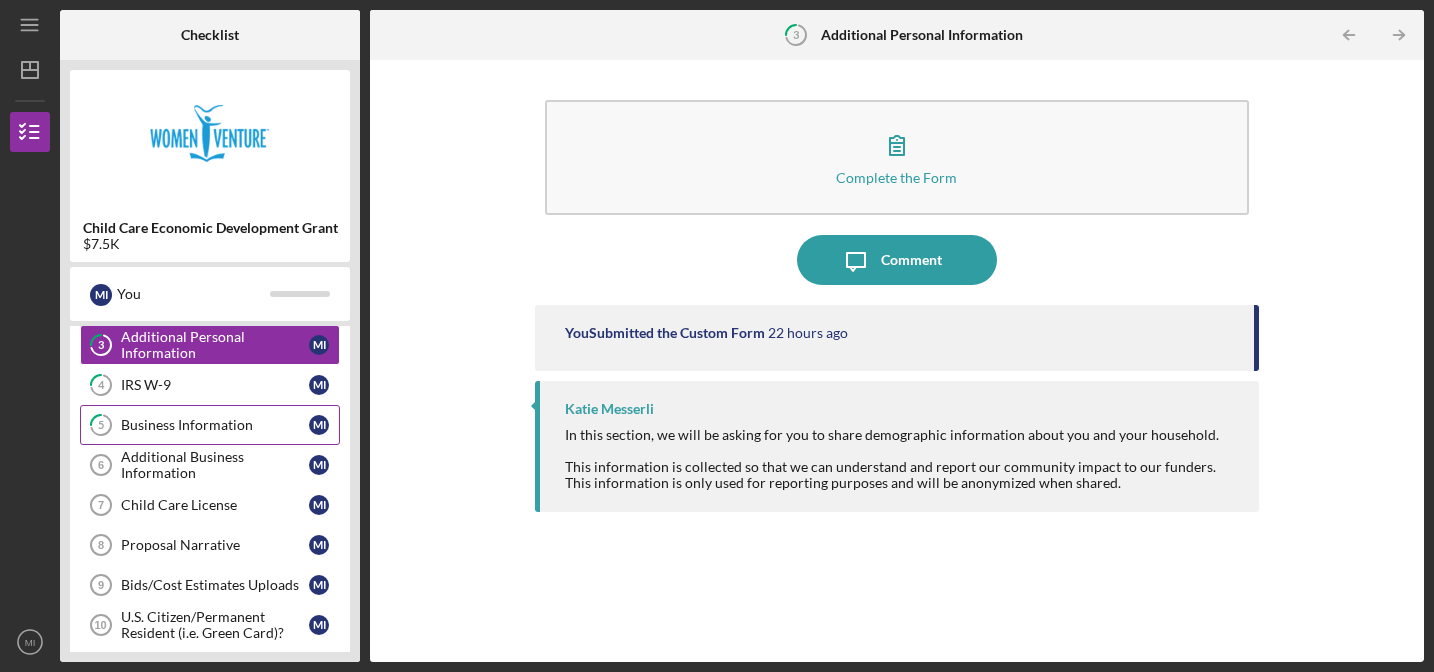 click on "Business Information" at bounding box center (215, 425) 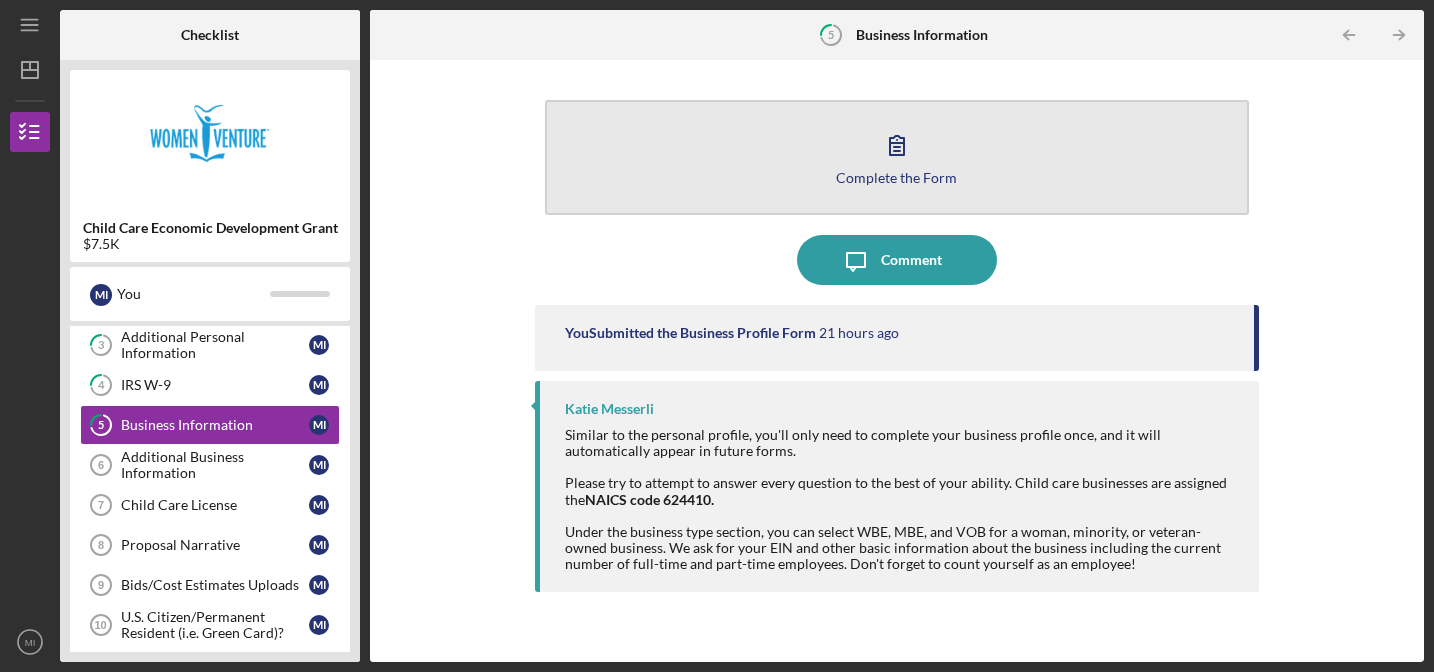click on "Complete the Form Form" at bounding box center [897, 157] 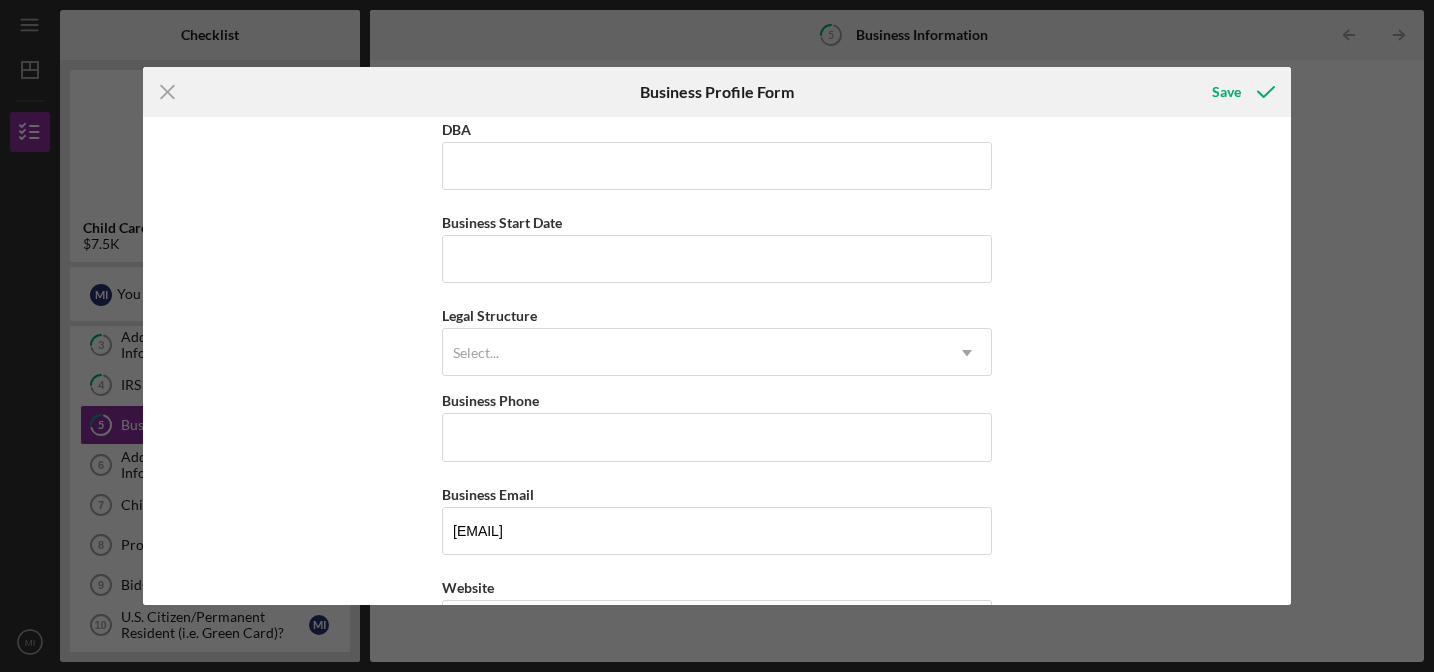 scroll, scrollTop: 21, scrollLeft: 0, axis: vertical 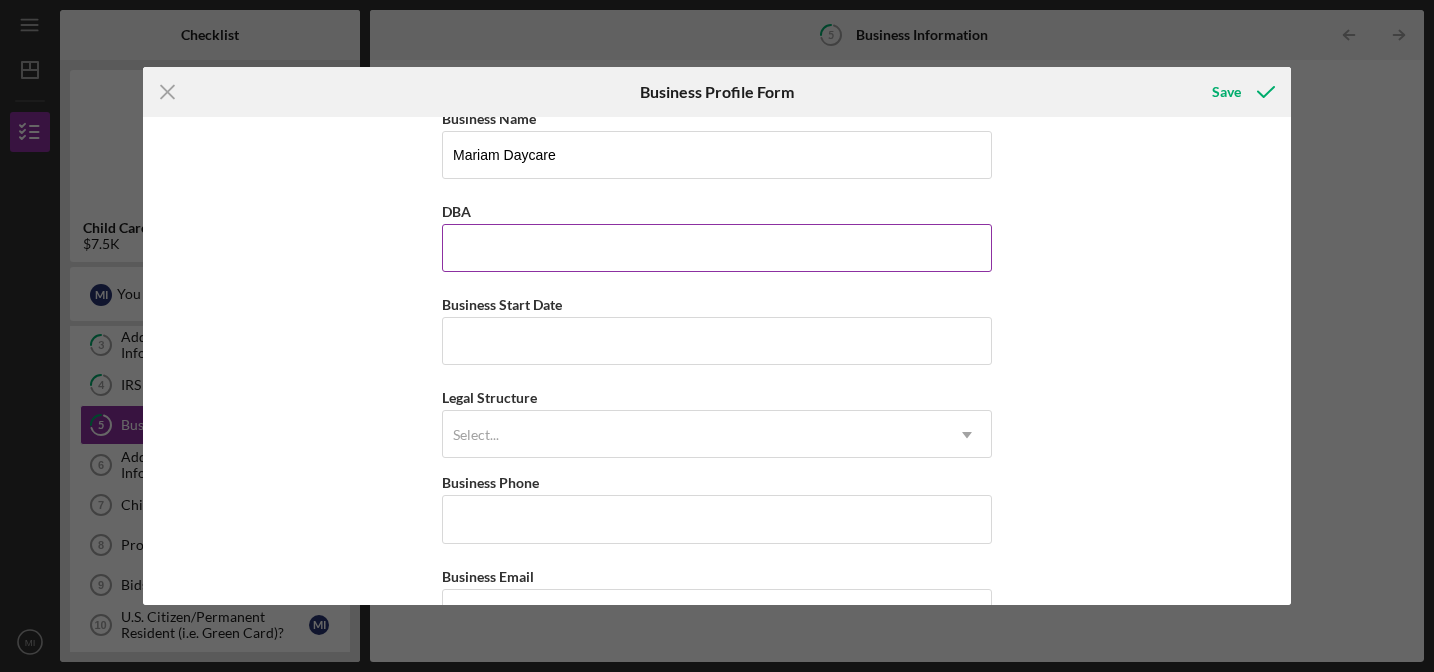 click on "DBA" at bounding box center (456, 211) 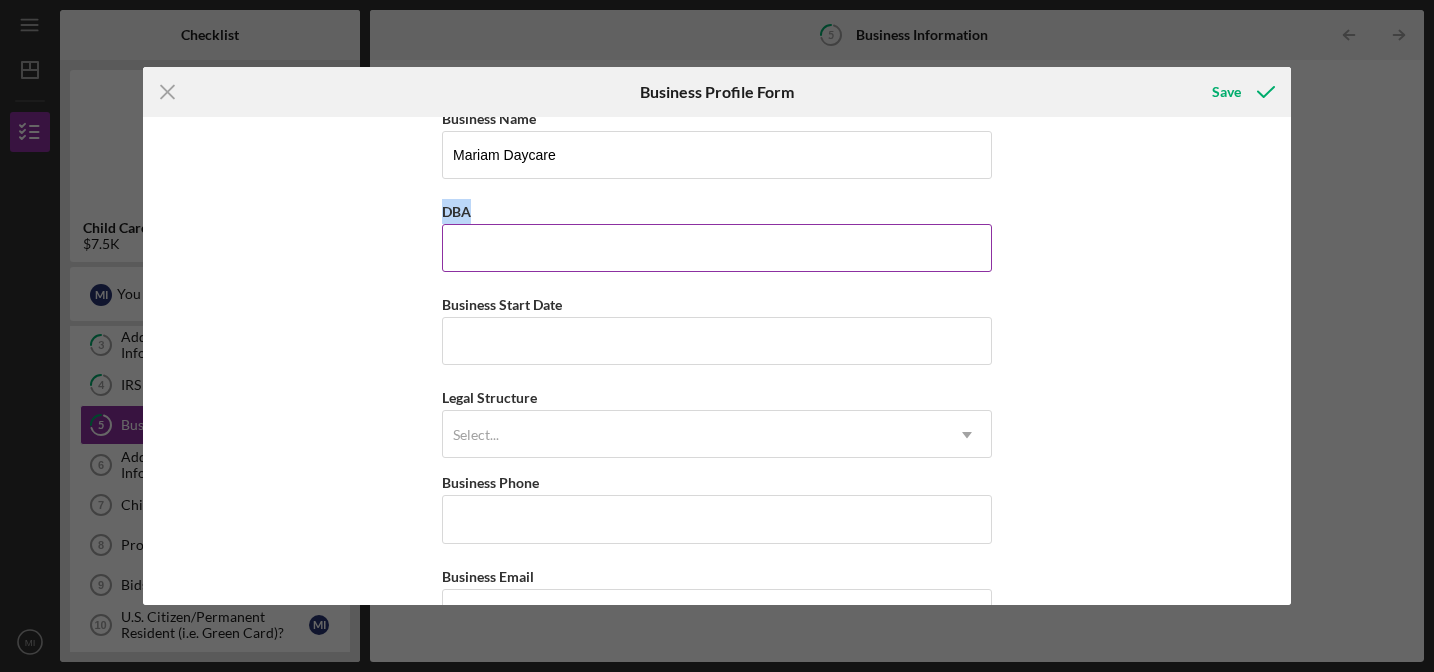 click on "DBA" at bounding box center [456, 211] 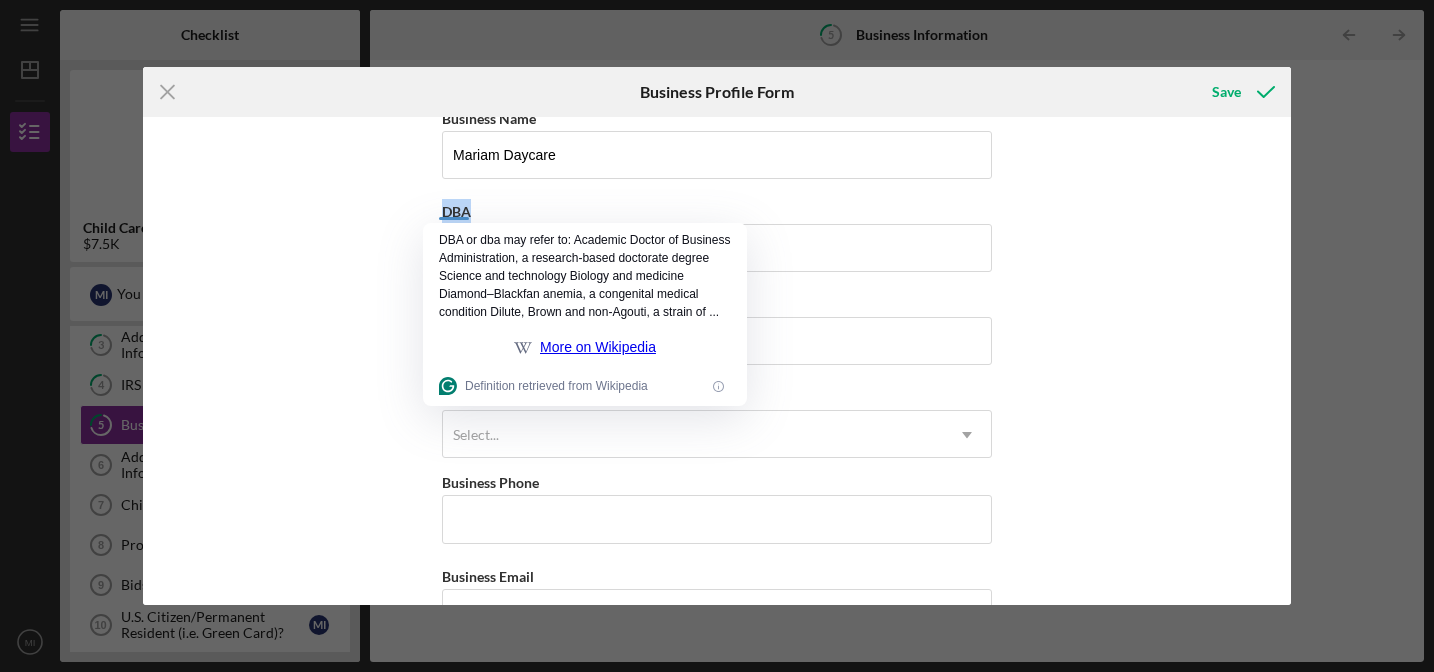 click on "Business Name Mariam Daycare DBA Business Start Date Legal Structure Select... Icon/Dropdown Arrow Business Phone Business Email bibrahim@comcast.net Website Industry Industry NAICS Code EIN Ownership Business Ownership Type Select... Icon/Dropdown Arrow Do you own 100% of the business? Yes No Business Street Address City State Select... Icon/Dropdown Arrow Zip County Is your Mailing Address the same as your Business Address? Yes No Do you own or lease your business premisses? Select... Icon/Dropdown Arrow Annual Gross Revenue Number of Full-Time Employees Number of Part-Time Employees" at bounding box center [717, 1118] 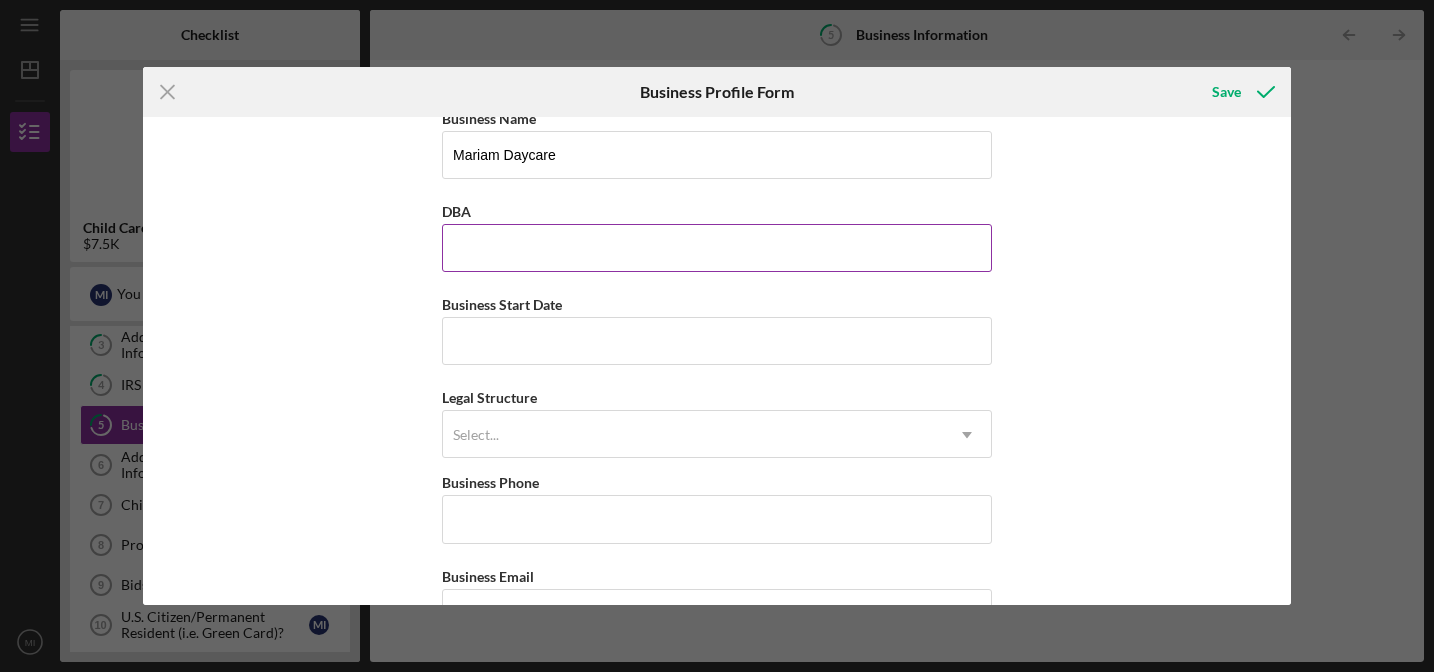 click on "DBA" at bounding box center (717, 248) 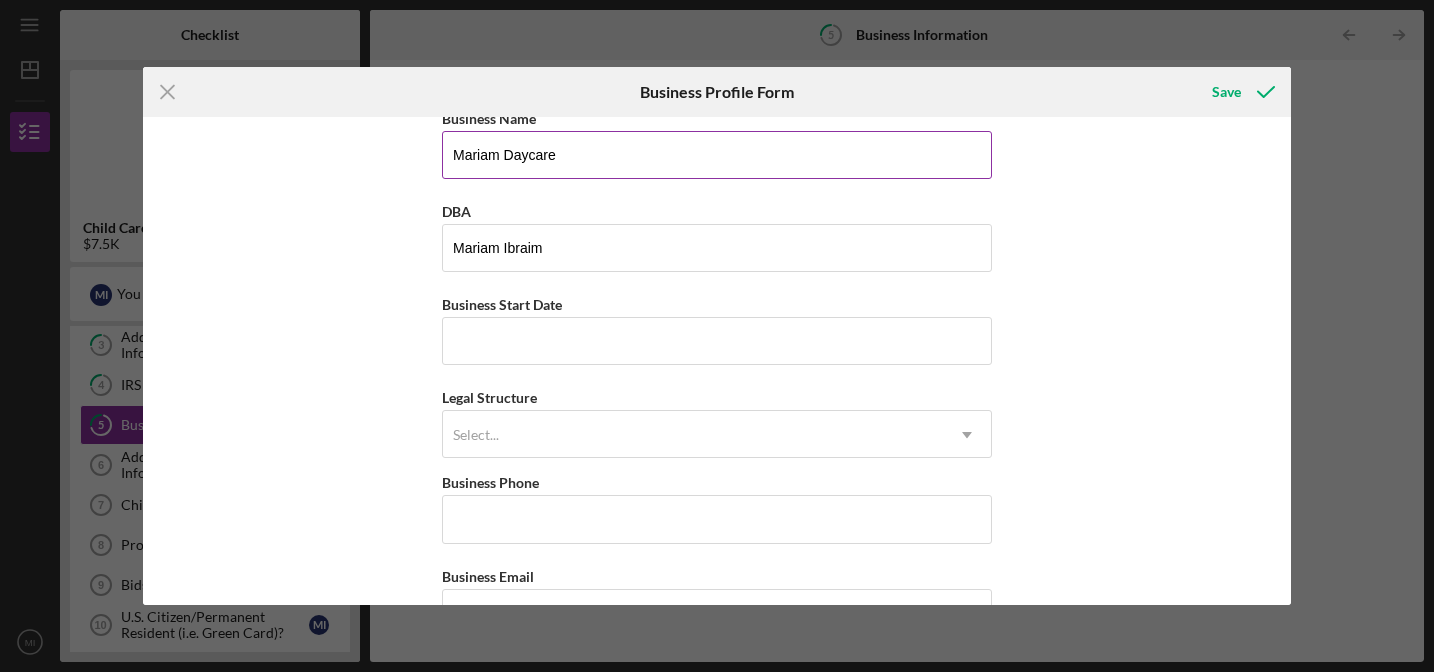 click on "Mariam Daycare" at bounding box center [717, 155] 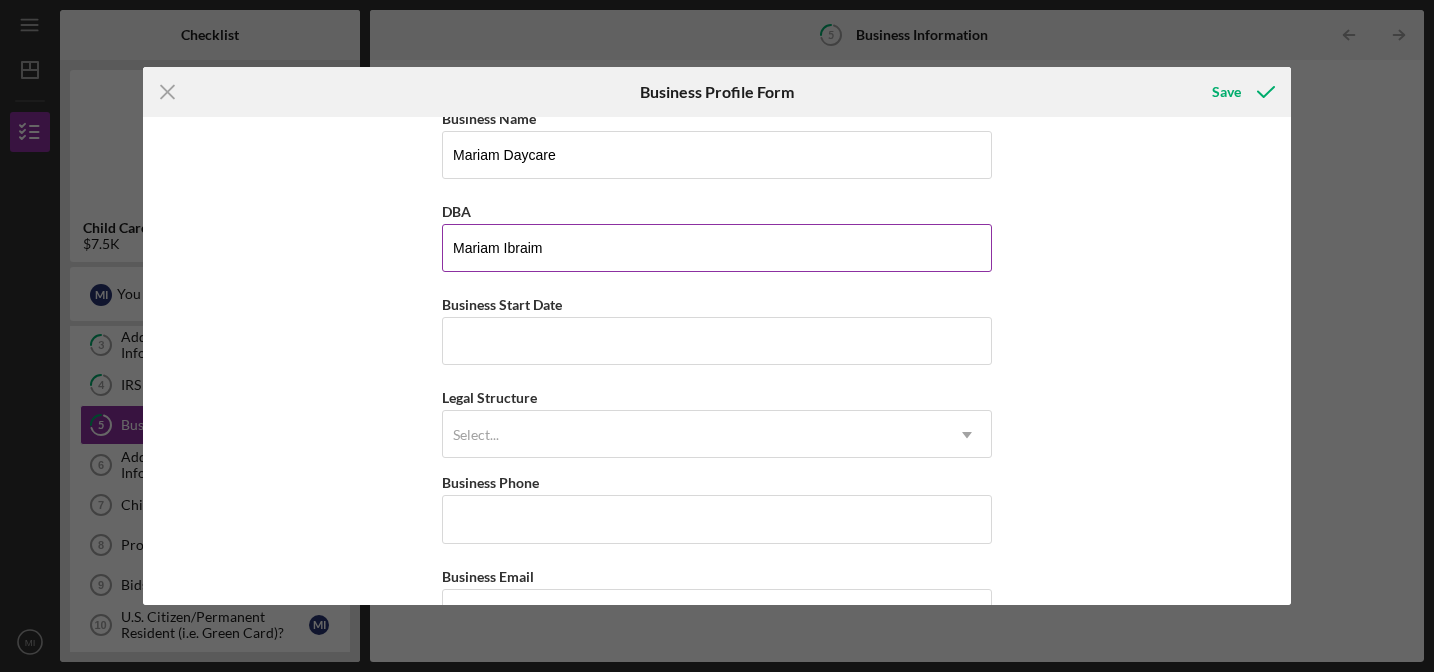click on "Mariam Ibraim" at bounding box center (717, 248) 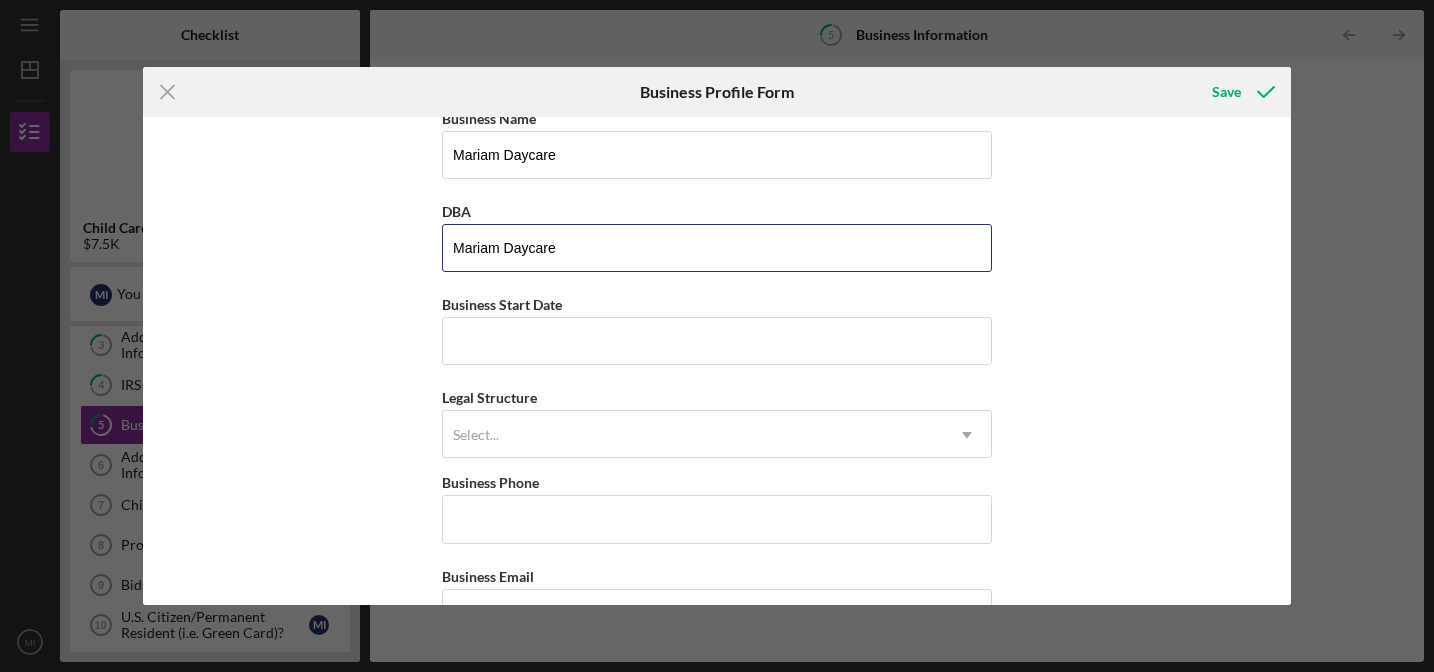 type on "Mariam Daycare" 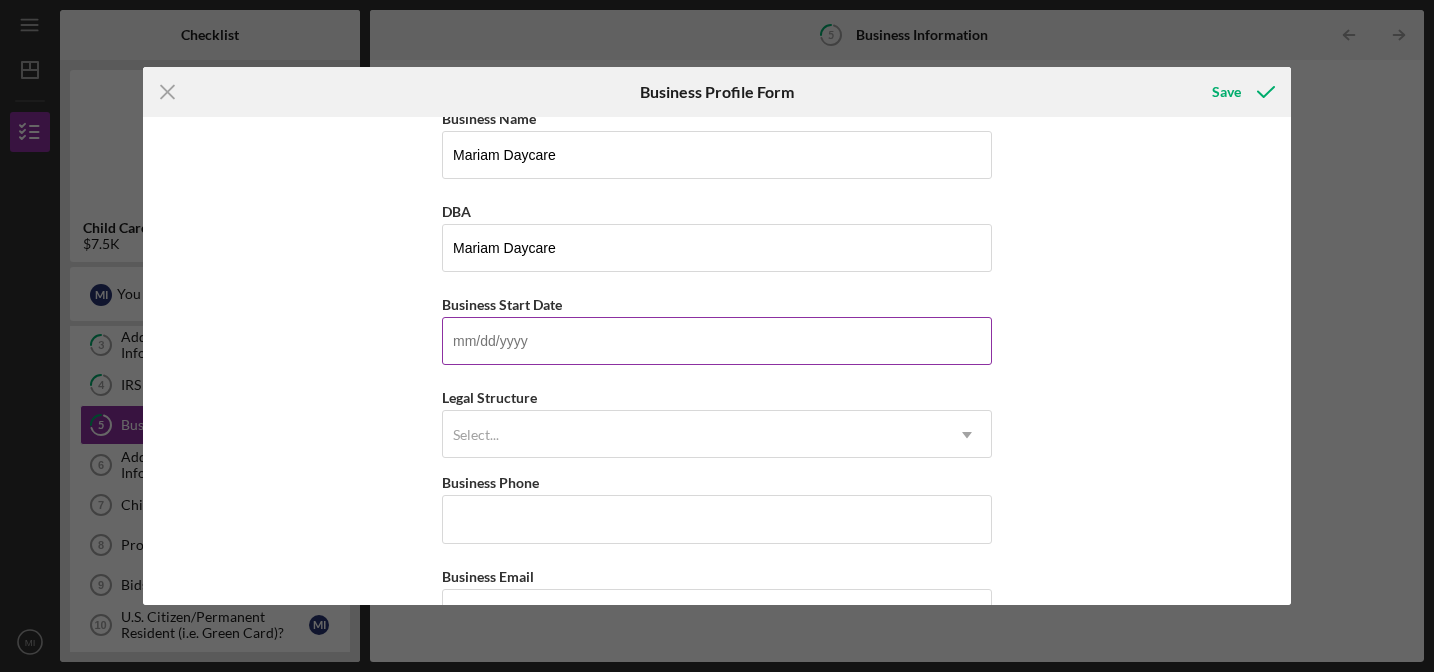 click on "Business Start Date" at bounding box center [717, 341] 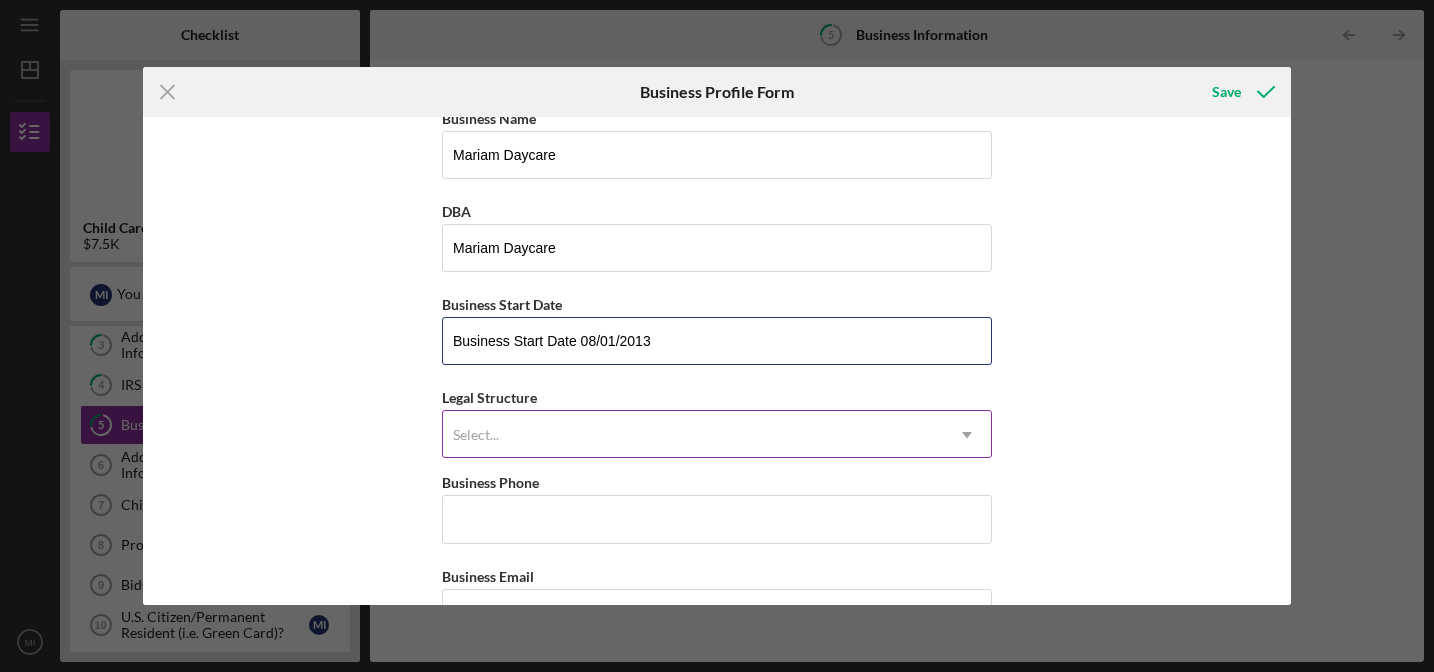 type on "08/01/2013" 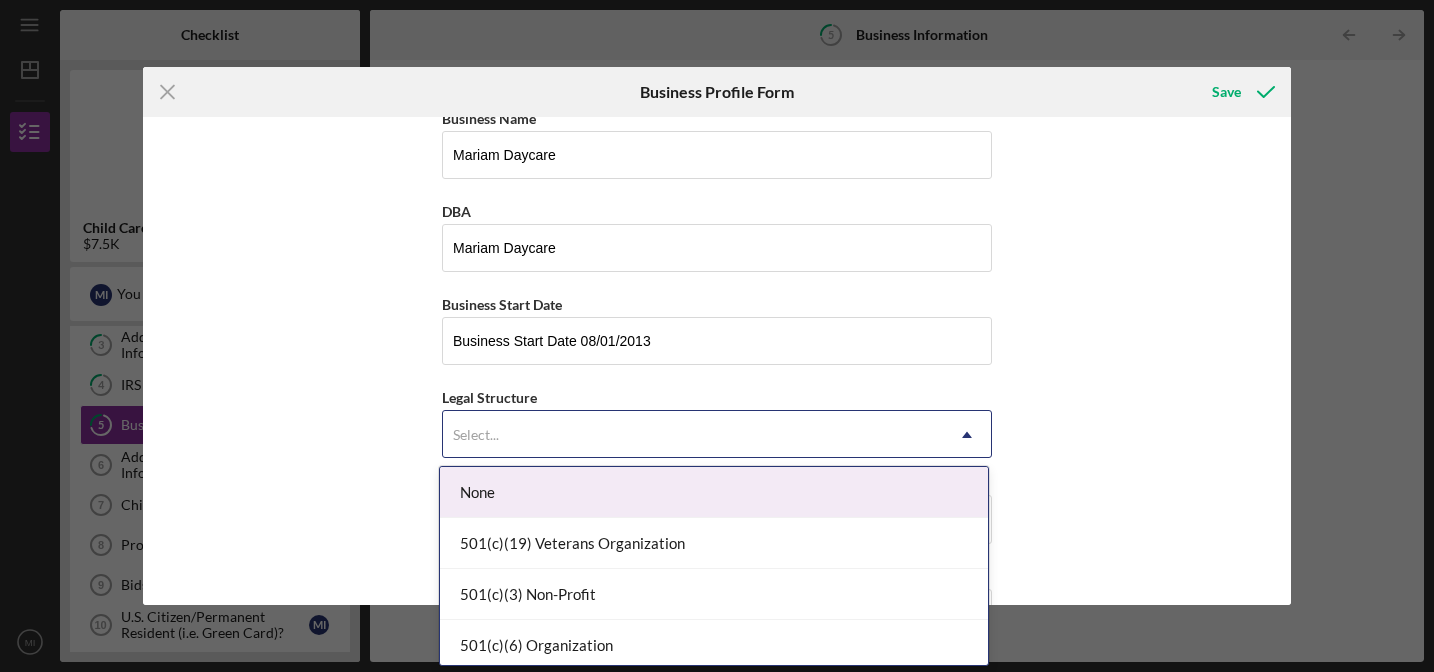 click on "Select..." at bounding box center [693, 435] 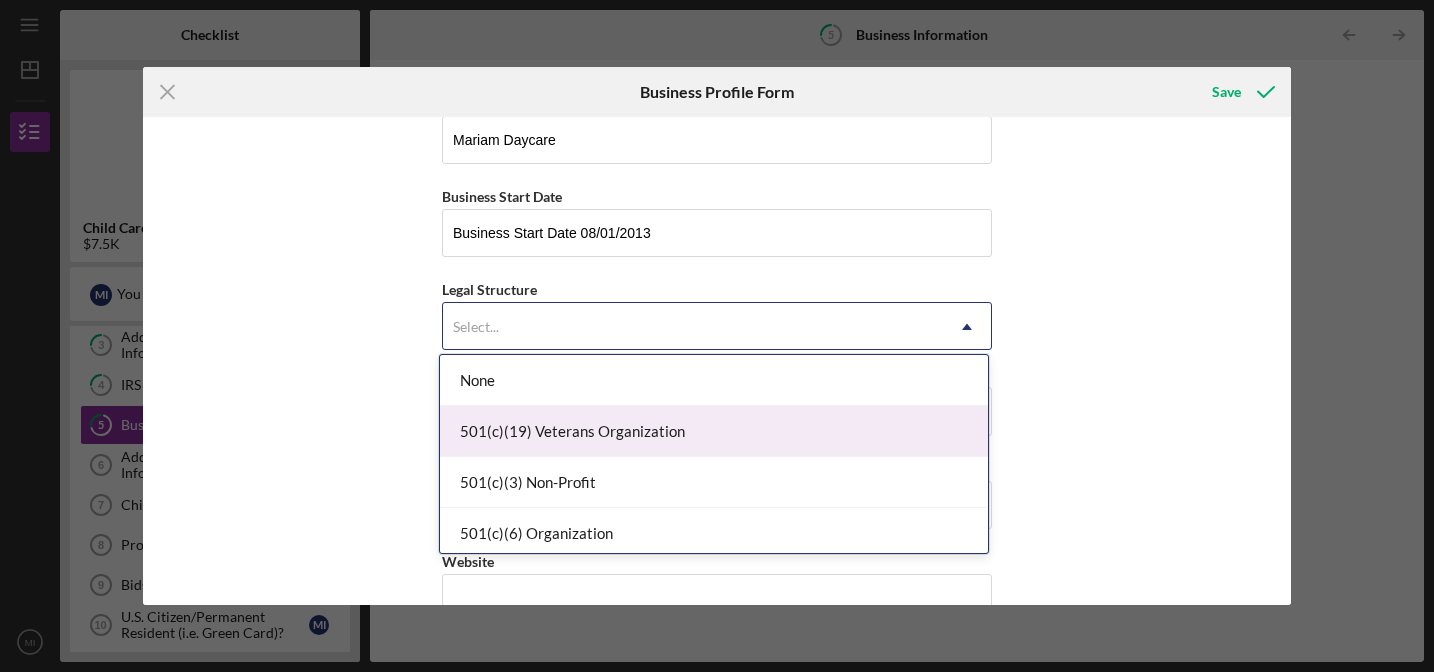 scroll, scrollTop: 134, scrollLeft: 0, axis: vertical 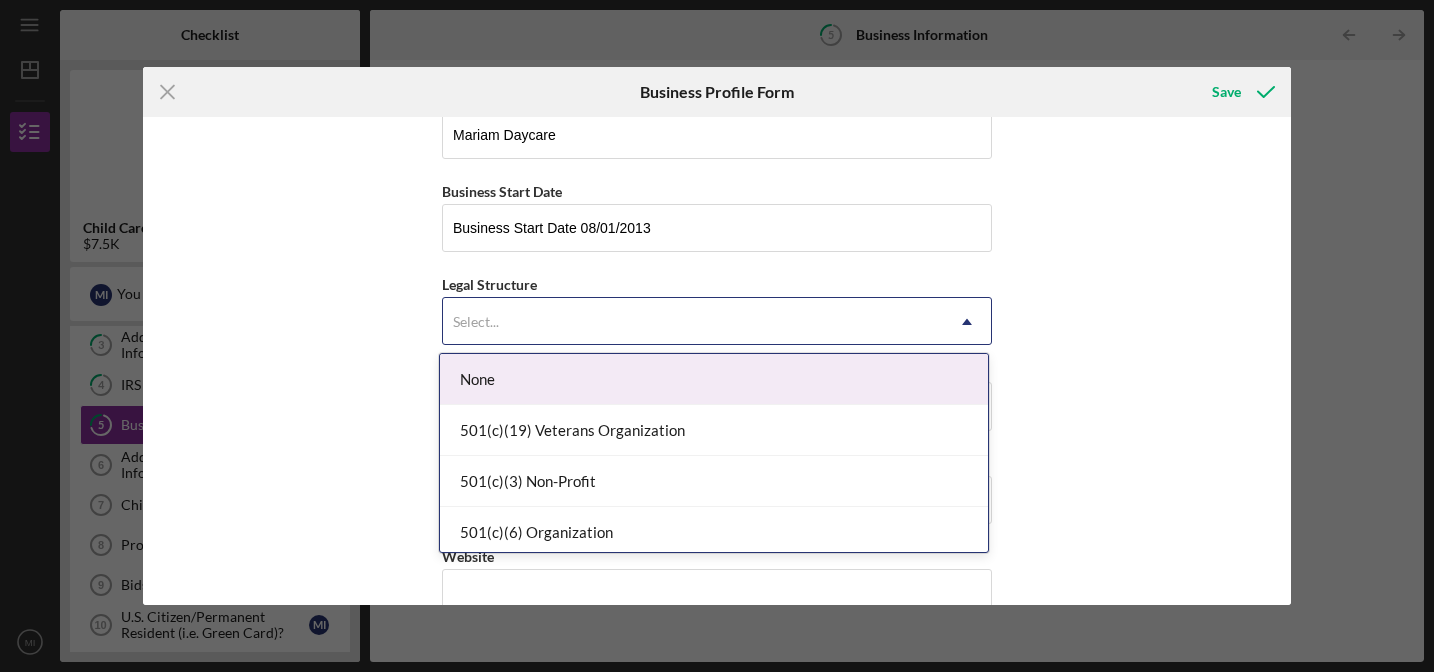 click on "None" at bounding box center (714, 379) 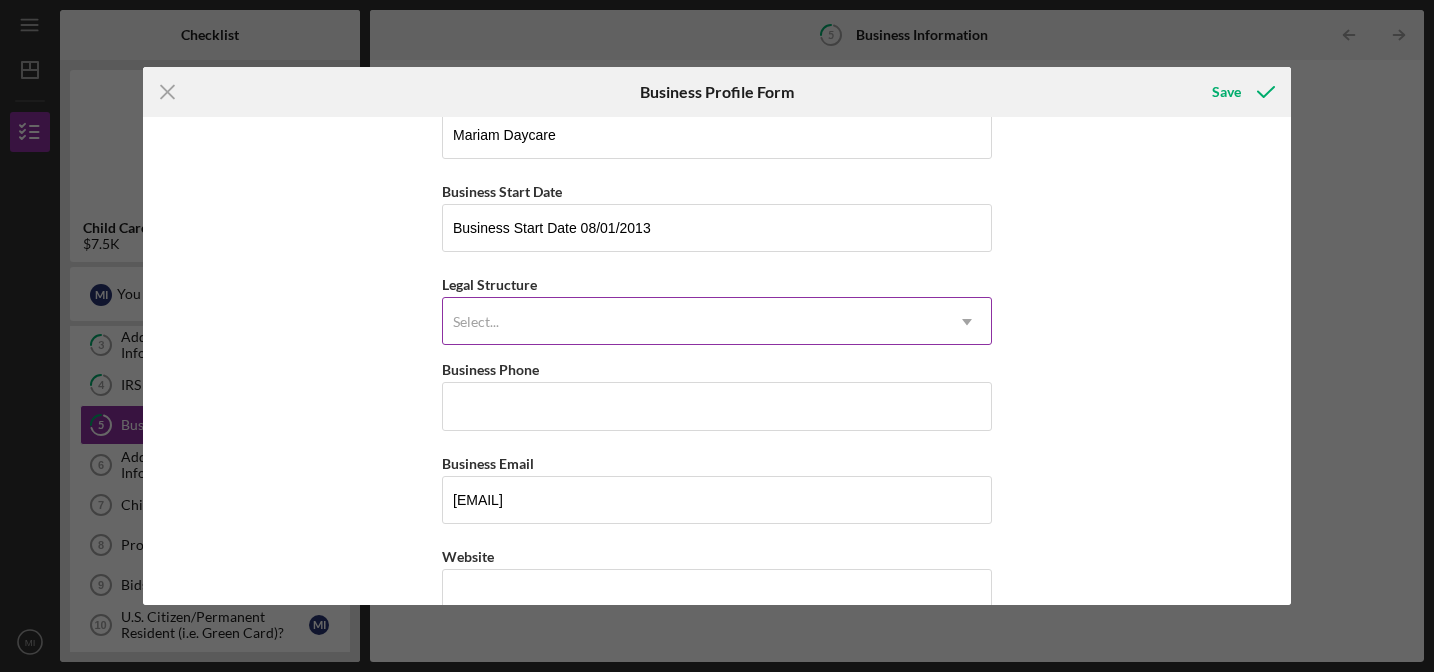 click on "Select..." at bounding box center [693, 322] 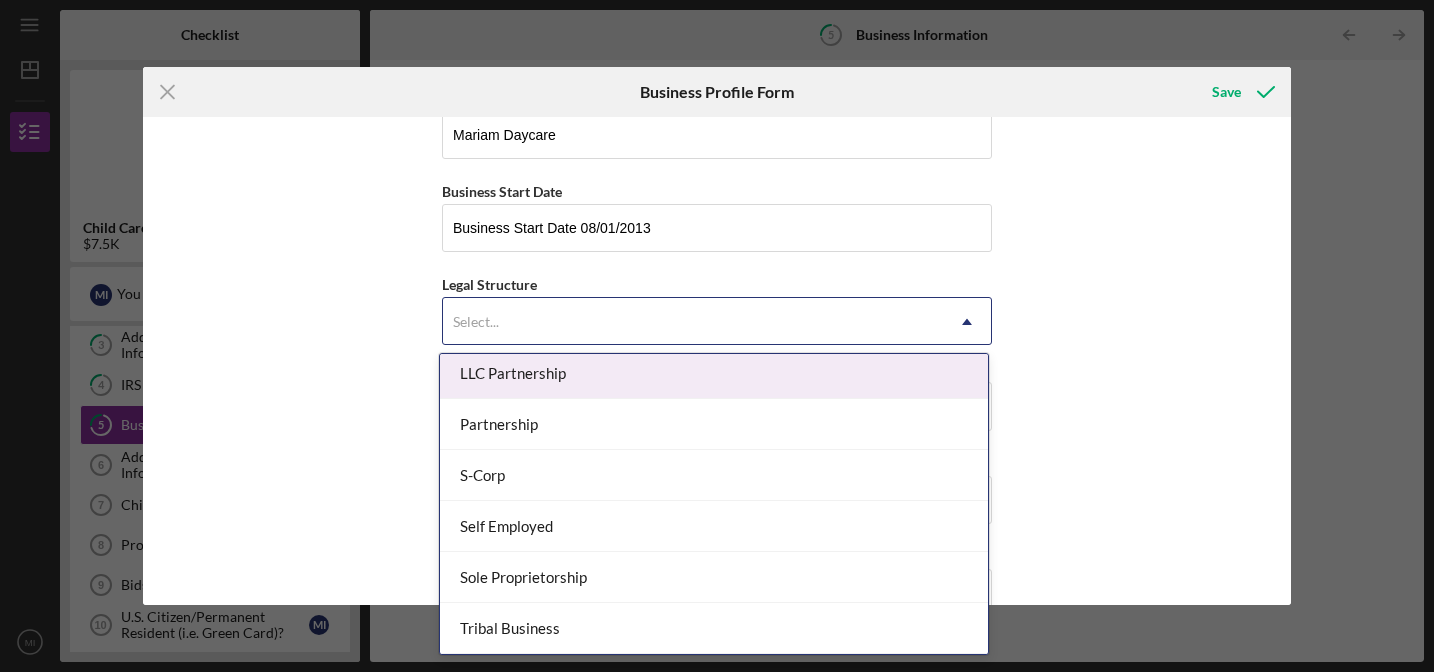 scroll, scrollTop: 441, scrollLeft: 0, axis: vertical 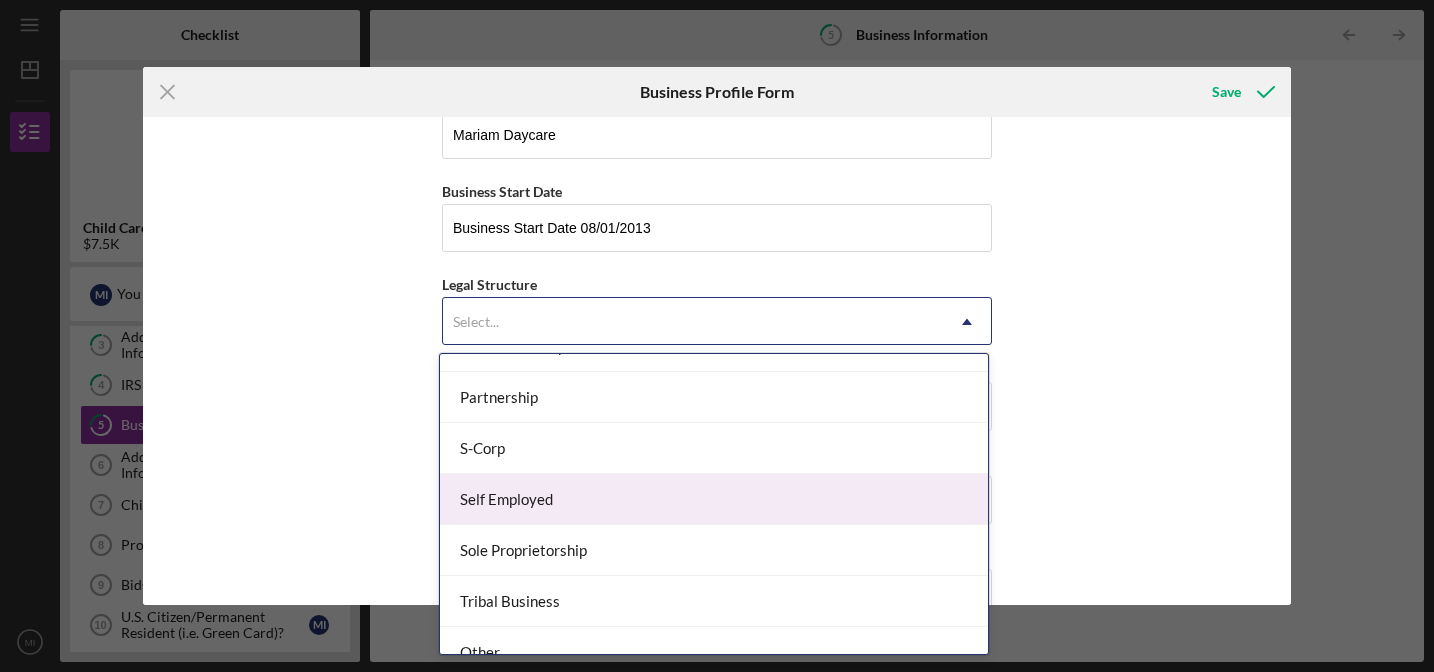 click on "Self Employed" at bounding box center [714, 499] 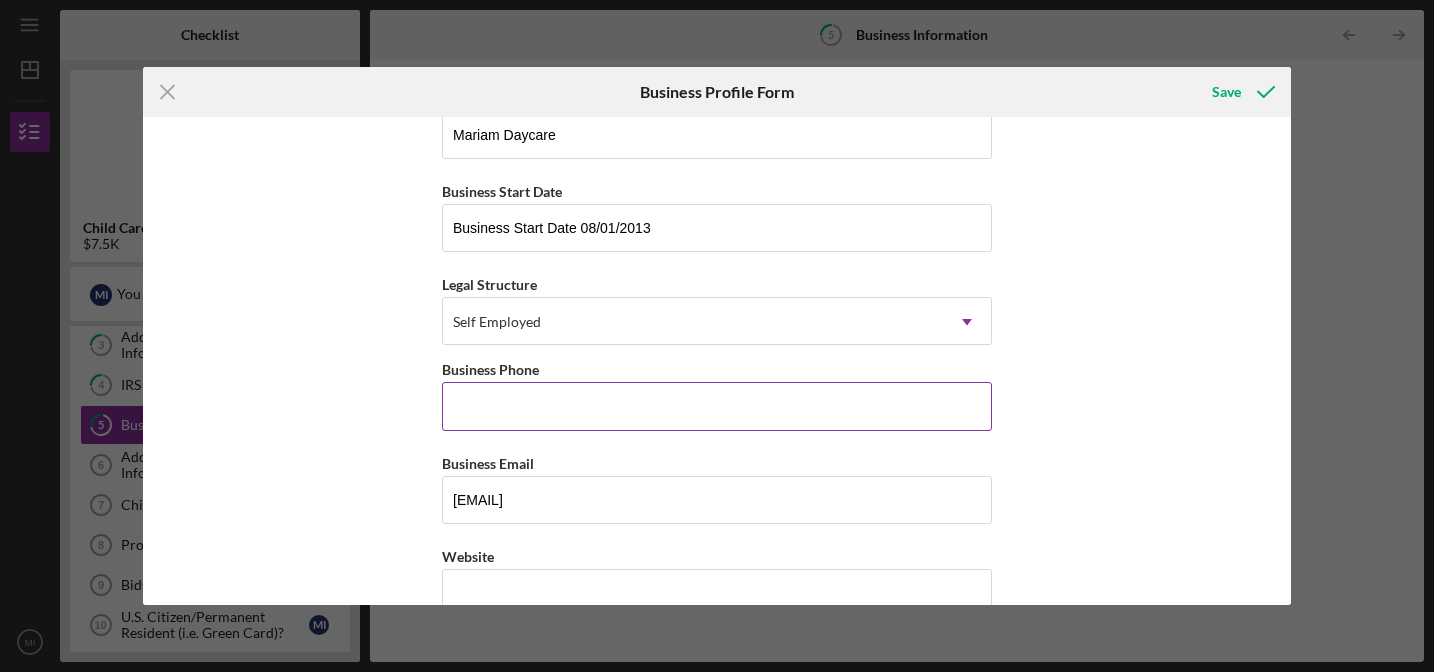 click on "Business Phone" at bounding box center [717, 406] 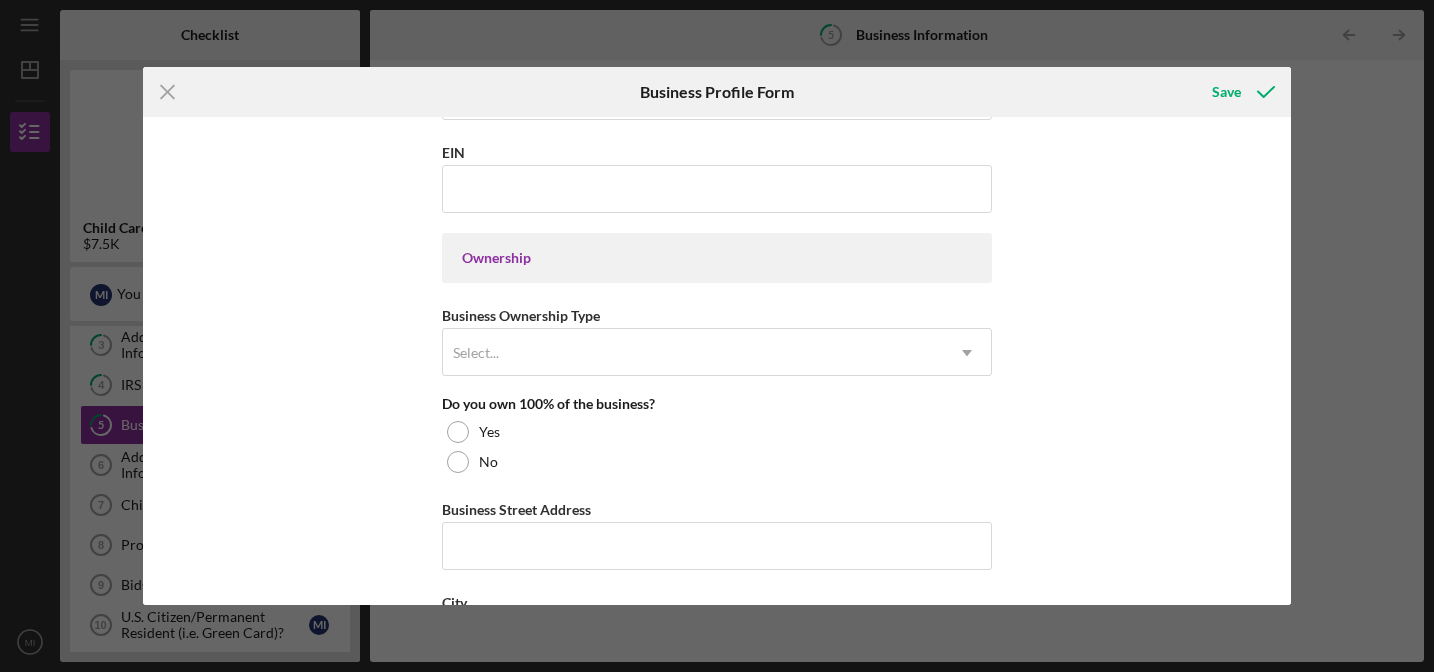 scroll, scrollTop: 821, scrollLeft: 0, axis: vertical 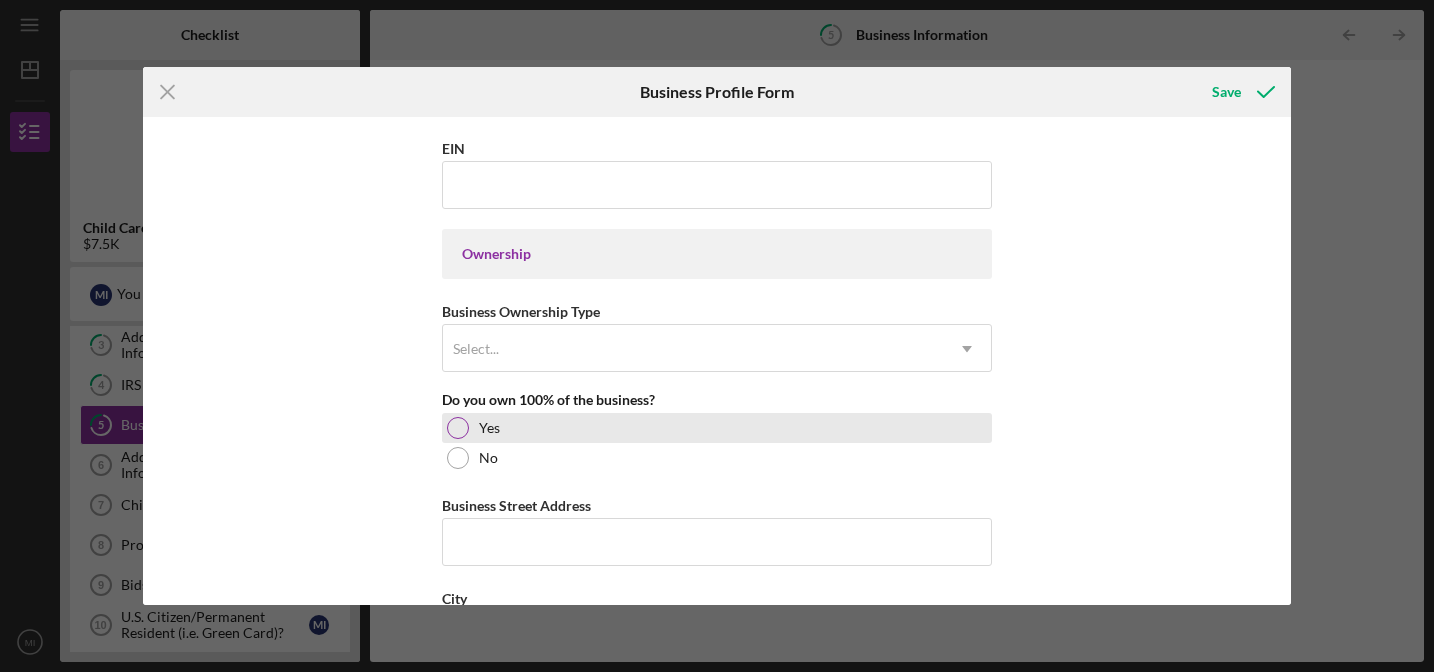 type on "(612) 702-1986" 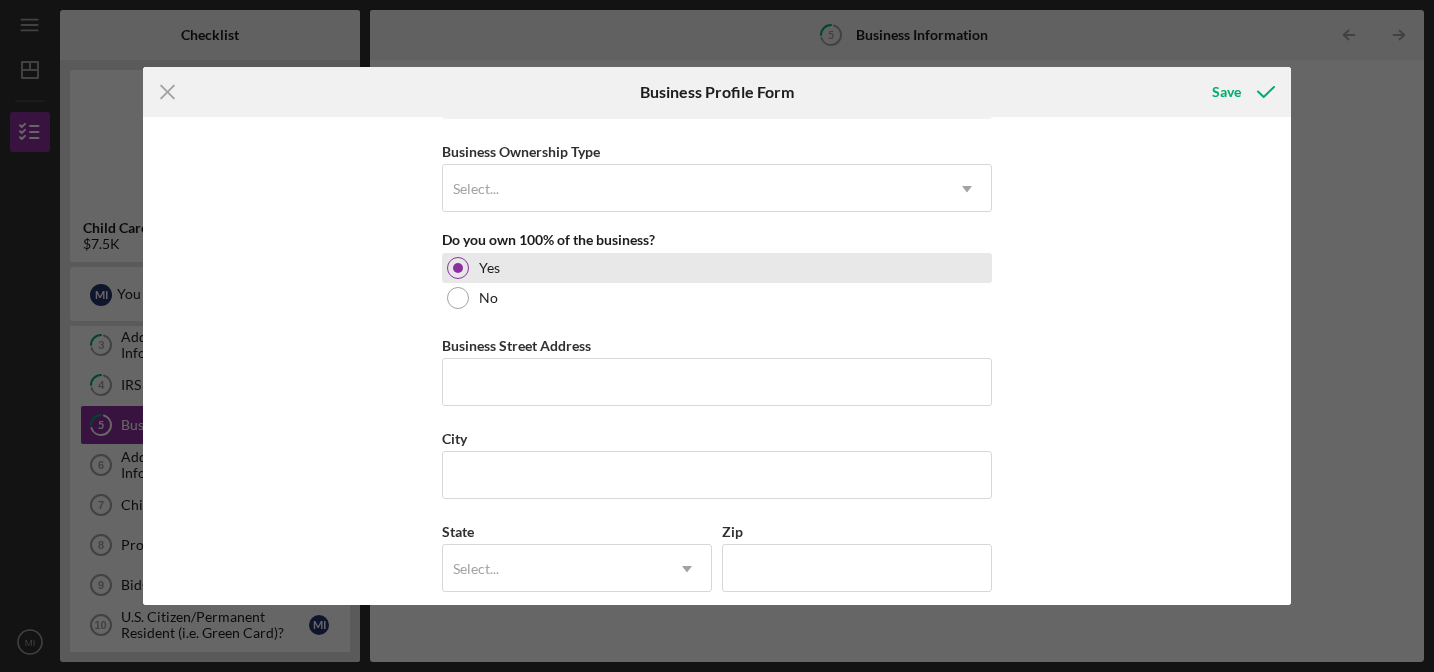 scroll, scrollTop: 994, scrollLeft: 0, axis: vertical 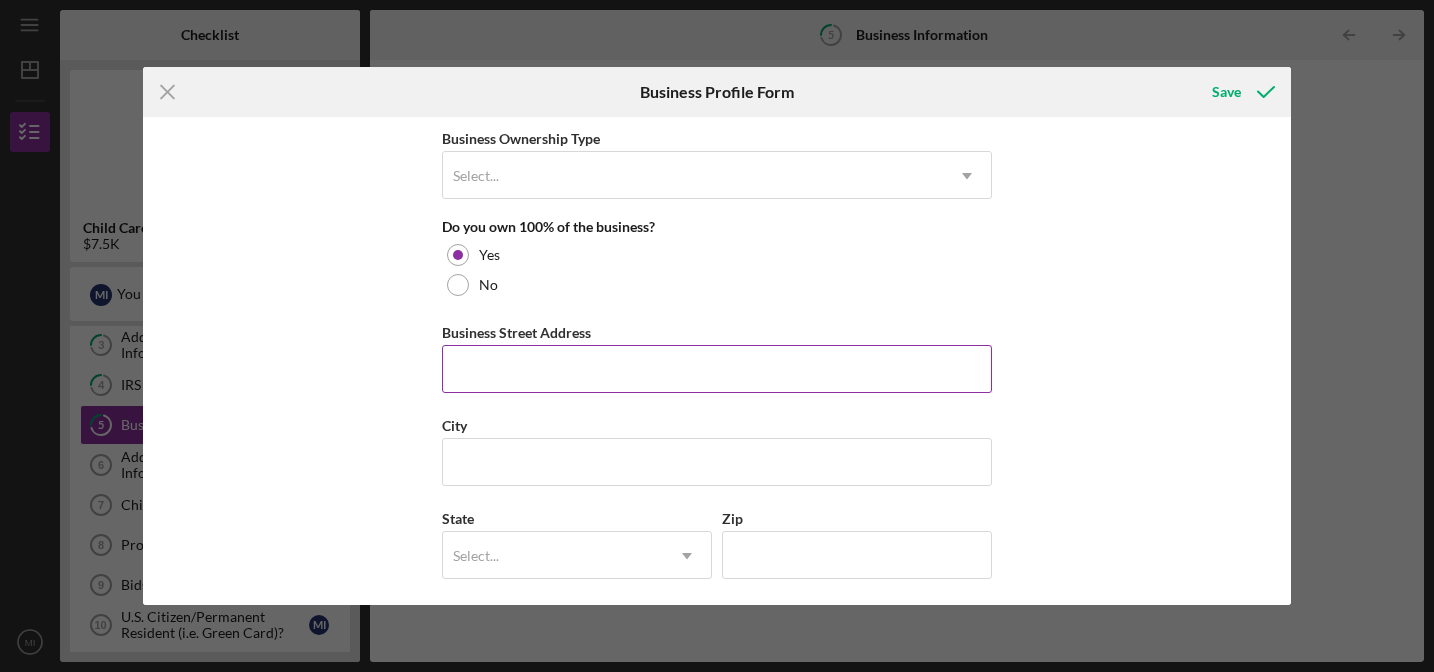 click on "Business Street Address" at bounding box center [717, 369] 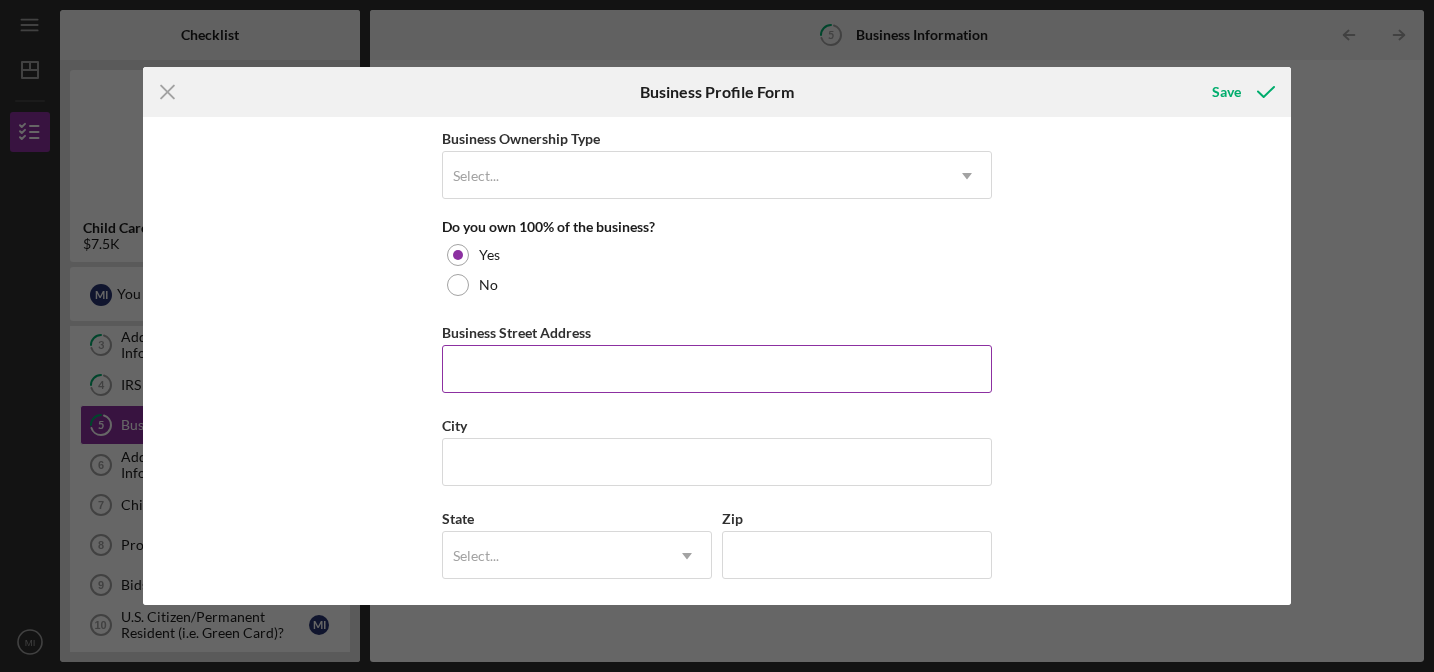 type on "567 North Asbury Street" 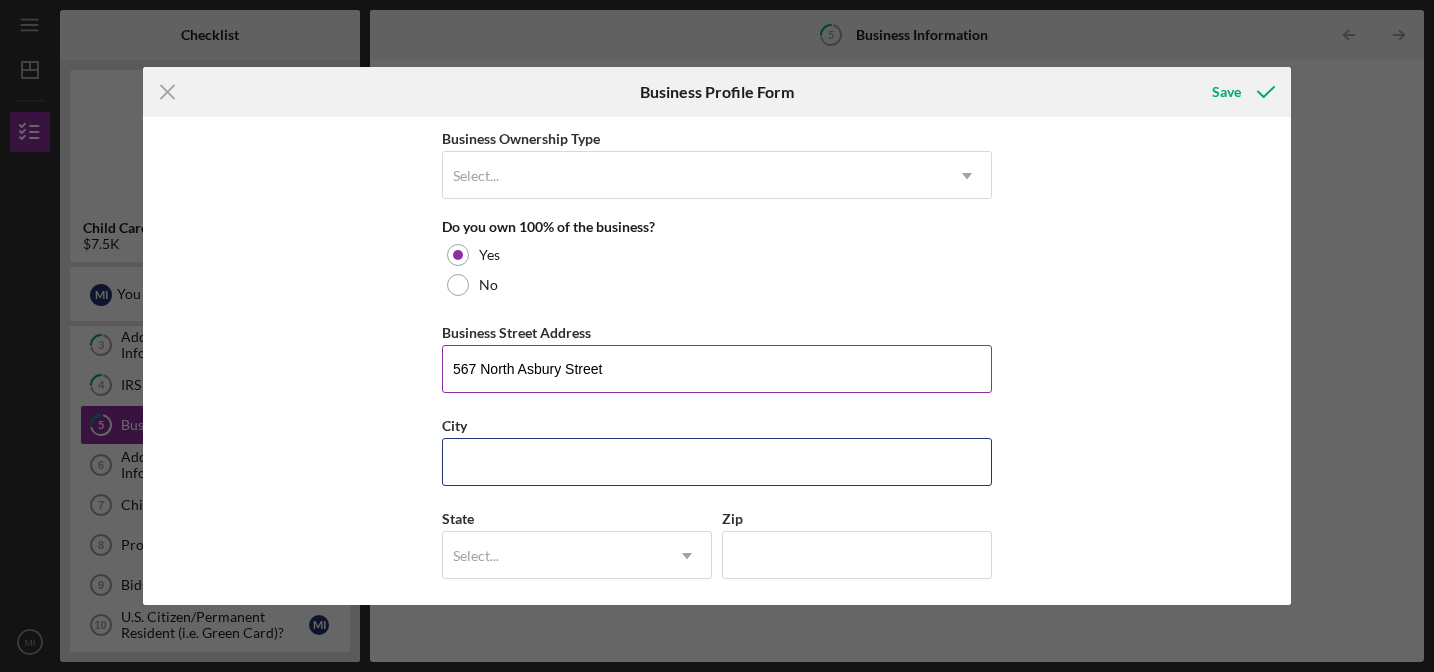 type on "Saint Paul" 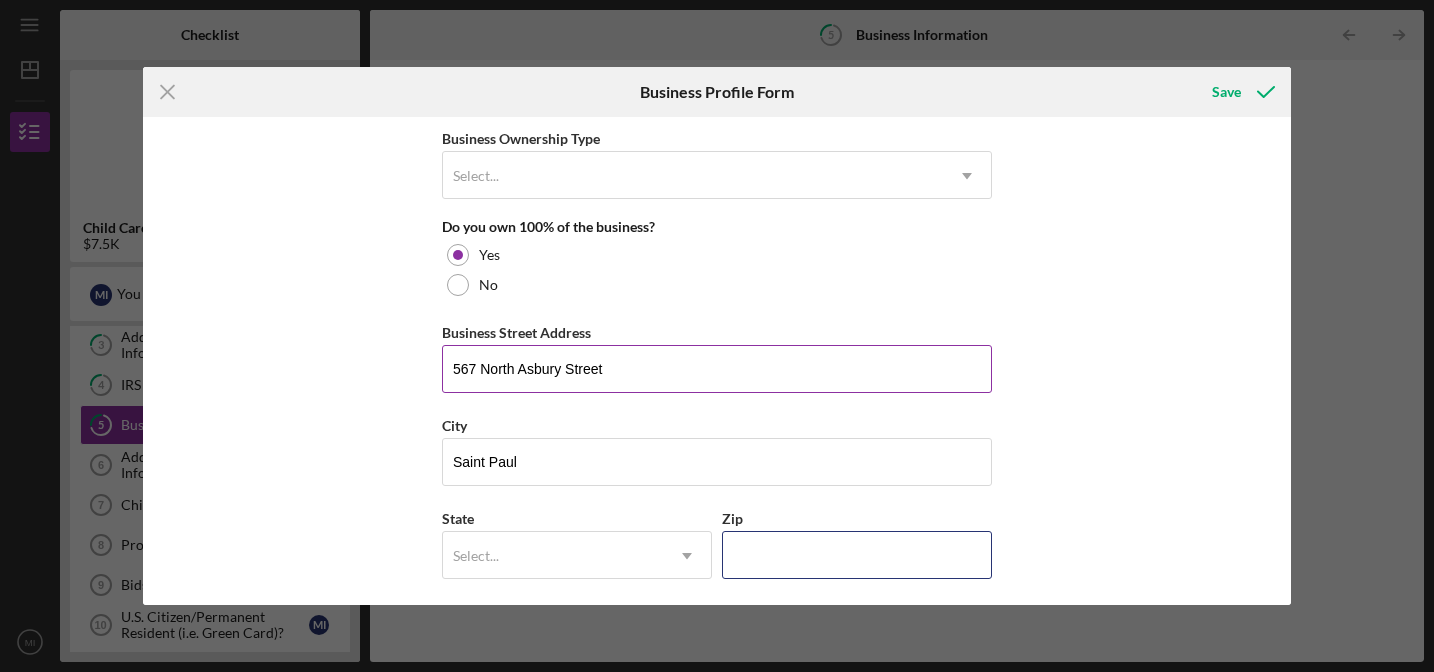 type on "55104" 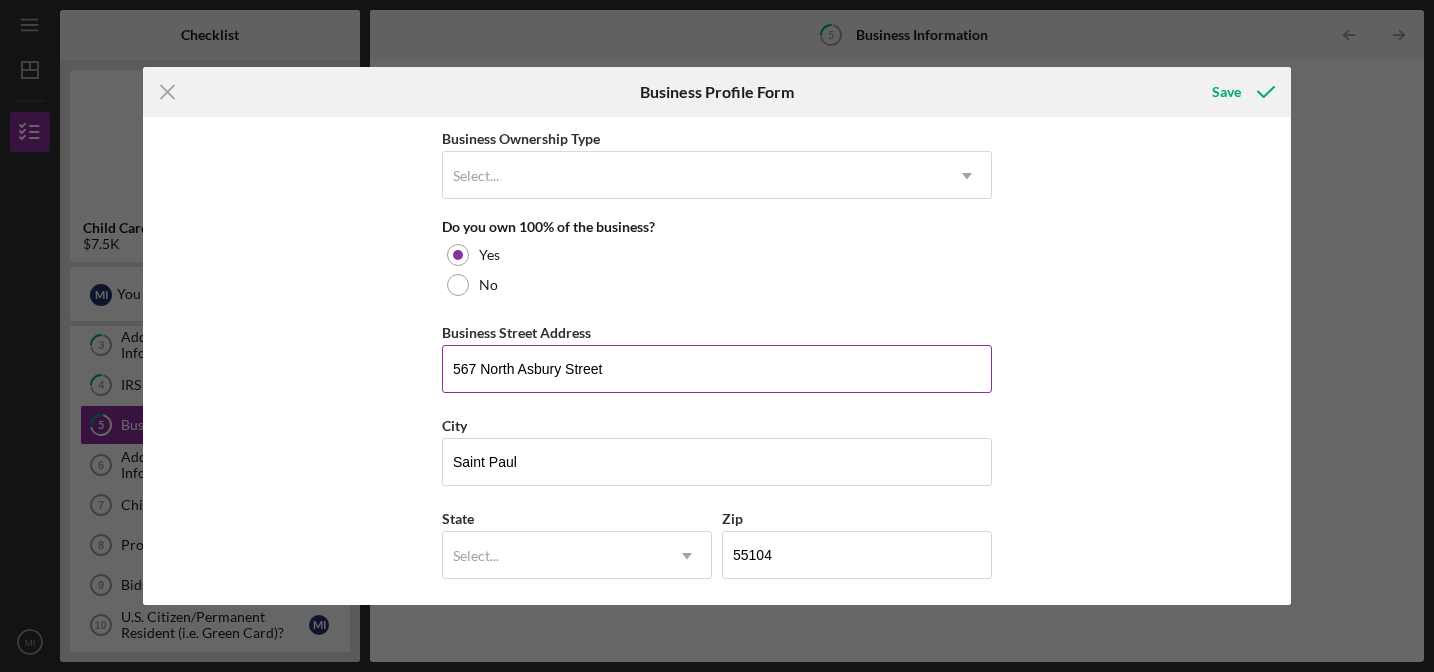 type on "MN" 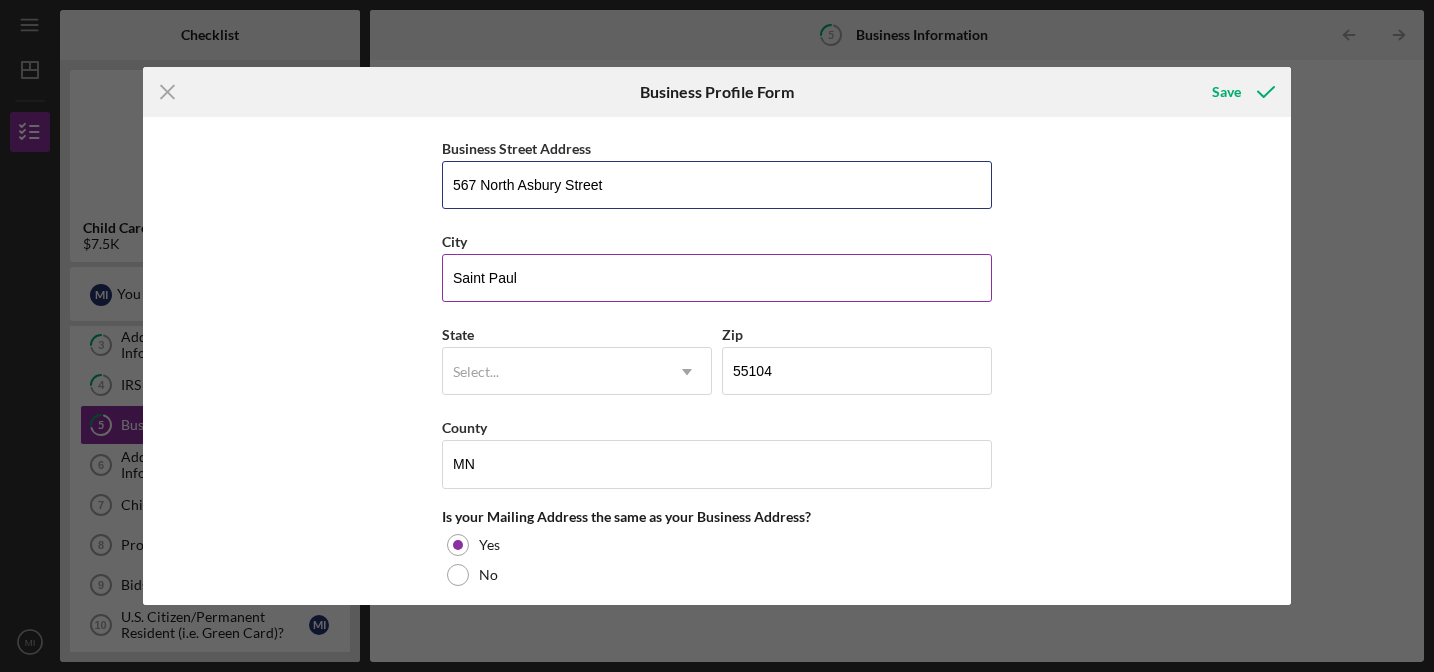 scroll, scrollTop: 1188, scrollLeft: 0, axis: vertical 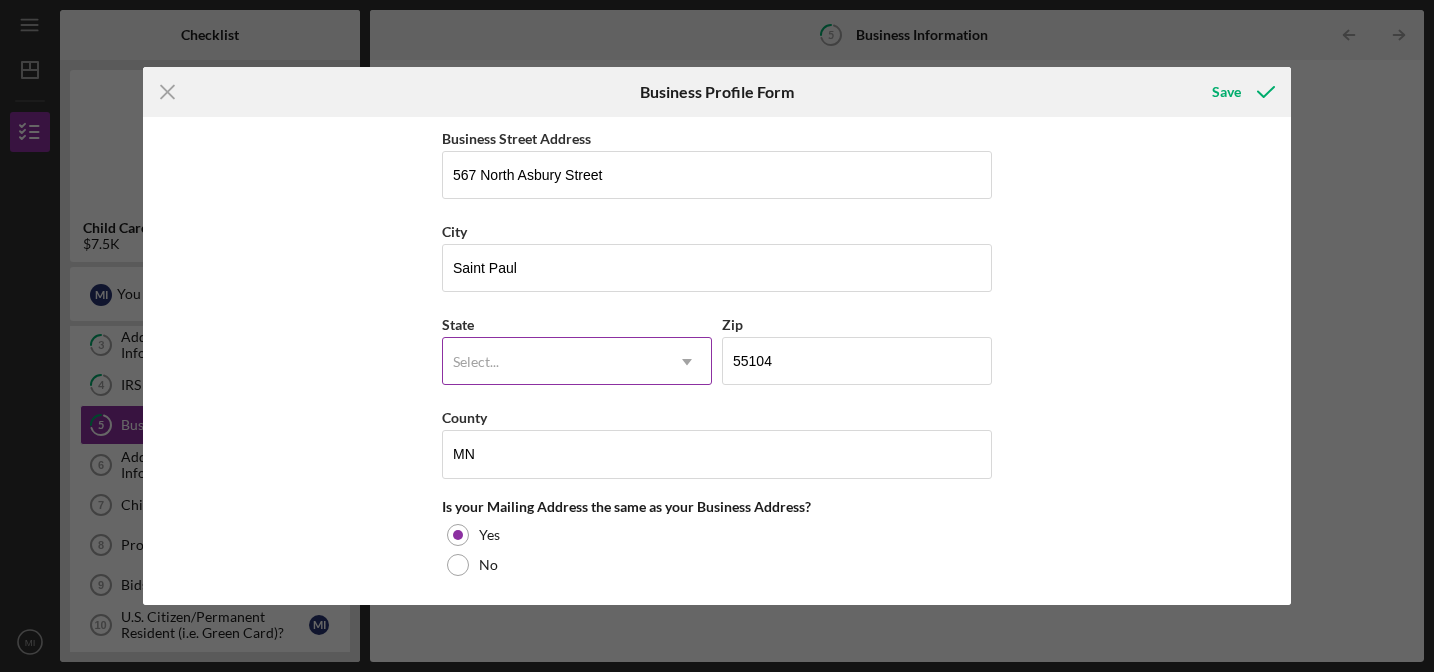 click on "Select..." at bounding box center (553, 362) 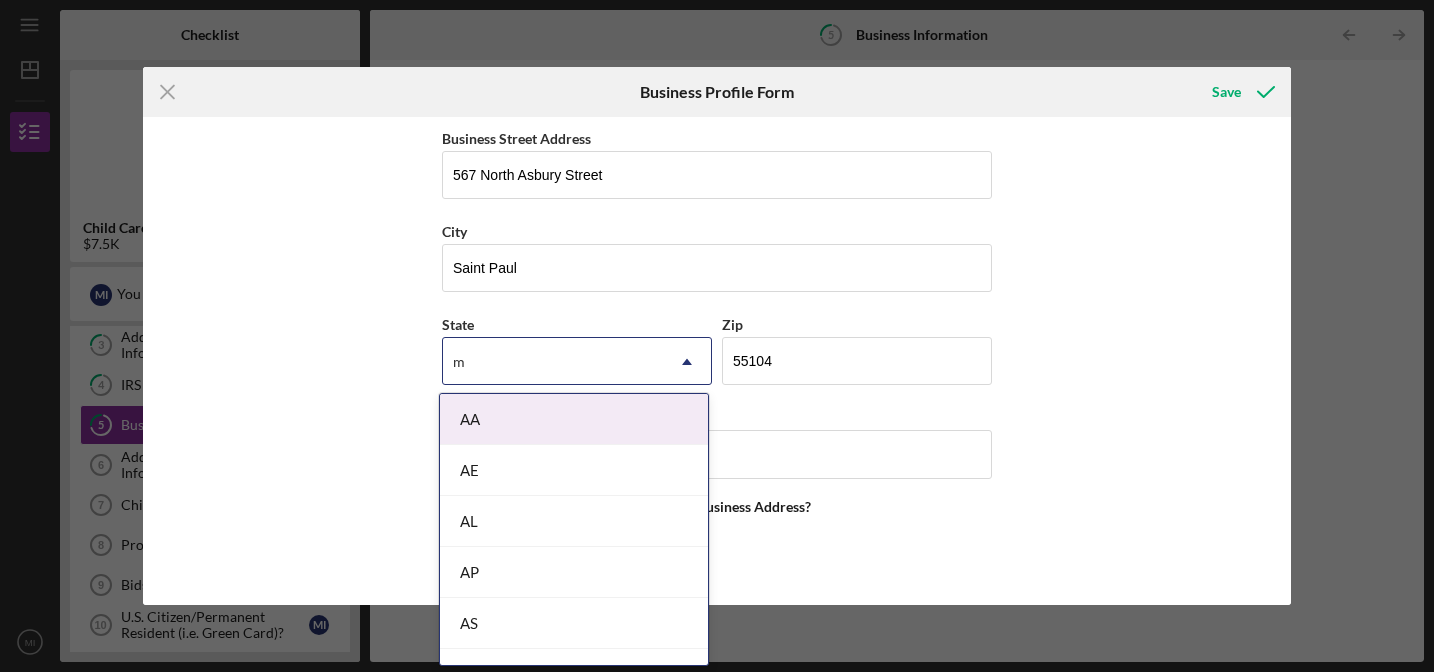 type on "mn" 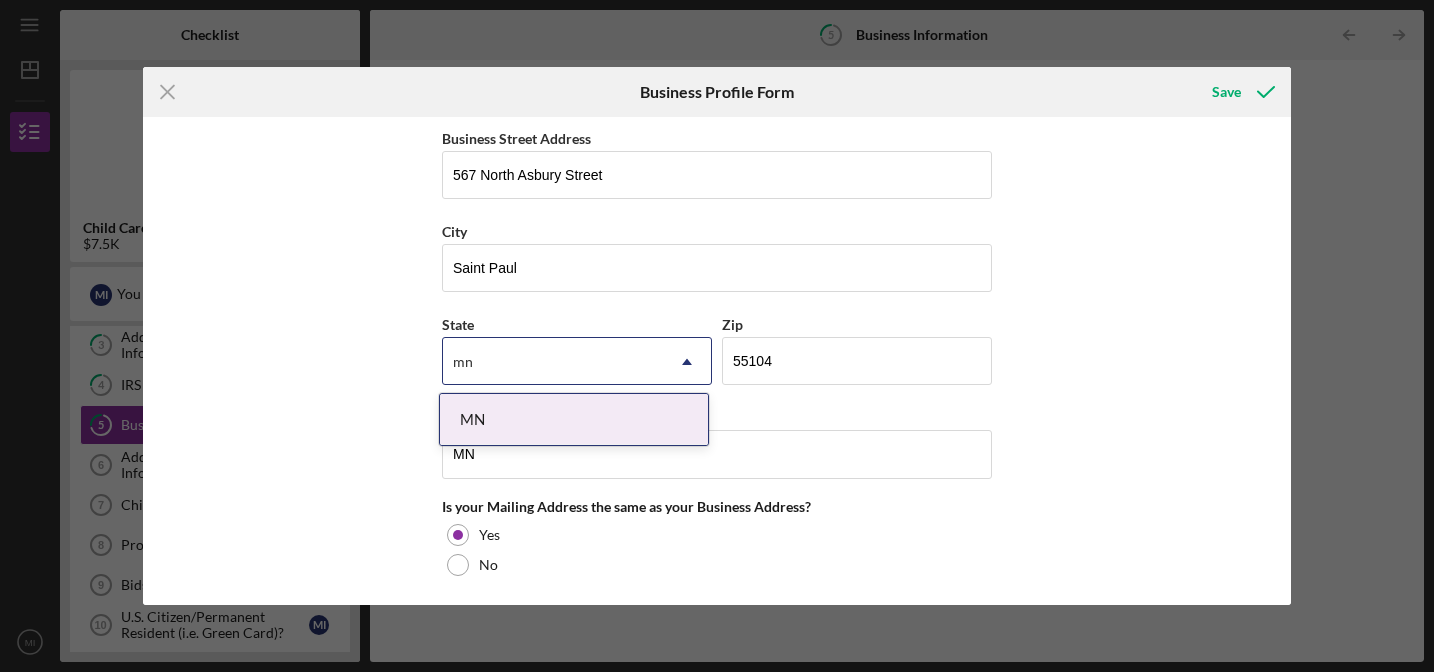 type 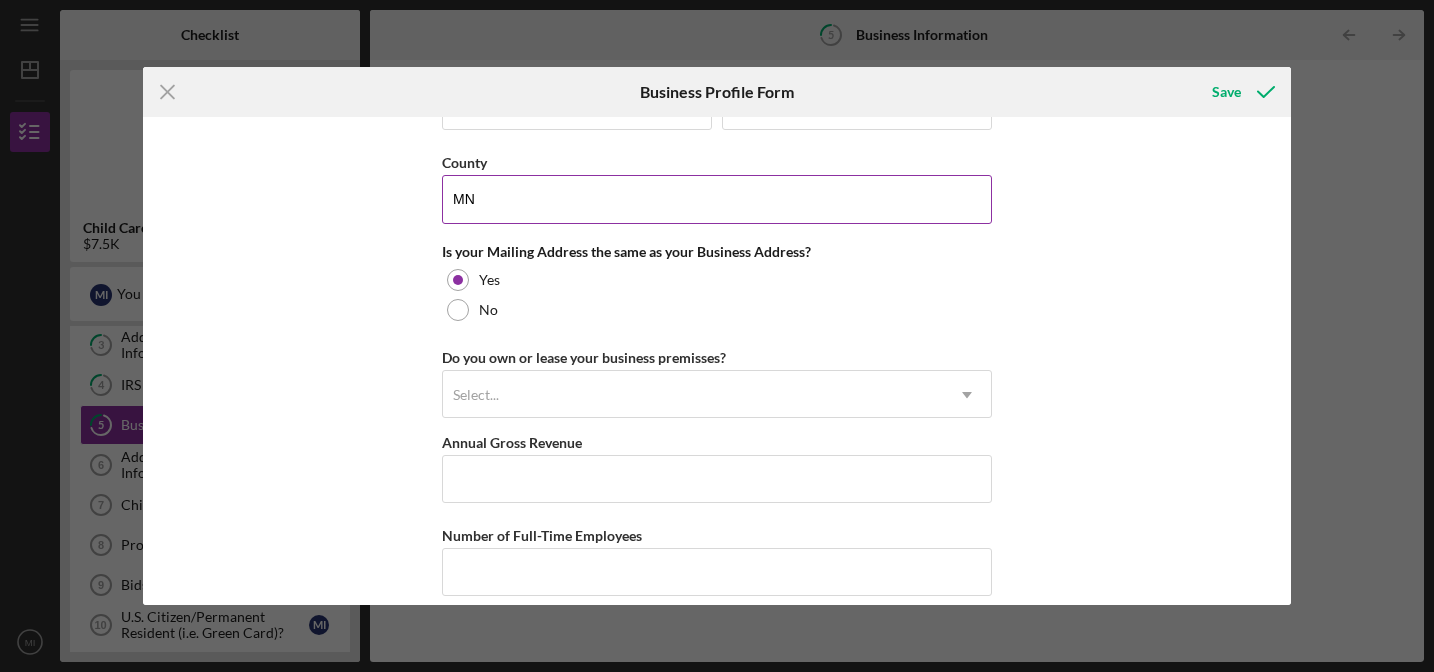 scroll, scrollTop: 1444, scrollLeft: 0, axis: vertical 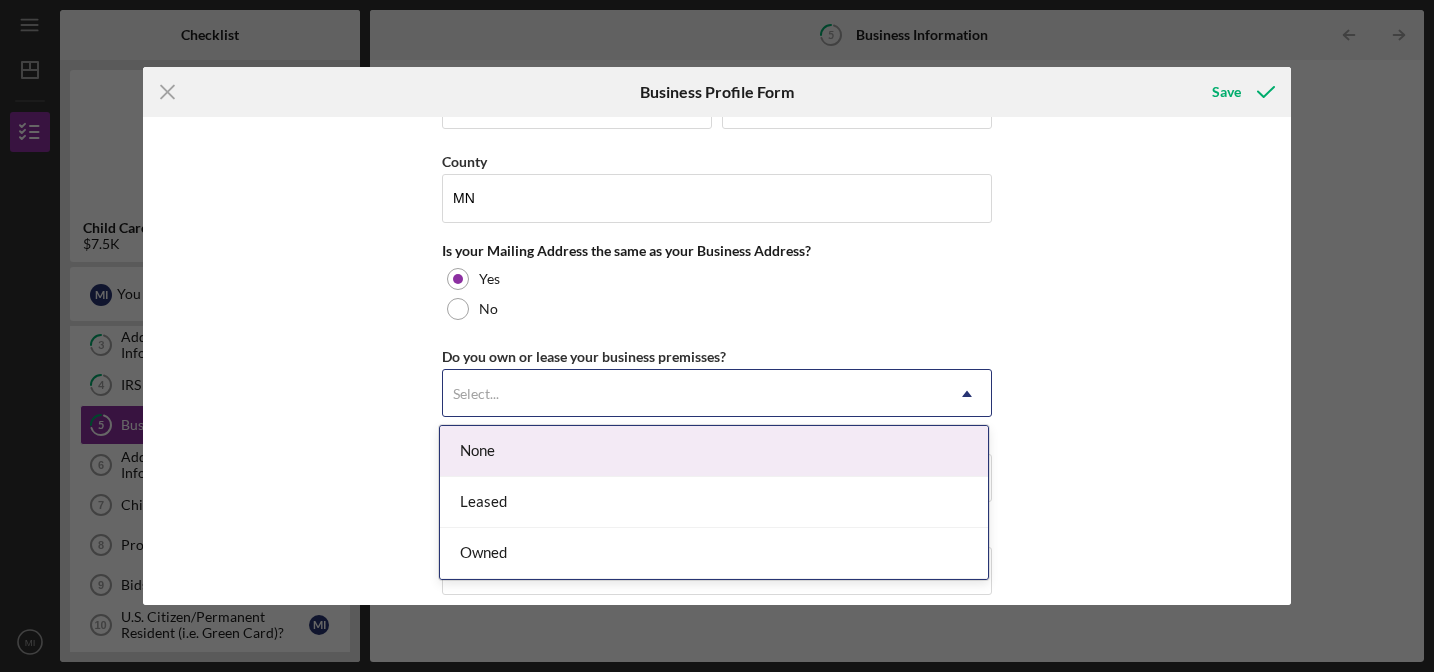 click on "Select..." at bounding box center (693, 394) 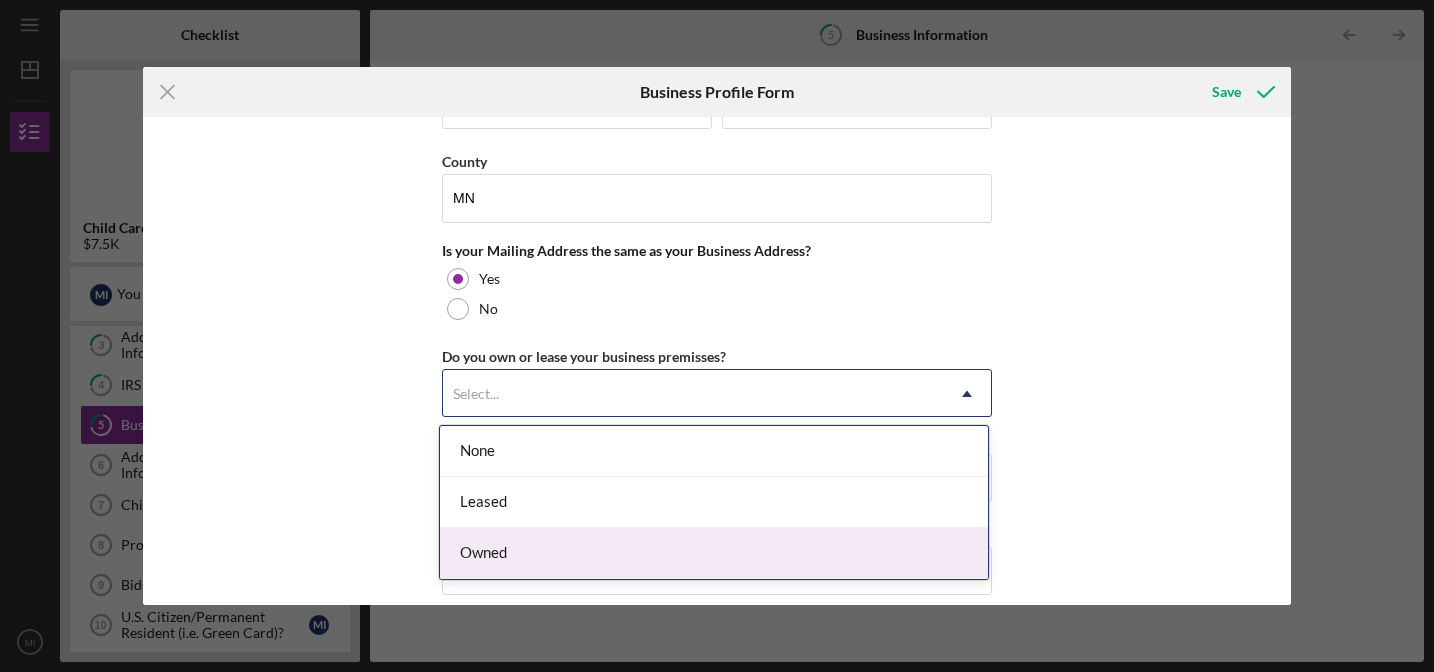 click on "Owned" at bounding box center [714, 553] 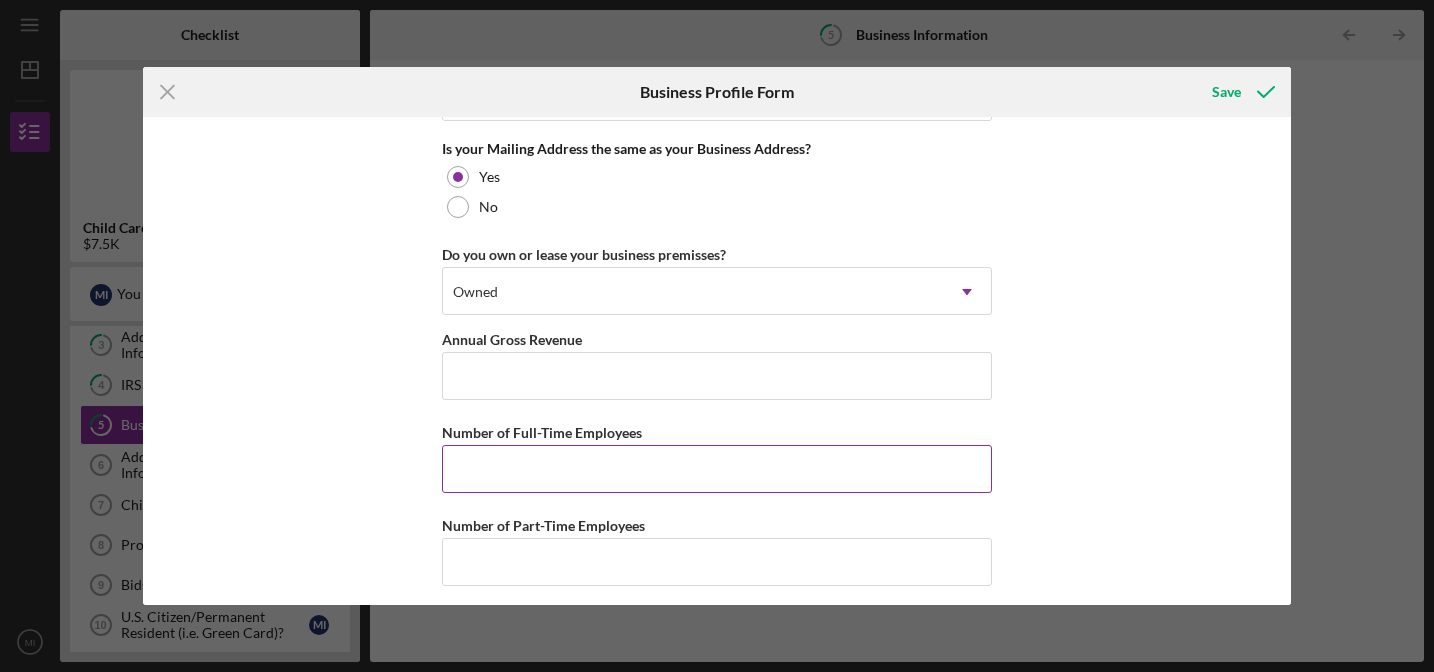 scroll, scrollTop: 1557, scrollLeft: 0, axis: vertical 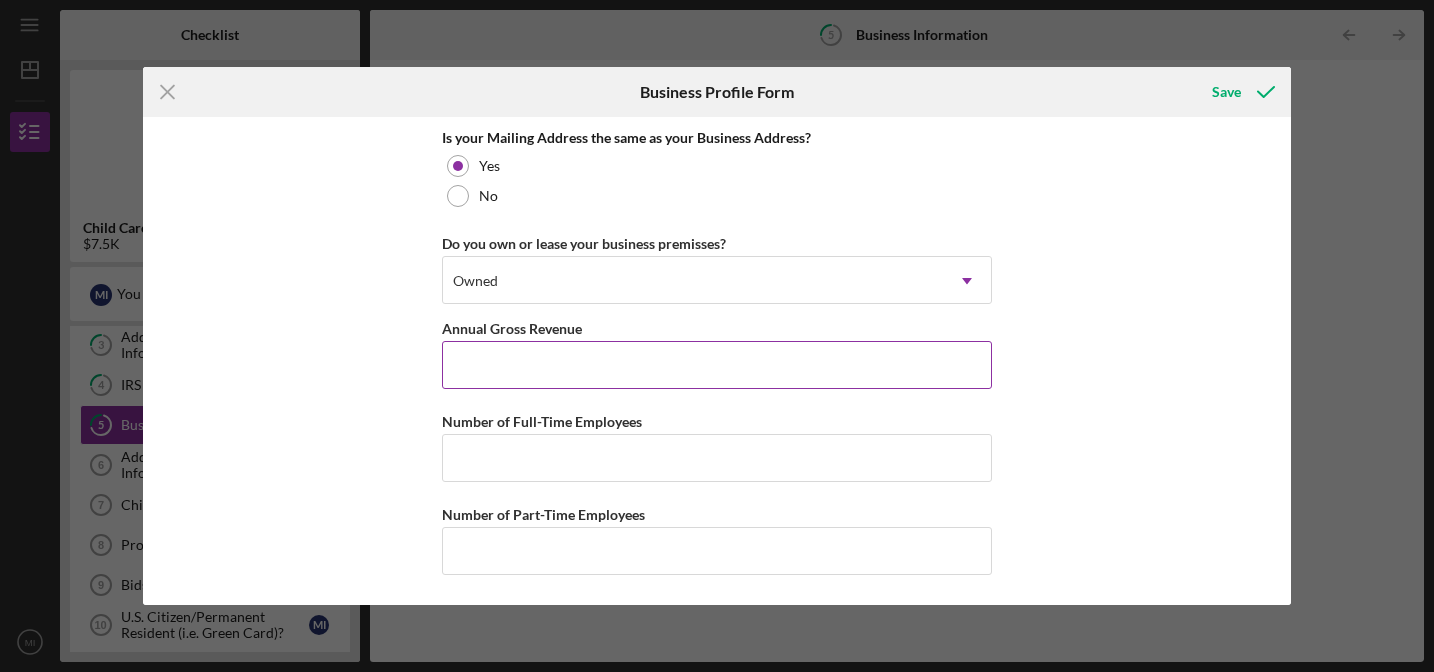 click on "Annual Gross Revenue" at bounding box center [717, 365] 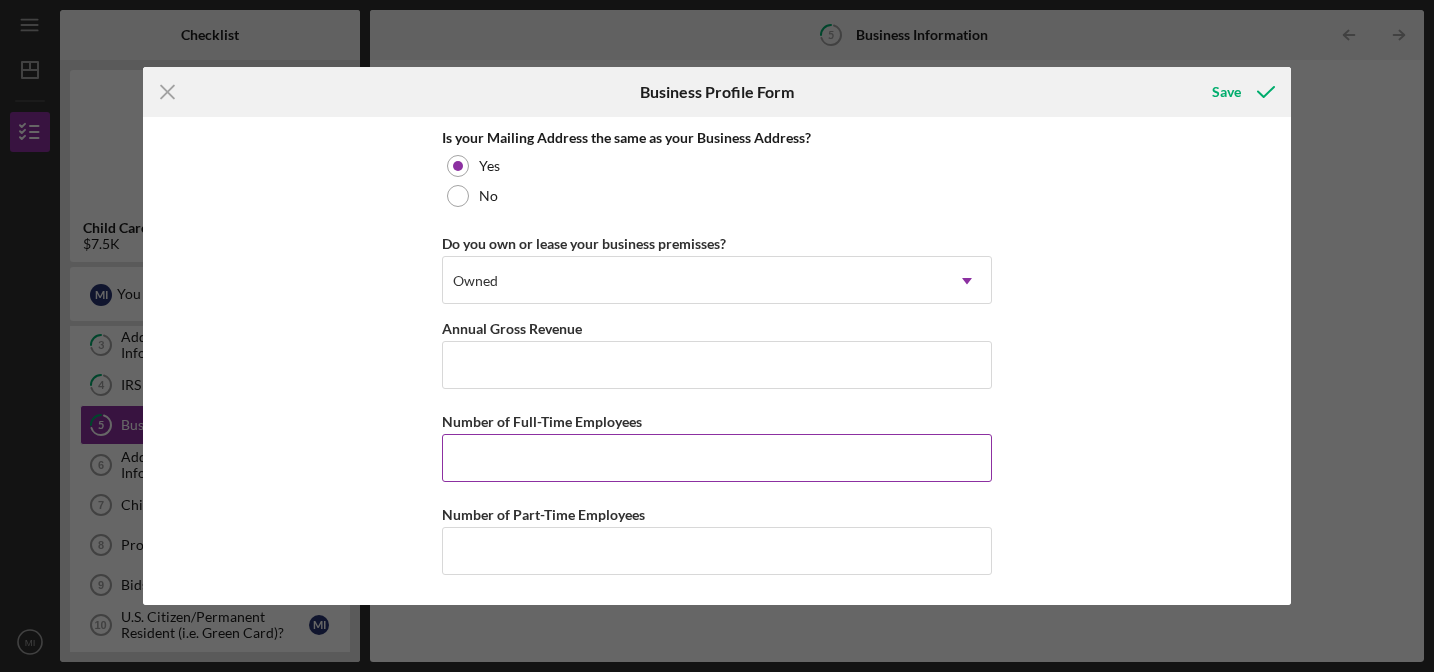 click on "Number of Full-Time Employees" at bounding box center [717, 458] 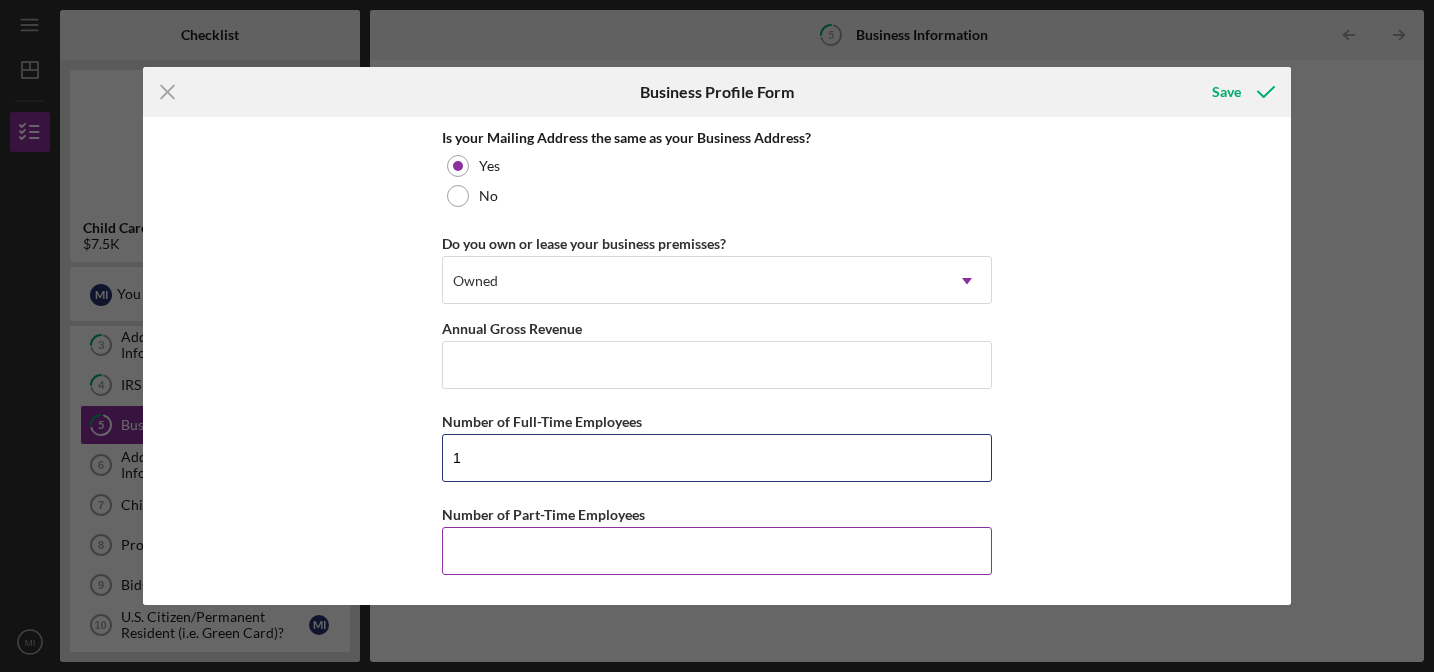 type on "1" 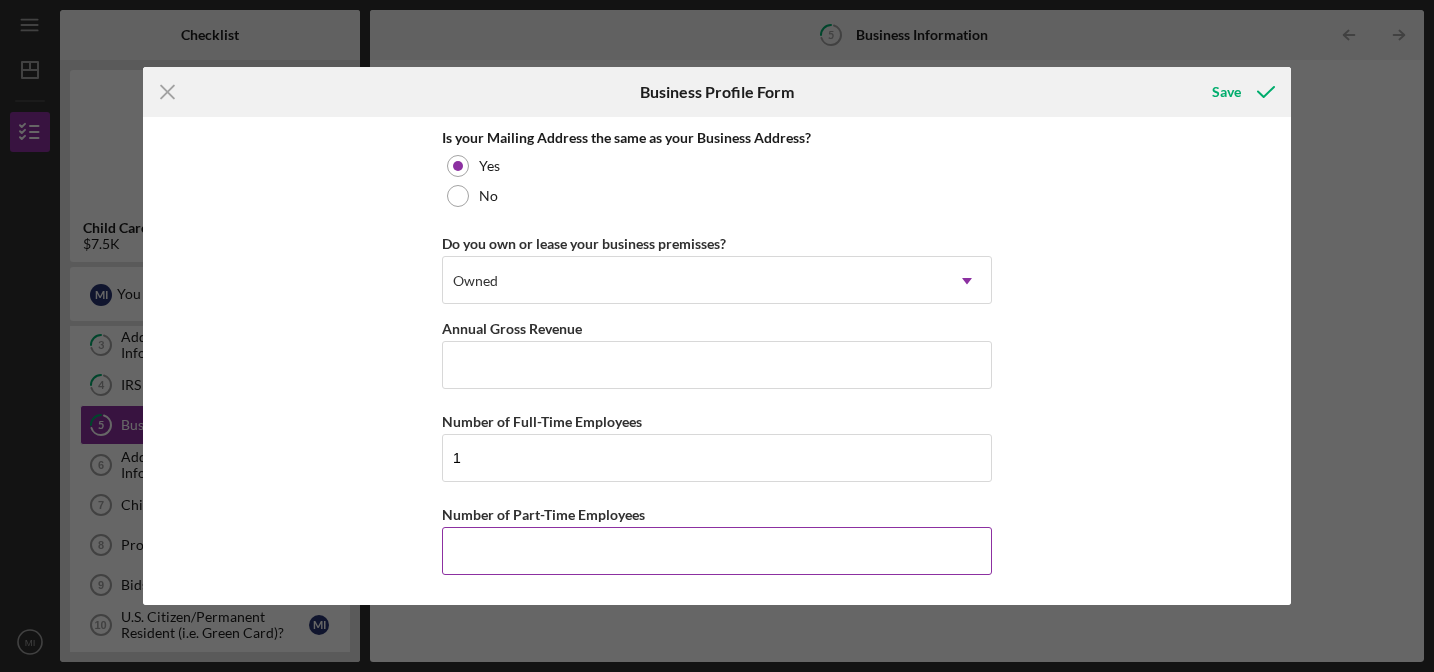 click on "Number of Part-Time Employees" at bounding box center (717, 551) 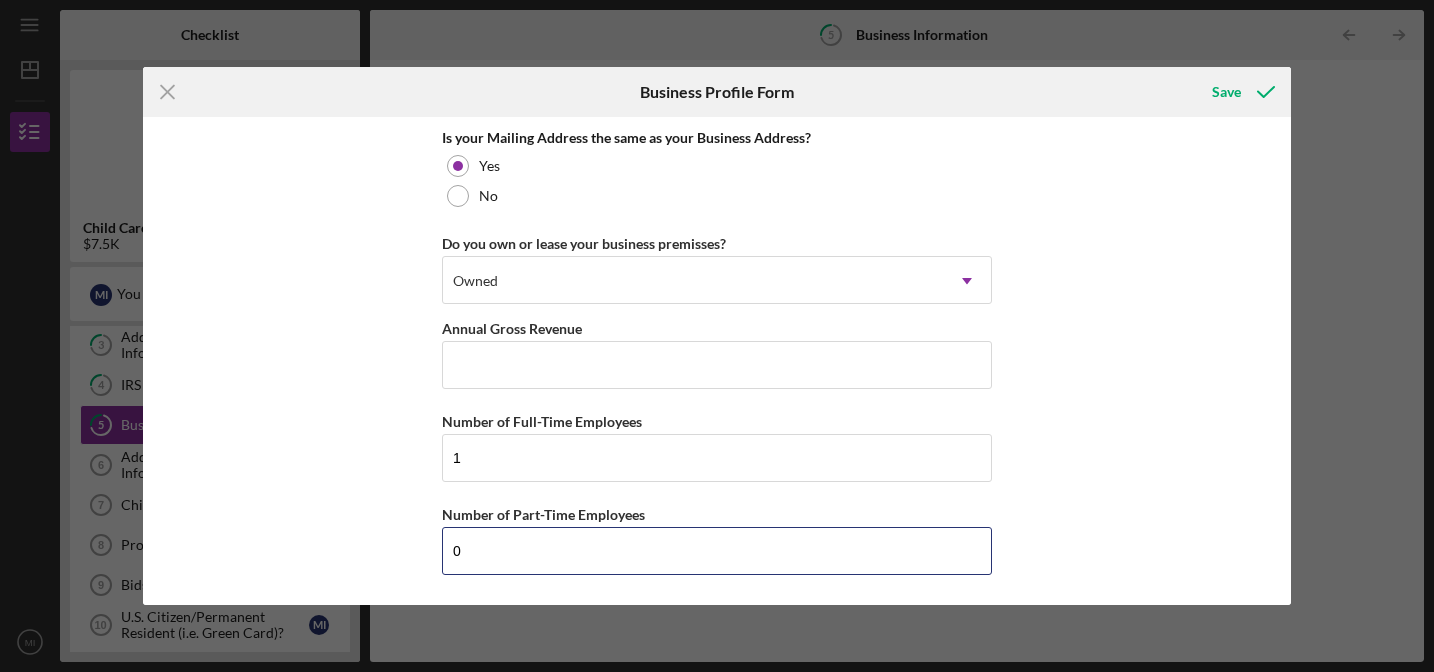 type on "0" 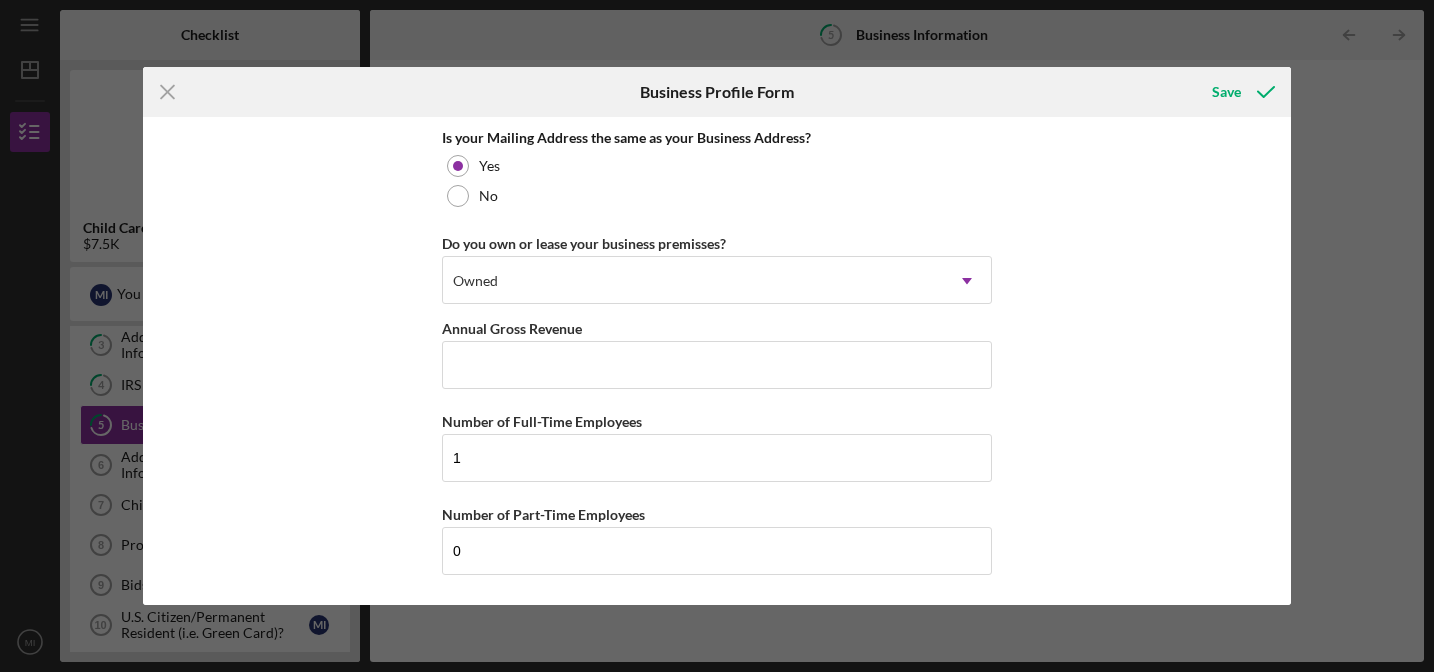 click on "Business Name Mariam Daycare DBA Mariam Daycare Business Start Date 08/01/2013 Legal Structure Self Employed Icon/Dropdown Arrow Business Phone (612) 702-1986 Business Email bibrahim@comcast.net Website Industry Industry NAICS Code EIN Ownership Business Ownership Type Select... Icon/Dropdown Arrow Do you own 100% of the business? Yes No Business Street Address 567 North Asbury Street City Saint Paul State MN Icon/Dropdown Arrow Zip 55104 County MN Is your Mailing Address the same as your Business Address? Yes No Do you own or lease your business premisses? Owned Icon/Dropdown Arrow Annual Gross Revenue Number of Full-Time Employees 1 Number of Part-Time Employees 0" at bounding box center [716, 361] 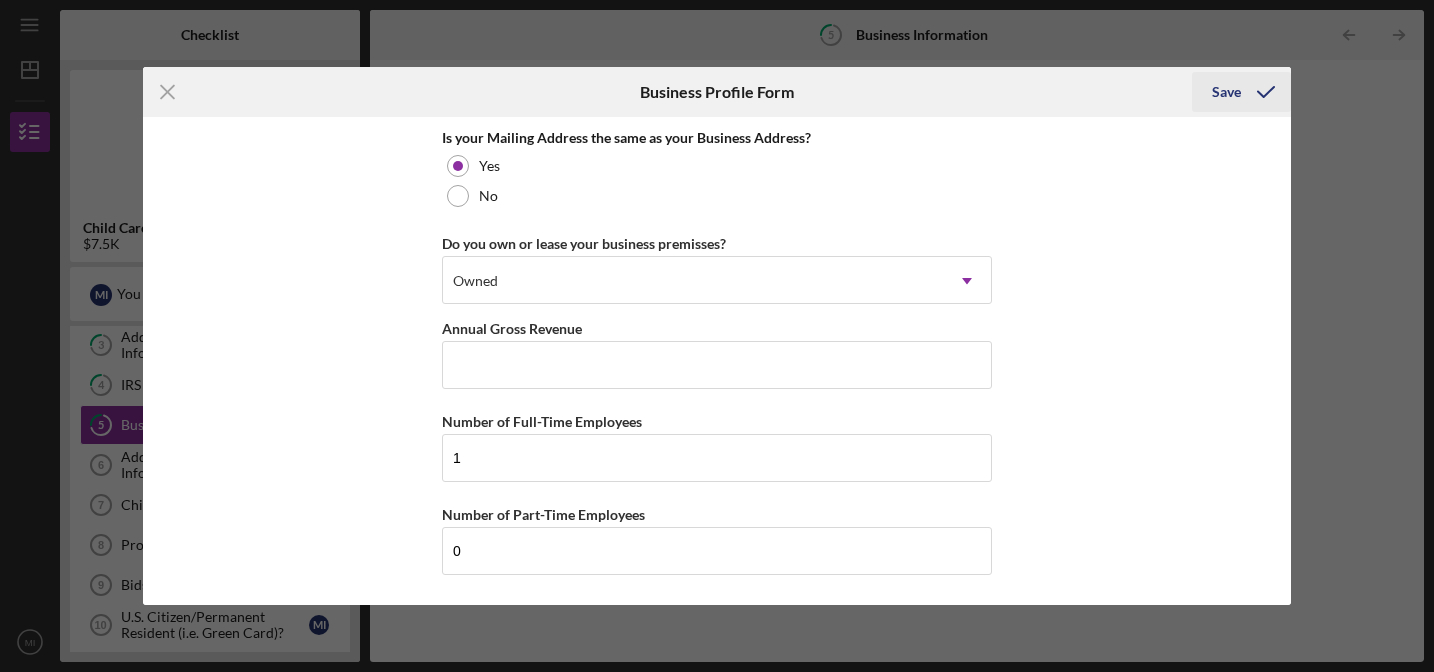 click 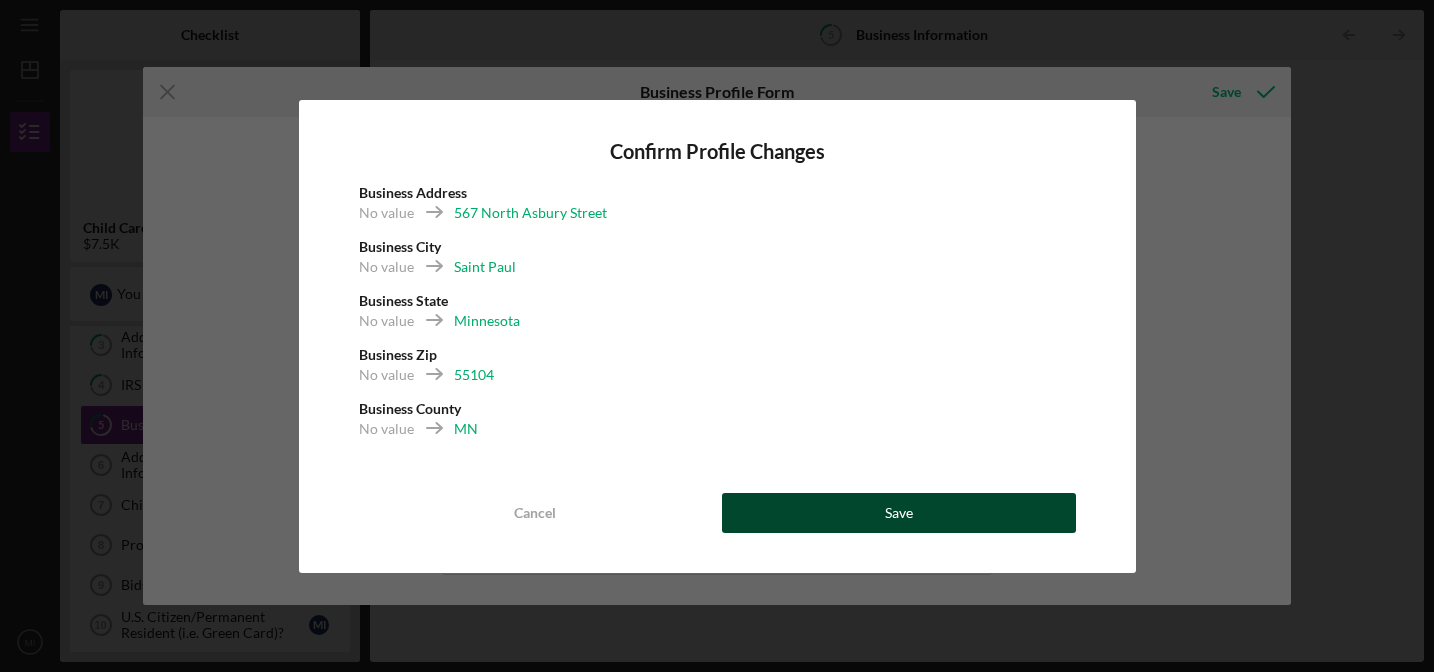 click on "Save" at bounding box center [899, 513] 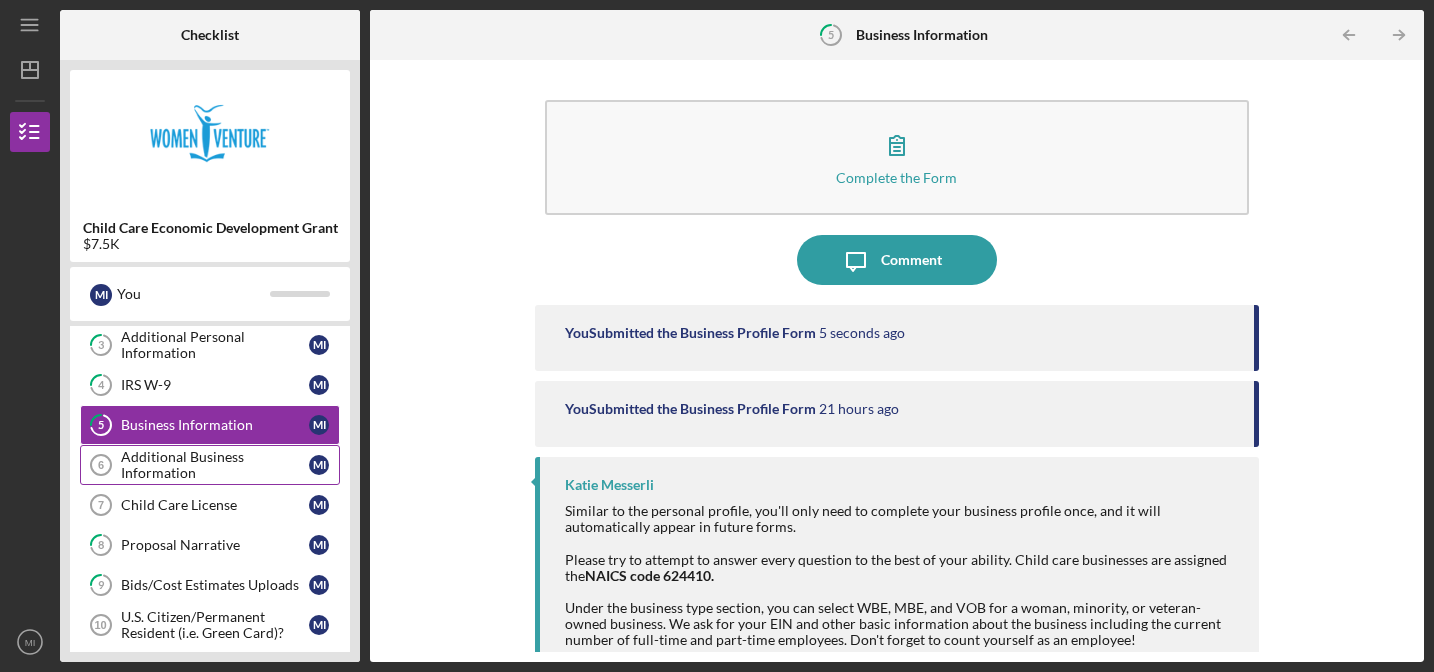 click on "Additional Business Information" at bounding box center [215, 465] 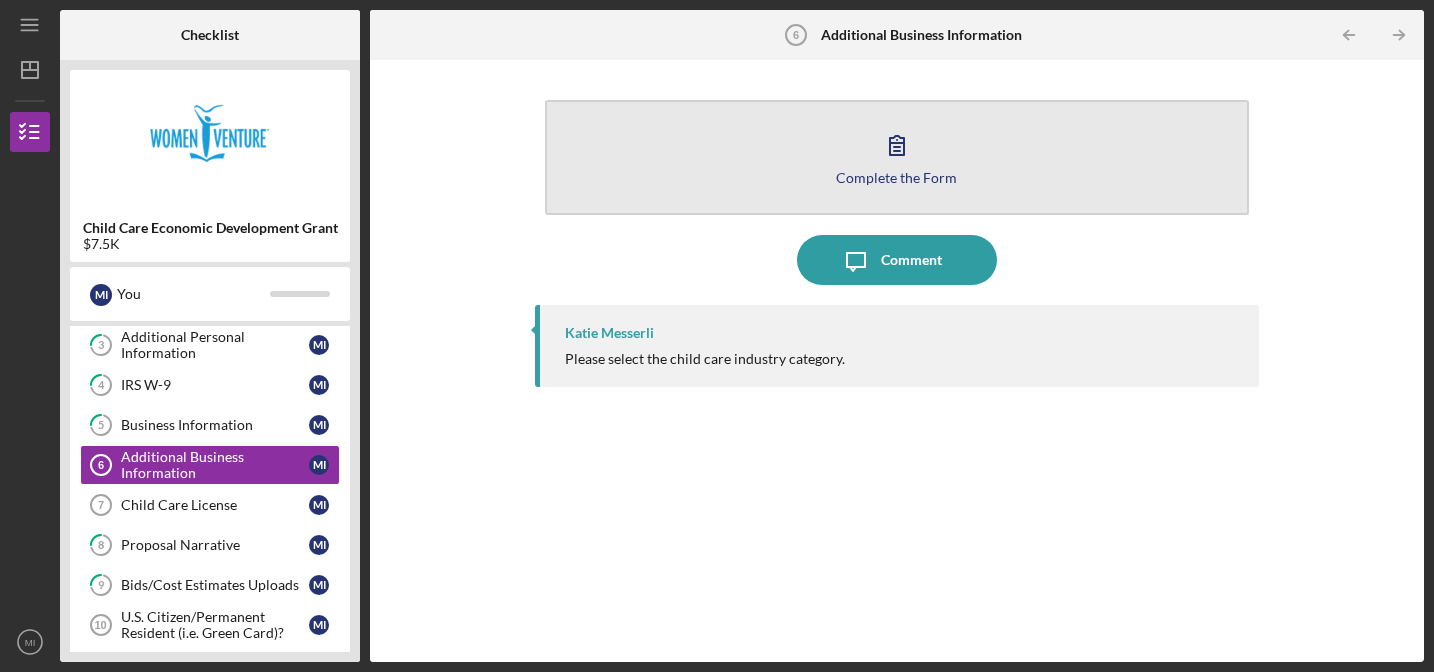 click on "Complete the Form Form" at bounding box center (897, 157) 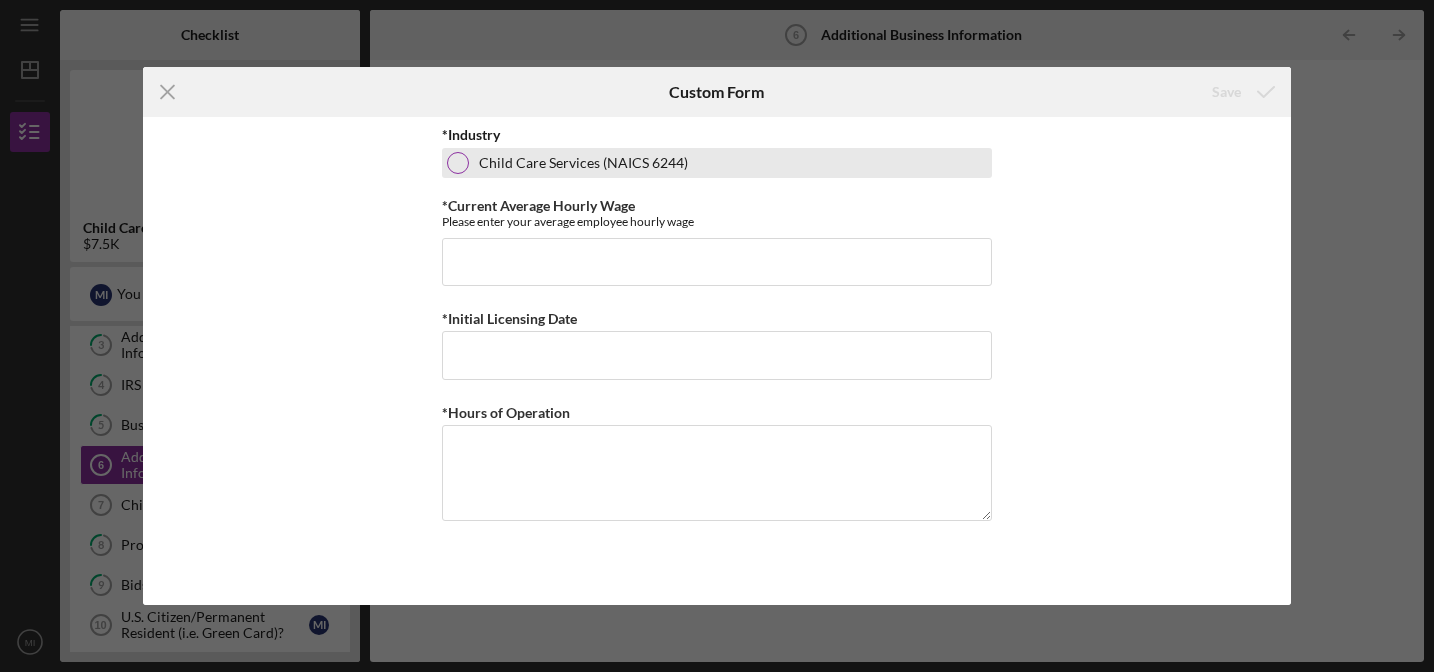 click on "Child Care Services (NAICS 6244)" at bounding box center (717, 163) 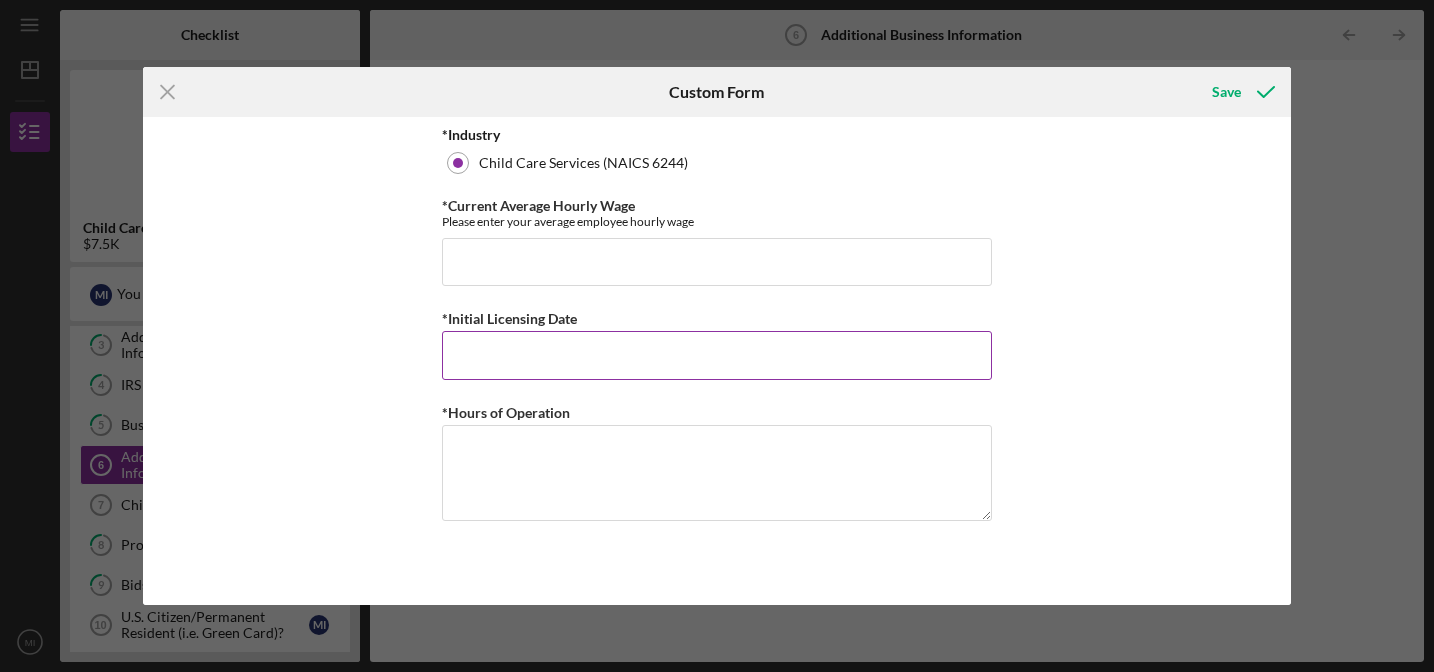 click on "*Initial Licensing Date" at bounding box center (717, 355) 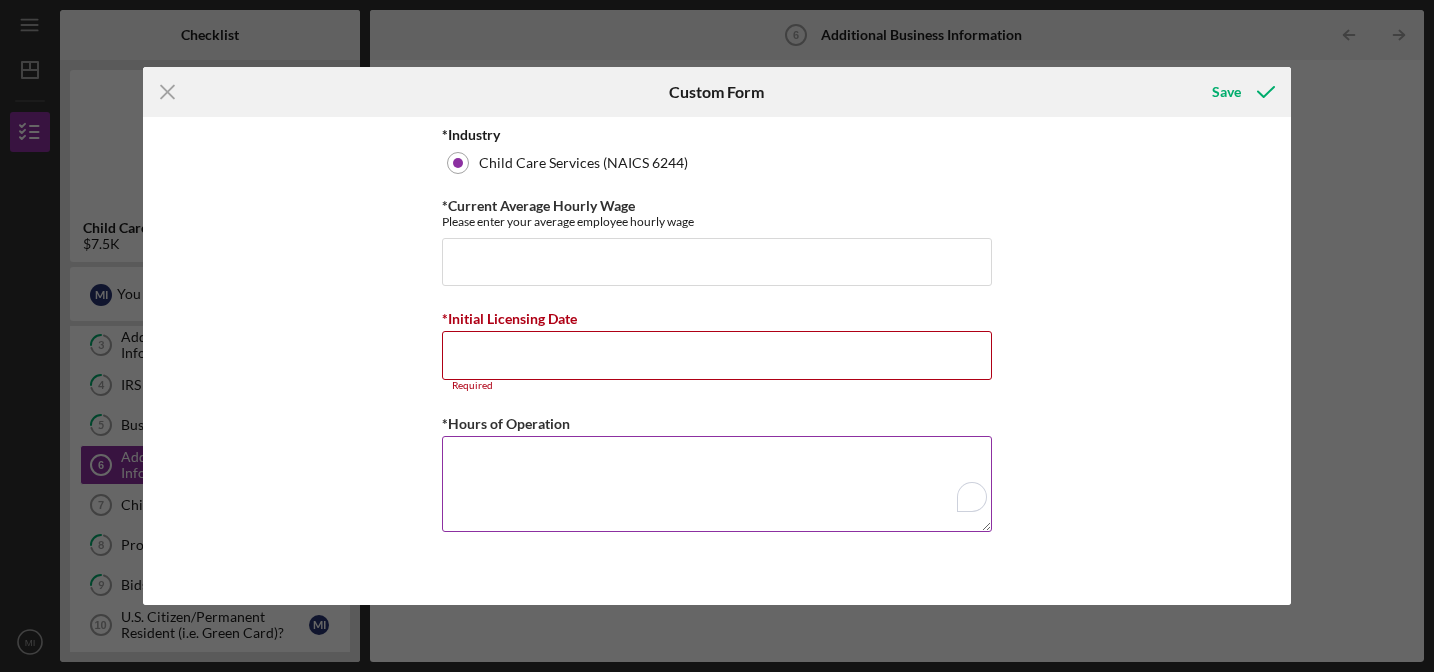 click on "*Hours of Operation" at bounding box center (717, 484) 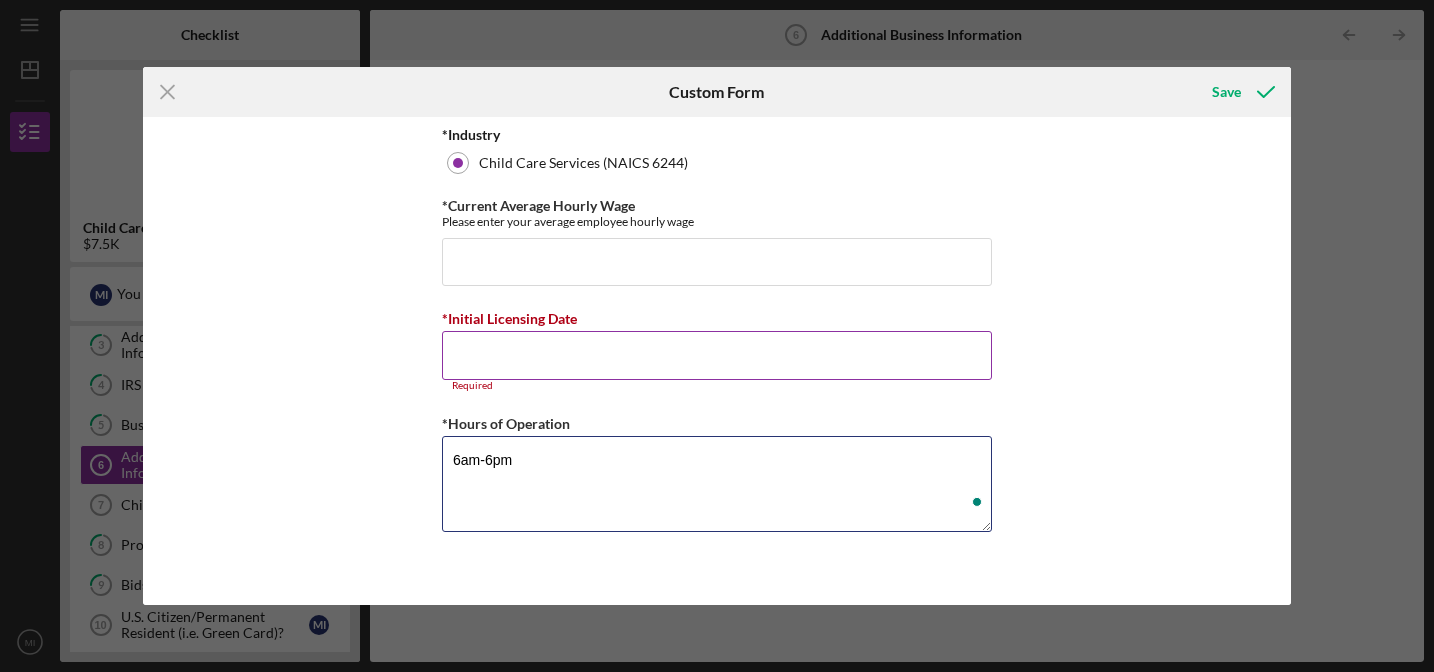 type on "6am-6pm" 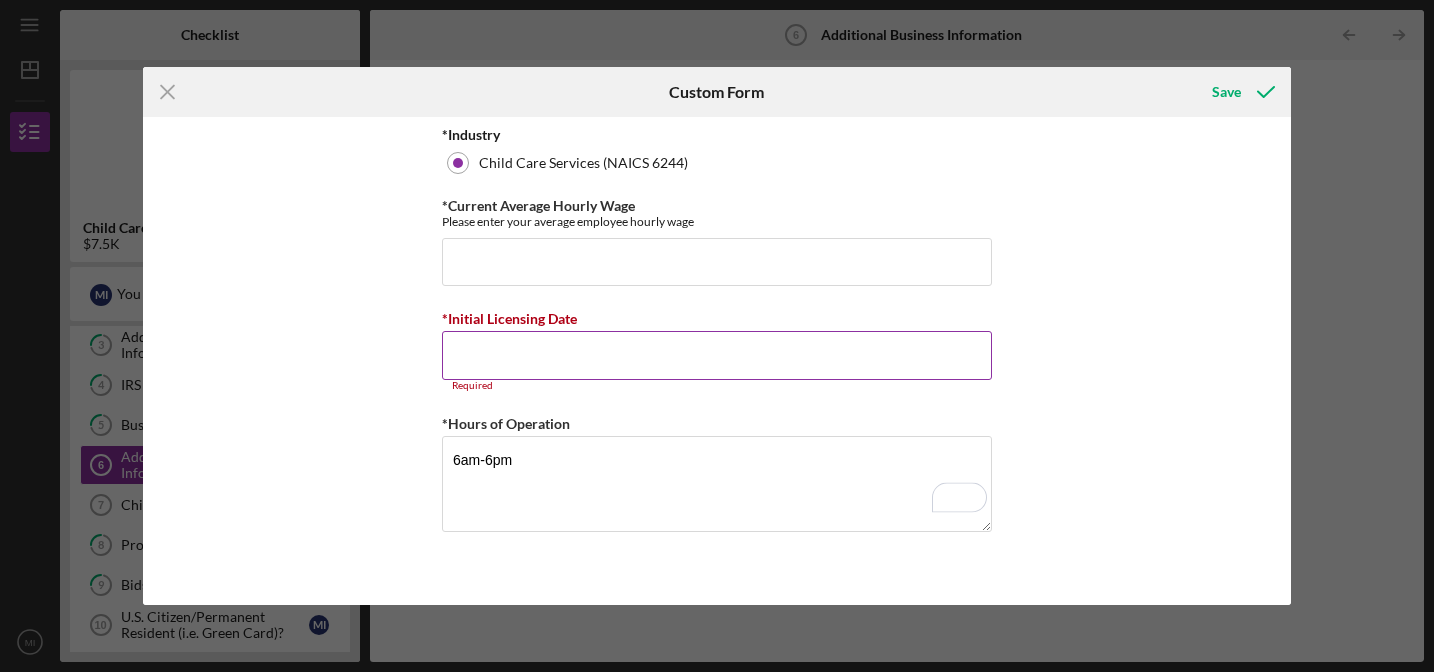 click on "*Initial Licensing Date" at bounding box center (717, 355) 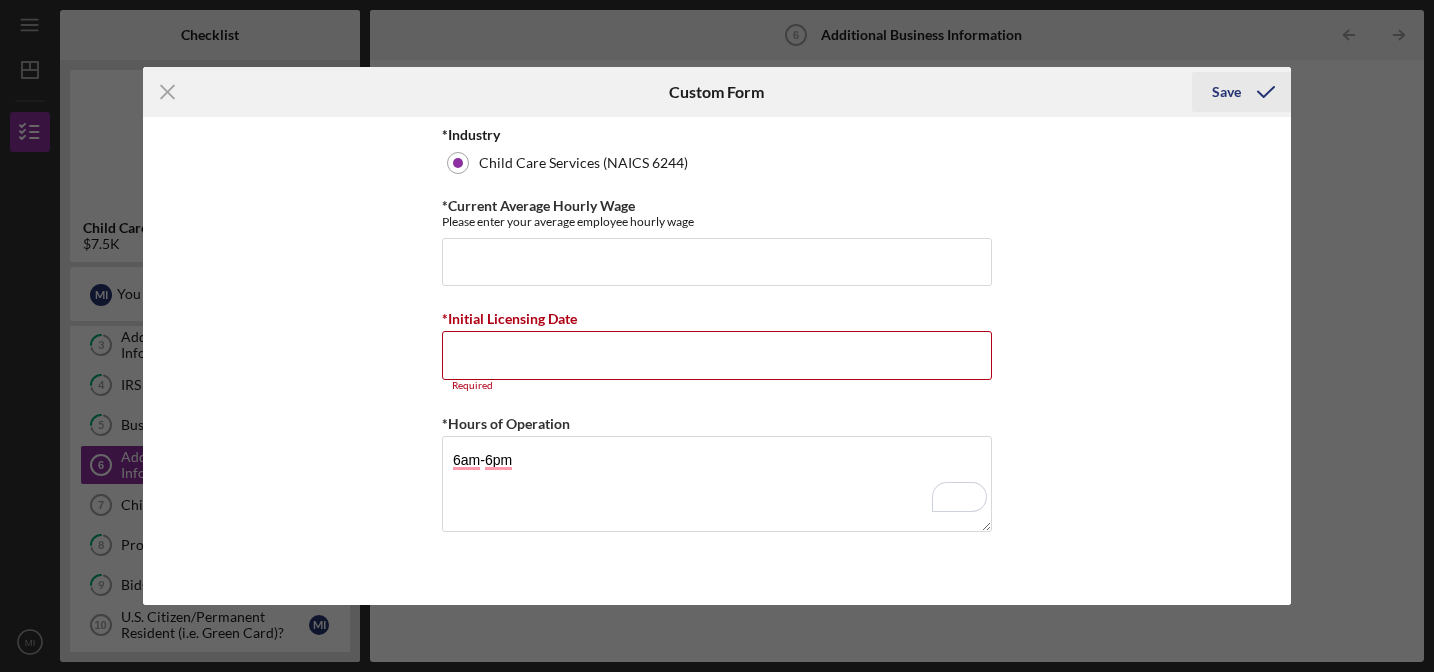 click 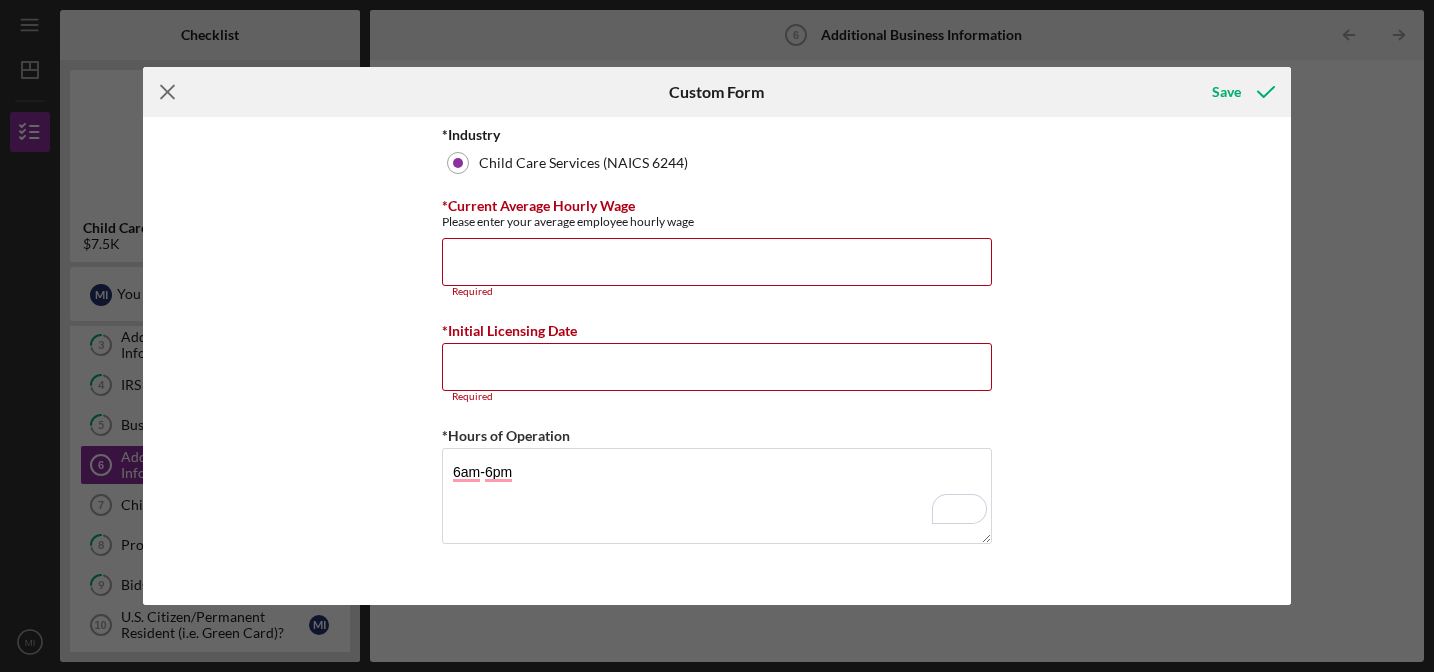 click on "Icon/Menu Close" 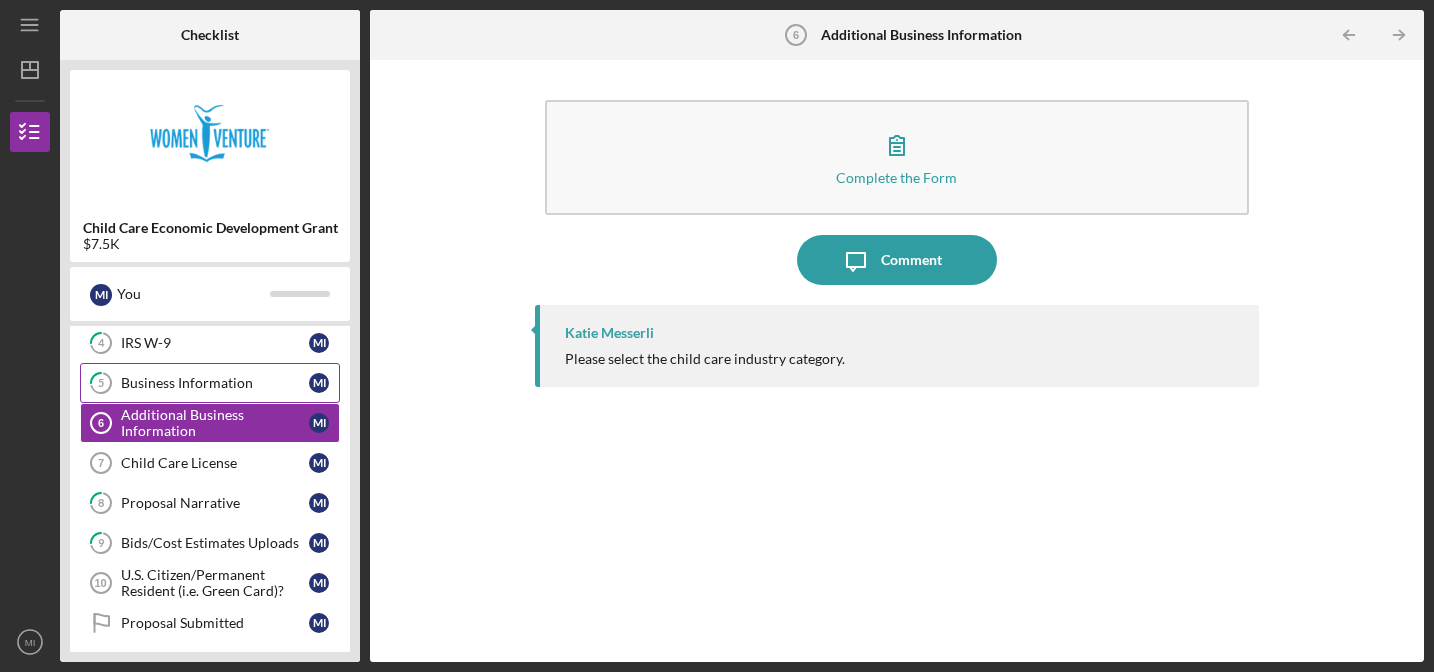 scroll, scrollTop: 165, scrollLeft: 0, axis: vertical 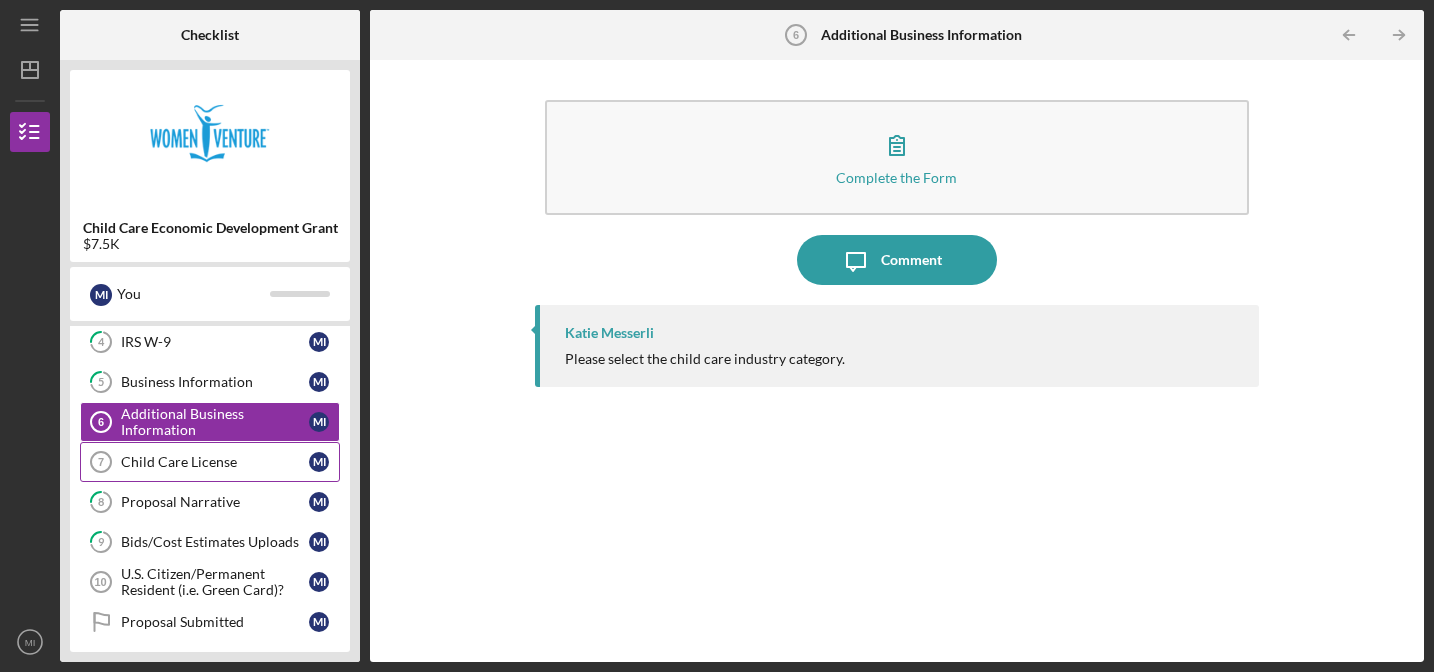 click on "Child Care License 7 Child Care License M I" at bounding box center (210, 462) 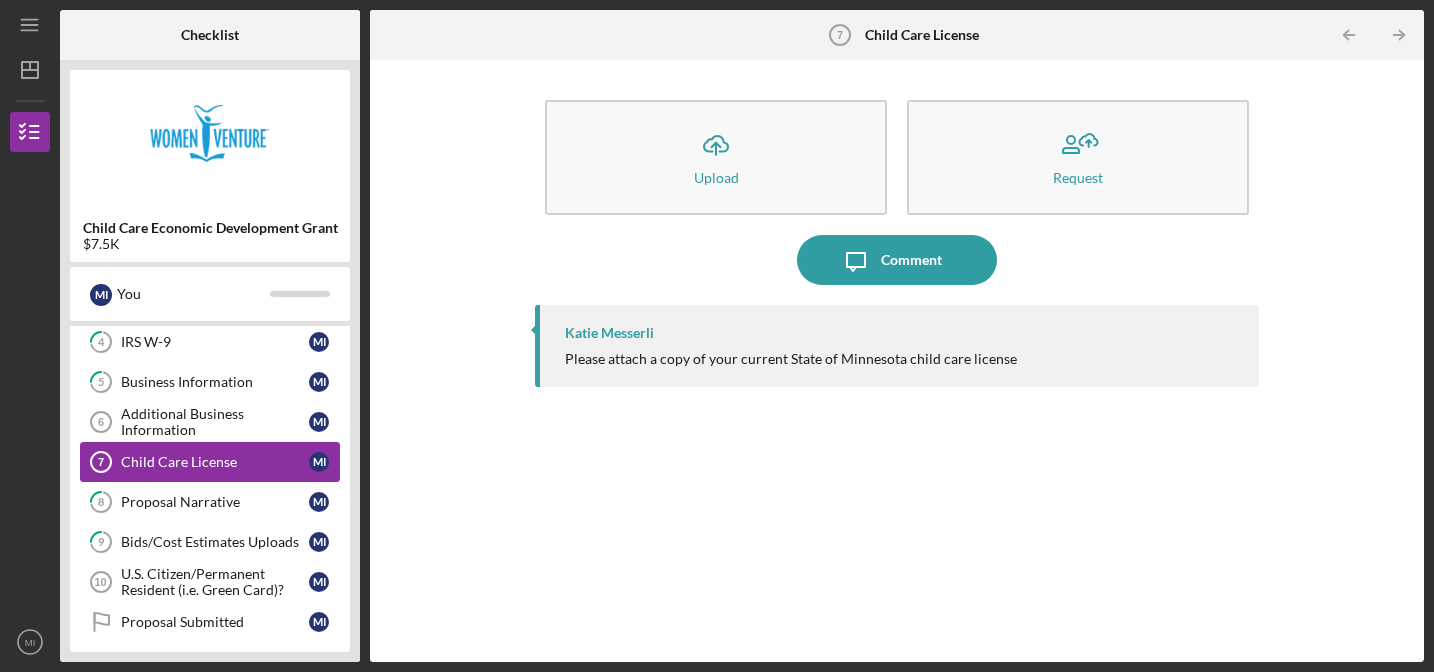 scroll, scrollTop: 206, scrollLeft: 0, axis: vertical 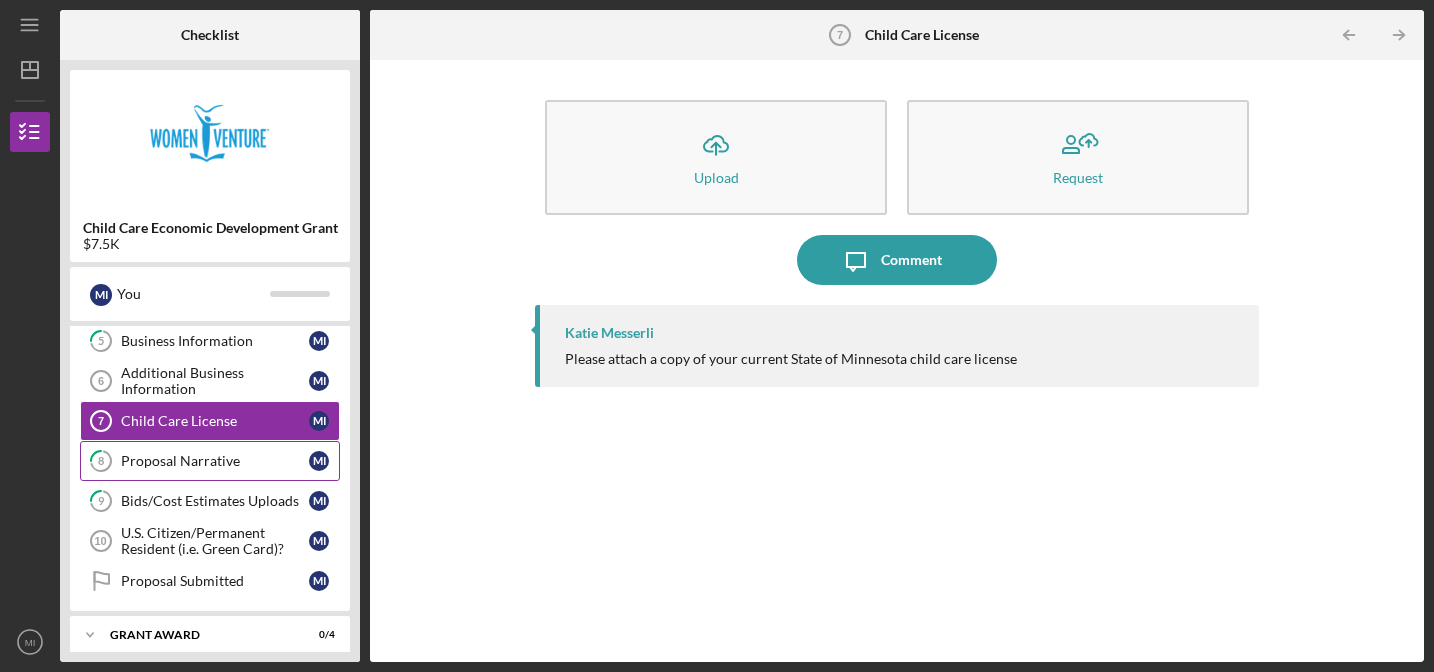 click on "Proposal Narrative" at bounding box center [215, 461] 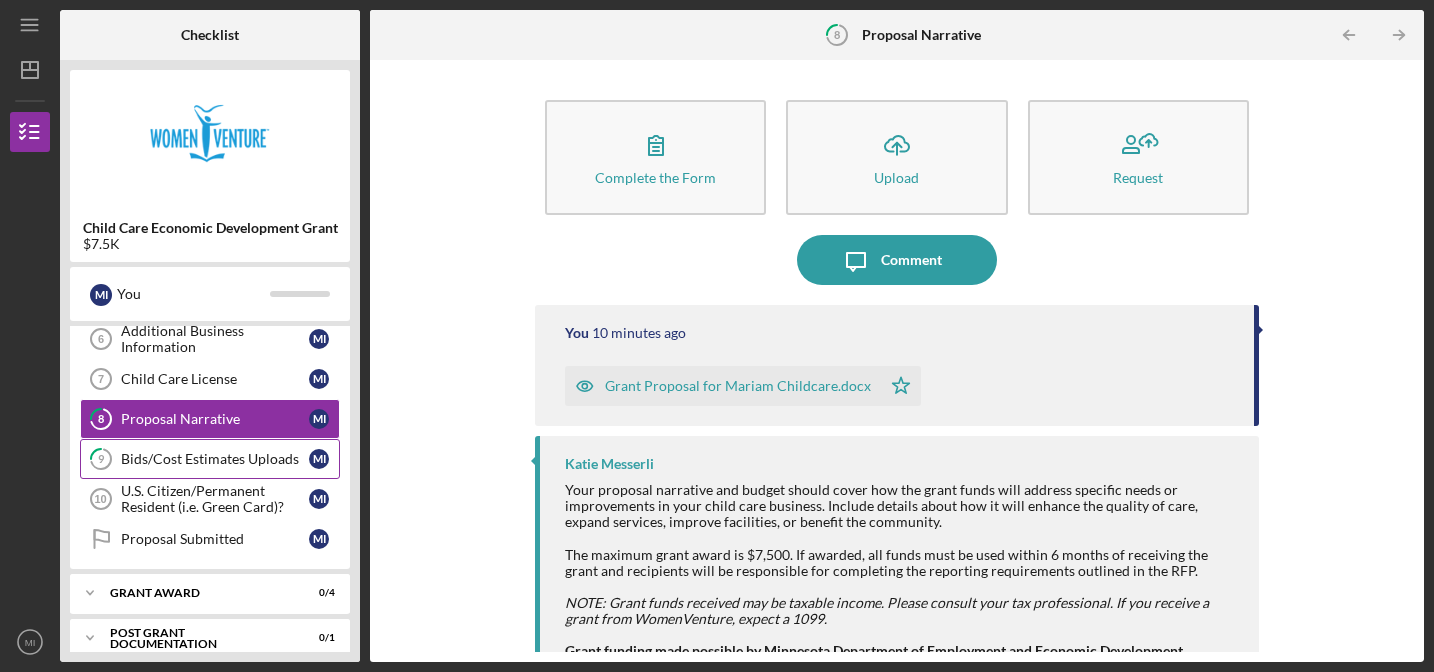 scroll, scrollTop: 249, scrollLeft: 0, axis: vertical 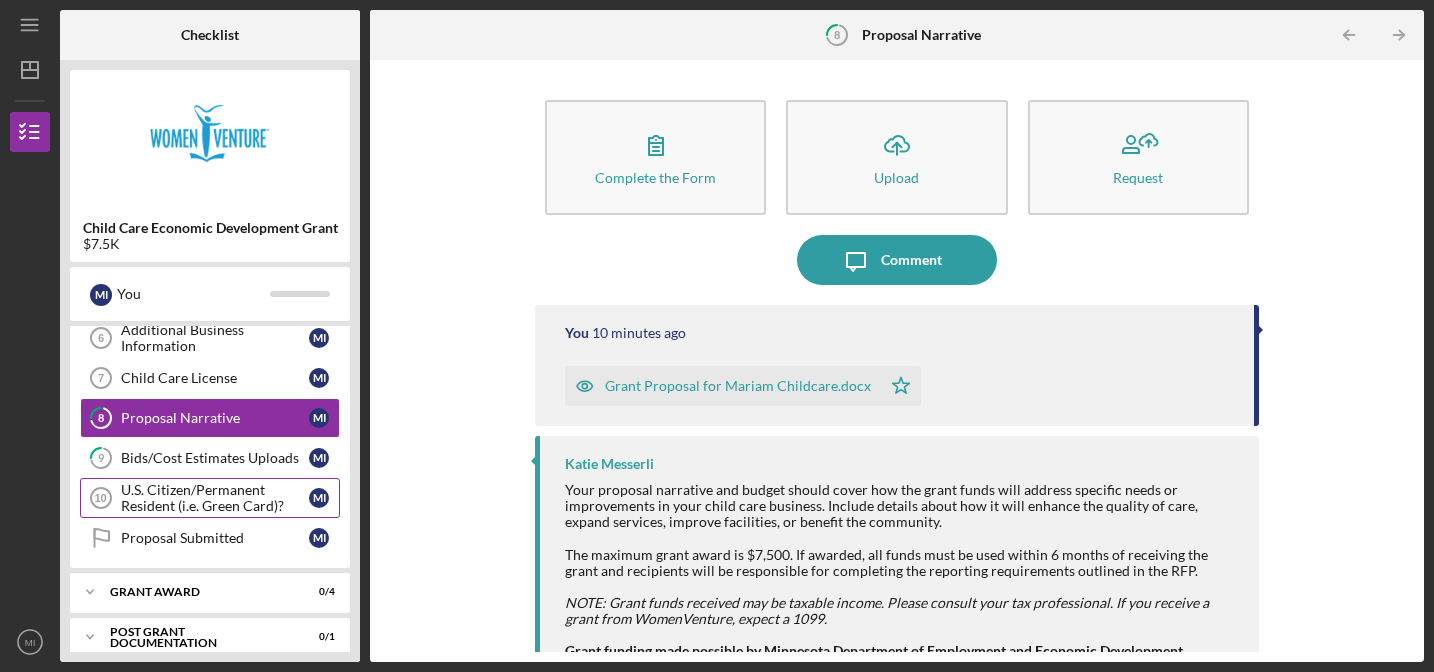 click on "U.S. Citizen/Permanent Resident (i.e. Green Card)?" at bounding box center [215, 498] 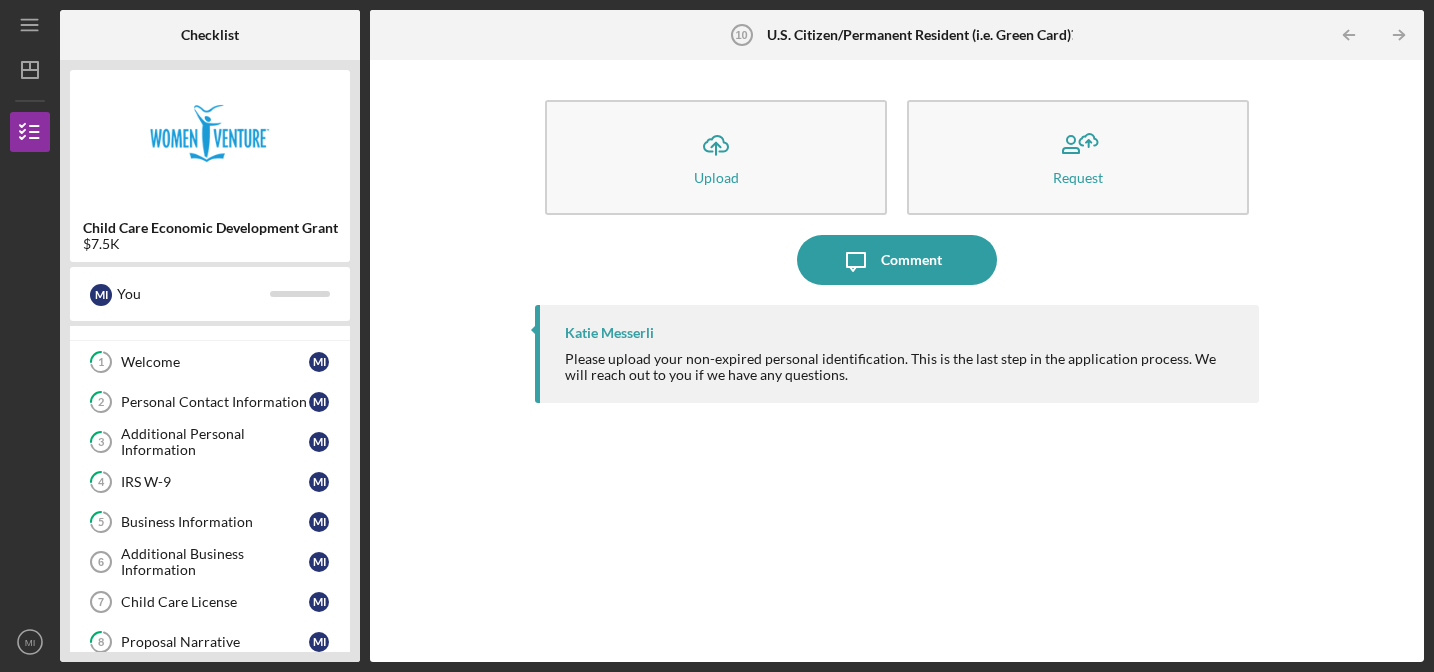 scroll, scrollTop: 0, scrollLeft: 0, axis: both 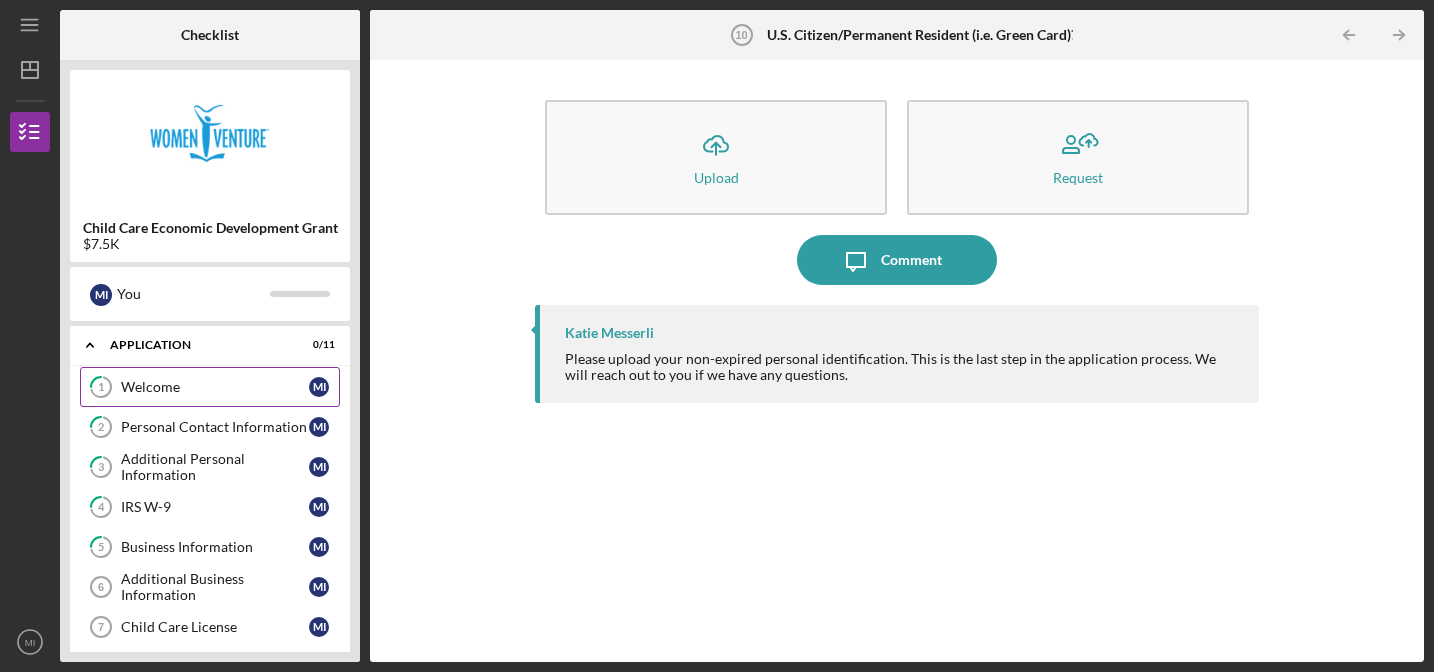 click on "Welcome" at bounding box center (215, 387) 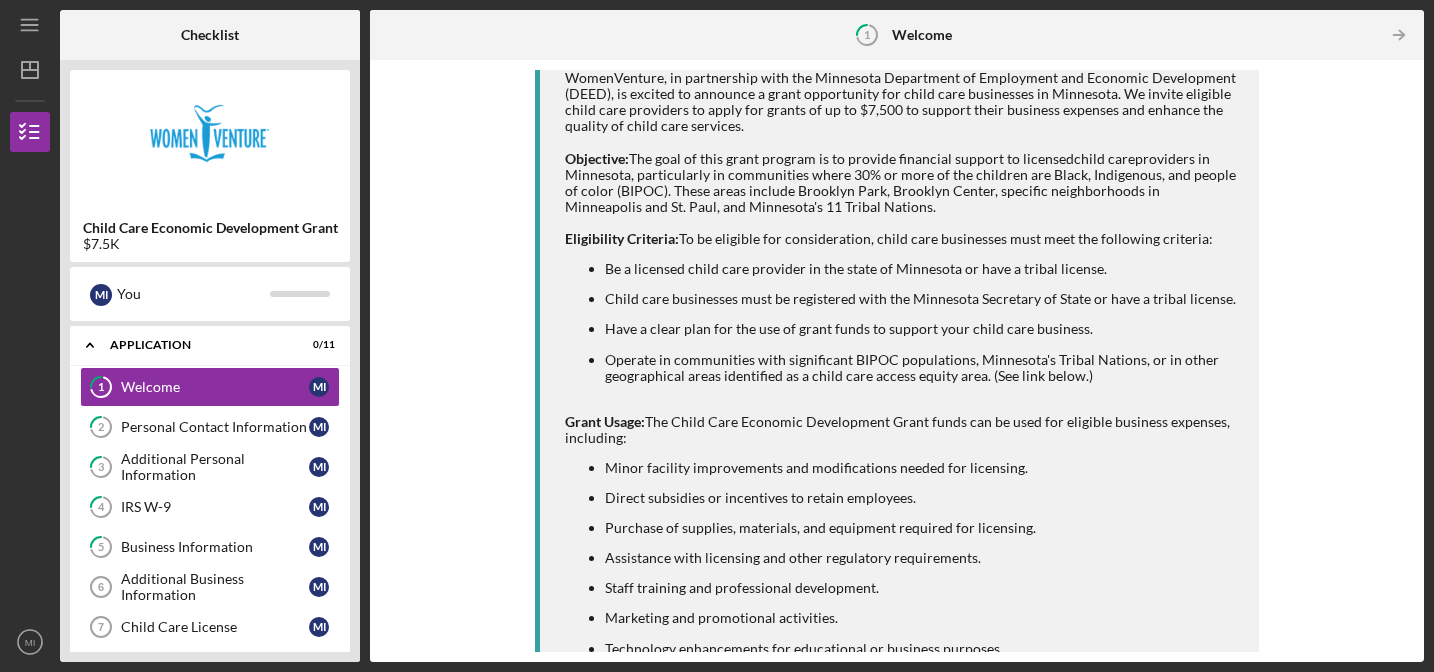 scroll, scrollTop: 0, scrollLeft: 0, axis: both 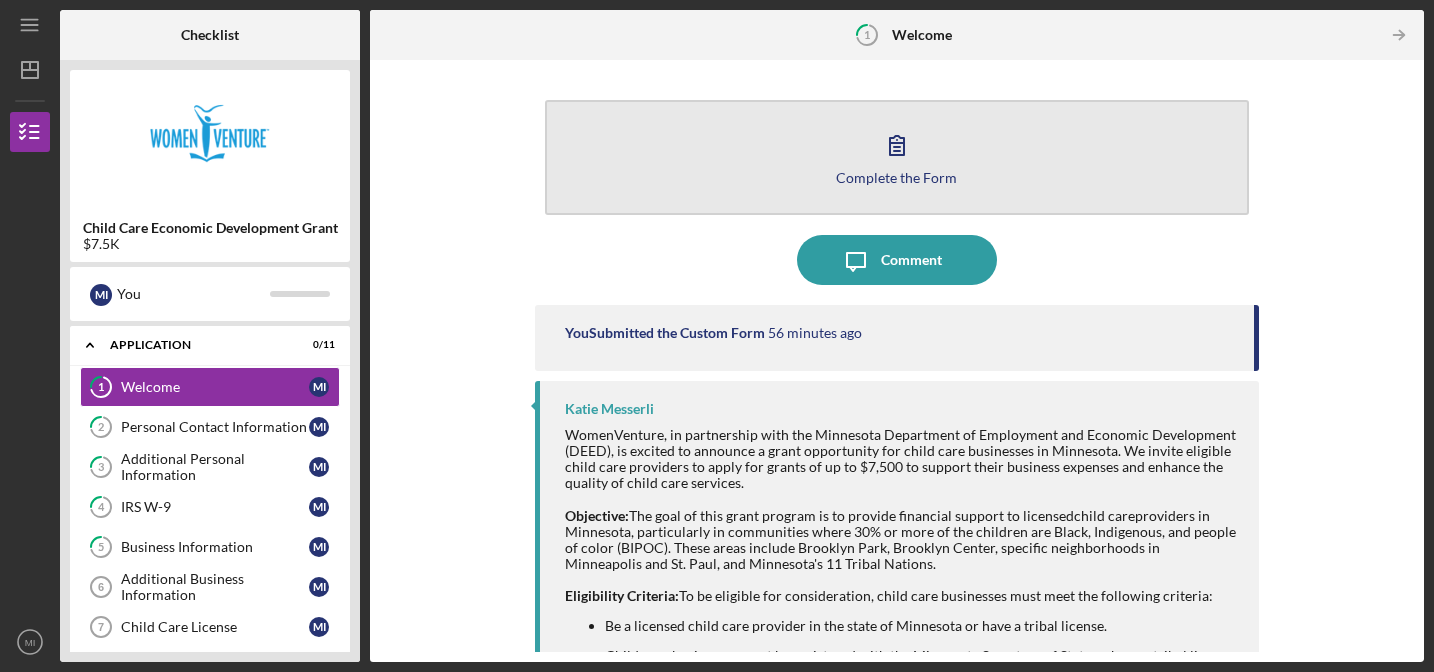 click on "Complete the Form Form" at bounding box center [897, 157] 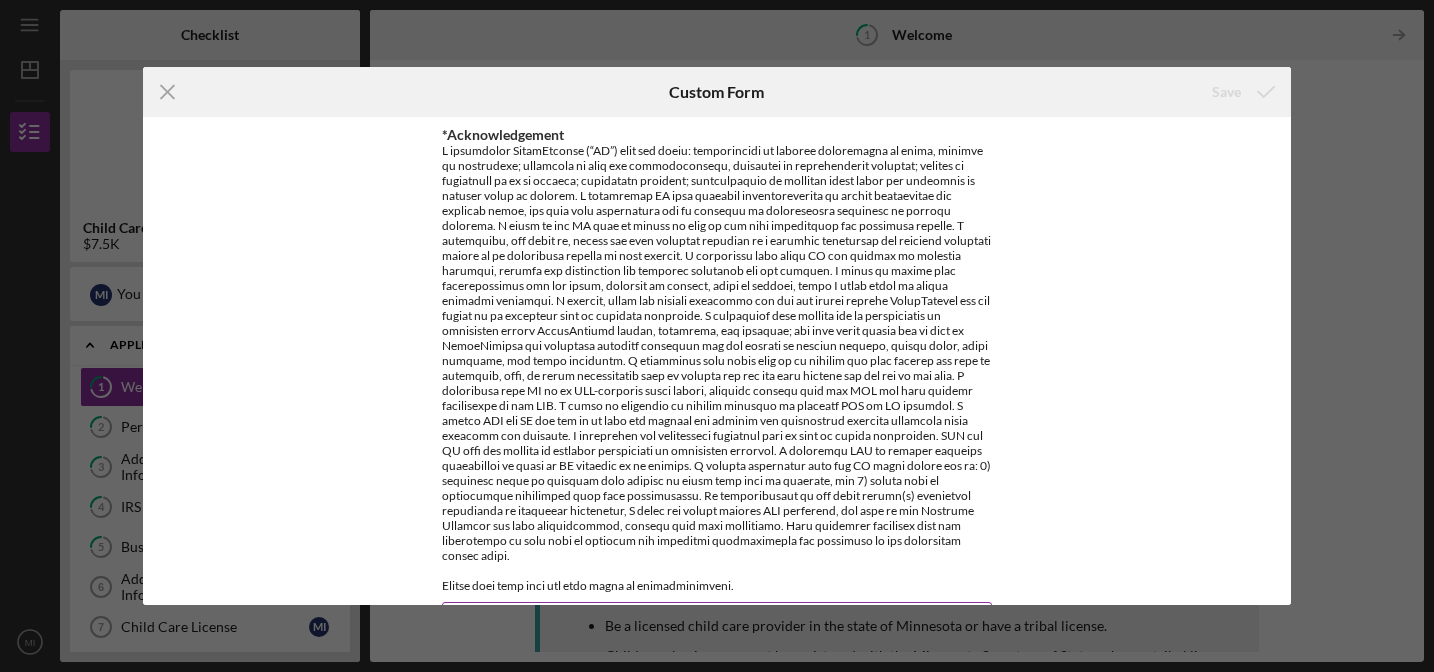 scroll, scrollTop: 111, scrollLeft: 0, axis: vertical 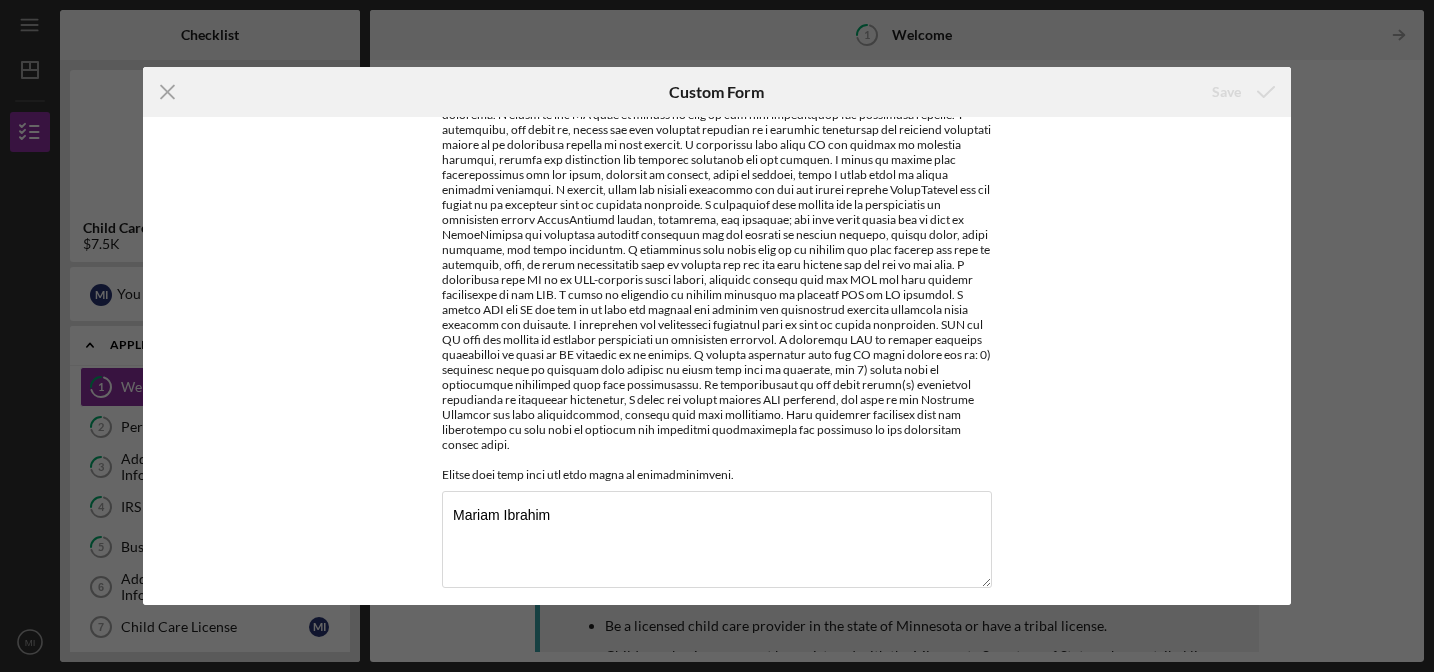 click on "Icon/Menu Close Custom Form Save *Acknowledgement  [FIRST] [LAST] Cancel Save" at bounding box center [717, 336] 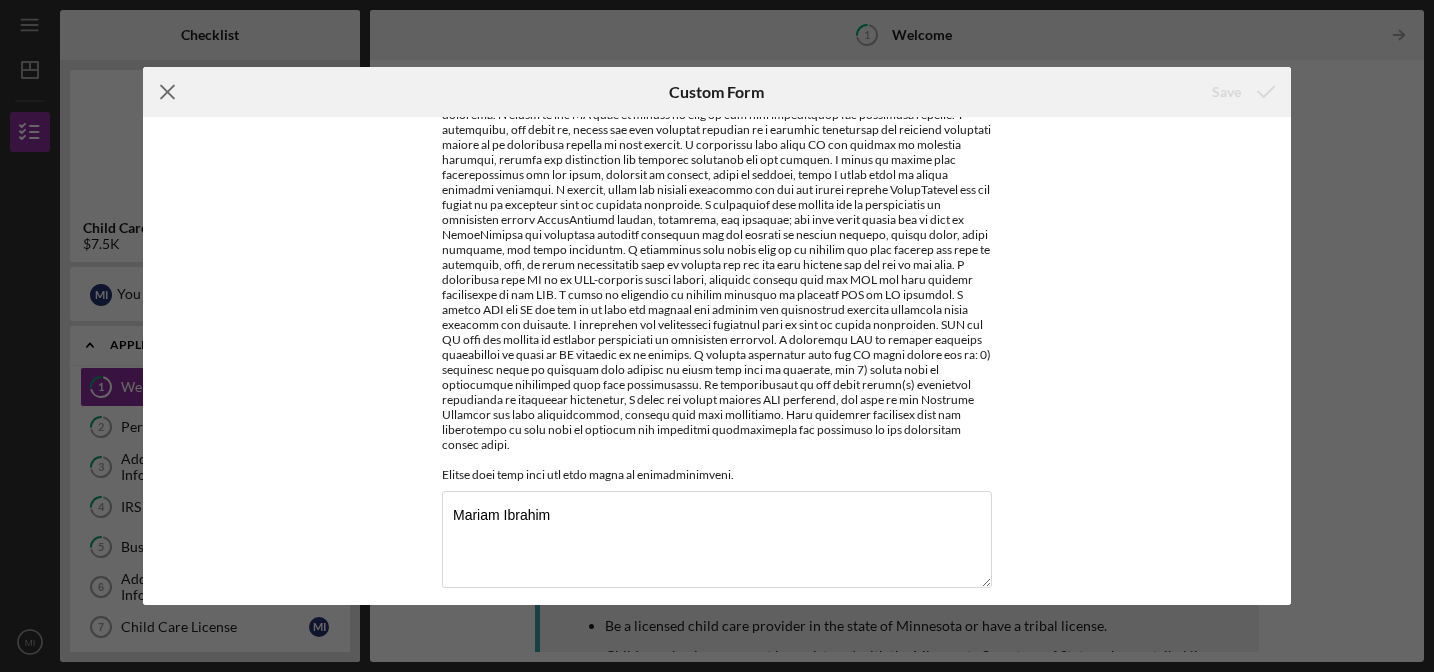click on "Icon/Menu Close" 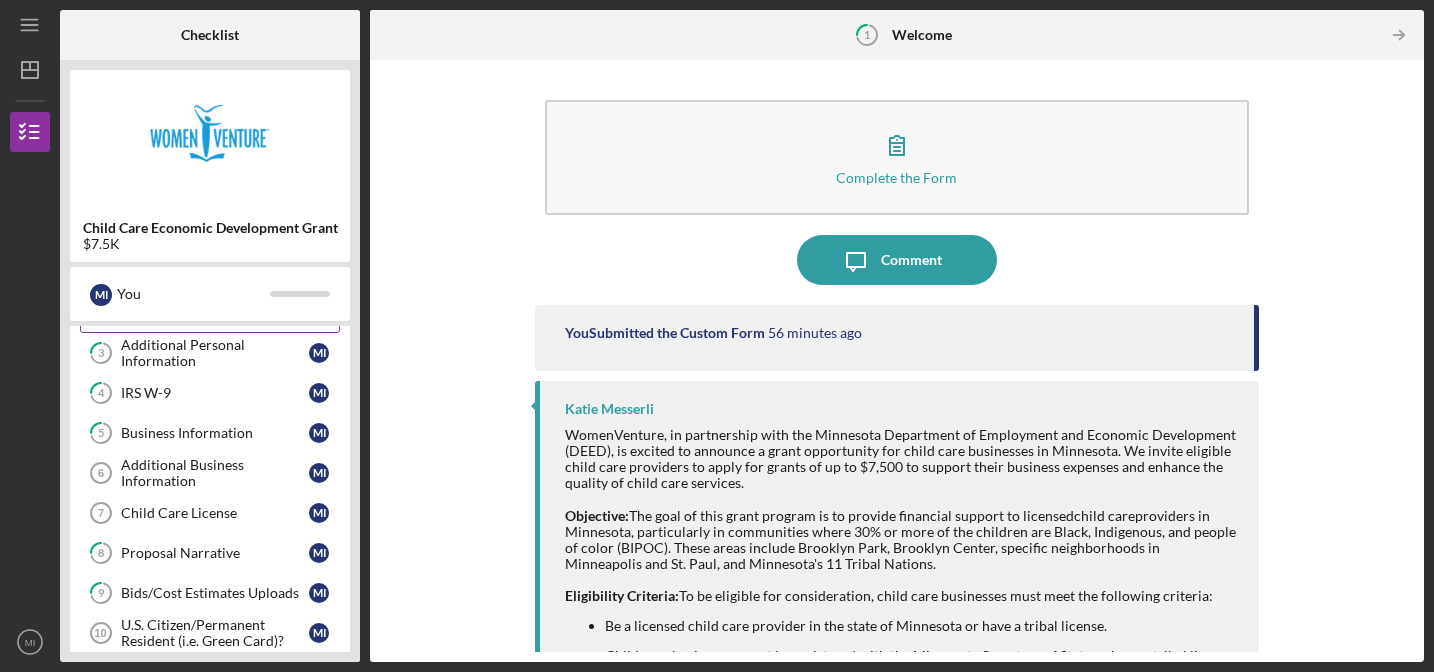 scroll, scrollTop: 118, scrollLeft: 0, axis: vertical 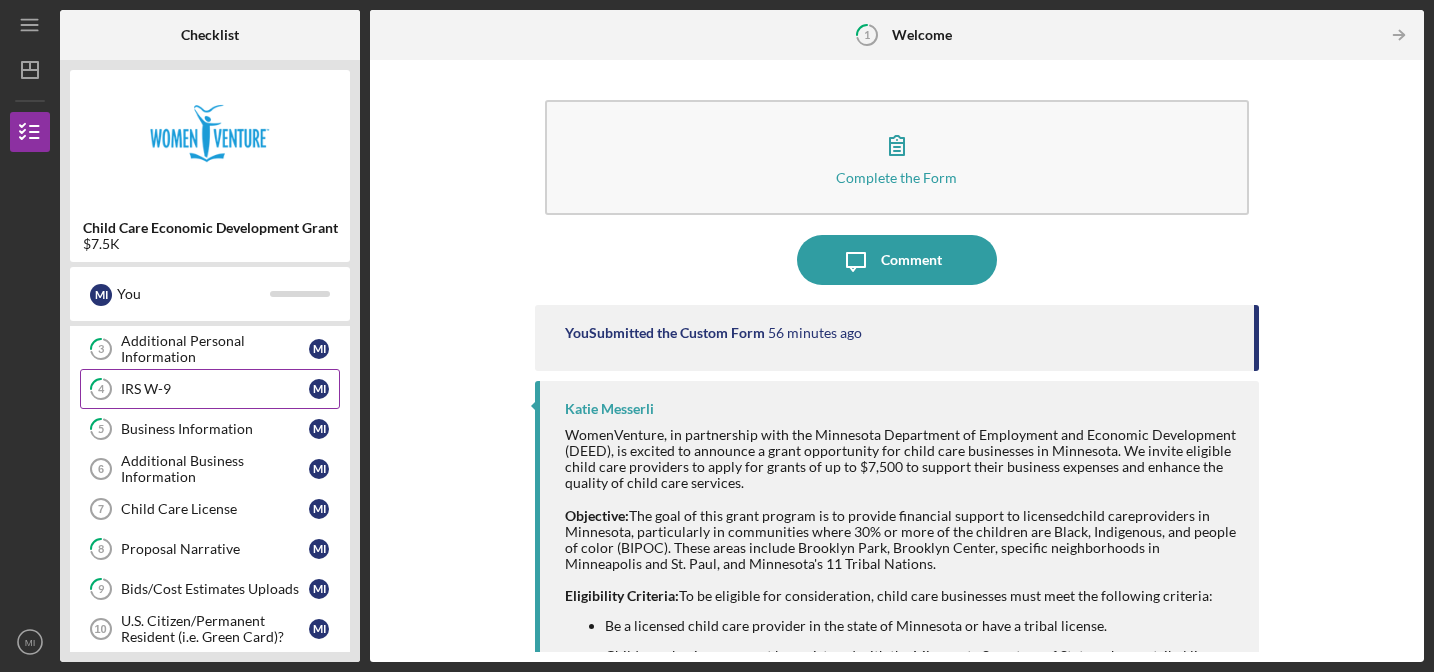 click on "IRS W-9" at bounding box center (215, 389) 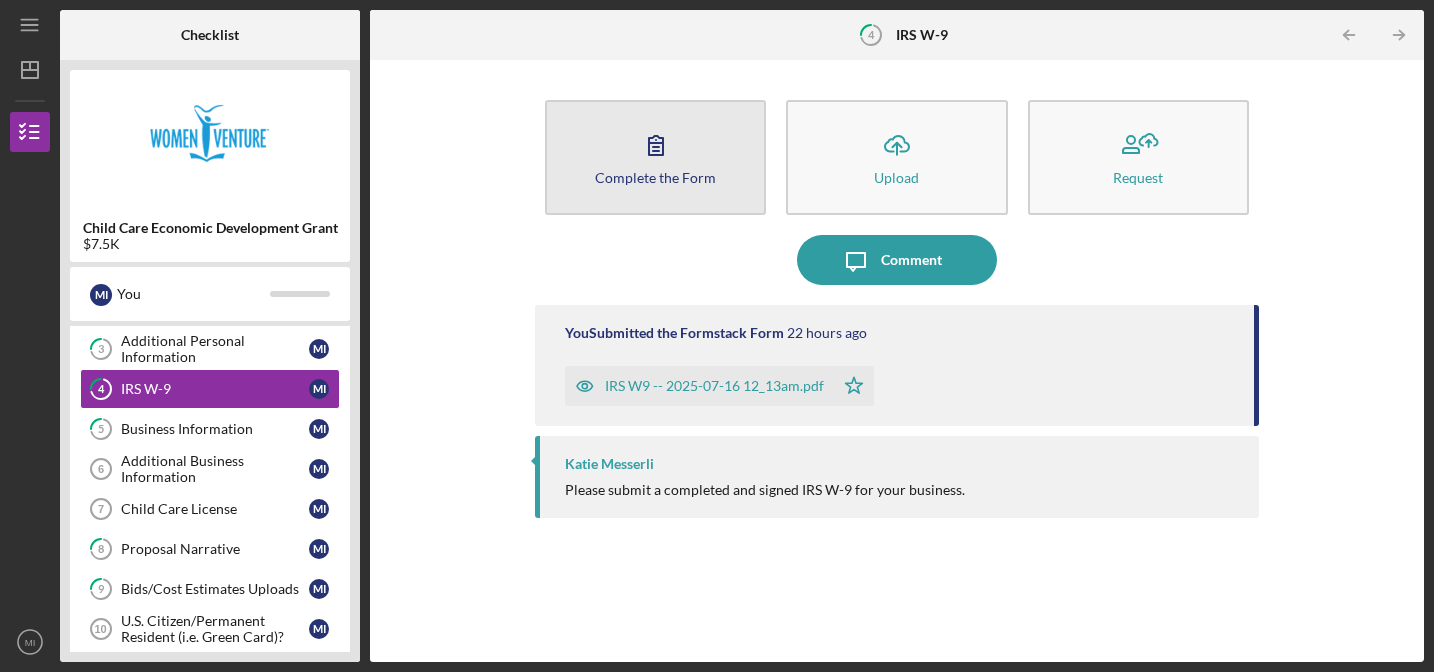 click on "Complete the Form Form" at bounding box center [655, 157] 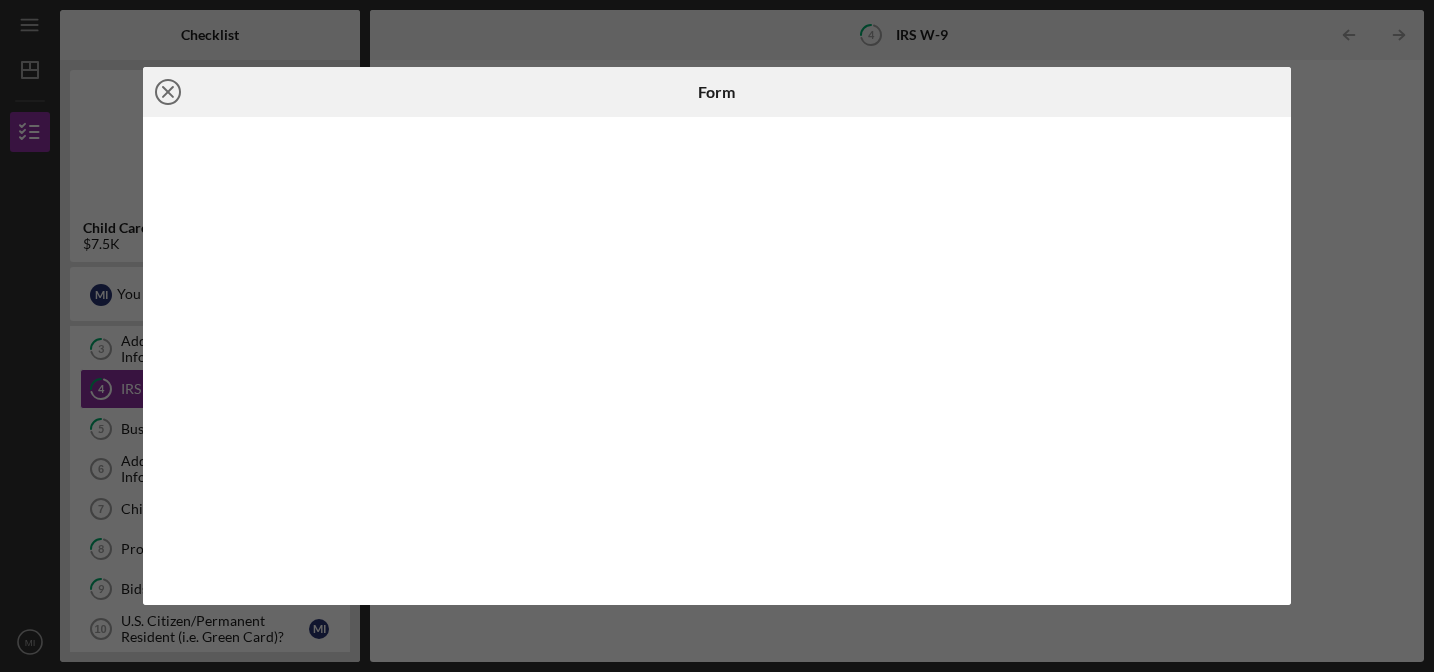 click on "Icon/Close" 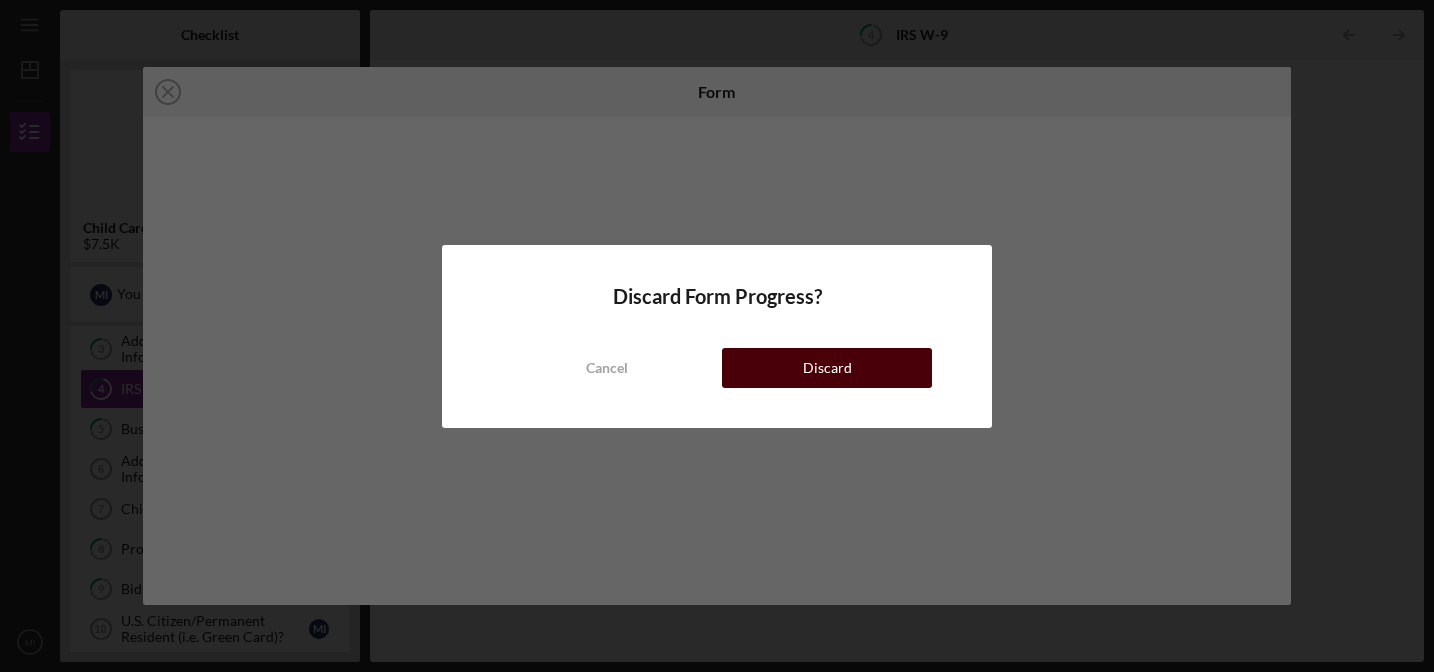 click on "Discard" at bounding box center (827, 368) 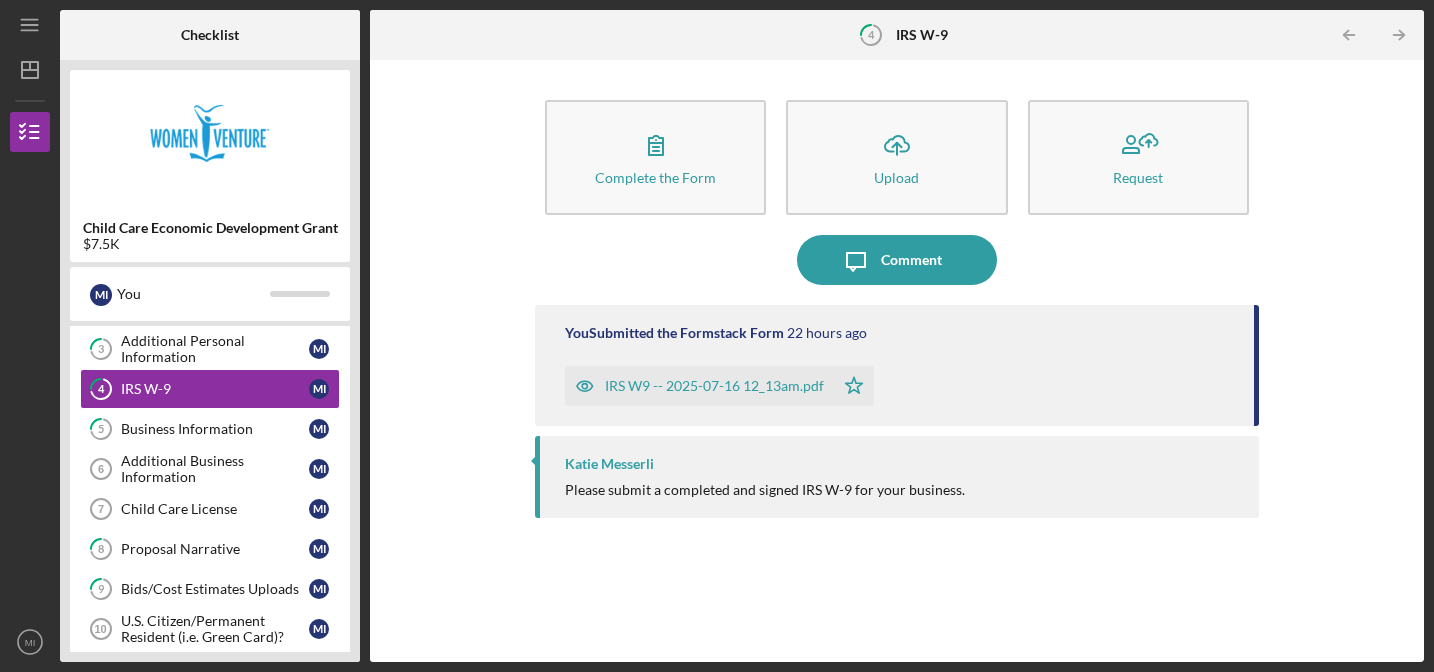 click on "IRS W9 -- 2025-07-16 12_13am.pdf" at bounding box center (699, 386) 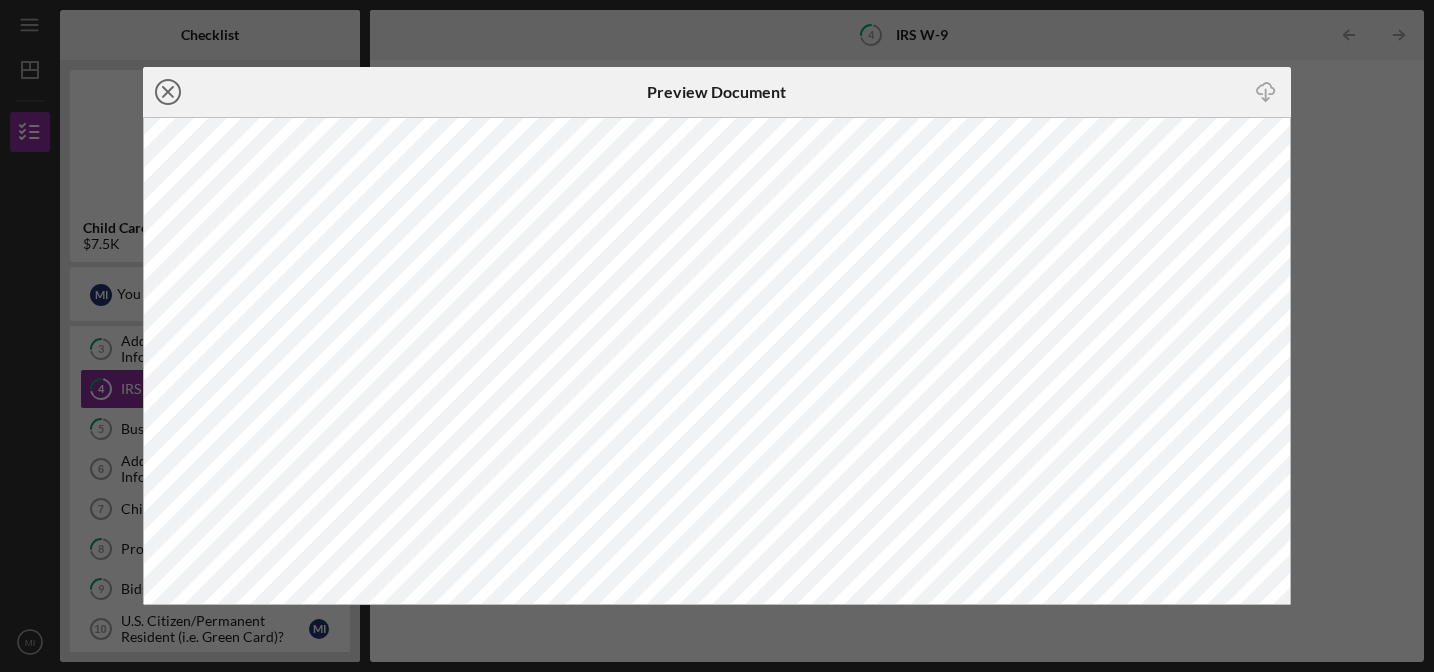 click on "Icon/Close" 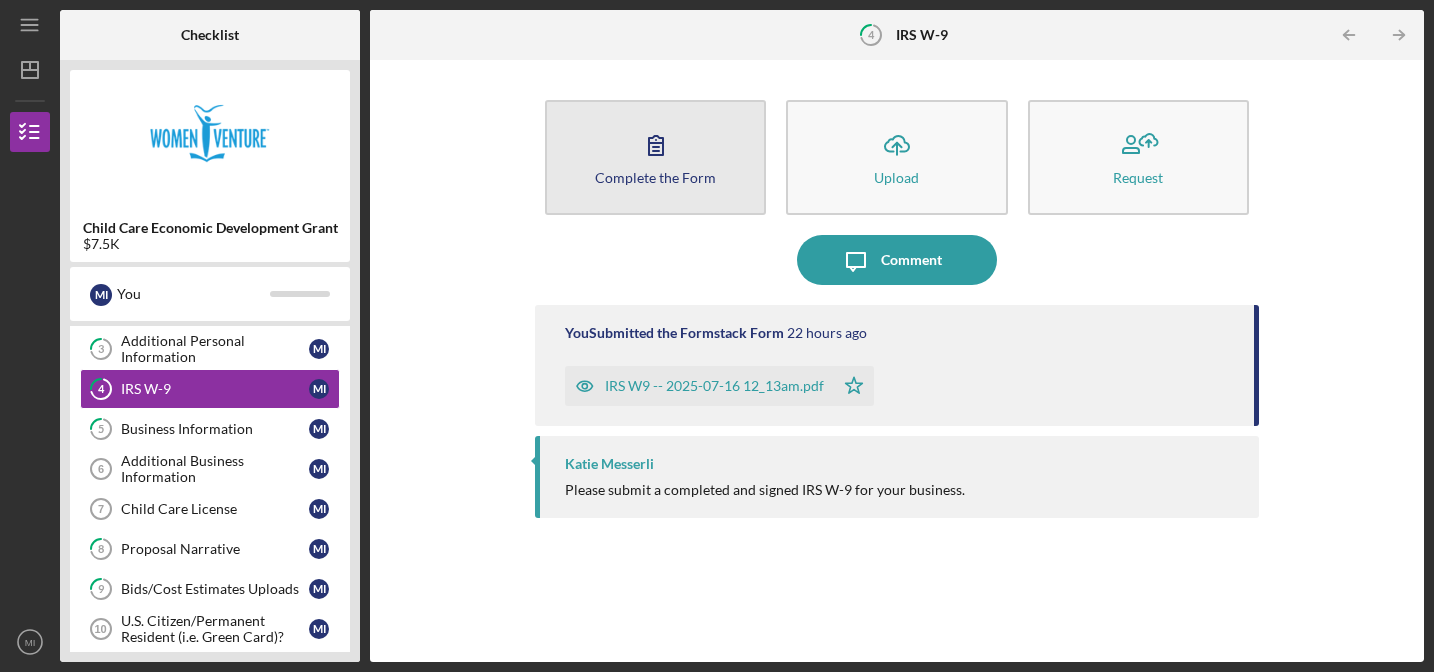 click on "Complete the Form Form" at bounding box center [655, 157] 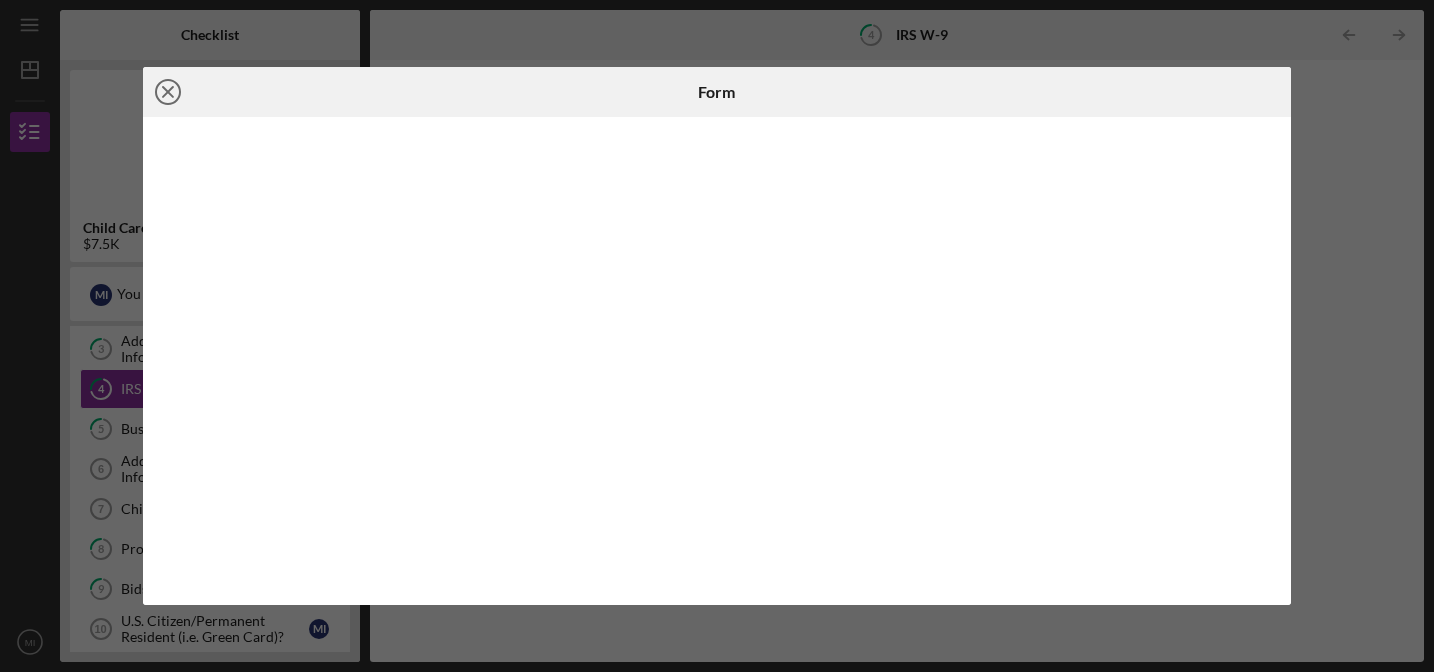 click on "Icon/Close" 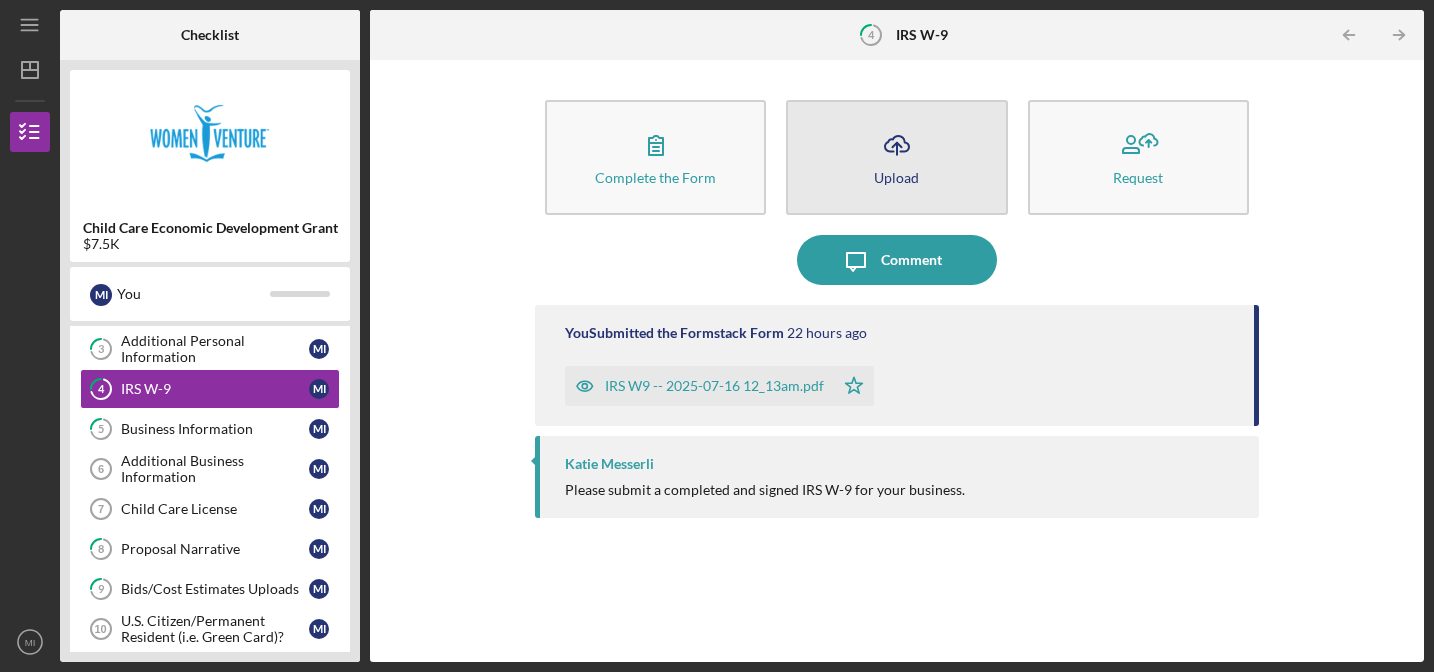 click on "Icon/Upload Upload" at bounding box center (896, 157) 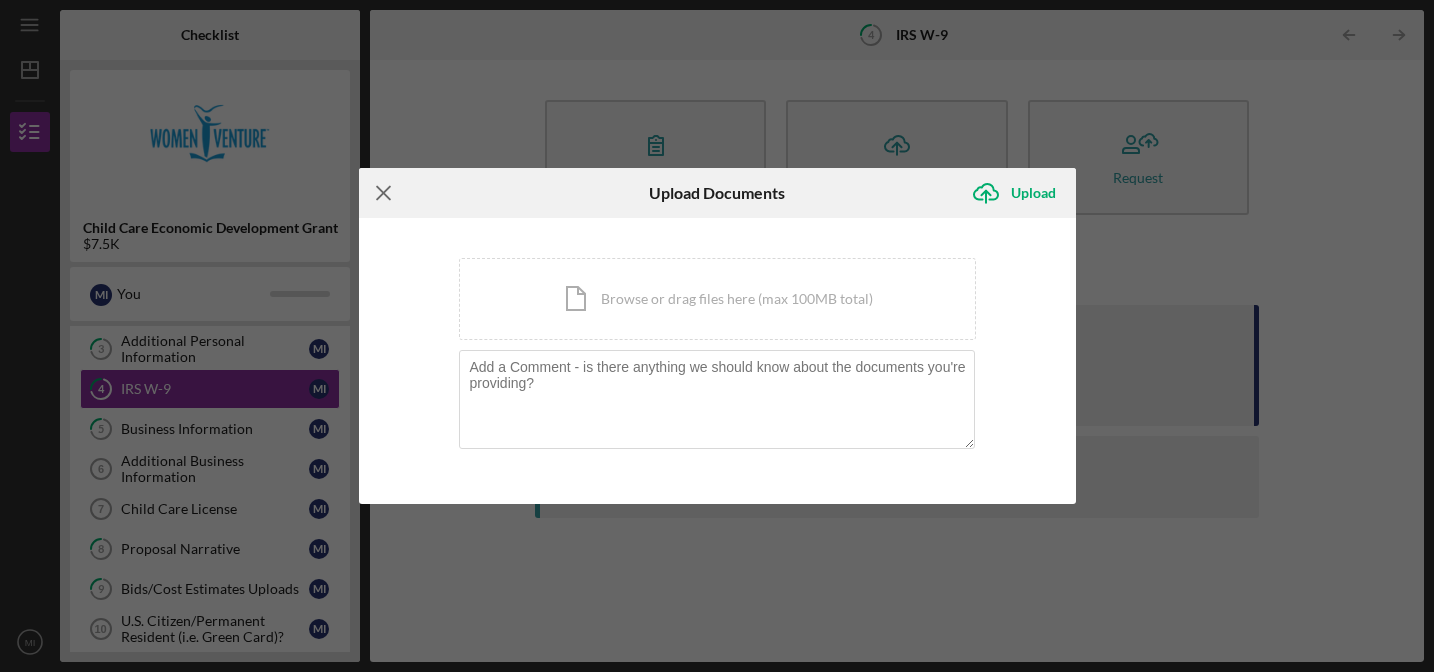 click on "Icon/Menu Close" 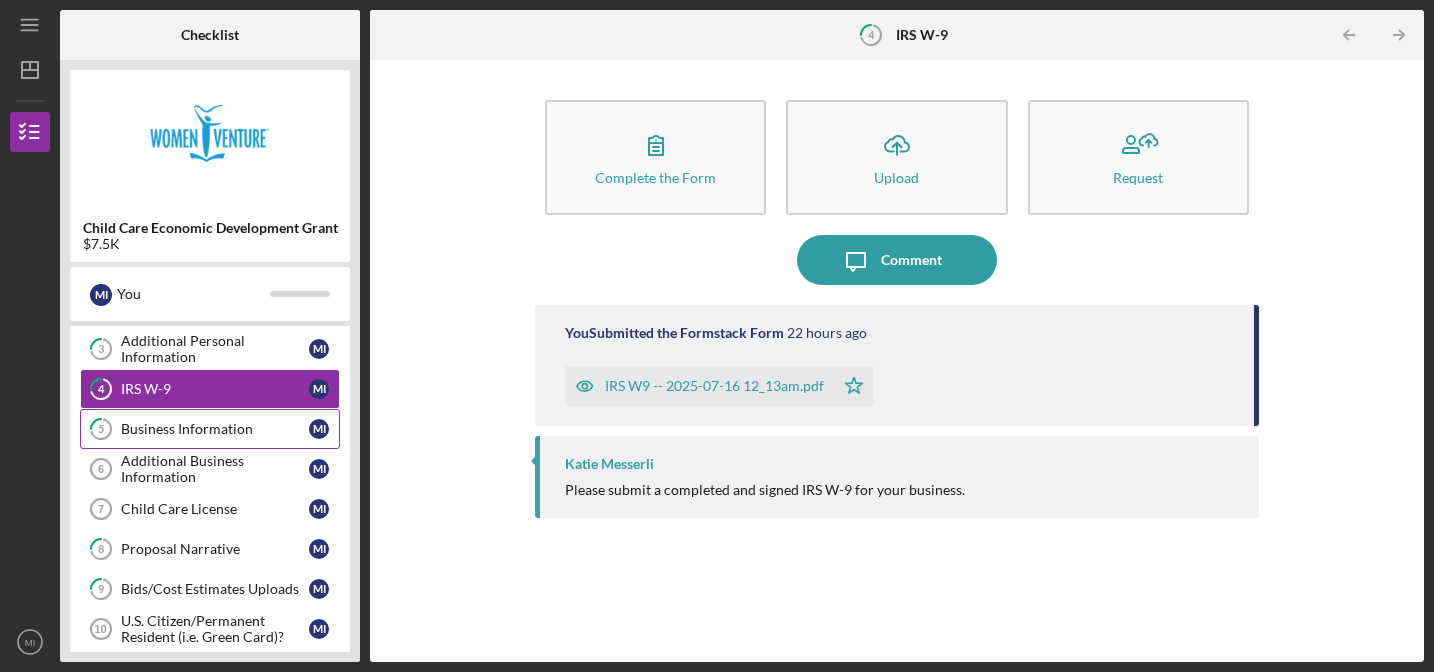 click on "5 Business Information M I" at bounding box center (210, 429) 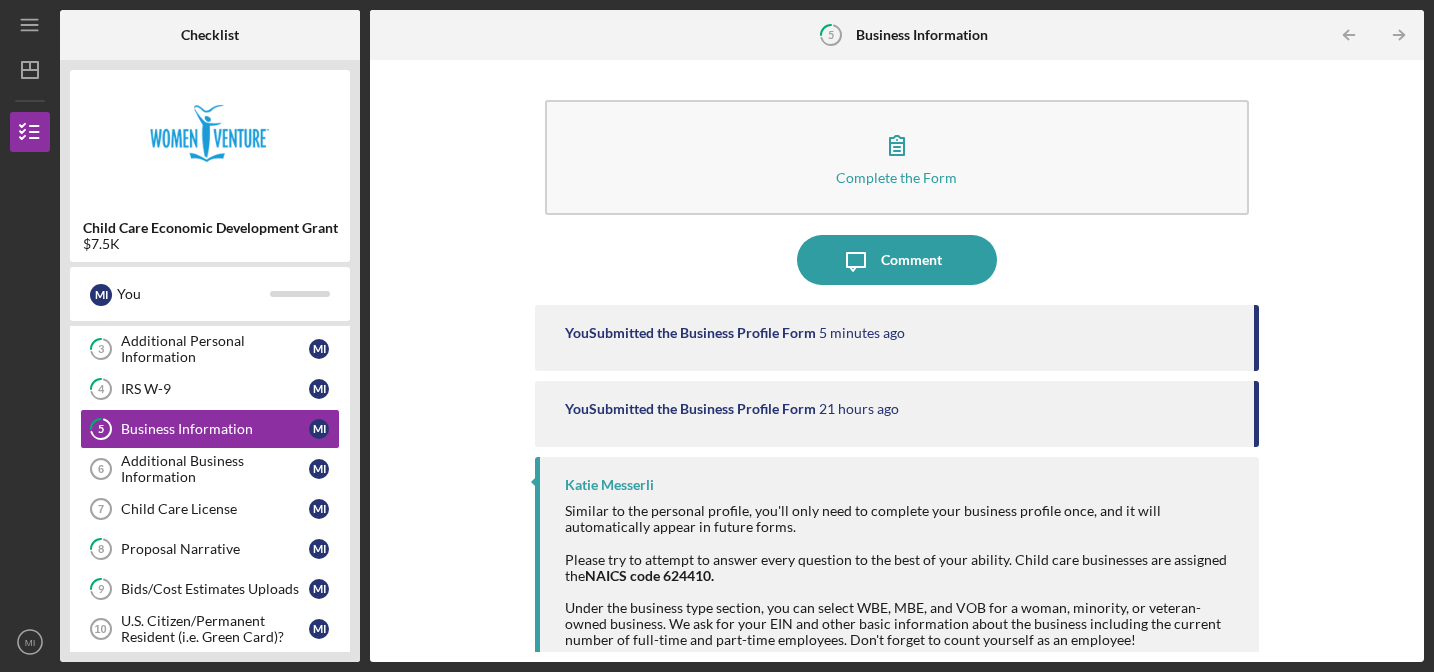 scroll, scrollTop: 16, scrollLeft: 0, axis: vertical 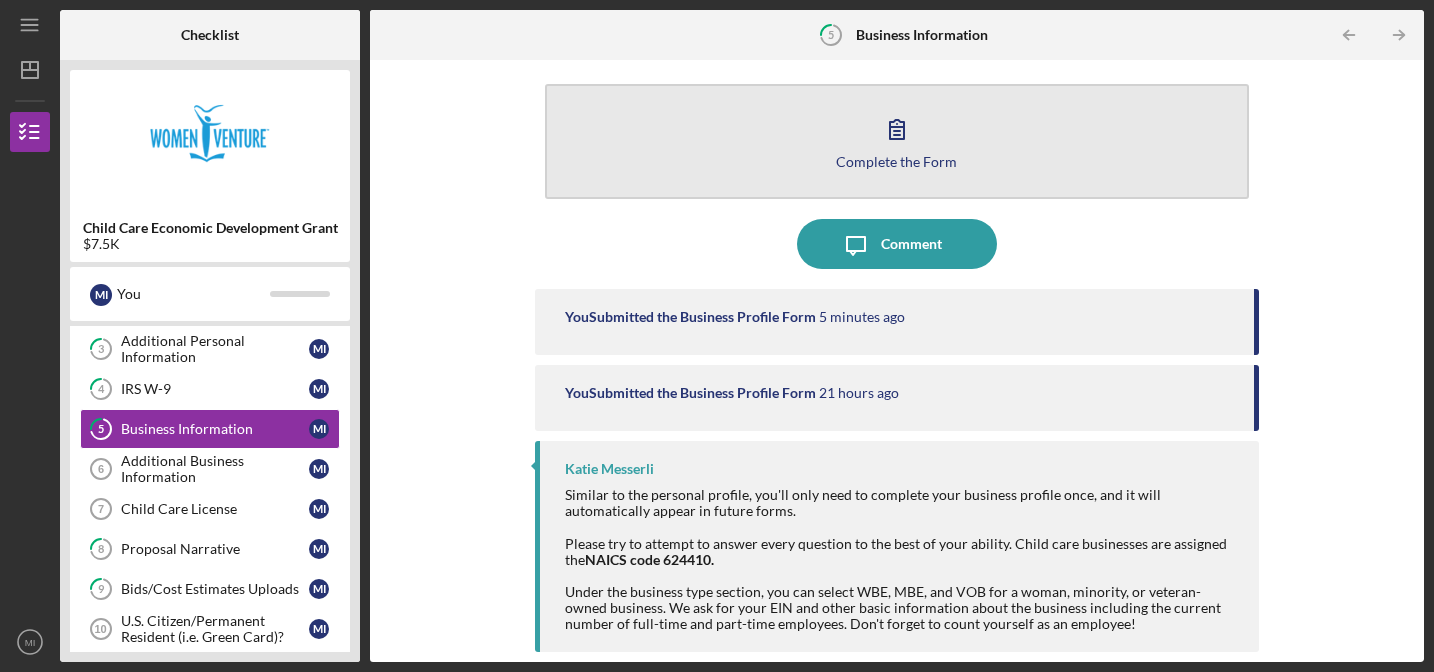 click on "Complete the Form Form" at bounding box center [897, 141] 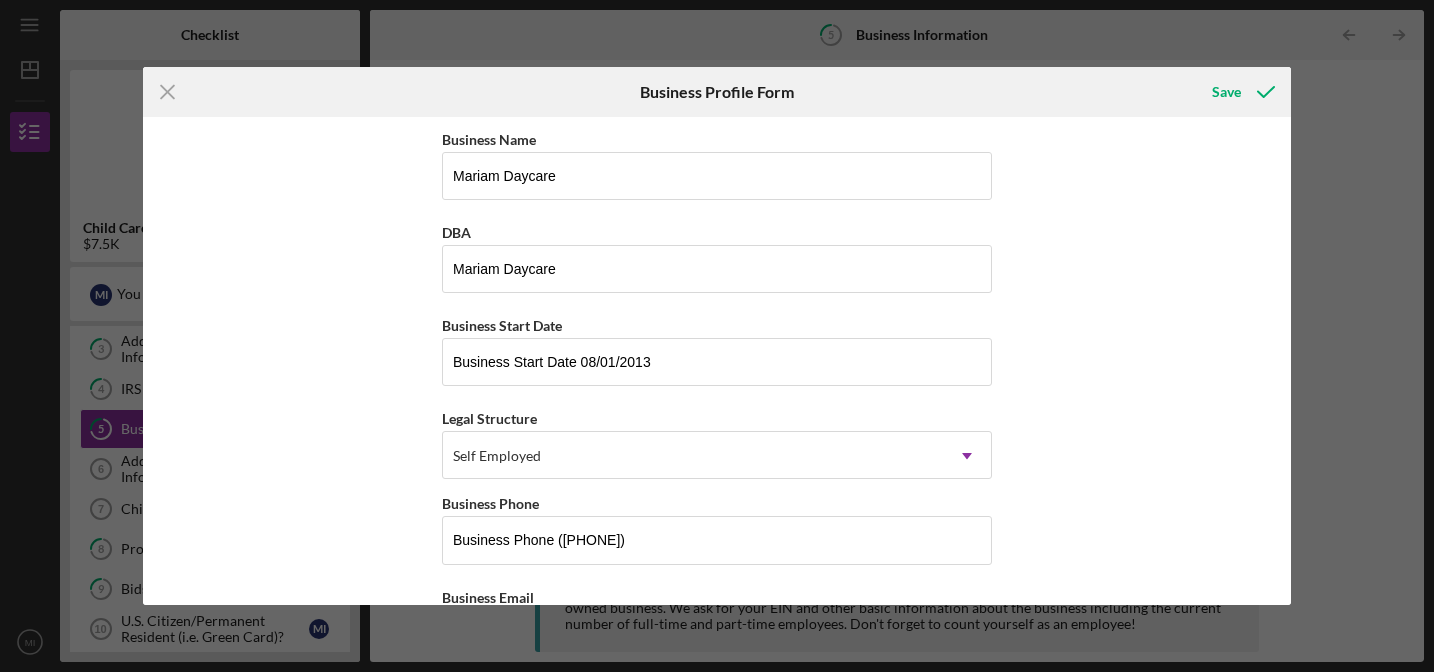 scroll, scrollTop: 0, scrollLeft: 0, axis: both 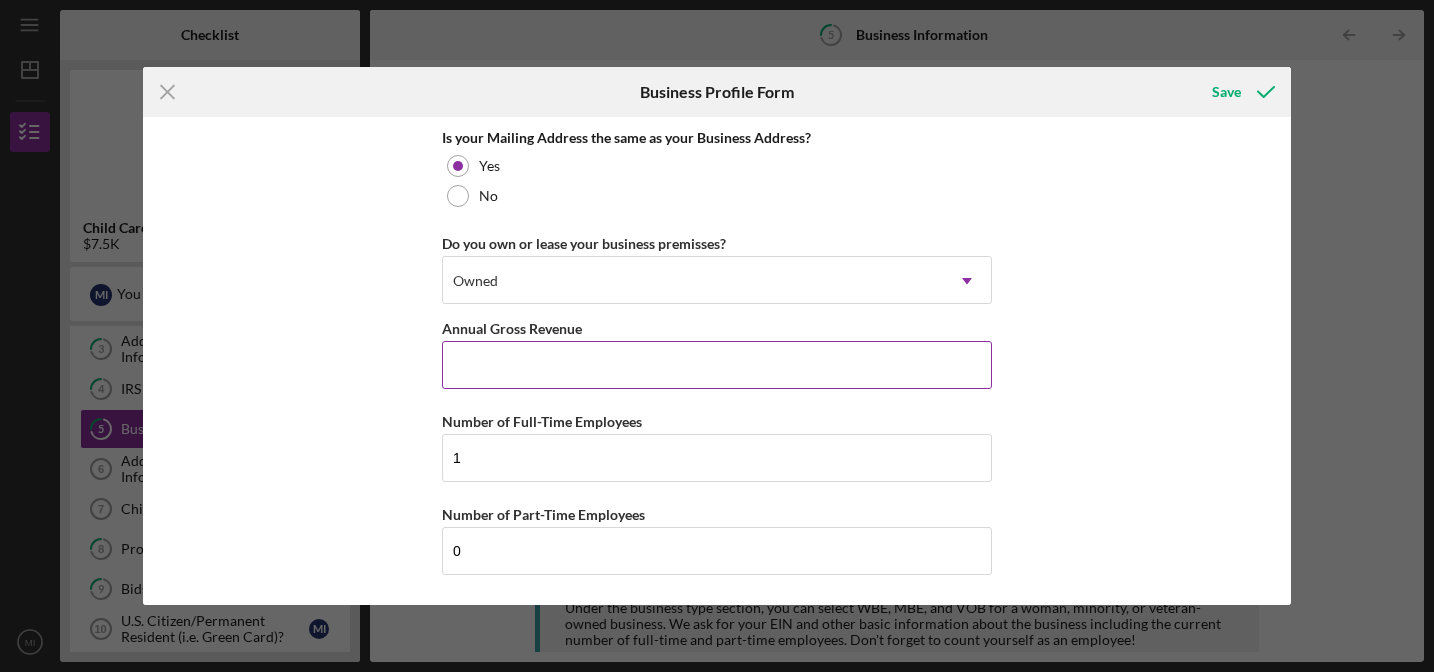 click on "Annual Gross Revenue" at bounding box center (717, 328) 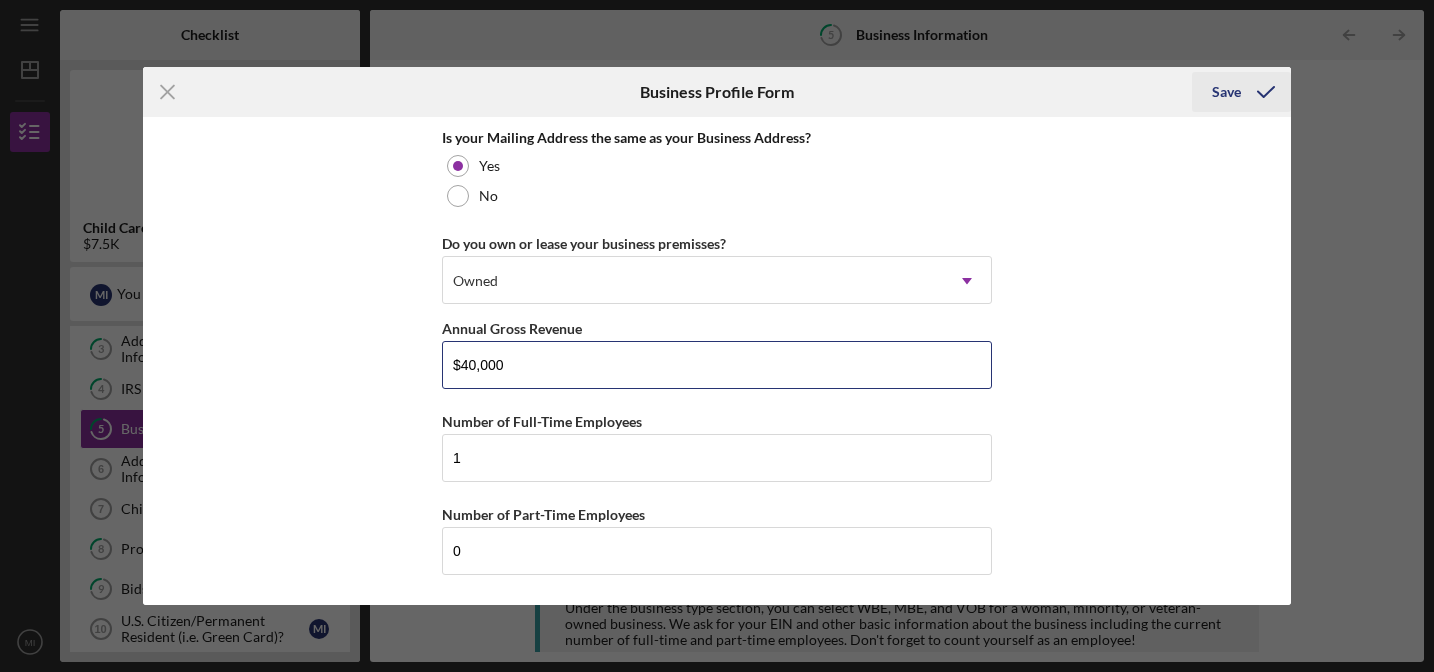 type on "$40,000" 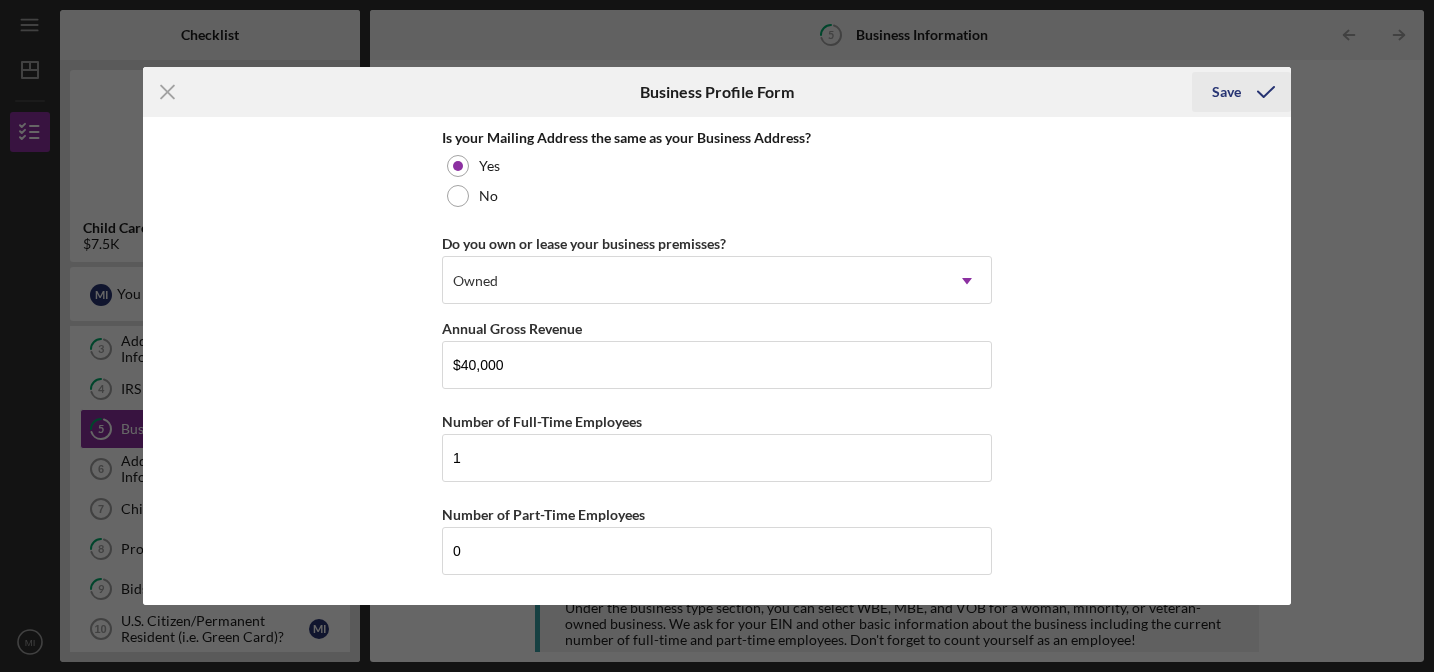 click 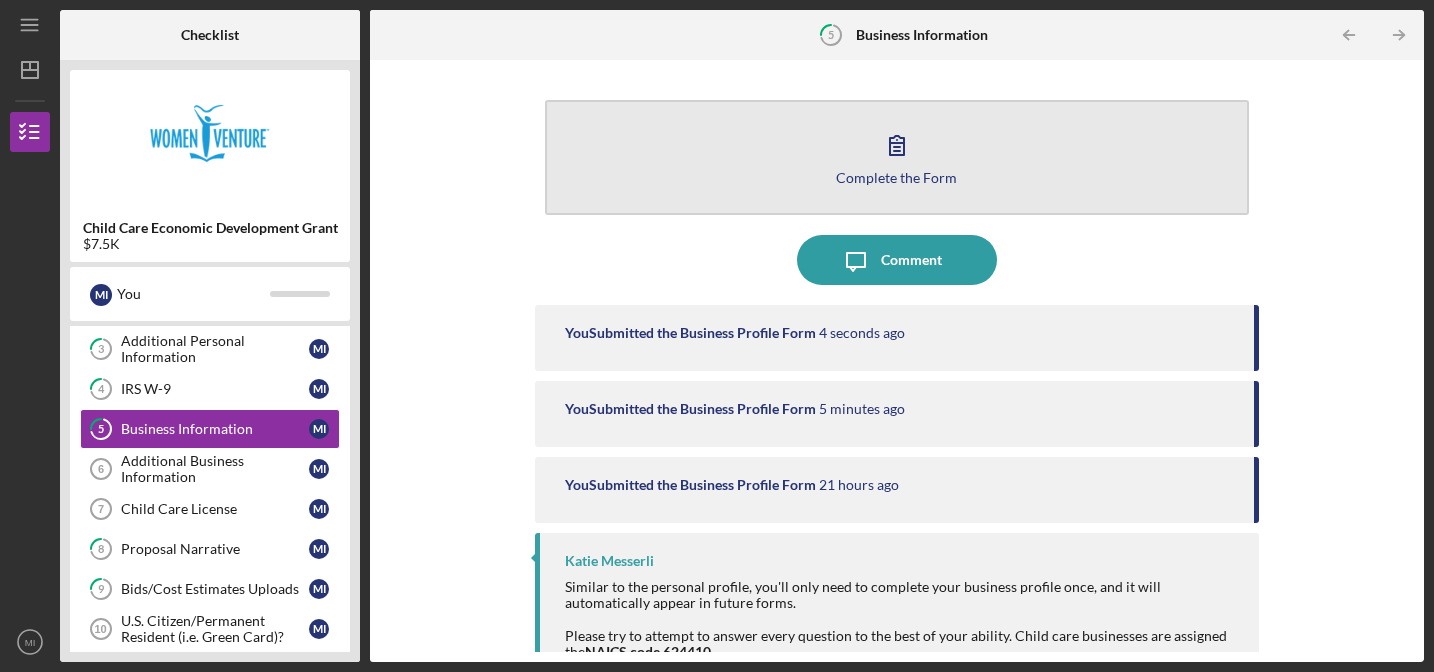 click on "Complete the Form Form" at bounding box center [897, 157] 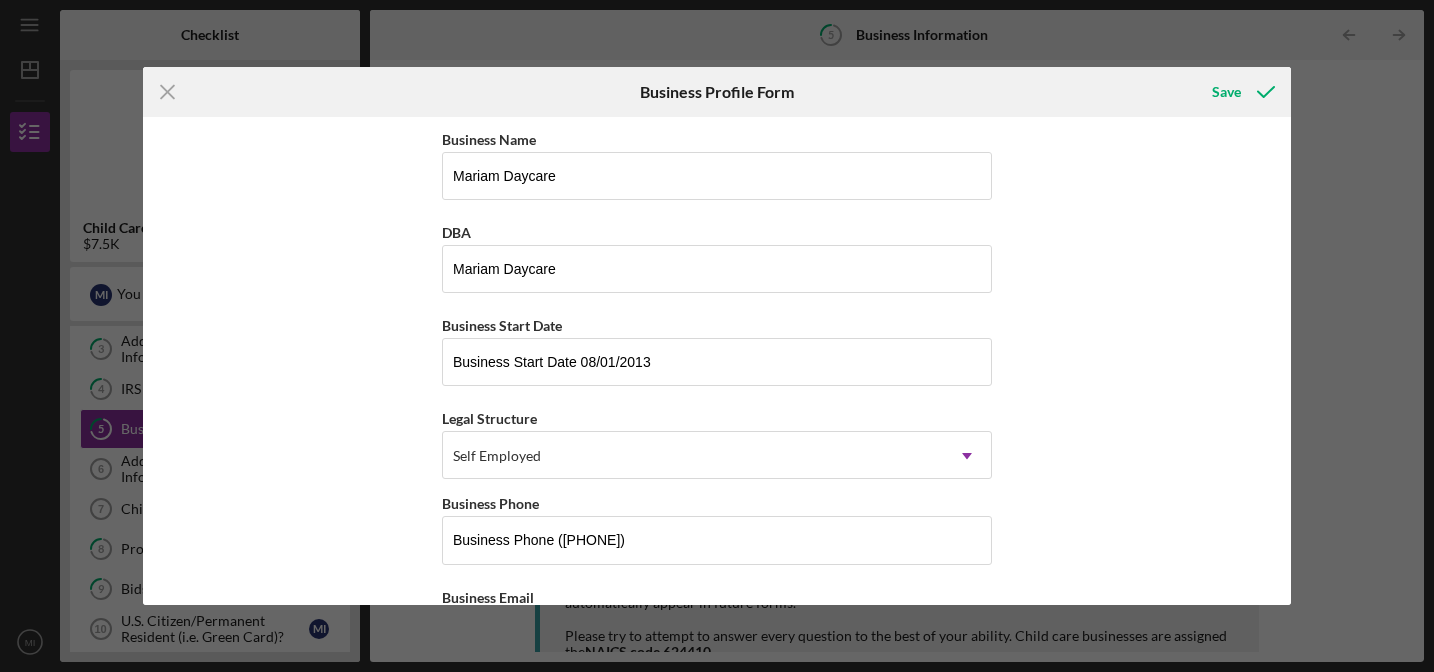 click on "Icon/Menu Close" 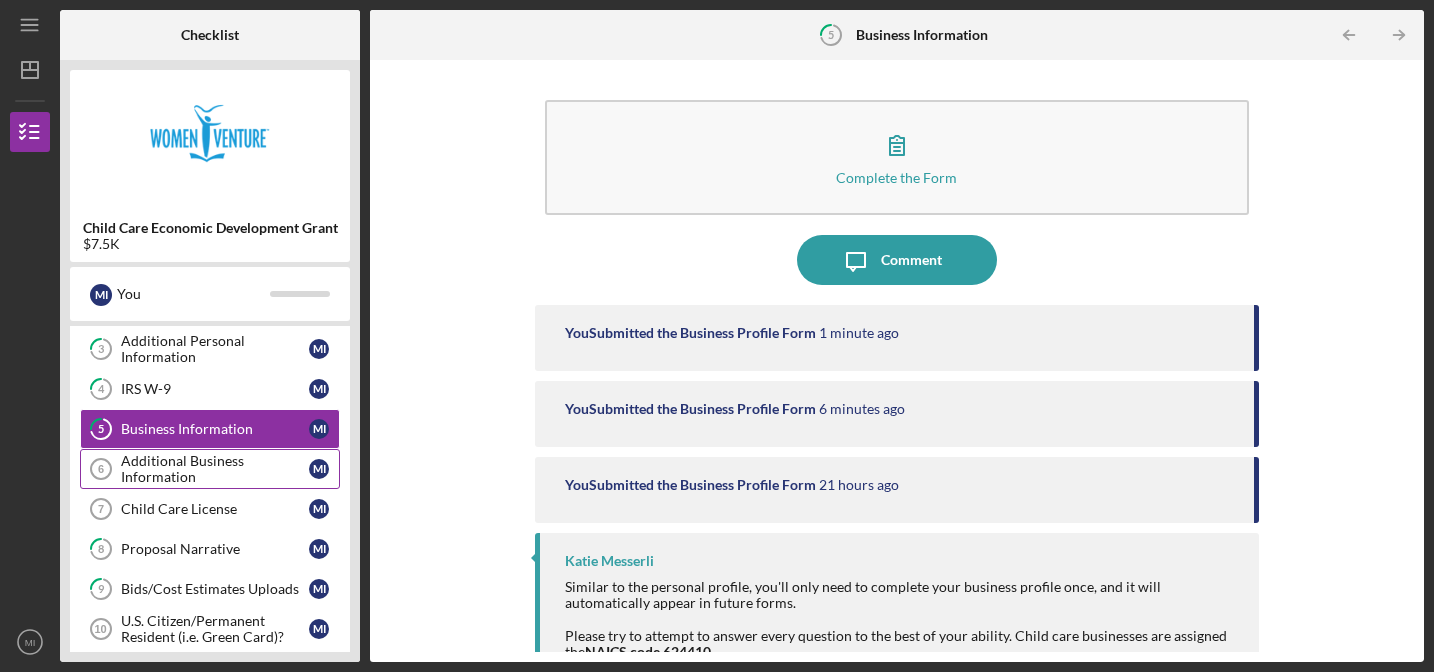 click on "Additional Business Information" at bounding box center (215, 469) 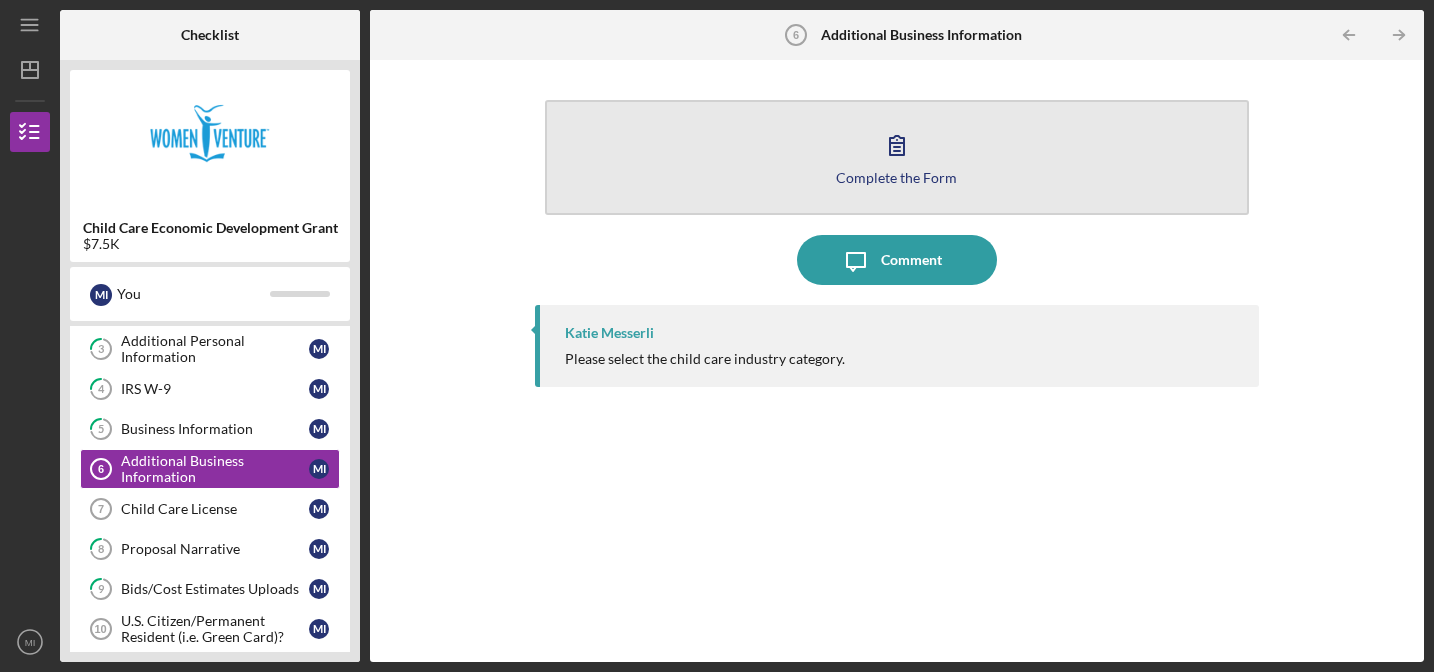click on "Complete the Form Form" at bounding box center [897, 157] 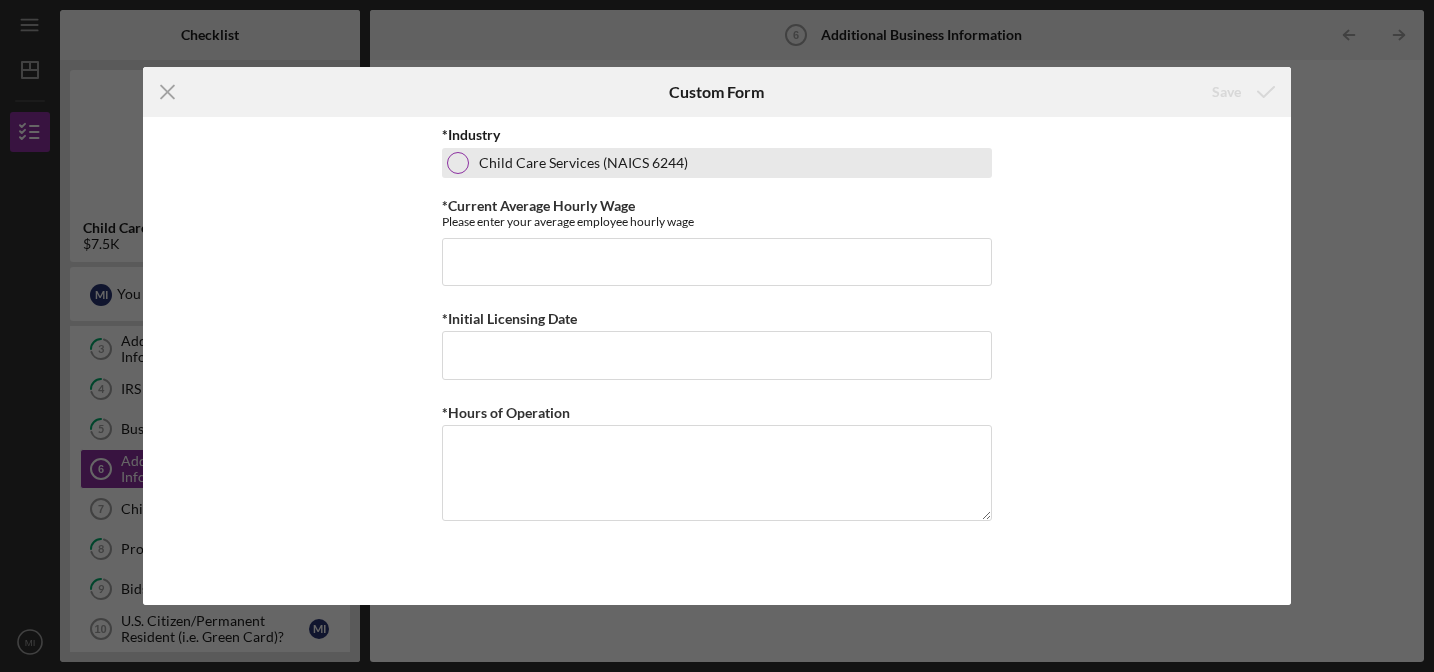click on "Child Care Services (NAICS 6244)" at bounding box center (717, 163) 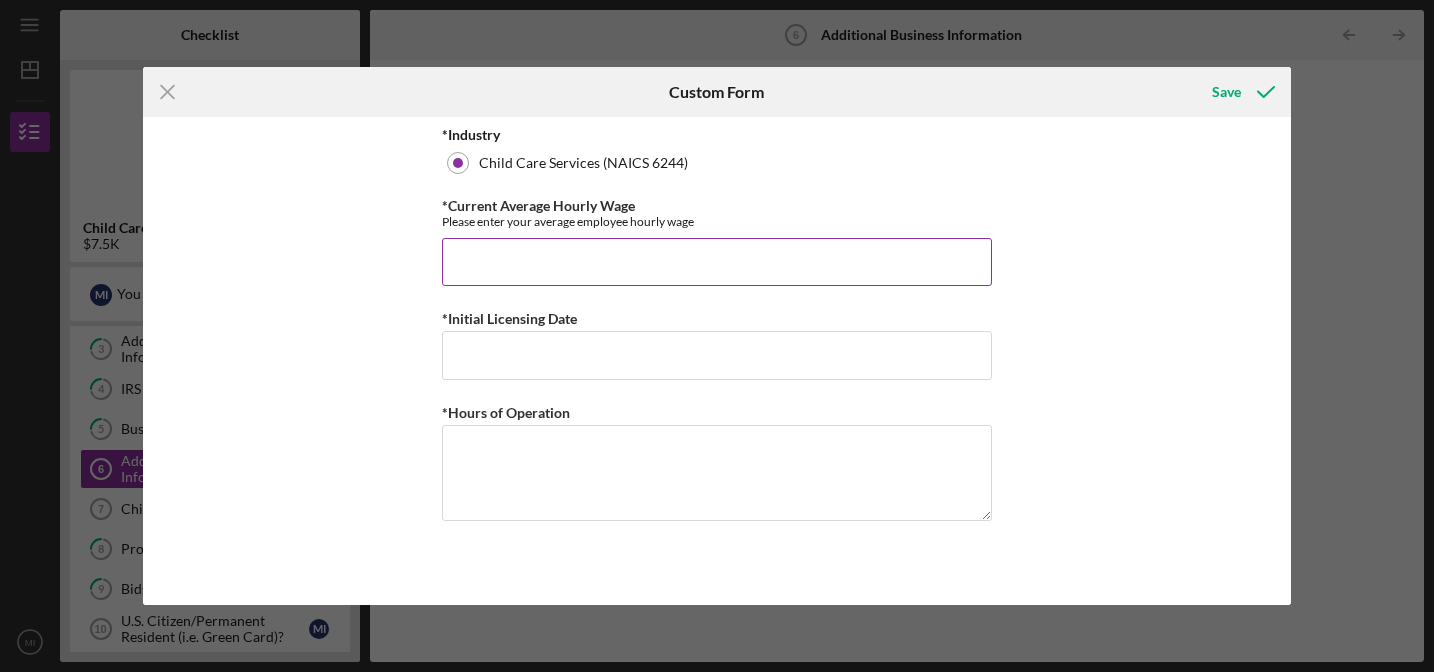 click on "*Current Average Hourly Wage" at bounding box center (717, 262) 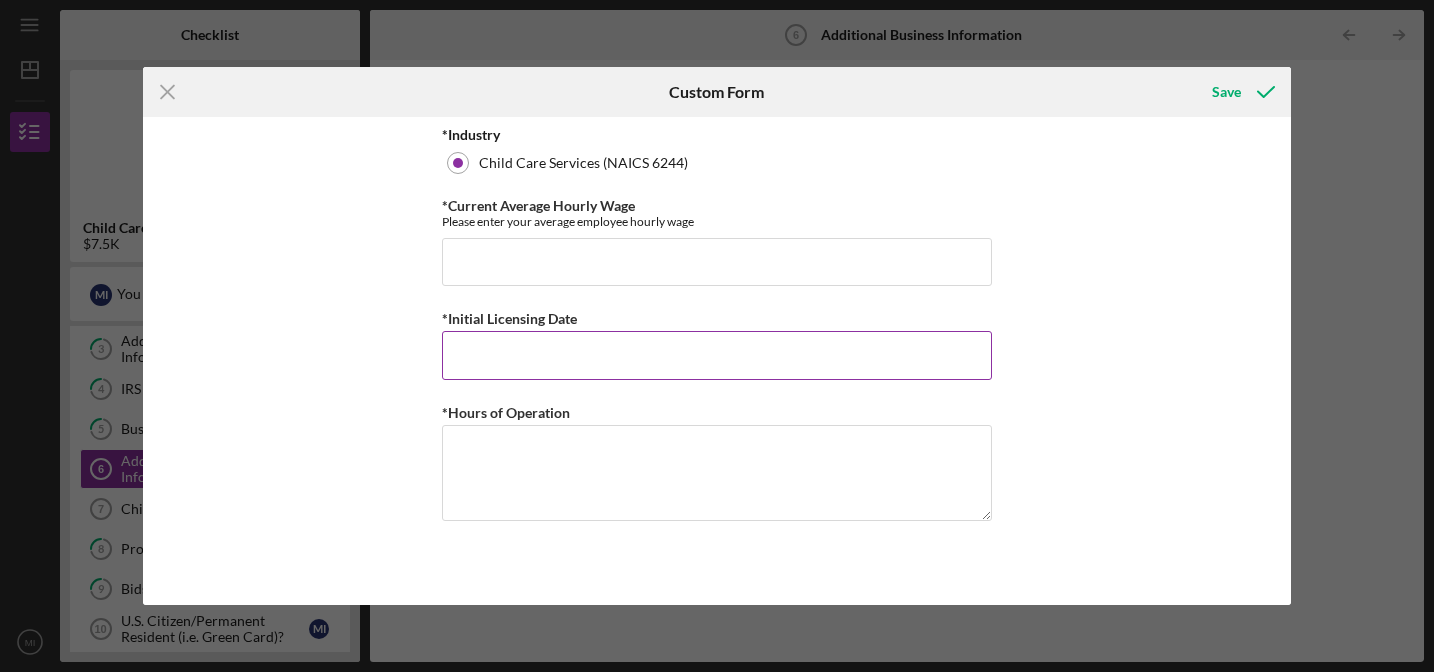 click on "*Initial Licensing Date" at bounding box center (717, 355) 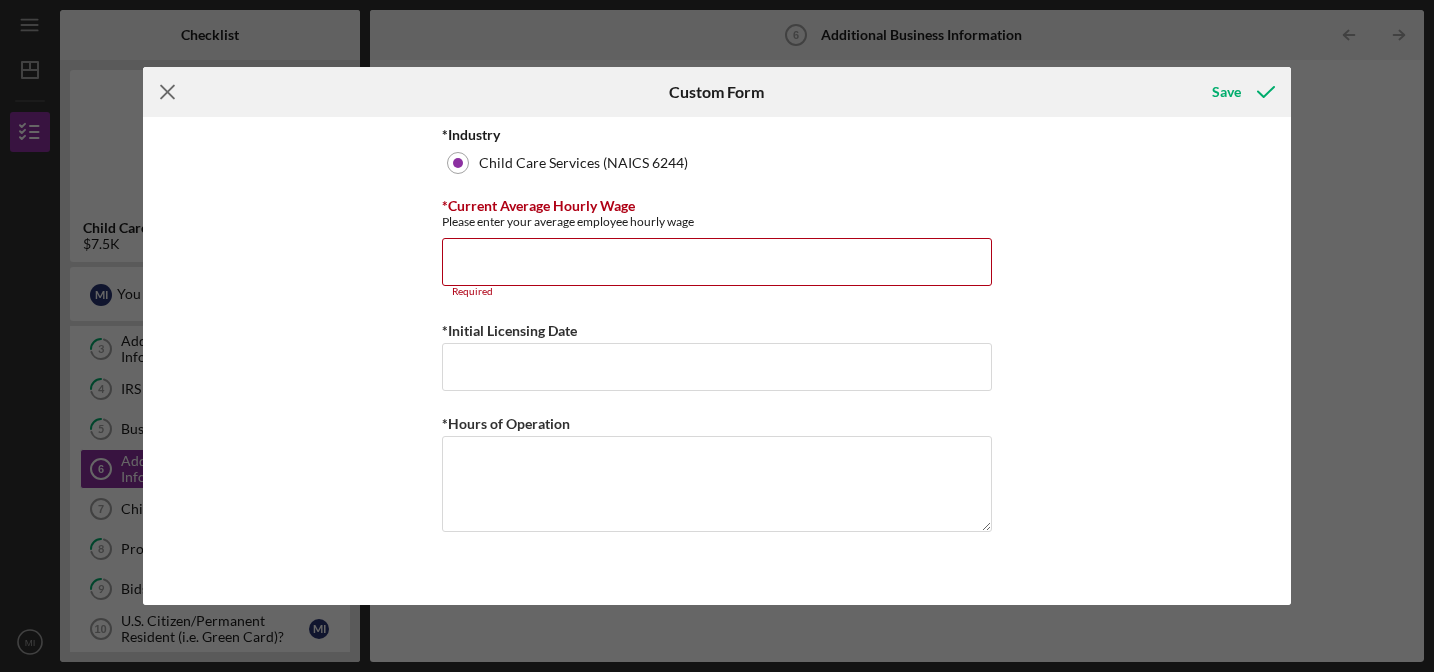 click on "Icon/Menu Close" 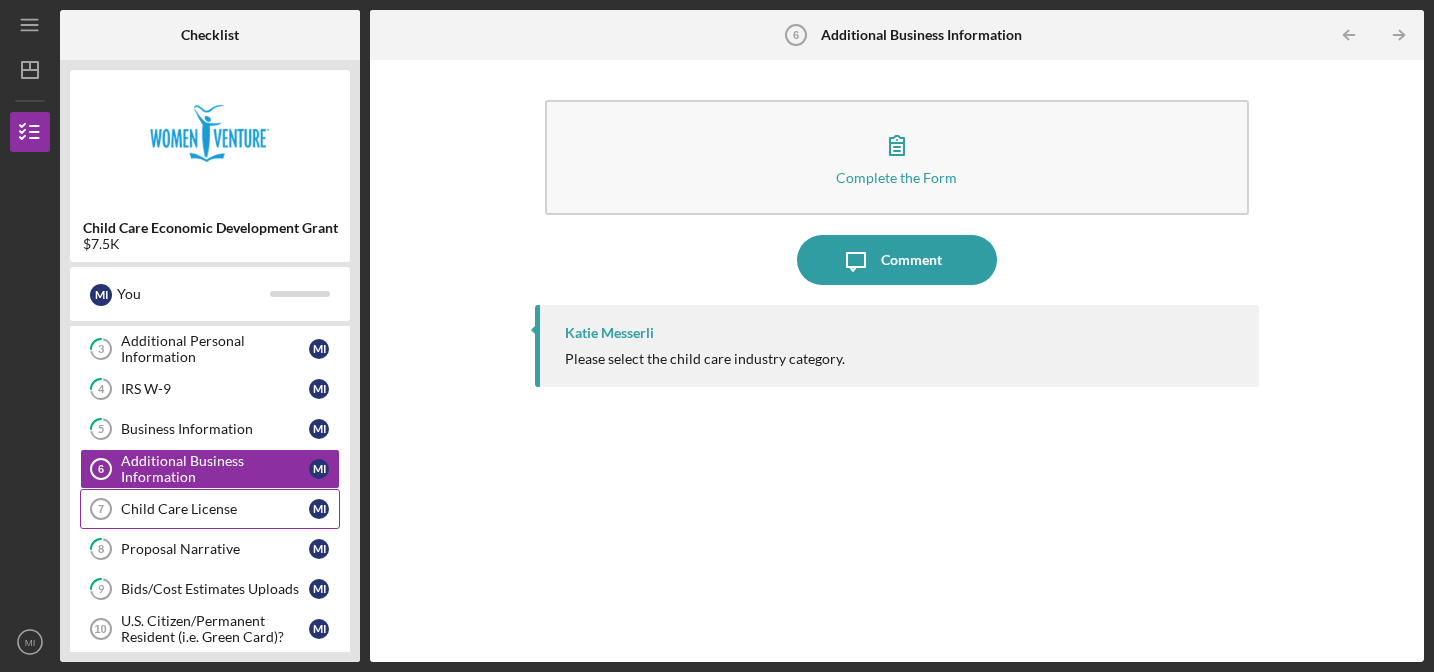 click on "Child Care License 7 Child Care License M I" at bounding box center (210, 509) 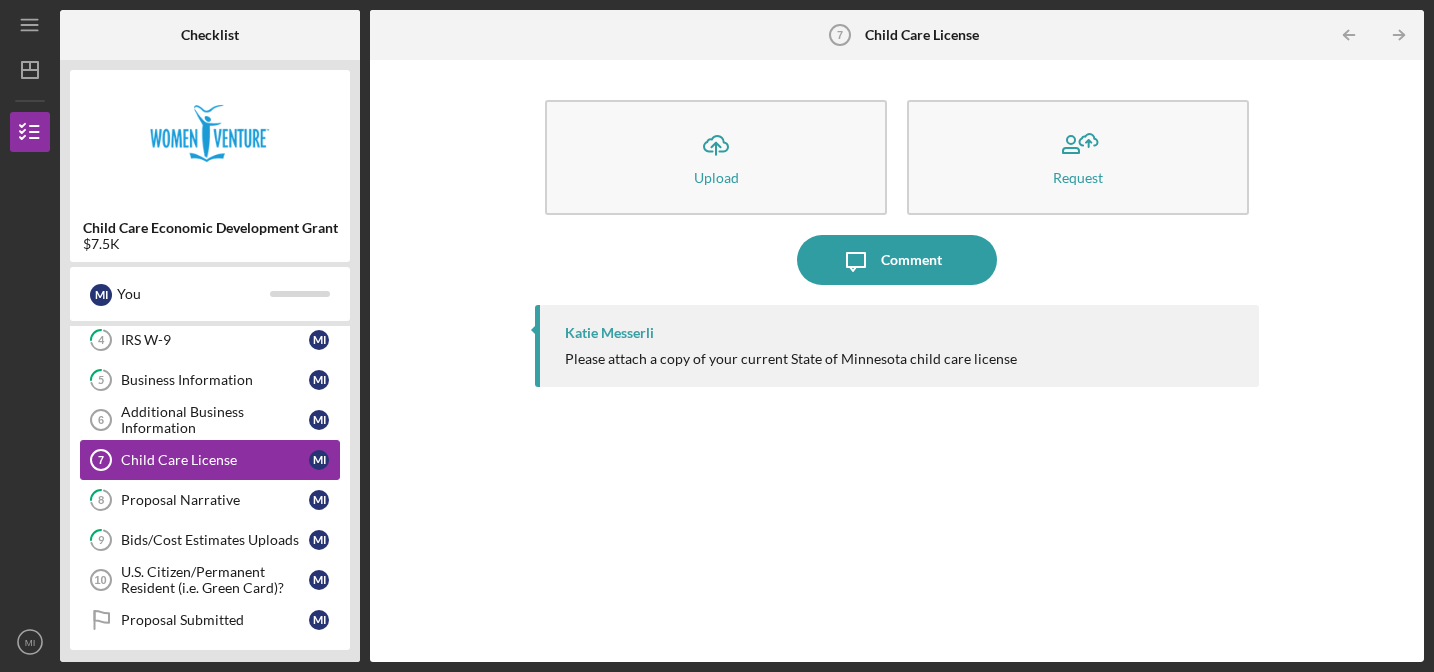 scroll, scrollTop: 170, scrollLeft: 0, axis: vertical 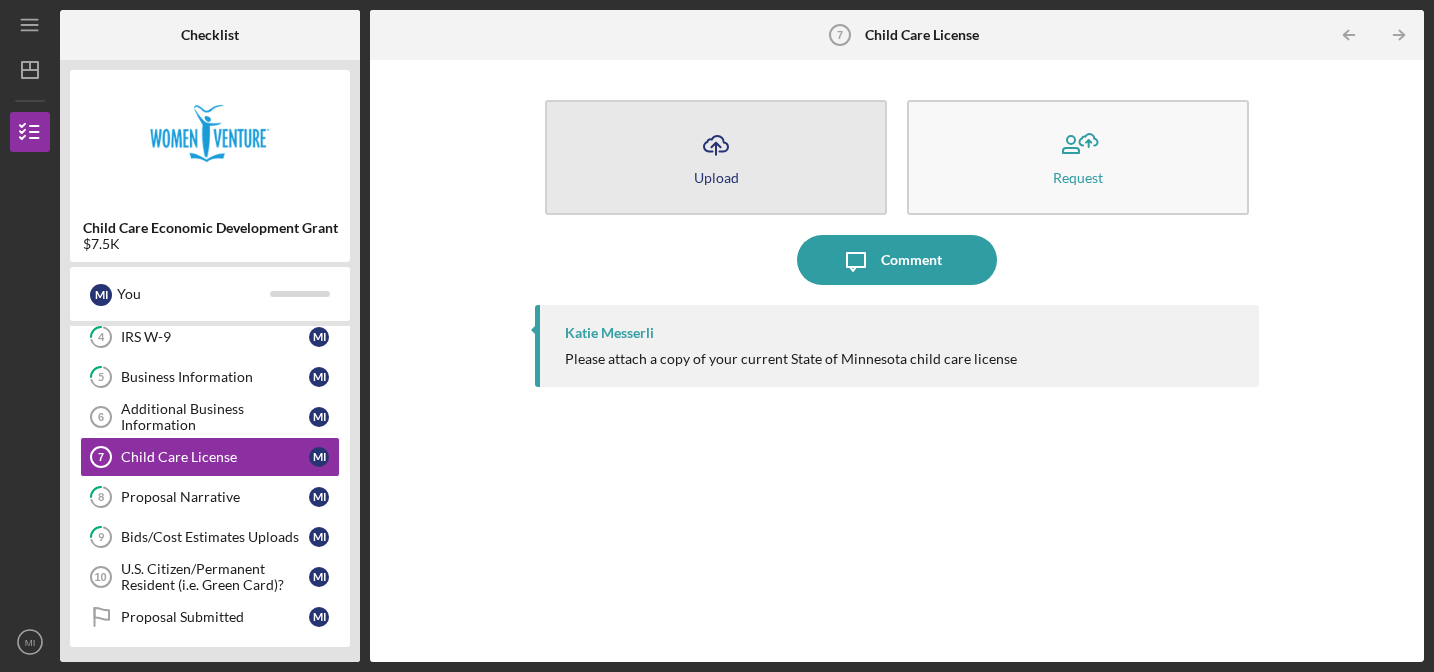 click on "Icon/Upload" 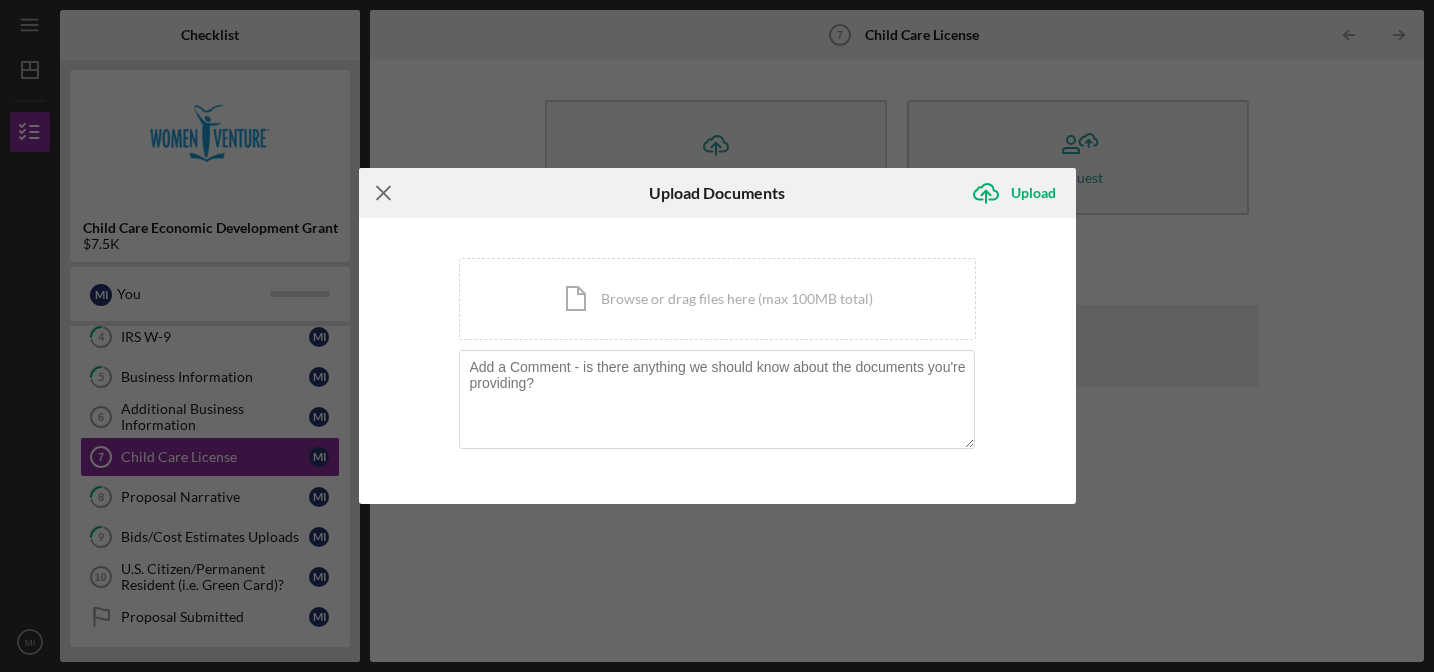 click on "Icon/Menu Close" 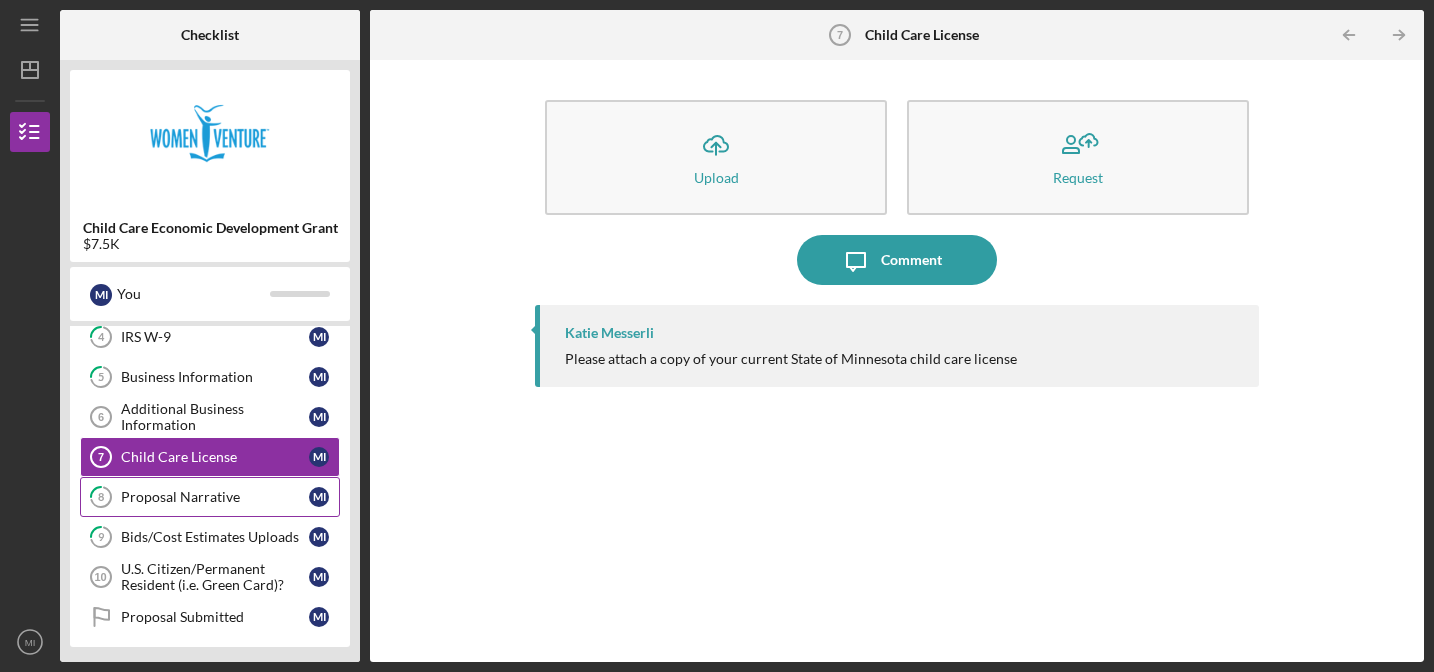 click on "8 Proposal Narrative M I" at bounding box center [210, 497] 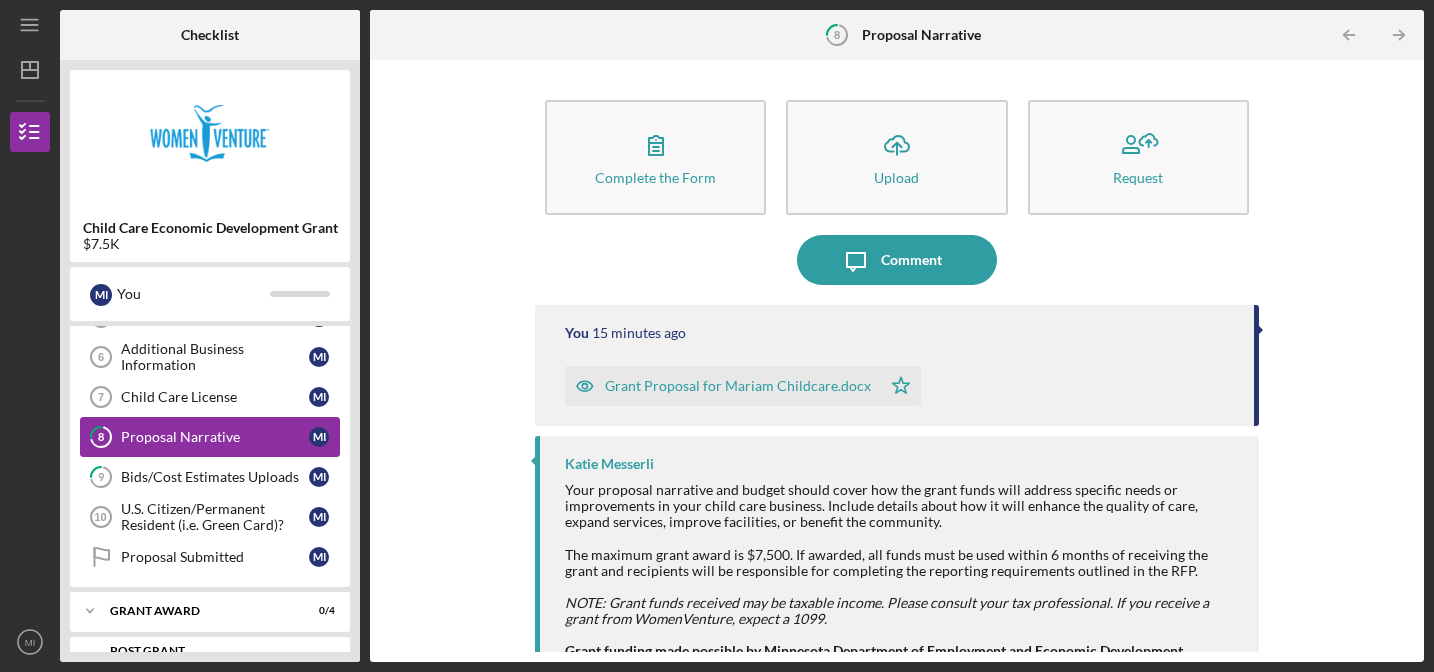scroll, scrollTop: 234, scrollLeft: 0, axis: vertical 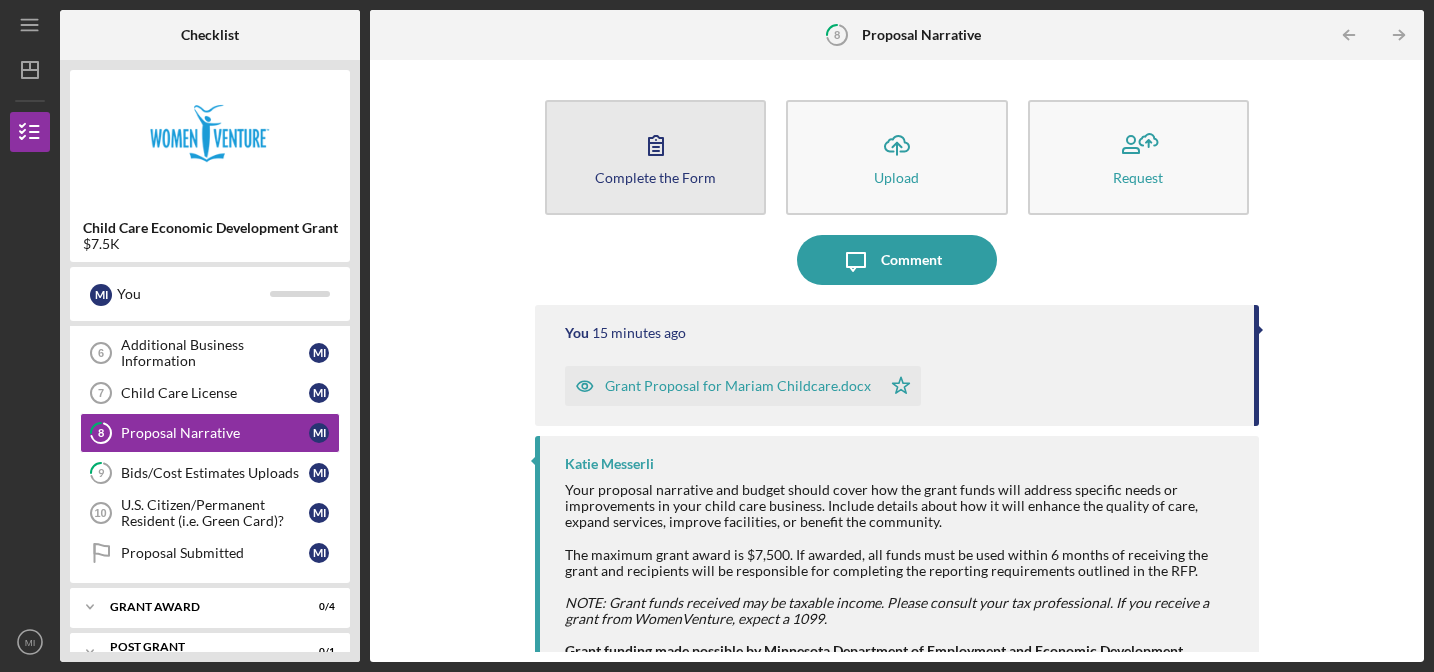 click 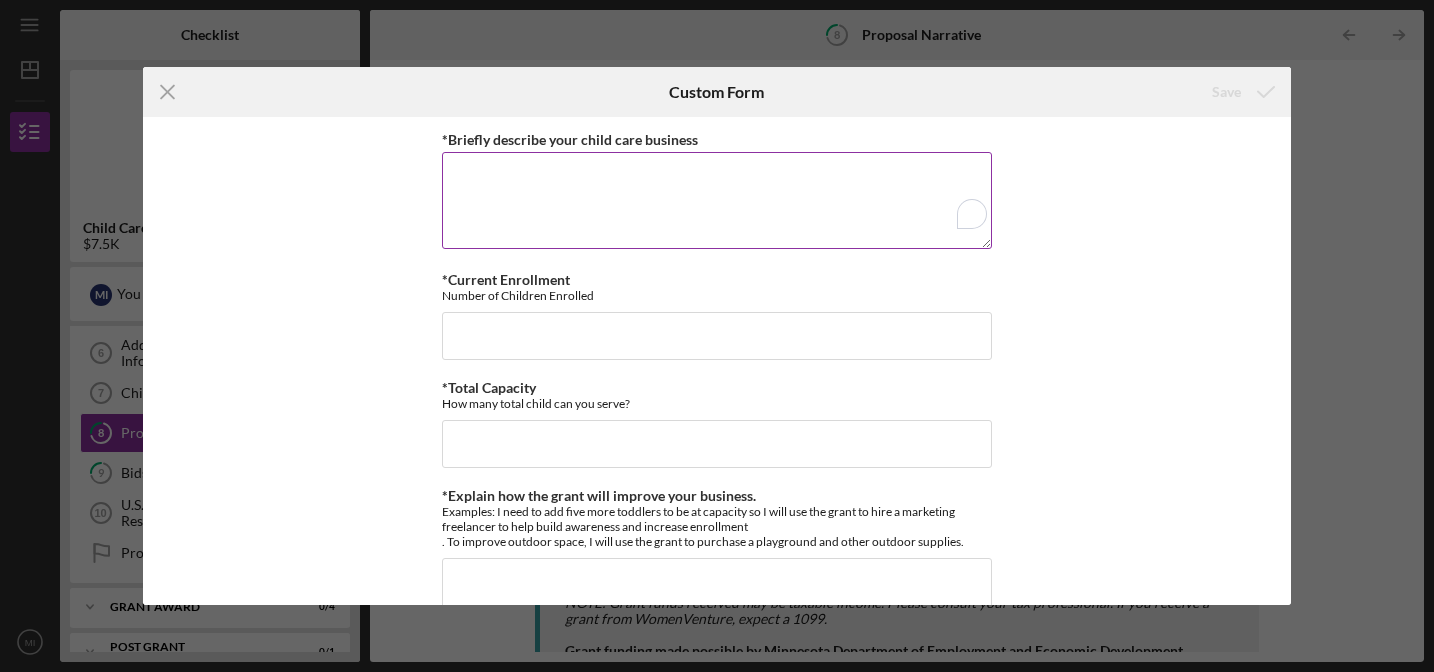 click on "*Briefly describe your child care business" at bounding box center (717, 200) 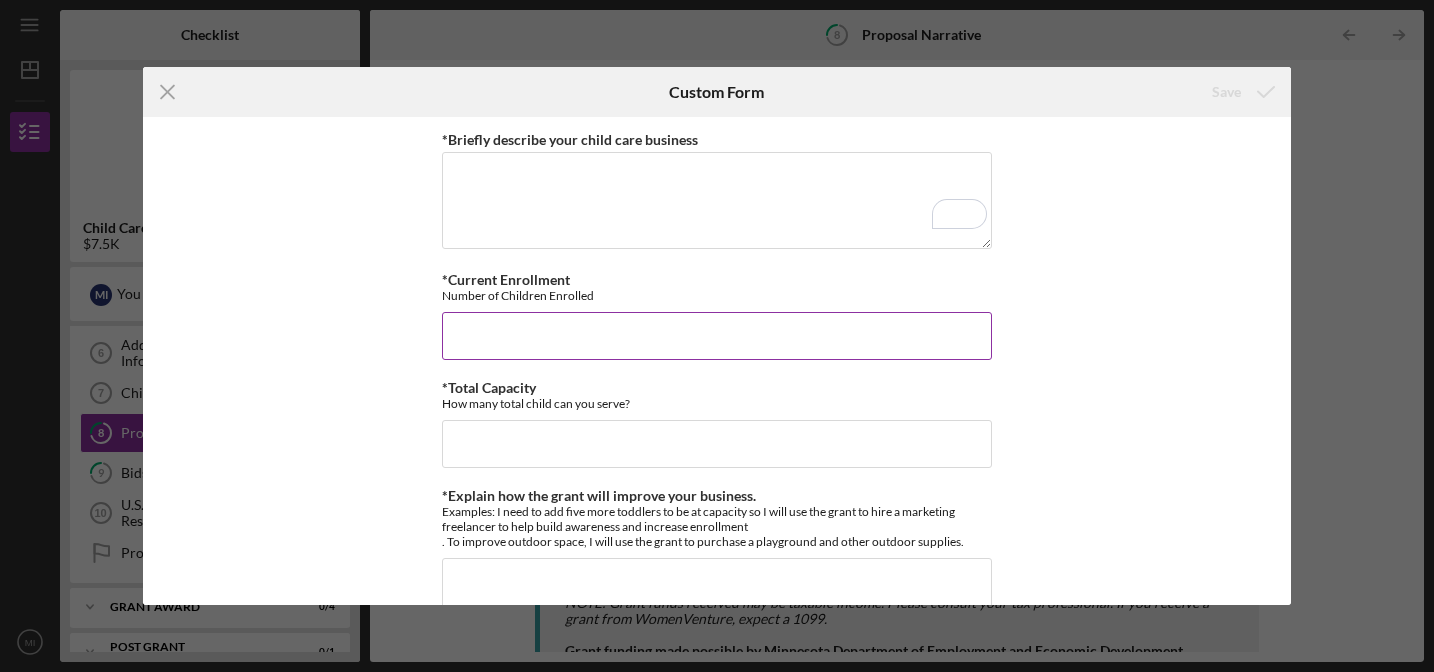 click on "*Current Enrollment" at bounding box center (717, 336) 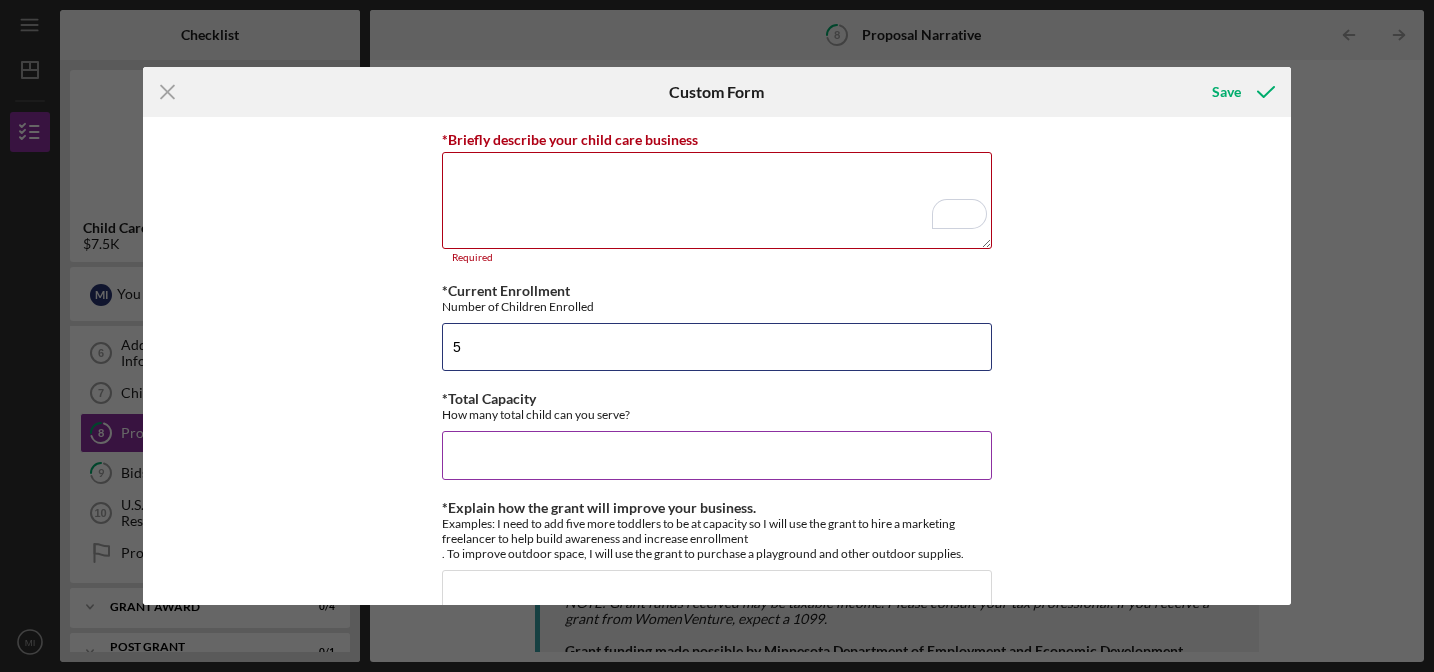 type on "5" 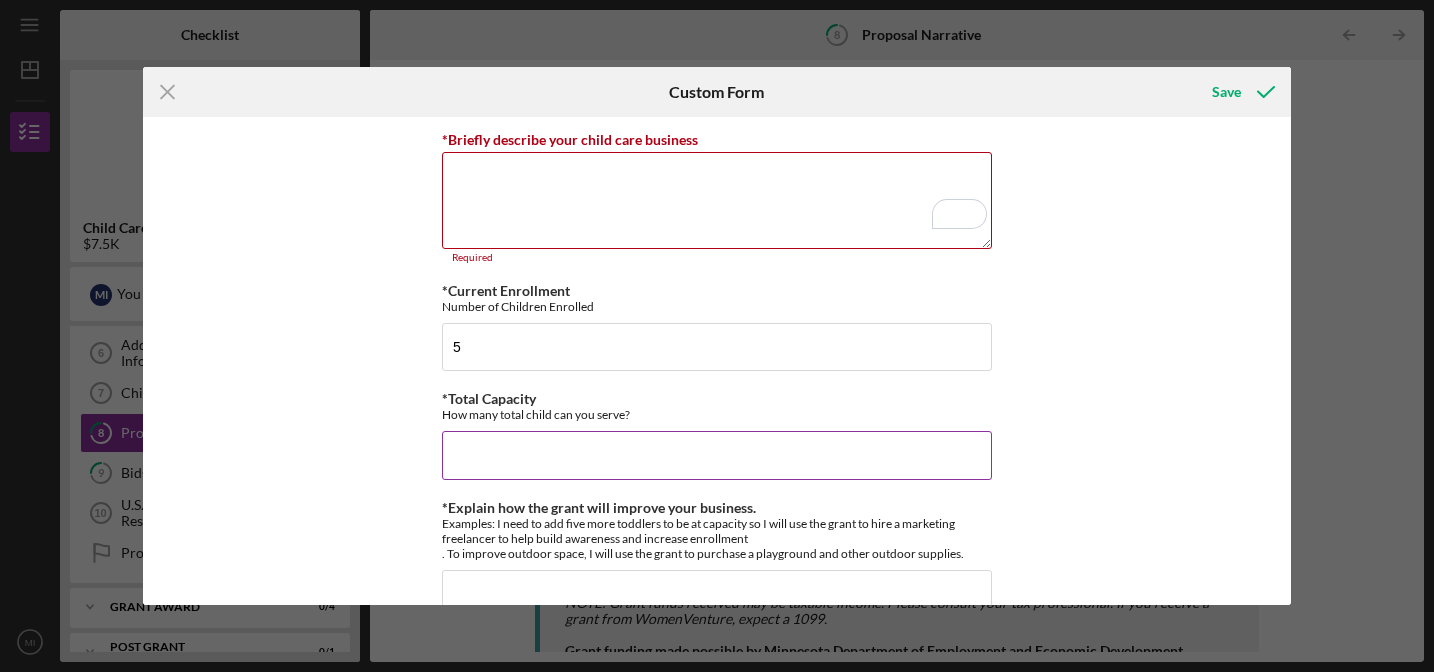 click on "*Total Capacity" at bounding box center (717, 455) 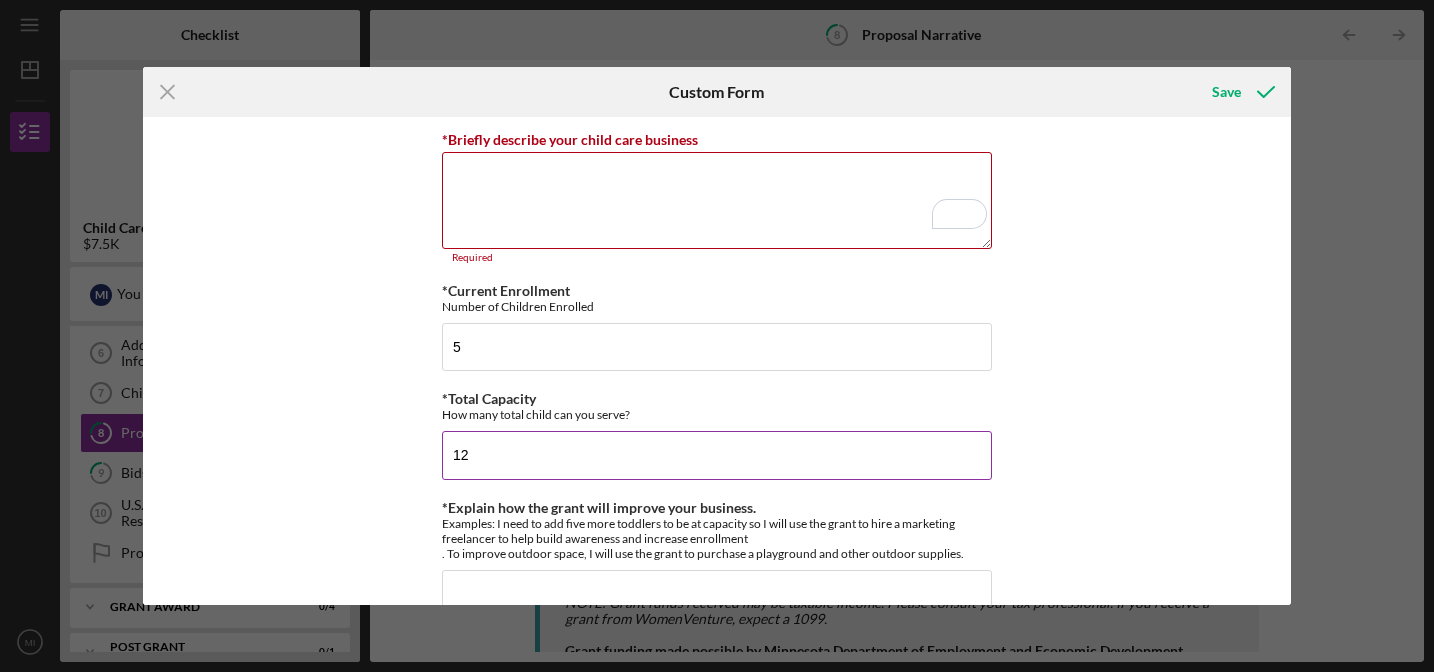 scroll, scrollTop: 49, scrollLeft: 0, axis: vertical 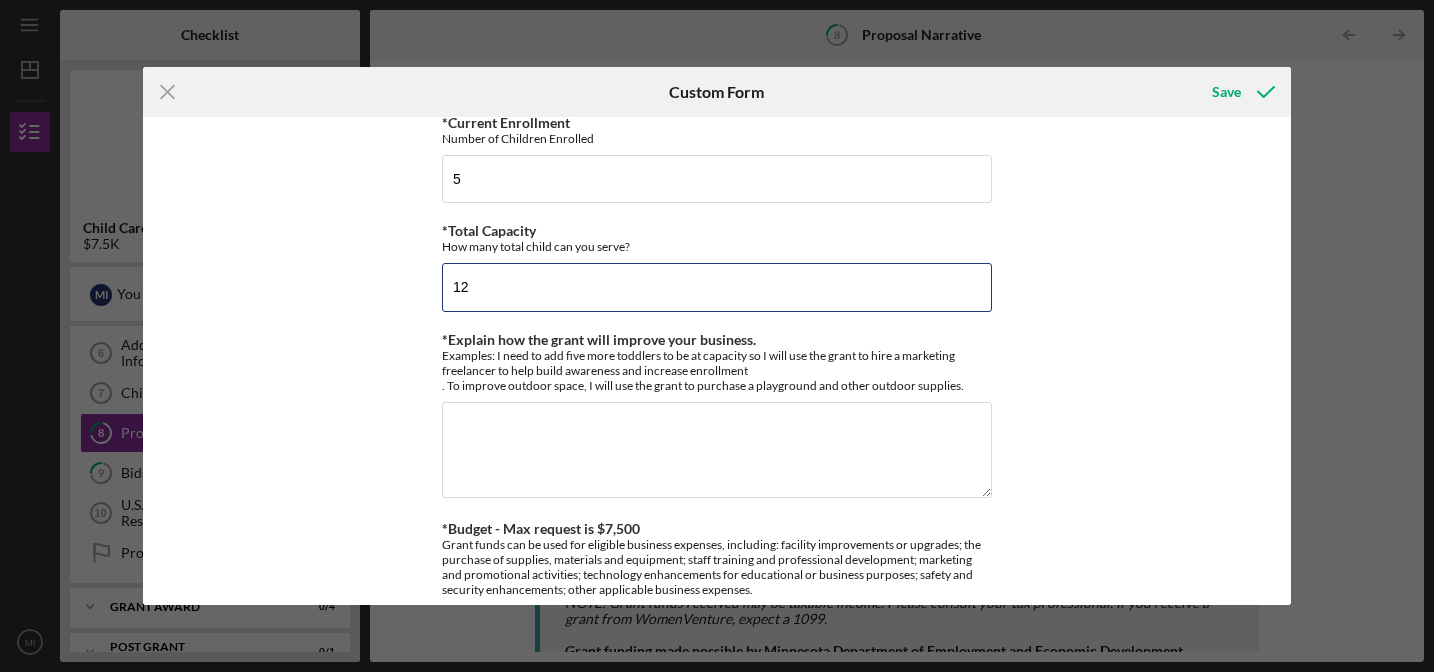type on "12" 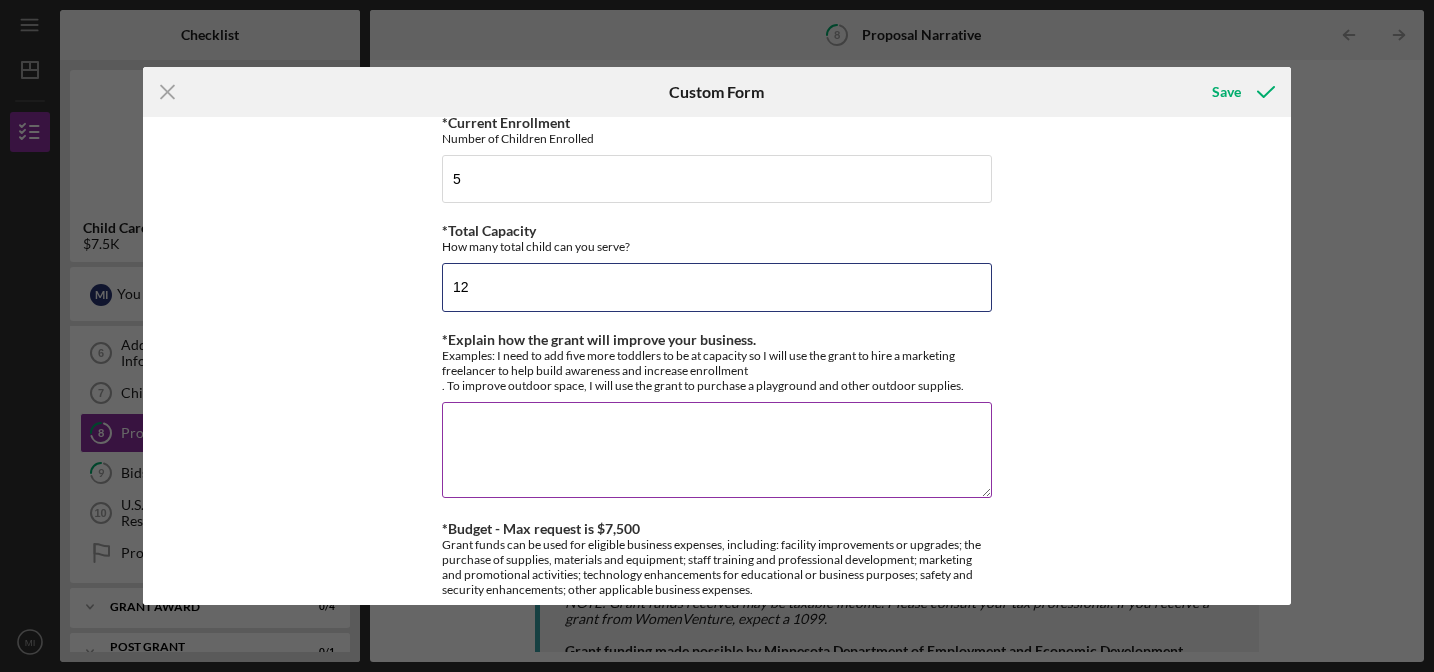 scroll, scrollTop: 145, scrollLeft: 0, axis: vertical 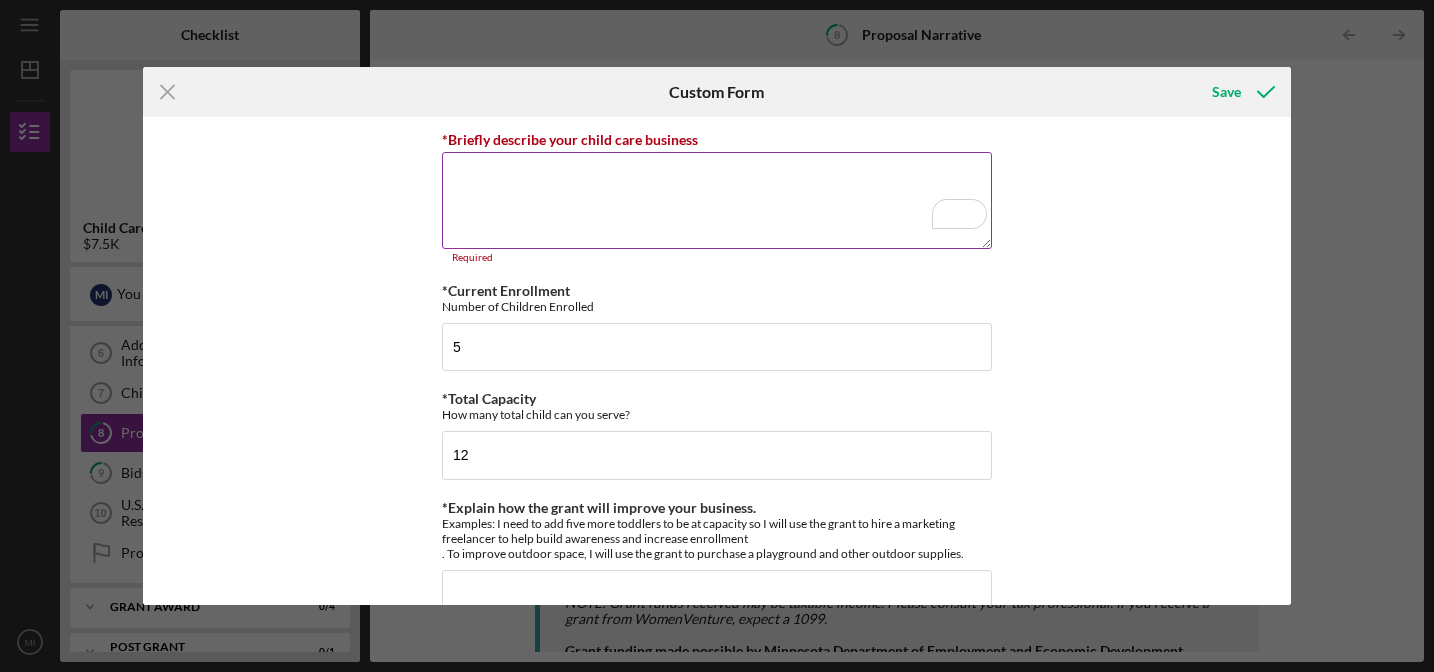 click on "*Briefly describe your child care business" at bounding box center [570, 139] 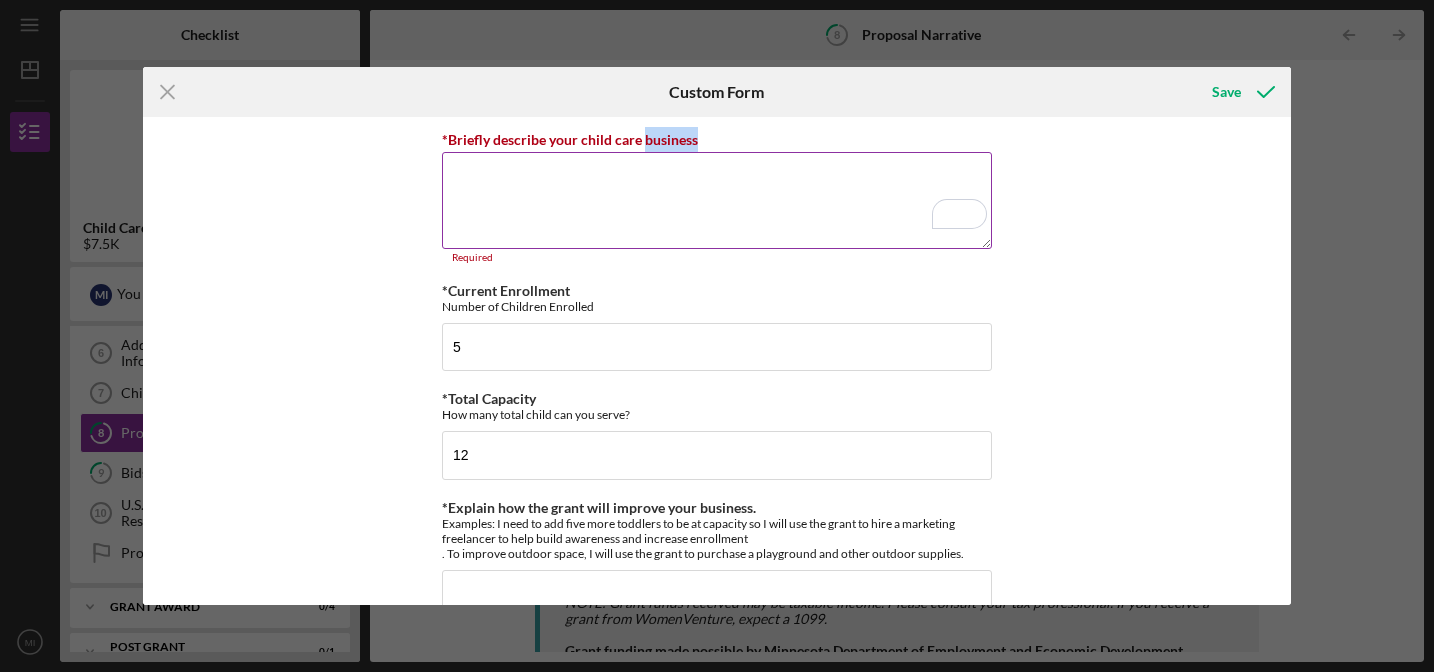 click on "*Briefly describe your child care business" at bounding box center (570, 139) 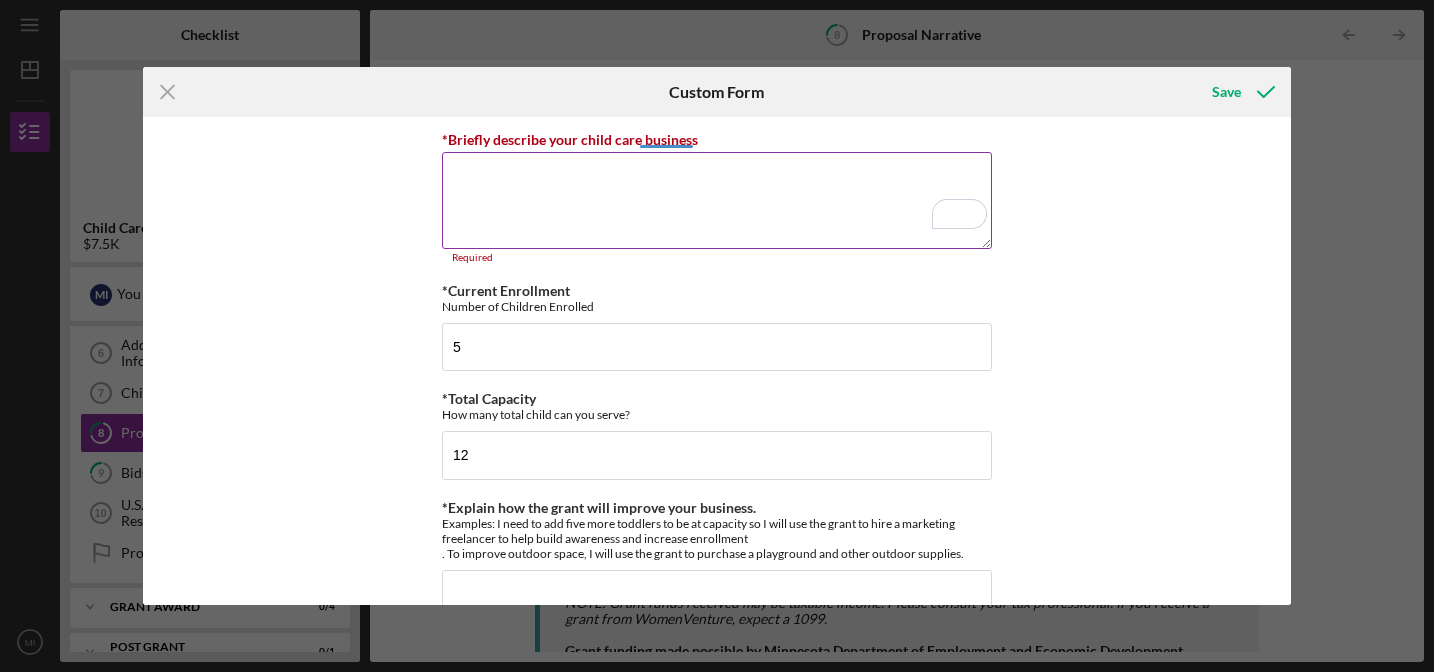 click on "*Briefly describe your child care business" at bounding box center (570, 139) 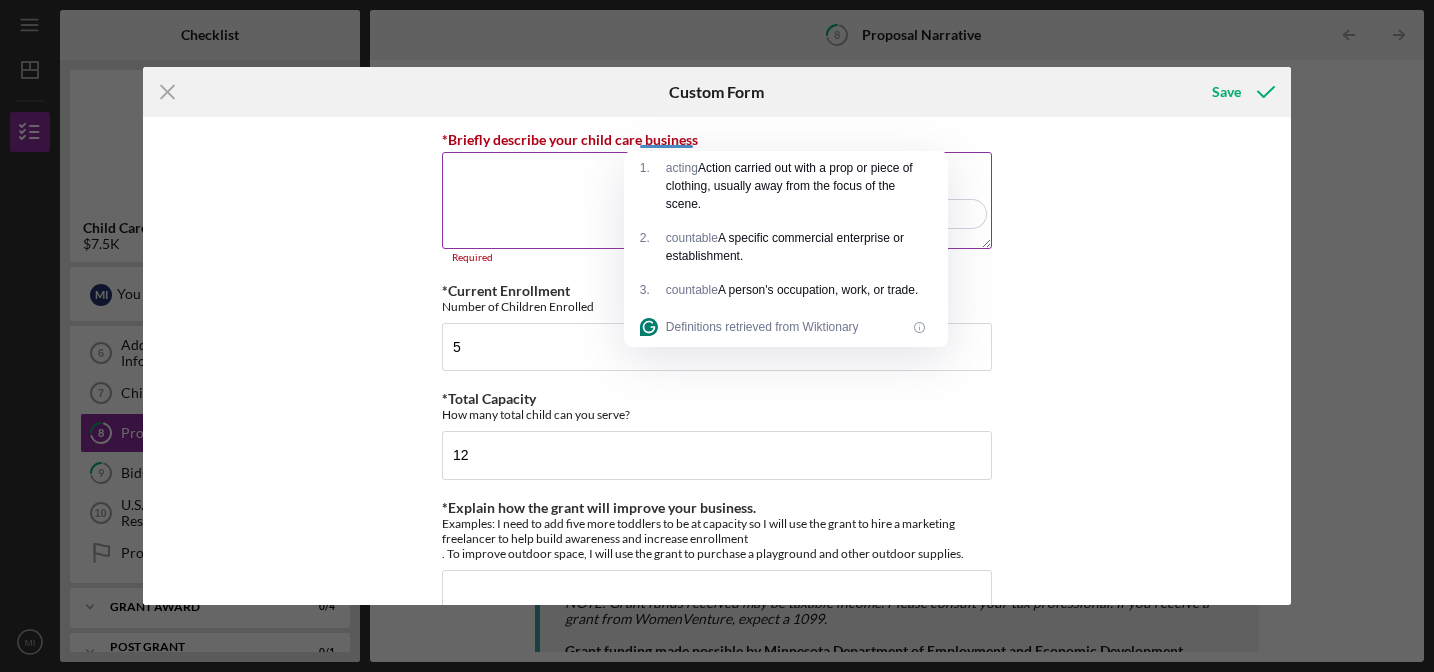 copy 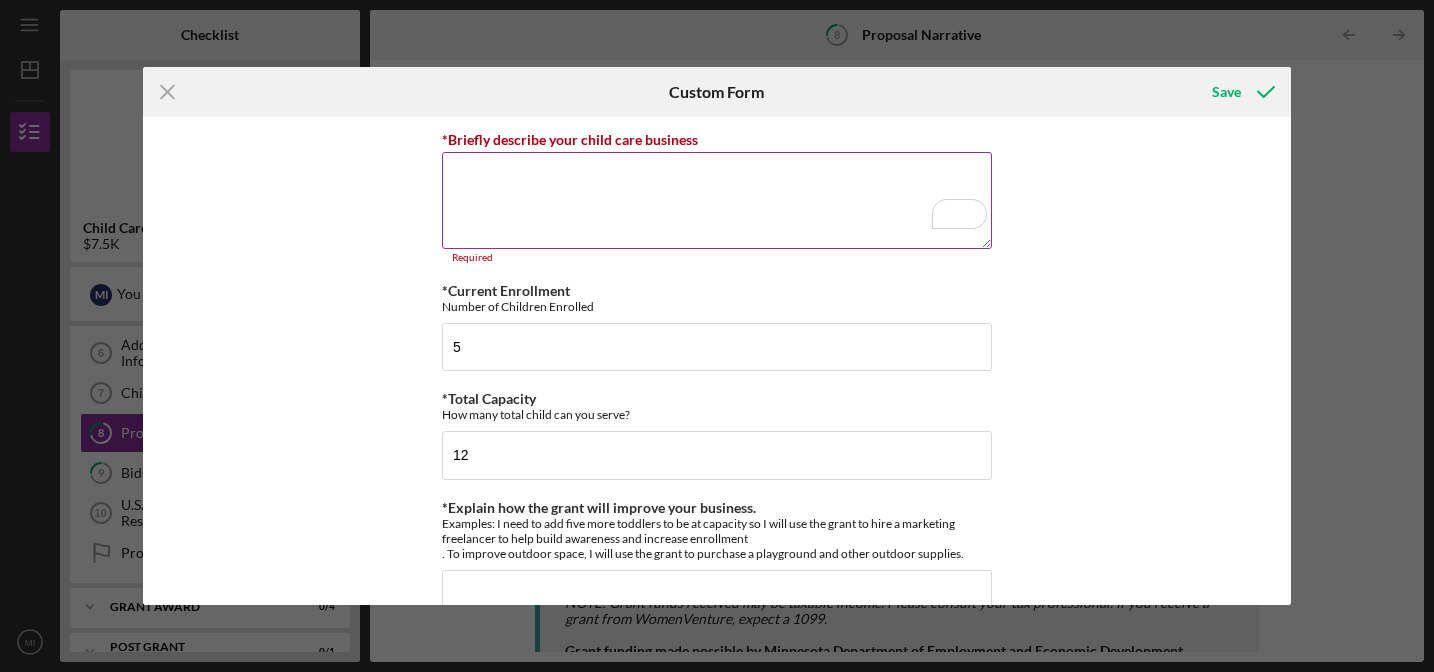 scroll, scrollTop: 202, scrollLeft: 0, axis: vertical 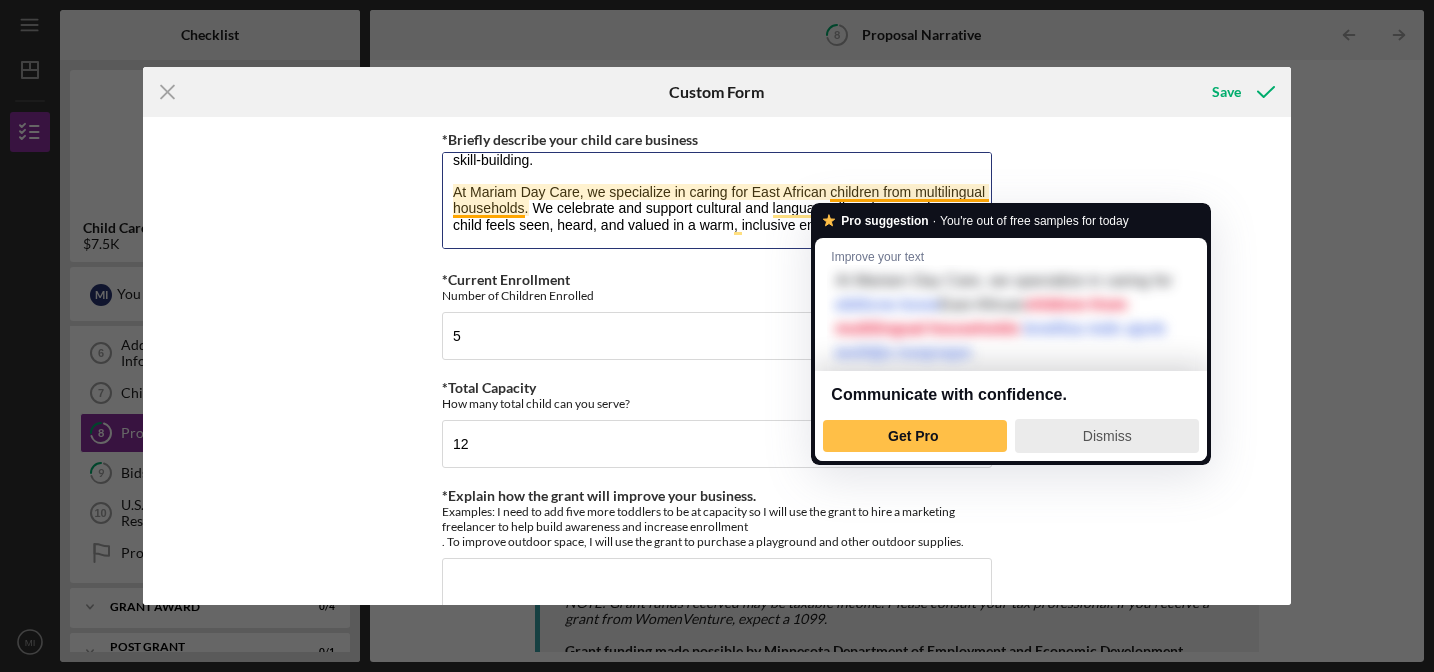 click on "Dismiss" at bounding box center (1107, 436) 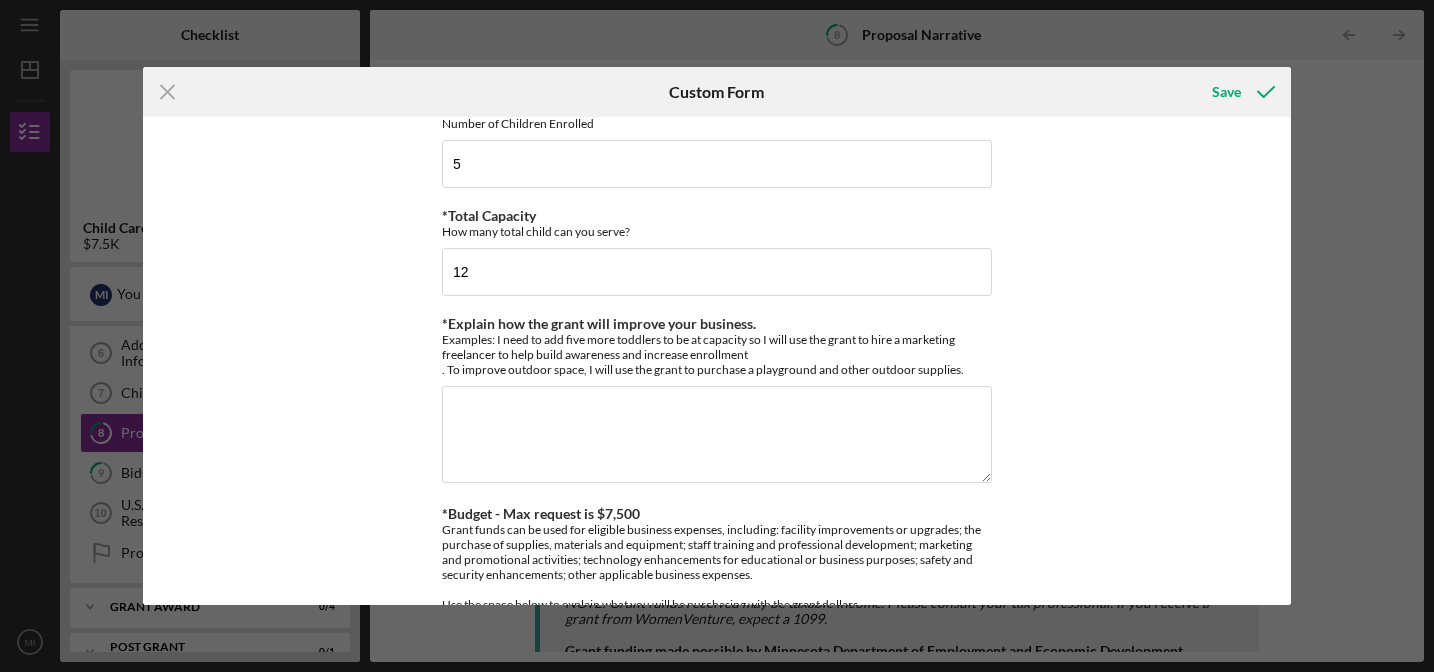 type on "Mariam Day Care is a trusted, home-based child care provider located in St. Paul, proudly serving the community since 2013. We are dedicated to offering a safe, nurturing, and educational environment for children of various ages. With a current capacity of 10 children, our intimate setting allows us to provide personalized attention and support to every child in our care.
We offer full-time and part-time daycare, preschool programs, after-school care, and enriching activities, including arts and crafts, outdoor play, and early childhood education. Our experienced, certified staff are passionate about early childhood development and committed to fostering growth through hands-on learning and social skill-building.
At Mariam Day Care, we specialize in caring for East African children from multilingual households. We celebrate and support cultural and language diversity, ensuring every child feels seen, heard, and valued in a warm, inclusive environment." 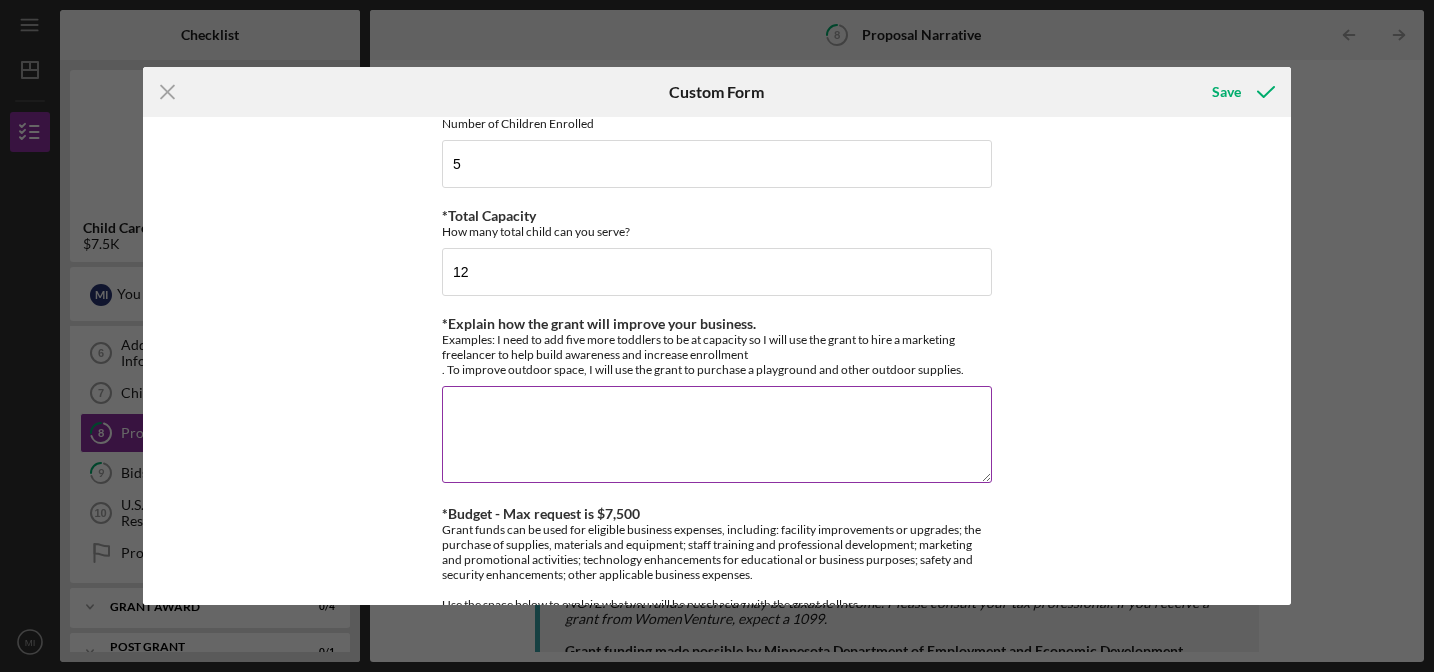 click on "*Explain how the grant will improve your business." at bounding box center [717, 434] 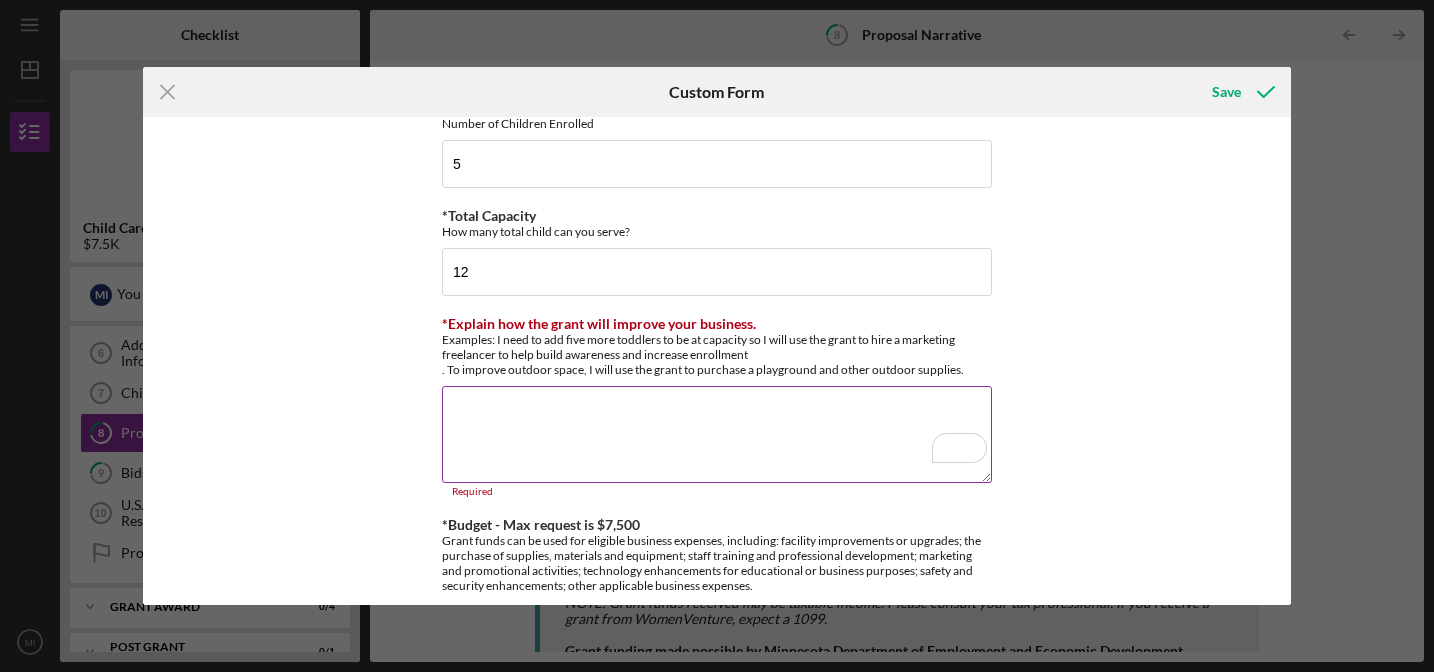 click on "*Explain how the grant will improve your business." at bounding box center [599, 323] 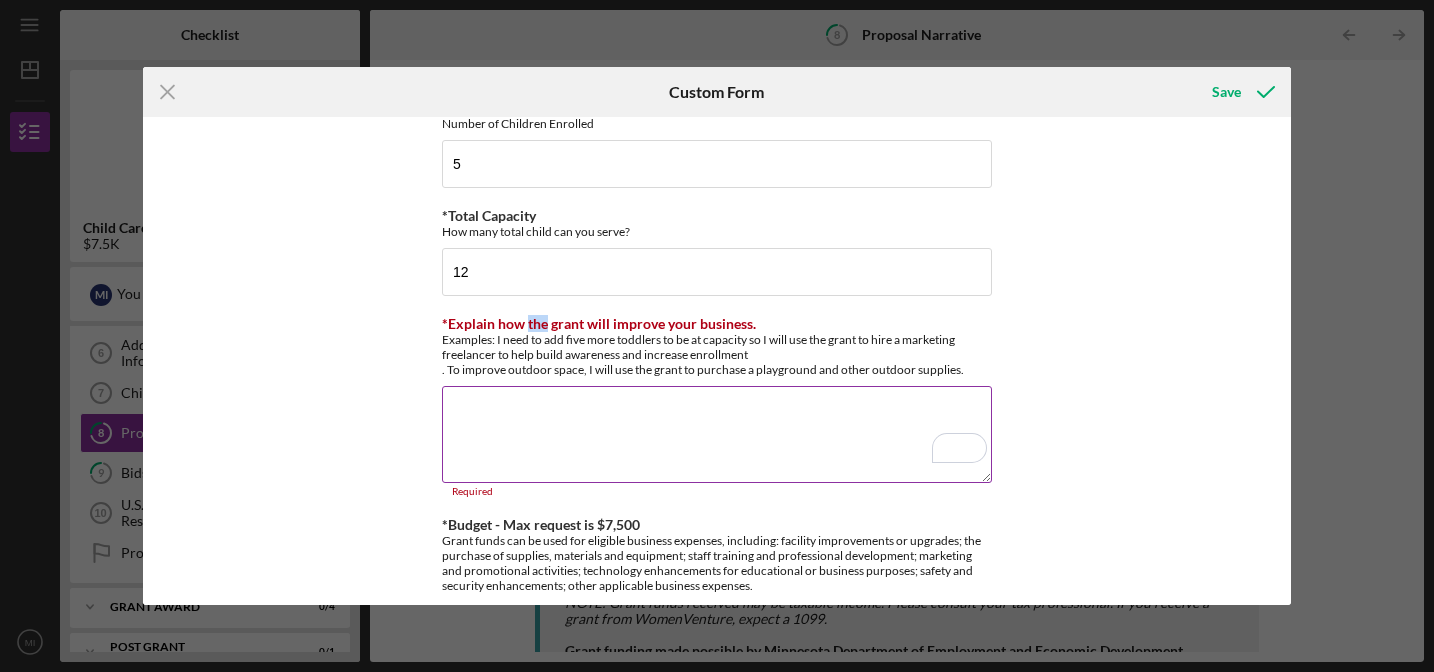 click on "*Explain how the grant will improve your business." at bounding box center (599, 323) 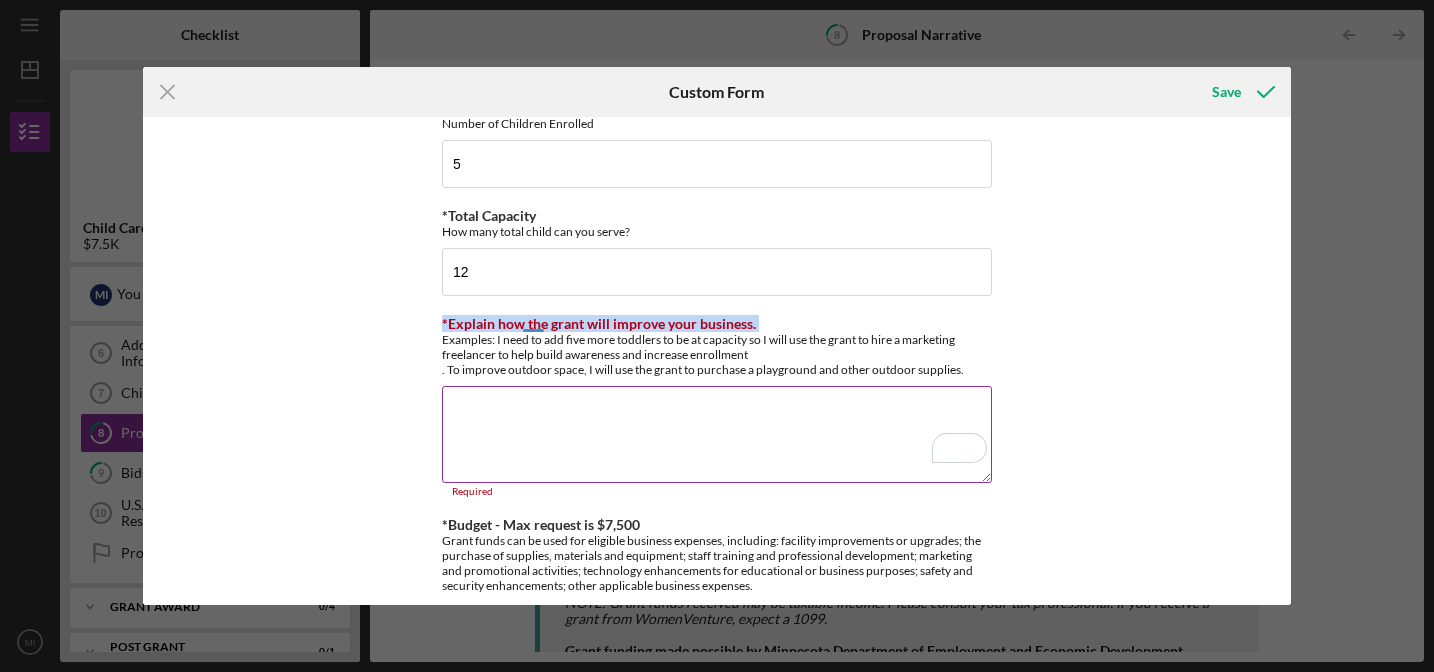 click on "*Explain how the grant will improve your business." at bounding box center [599, 323] 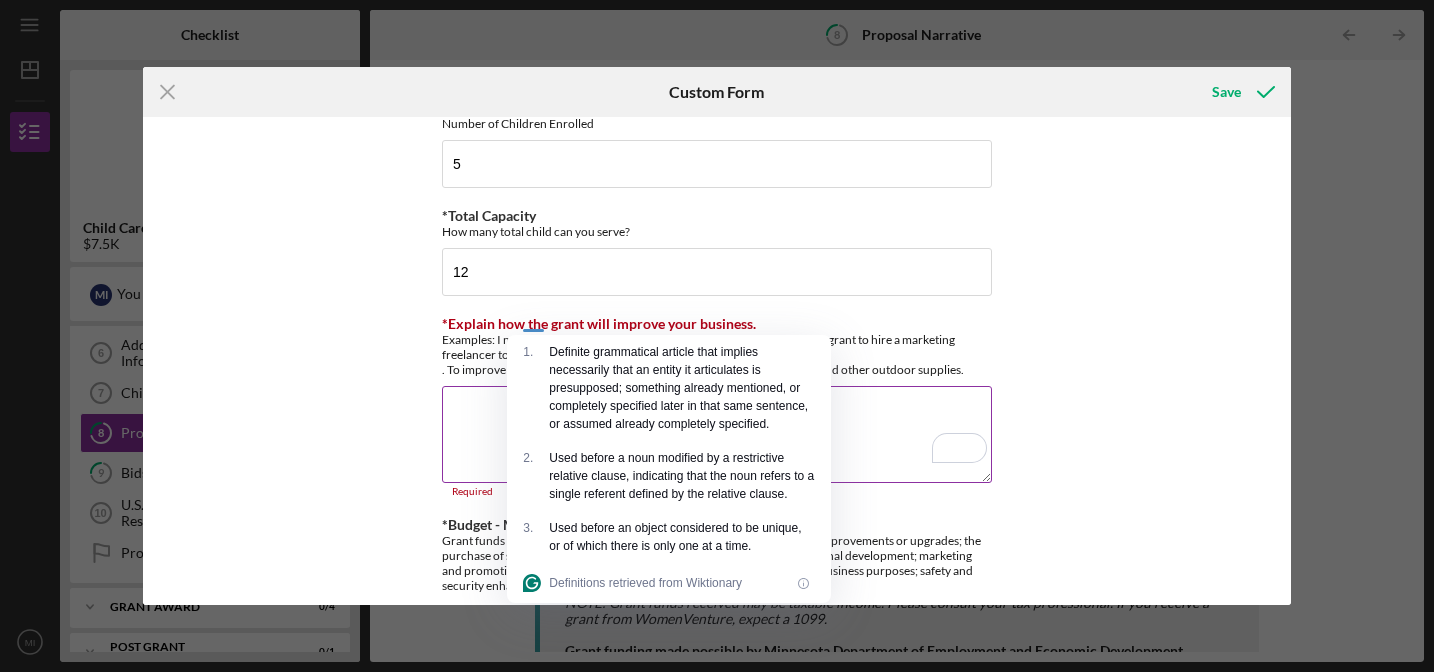 click on "Examples: I need to add five more toddlers to be at capacity so I will use the grant to hire a marketing freelancer to help build awareness and increase enrollment
. To improve outdoor space, I will use the grant to purchase a playground and other outdoor supplies." at bounding box center (717, 354) 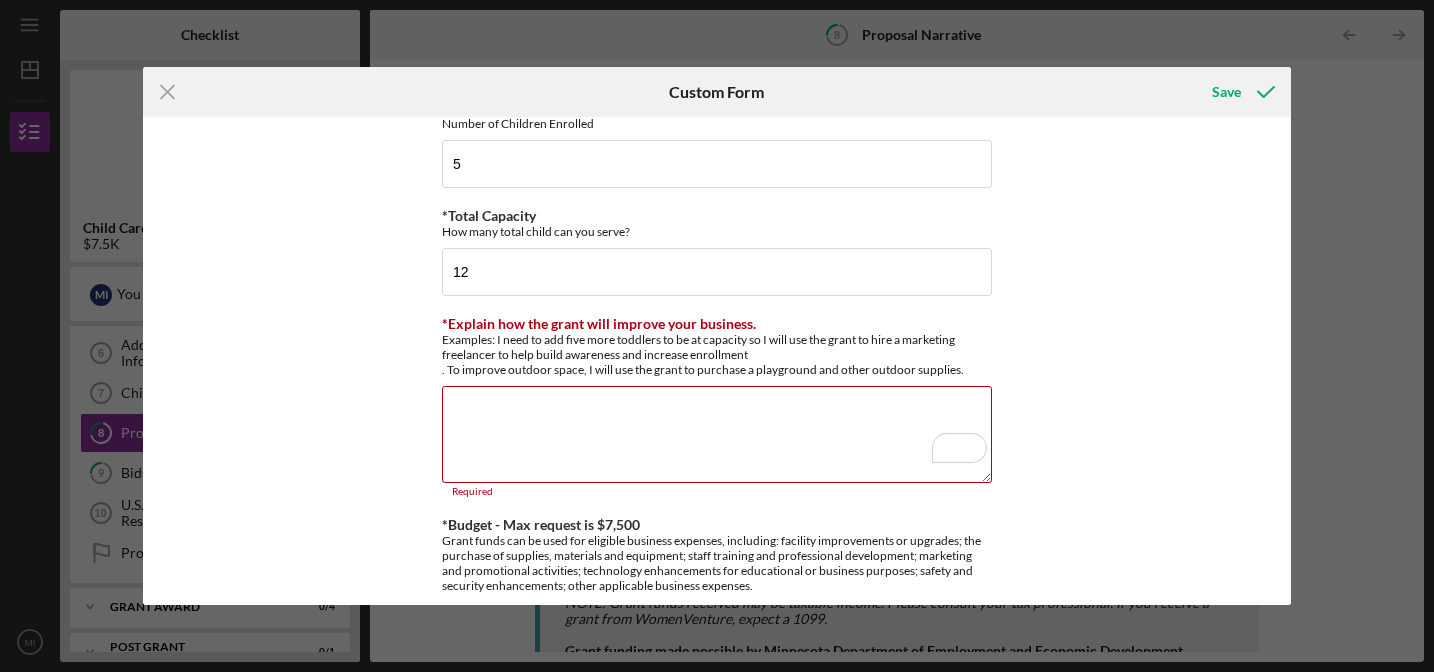 drag, startPoint x: 965, startPoint y: 372, endPoint x: 386, endPoint y: 317, distance: 581.6064 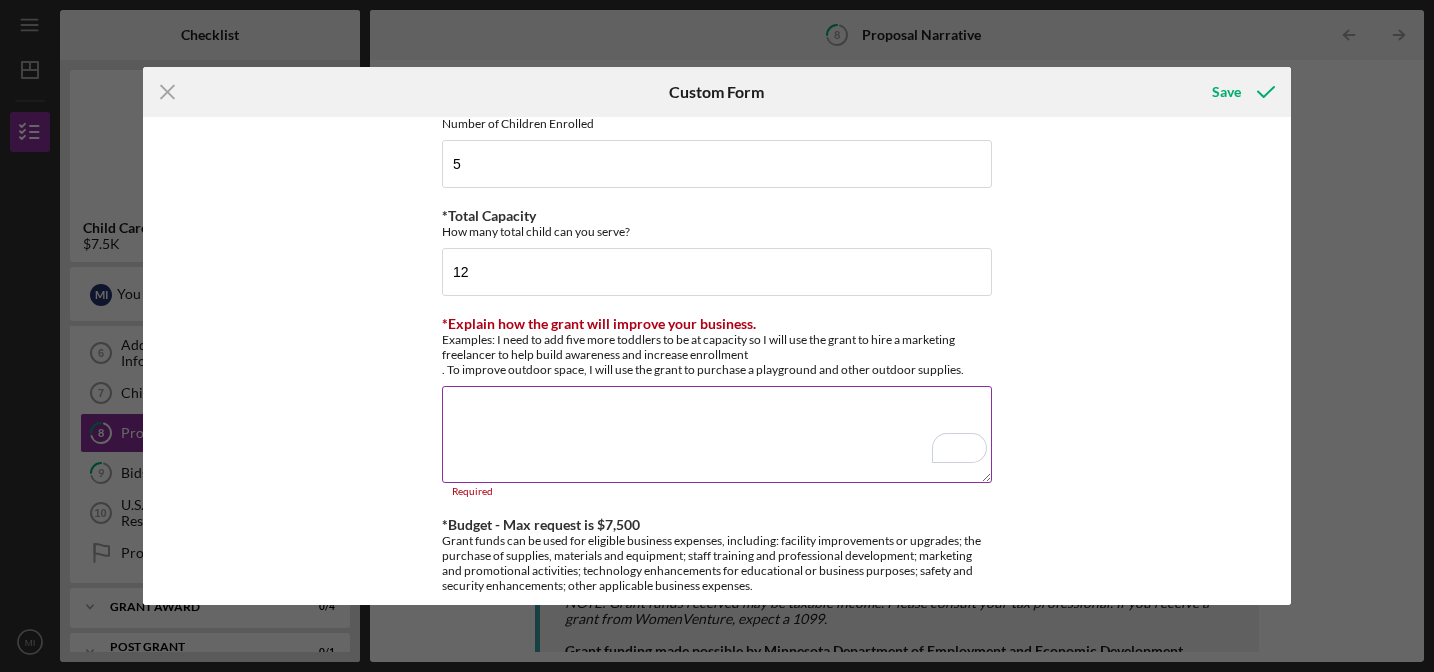 copy on "*Explain how the grant will improve your business.  Examples: I need to add five more toddlers to be at capacity so I will use the grant to hire a marketing freelancer to help build awareness and increase enrollment
. To improve outdoor space, I will use the grant to purchase a playground and other outdoor supplies." 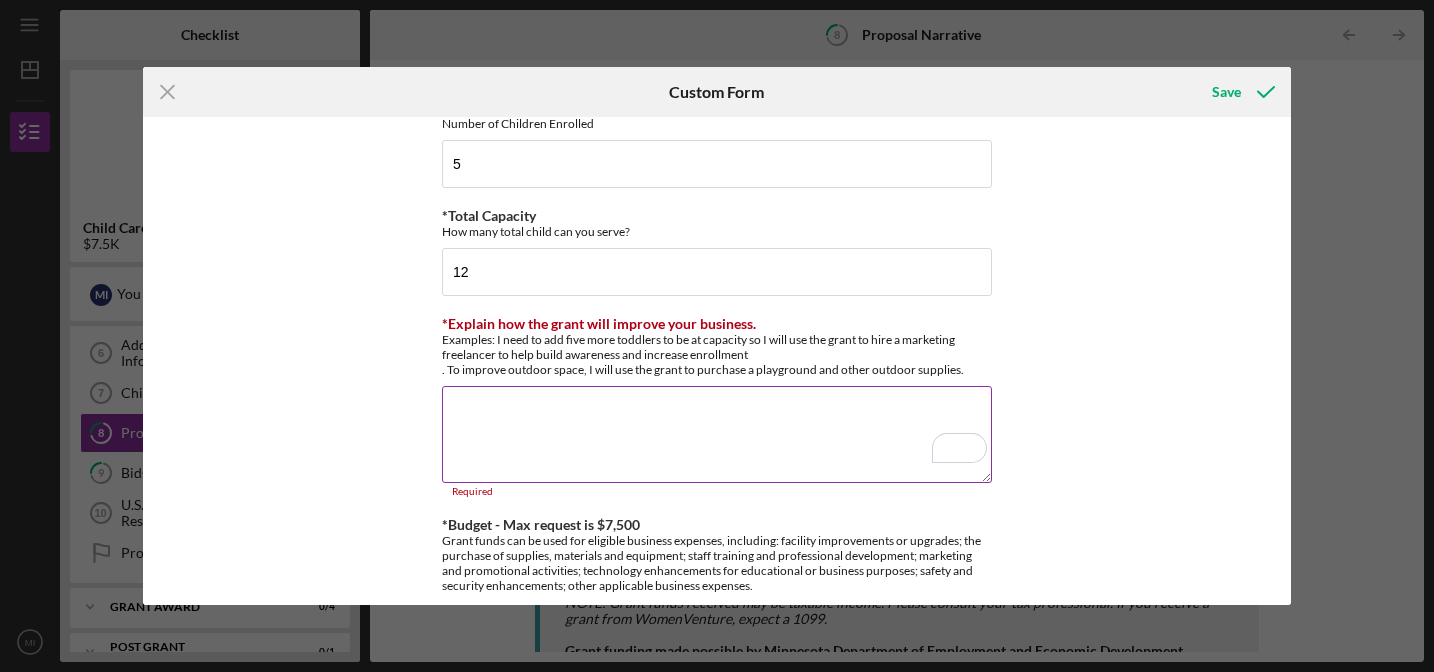 click on "*Explain how the grant will improve your business." at bounding box center [717, 434] 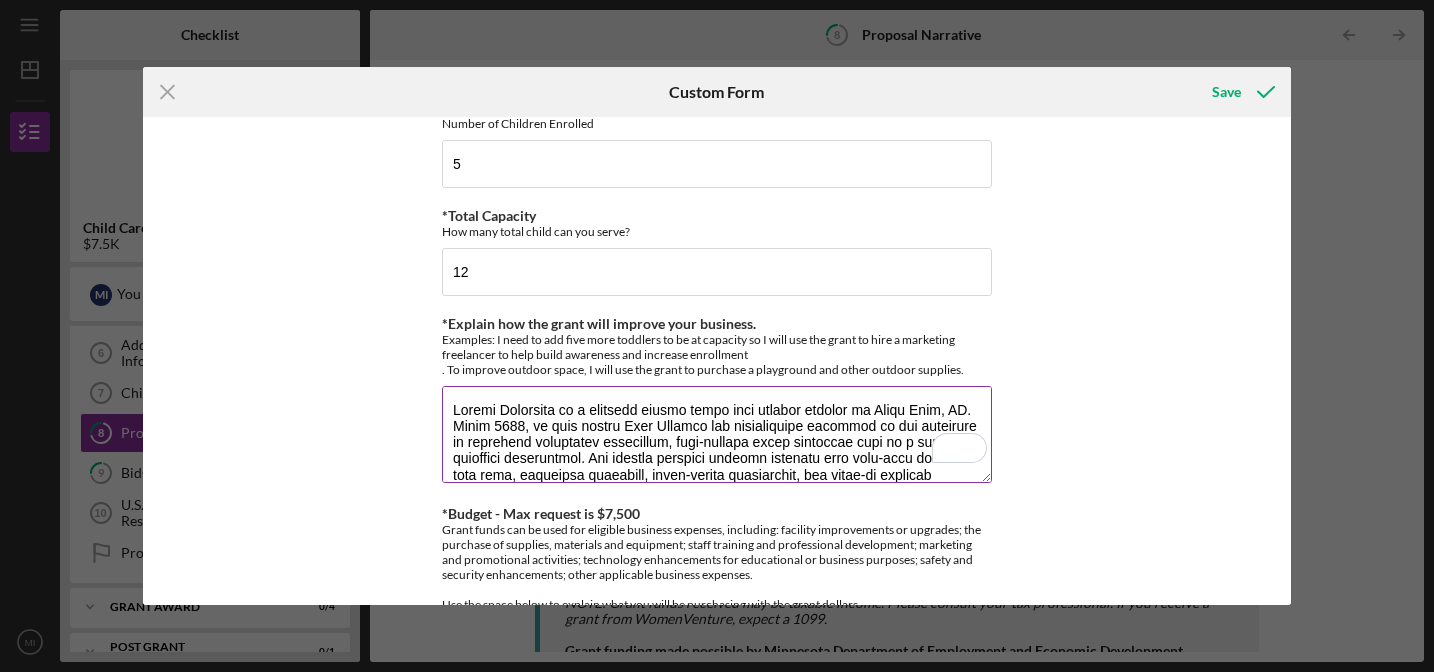 scroll, scrollTop: 355, scrollLeft: 0, axis: vertical 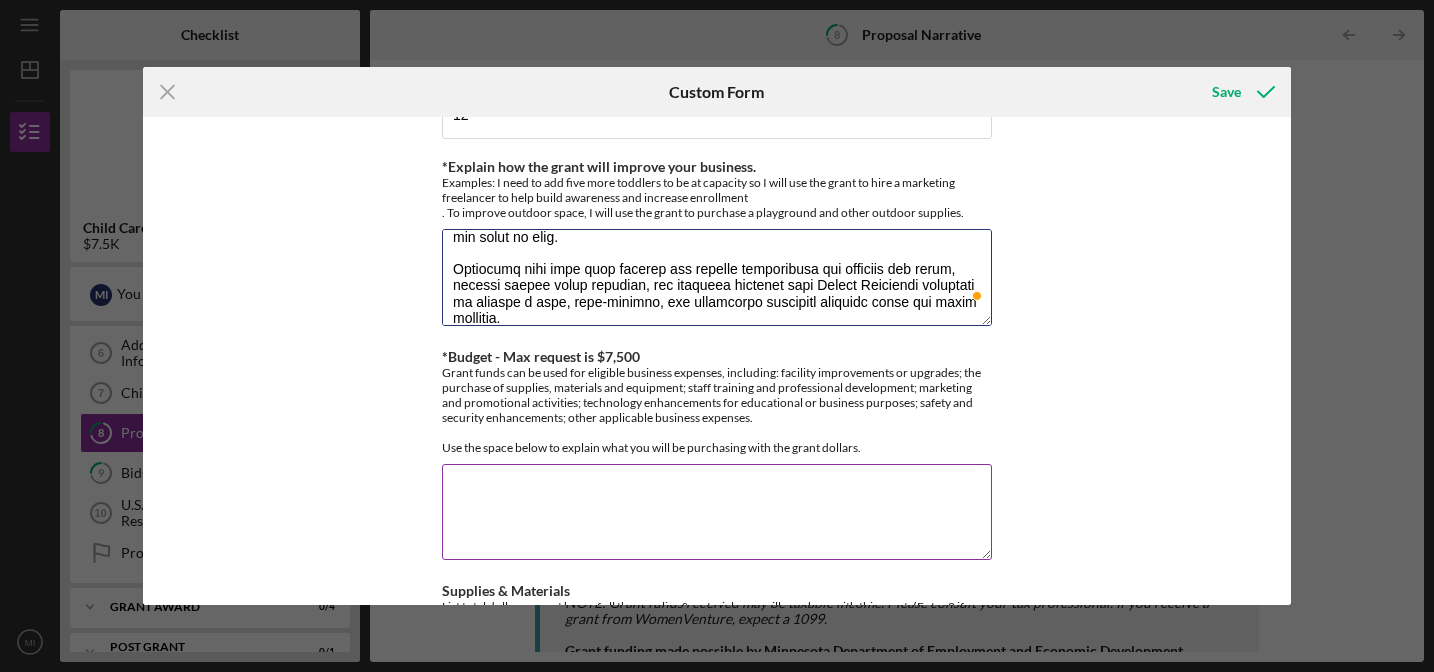 type on "Mariam Childcare is a licensed family child care program located in Saint Paul, MN. Since 2013, we have served East African and multilingual families in the community by providing culturally responsive, high-quality early childhood care in a safe and nurturing environment. Our program supports working families with full-time and part-time care, preschool readiness, after-school programming, and hands-on learning opportunities that promote social and emotional development.
This grant will support essential renovations to the tub area of the main floor bathroom, which is part of our licensed care space. While the rest of the bathroom remains functional, the tub is outdated, worn, and no longer safe for use. Surrounding surfaces are deteriorating, making the area difficult to sanitize and maintain. These conditions create hygiene challenges and increase the risk of future problems such as moisture buildup and mold growth.
The planned renovation includes removing the damaged tub, repairing and sealing surrou..." 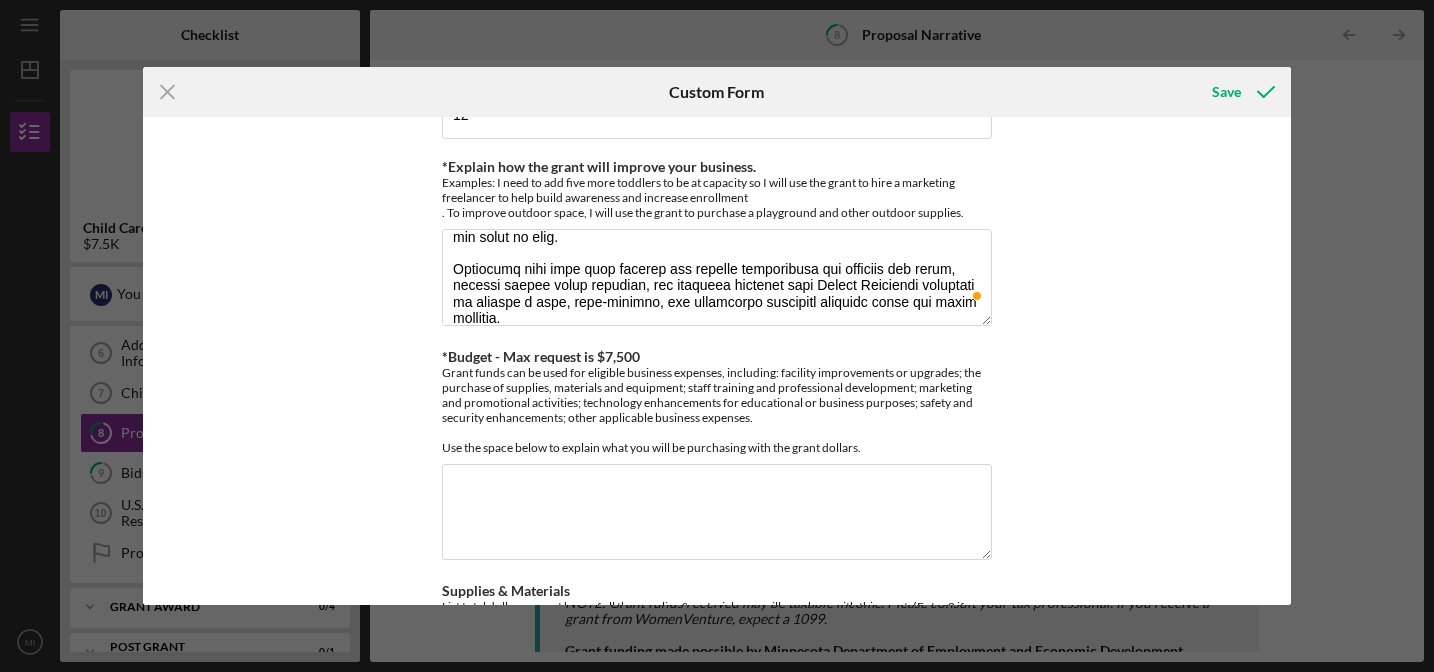 drag, startPoint x: 872, startPoint y: 445, endPoint x: 403, endPoint y: 337, distance: 481.27435 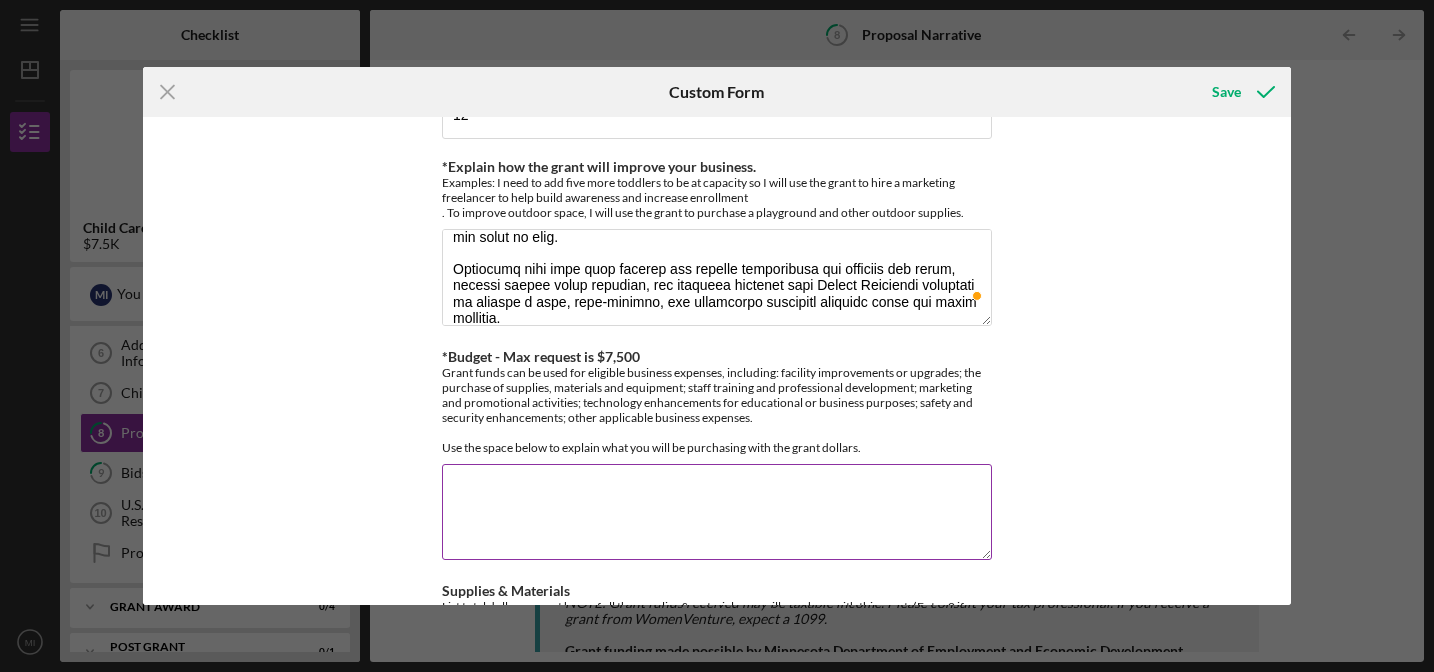 click on "*Budget - Max request is $7,500" at bounding box center (717, 512) 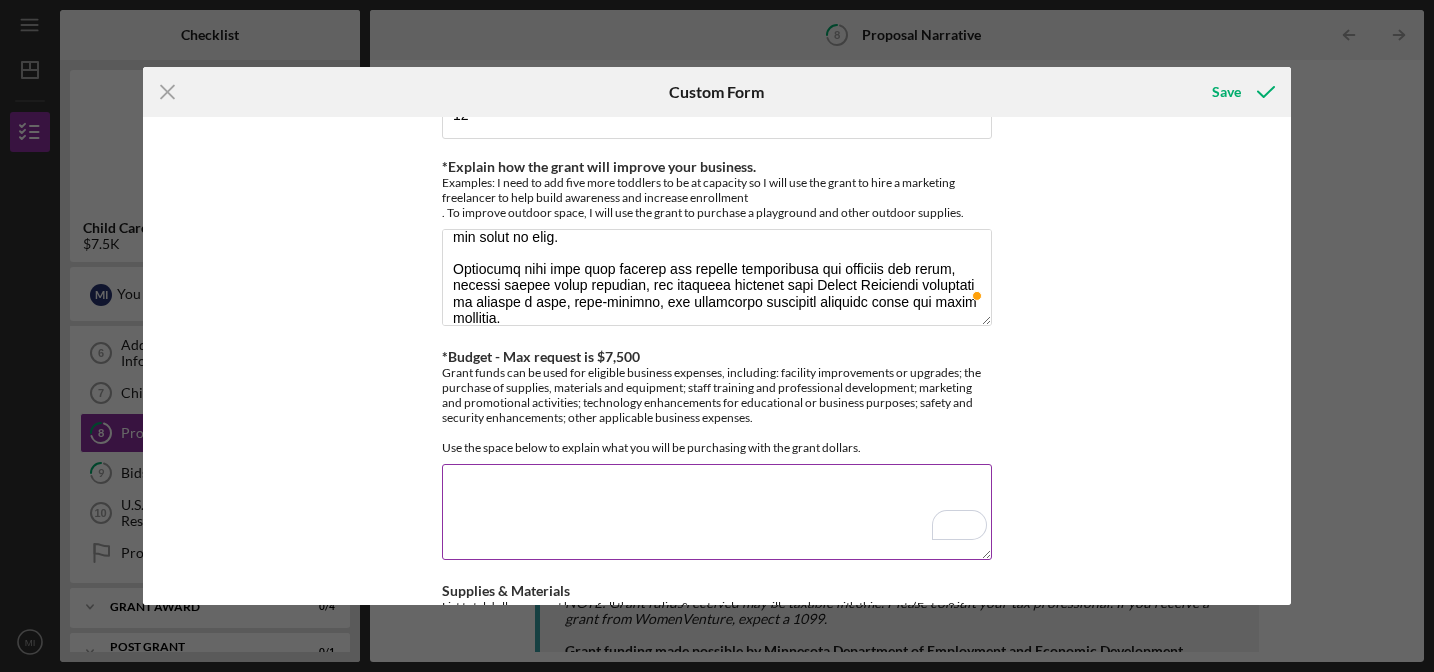 paste on "We will use the grant funds to cover the majority of the cost for critical renovations to the tub area of the main floor bathroom, which is part of our licensed childcare space. The current tub is outdated, no longer functional, and poses hygiene and safety concerns. Renovation work will include:
Removal of the existing damaged tub
Repairs to surrounding walls and flooring
Installation of a new, durable, water-resistant tub or enclosure
Upgrades to plumbing and ventilation to ensure long-term safety and code compliance
Finishing materials to seal and protect the area from future moisture buildup and mold
This work is essential to maintaining a clean, safe, and functional space for the children and staff. It is a long-term investment in the quality and sustainability of our program.
The total renovation quote slightly exceeds the $7,500 grant limit. However, we are prepared to cover the remaining balance ourselves to ensure the project is completed to a high standard and in full compliance with licen..." 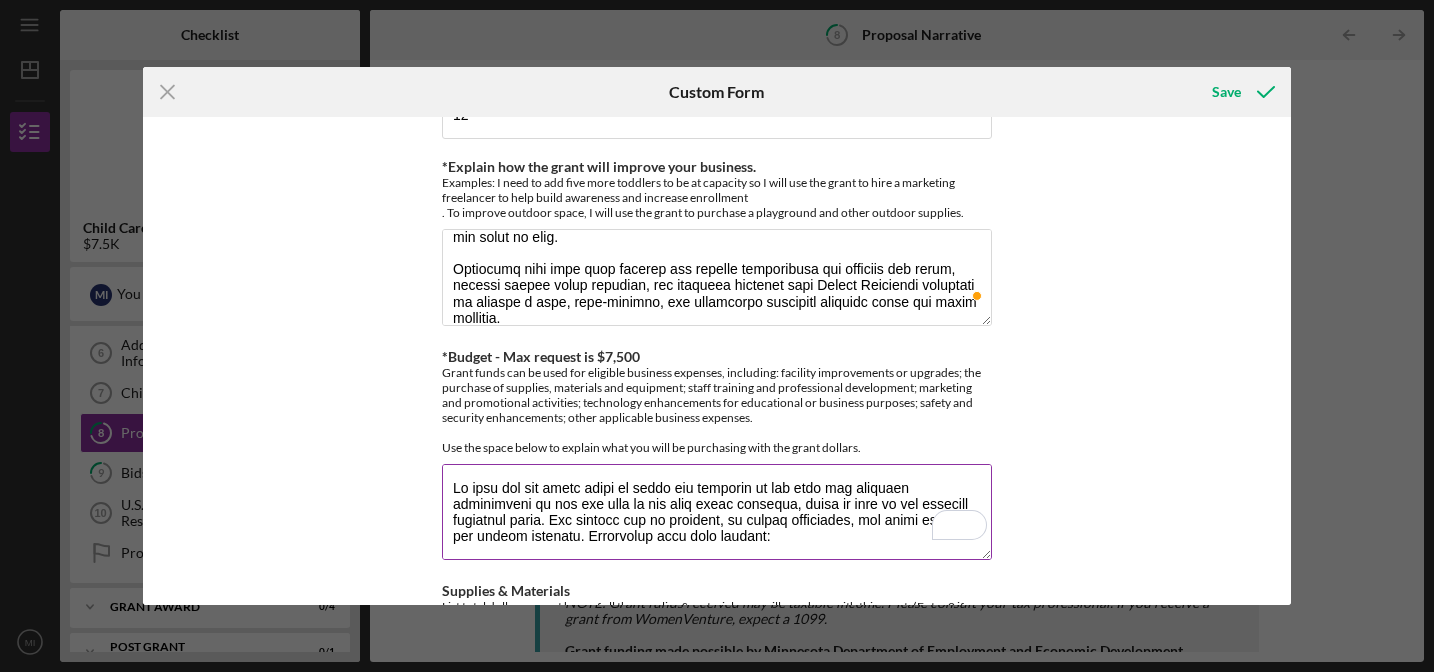 scroll, scrollTop: 275, scrollLeft: 0, axis: vertical 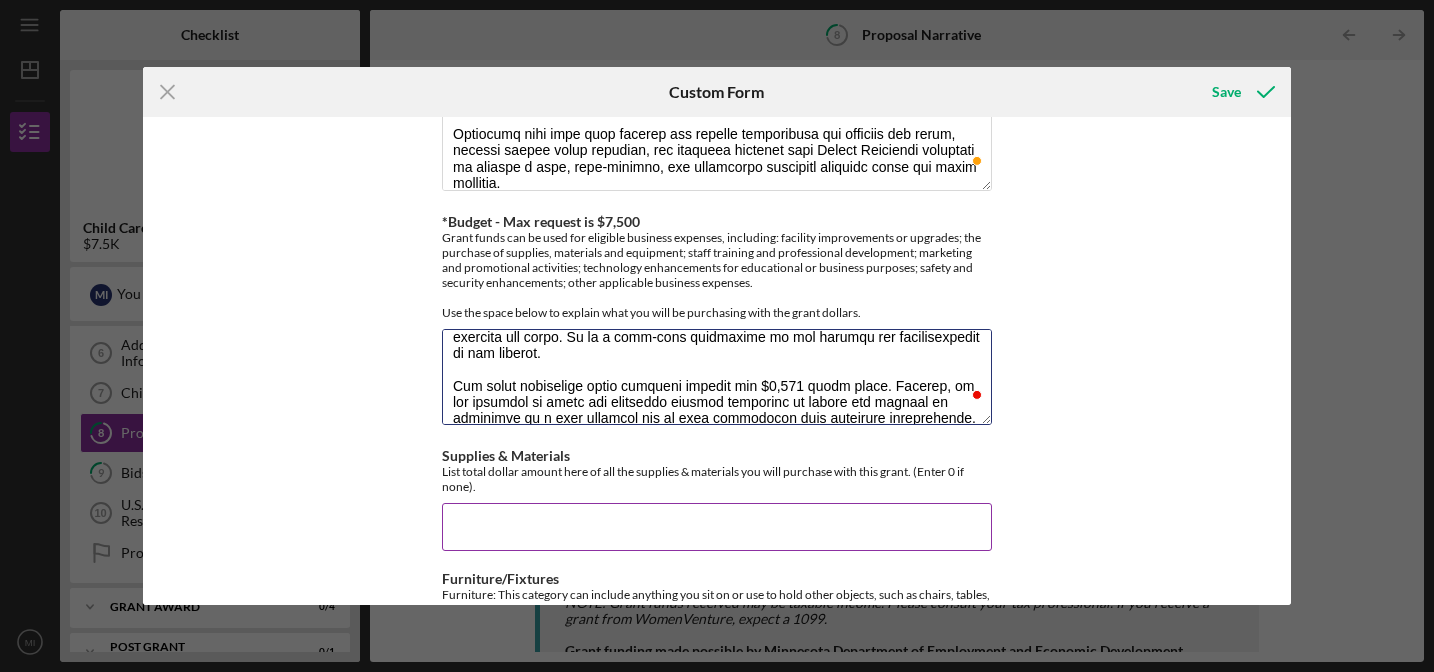 type on "We will use the grant funds to cover the majority of the cost for critical renovations to the tub area of the main floor bathroom, which is part of our licensed childcare space. The current tub is outdated, no longer functional, and poses hygiene and safety concerns. Renovation work will include:
Removal of the existing damaged tub
Repairs to surrounding walls and flooring
Installation of a new, durable, water-resistant tub or enclosure
Upgrades to plumbing and ventilation to ensure long-term safety and code compliance
Finishing materials to seal and protect the area from future moisture buildup and mold
This work is essential to maintaining a clean, safe, and functional space for the children and staff. It is a long-term investment in the quality and sustainability of our program.
The total renovation quote slightly exceeds the $7,500 grant limit. However, we are prepared to cover the remaining balance ourselves to ensure the project is completed to a high standard and in full compliance with licen..." 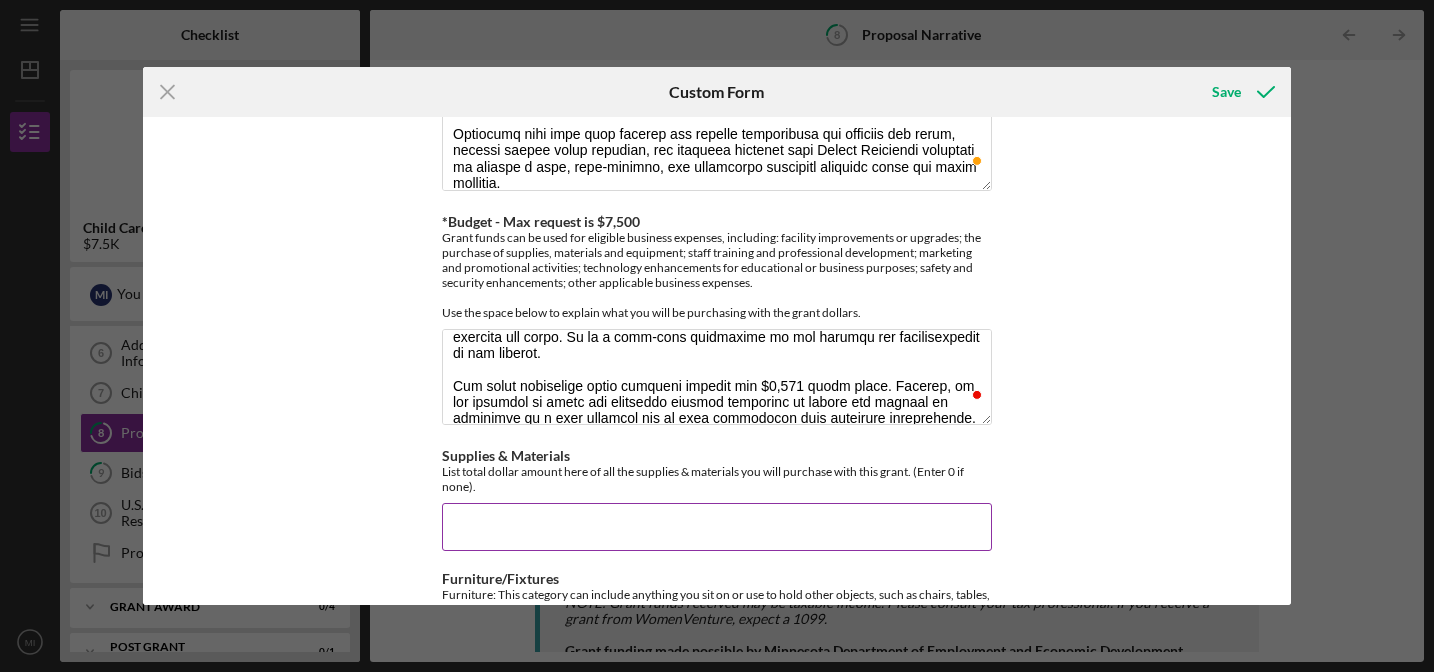 click on "Supplies & Materials" at bounding box center (717, 527) 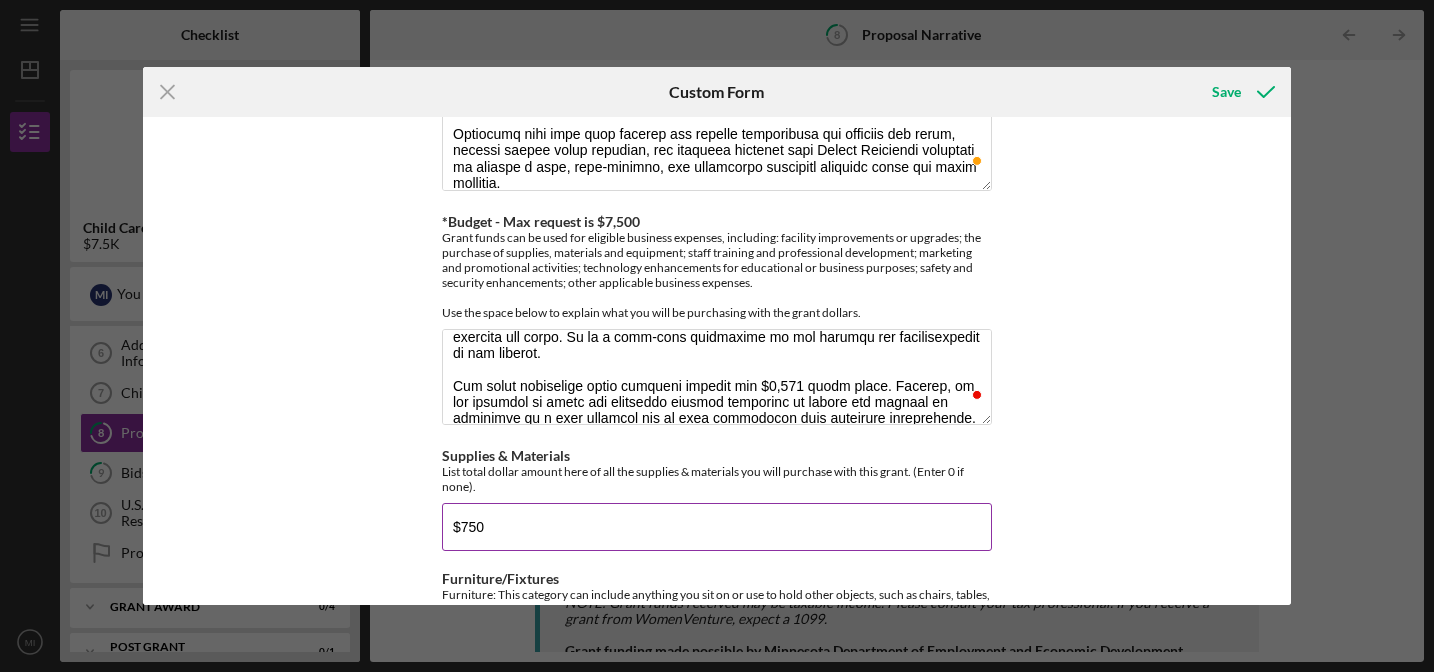 type on "$7,500" 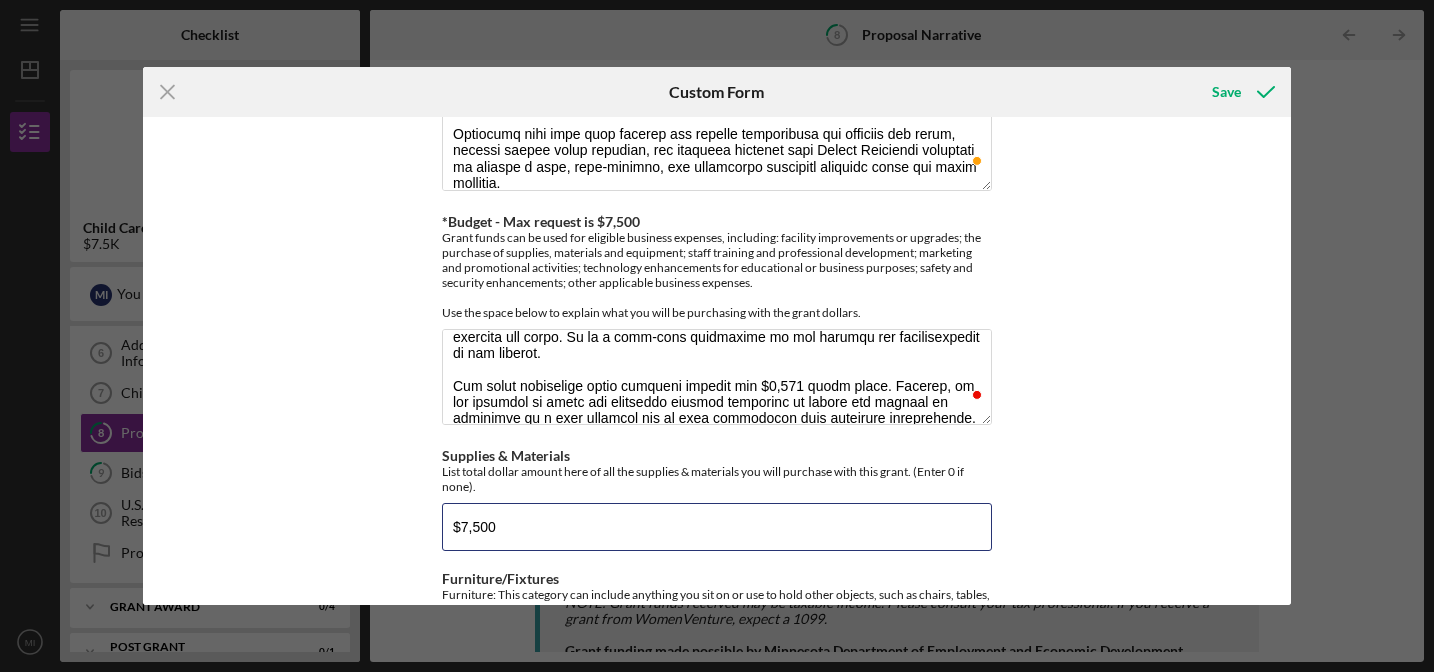scroll, scrollTop: 548, scrollLeft: 0, axis: vertical 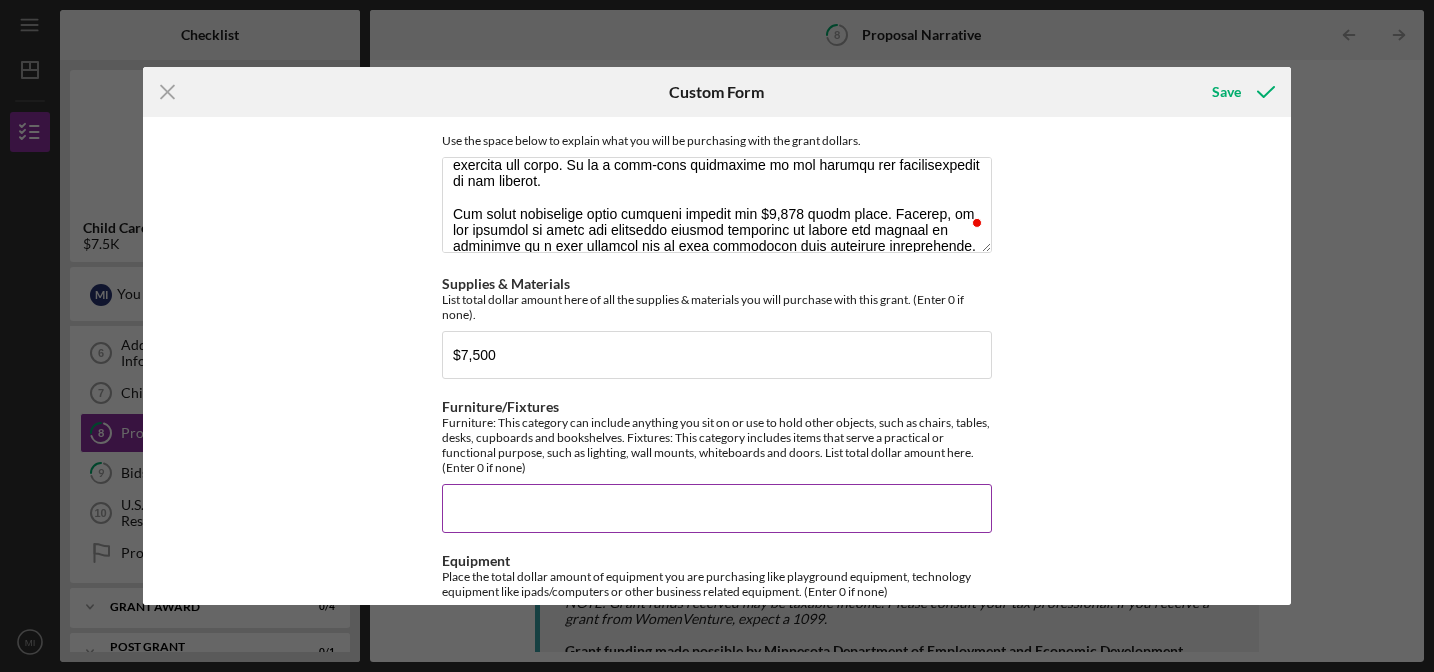 type on "$7,500" 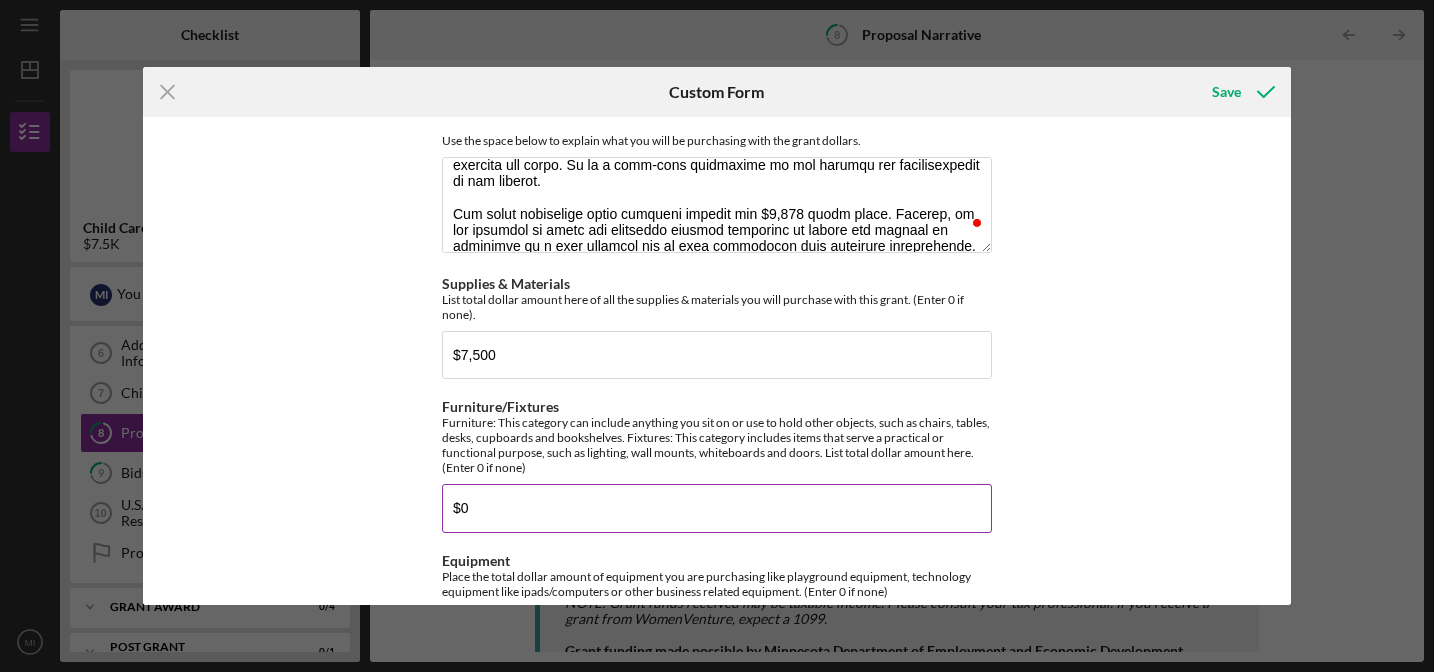 scroll, scrollTop: 783, scrollLeft: 0, axis: vertical 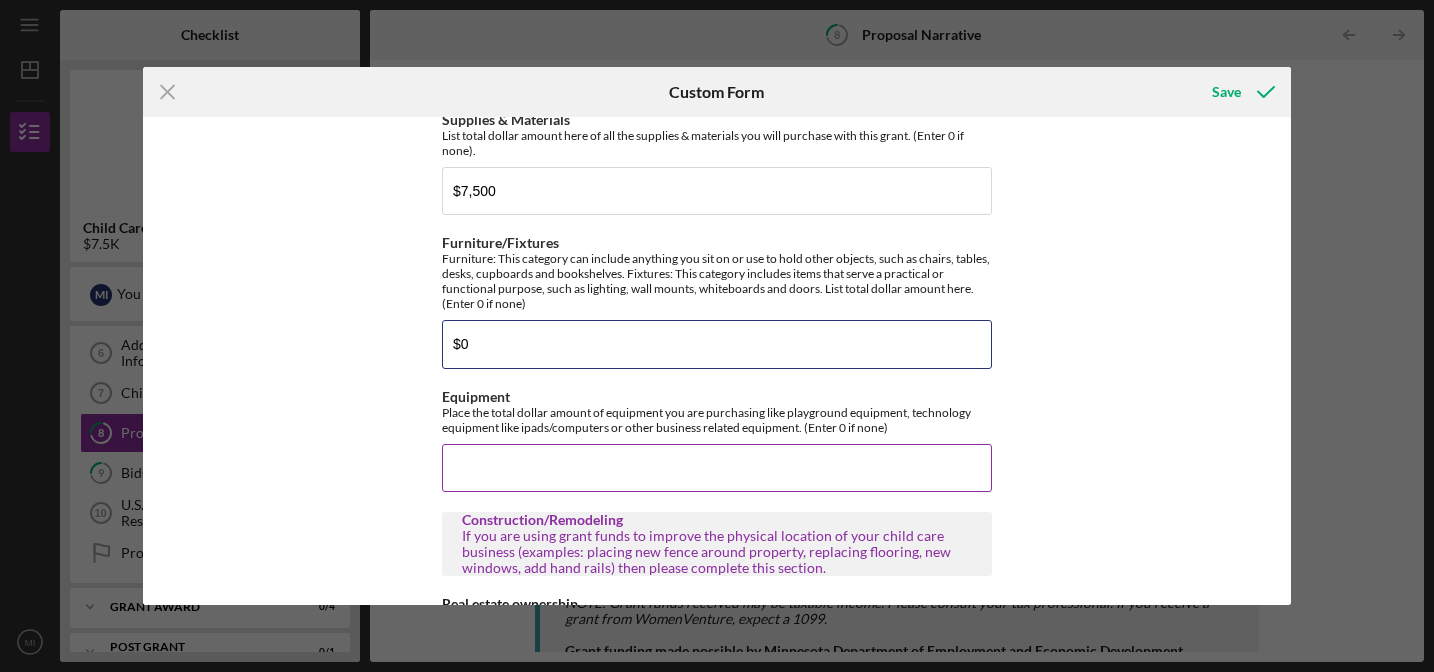 type on "$0" 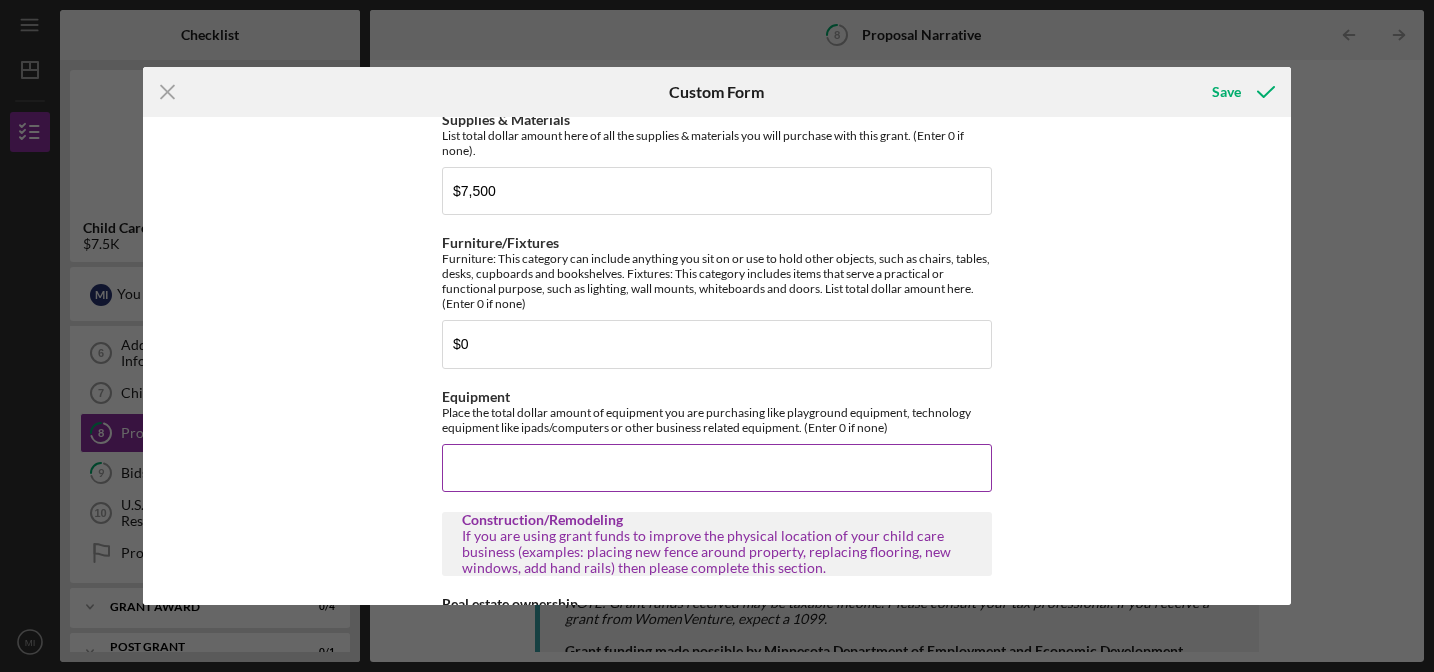 click on "Equipment" at bounding box center (717, 468) 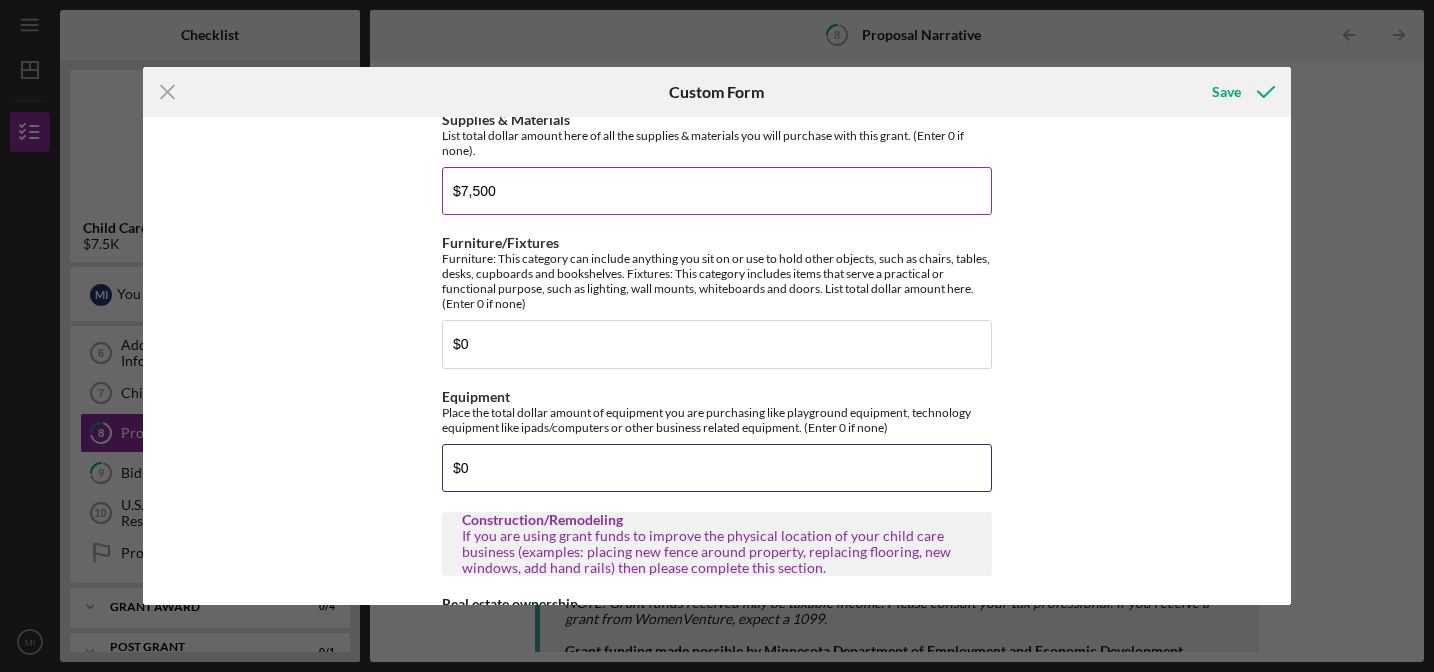 type on "$0" 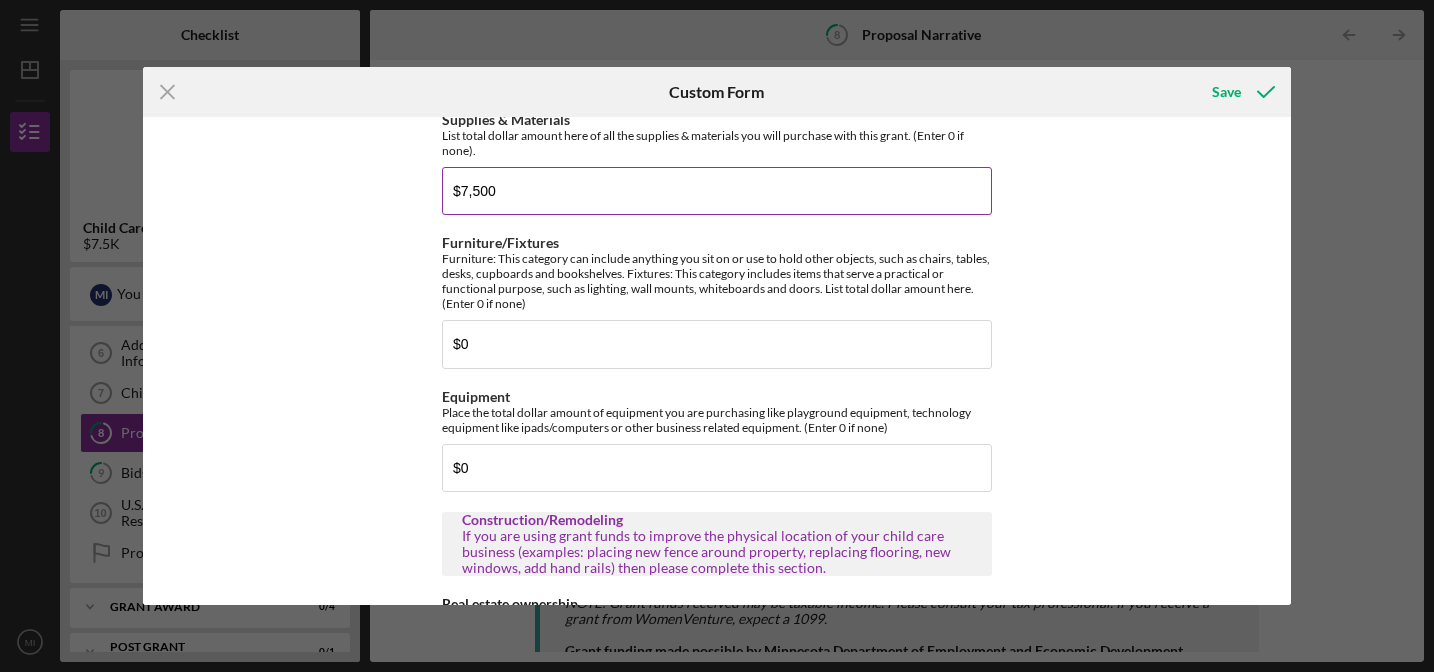 click on "$7,500" at bounding box center [717, 191] 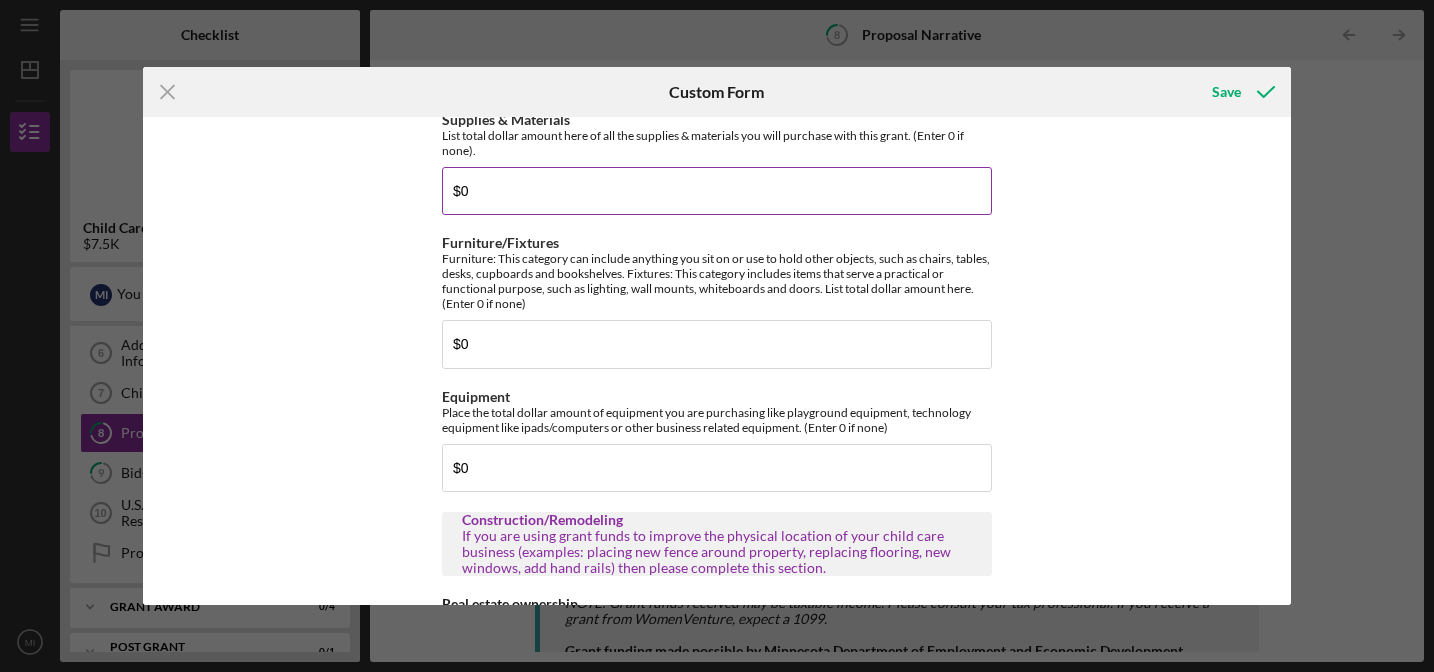 scroll, scrollTop: 962, scrollLeft: 0, axis: vertical 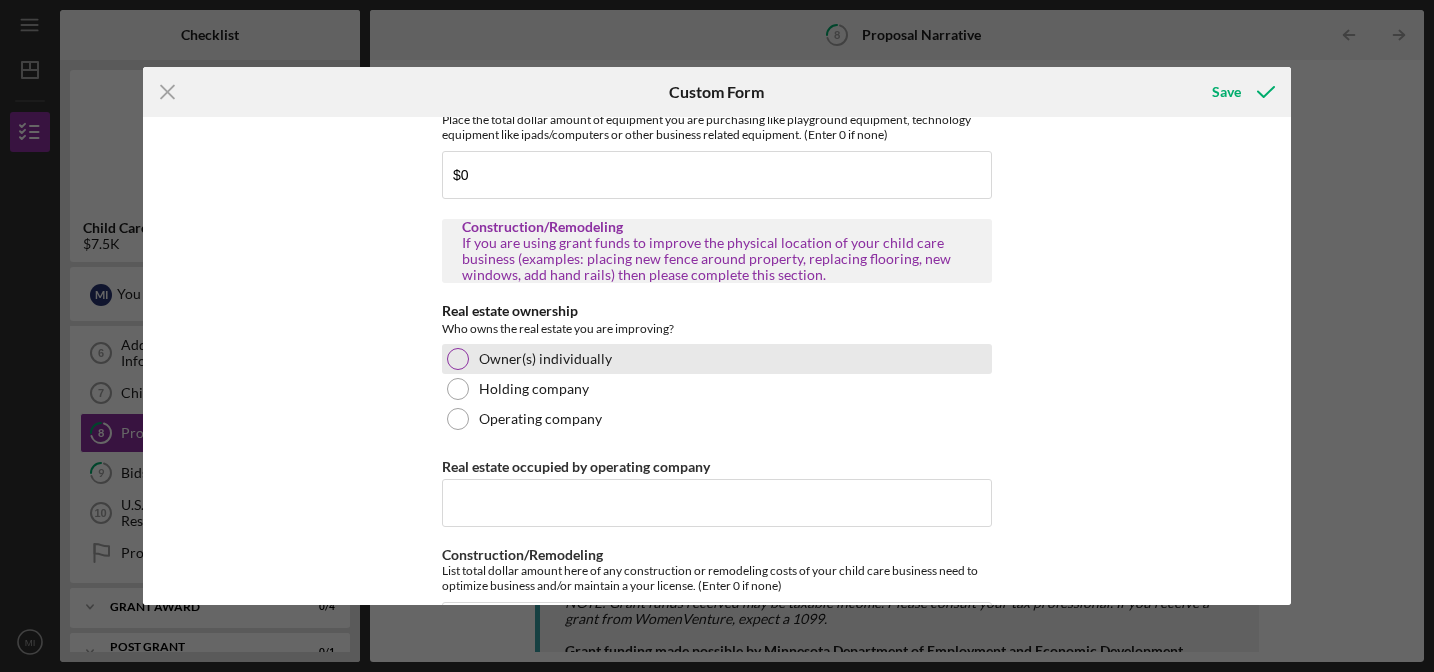 type on "$0" 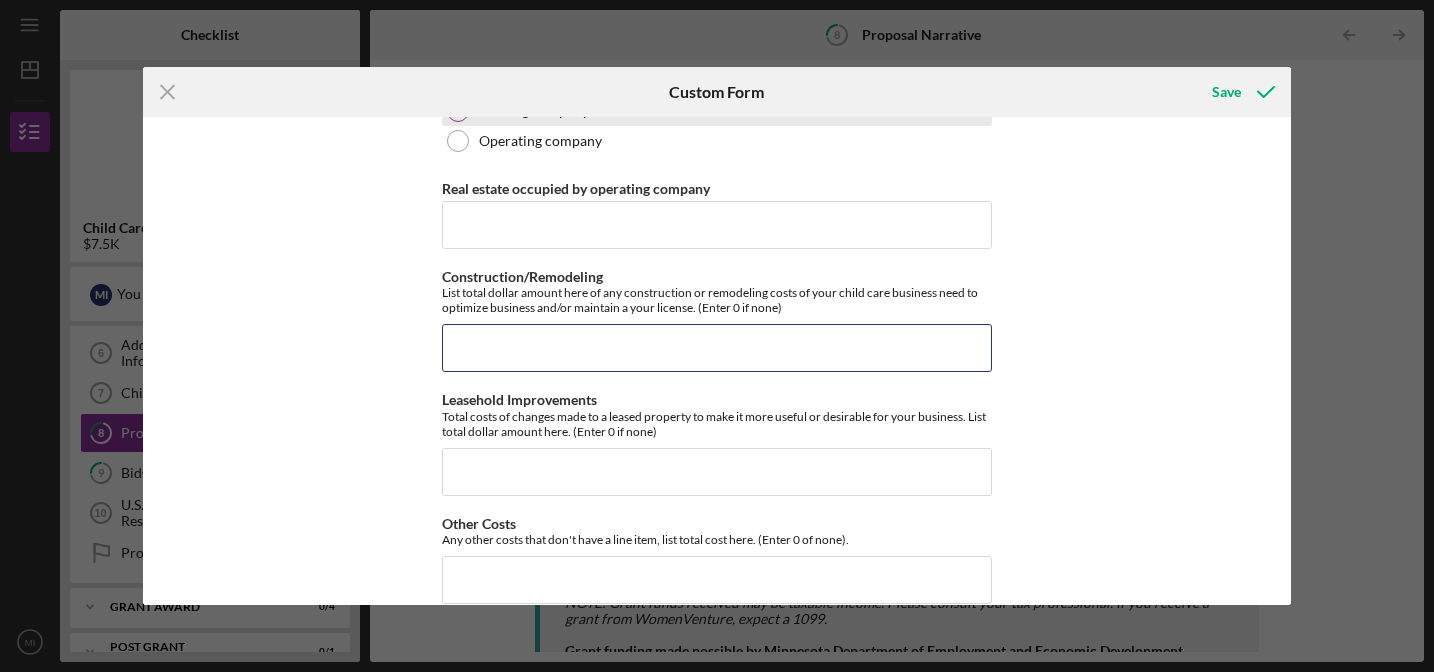 click on "Construction/Remodeling" at bounding box center [717, 348] 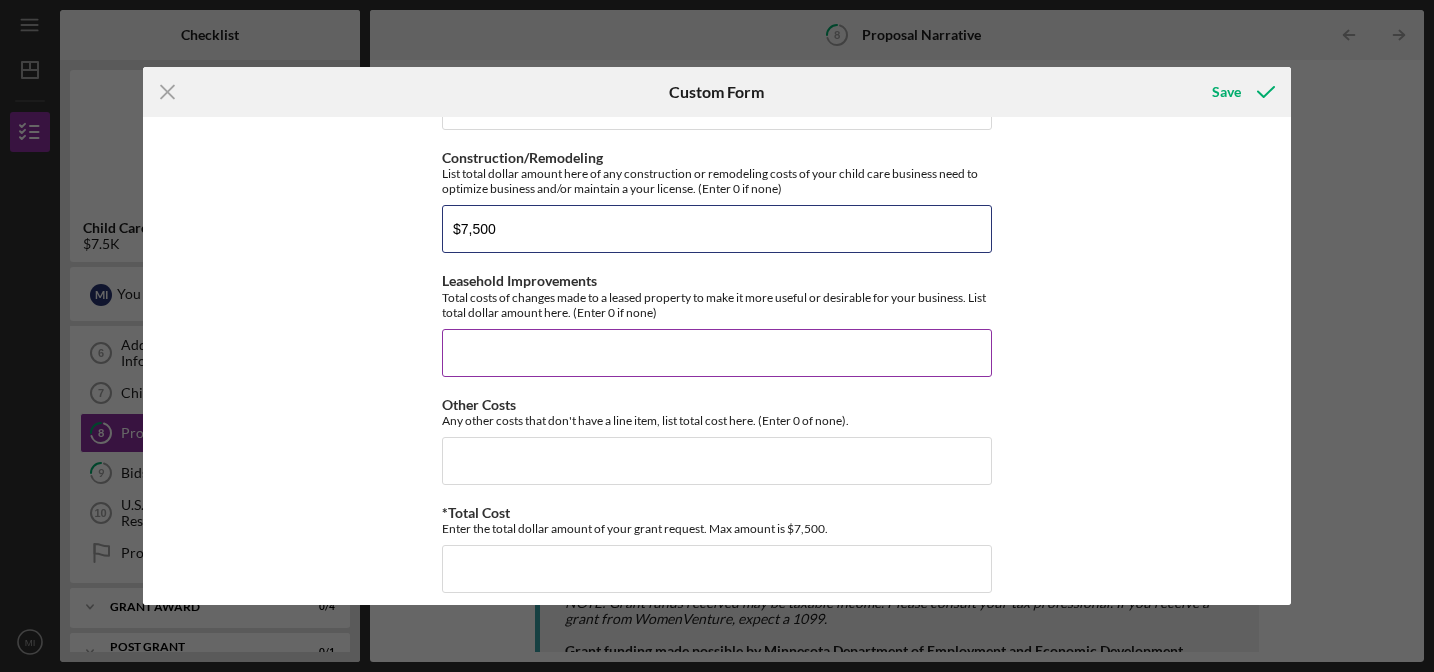 type on "$7,500" 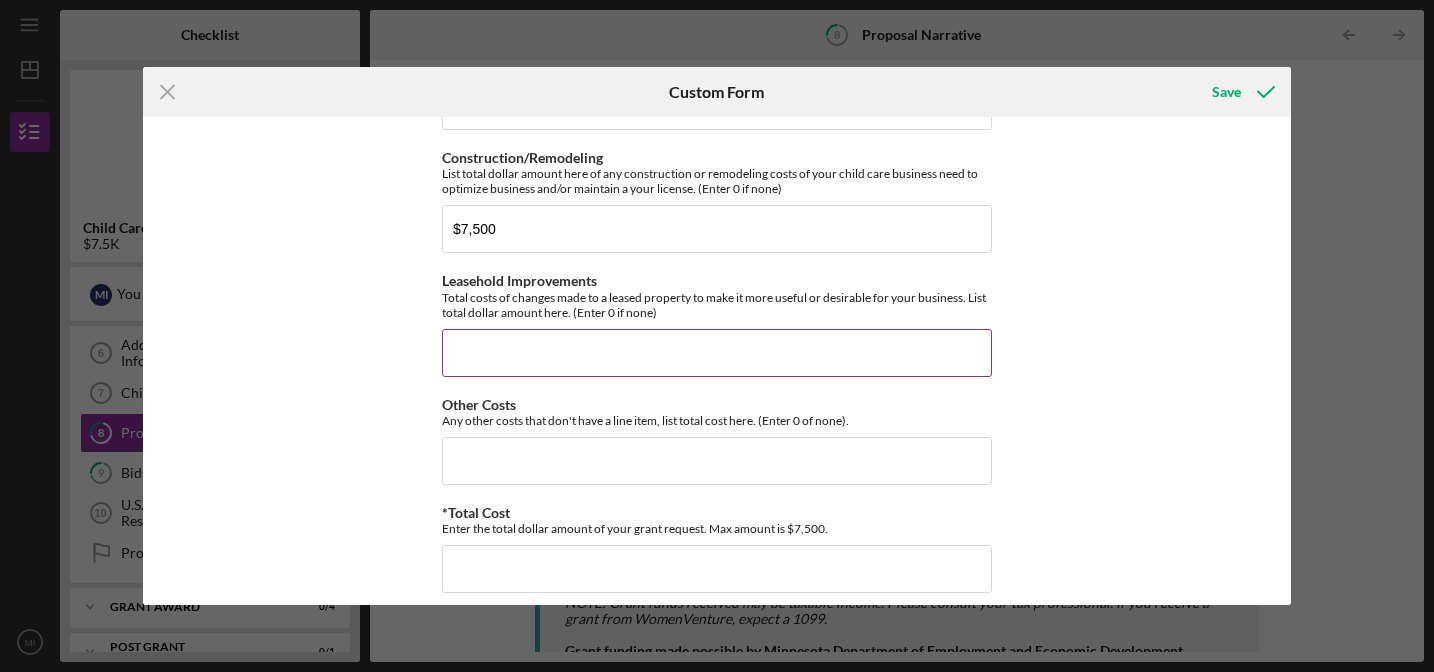 click on "Leasehold Improvements" at bounding box center [717, 353] 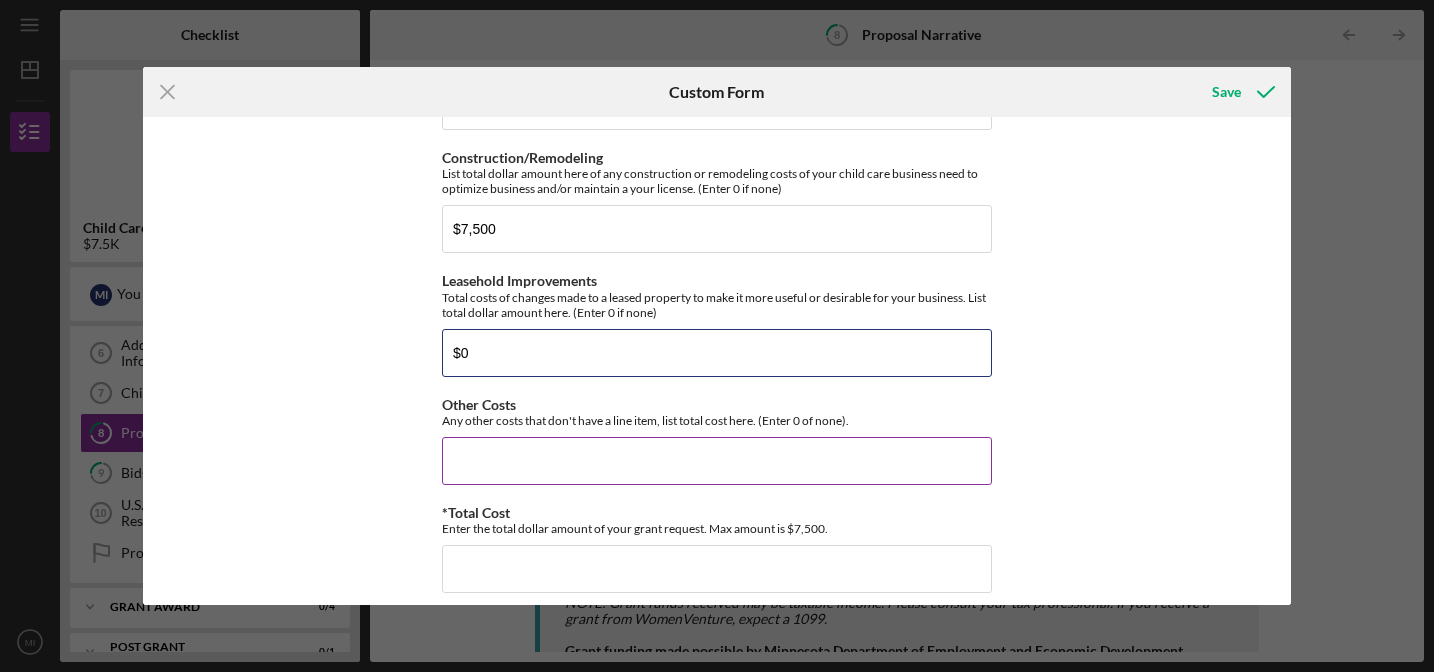 type on "$0" 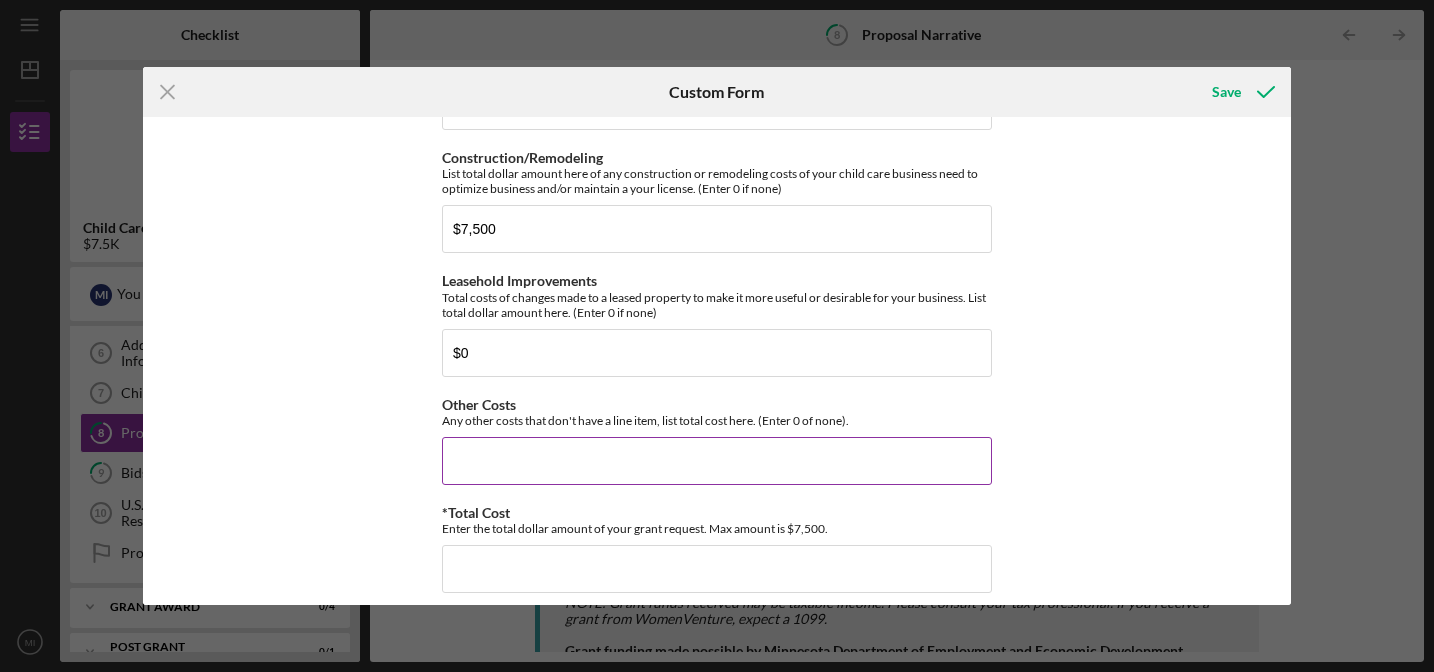click on "Other Costs" at bounding box center [717, 461] 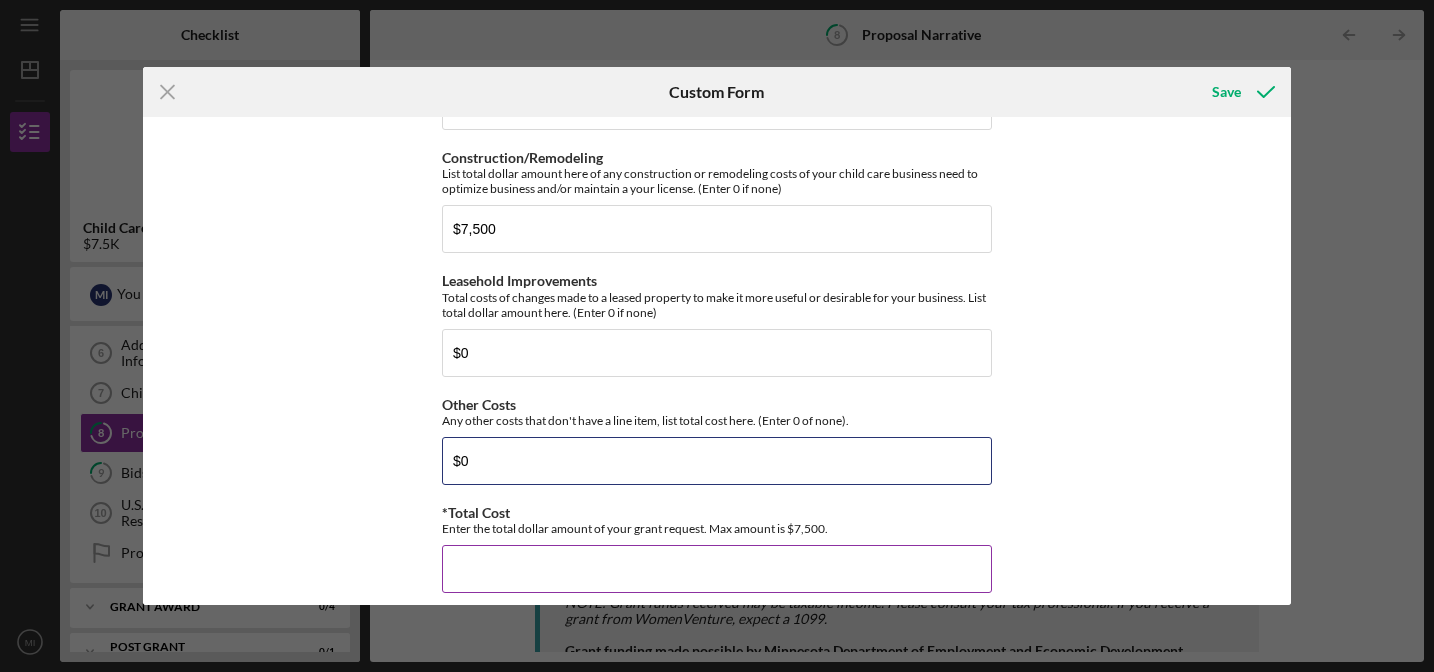 type on "$0" 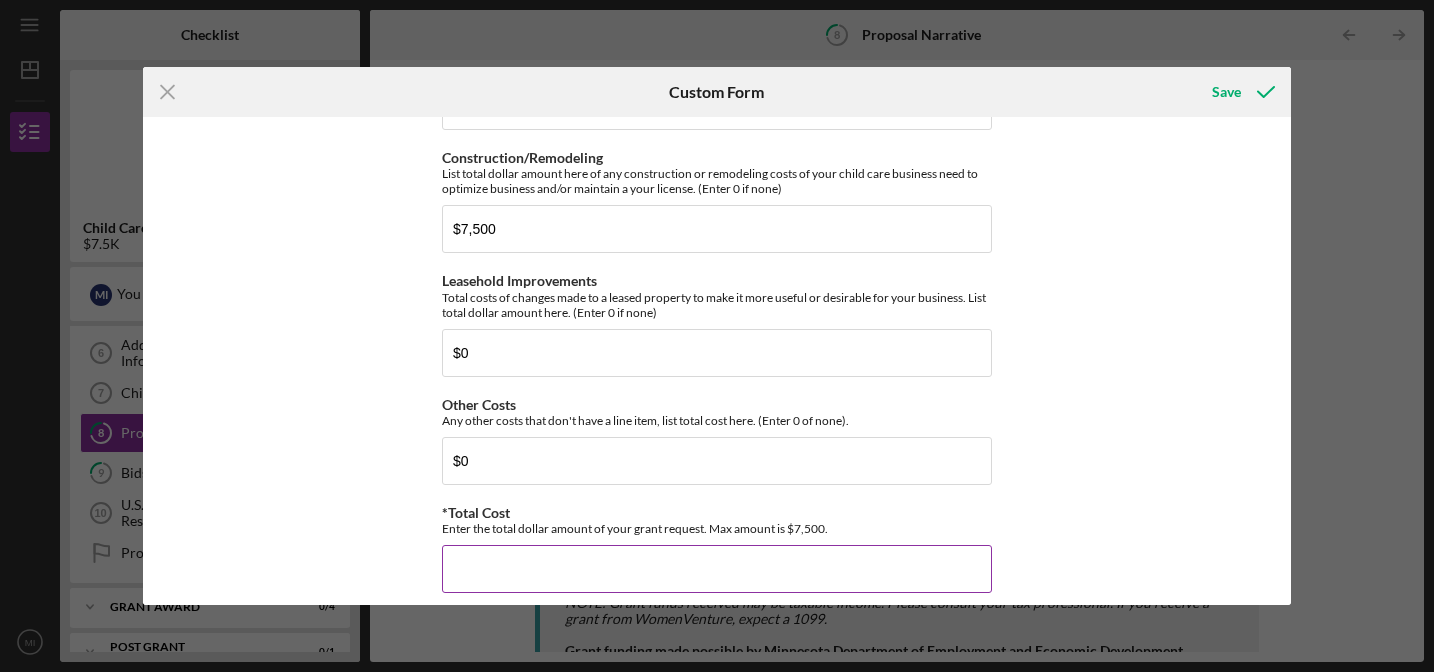 click on "*Total Cost" at bounding box center (717, 569) 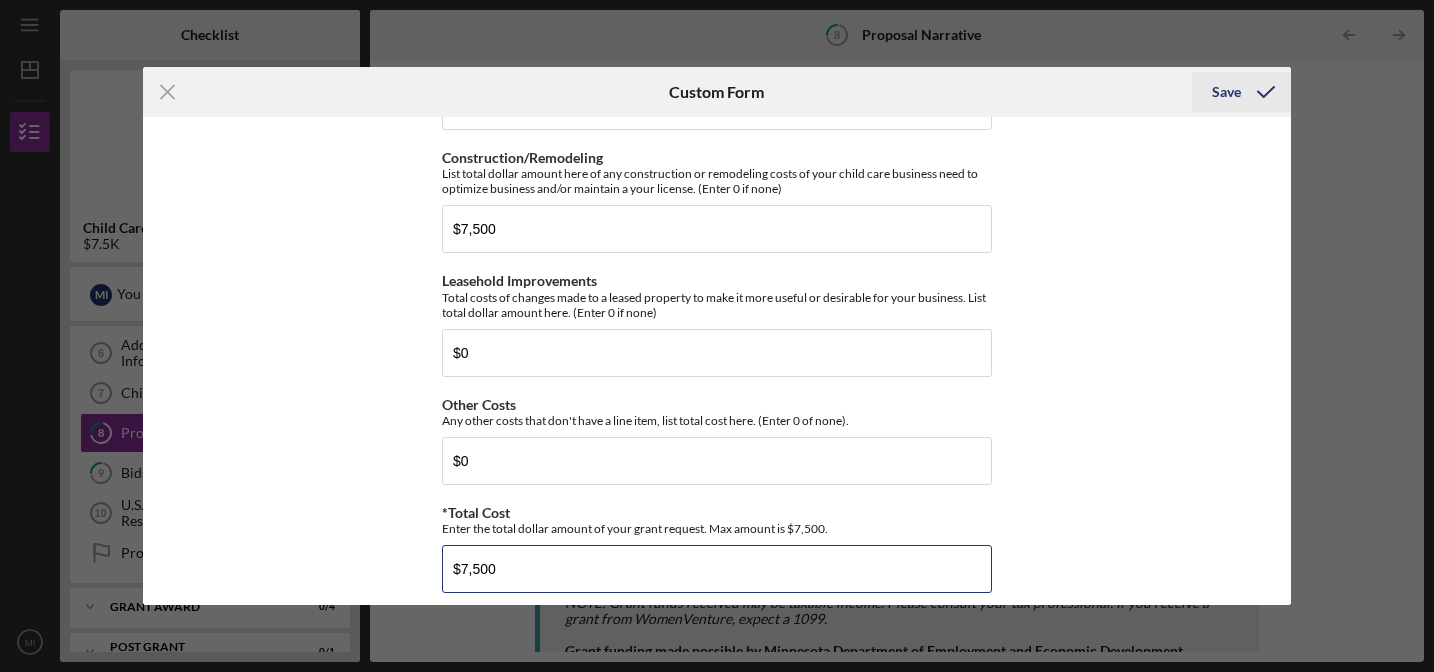 type on "$7,500" 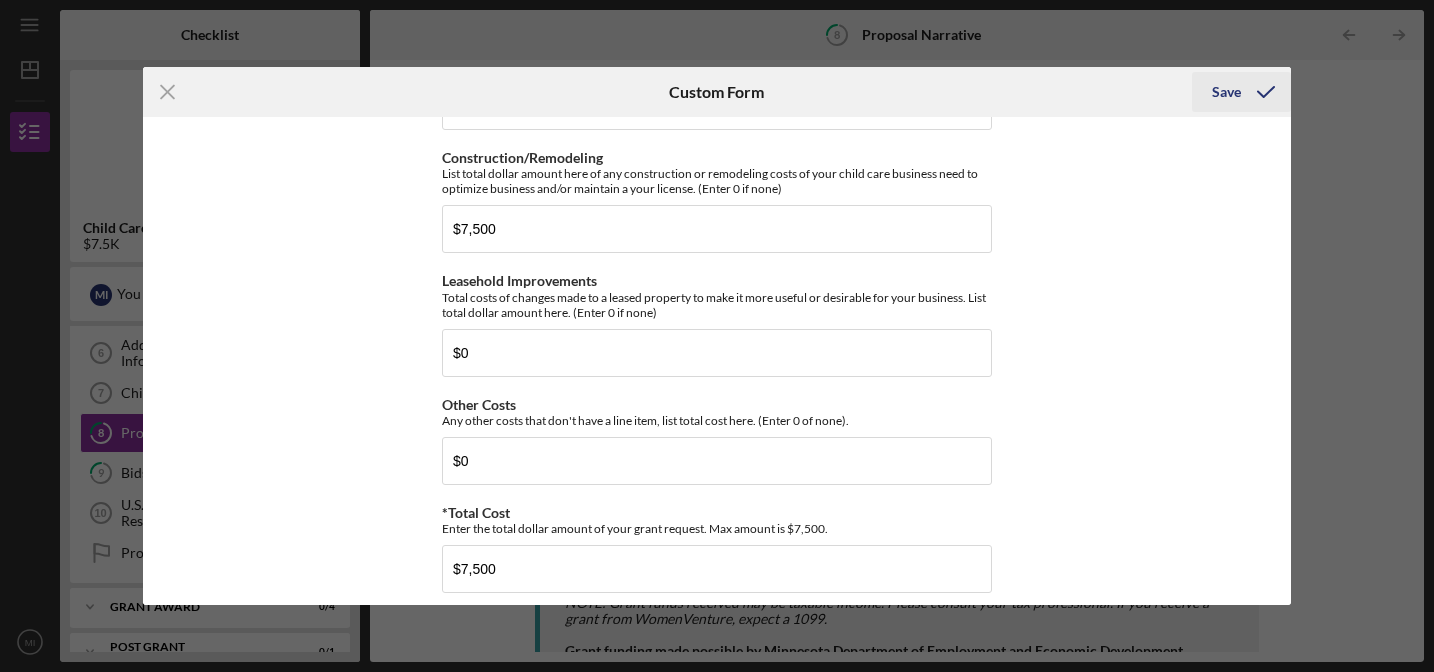 click on "Save" at bounding box center [1226, 92] 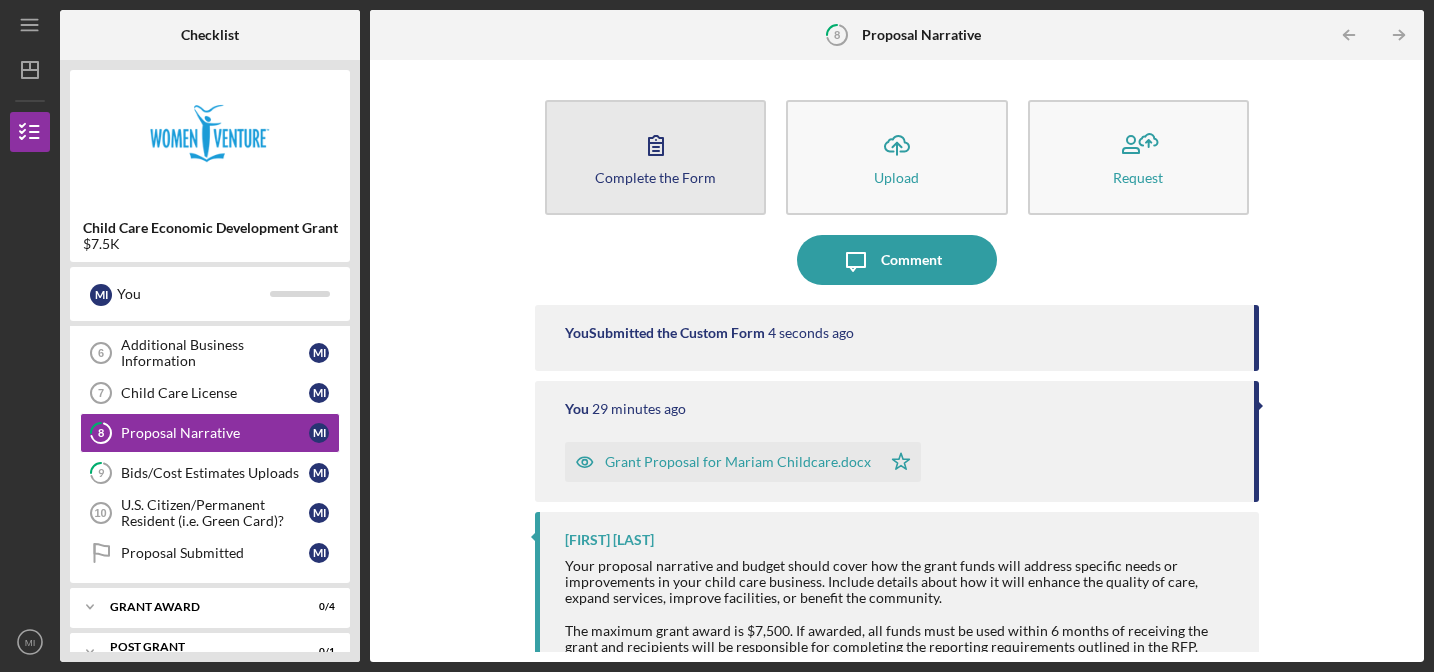 click on "Complete the Form" at bounding box center (655, 177) 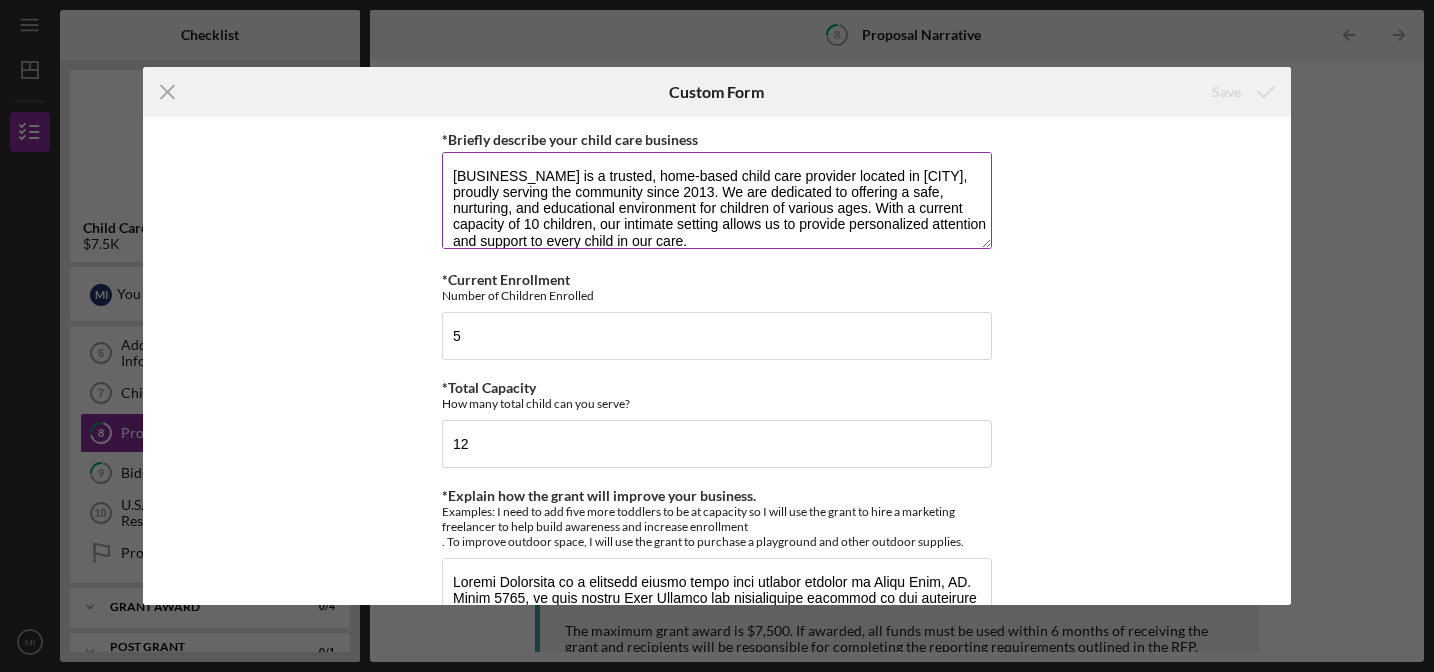 click on "Mariam Day Care is a trusted, home-based child care provider located in St. Paul, proudly serving the community since 2013. We are dedicated to offering a safe, nurturing, and educational environment for children of various ages. With a current capacity of 10 children, our intimate setting allows us to provide personalized attention and support to every child in our care.
We offer full-time and part-time daycare, preschool programs, after-school care, and enriching activities, including arts and crafts, outdoor play, and early childhood education. Our experienced, certified staff are passionate about early childhood development and committed to fostering growth through hands-on learning and social skill-building.
At Mariam Day Care, we specialize in caring for East African children from multilingual households. We celebrate and support cultural and language diversity, ensuring every child feels seen, heard, and valued in a warm, inclusive environment." at bounding box center (717, 200) 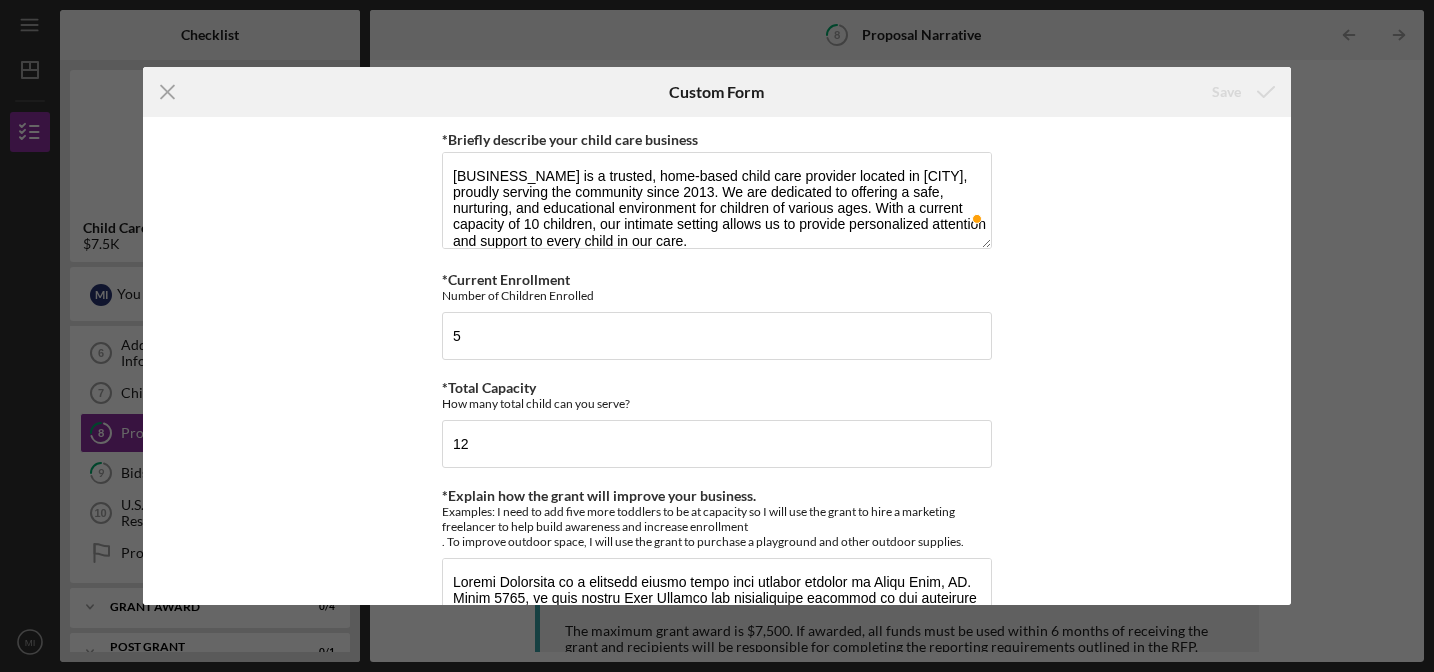 click on "Icon/Menu Close Custom Form Save *Briefly describe your child care business *Current Enrollment Number of Children Enrolled 5 *Total Capacity How many total child can you serve?  12 *Explain how the grant will improve your business.  Examples: I need to add five more toddlers to be at capacity so I will use the grant to hire a marketing freelancer to help build awareness and increase enrollment
. To improve outdoor space, I will use the grant to purchase a playground and other outdoor supplies.  *Budget - Max request is $7,500 Grant funds can be used for eligible business expenses, including: facility improvements or upgrades; the purchase of supplies, materials and equipment; staff training and professional development; marketing and promotional activities; technology enhancements for educational or business purposes; safety and security enhancements; other applicable business expenses.
Use the space below to explain what you will be purchasing with the grant dollars.
Supplies & Materials  $0 $0 $0 $0 $0" at bounding box center (717, 336) 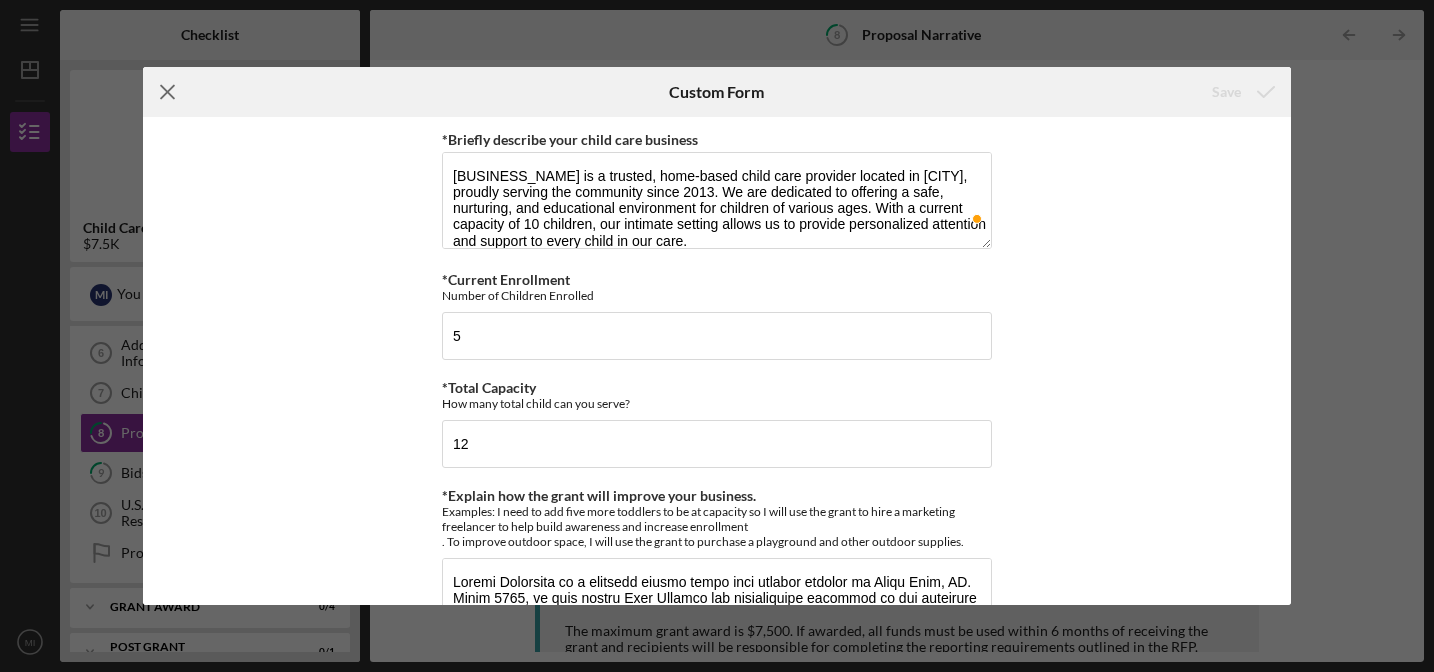 click on "Icon/Menu Close" 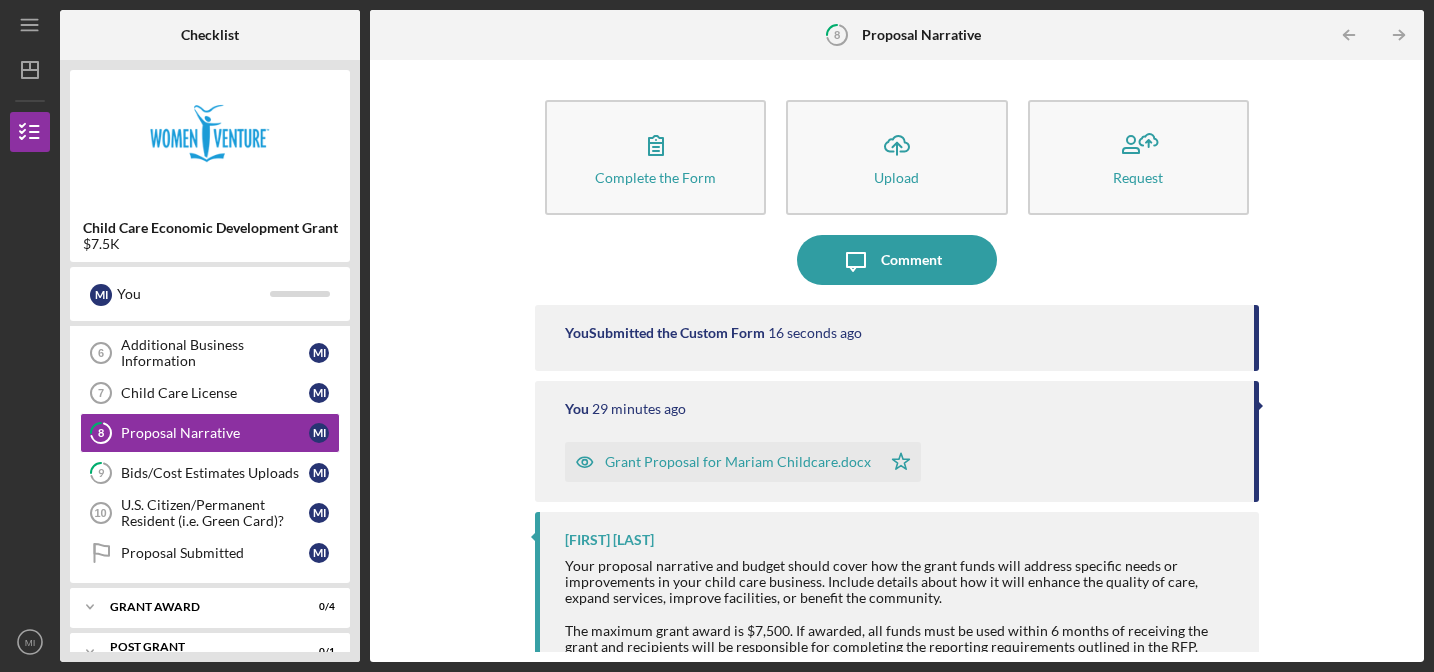 click on "Grant Proposal for Mariam Childcare.docx" at bounding box center [738, 462] 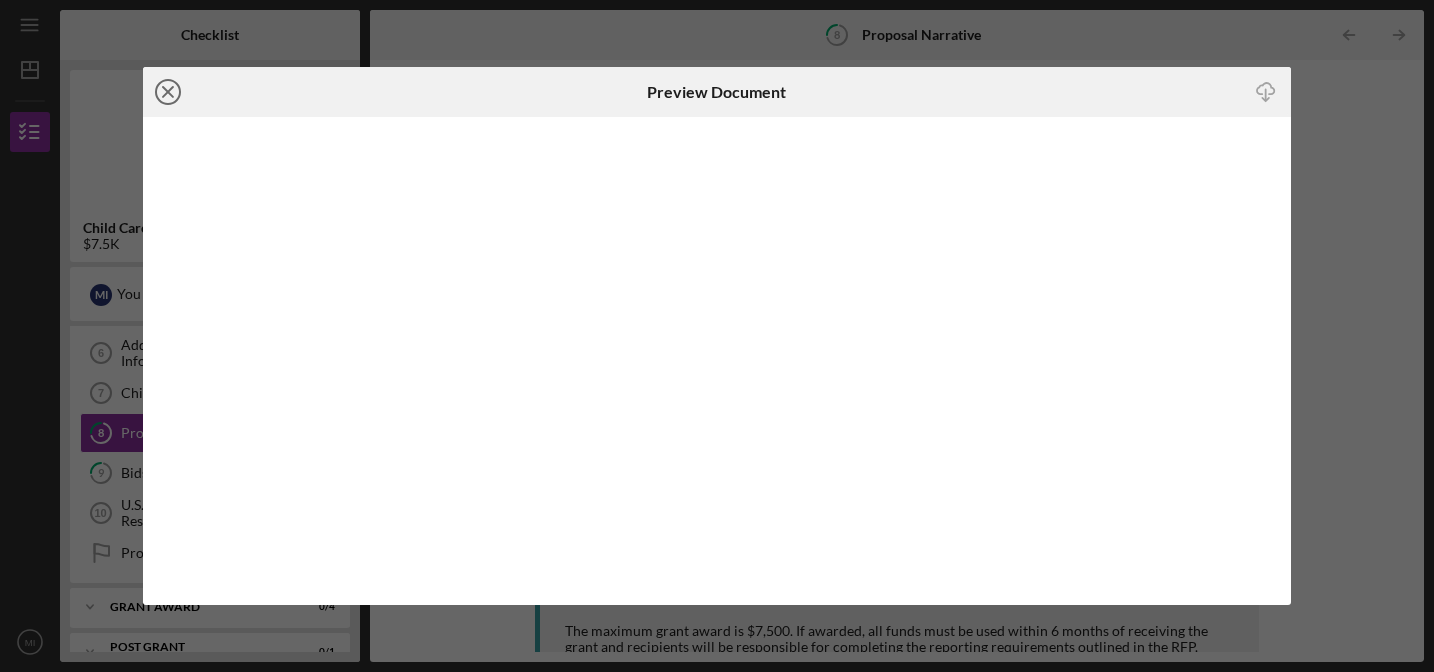 click on "Icon/Close" 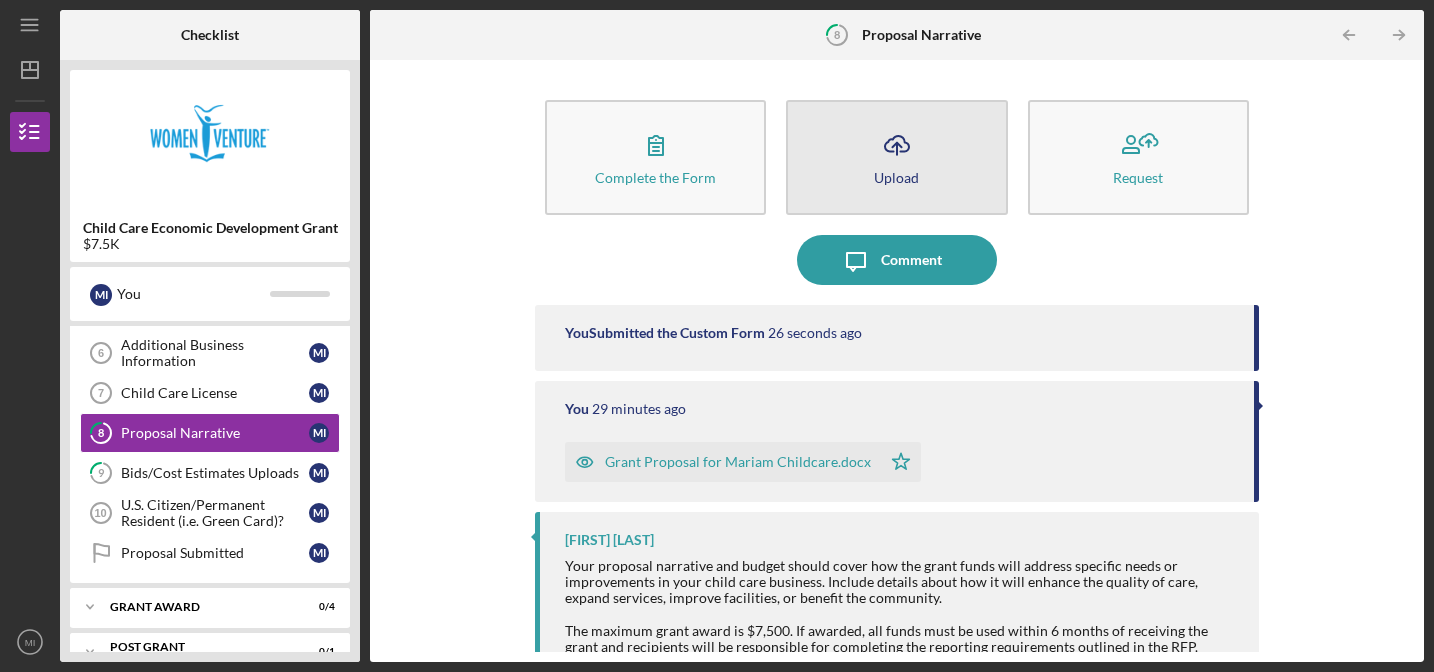 click on "Icon/Upload" 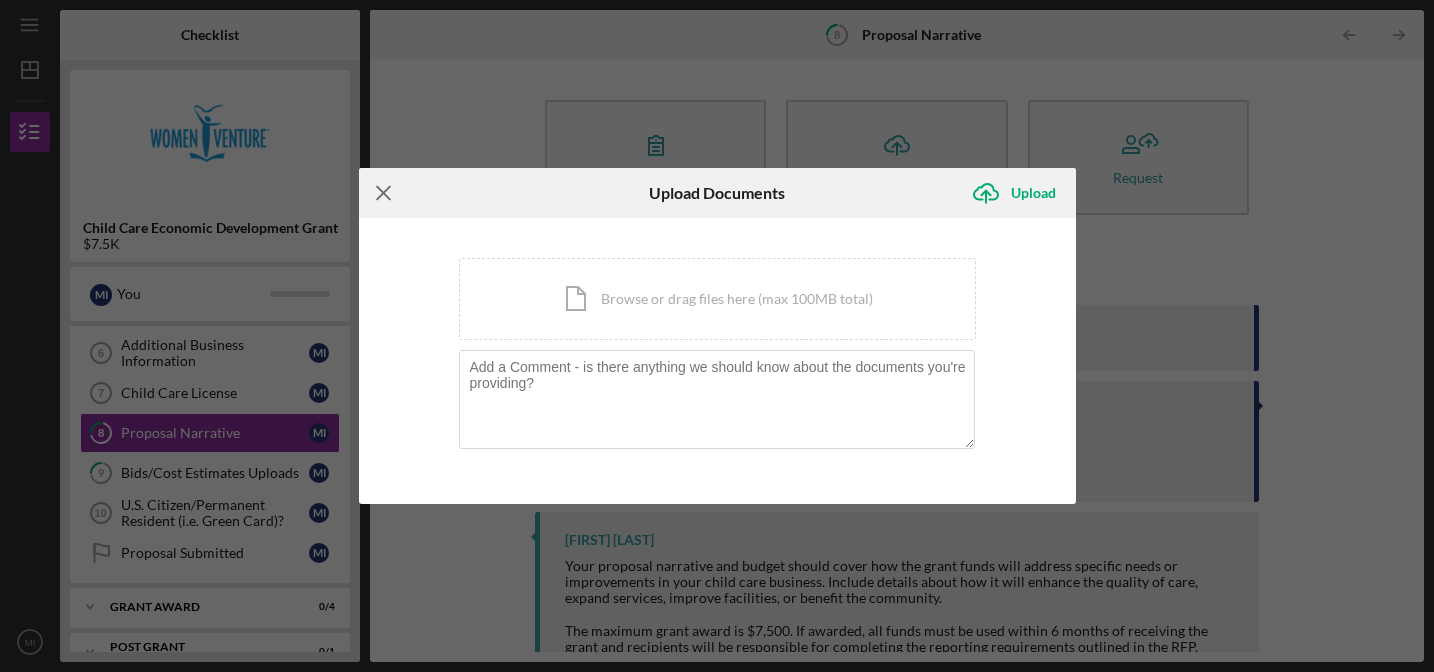 click on "Icon/Menu Close" 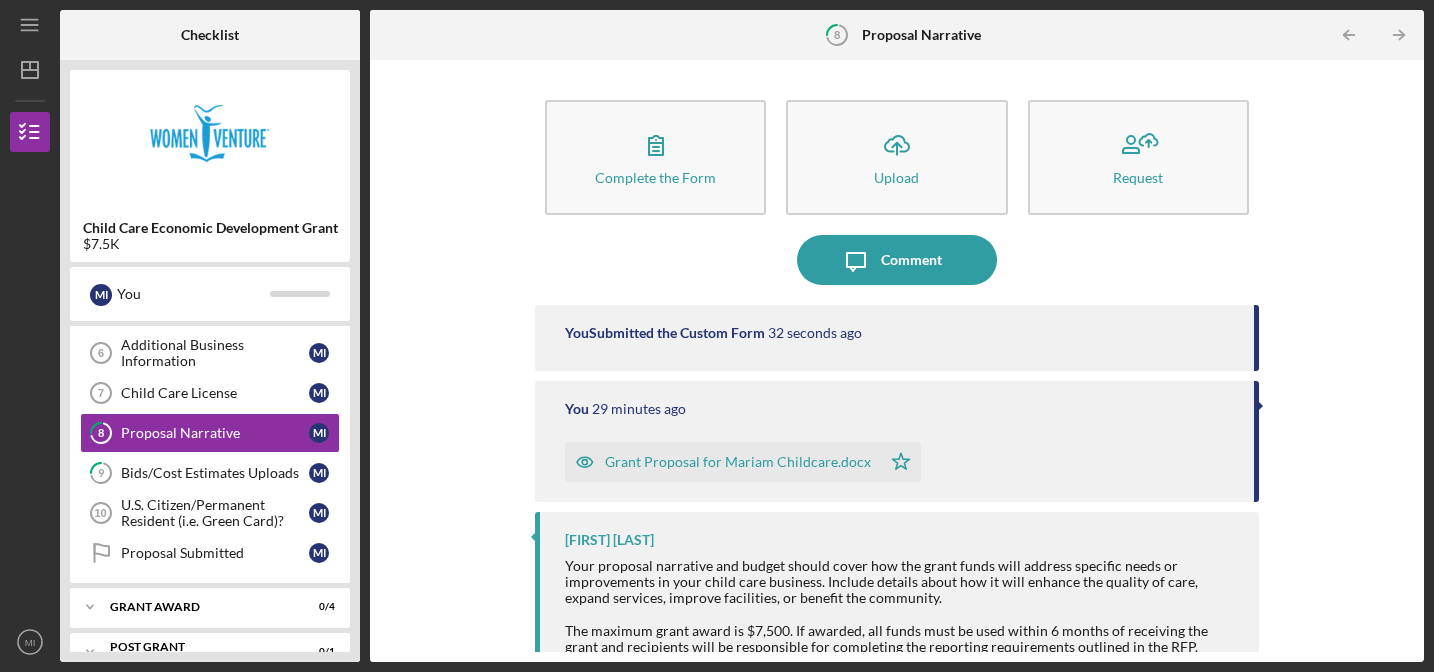 click on "You   29 minutes ago Grant Proposal for Mariam Childcare.docx Icon/Star" at bounding box center [897, 441] 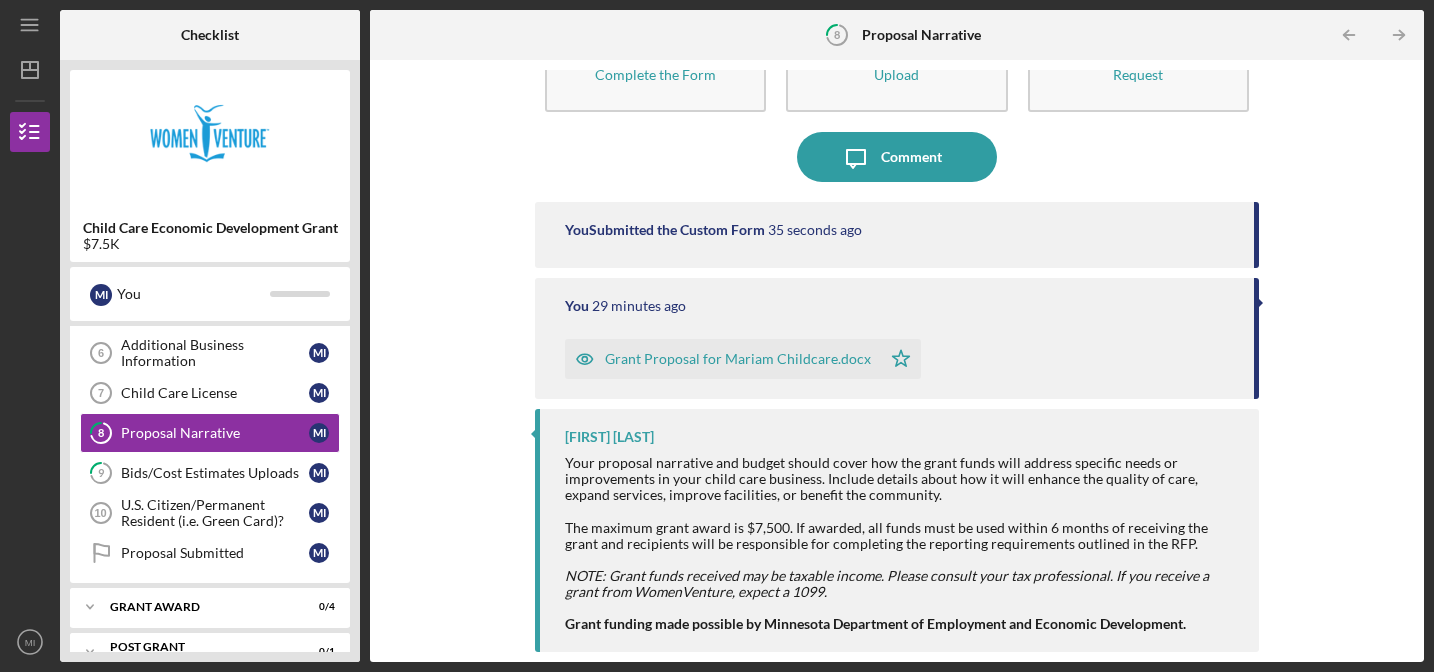 click on "Grant Proposal for Mariam Childcare.docx" at bounding box center (738, 359) 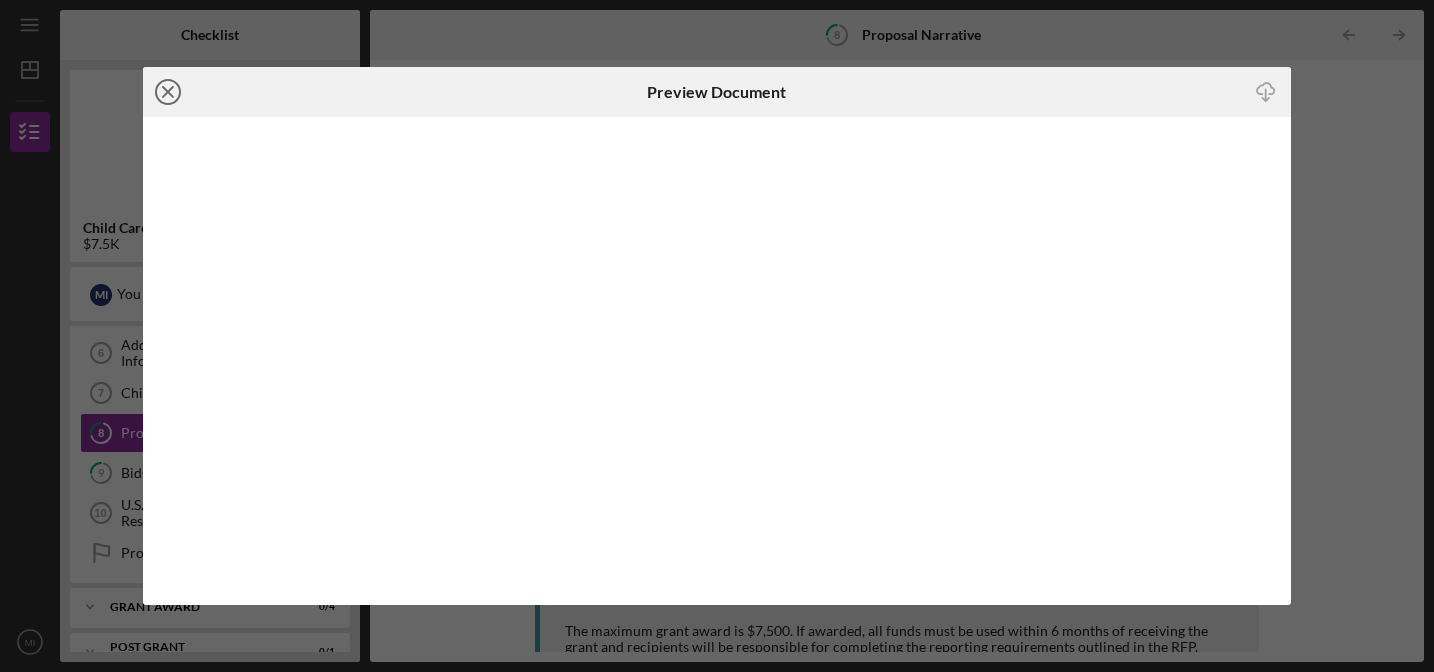 click on "Icon/Close" 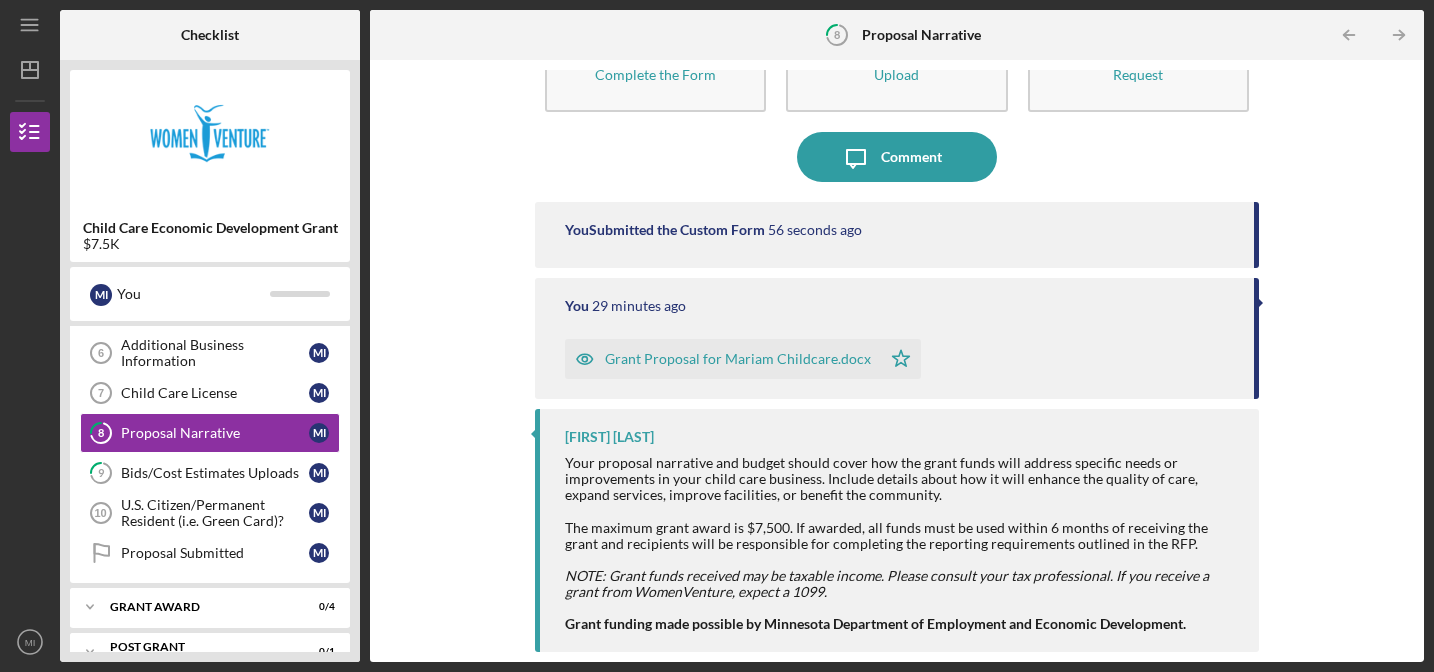 scroll, scrollTop: 3, scrollLeft: 0, axis: vertical 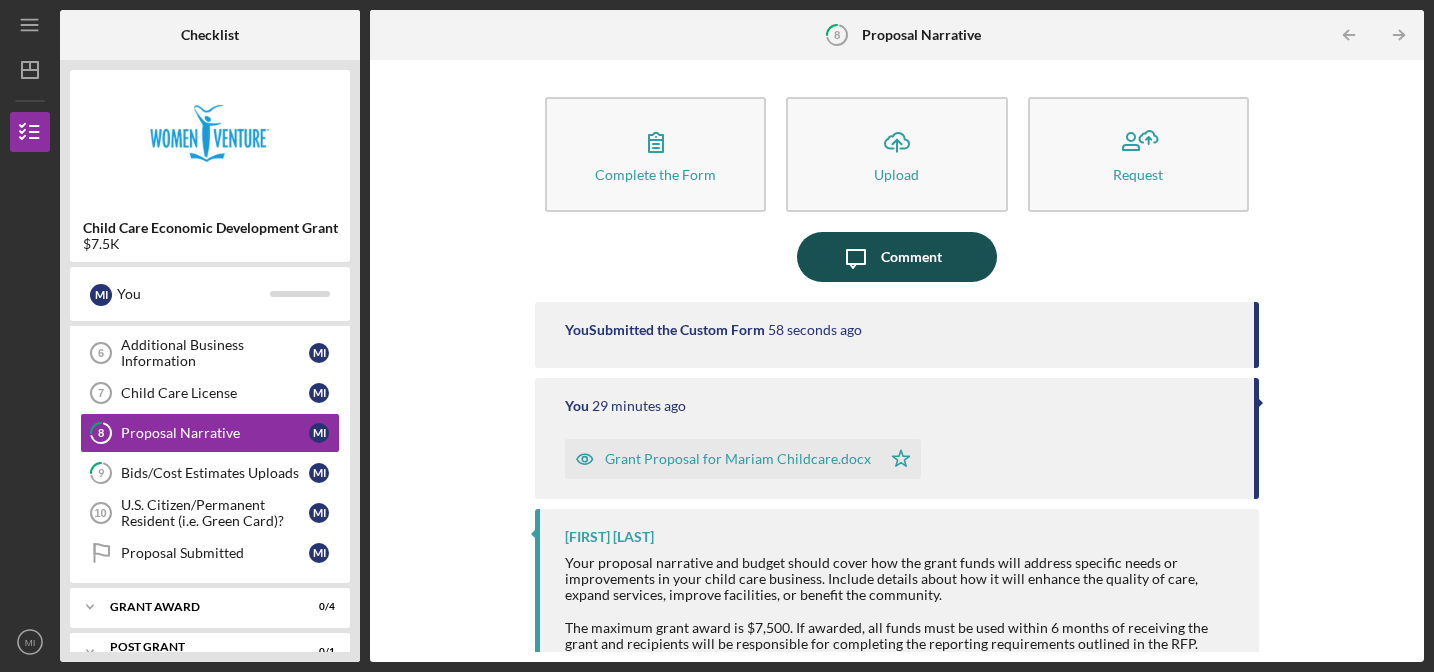 click on "Comment" at bounding box center [911, 257] 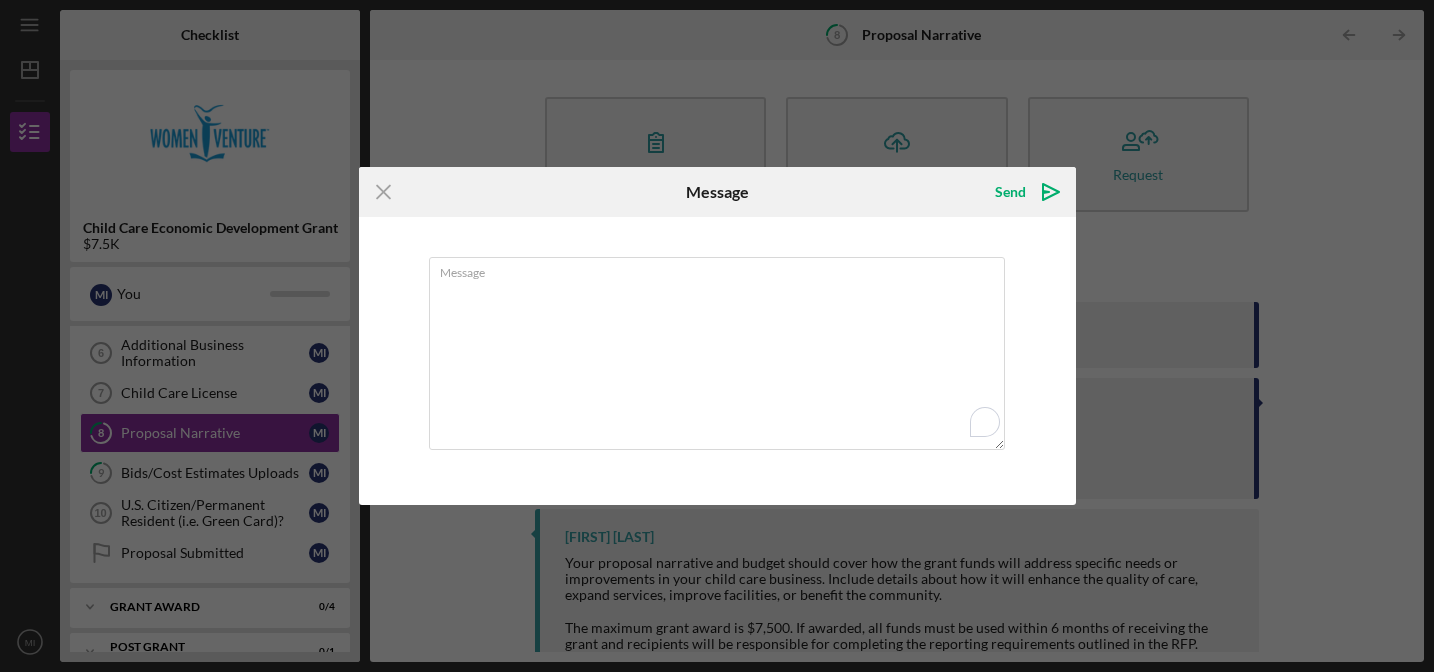 scroll, scrollTop: 0, scrollLeft: 0, axis: both 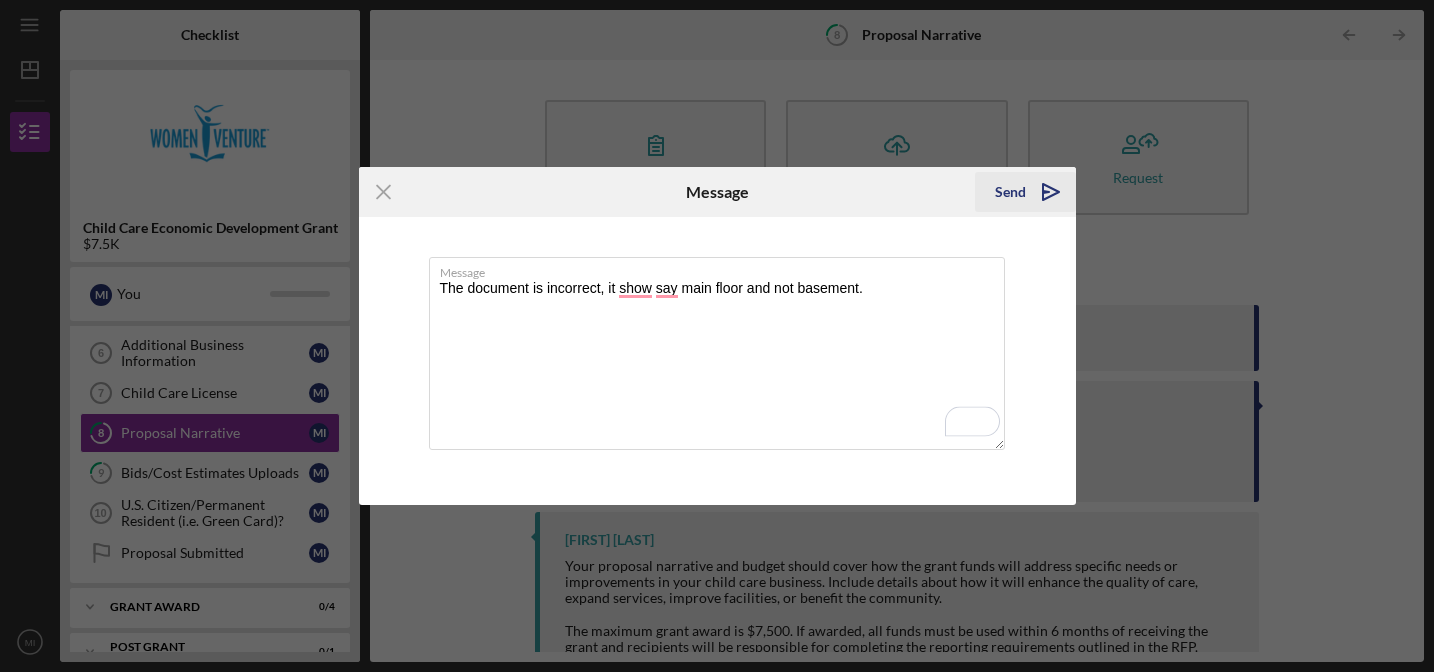 type on "The document is incorrect, it show say main floor and not basement." 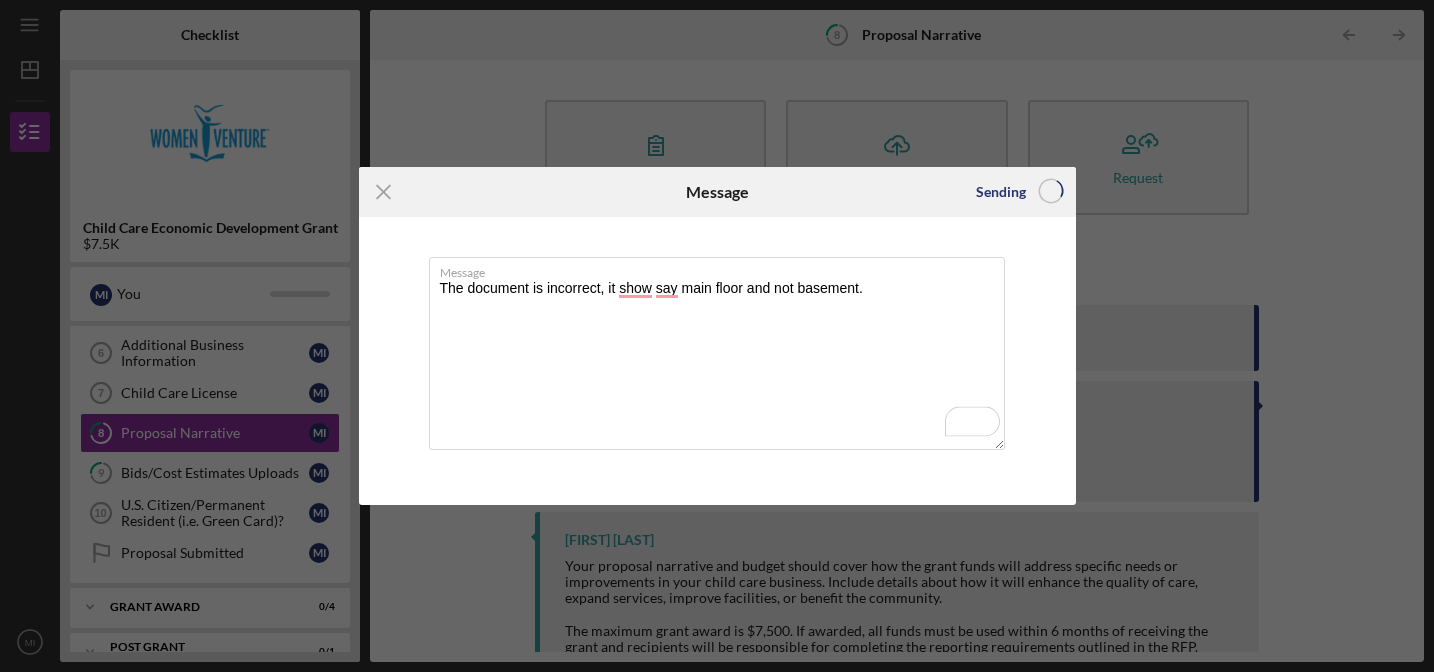 type 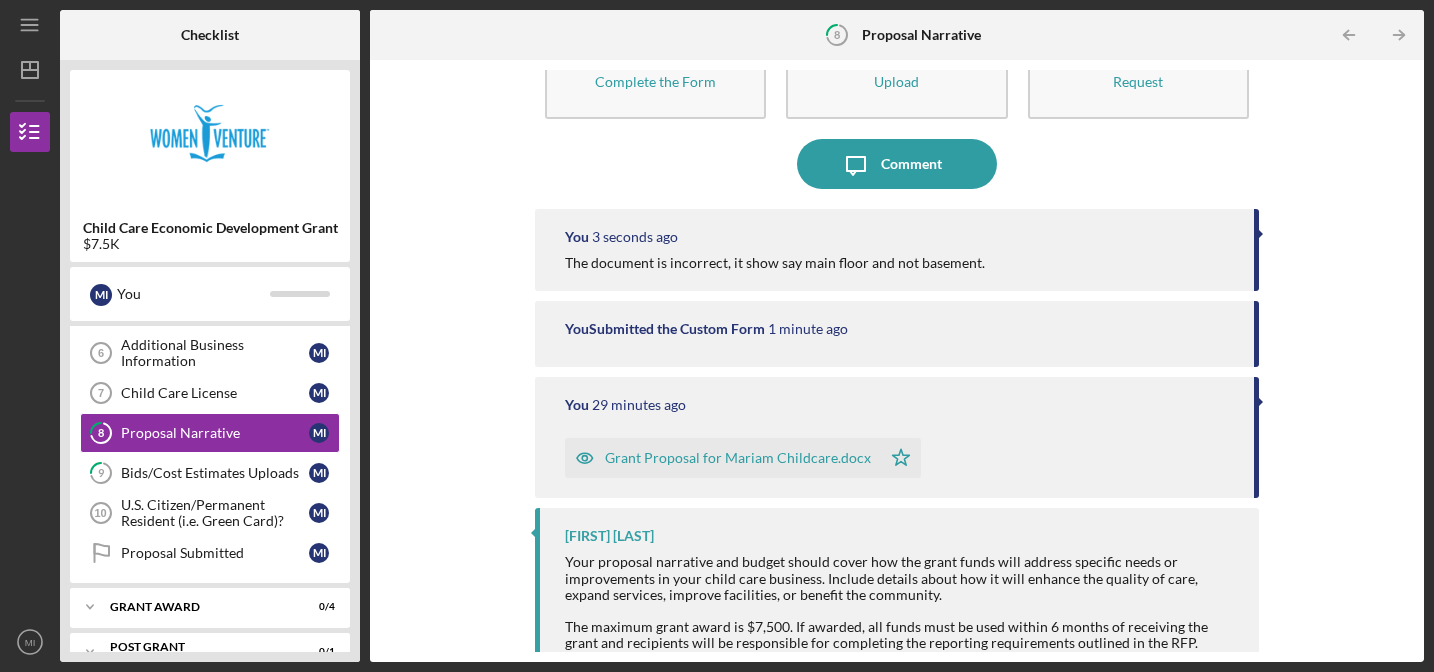 scroll, scrollTop: 195, scrollLeft: 0, axis: vertical 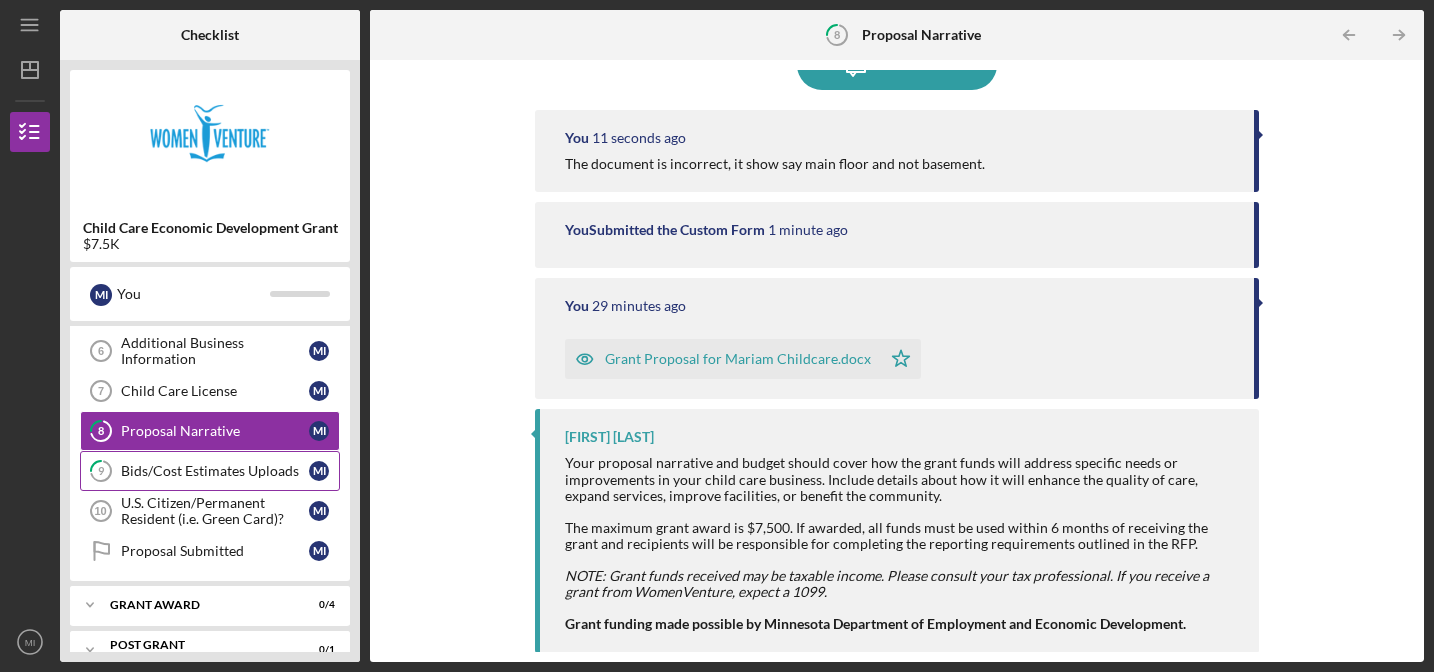 click on "Bids/Cost Estimates Uploads" at bounding box center [215, 471] 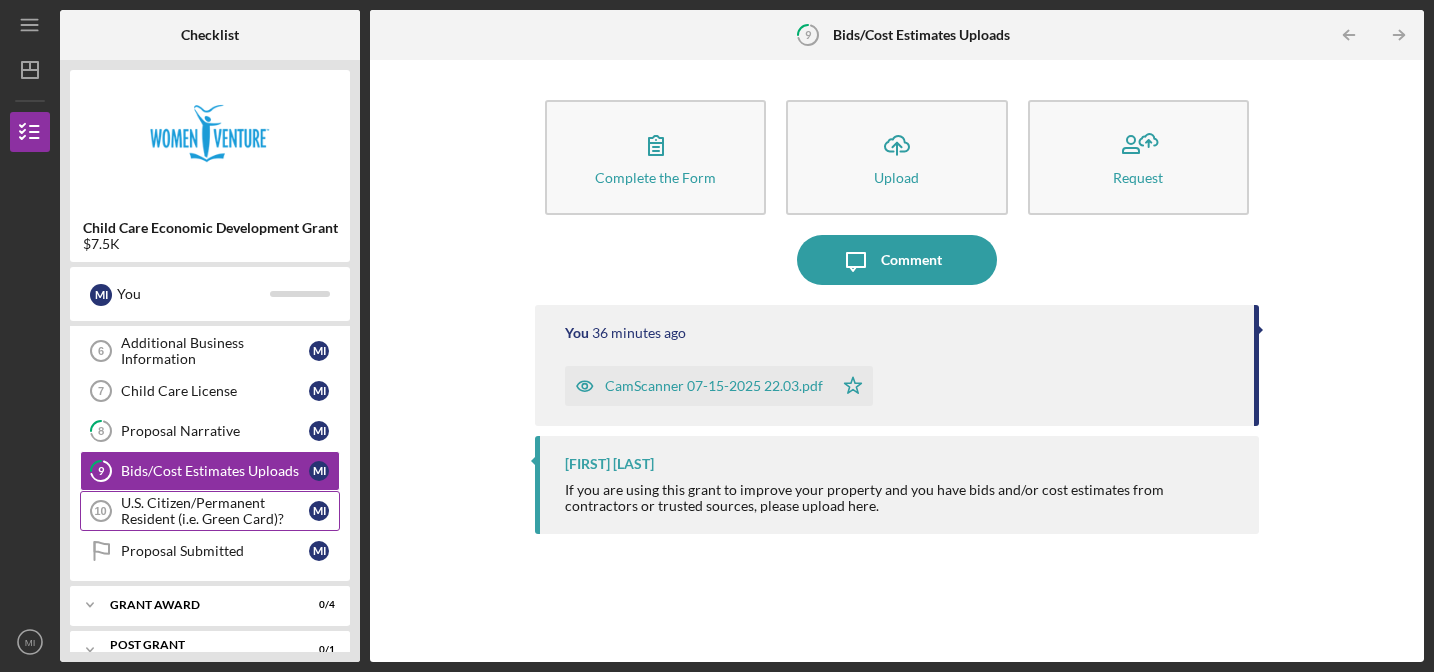 click on "U.S. Citizen/Permanent Resident (i.e. Green Card)?" at bounding box center (215, 511) 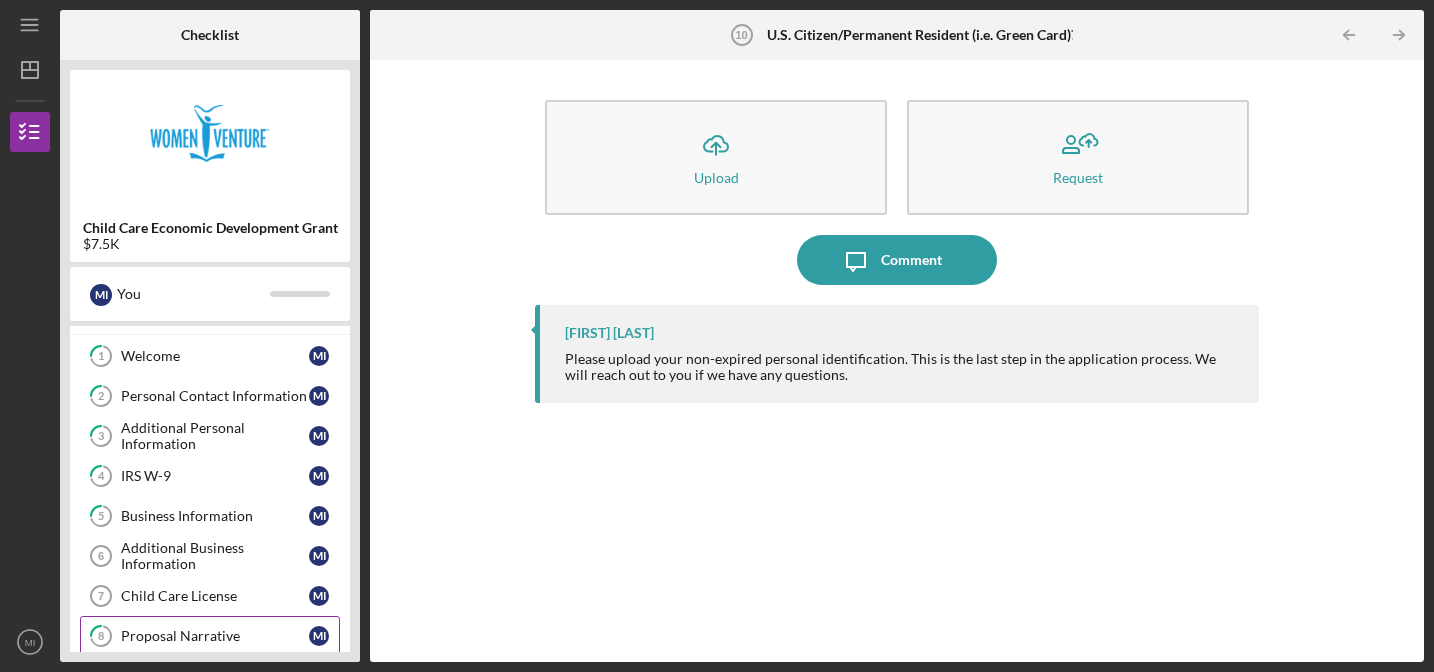 scroll, scrollTop: 0, scrollLeft: 0, axis: both 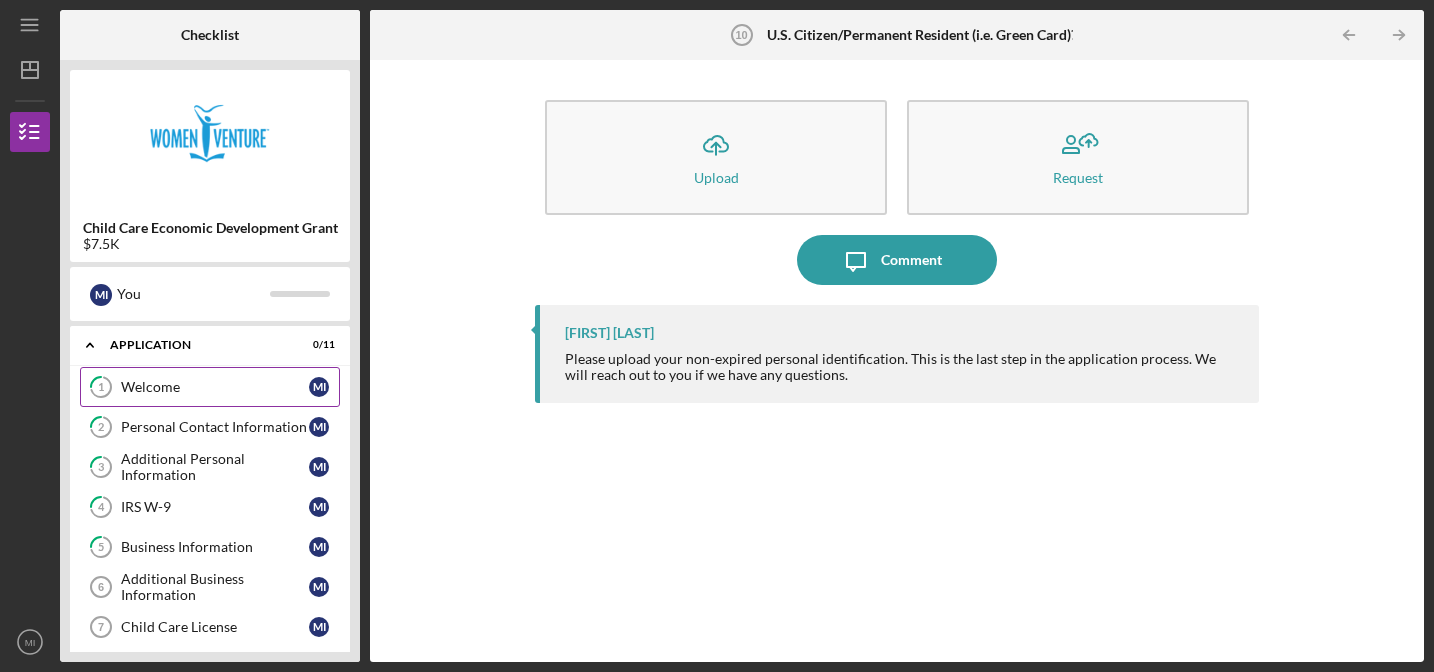 click on "Welcome" at bounding box center (215, 387) 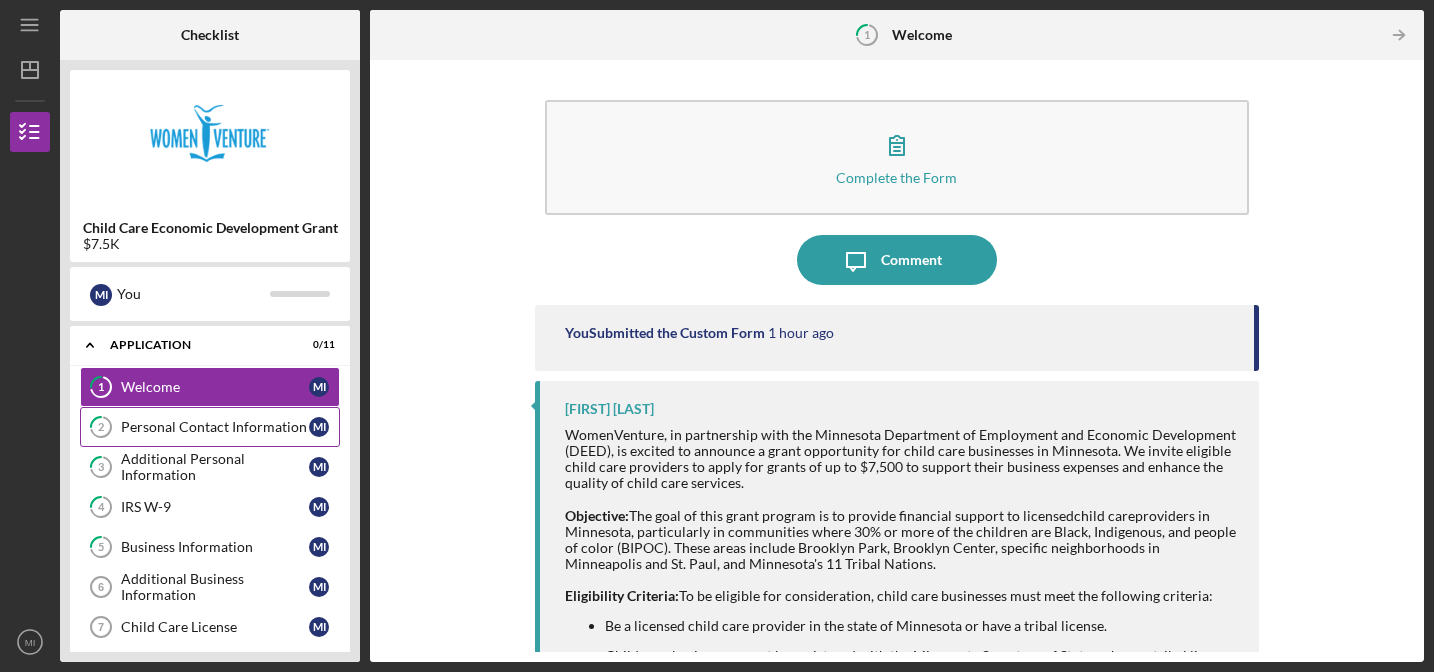 click on "Personal Contact Information" at bounding box center (215, 427) 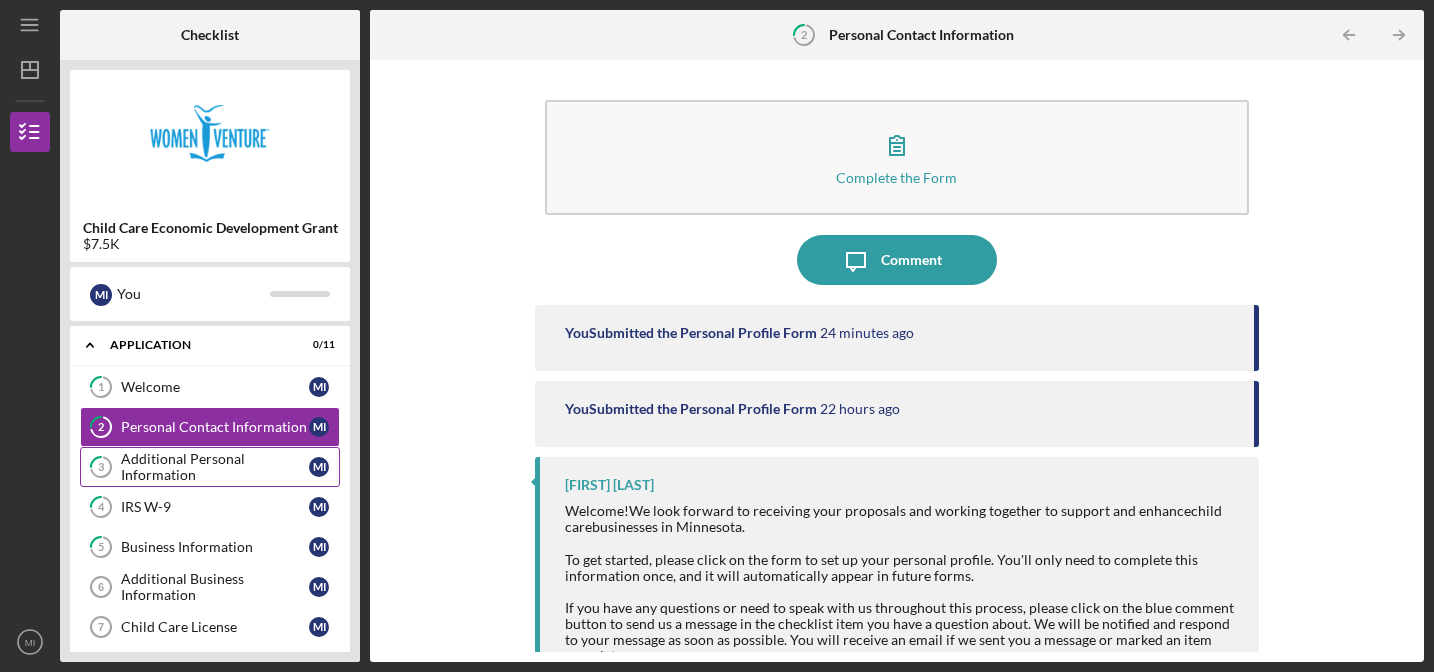 click on "Additional Personal Information" at bounding box center (215, 467) 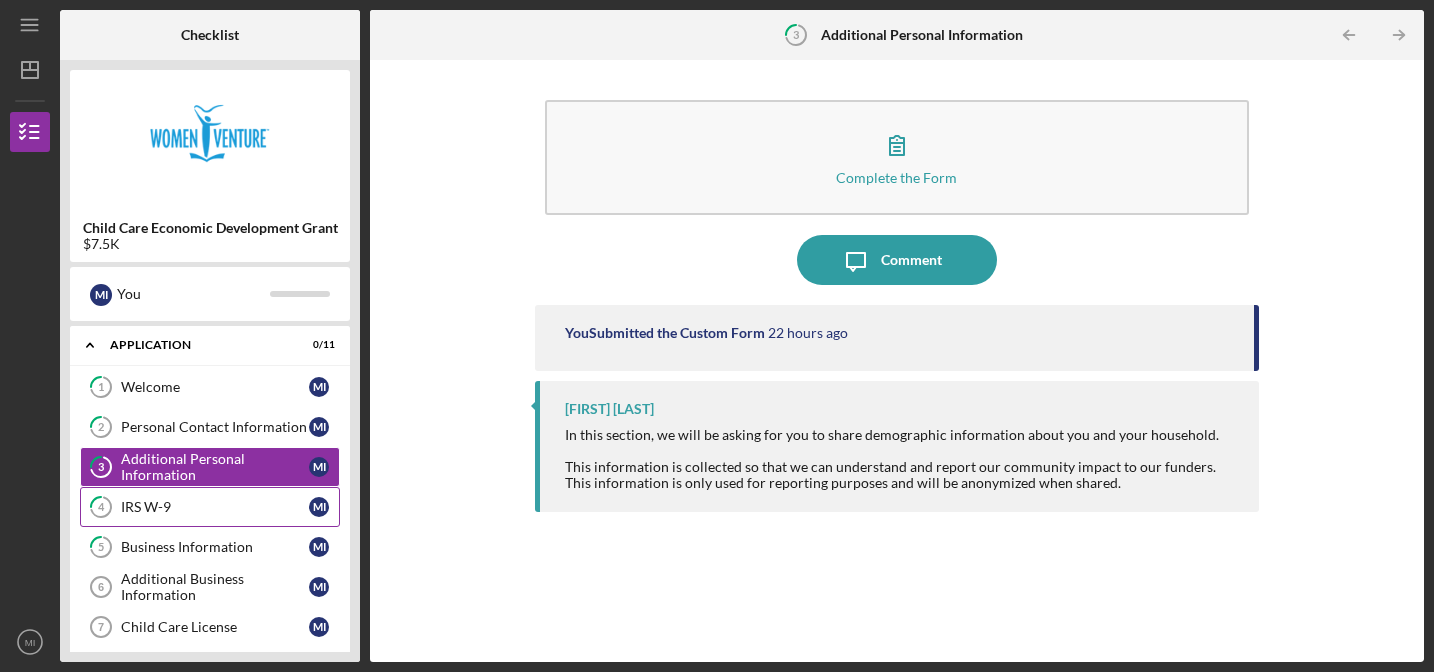 click on "IRS W-9" at bounding box center (215, 507) 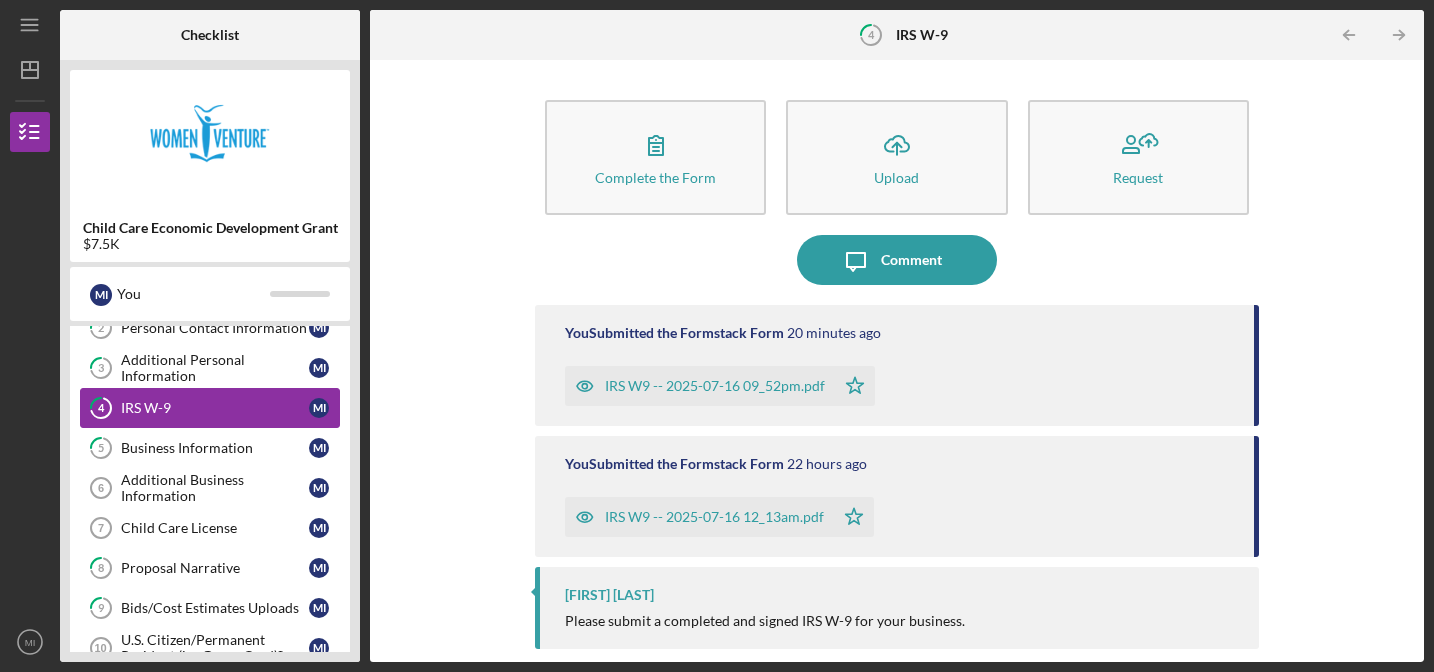scroll, scrollTop: 102, scrollLeft: 0, axis: vertical 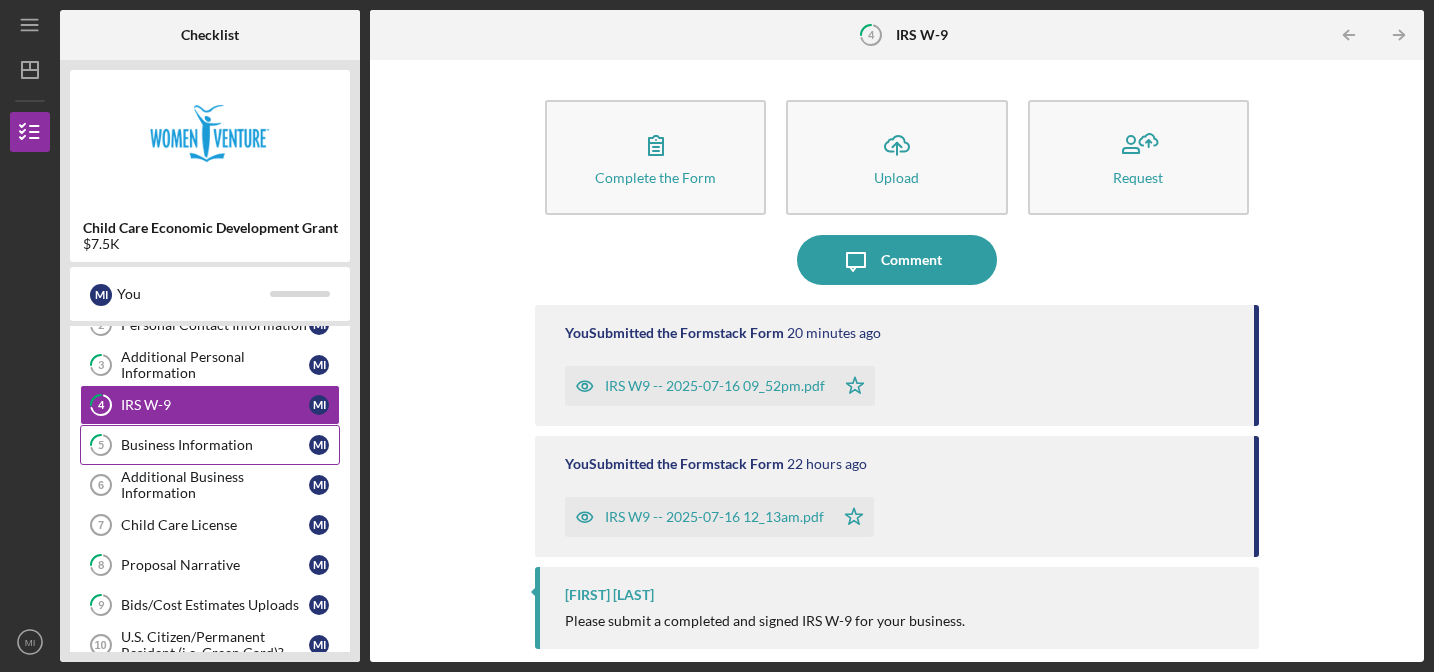 click on "Business Information" at bounding box center [215, 445] 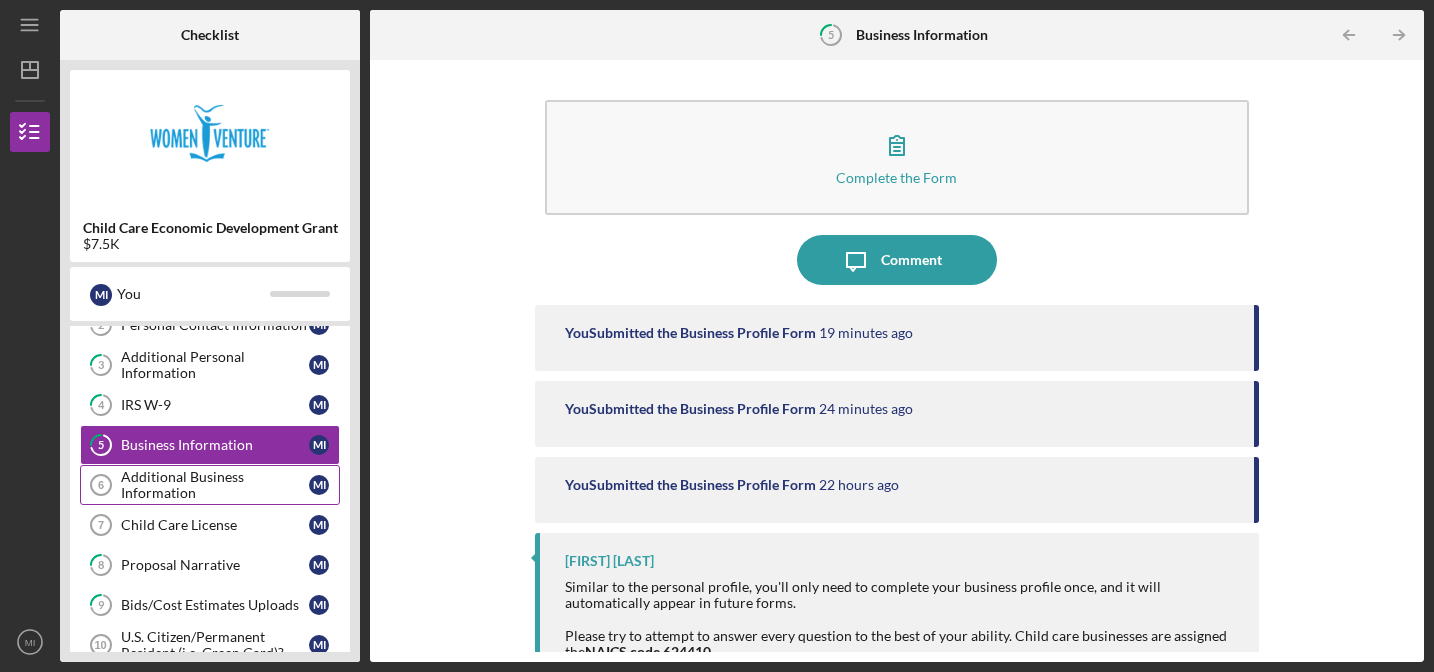 click on "Additional Business Information" at bounding box center [215, 485] 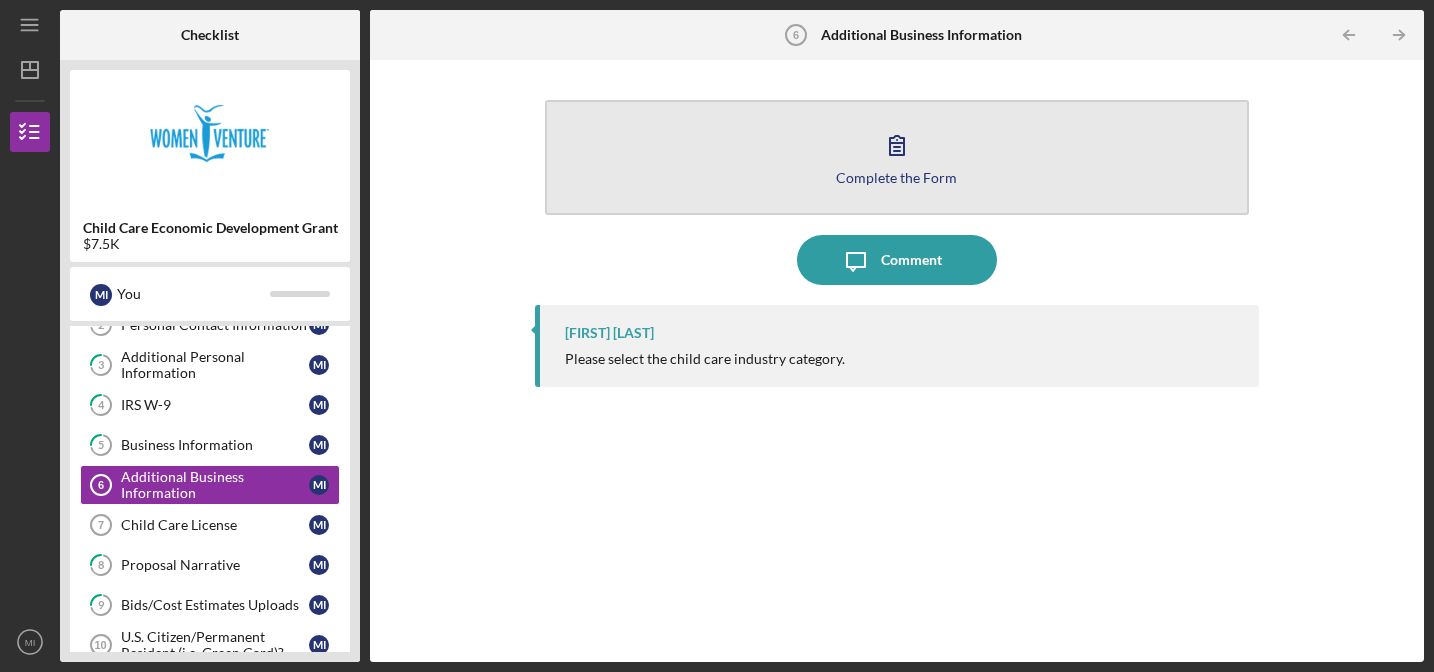 click on "Complete the Form Form" at bounding box center [897, 157] 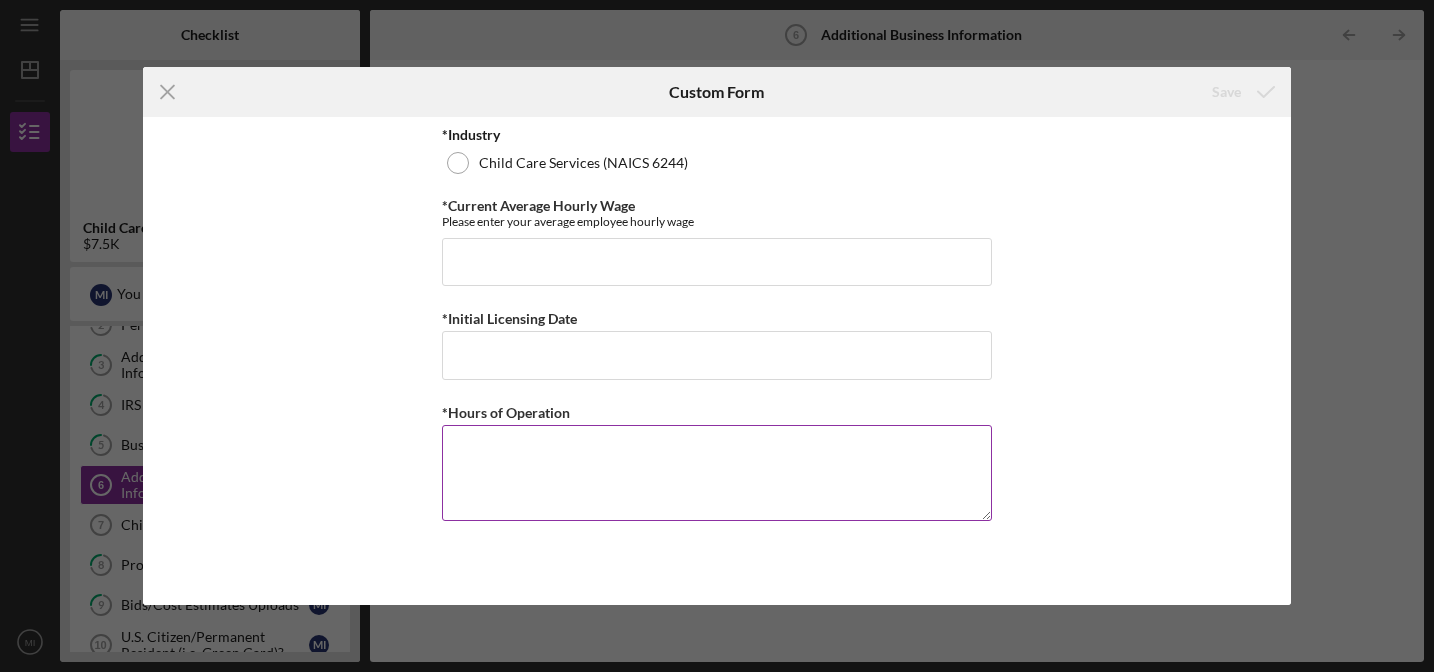 click on "*Hours of Operation" at bounding box center (717, 473) 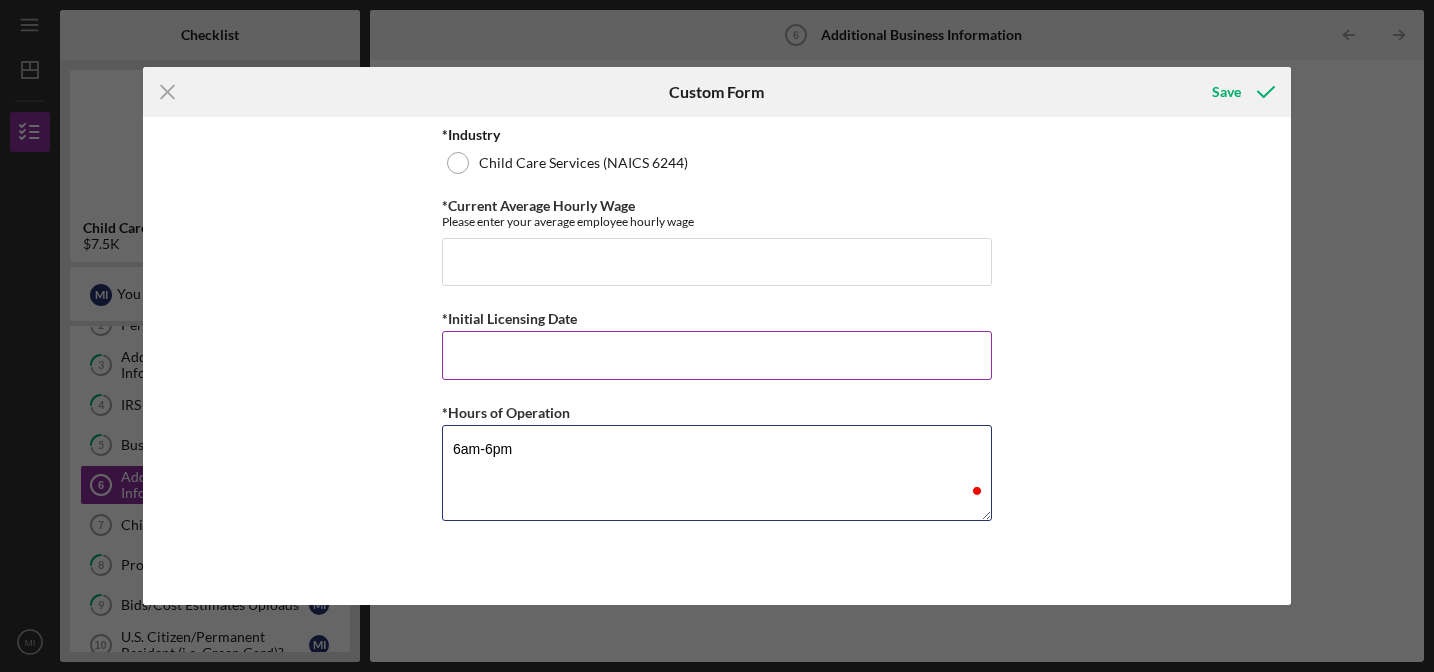 type on "6am-6pm" 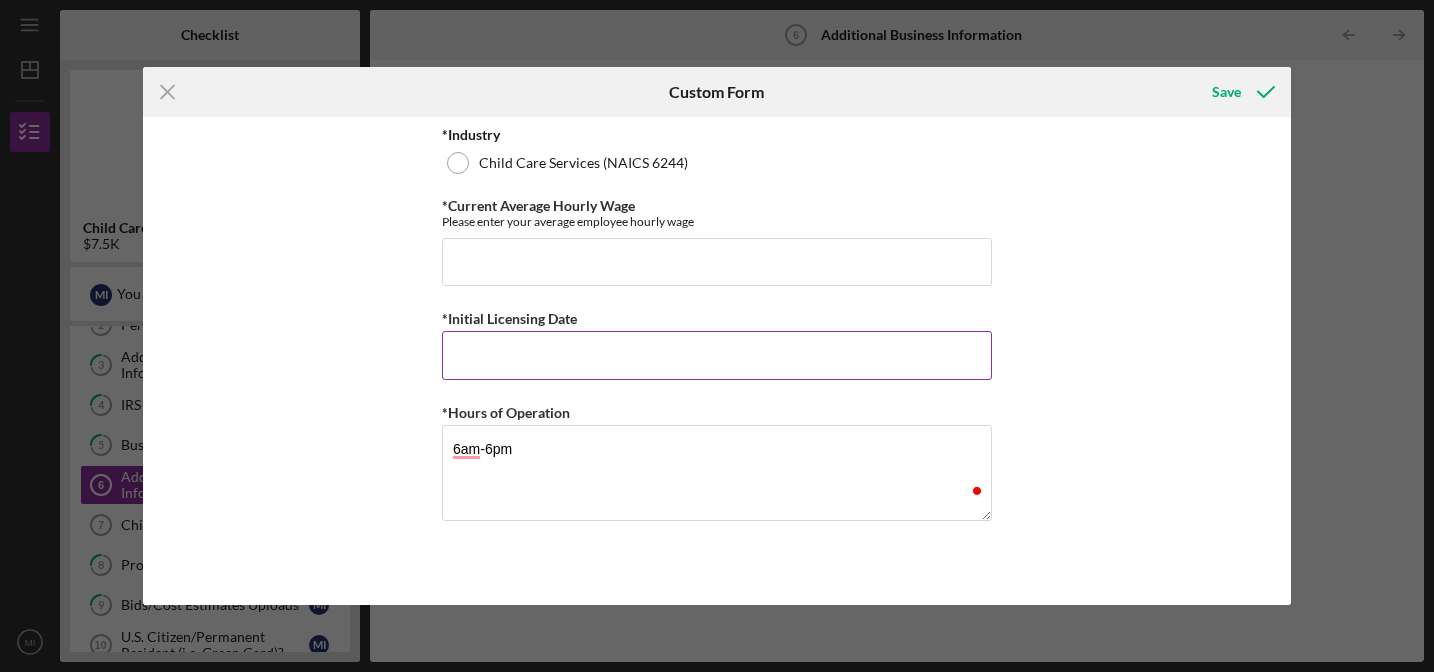 click on "*Initial Licensing Date" at bounding box center [717, 355] 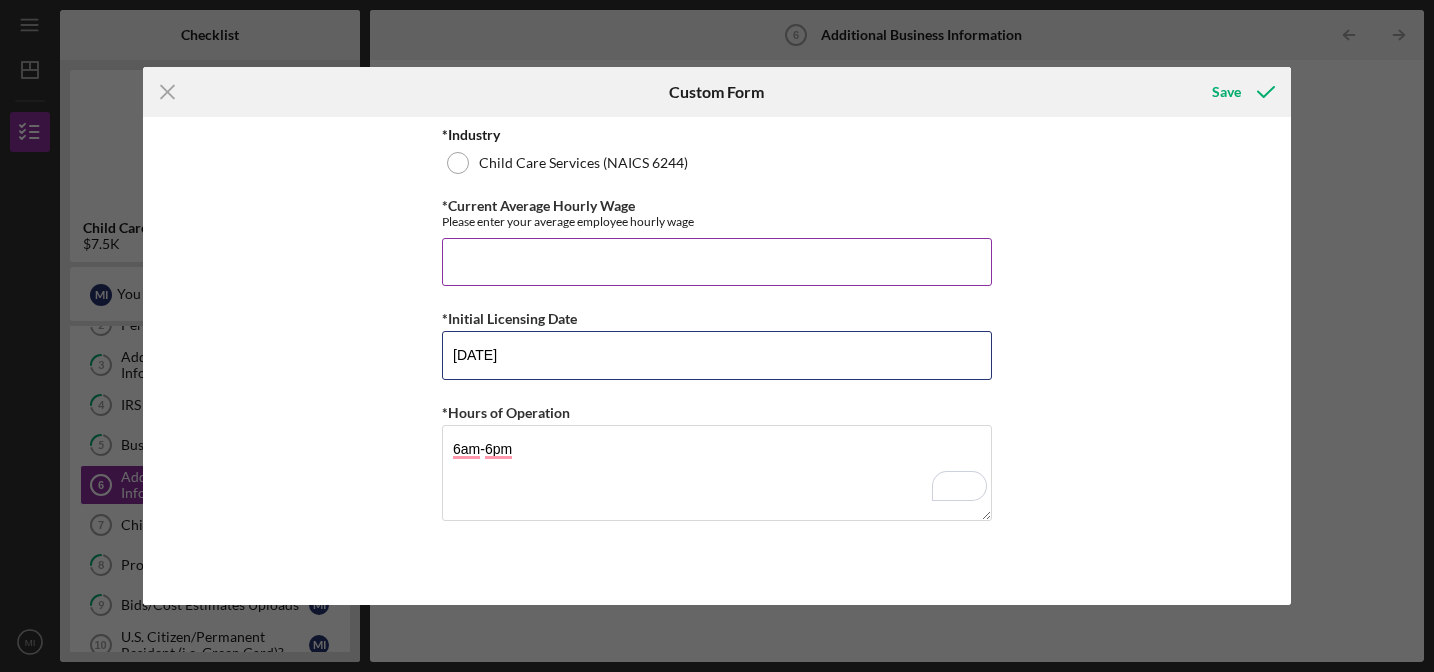 type on "08/30/2013" 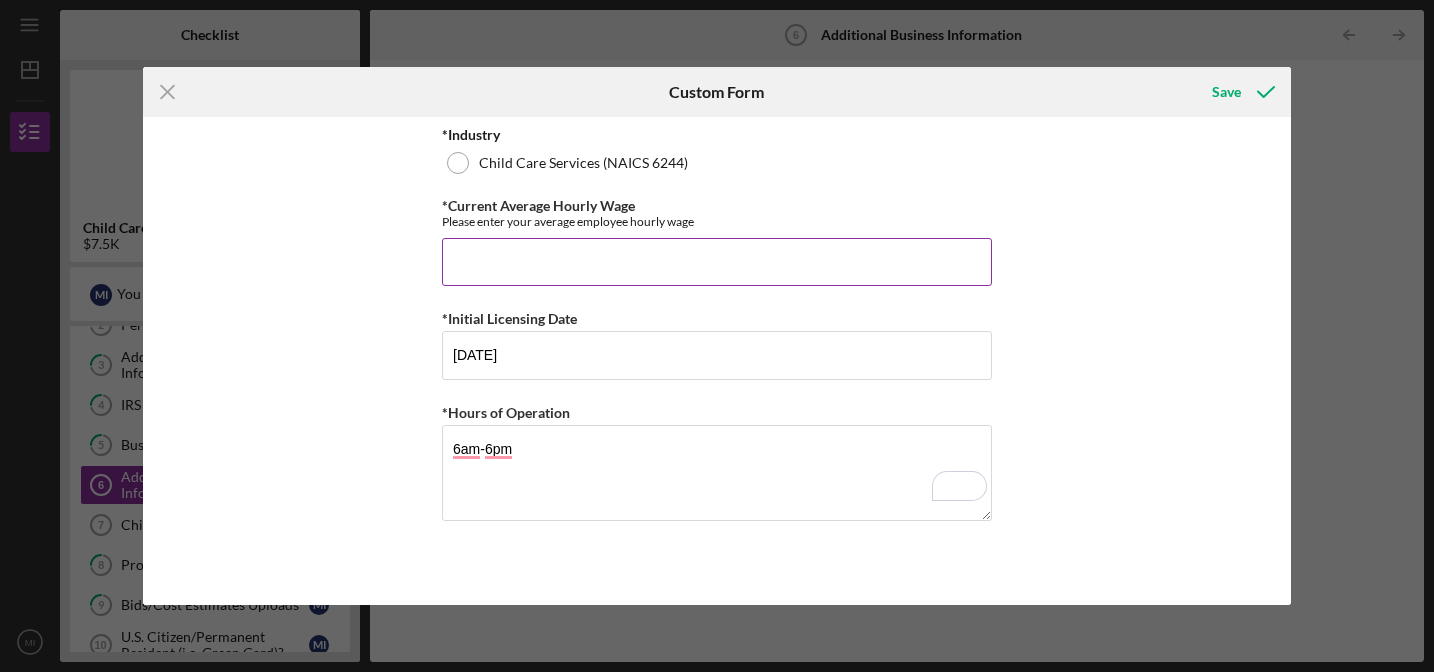 click on "*Current Average Hourly Wage" at bounding box center (717, 262) 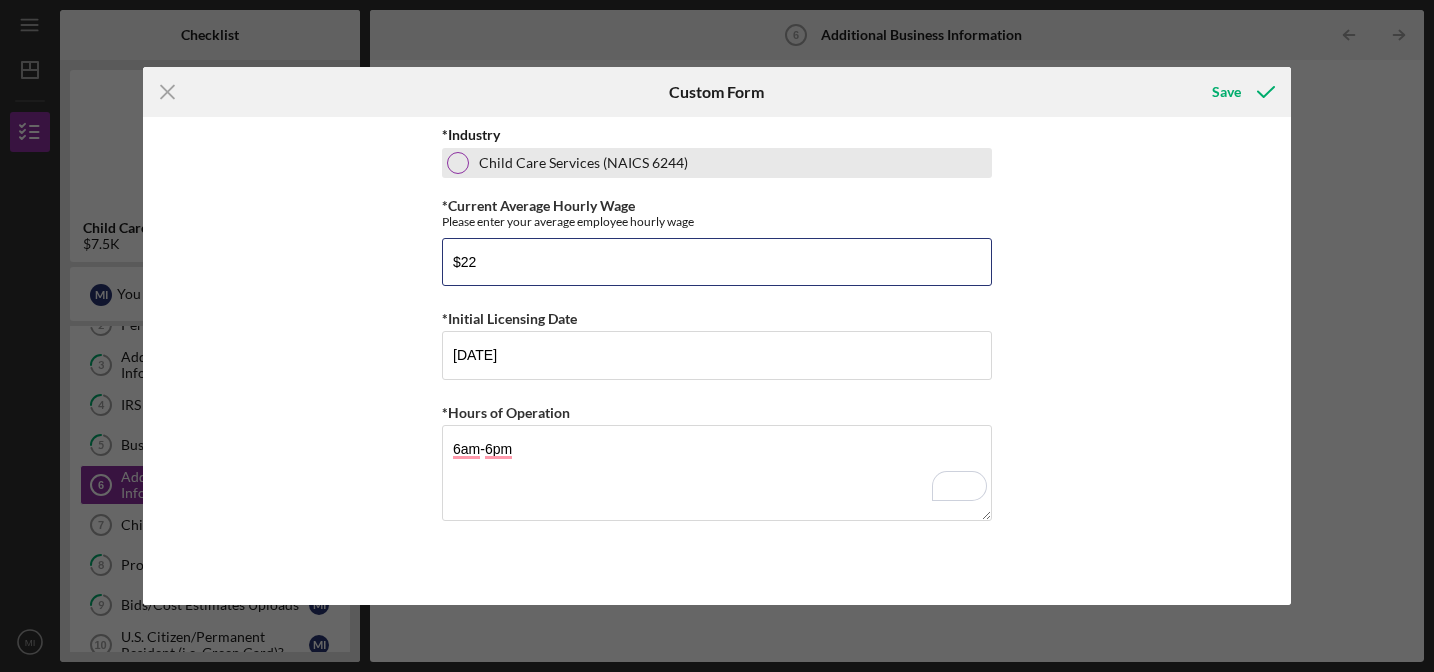 type on "$22" 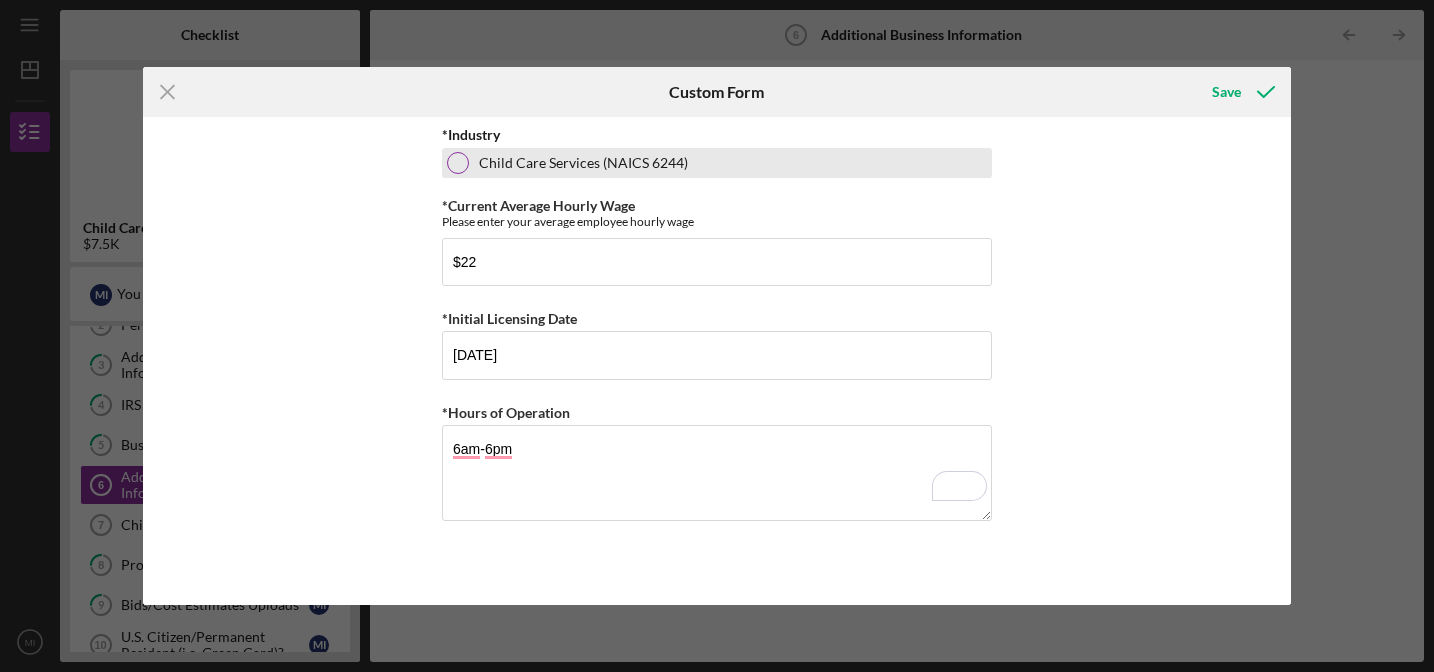 click at bounding box center (458, 163) 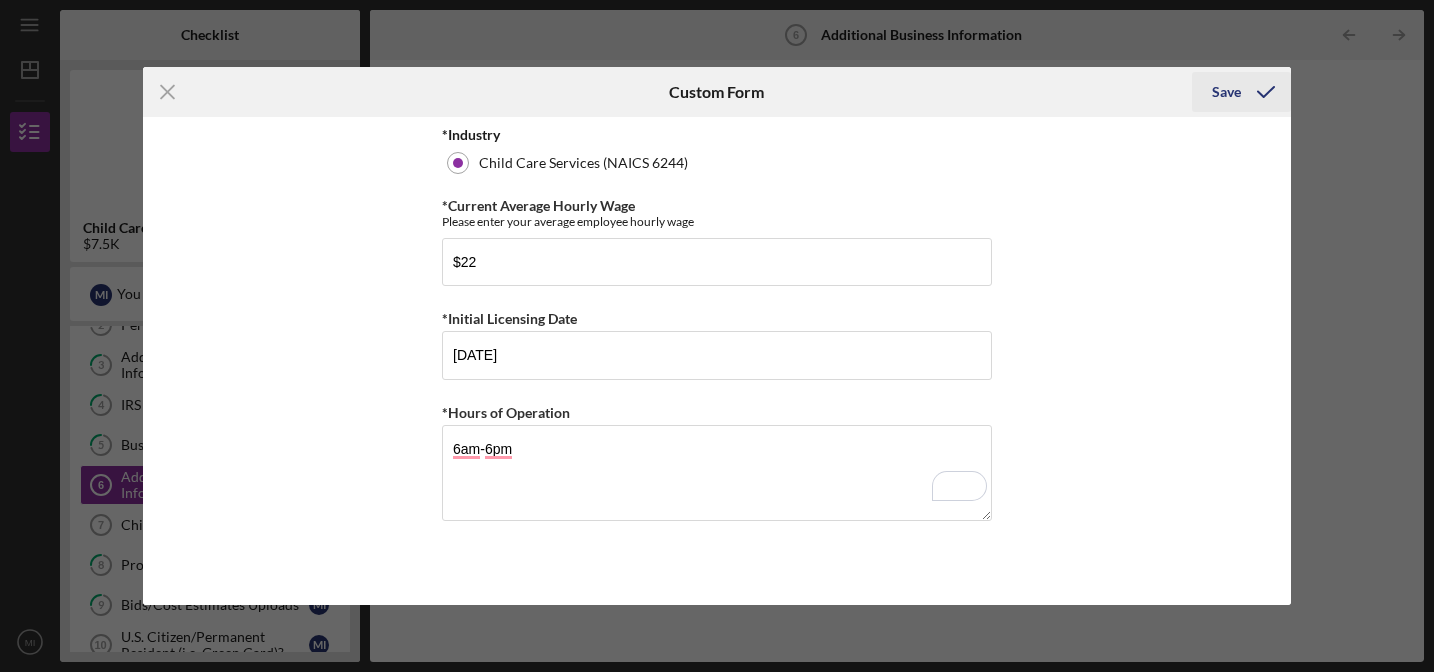 click 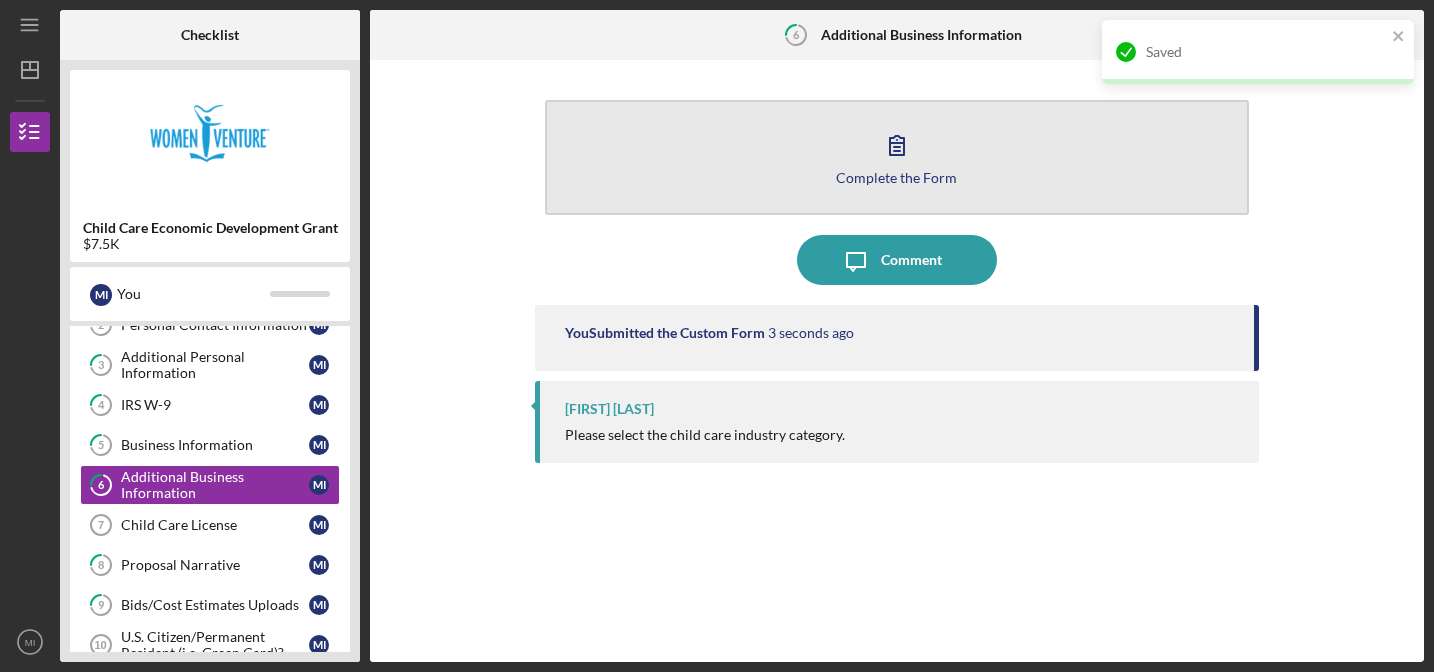 click on "Complete the Form" at bounding box center [896, 177] 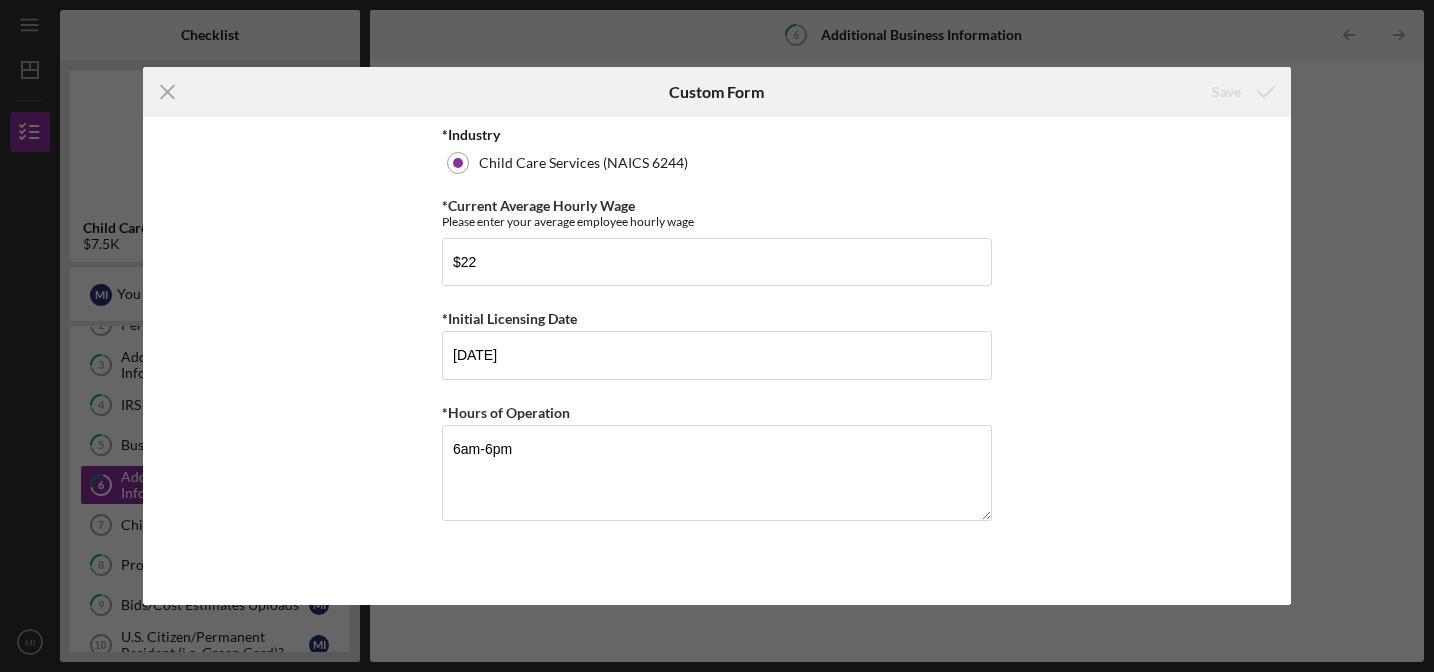 click on "*Industry Child Care Services (NAICS 6244) *Current Average Hourly Wage Please enter your average employee hourly wage  $22 *Initial Licensing Date 08/30/2013 *Hours of Operation  6am-6pm" at bounding box center [717, 361] 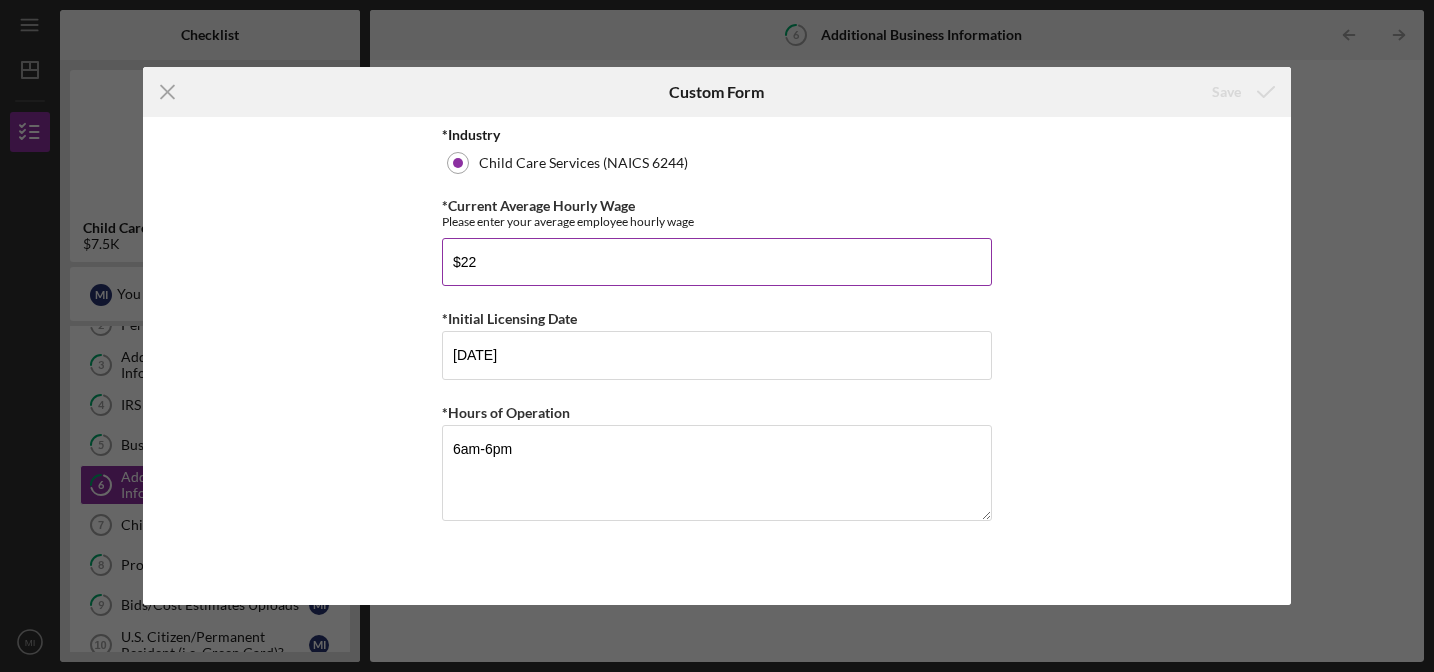 click on "$22" at bounding box center [717, 262] 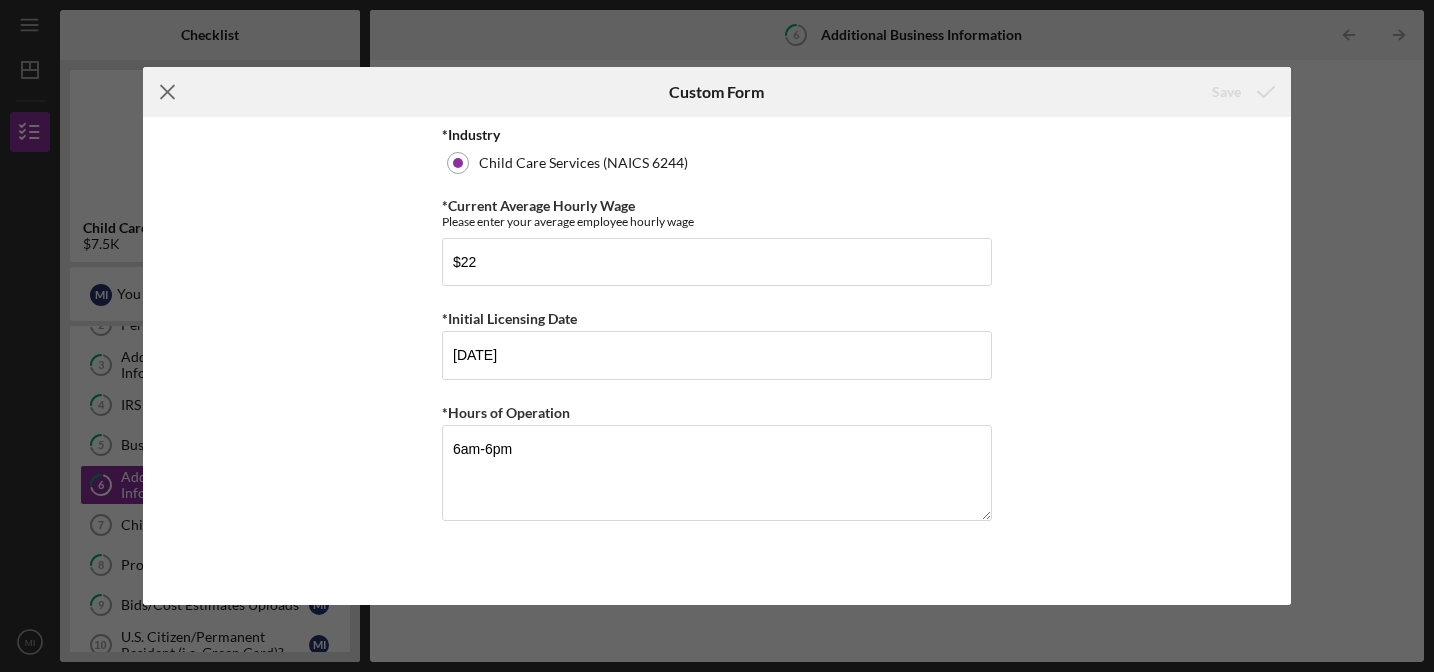 click on "Icon/Menu Close" 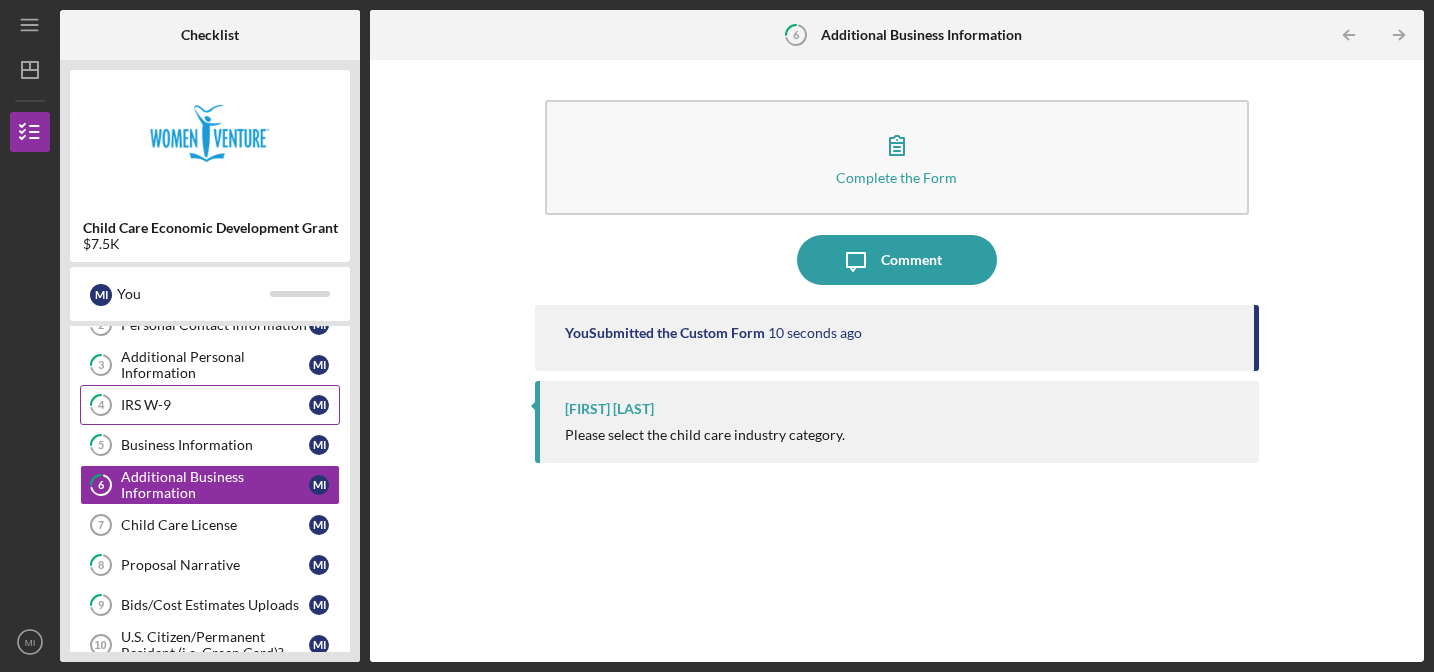 scroll, scrollTop: 0, scrollLeft: 0, axis: both 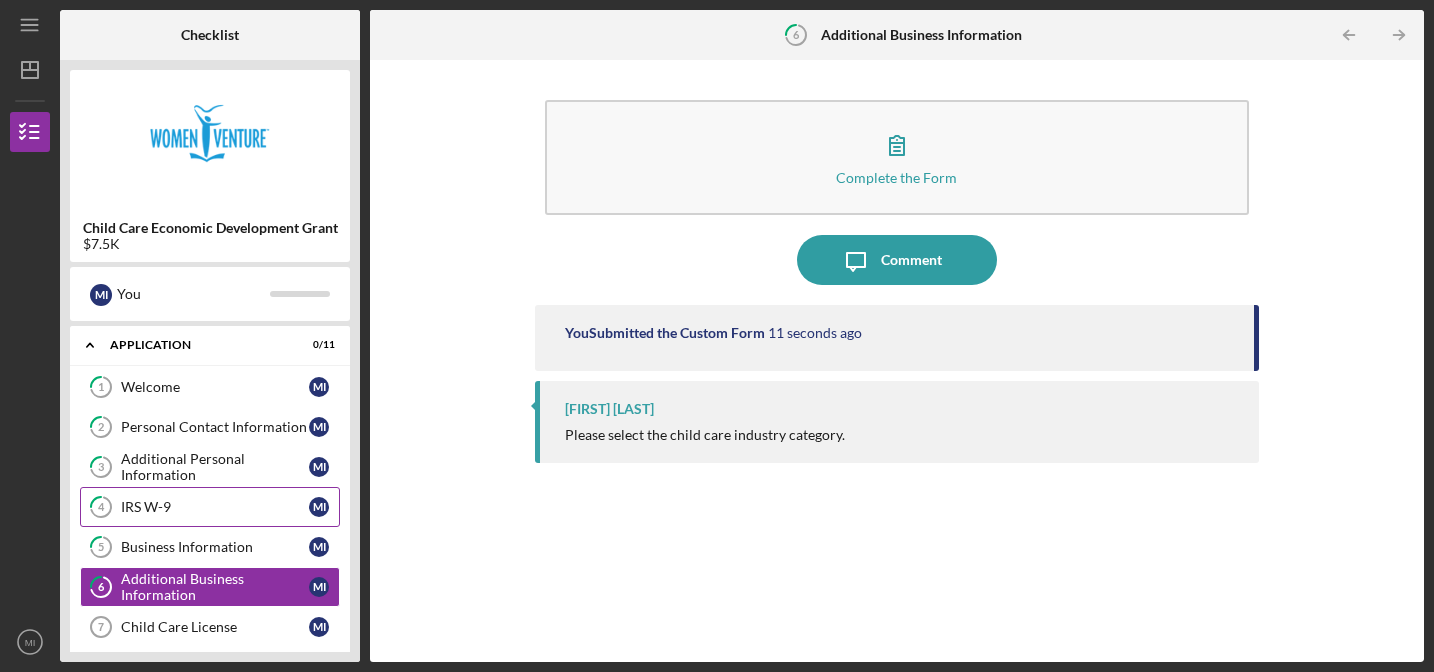 click on "Welcome" at bounding box center (215, 387) 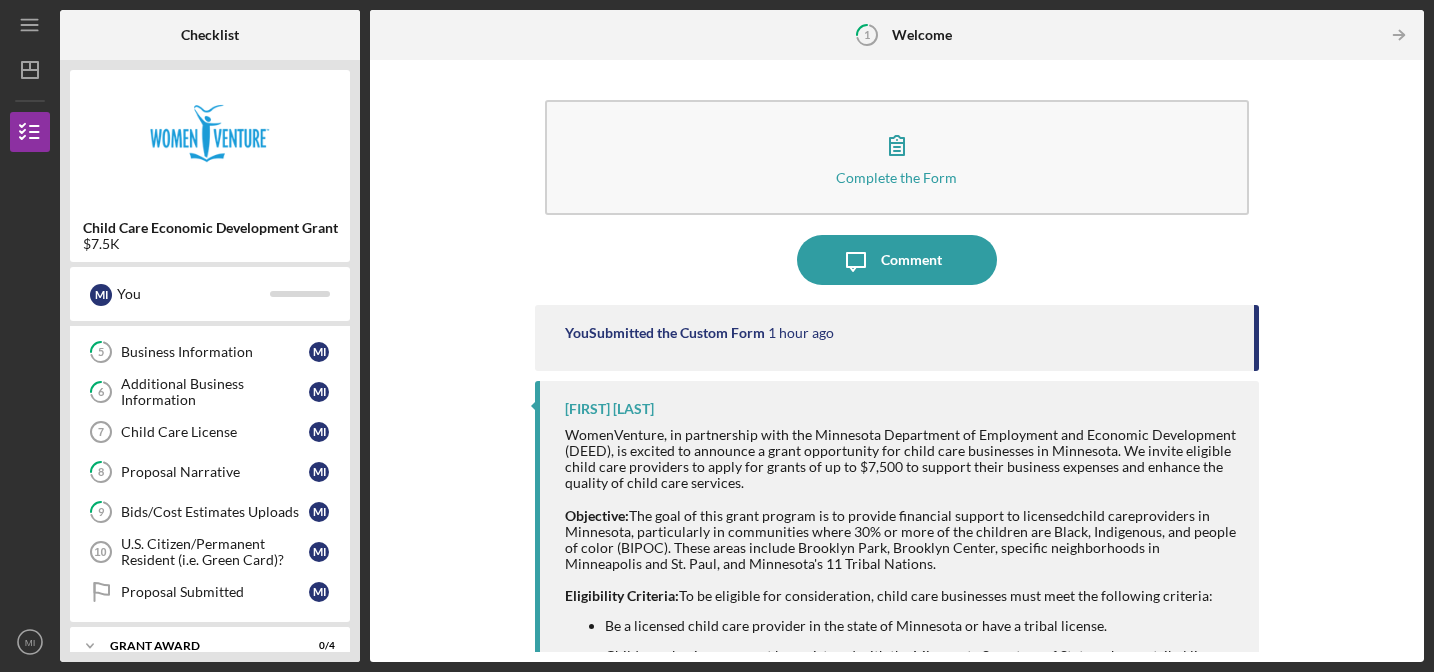 scroll, scrollTop: 265, scrollLeft: 0, axis: vertical 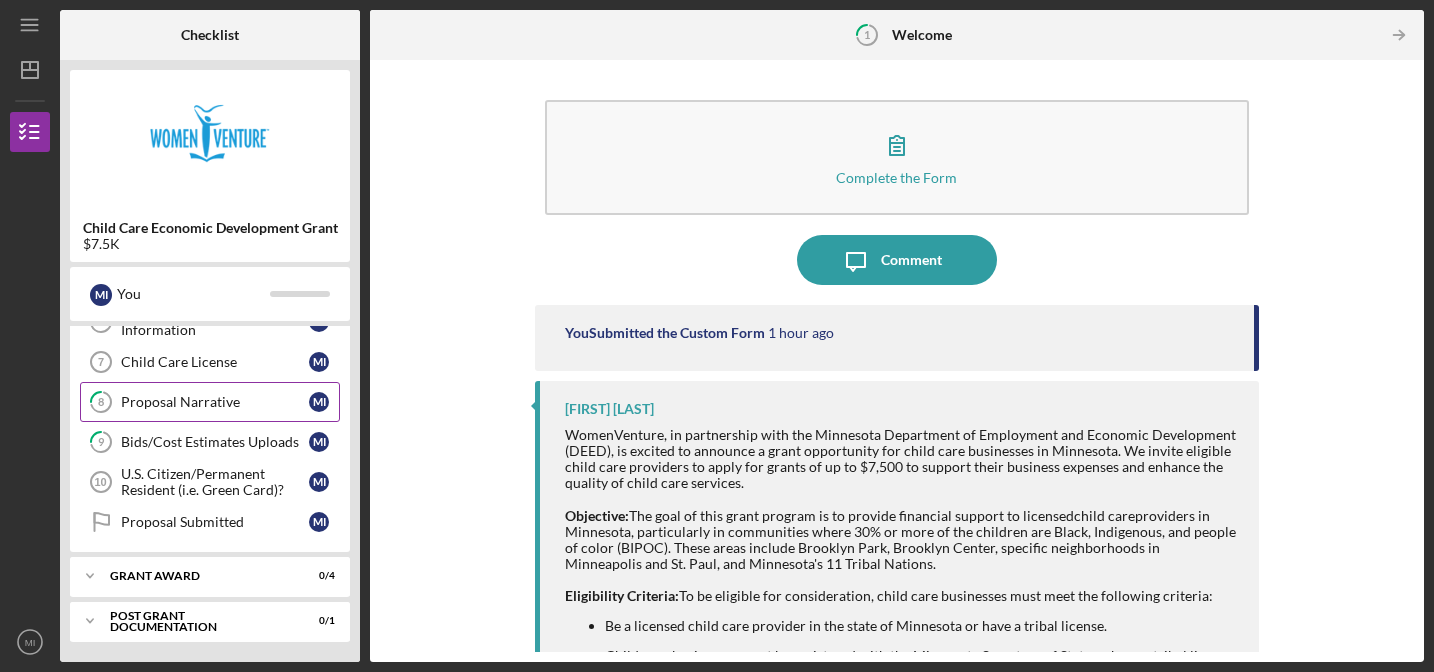 click on "8 Proposal Narrative M I" at bounding box center (210, 402) 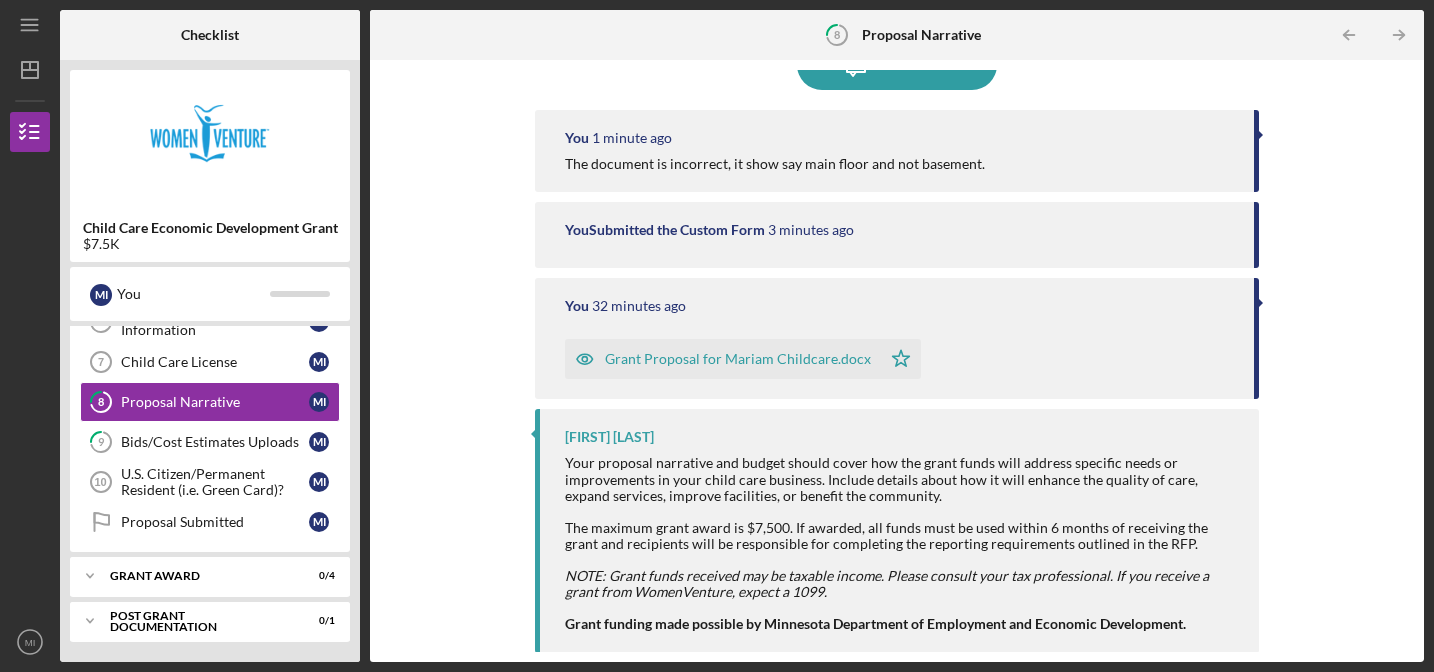 scroll, scrollTop: 0, scrollLeft: 0, axis: both 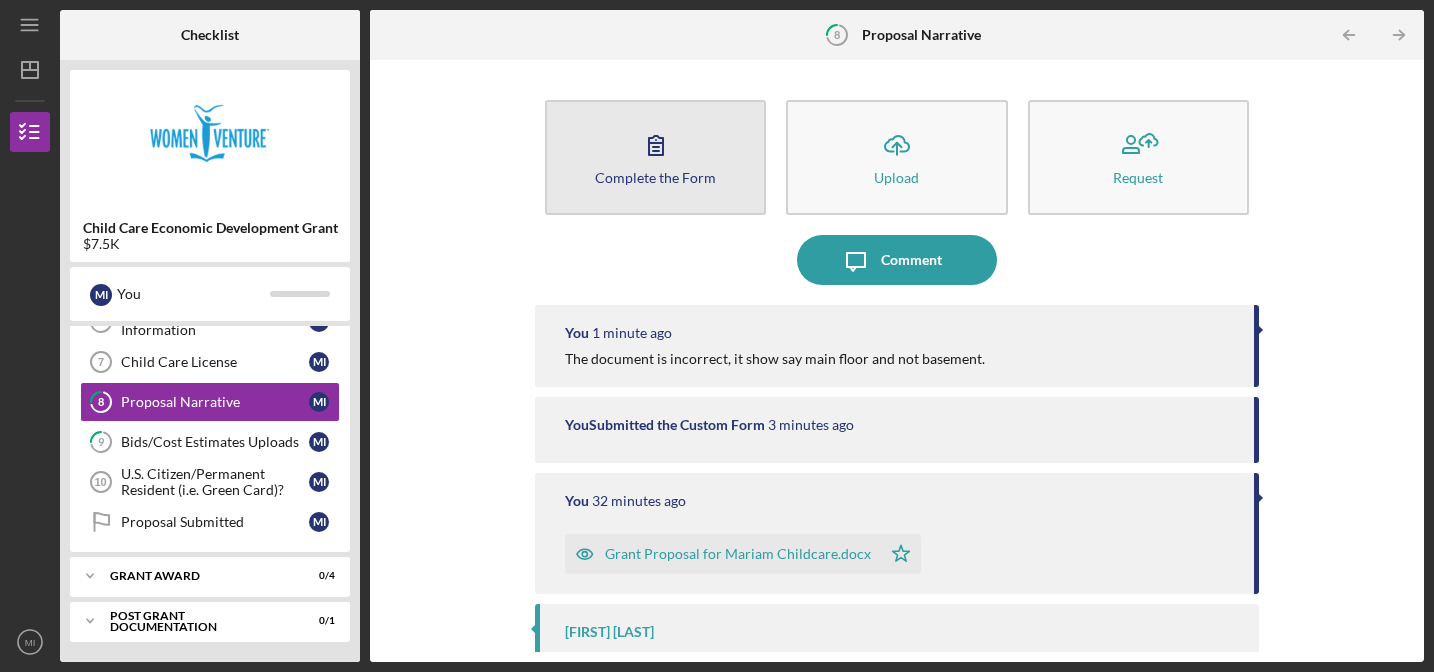 click on "Complete the Form Form" at bounding box center [655, 157] 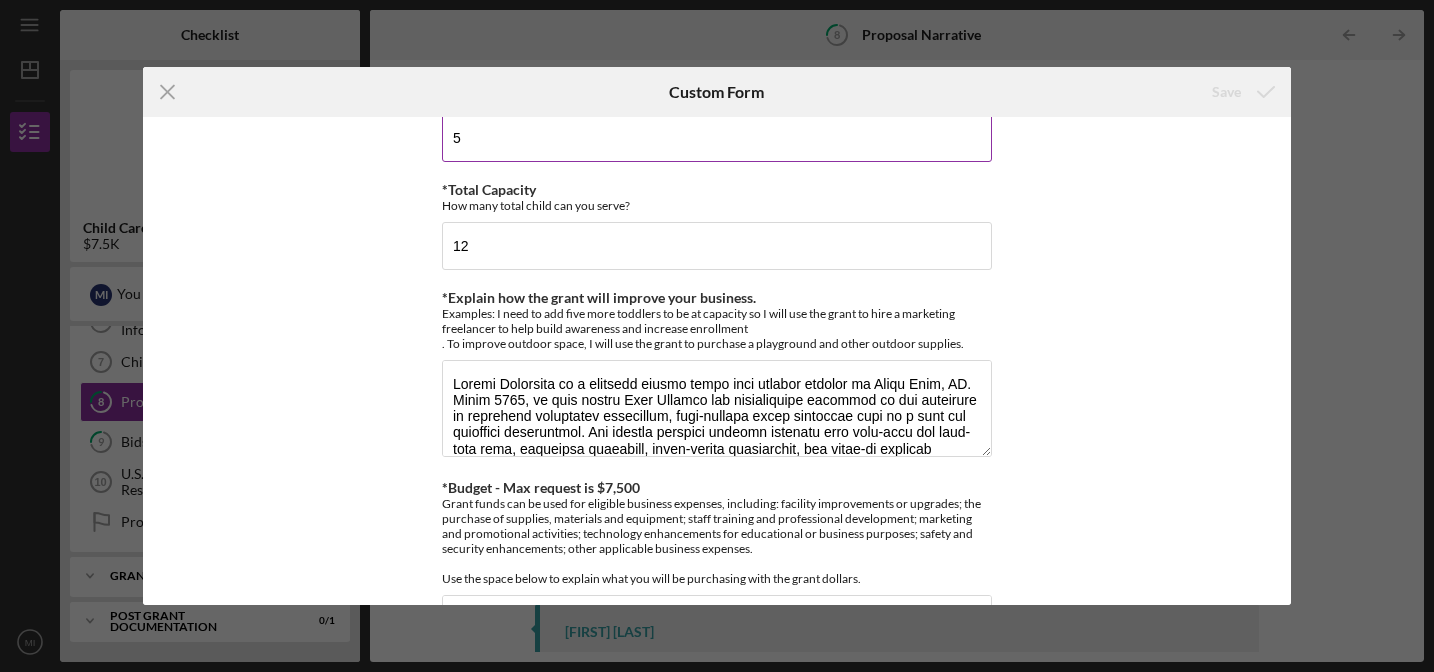 scroll, scrollTop: 207, scrollLeft: 0, axis: vertical 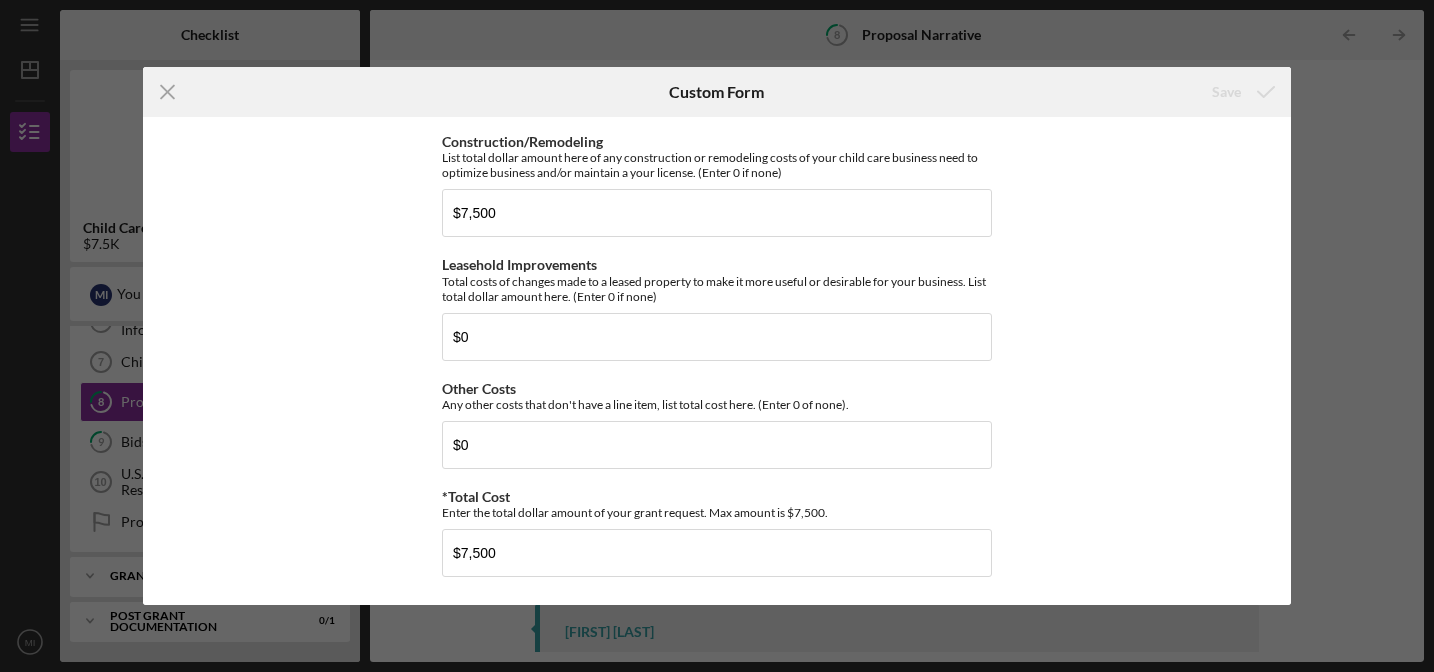 click on "Icon/Menu Close" 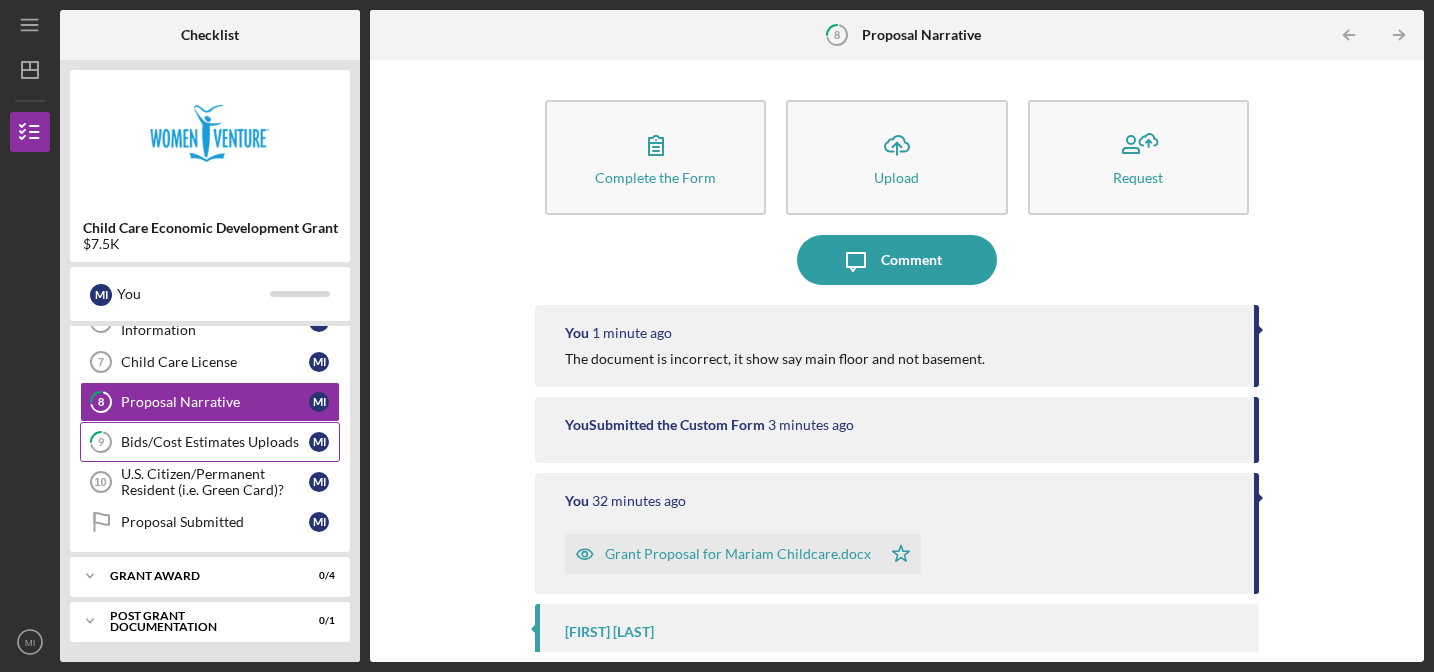 click on "Bids/Cost Estimates Uploads" at bounding box center (215, 442) 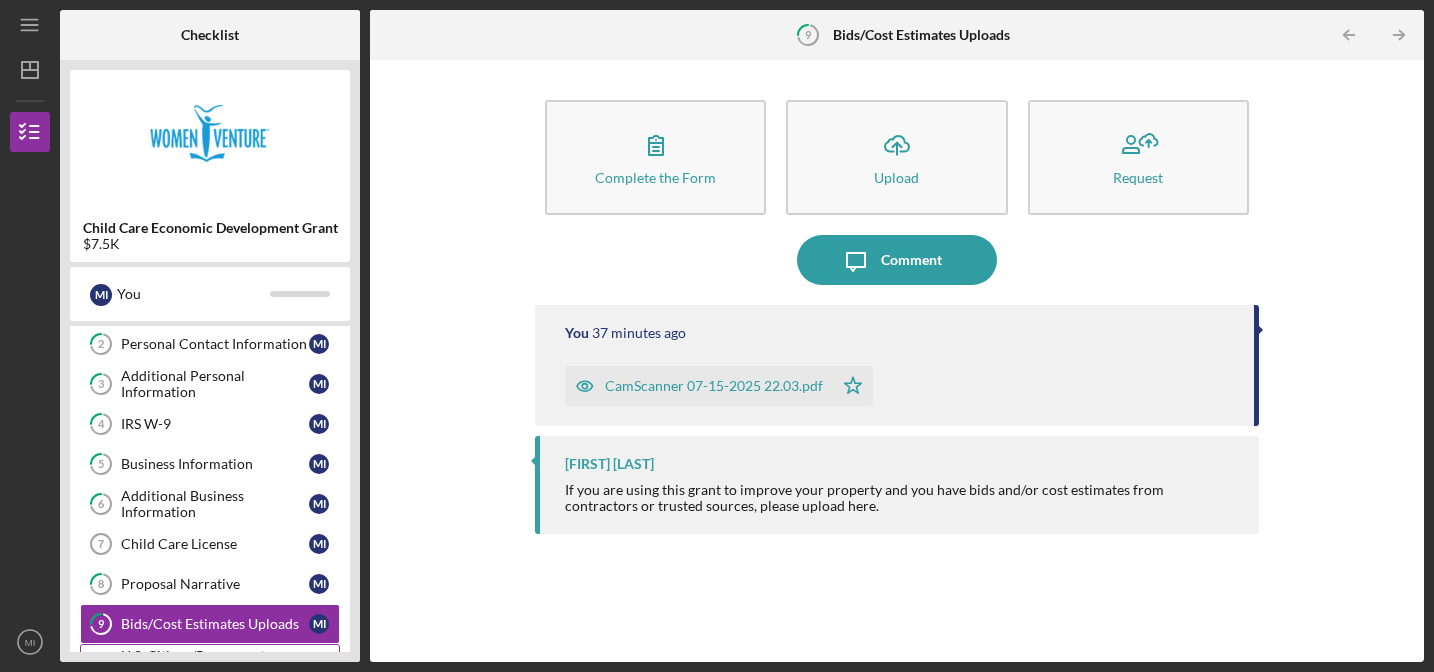 scroll, scrollTop: 0, scrollLeft: 0, axis: both 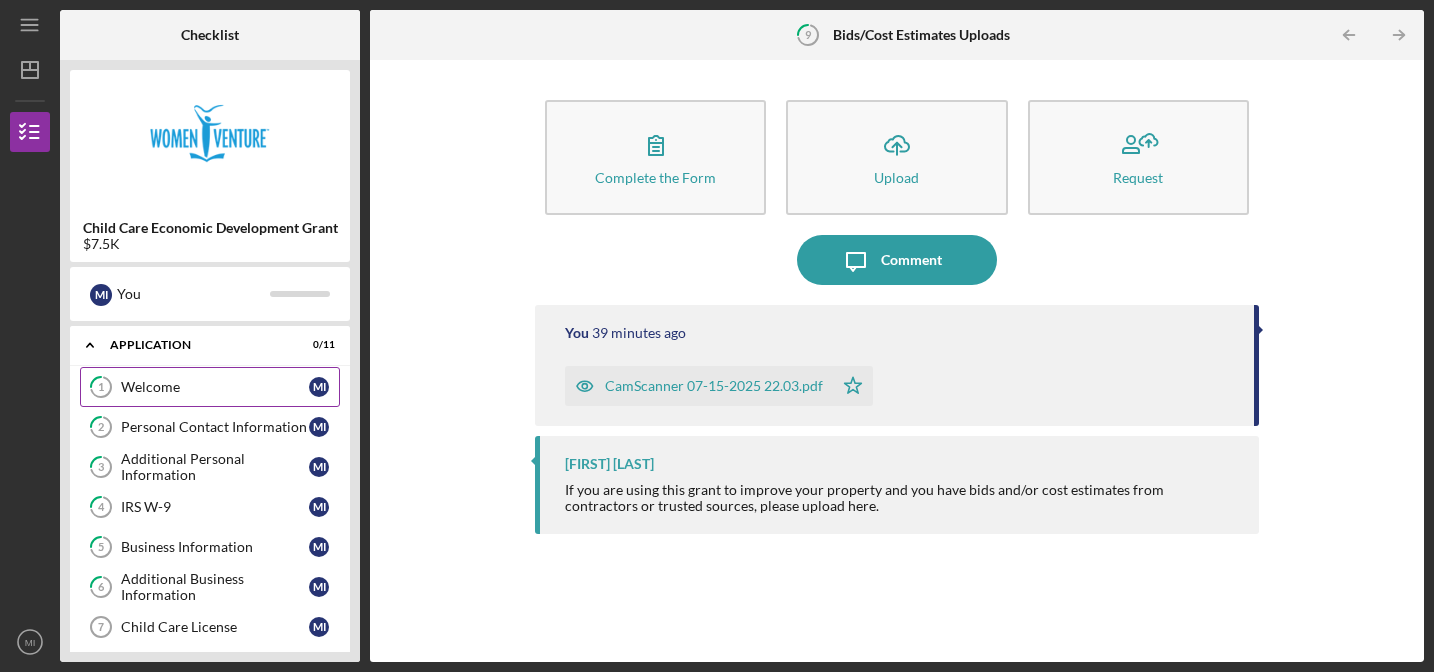 click on "Welcome" at bounding box center (215, 387) 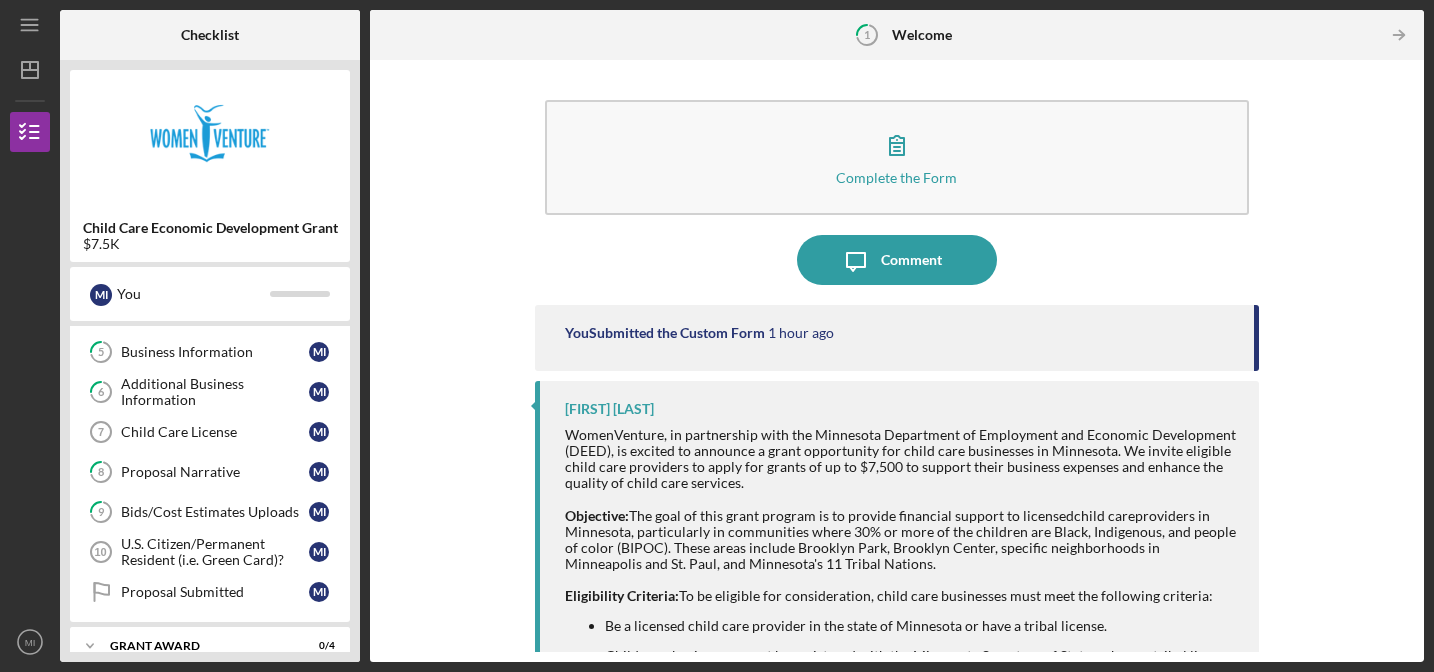 scroll, scrollTop: 265, scrollLeft: 0, axis: vertical 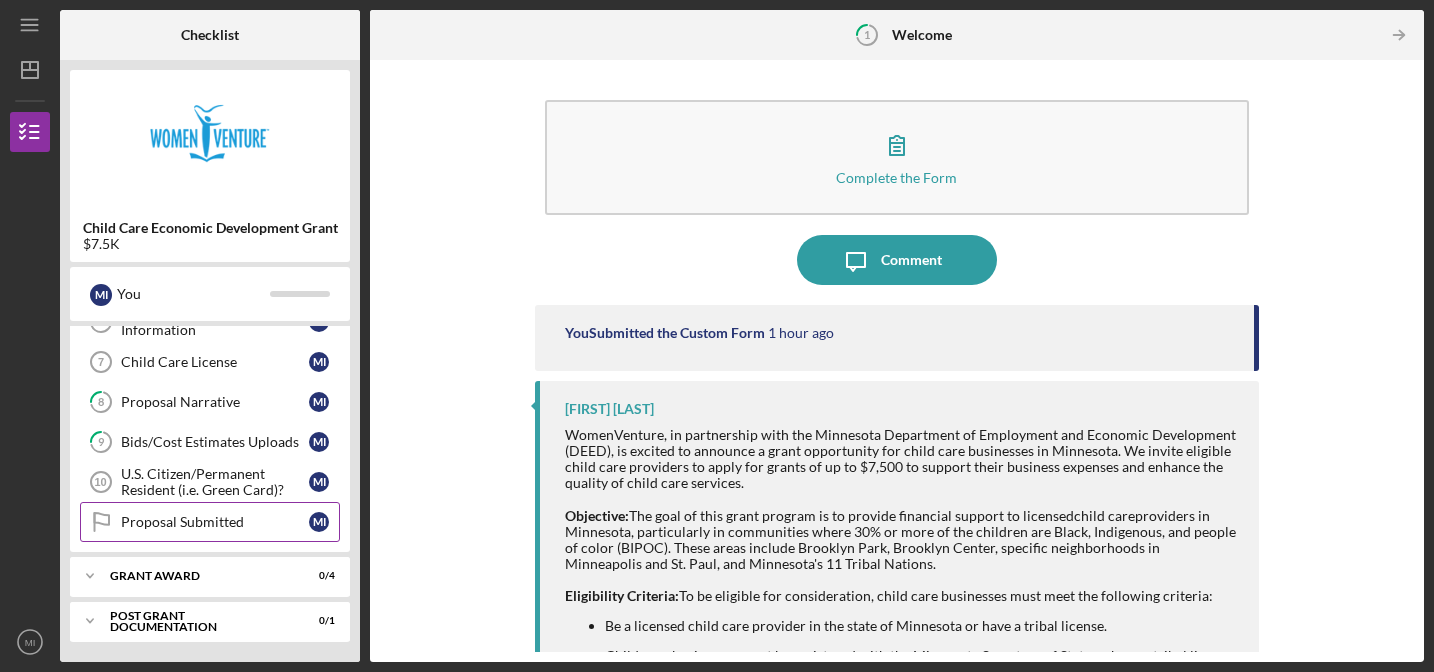click on "Proposal Submitted" at bounding box center [215, 522] 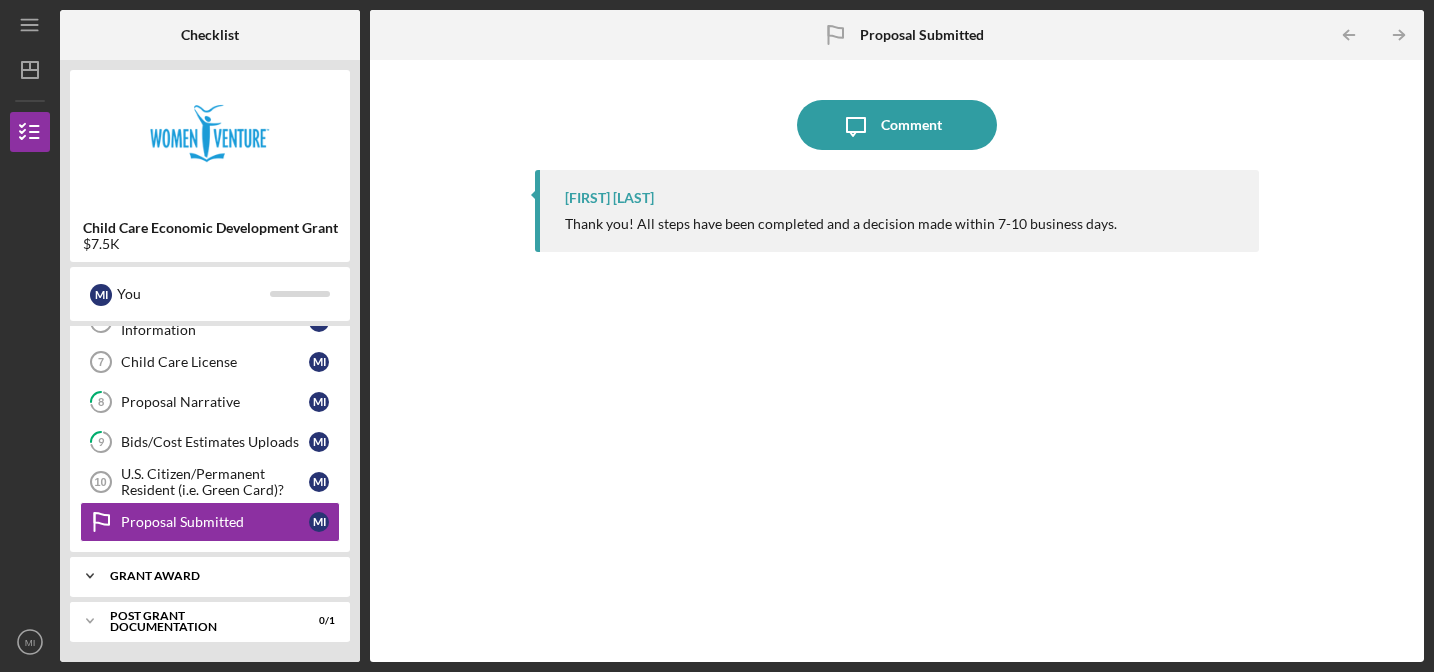 click on "Icon/Expander Grant Award 0 / 4" at bounding box center [210, 576] 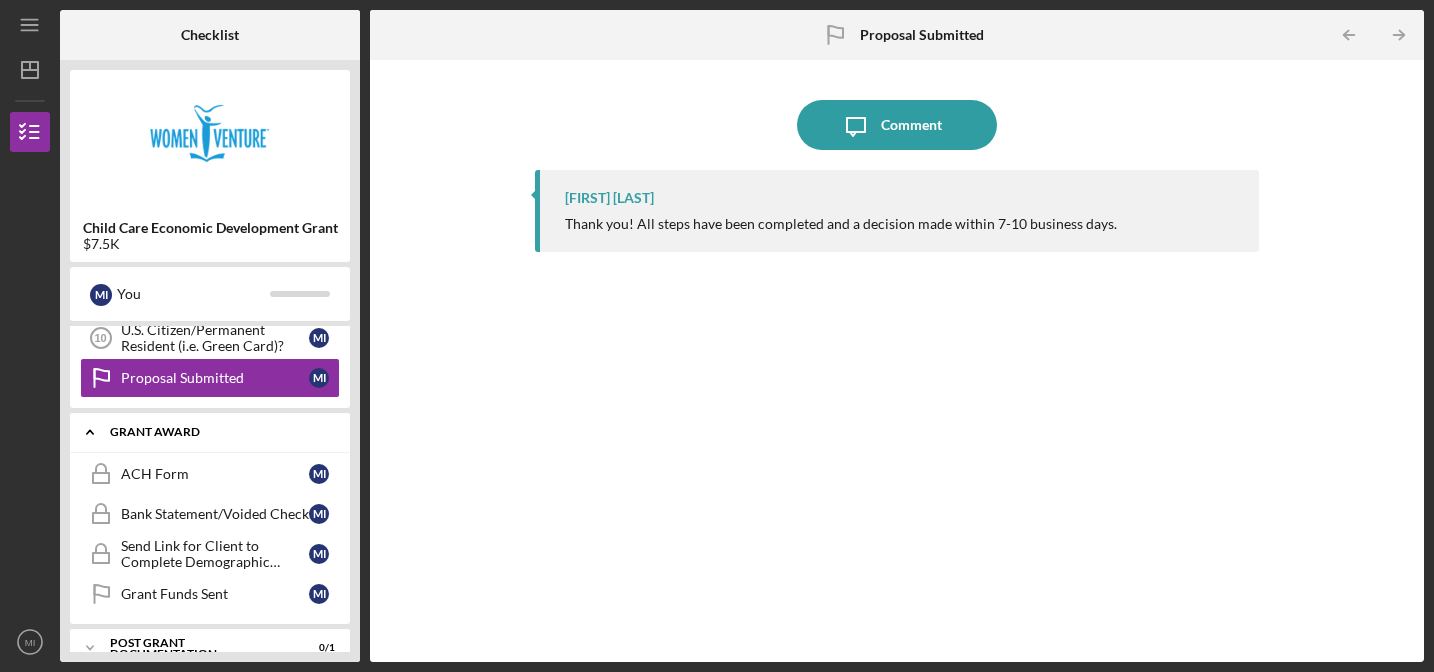 scroll, scrollTop: 436, scrollLeft: 0, axis: vertical 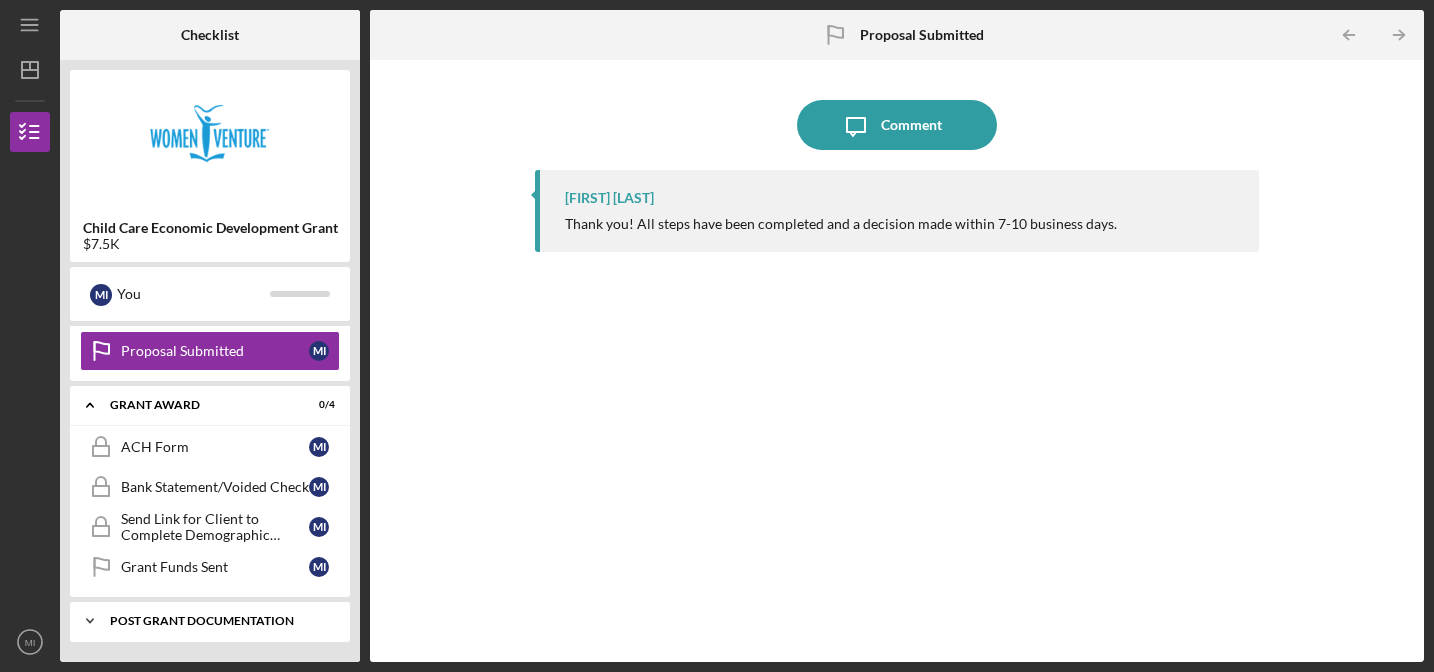 click on "Post Grant Documentation" at bounding box center [217, 621] 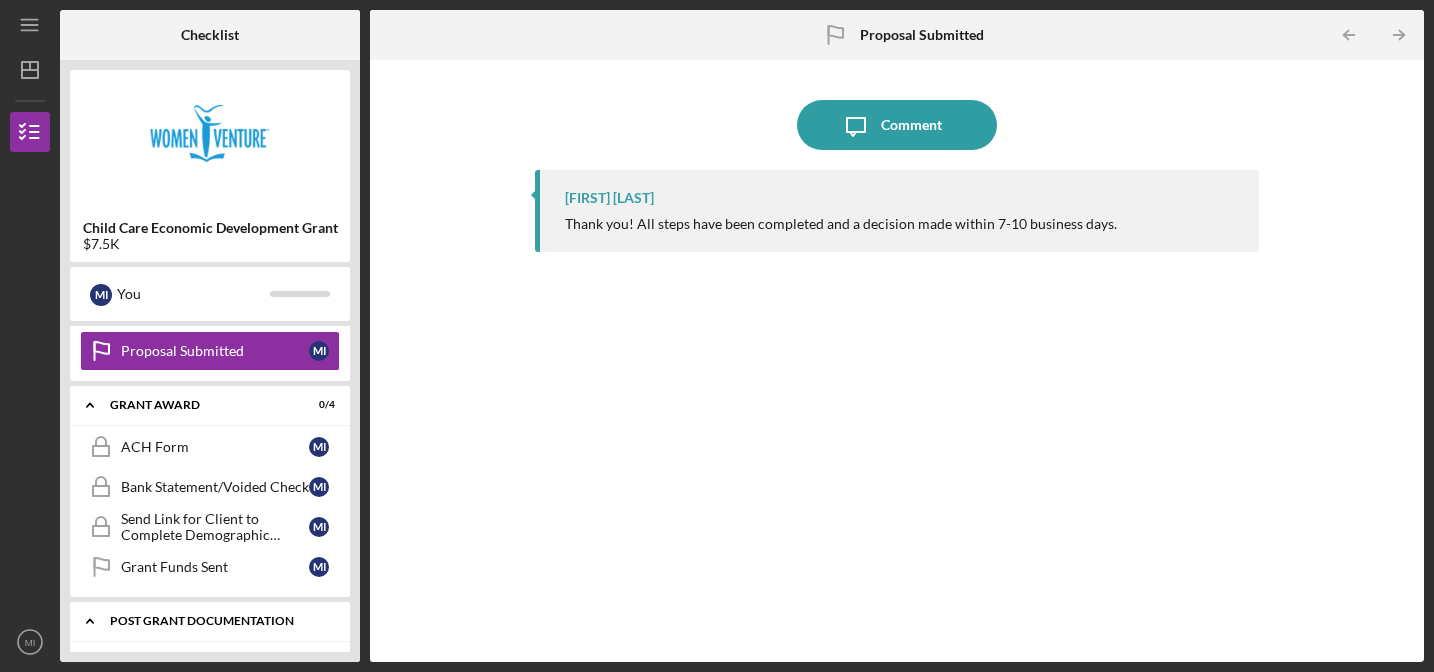 scroll, scrollTop: 487, scrollLeft: 0, axis: vertical 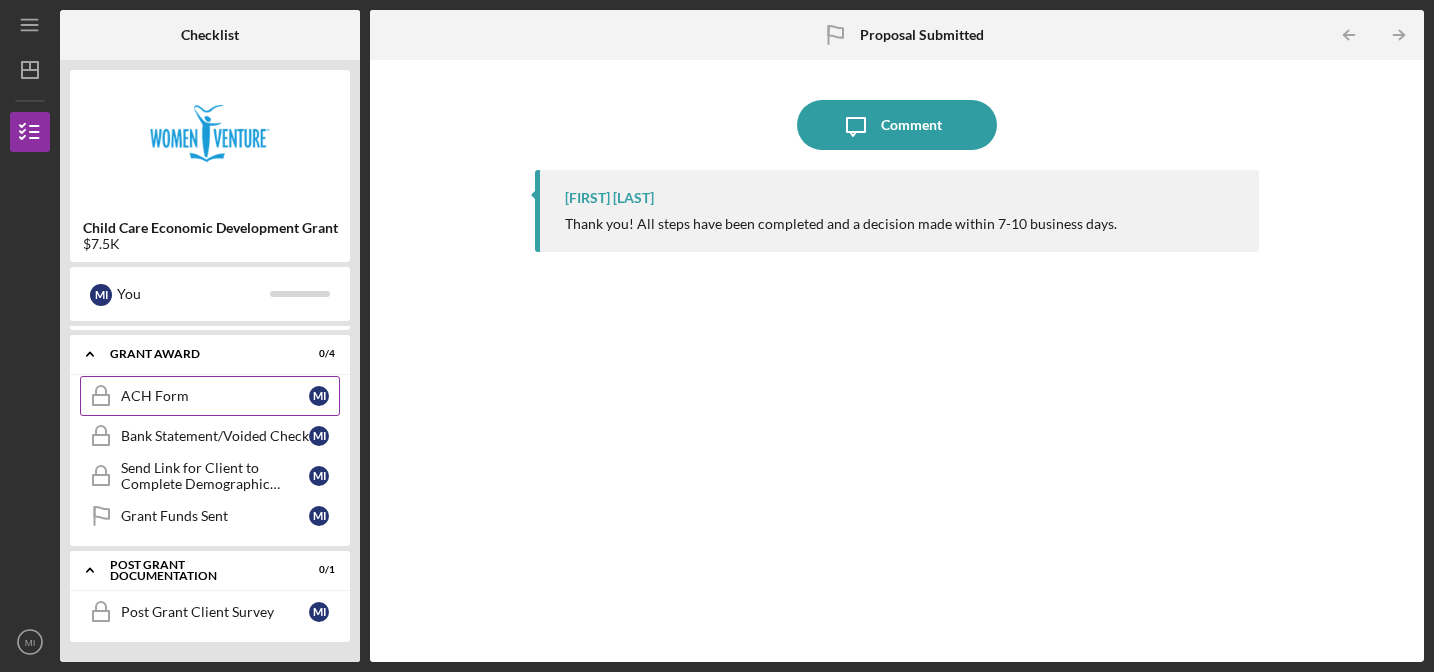 click on "ACH Form" at bounding box center [215, 396] 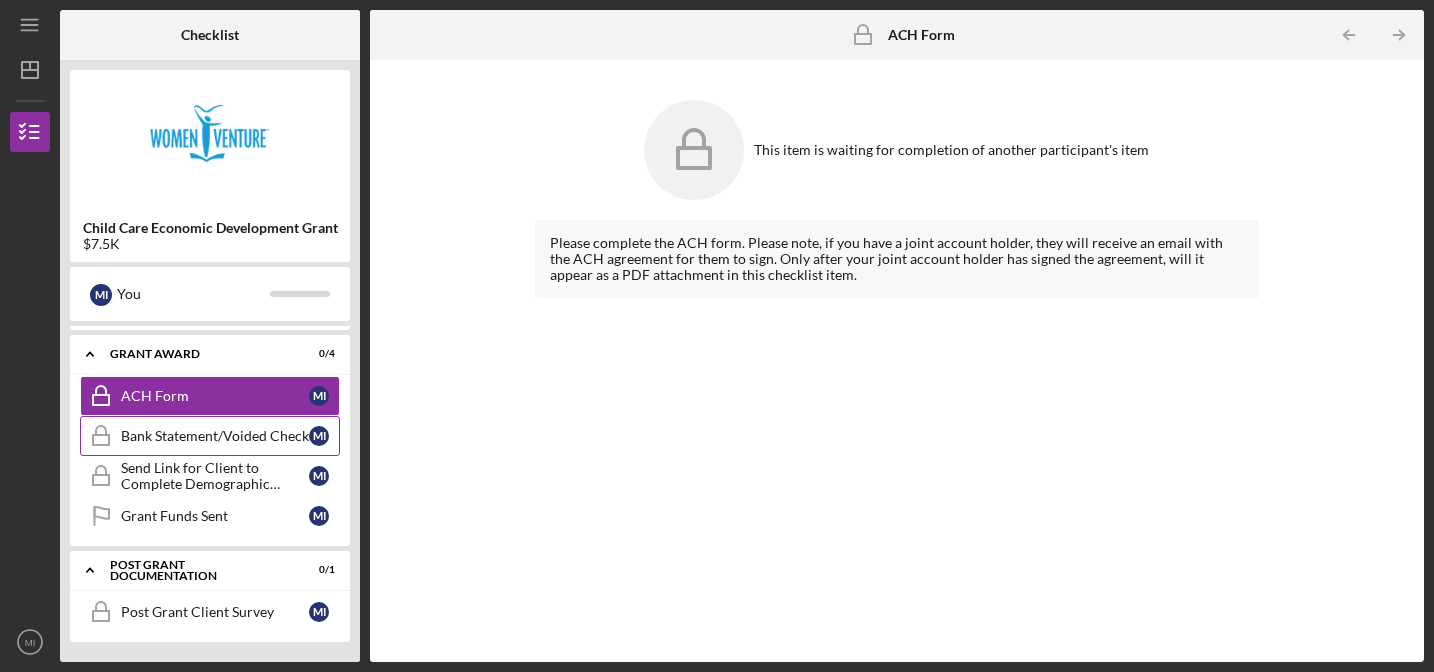 click on "Bank Statement/Voided Check Bank Statement/Voided Check M I" at bounding box center [210, 436] 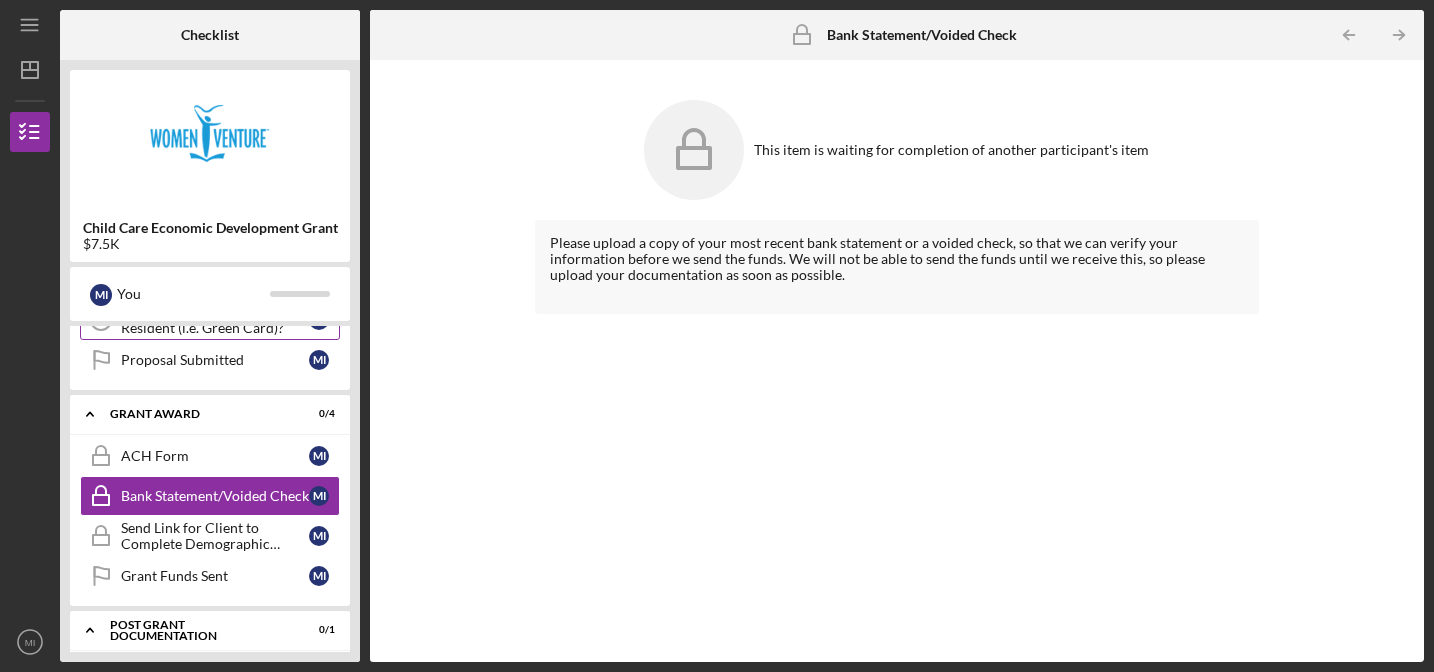 click on "Icon/Expander" 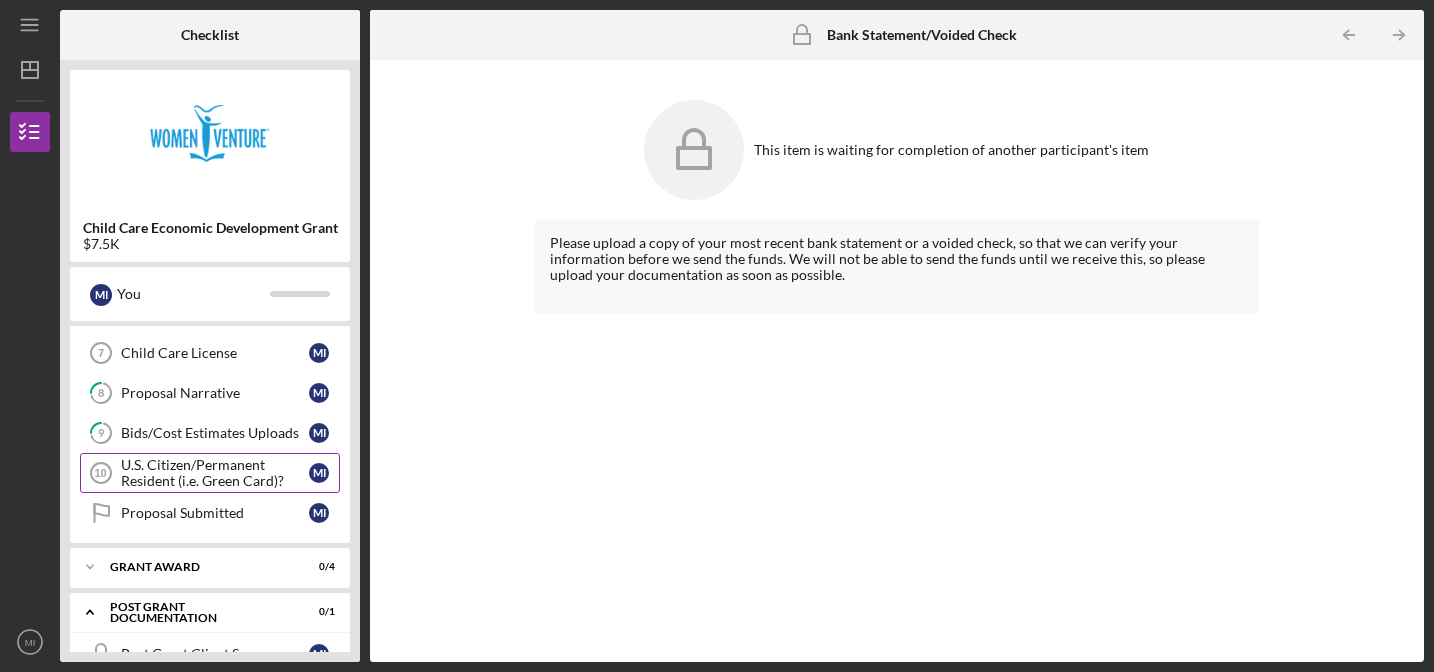 scroll, scrollTop: 316, scrollLeft: 0, axis: vertical 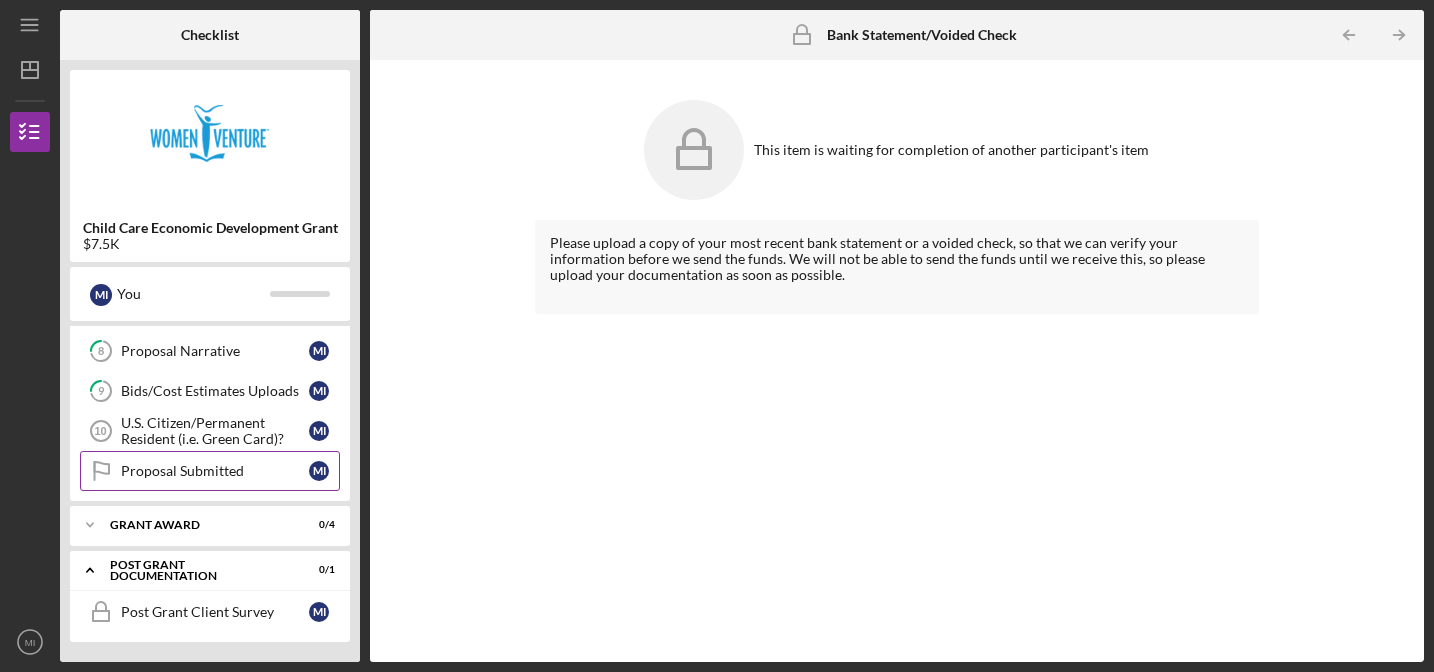 click on "Proposal Submitted Proposal Submitted M I" at bounding box center [210, 471] 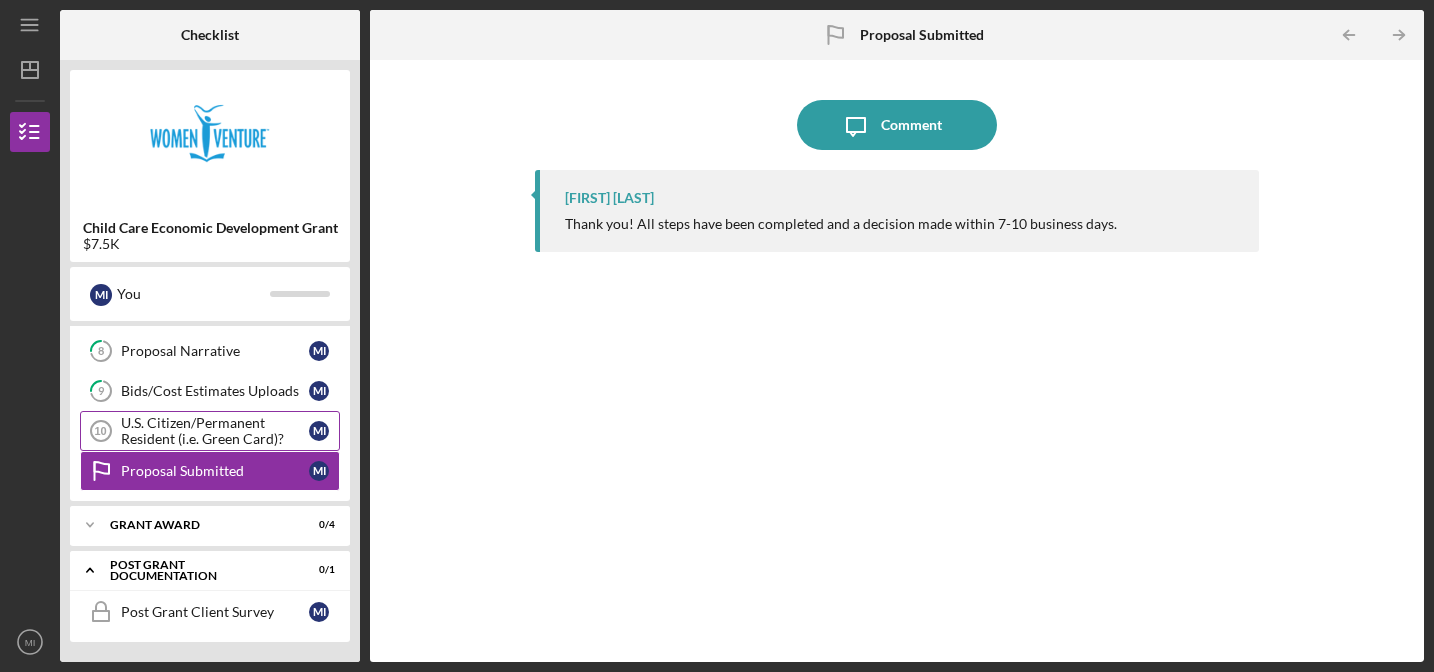 click on "U.S. Citizen/Permanent Resident (i.e. Green Card)?" at bounding box center (215, 431) 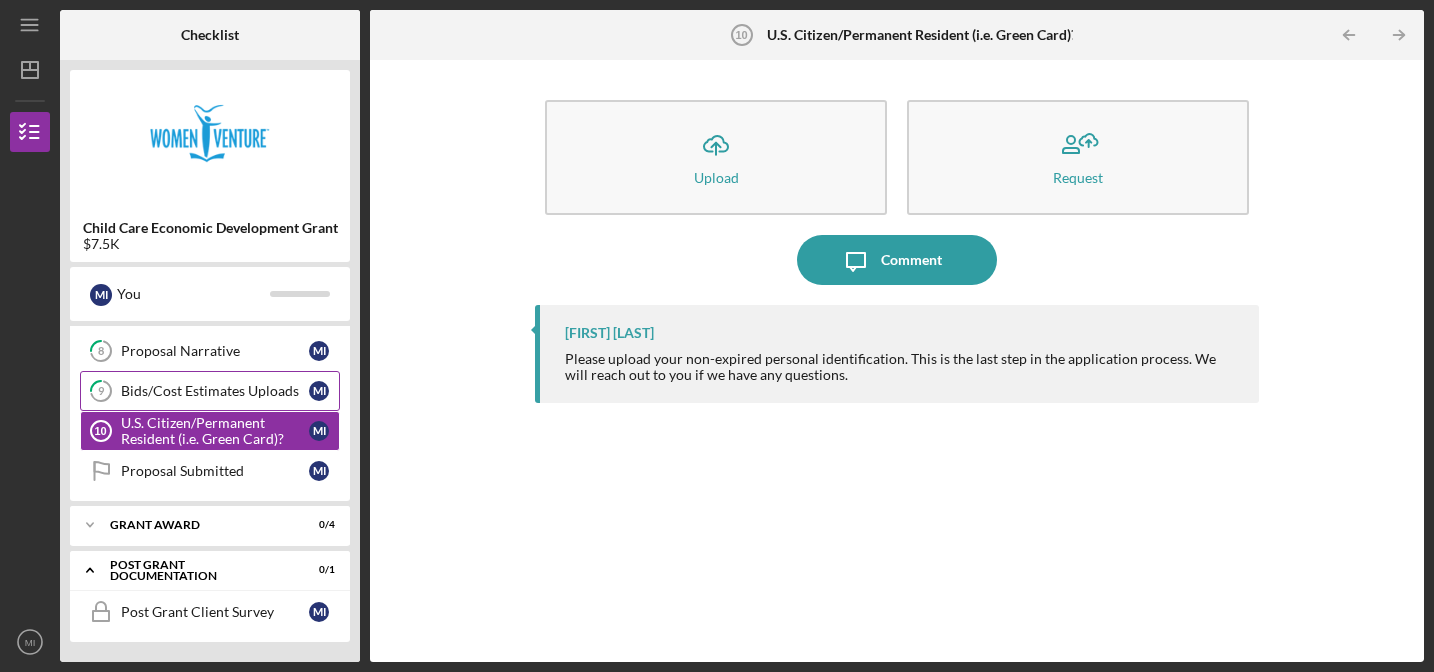 click on "Bids/Cost Estimates Uploads" at bounding box center [215, 391] 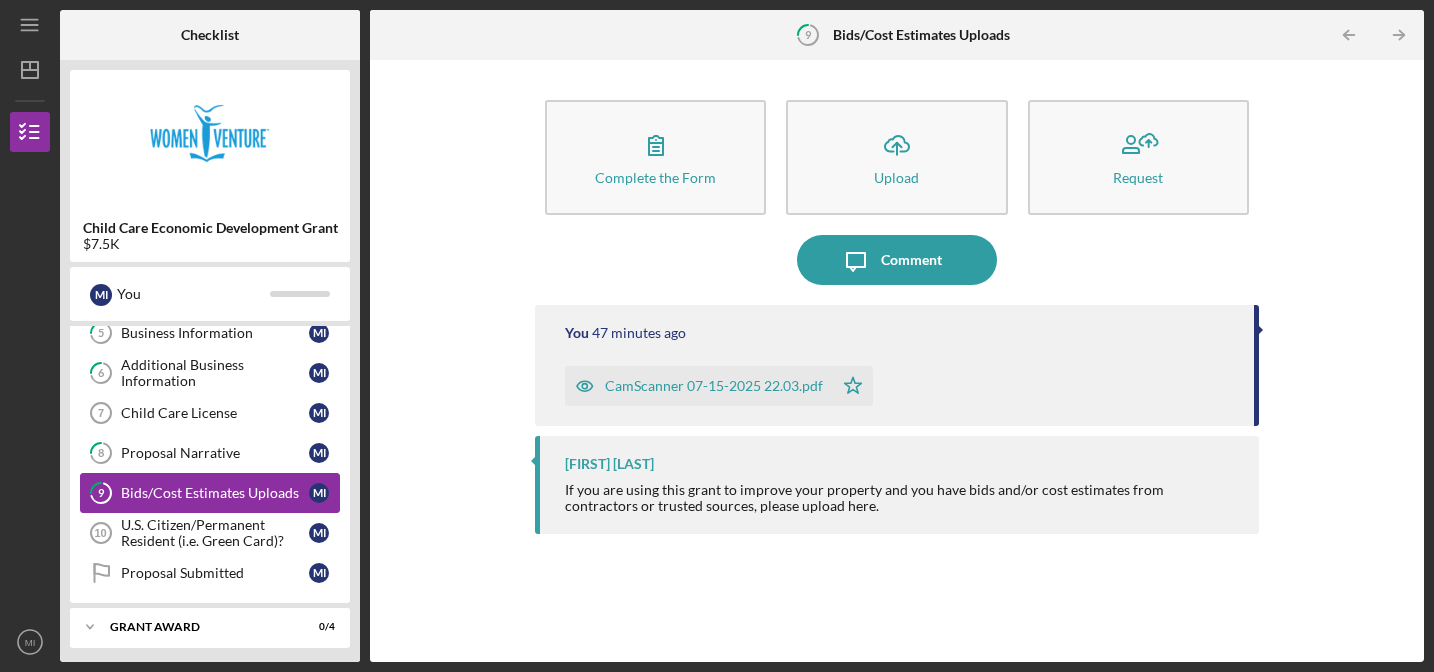 scroll, scrollTop: 211, scrollLeft: 0, axis: vertical 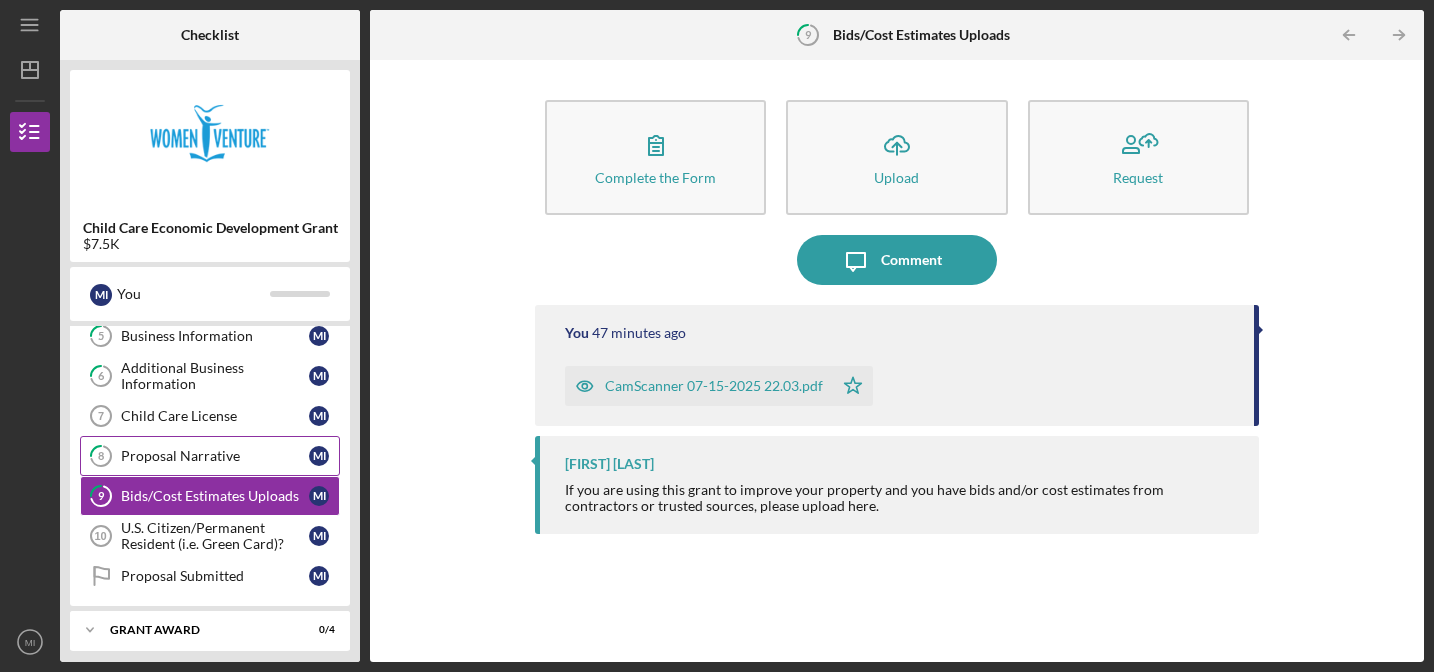 click on "8 Proposal Narrative M I" at bounding box center [210, 456] 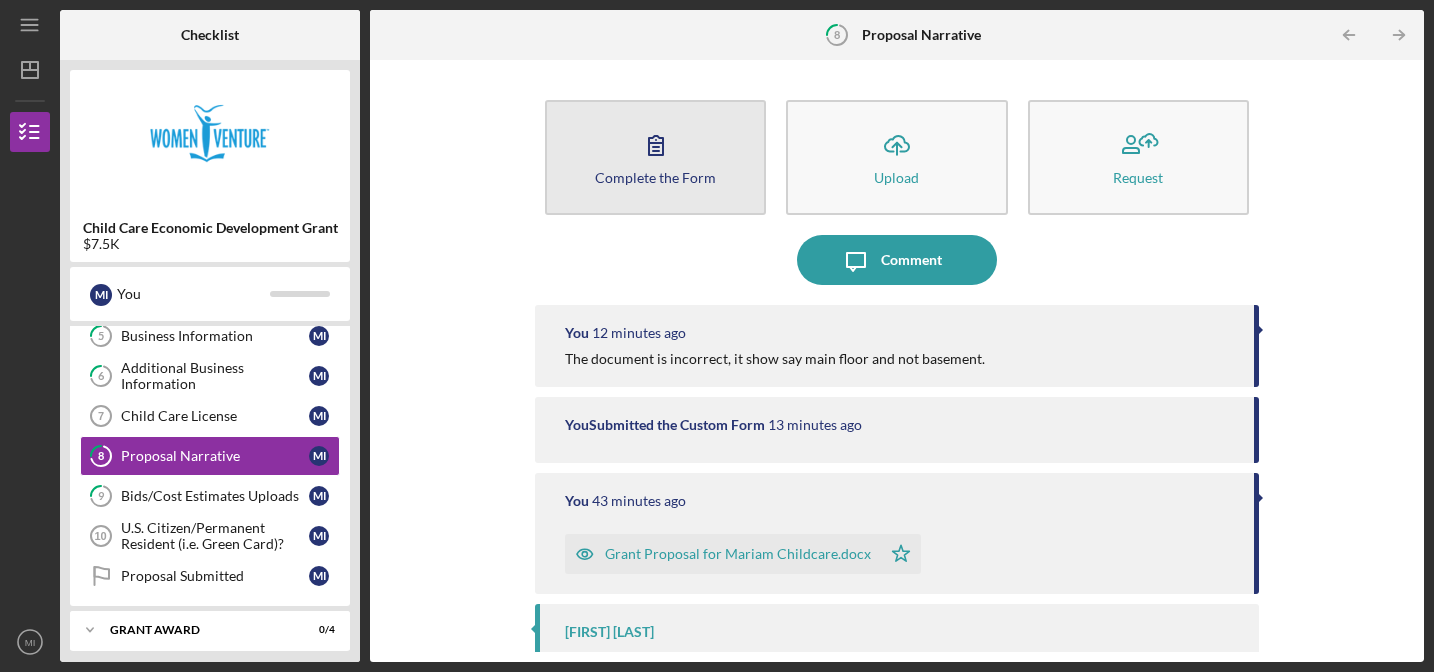 click on "Complete the Form" at bounding box center [655, 177] 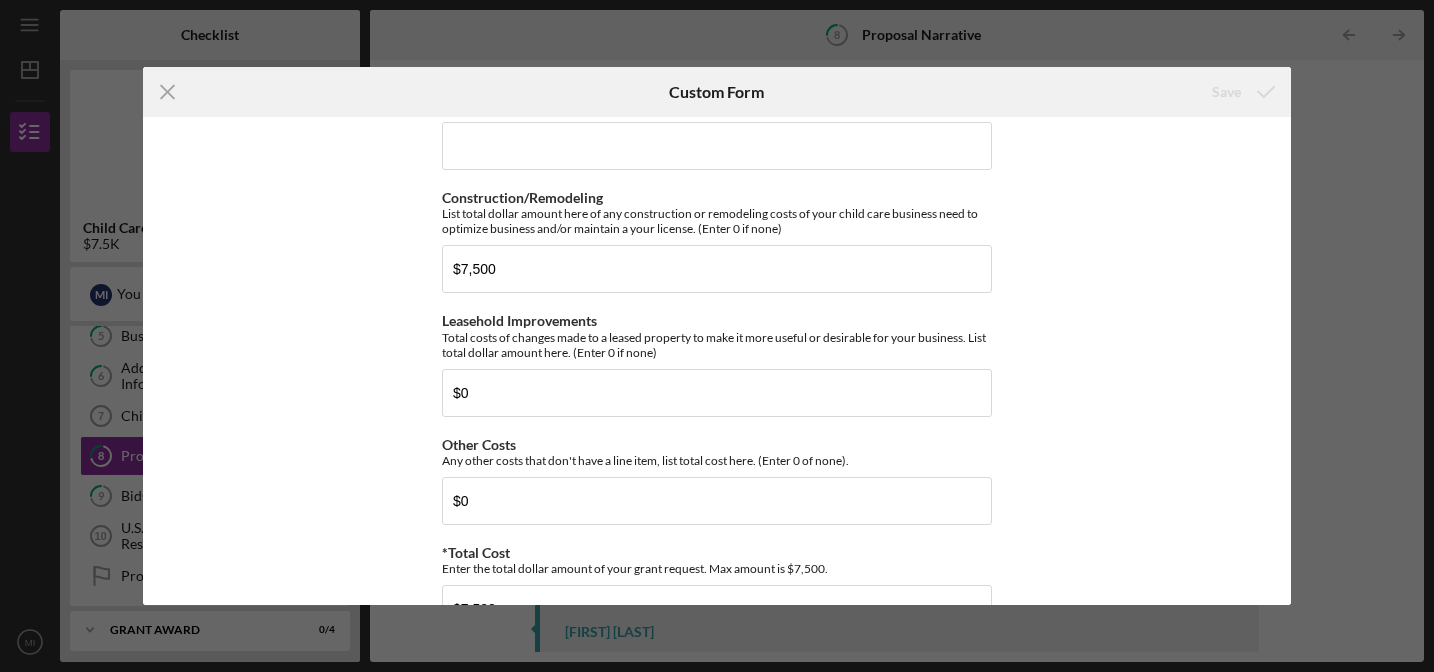 scroll, scrollTop: 1506, scrollLeft: 0, axis: vertical 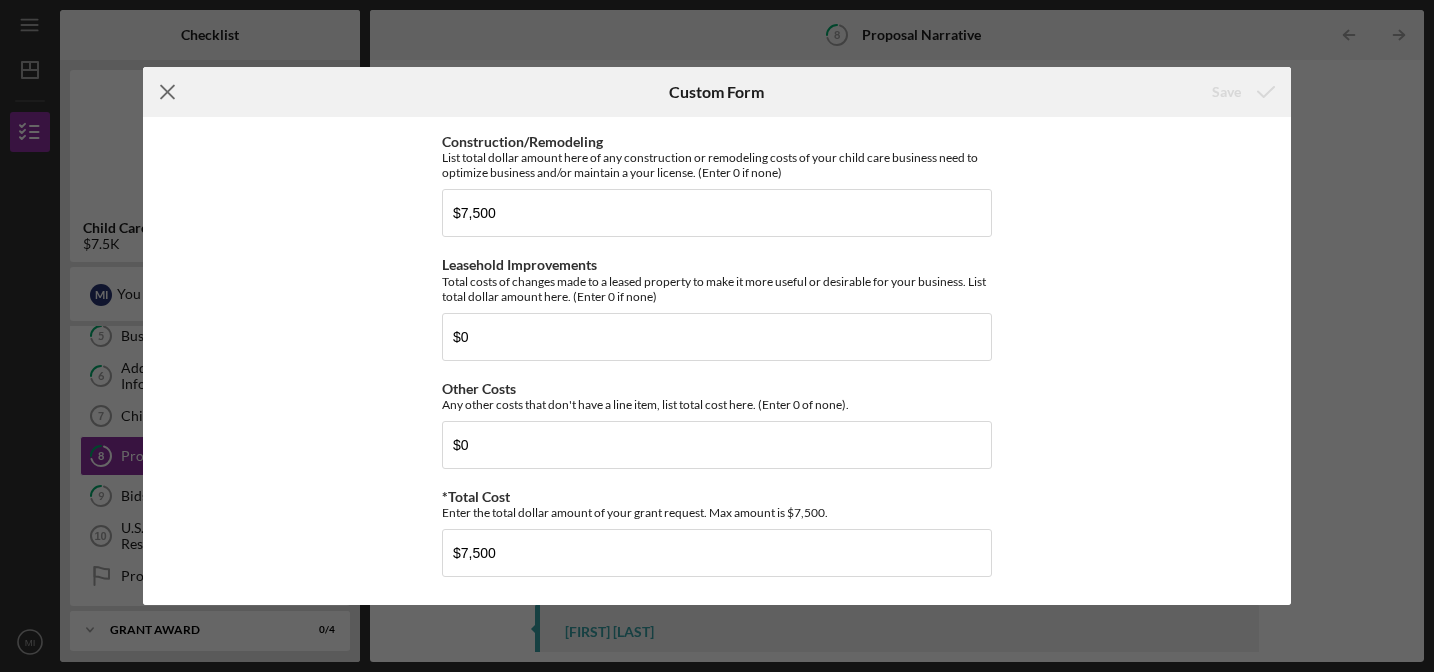 click on "Icon/Menu Close" 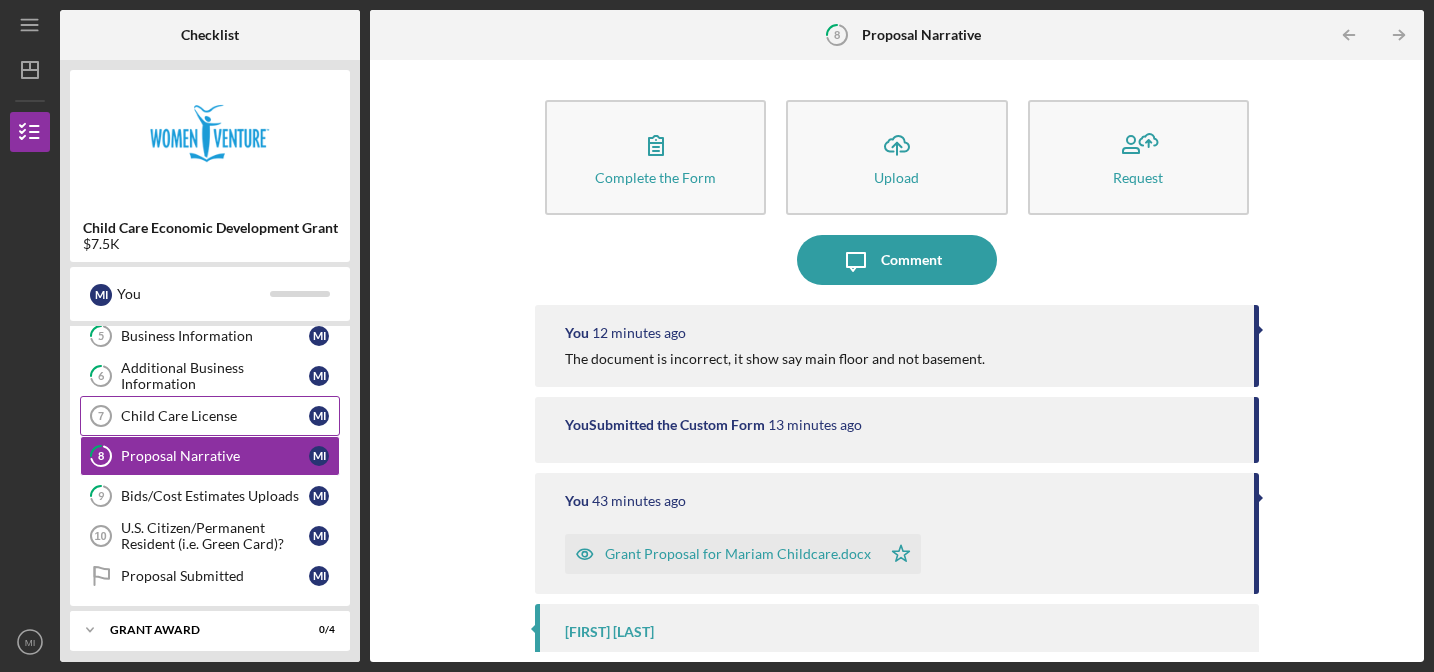 click on "Child Care License" at bounding box center [215, 416] 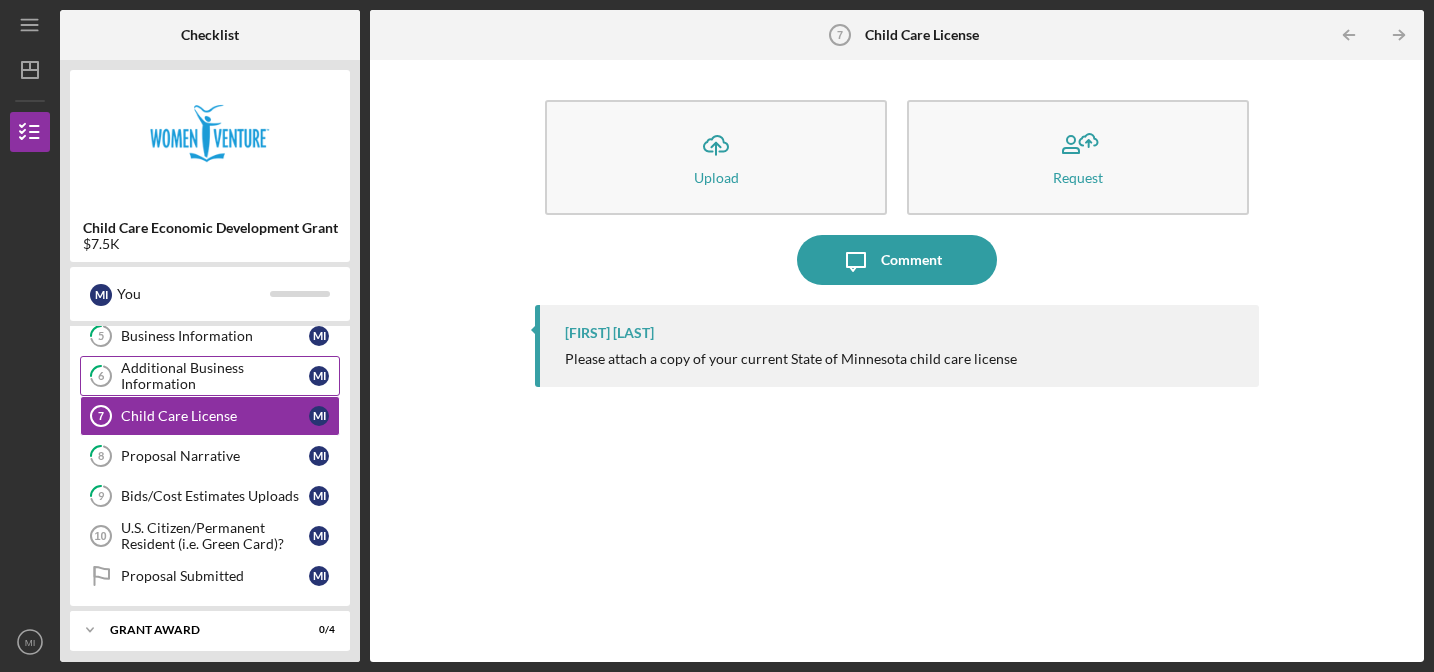 click on "Additional Business Information" at bounding box center [215, 376] 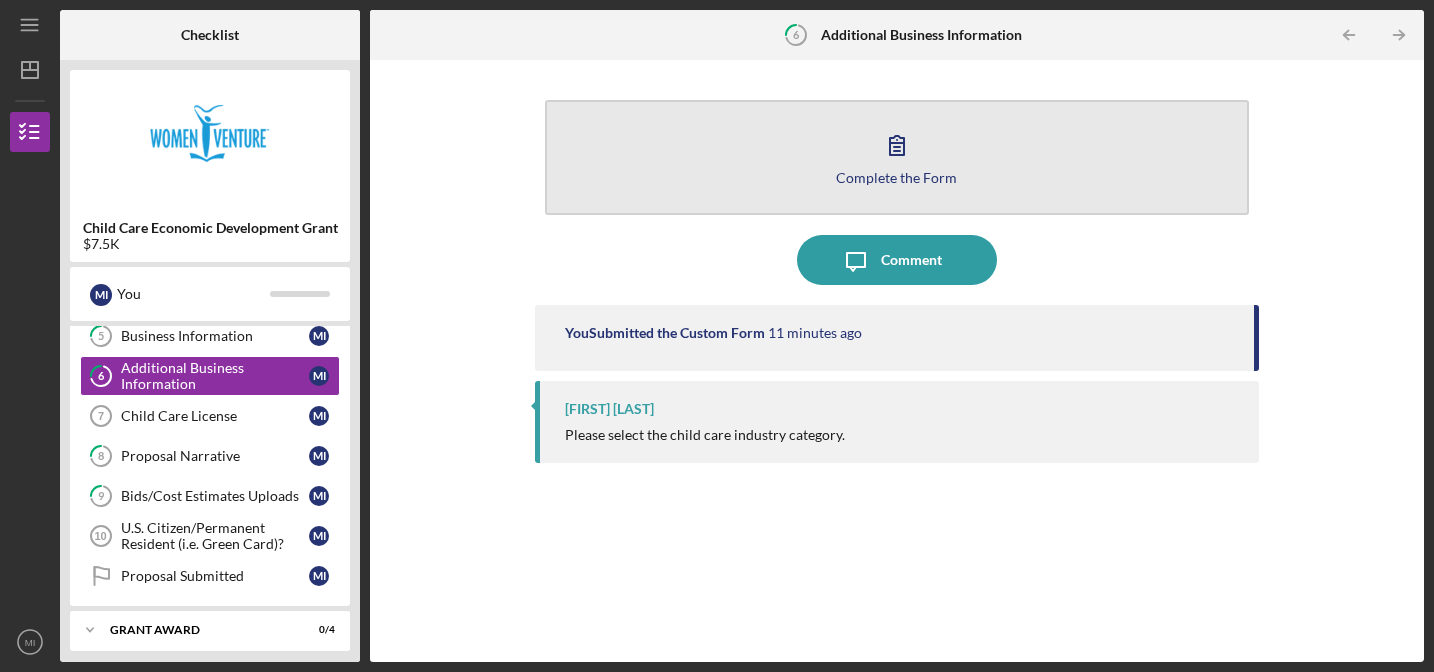 click on "Complete the Form Form" at bounding box center (897, 157) 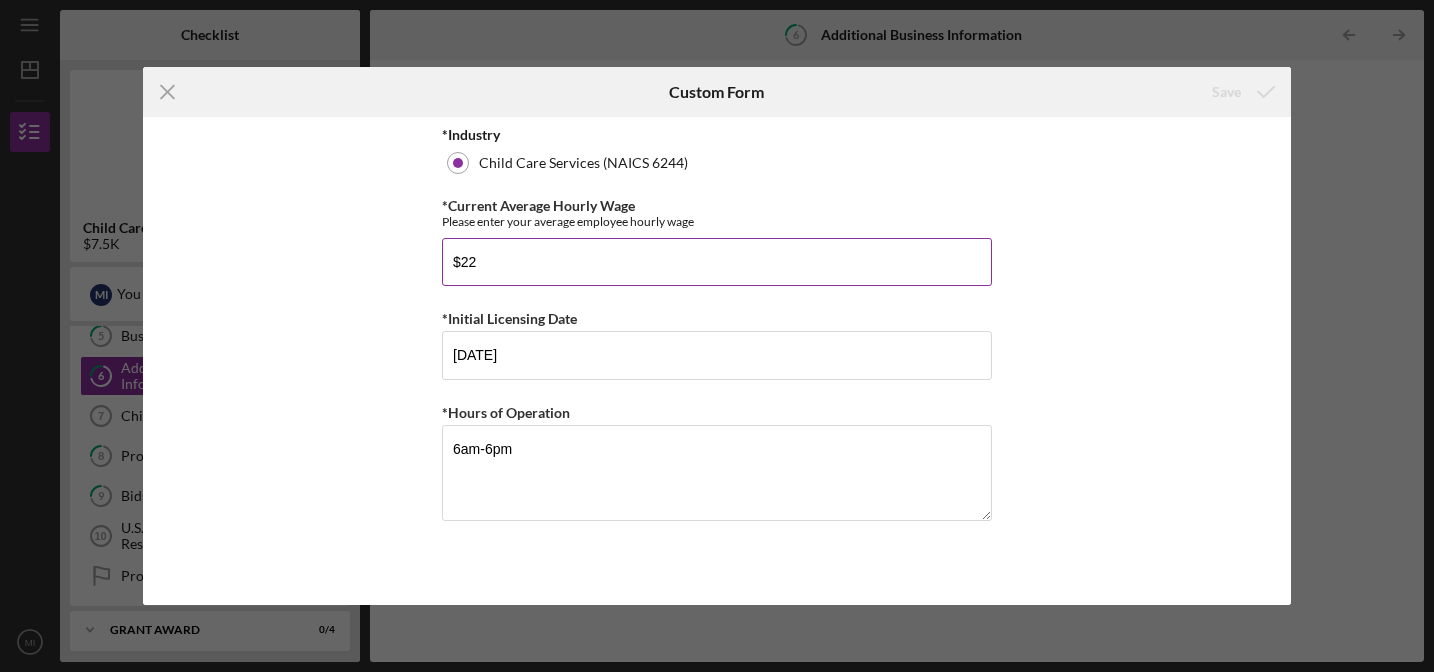 click on "$22" at bounding box center [717, 262] 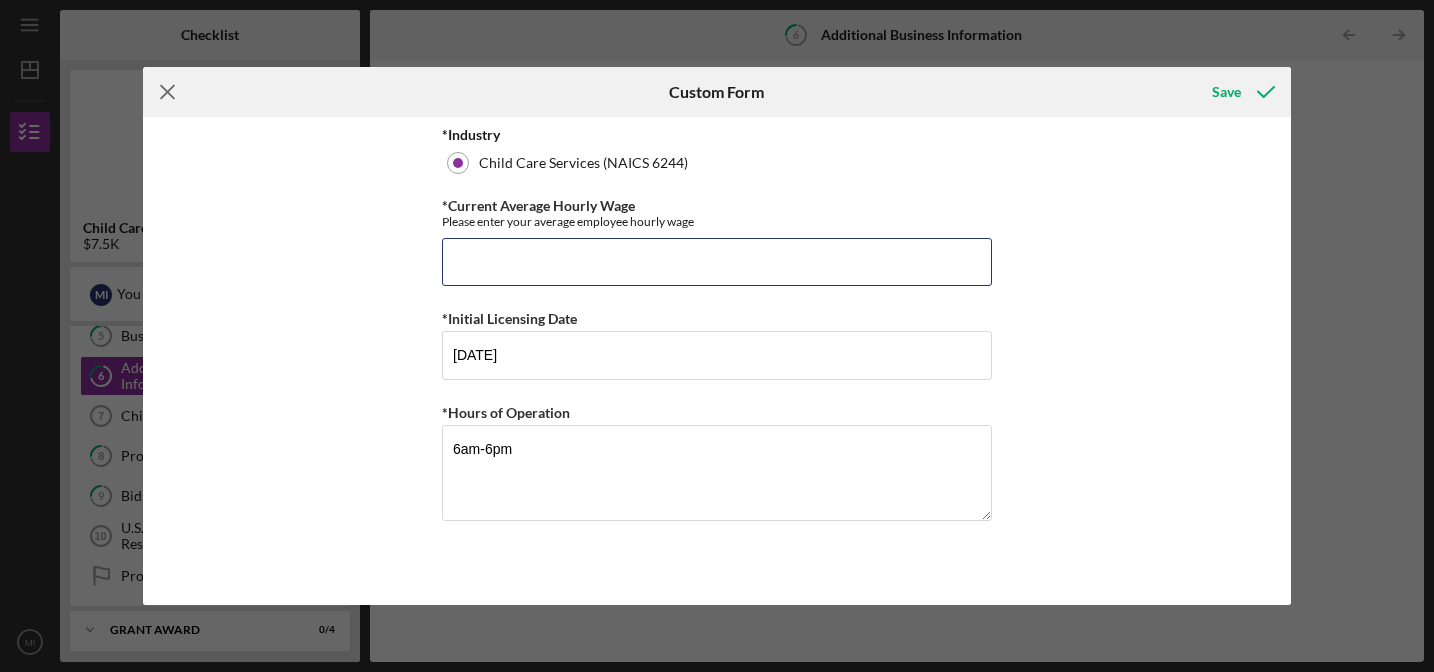 type 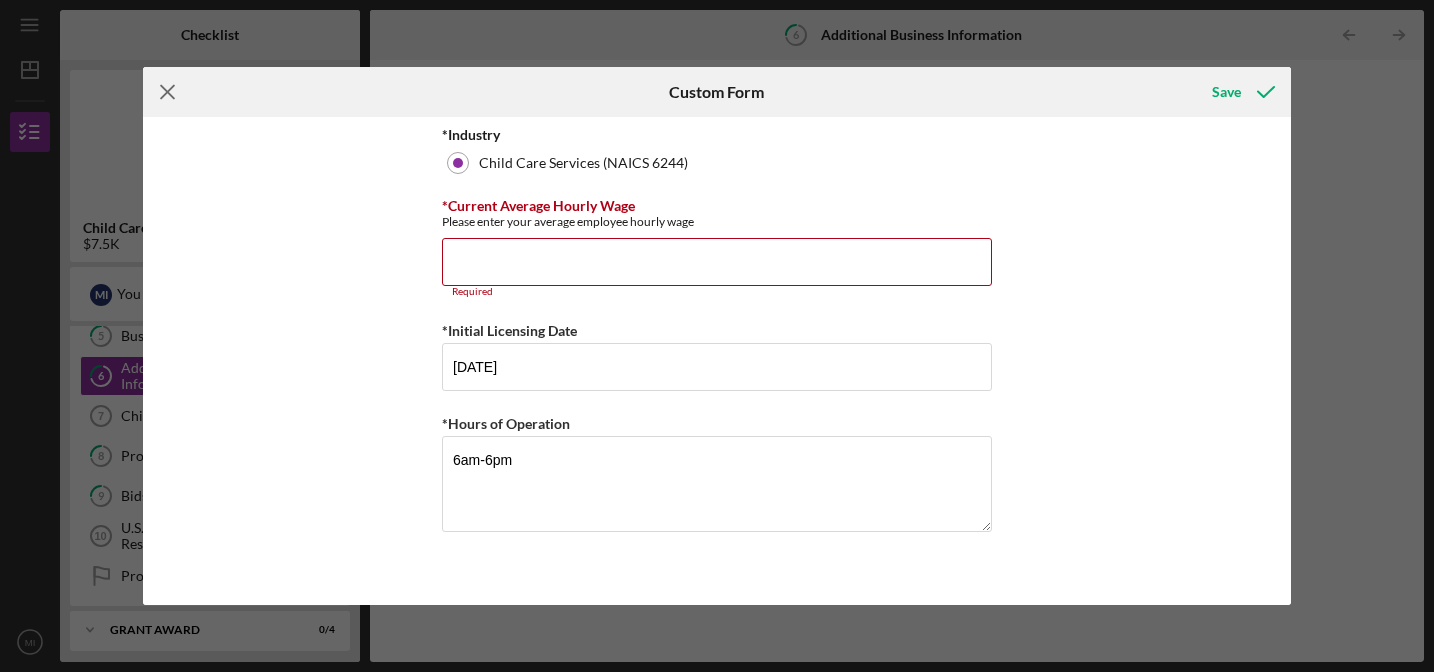 click on "Icon/Menu Close" 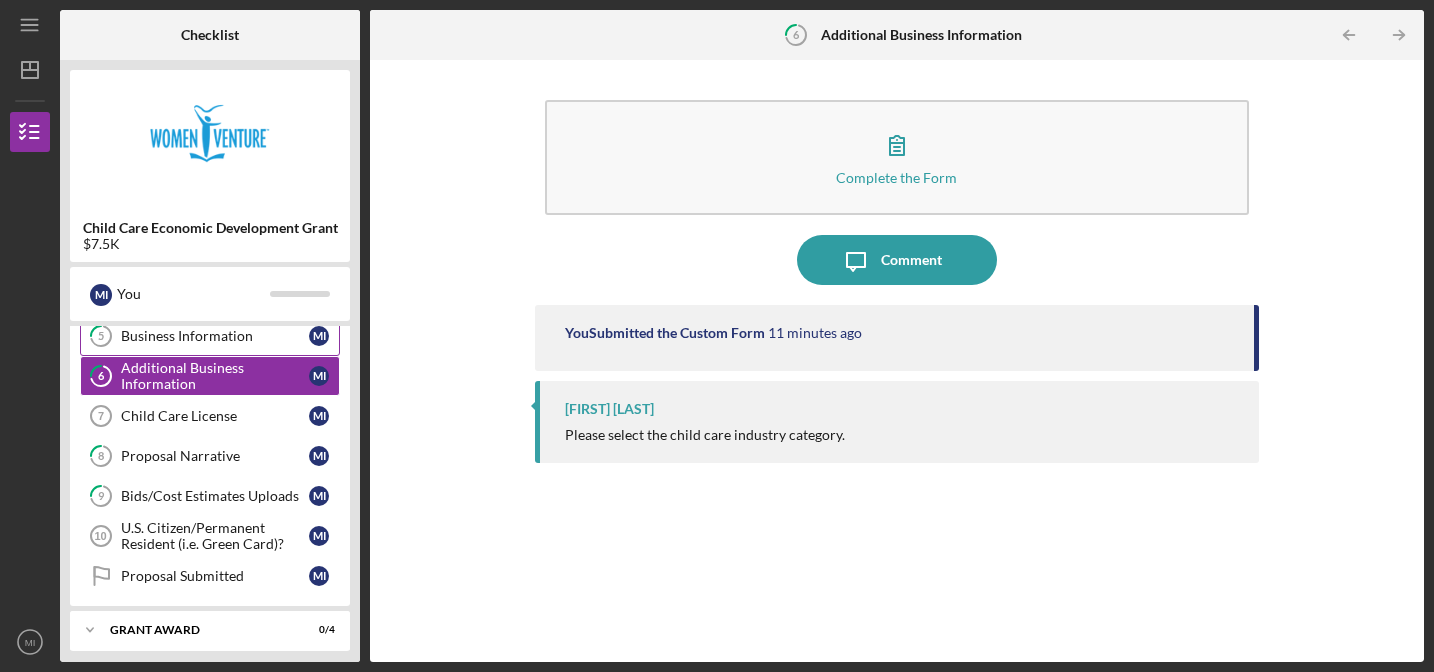 click on "5 Business Information M I" at bounding box center [210, 336] 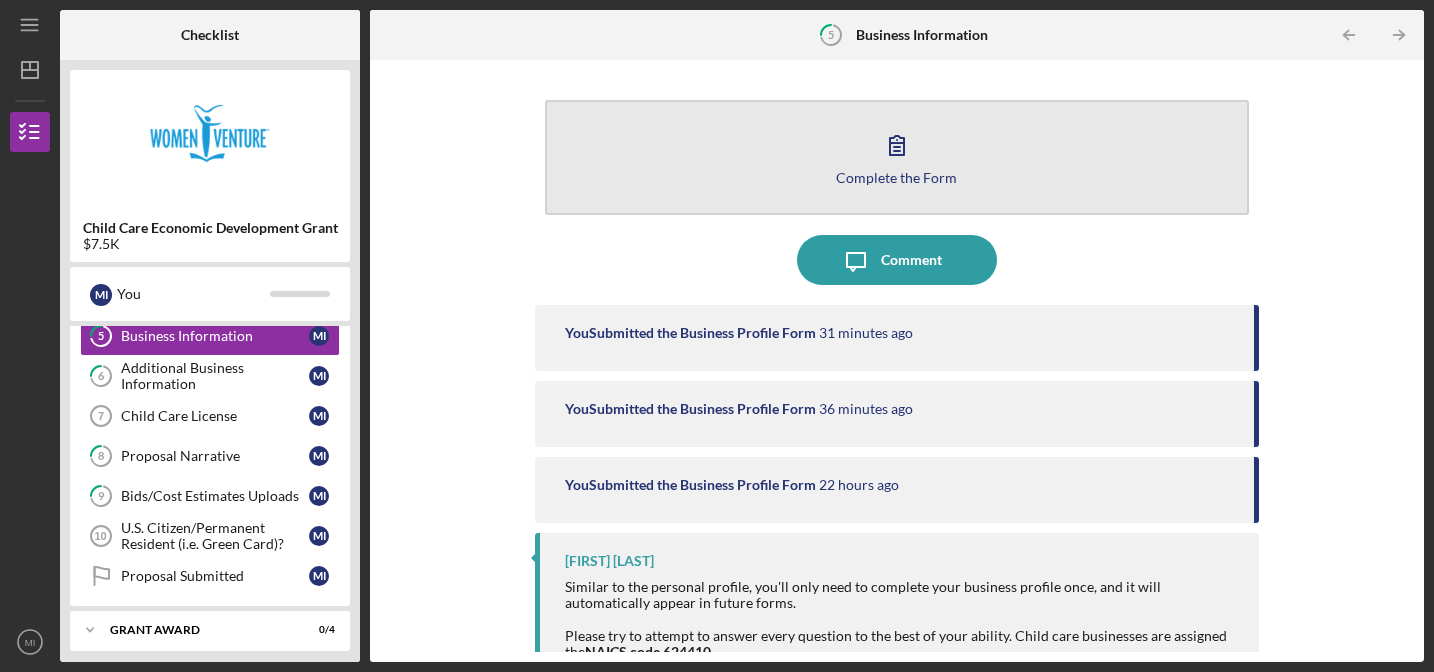 click on "Complete the Form Form" at bounding box center [897, 157] 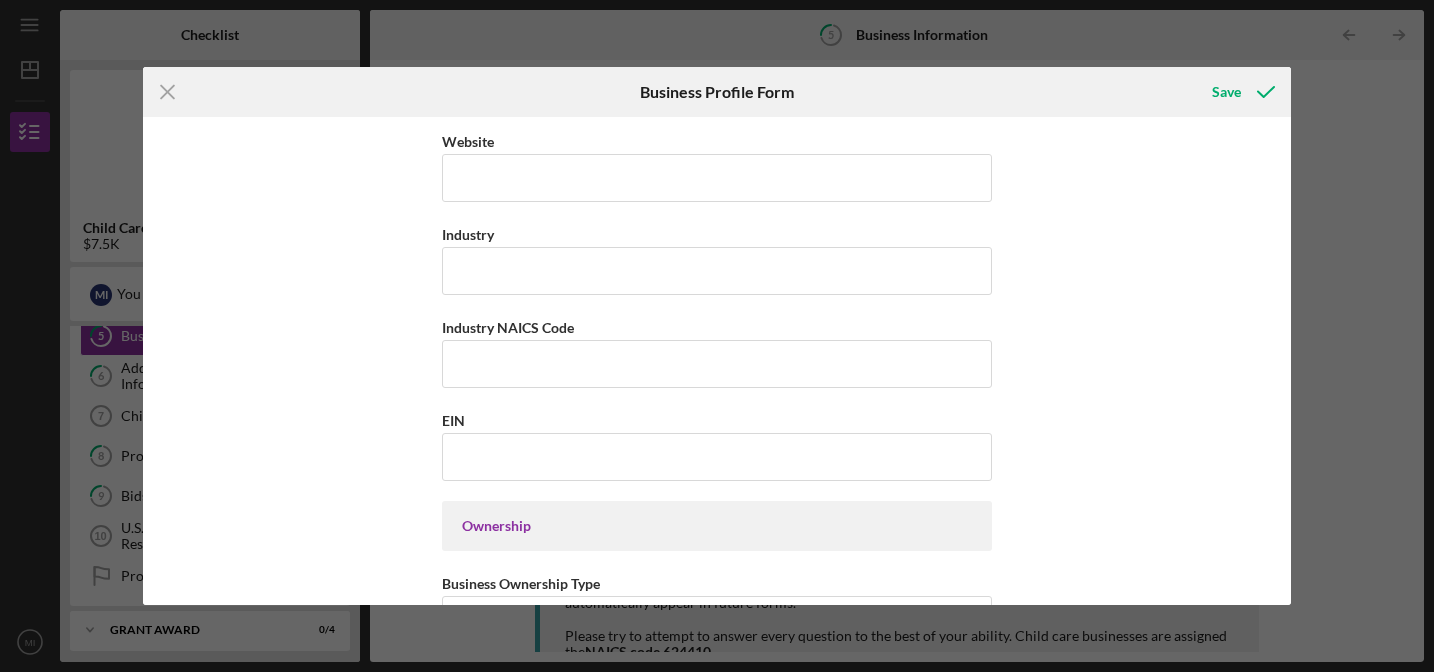 scroll, scrollTop: 551, scrollLeft: 0, axis: vertical 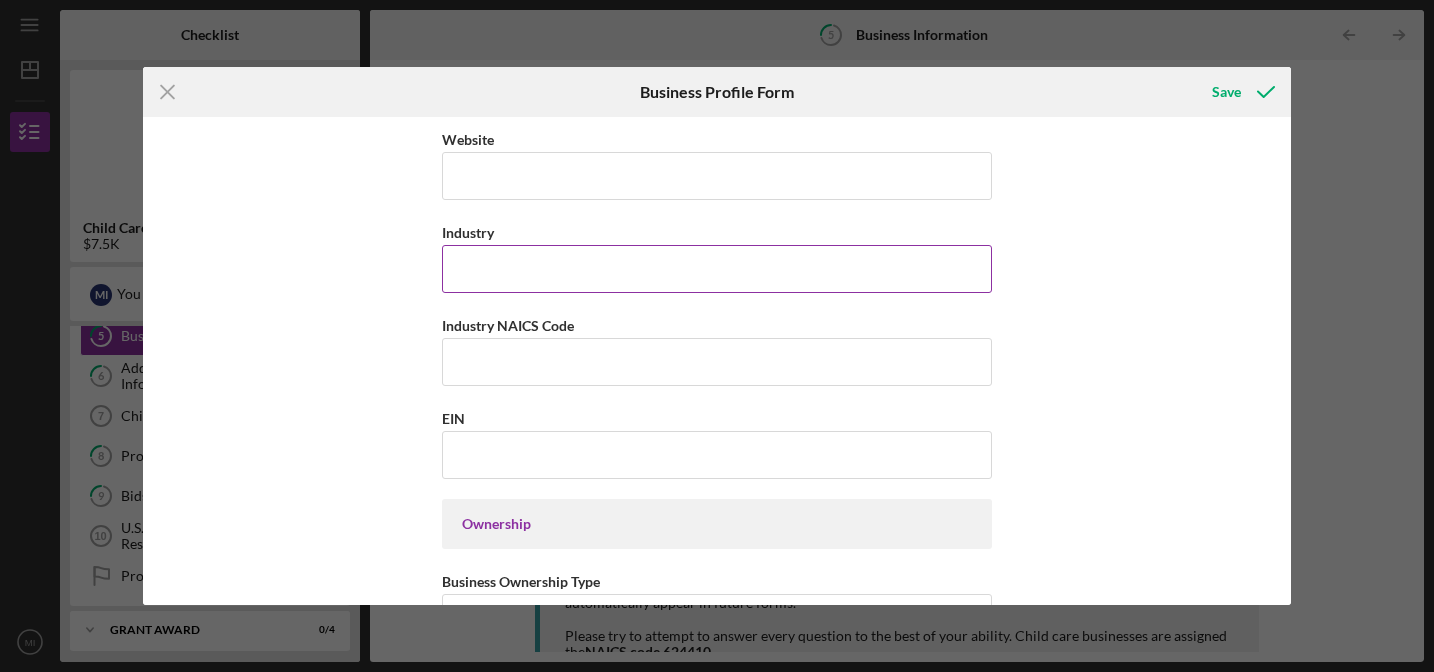 click on "Industry" at bounding box center (717, 269) 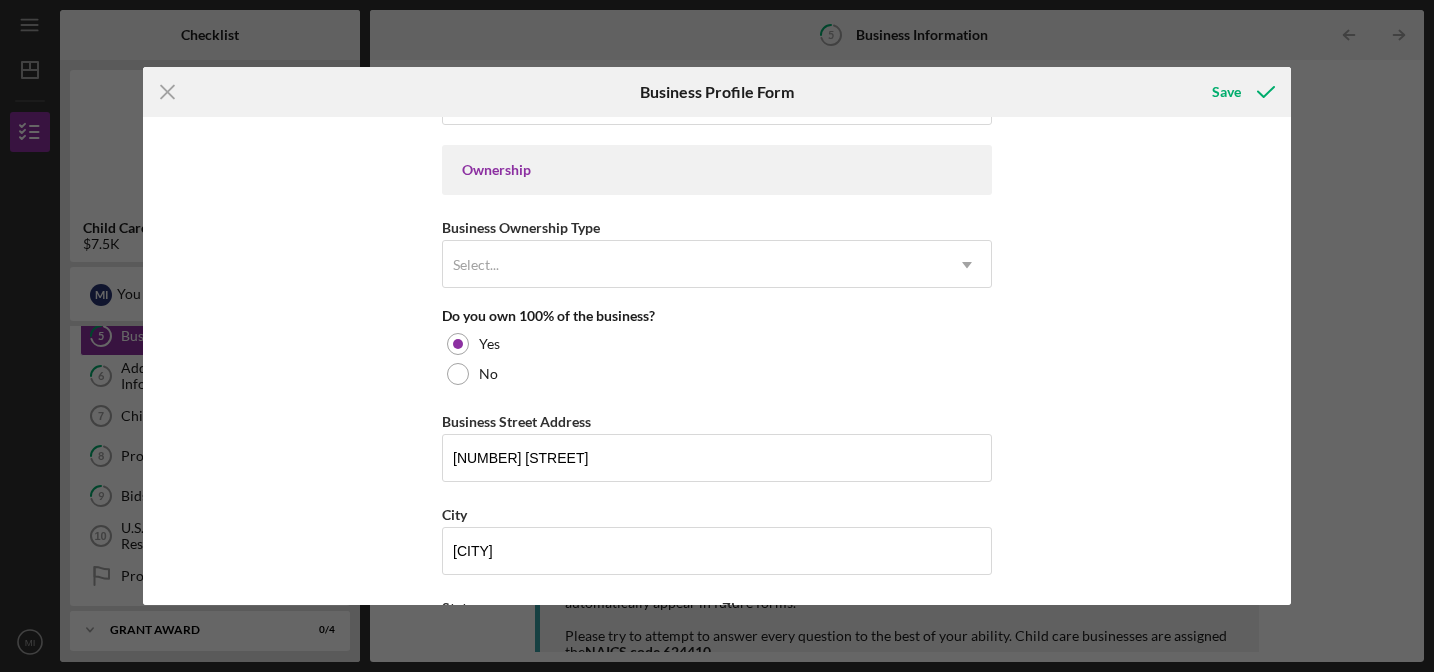 scroll, scrollTop: 907, scrollLeft: 0, axis: vertical 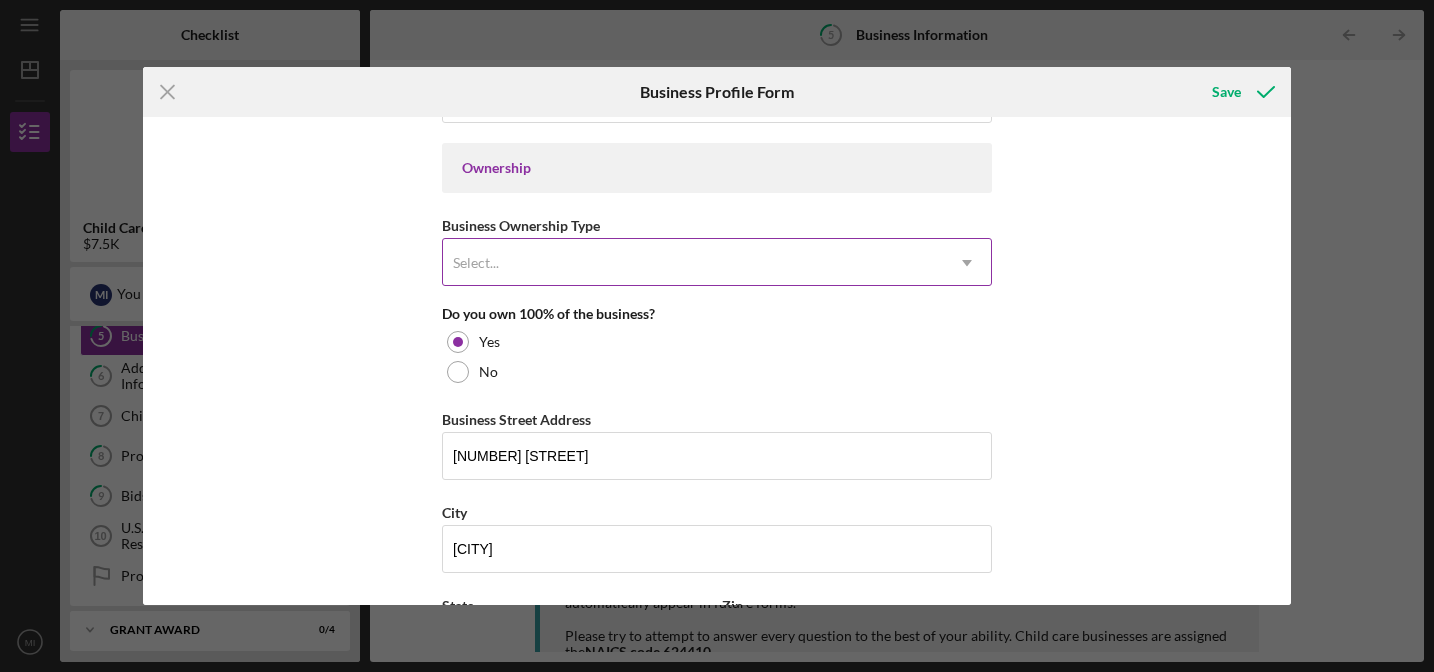 type on "Day Care" 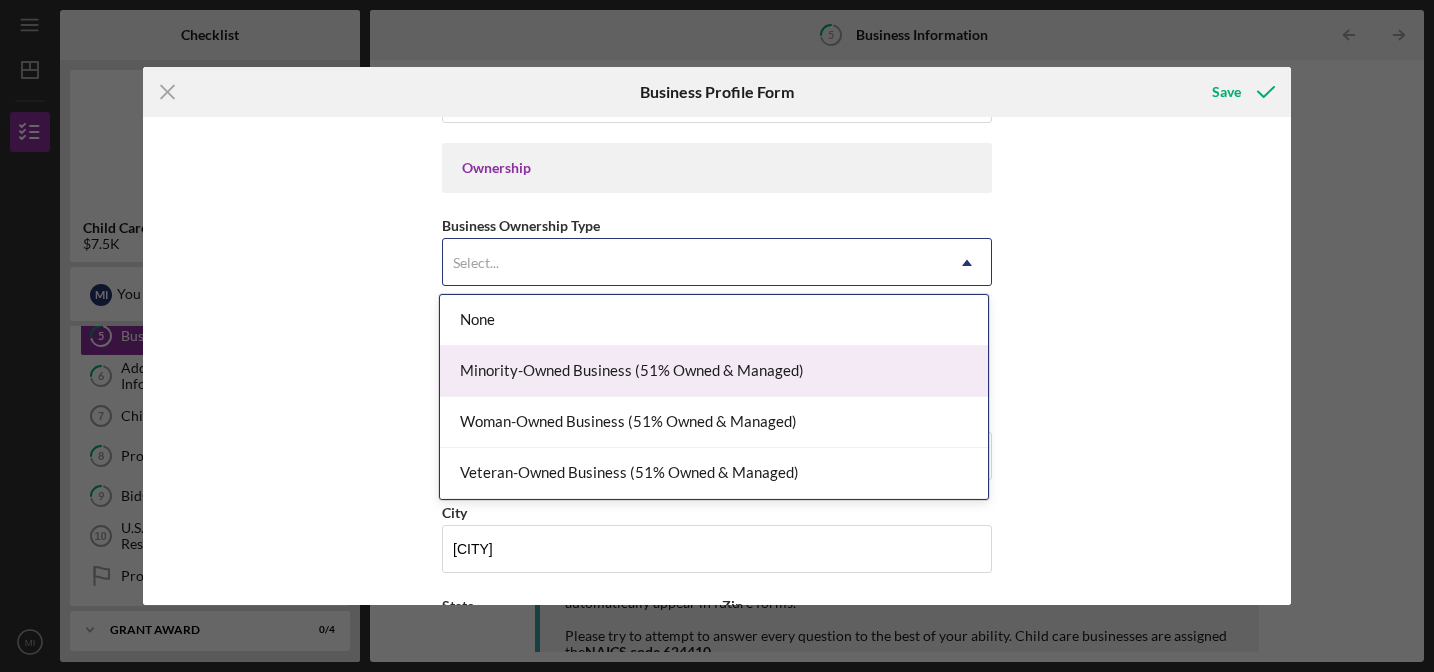 click on "Minority-Owned Business (51% Owned & Managed)" at bounding box center (714, 371) 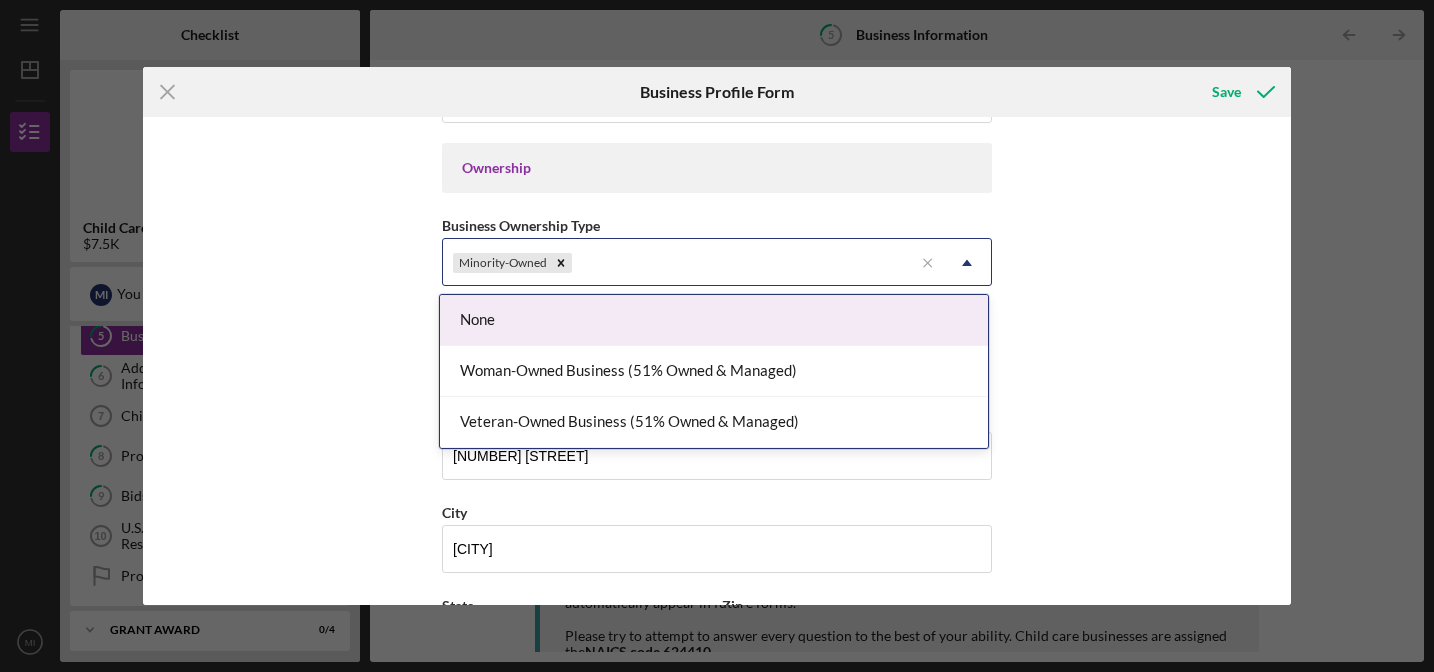 click on "Minority-Owned" at bounding box center (678, 263) 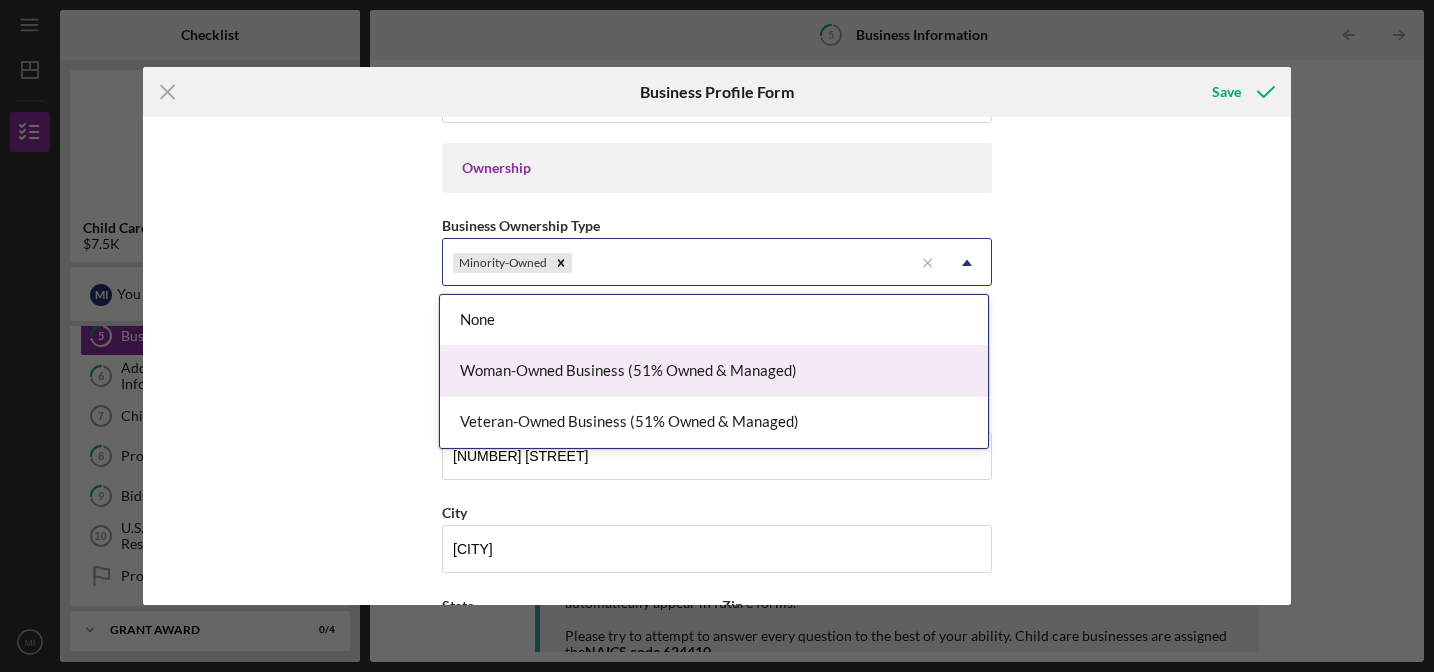click on "Woman-Owned Business (51% Owned & Managed)" at bounding box center (714, 371) 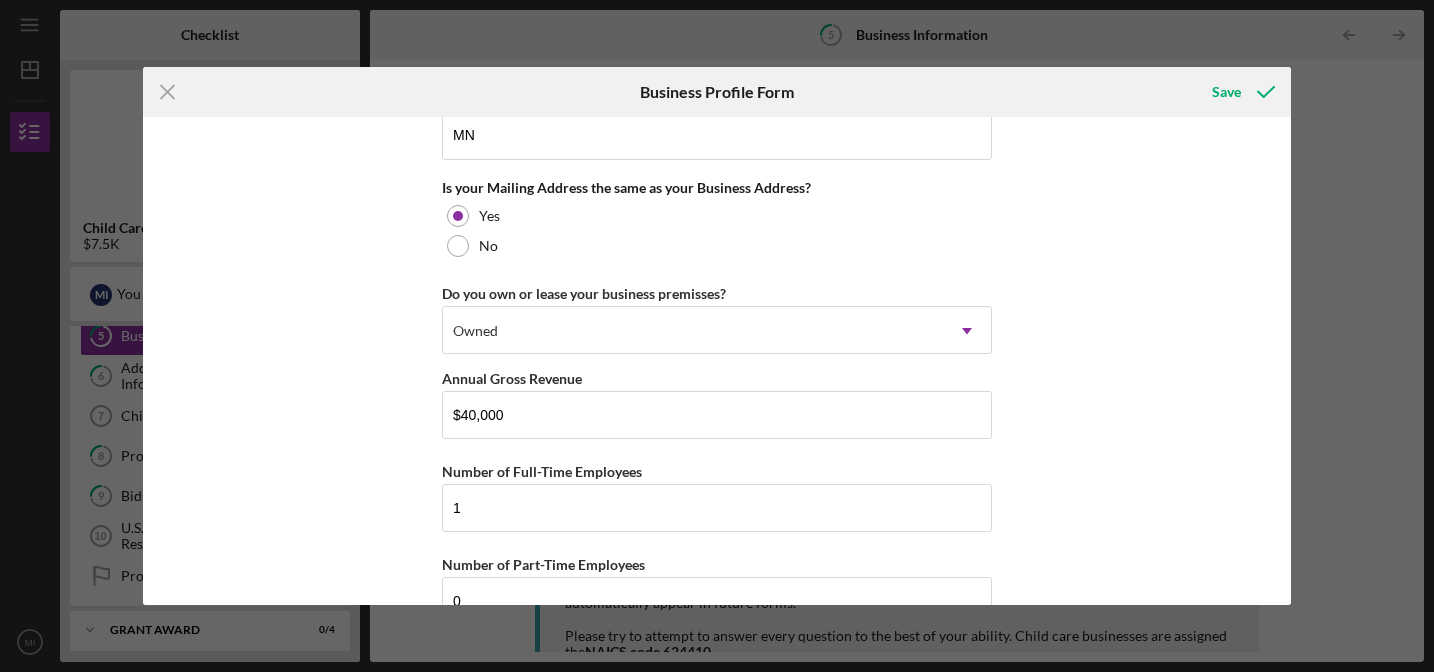 scroll, scrollTop: 1557, scrollLeft: 0, axis: vertical 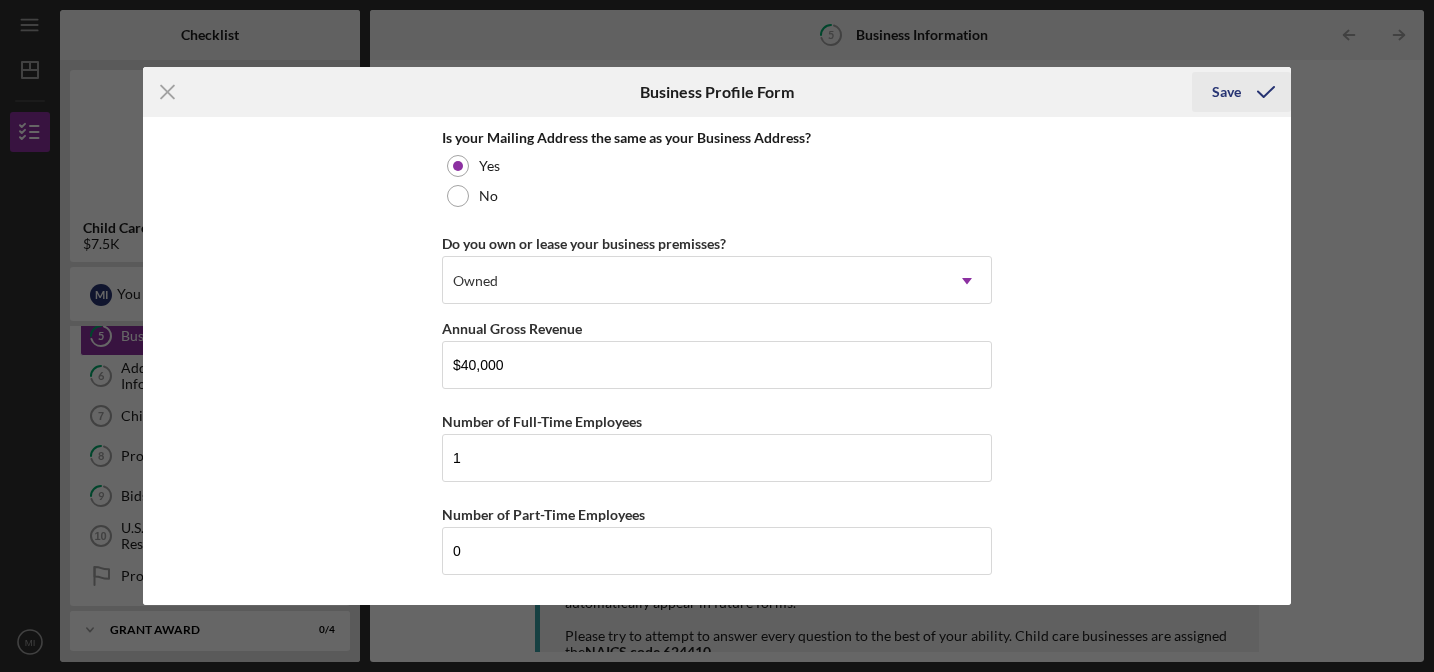 click 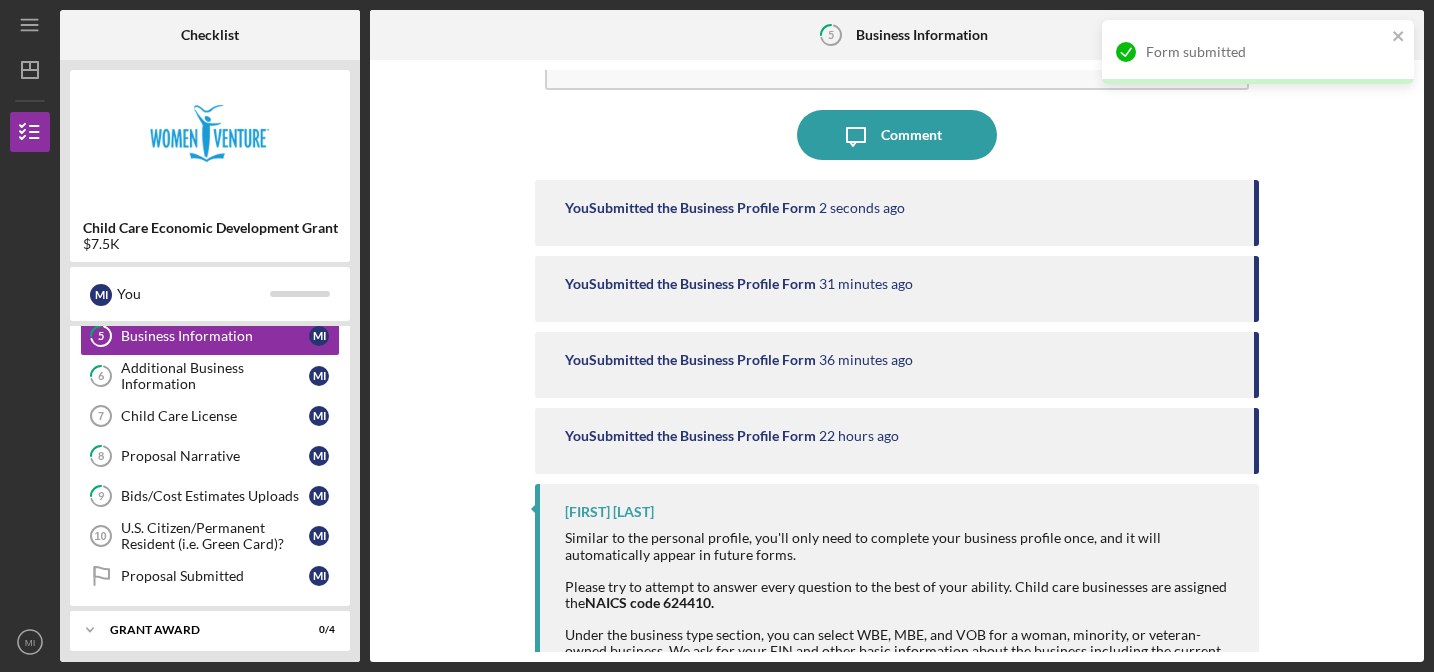 scroll, scrollTop: 168, scrollLeft: 0, axis: vertical 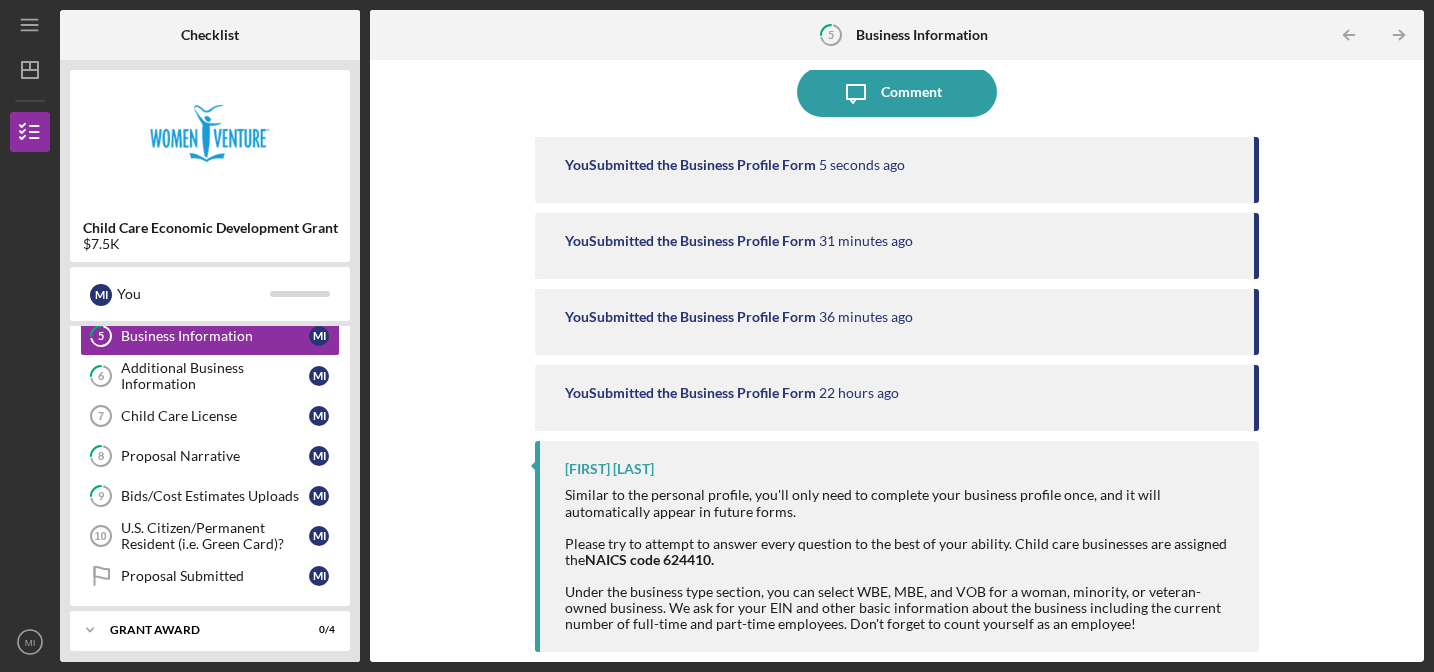 click on "NAICS code 624410." at bounding box center [649, 559] 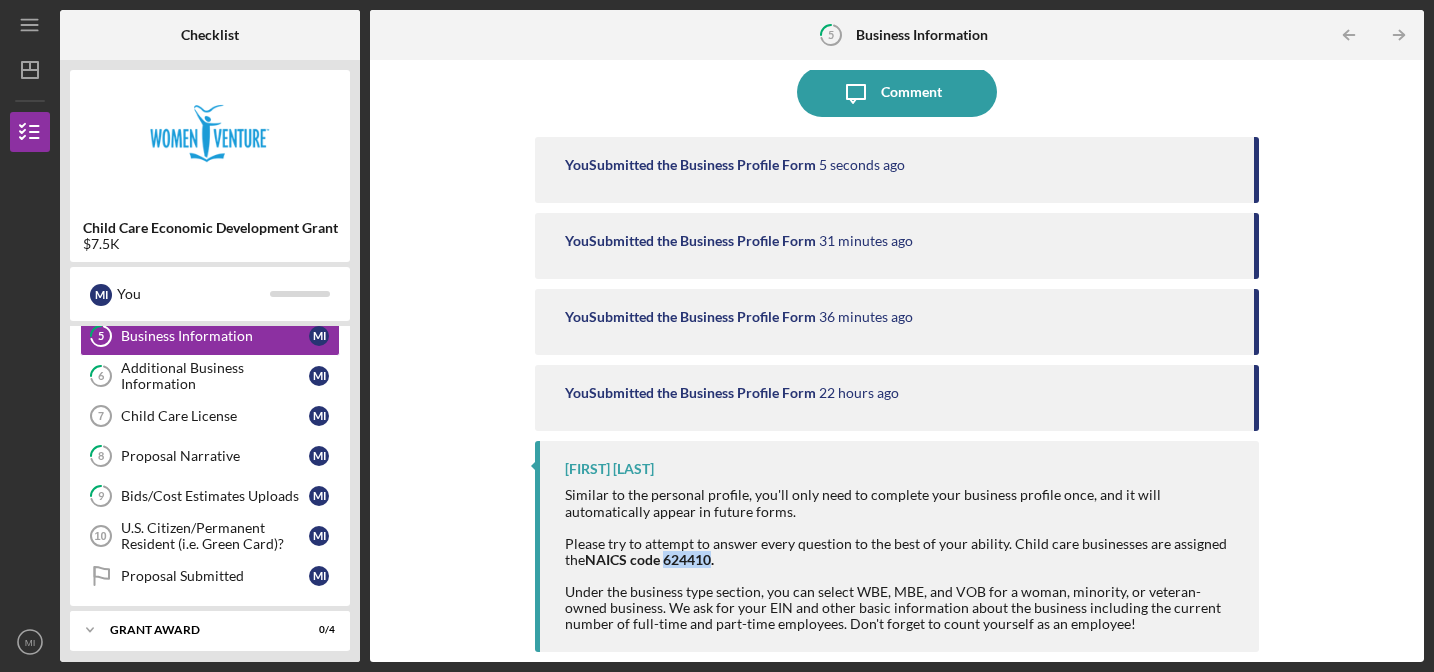 click on "NAICS code 624410." at bounding box center (649, 559) 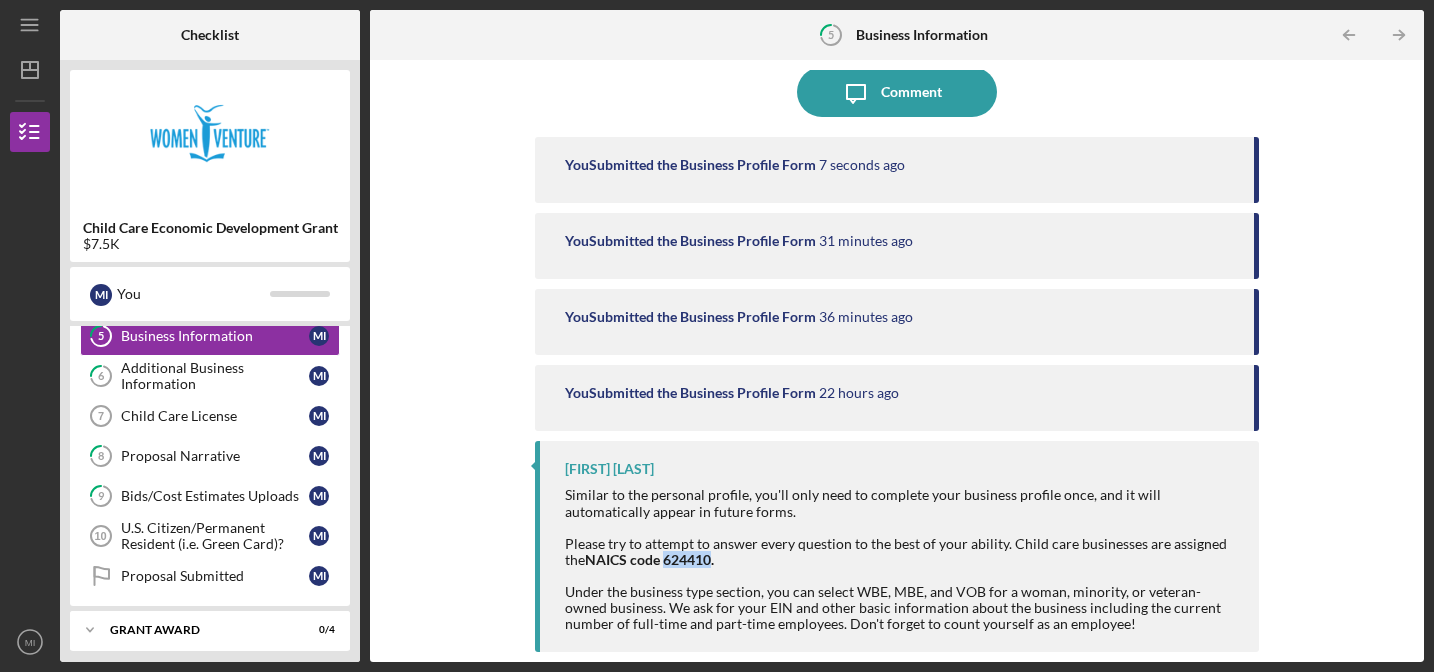 copy on "624410" 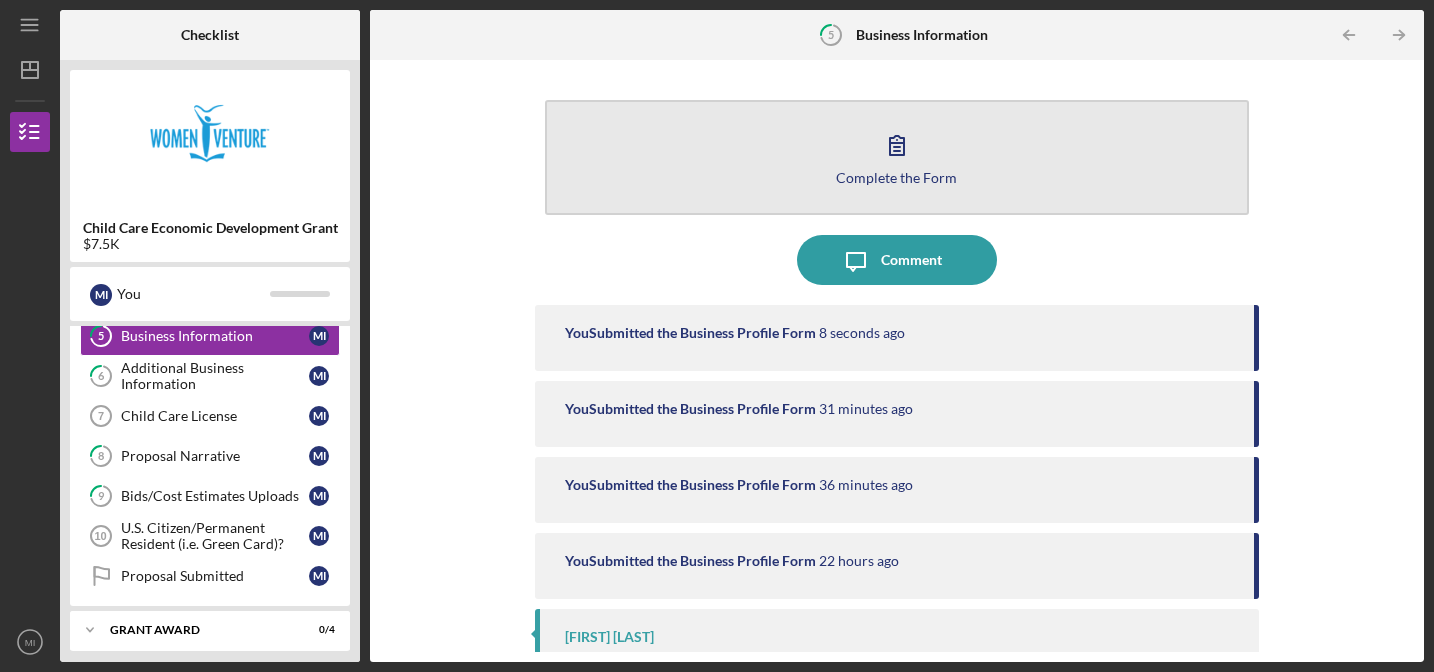 click on "Complete the Form Form" at bounding box center [897, 157] 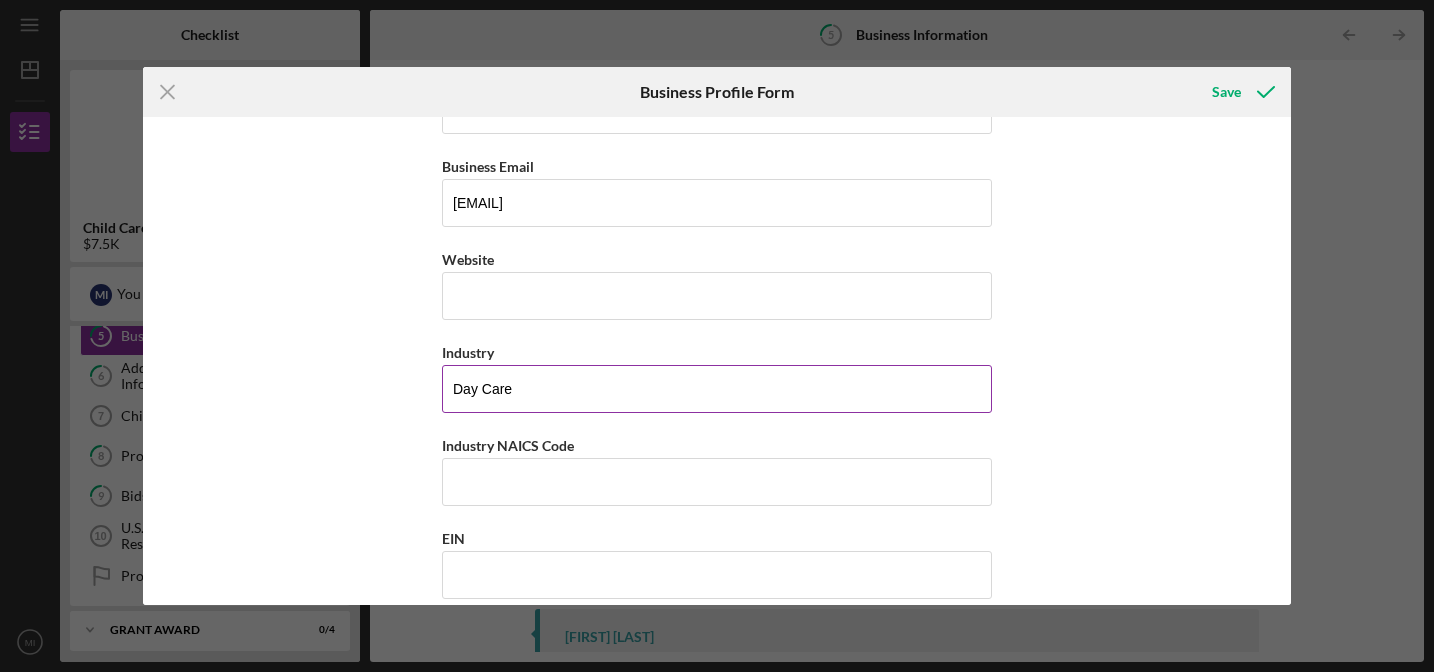 scroll, scrollTop: 438, scrollLeft: 0, axis: vertical 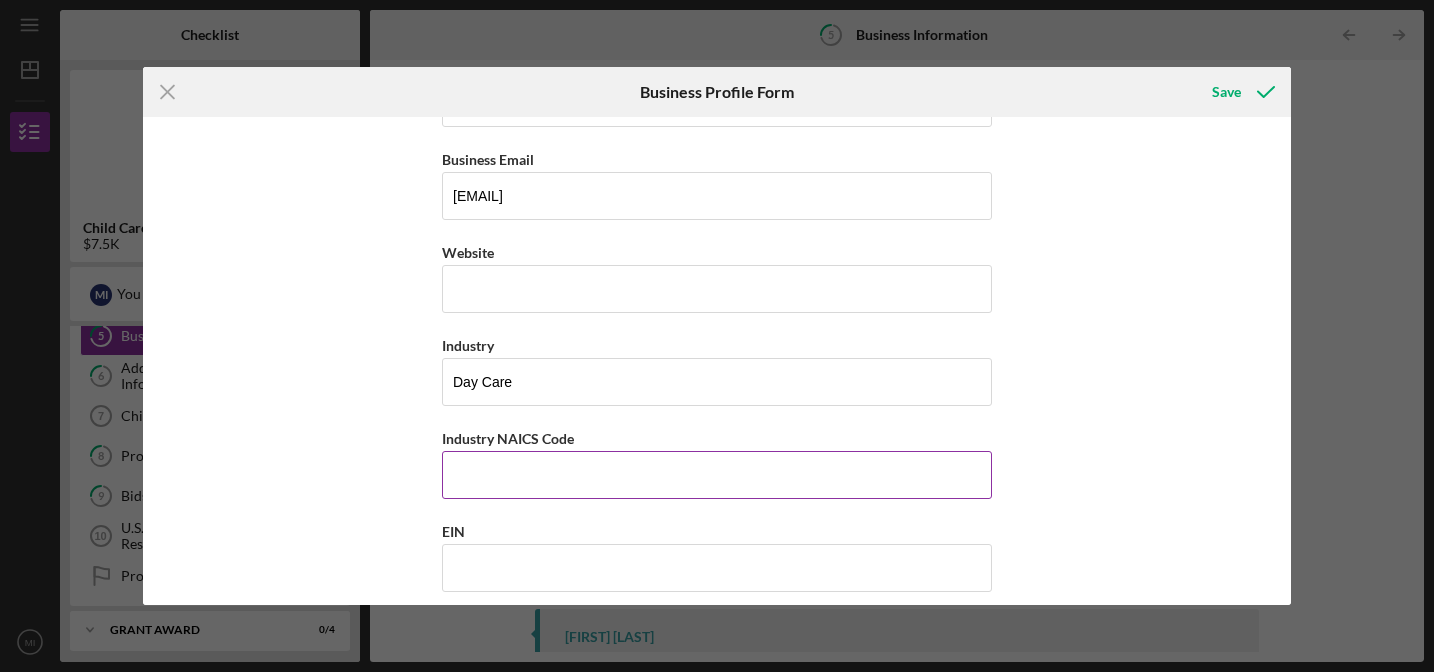 click on "Industry NAICS Code" at bounding box center (717, 475) 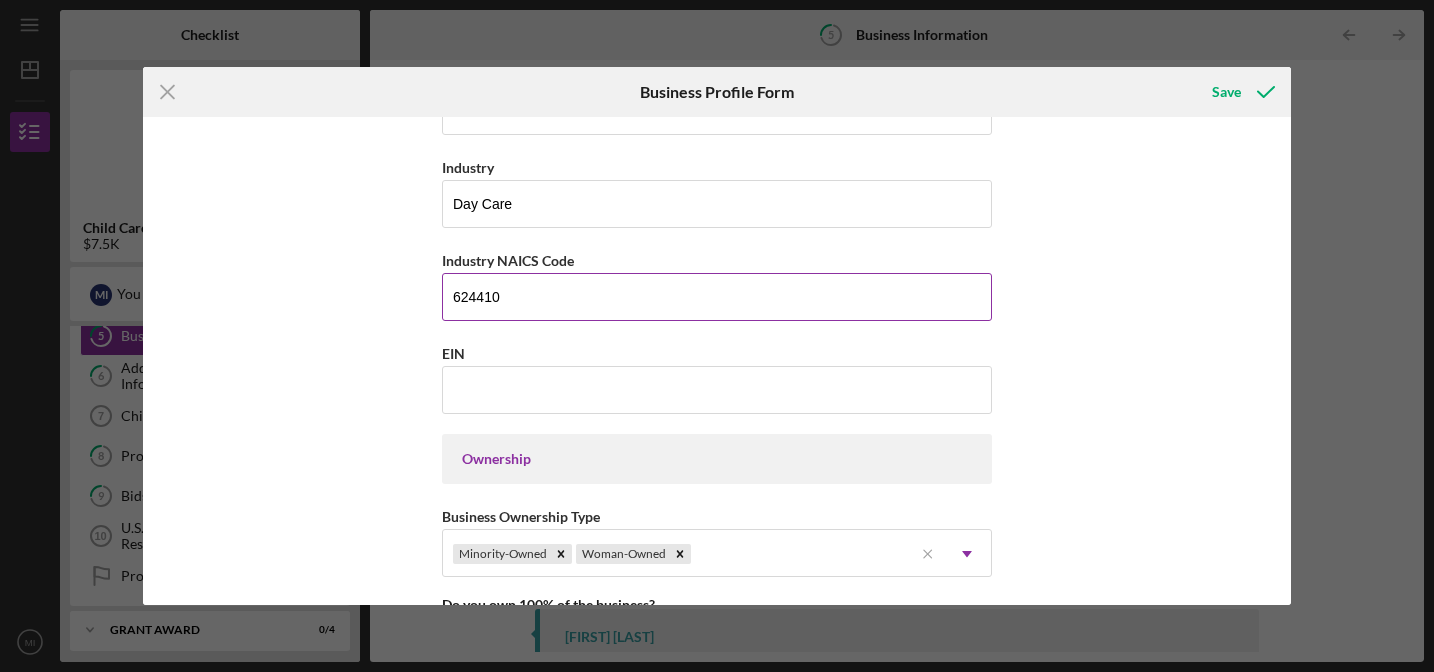 scroll, scrollTop: 632, scrollLeft: 0, axis: vertical 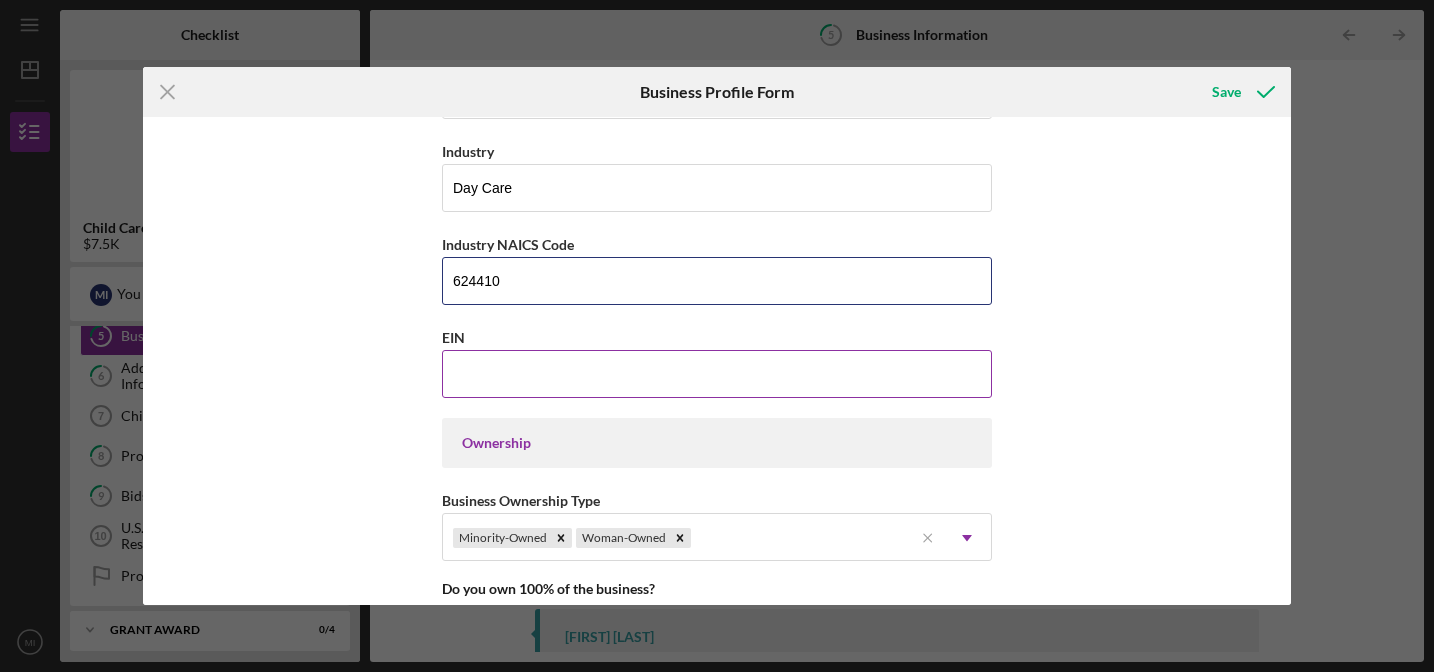type on "624410" 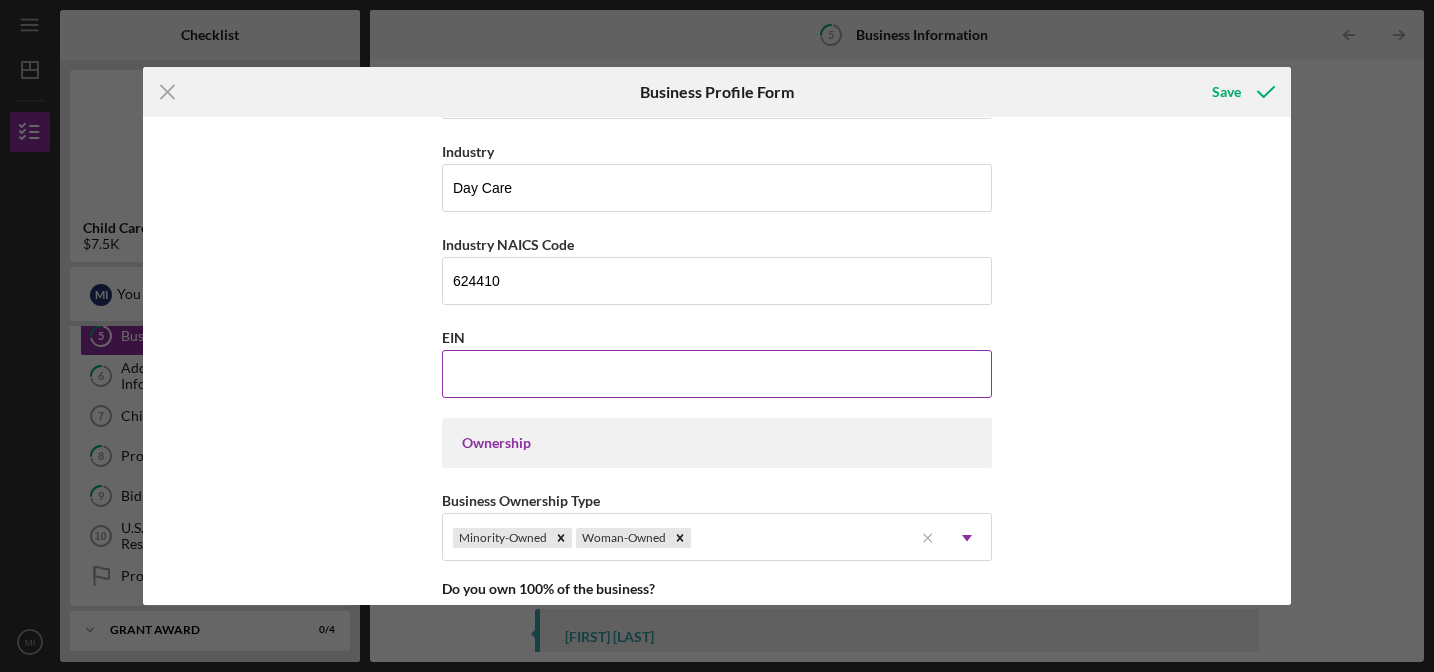 click on "EIN" at bounding box center [717, 337] 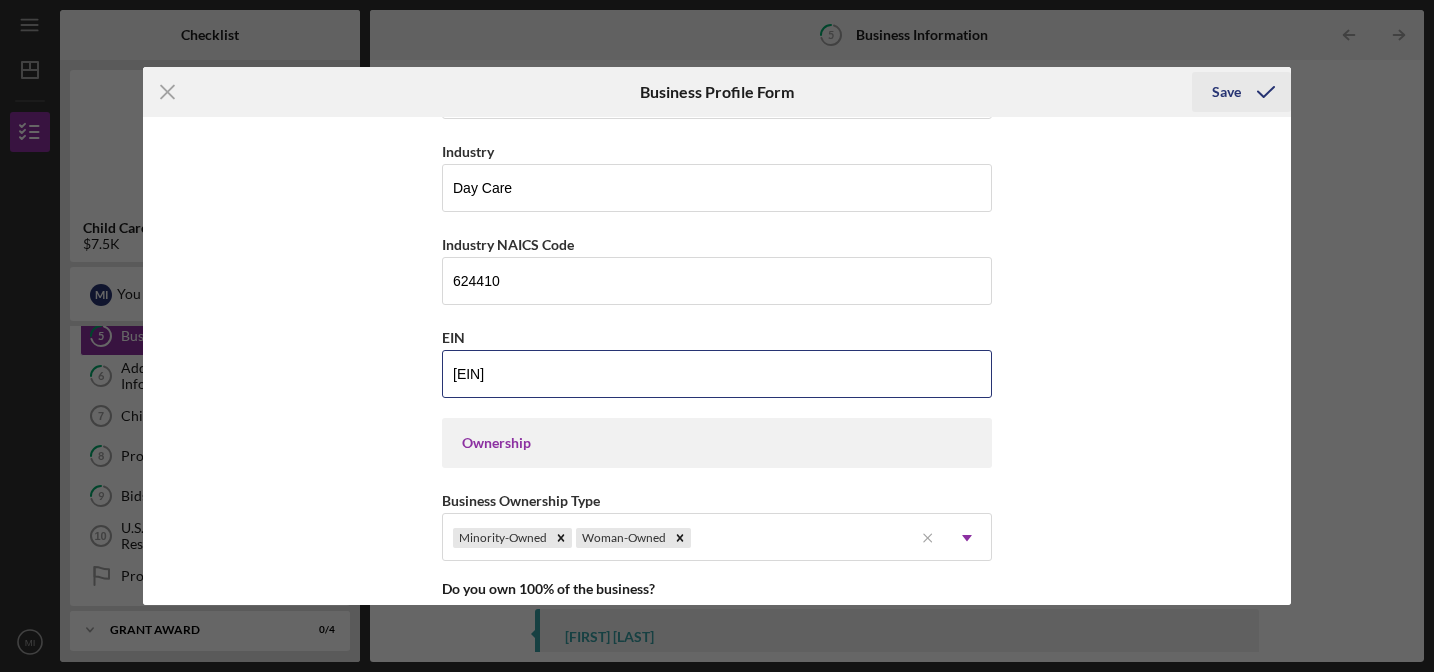type on "47-5371498" 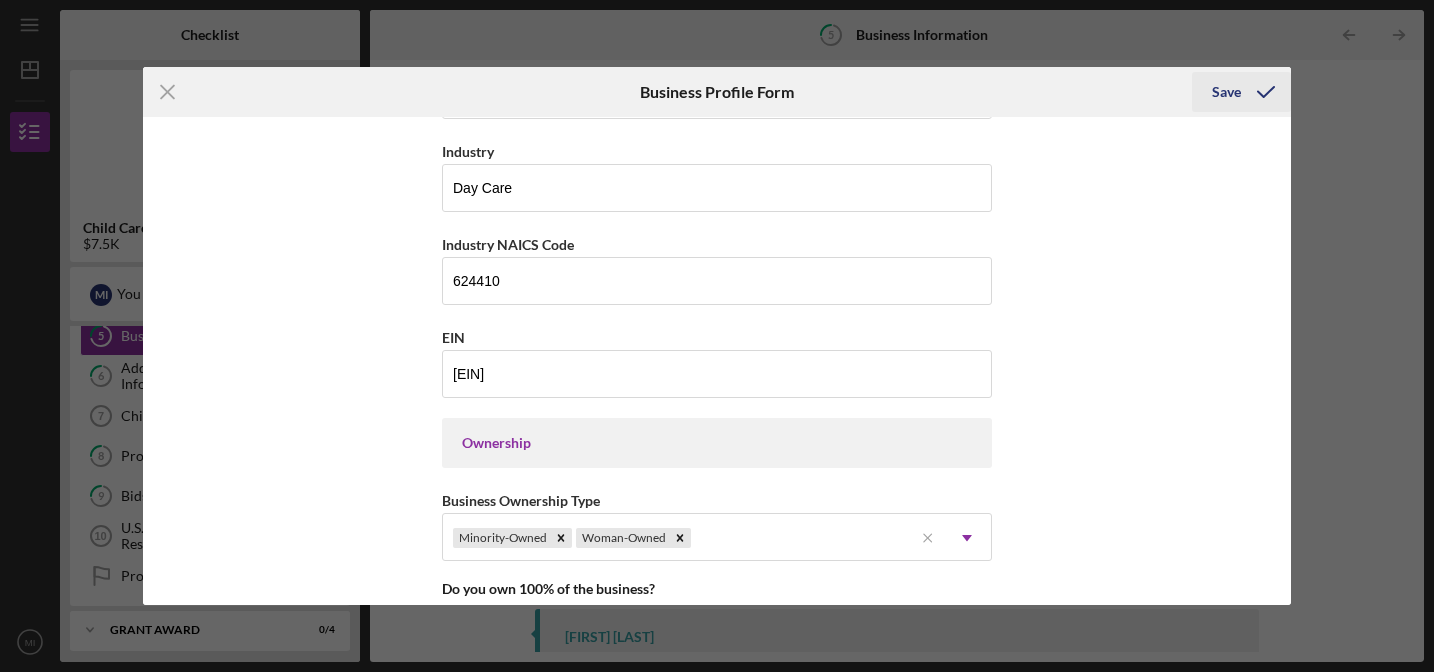 click 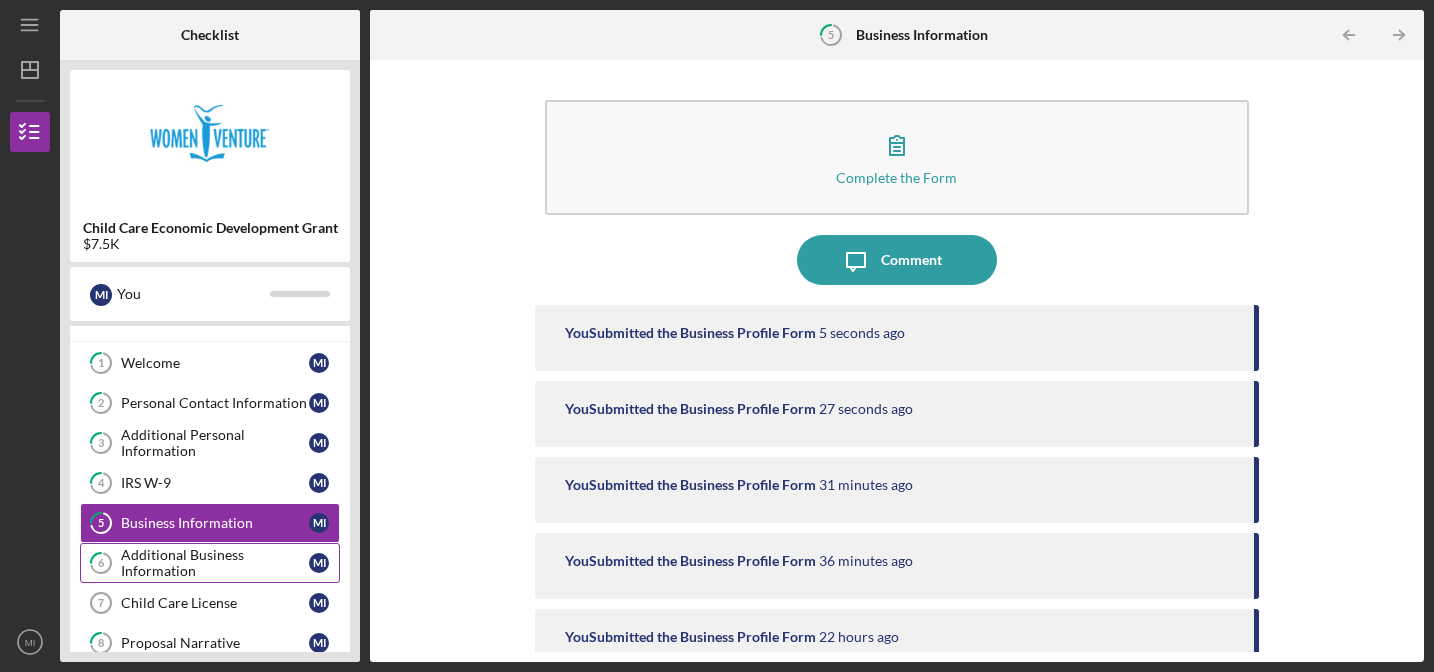 scroll, scrollTop: 0, scrollLeft: 0, axis: both 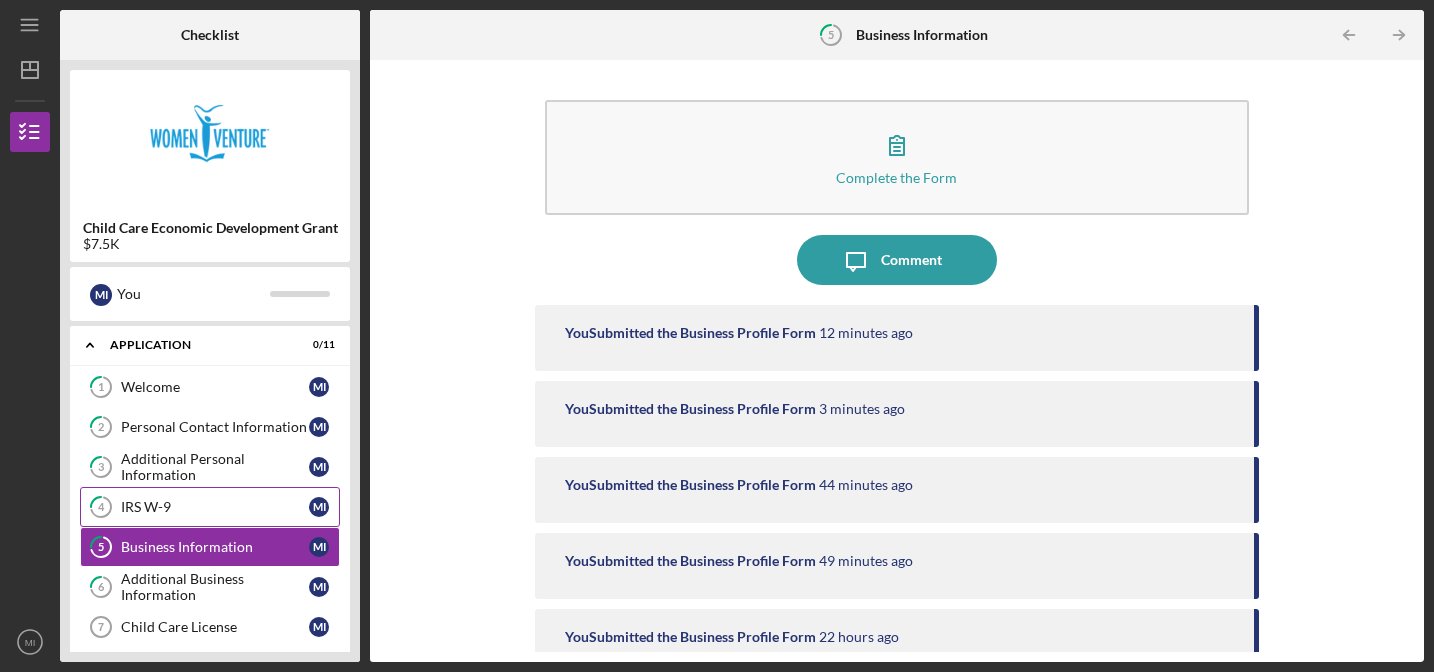click on "4 IRS W-9 M I" at bounding box center (210, 507) 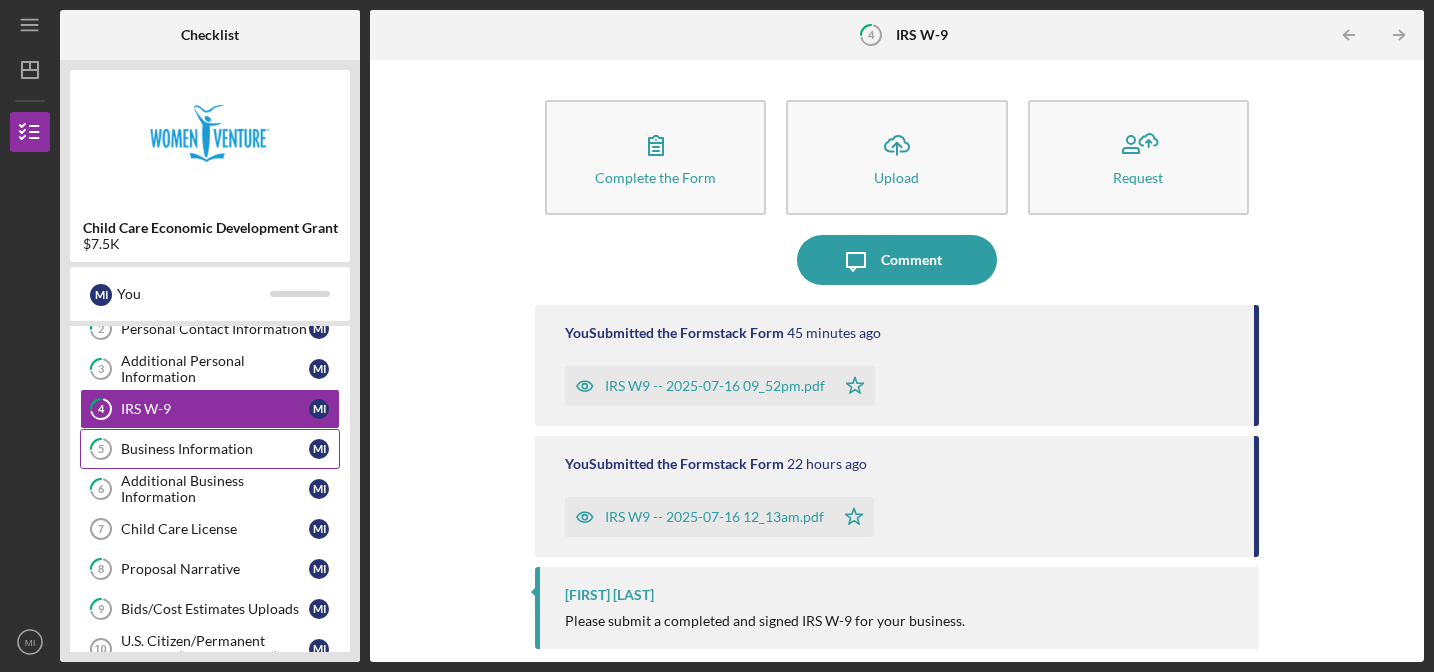 scroll, scrollTop: 137, scrollLeft: 0, axis: vertical 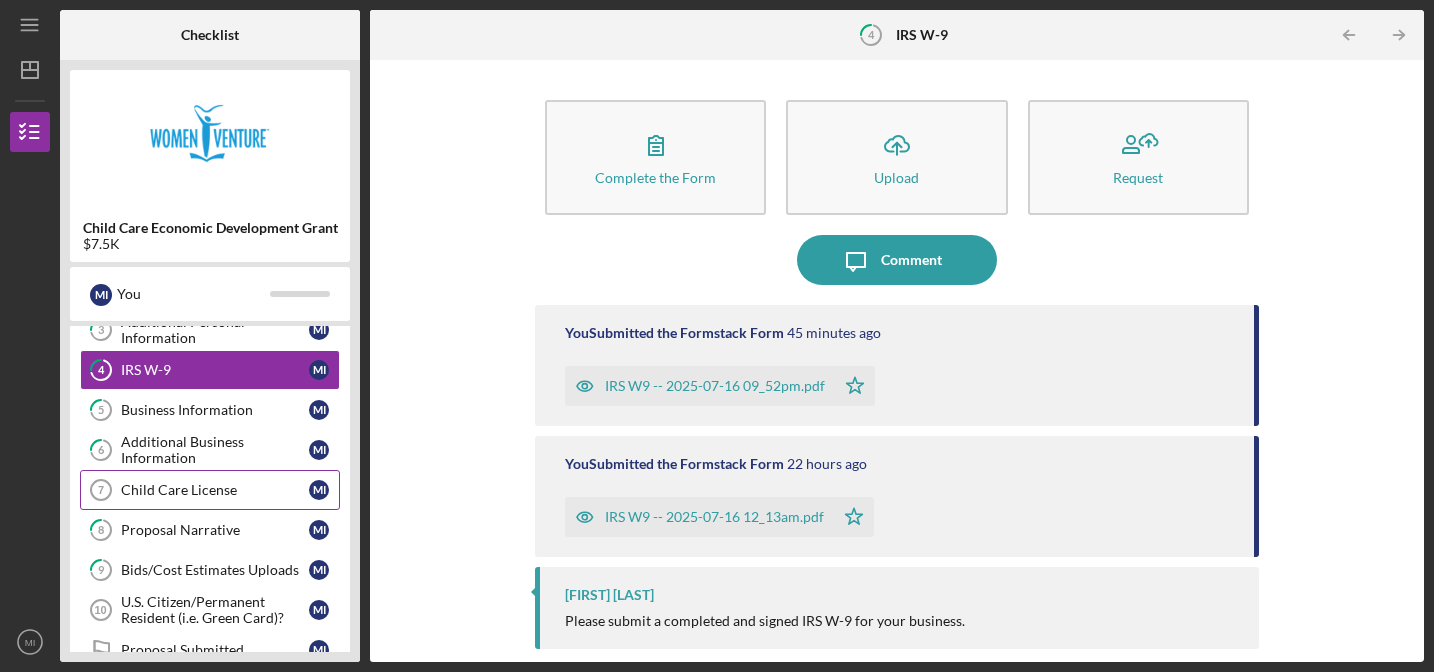click on "Child Care License 7 Child Care License M I" at bounding box center (210, 490) 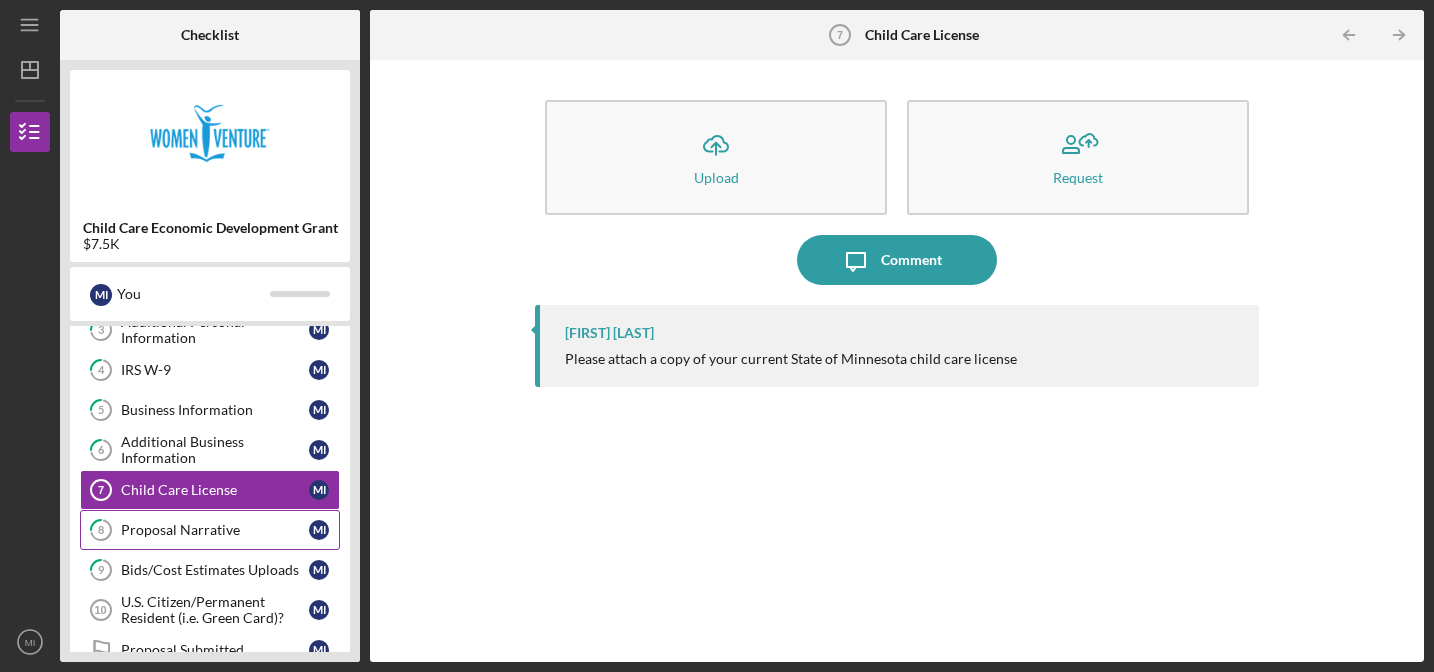 click on "8 Proposal Narrative M I" at bounding box center (210, 530) 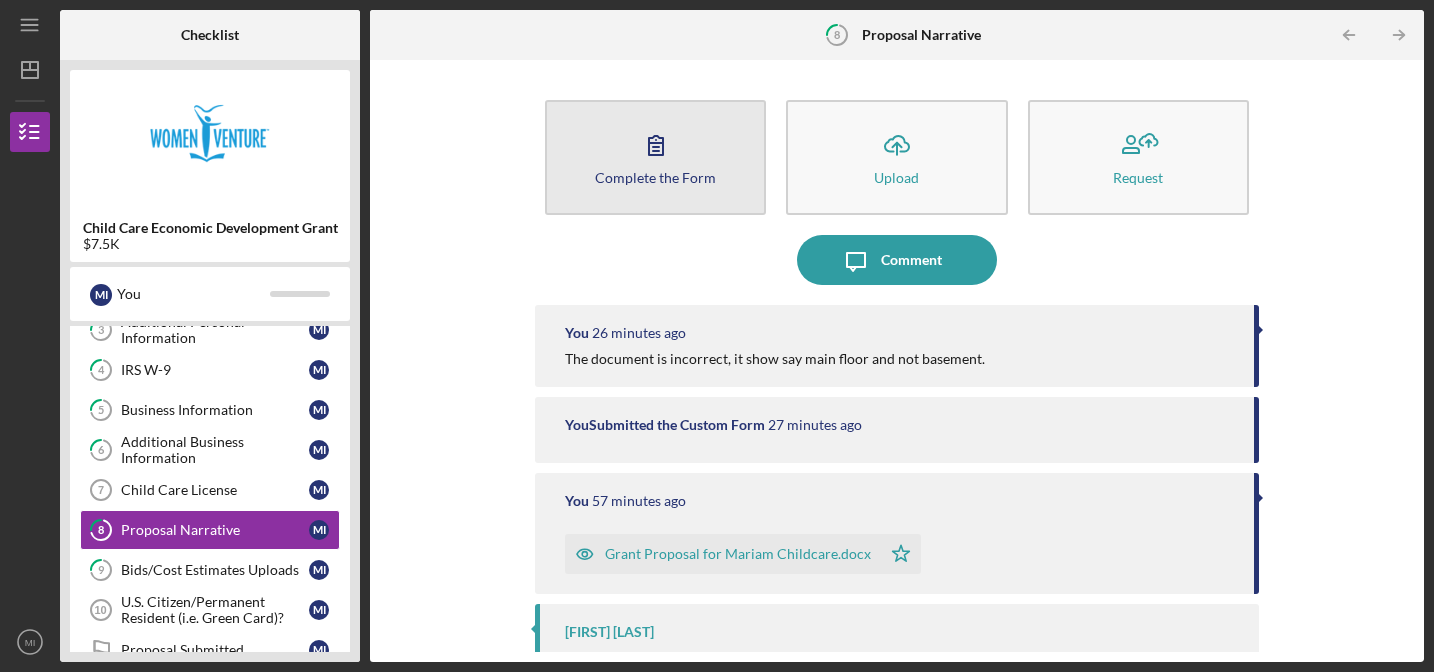 click on "Complete the Form Form" at bounding box center (655, 157) 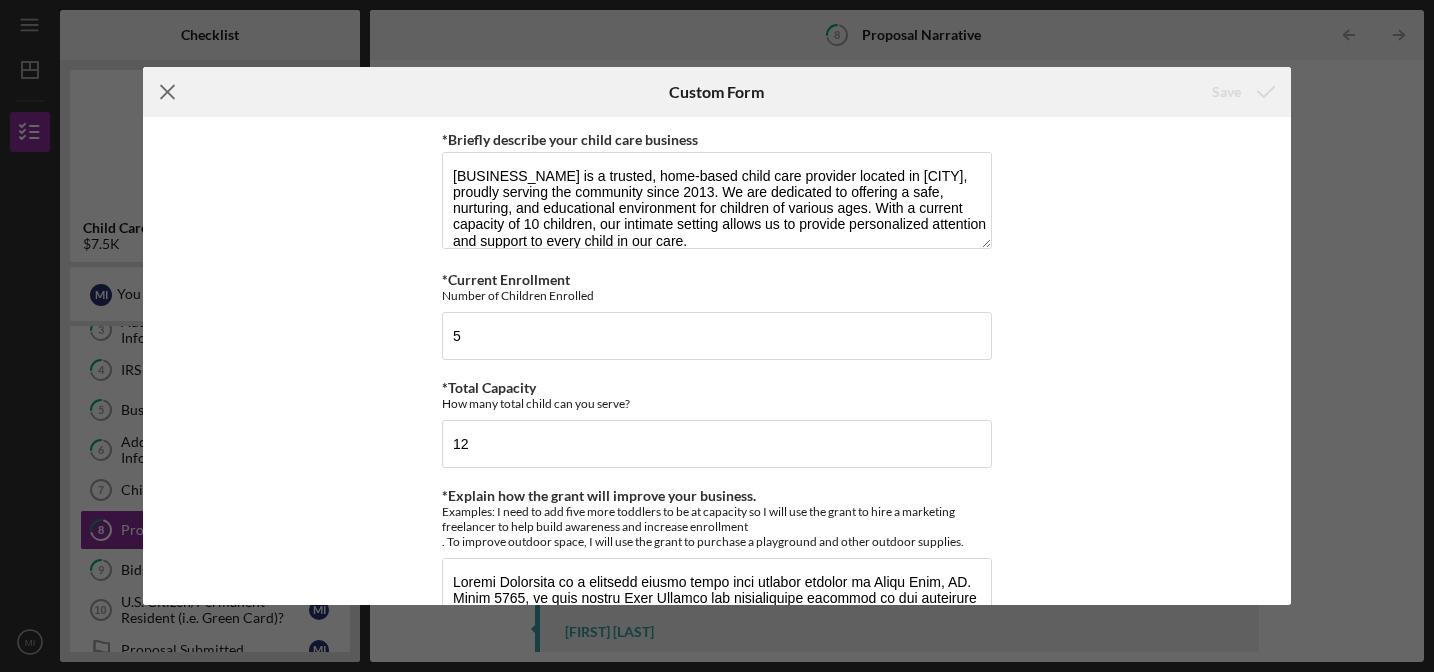 click on "Icon/Menu Close" 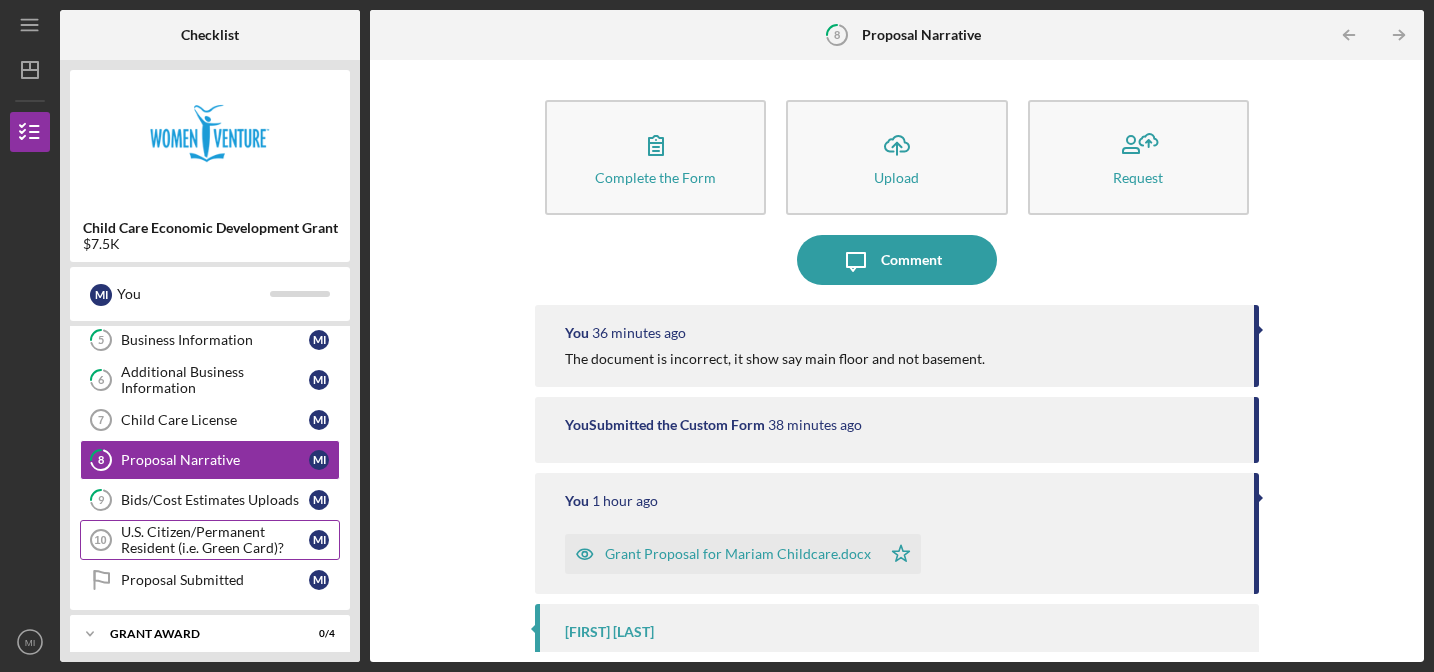scroll, scrollTop: 208, scrollLeft: 0, axis: vertical 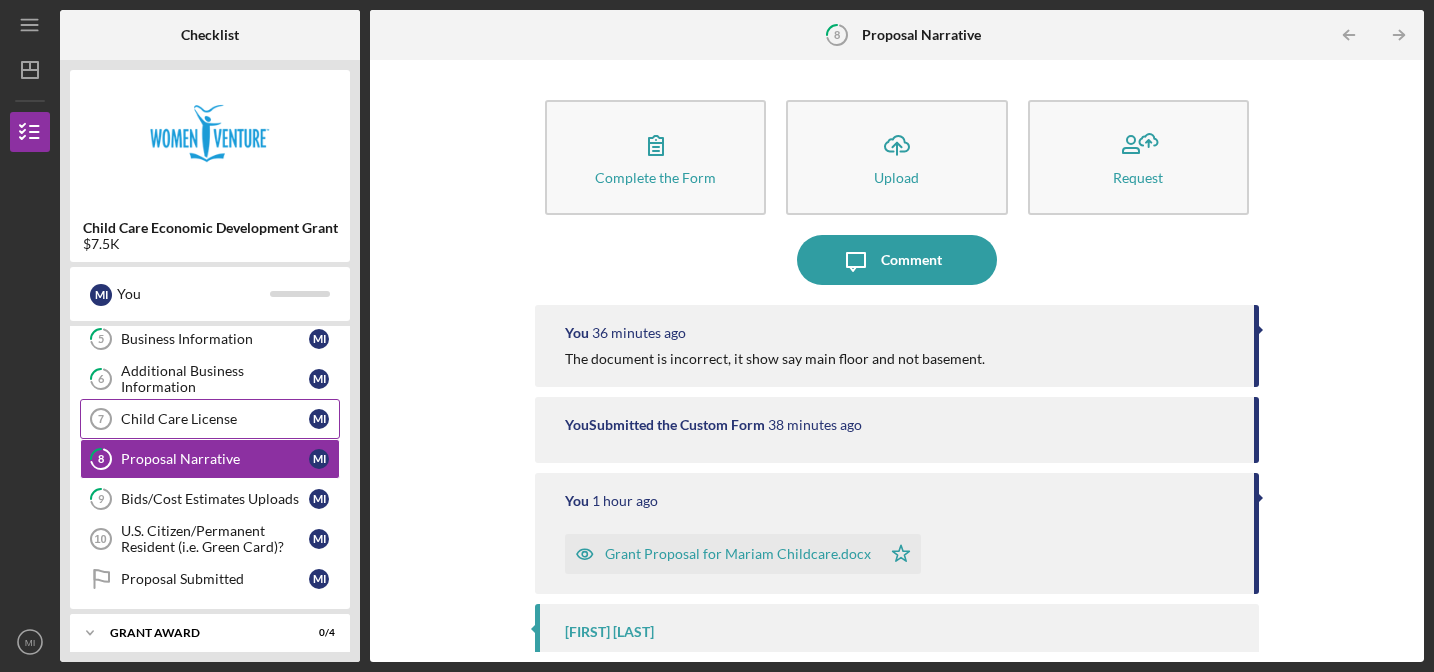 click on "Child Care License" at bounding box center (215, 419) 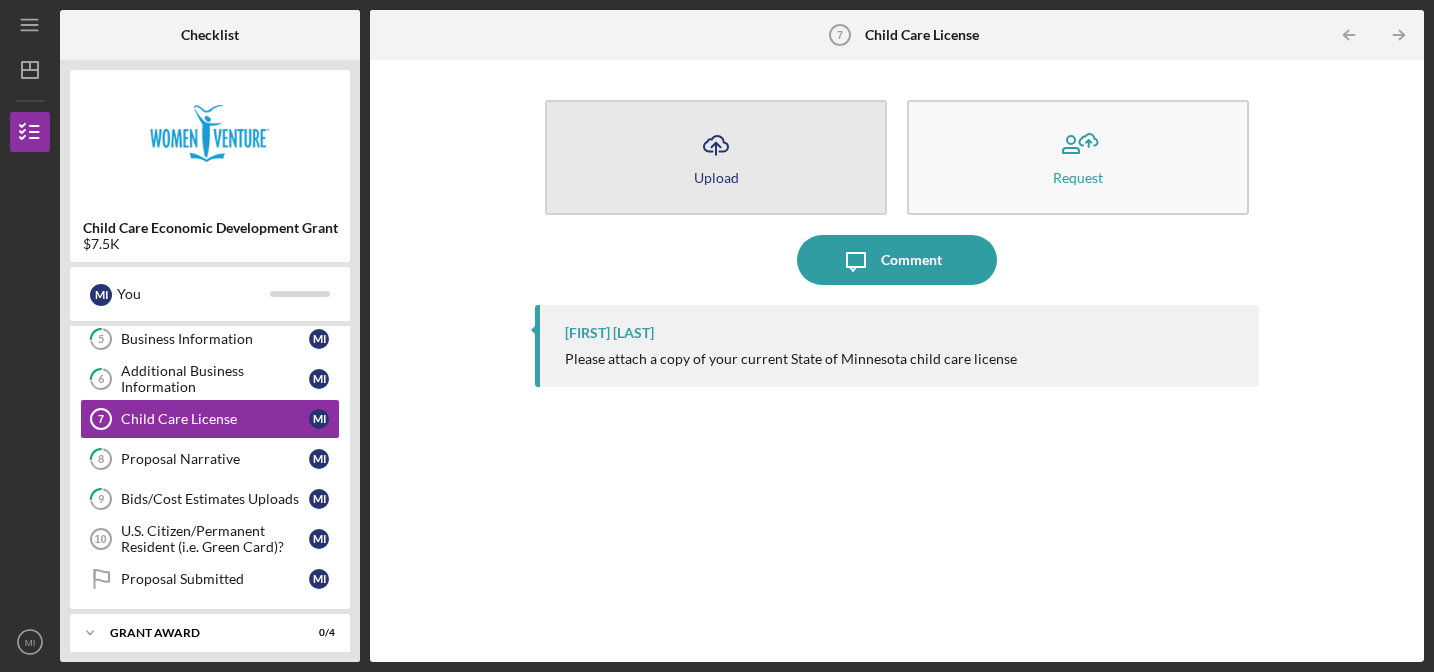 click on "Icon/Upload Upload" at bounding box center (716, 157) 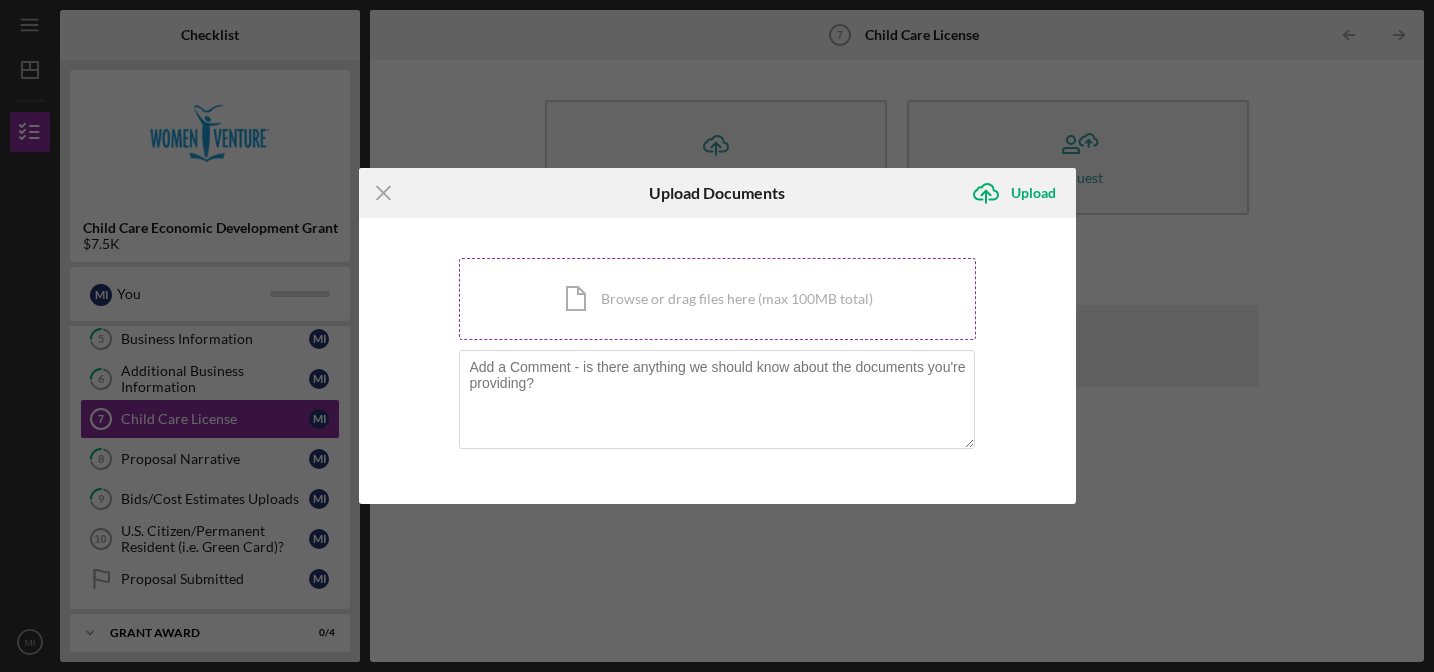 click on "Icon/Document Browse or drag files here (max 100MB total) Tap to choose files or take a photo" at bounding box center [717, 299] 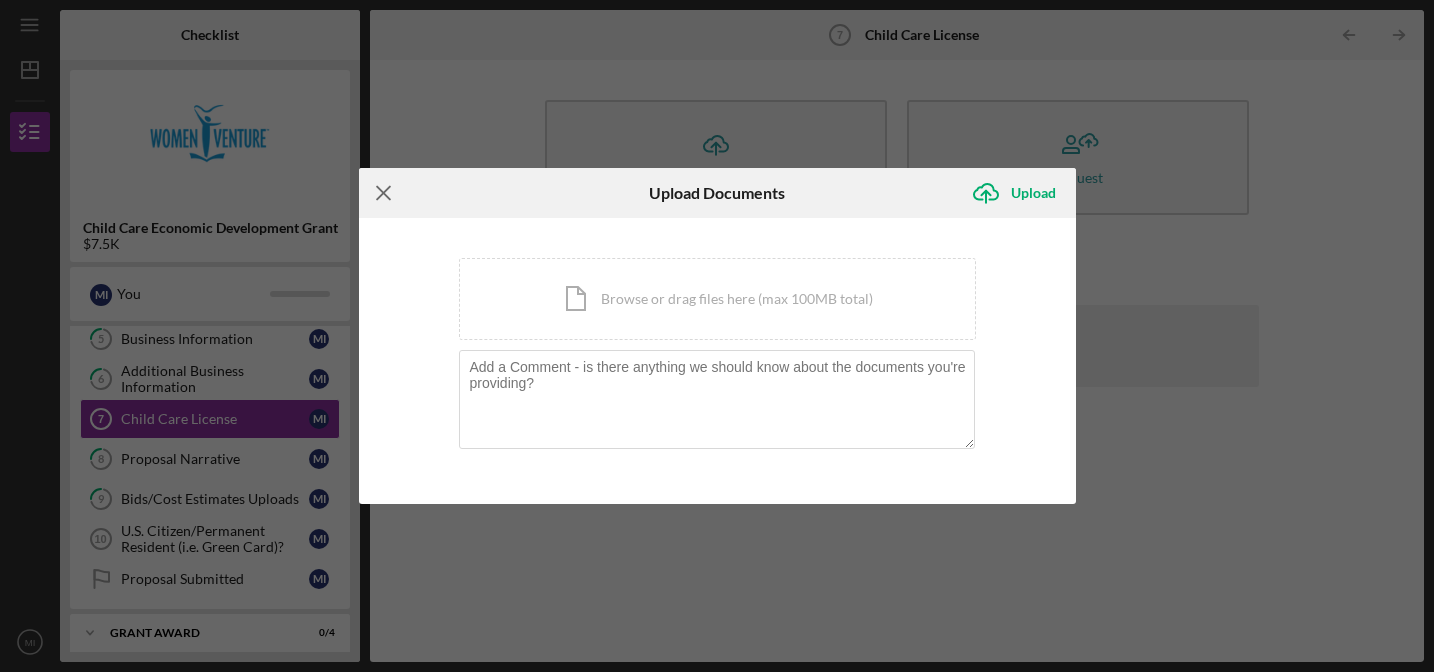 click on "Icon/Menu Close" 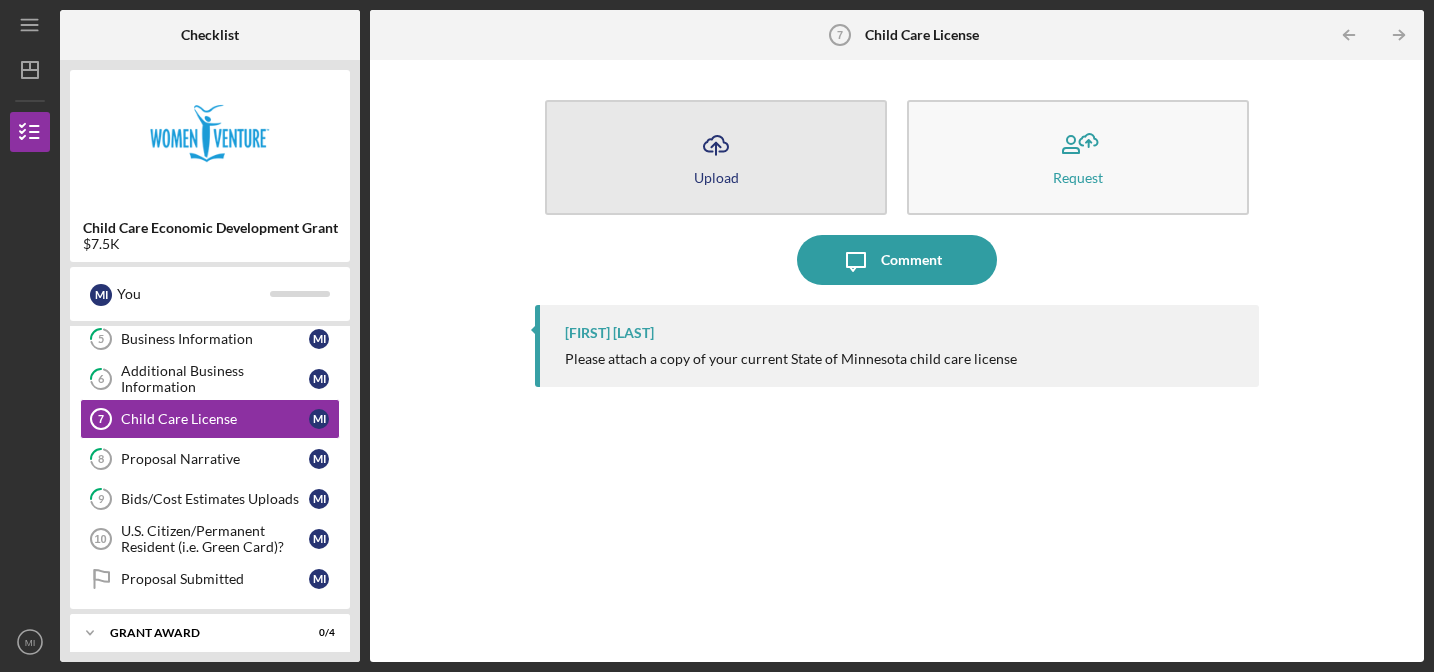 click on "Icon/Upload Upload" at bounding box center (716, 157) 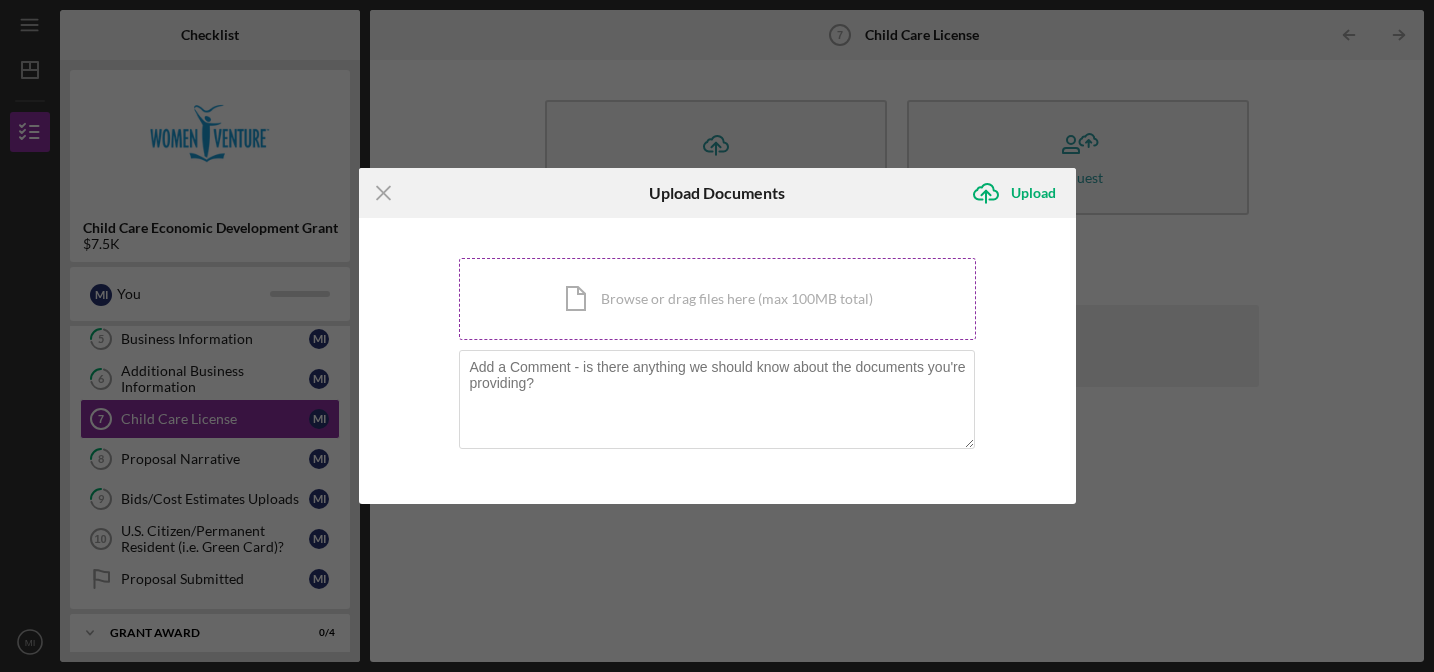 click on "Icon/Document Browse or drag files here (max 100MB total) Tap to choose files or take a photo" at bounding box center [717, 299] 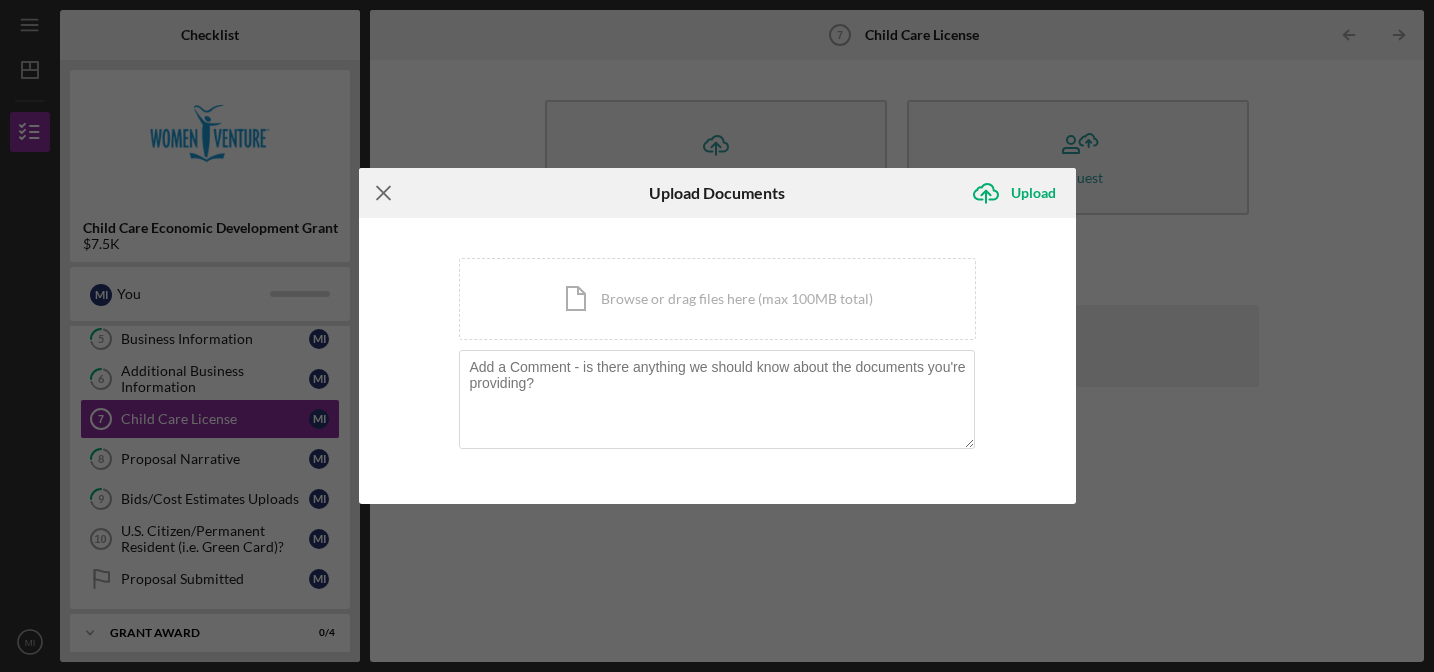 click on "Icon/Menu Close" 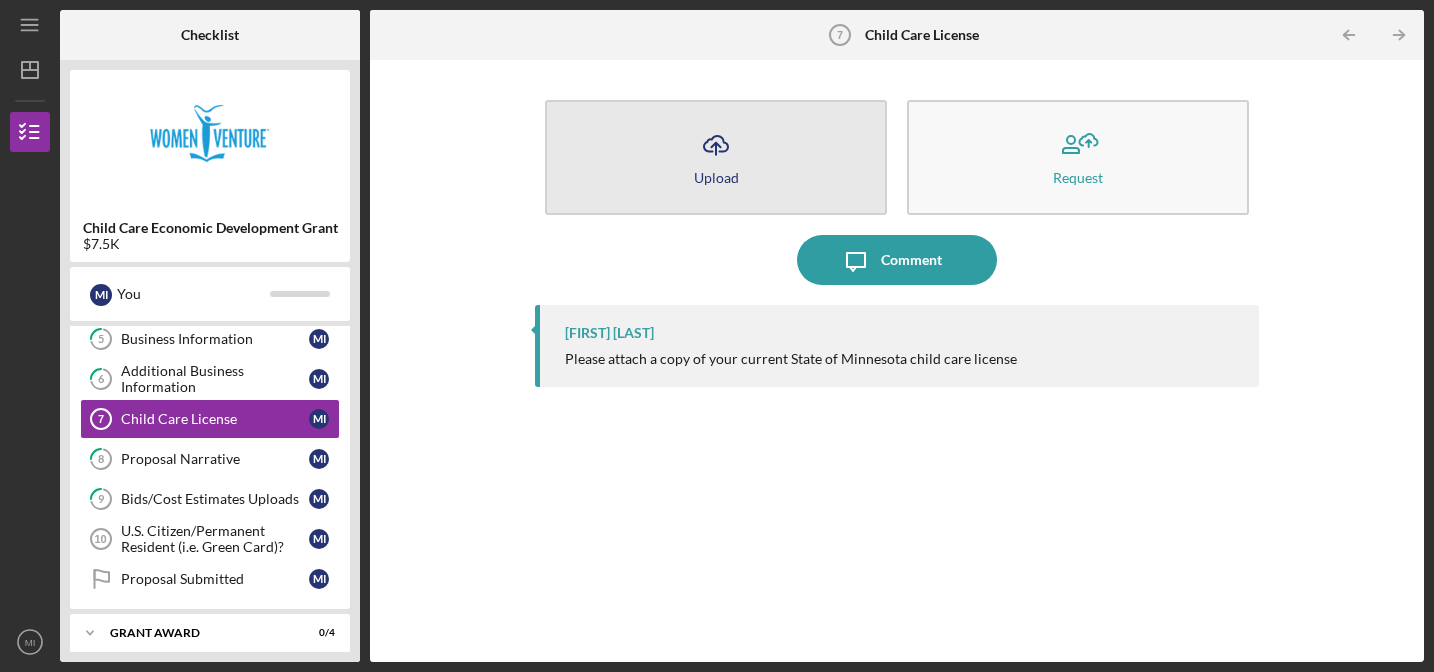 click on "Icon/Upload" 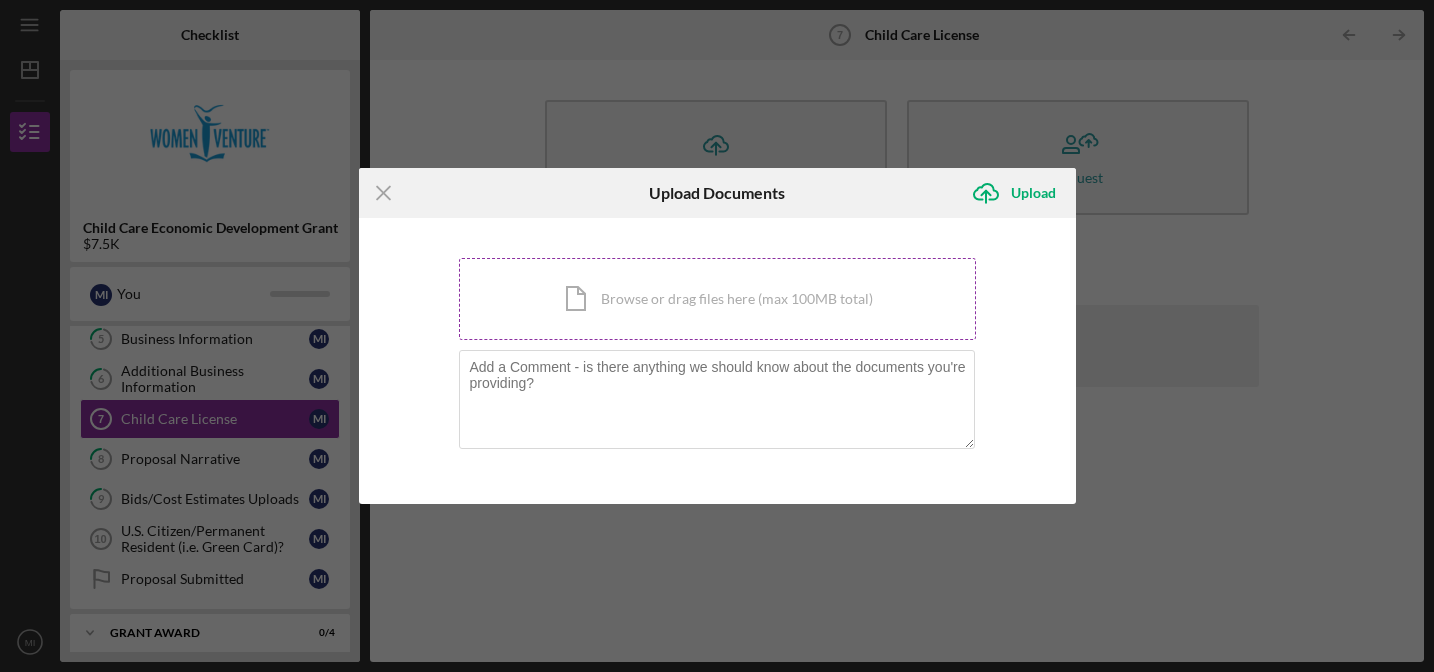 click on "Icon/Document Browse or drag files here (max 100MB total) Tap to choose files or take a photo" at bounding box center (717, 299) 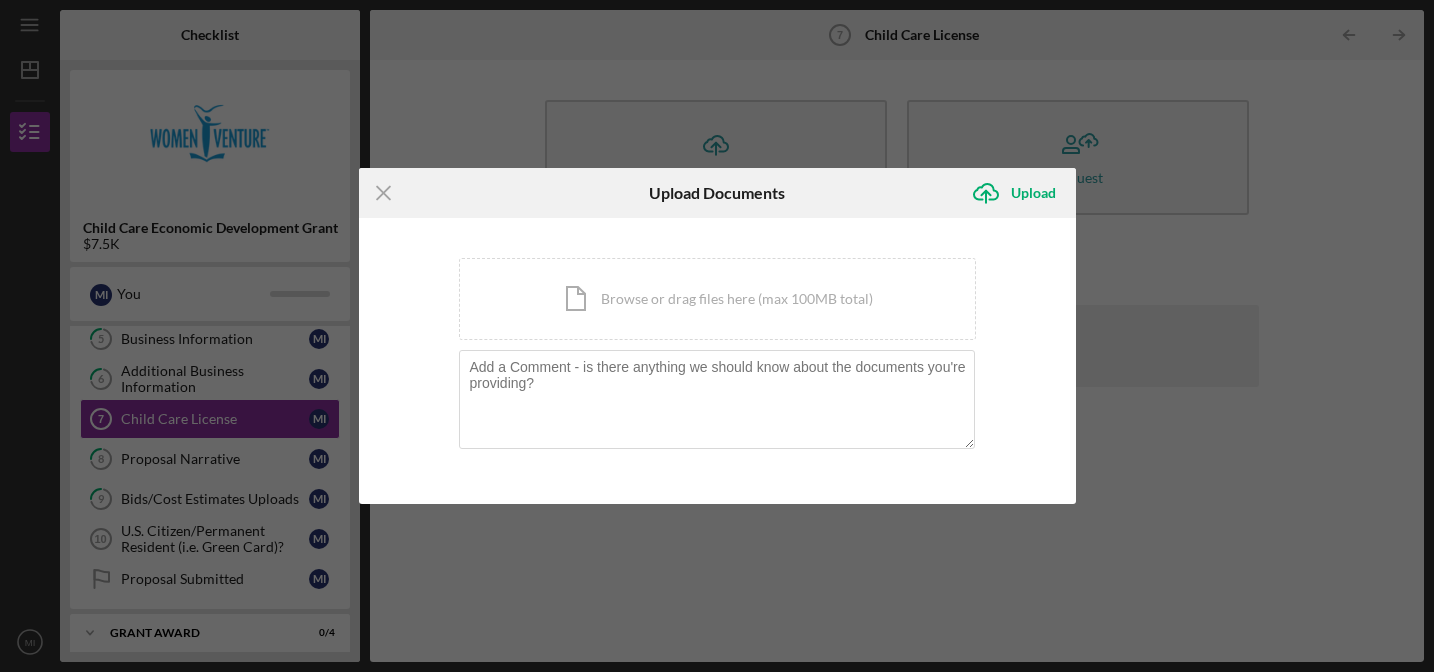 click on "Icon/Menu Close Upload Documents Icon/Upload Upload You're uploading documents related to  Child Care License . Icon/Document Browse or drag files here (max 100MB total) Tap to choose files or take a photo Cancel Icon/Upload Upload" at bounding box center [717, 336] 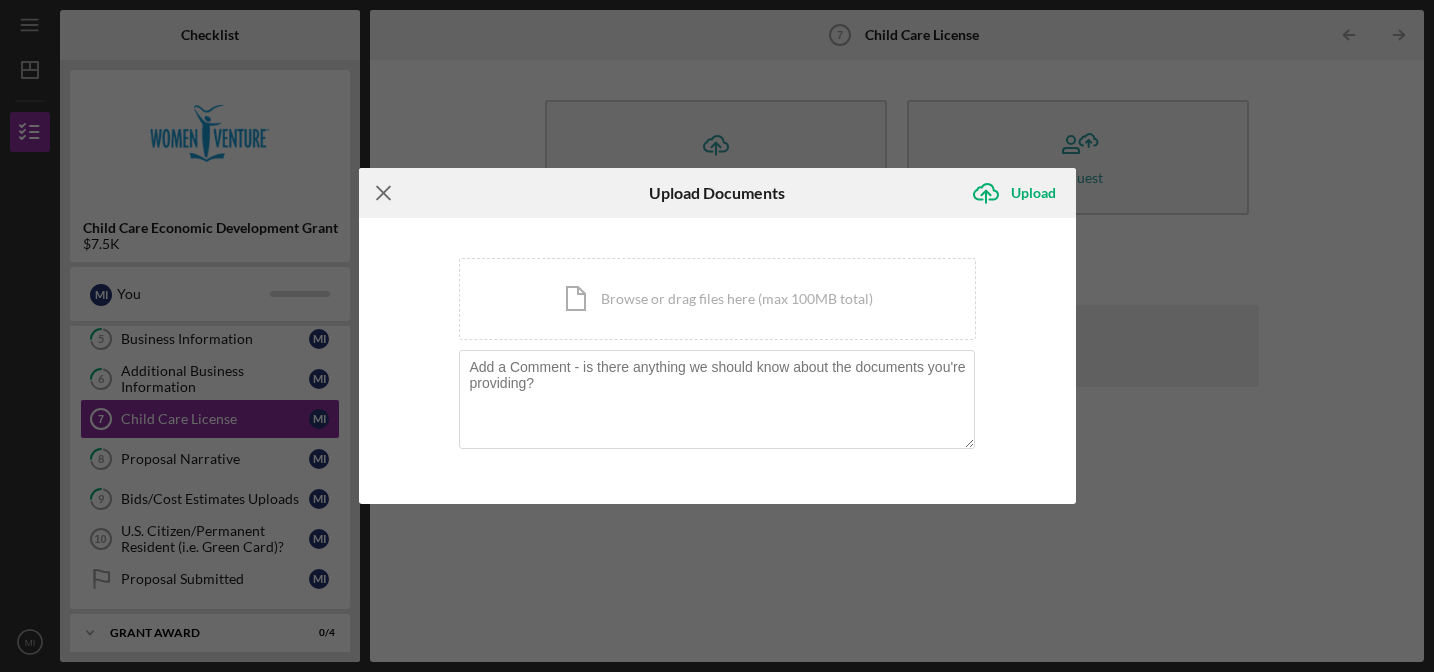 click on "Icon/Menu Close" 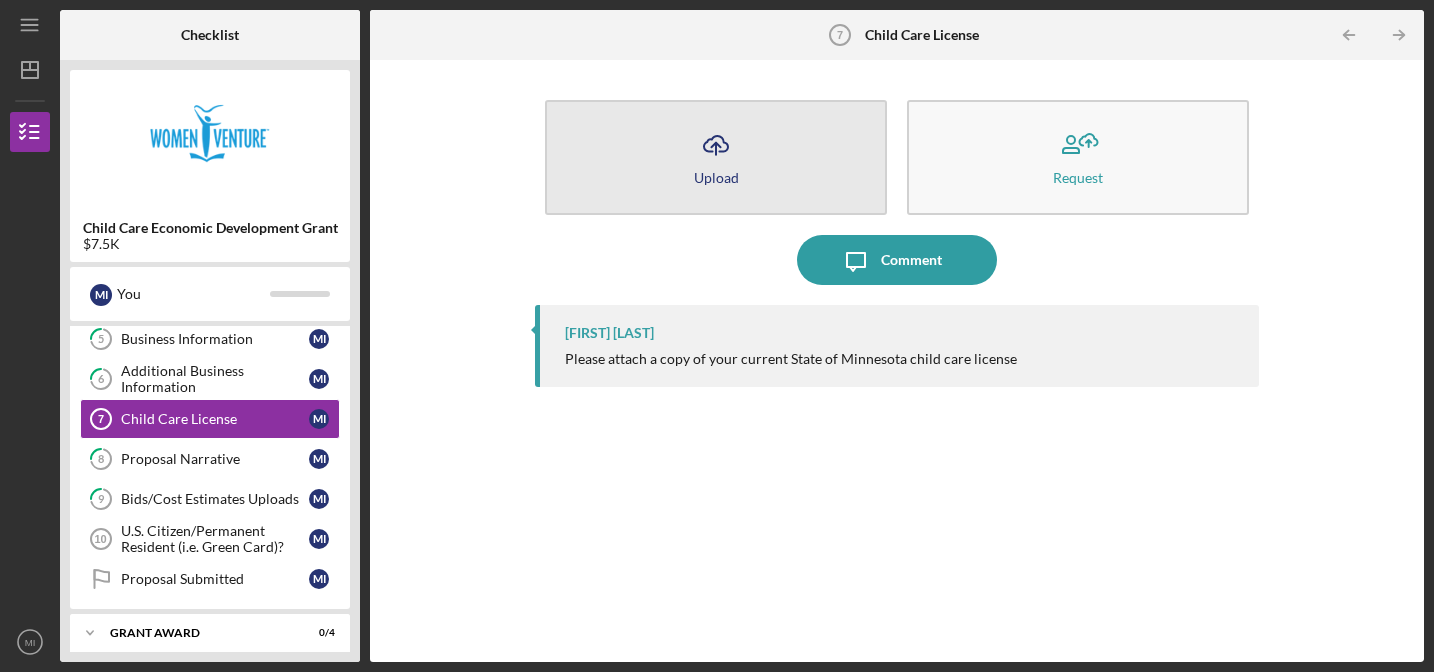 click on "Icon/Upload" 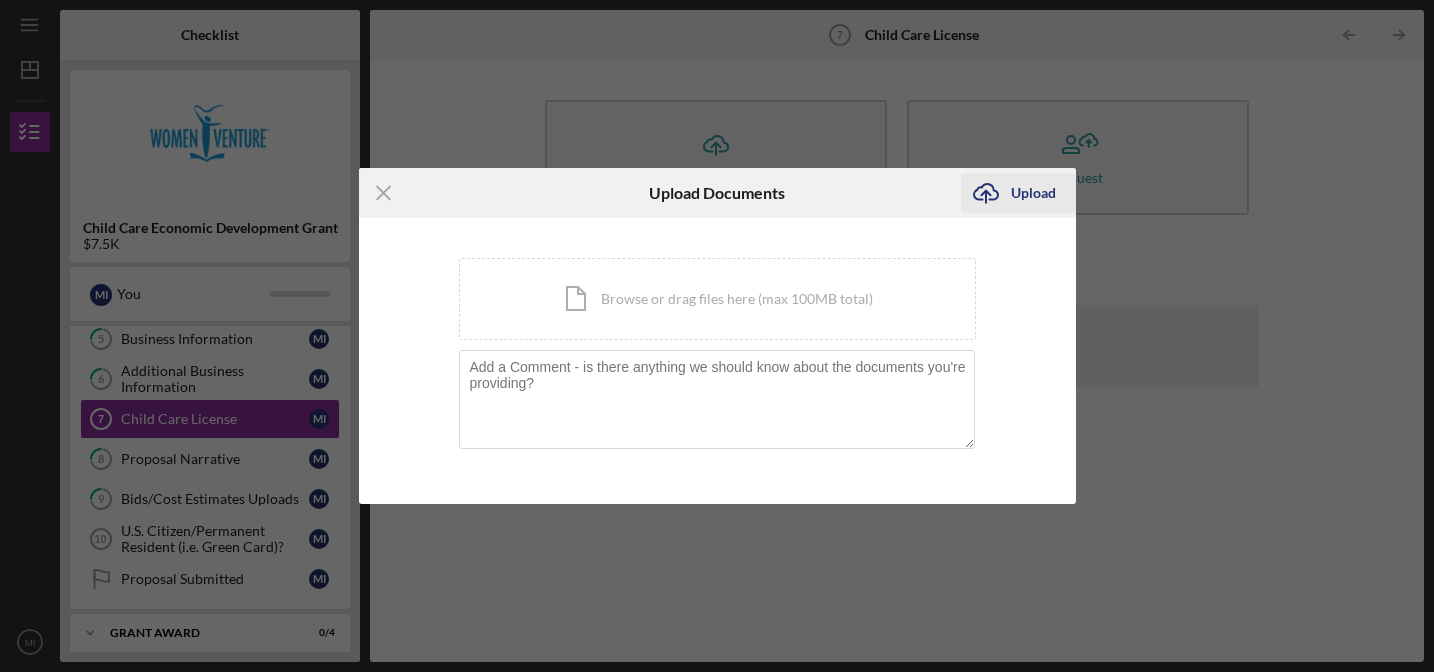 click on "Icon/Upload" 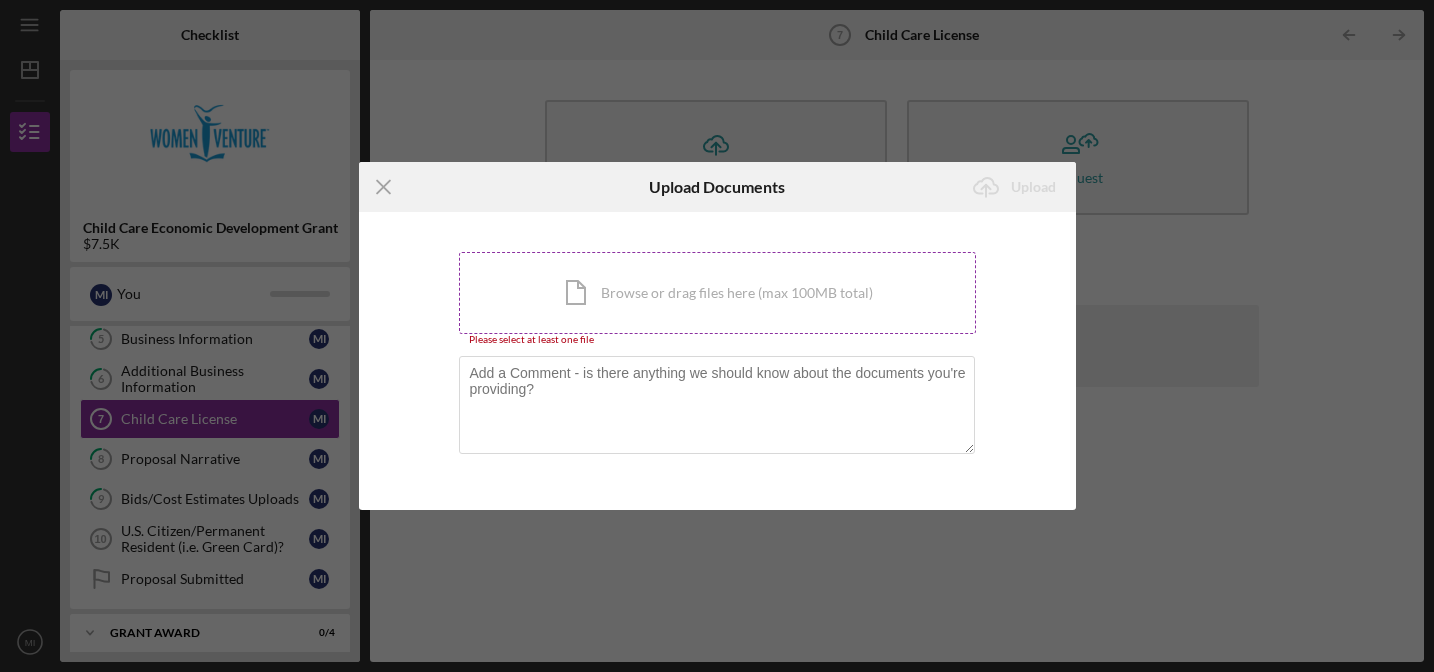 click on "Icon/Document Browse or drag files here (max 100MB total) Tap to choose files or take a photo" at bounding box center (717, 293) 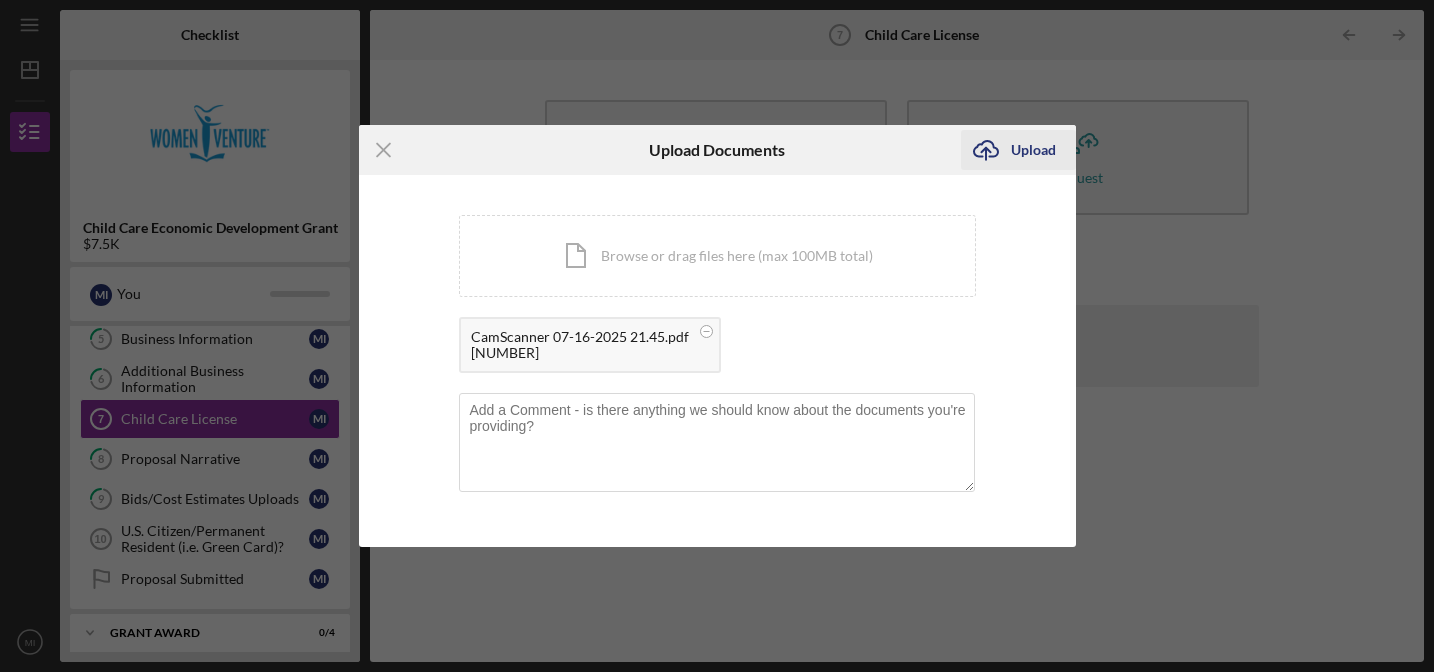 click on "Upload" at bounding box center [1033, 150] 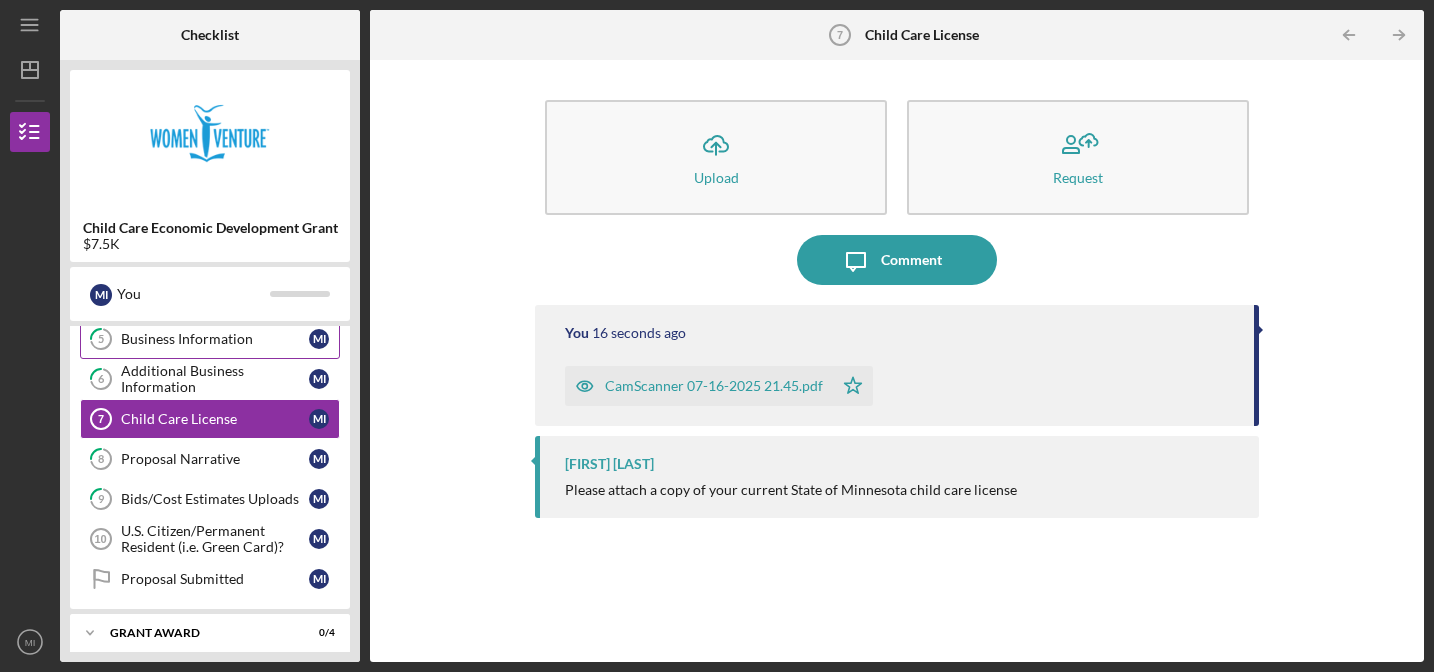 click on "Business Information" at bounding box center (215, 339) 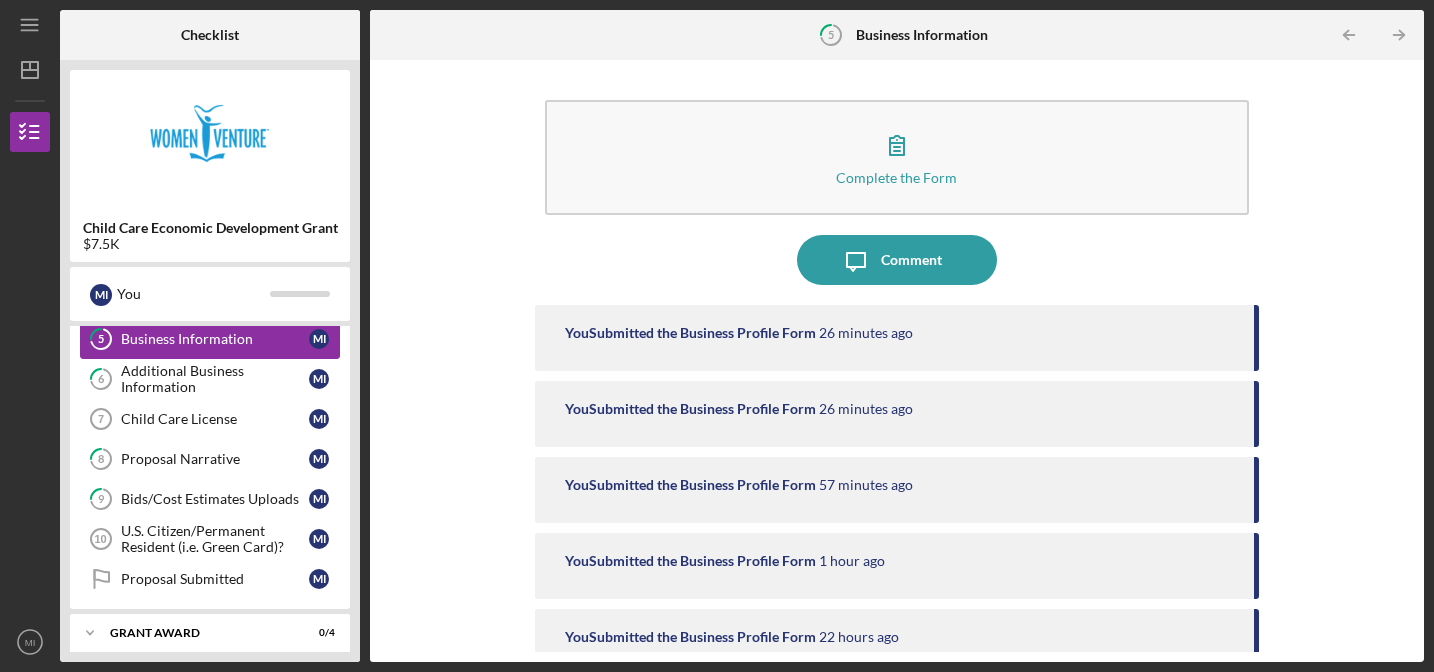 scroll, scrollTop: 248, scrollLeft: 0, axis: vertical 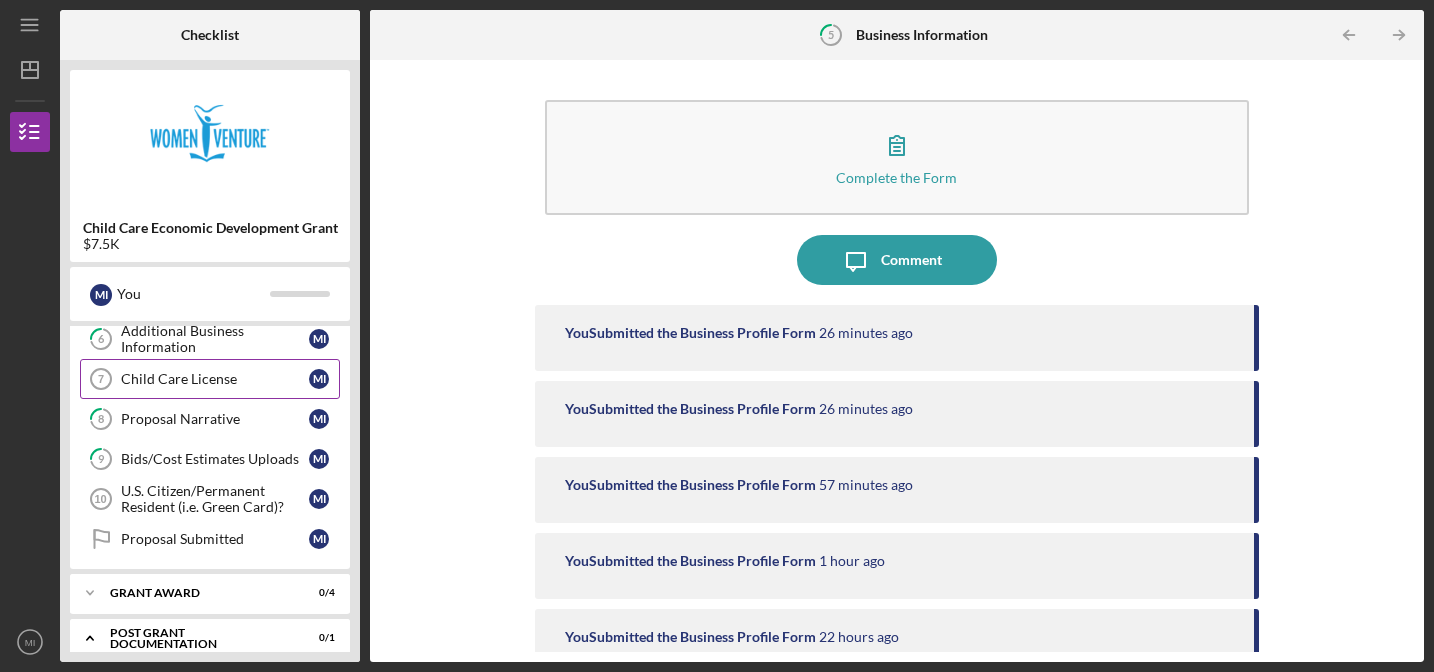 click on "Child Care License" at bounding box center (215, 379) 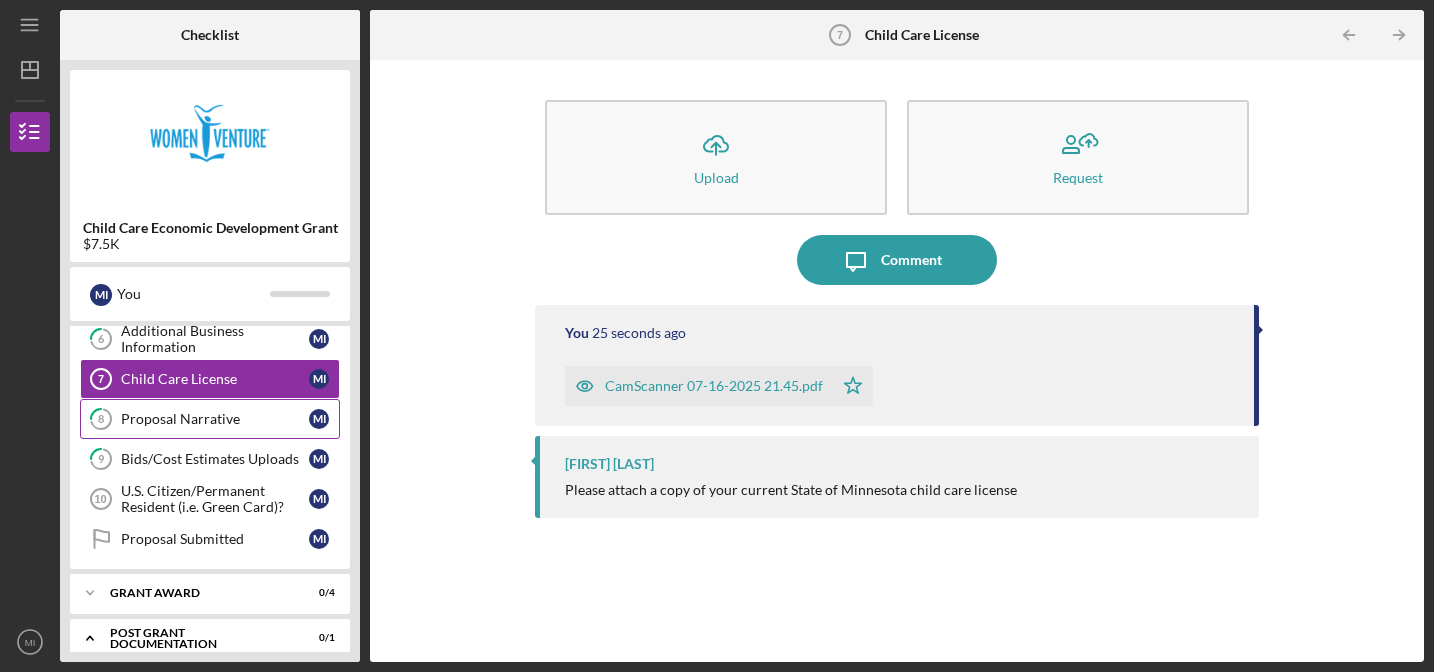 click on "Proposal Narrative" at bounding box center [215, 419] 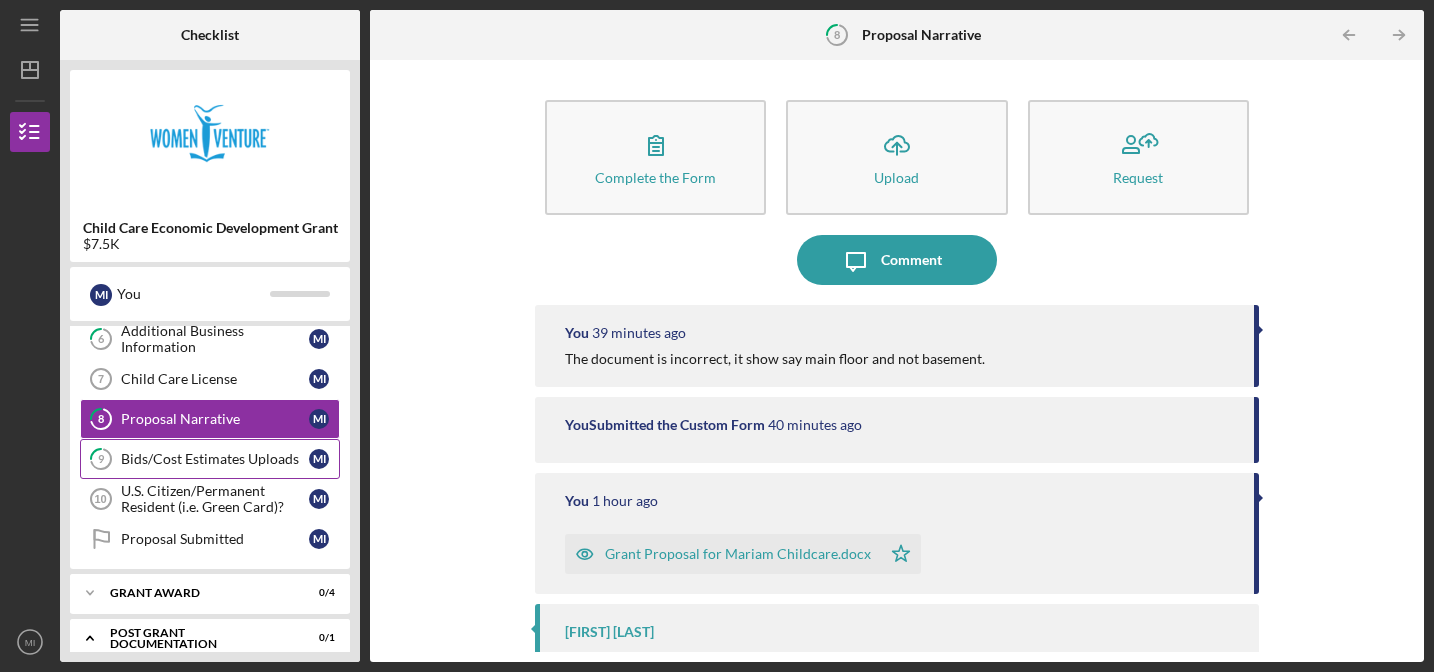 click on "9 Bids/Cost Estimates Uploads  M I" at bounding box center [210, 459] 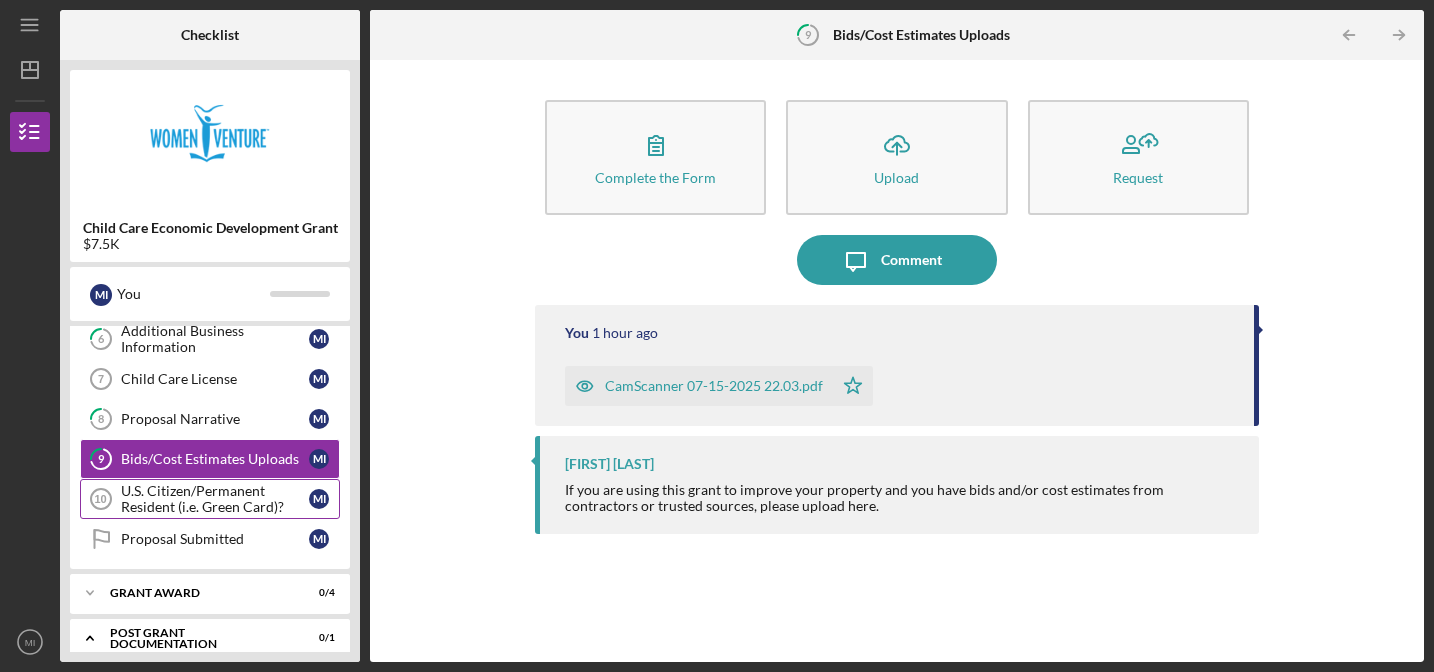 click on "U.S. Citizen/Permanent Resident (i.e. Green Card)?" at bounding box center (215, 499) 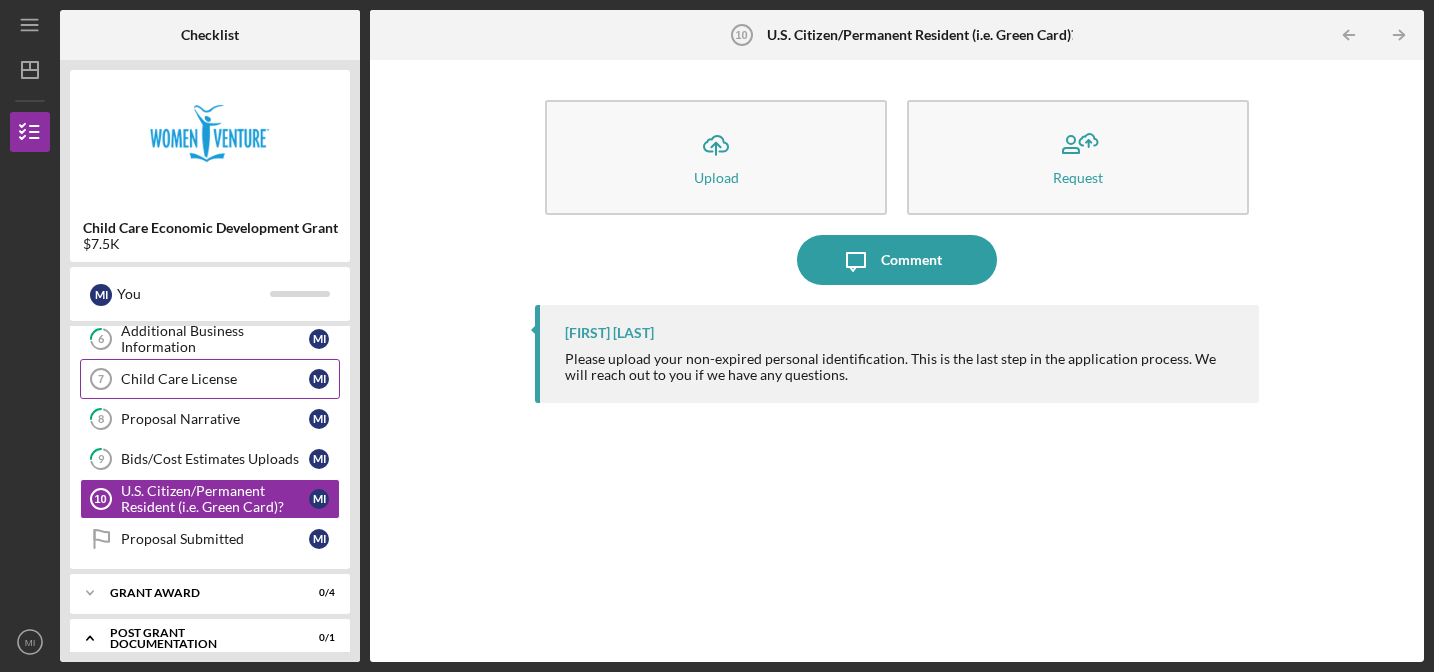 click on "Child Care License" at bounding box center [215, 379] 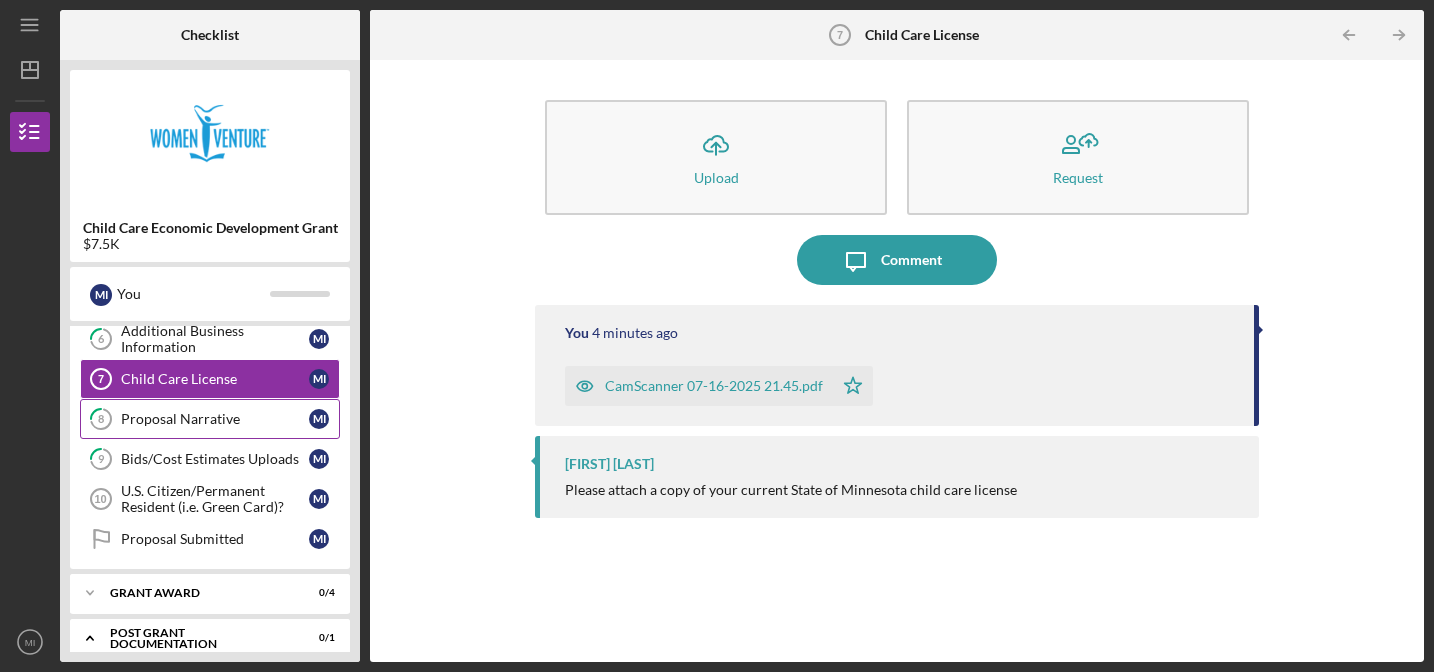 scroll, scrollTop: 0, scrollLeft: 0, axis: both 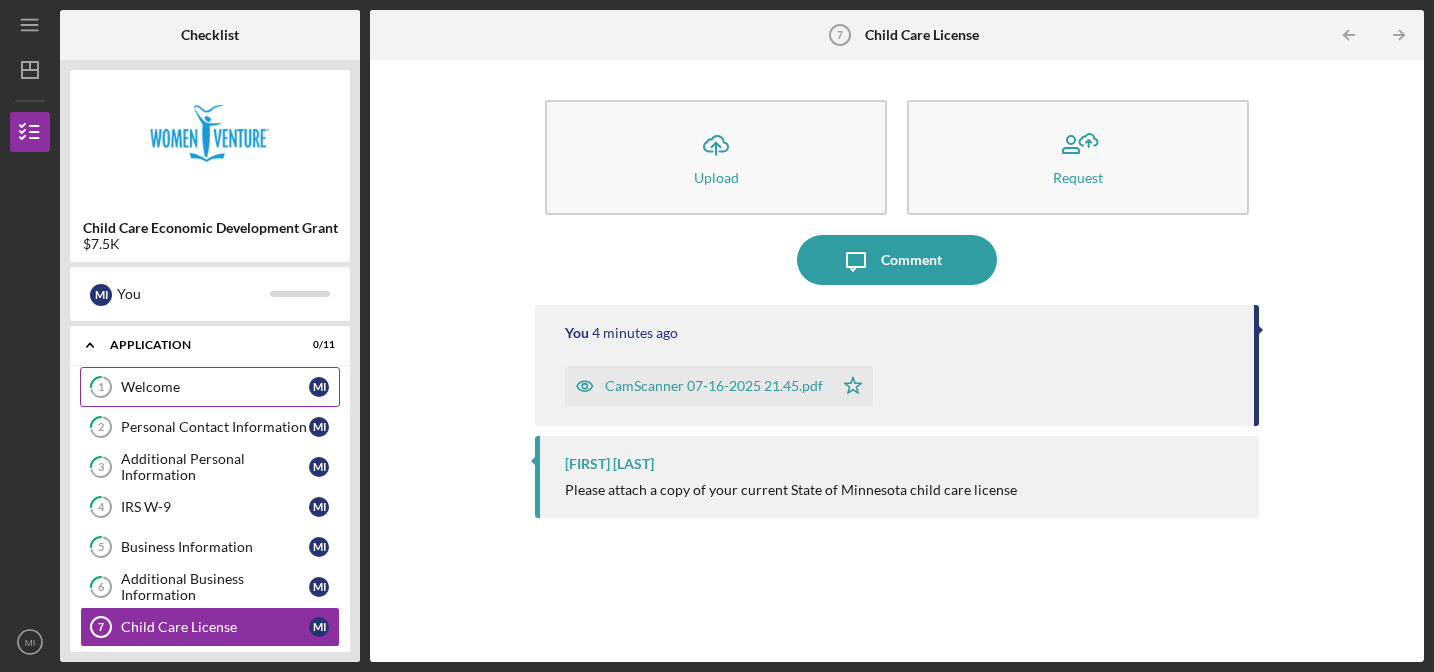 click on "1 Welcome M I" at bounding box center (210, 387) 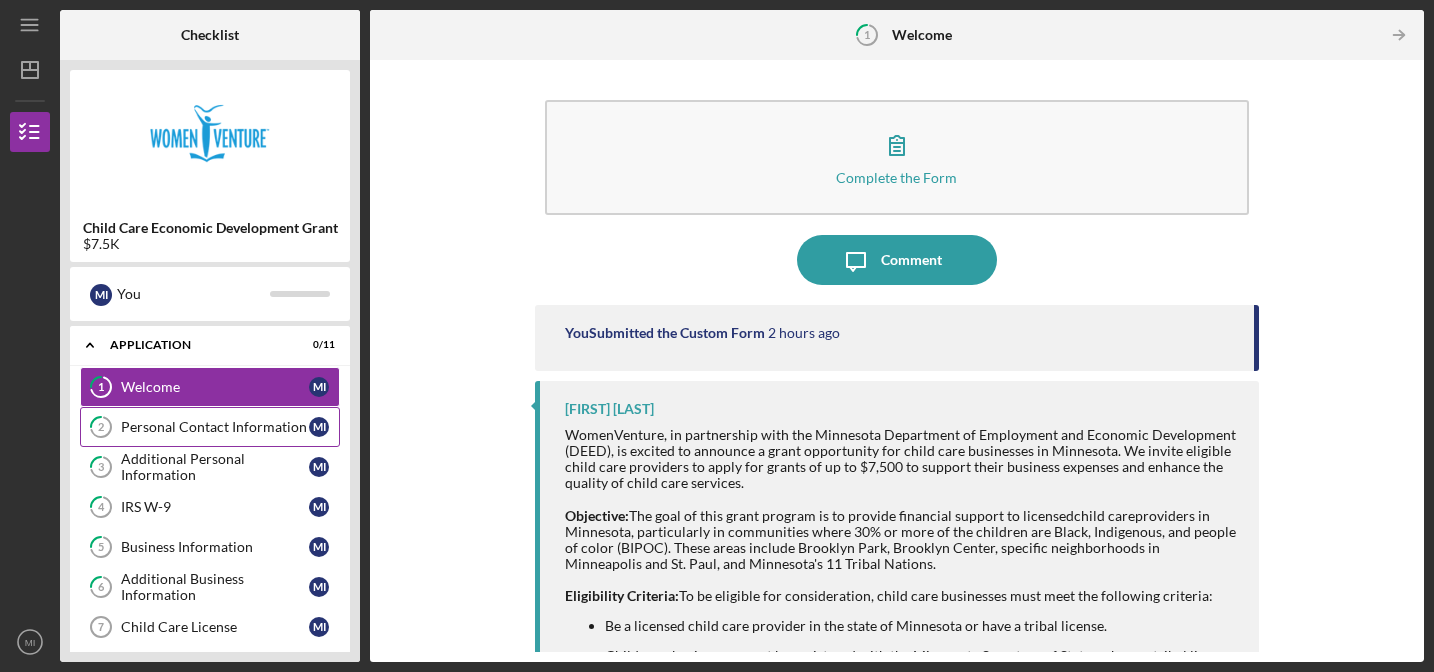 click on "Personal Contact Information" at bounding box center (215, 427) 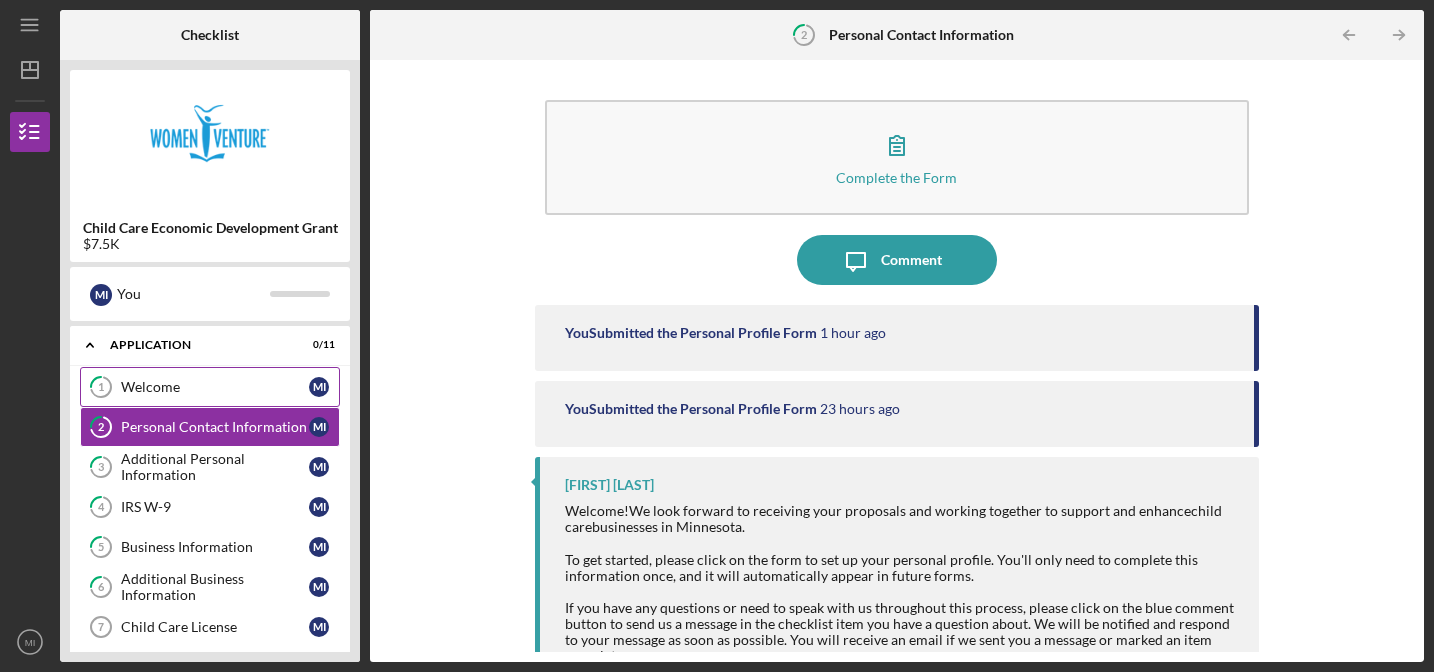 click on "Welcome" at bounding box center [215, 387] 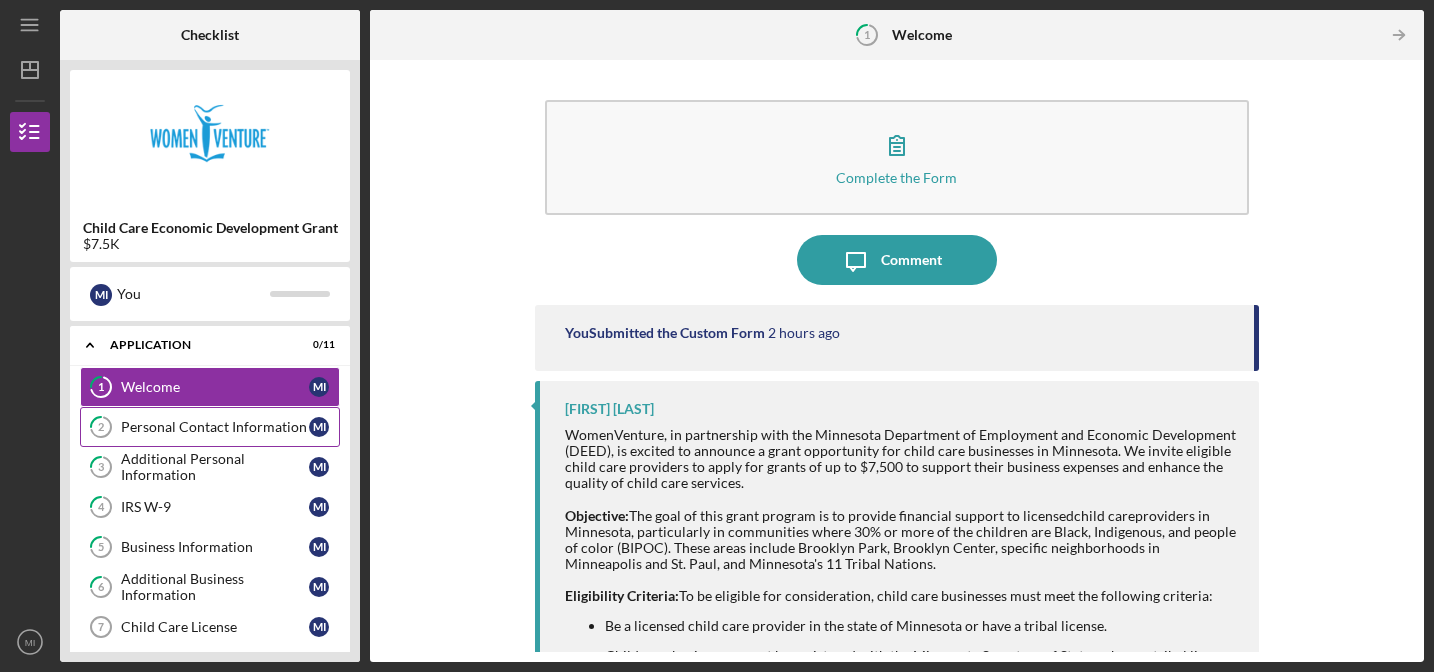 click on "2 Personal Contact Information M I" at bounding box center [210, 427] 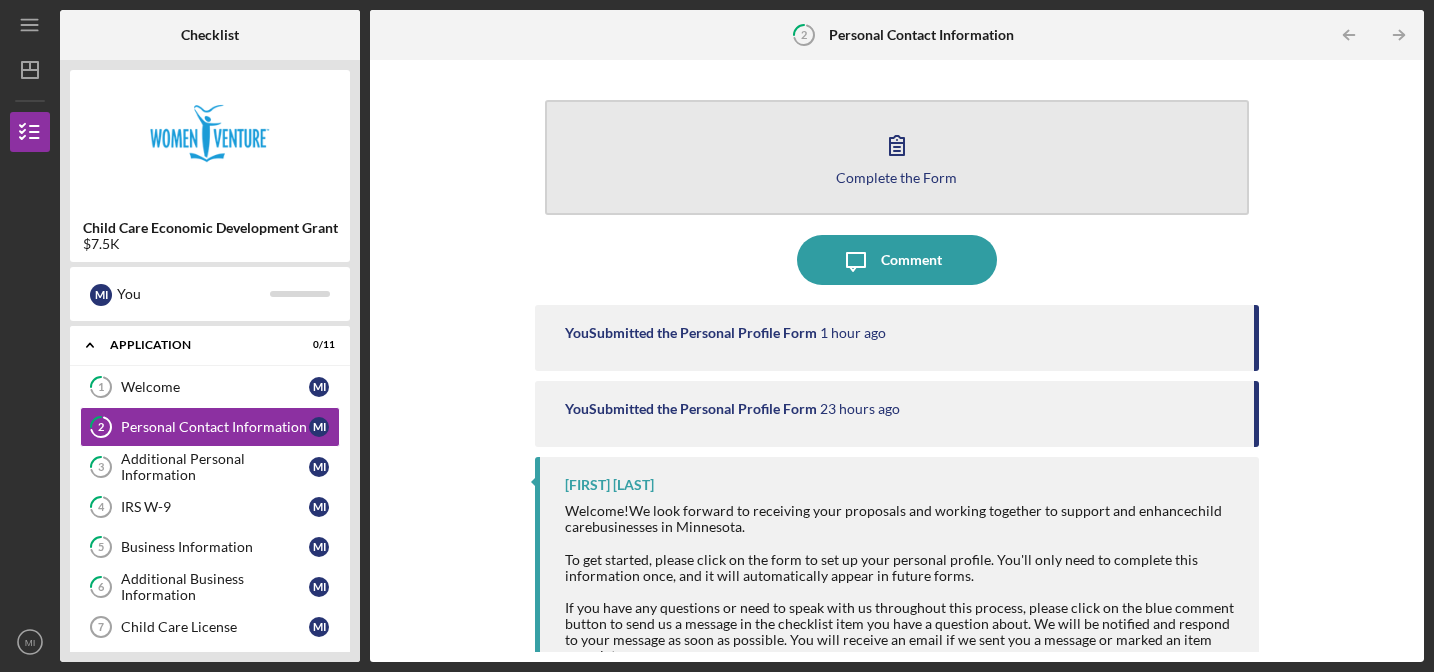 click on "Complete the Form" at bounding box center [896, 177] 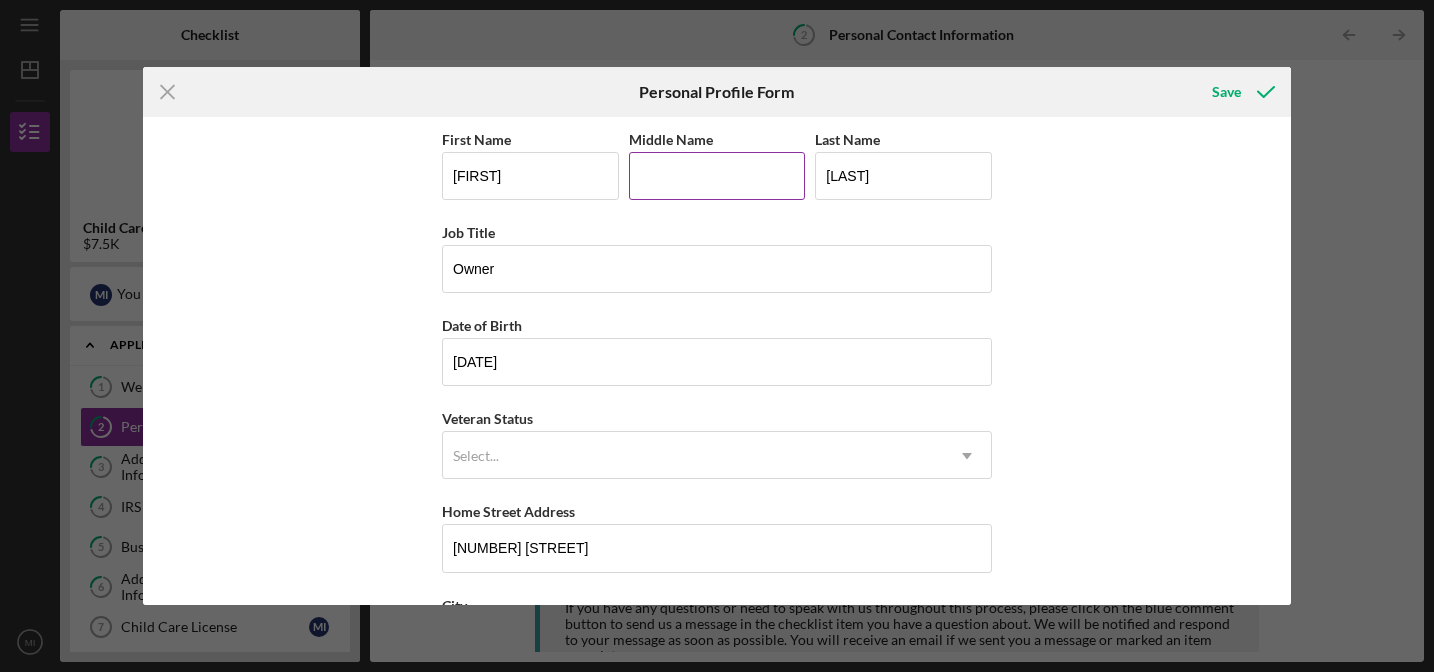 click on "Middle Name" at bounding box center (717, 176) 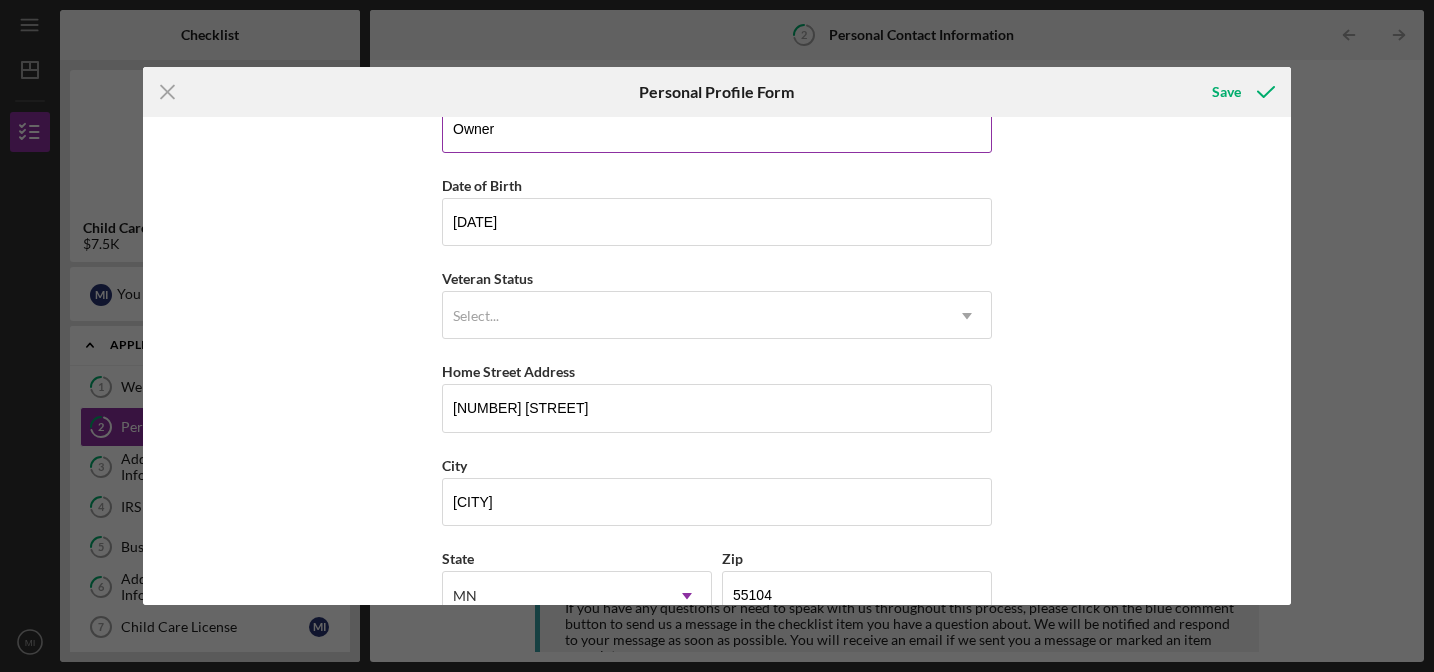 scroll, scrollTop: 0, scrollLeft: 0, axis: both 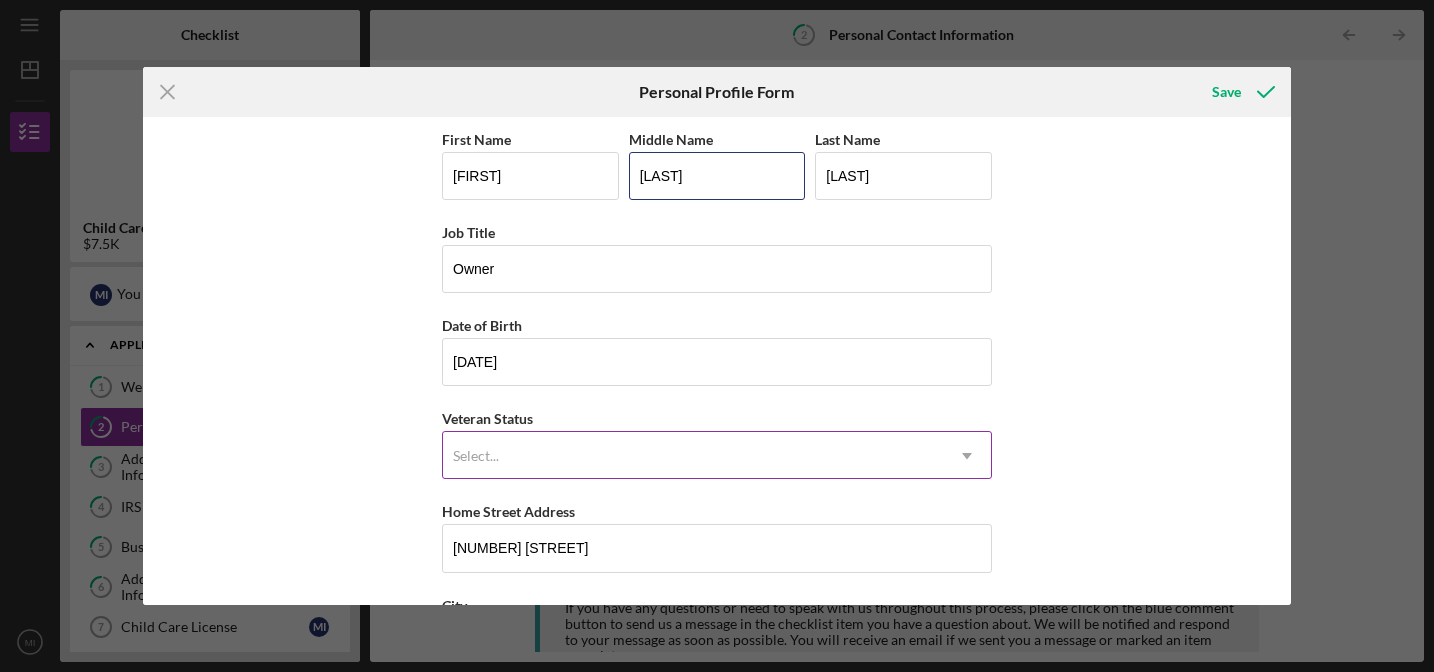 type on "[LAST]" 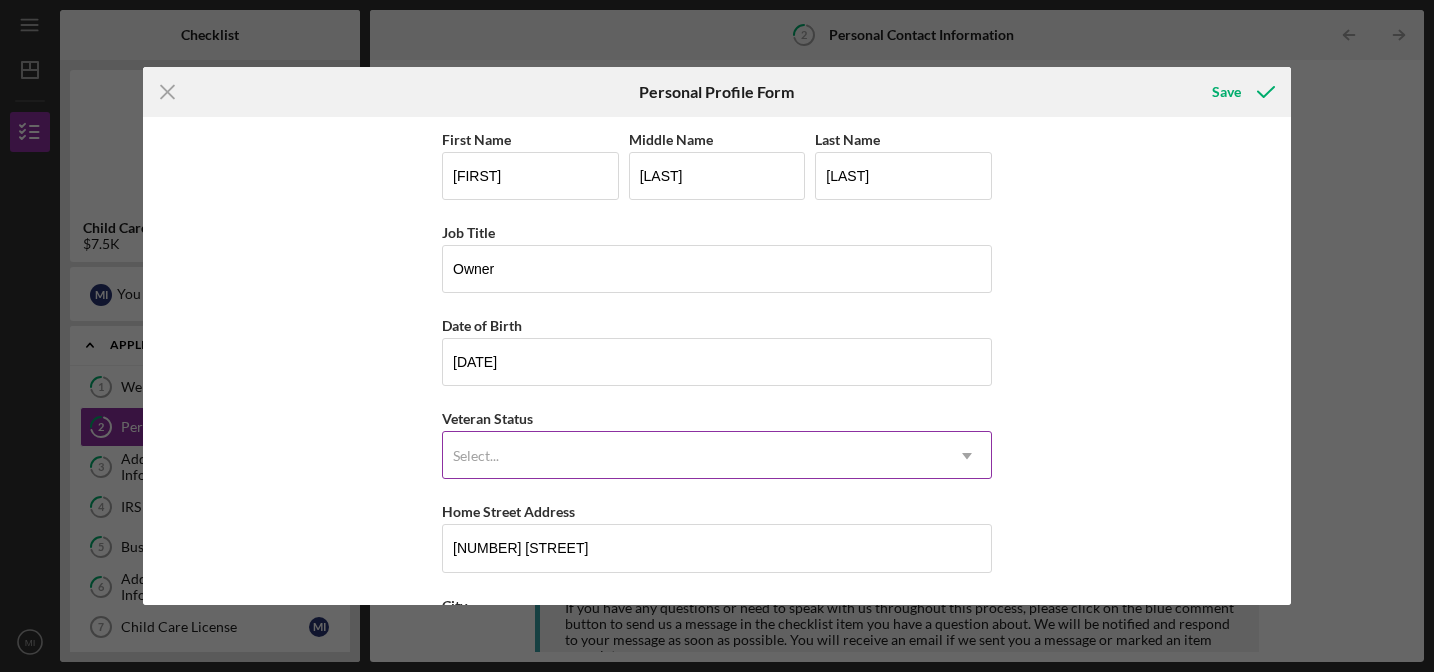 click on "Select..." at bounding box center (693, 456) 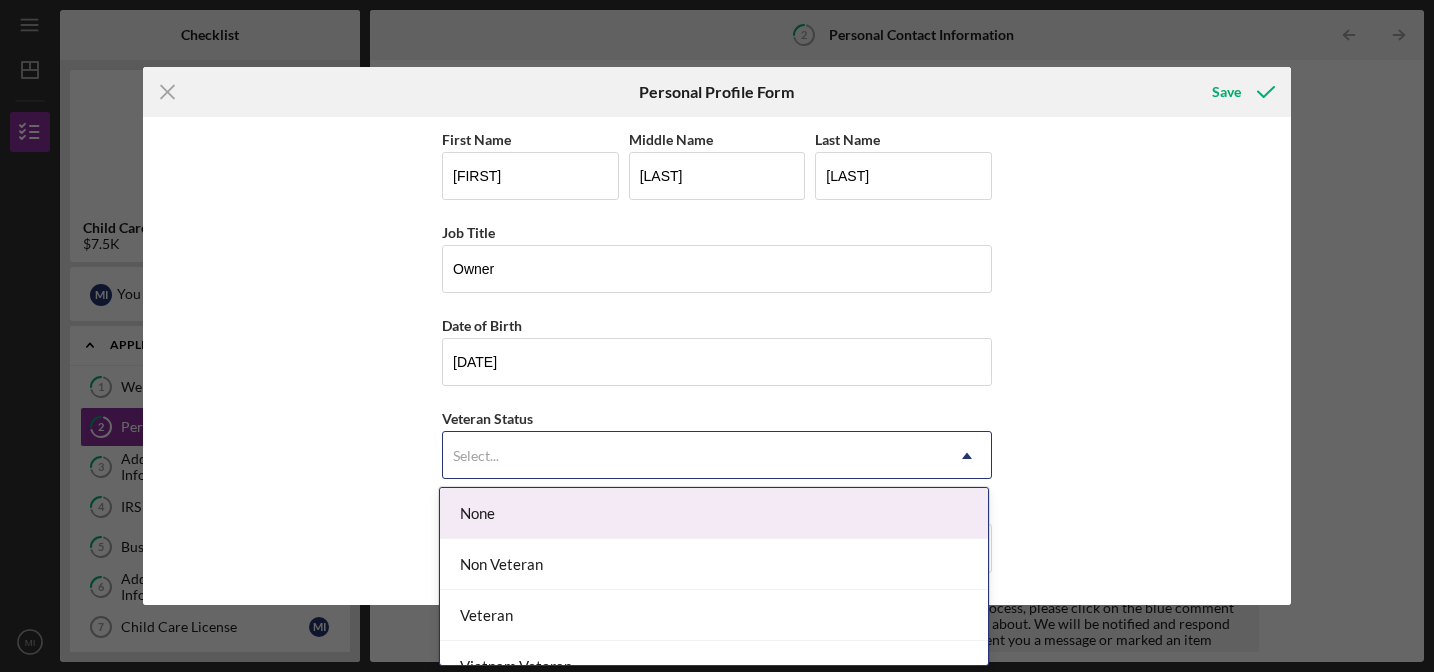 click on "None" at bounding box center (714, 513) 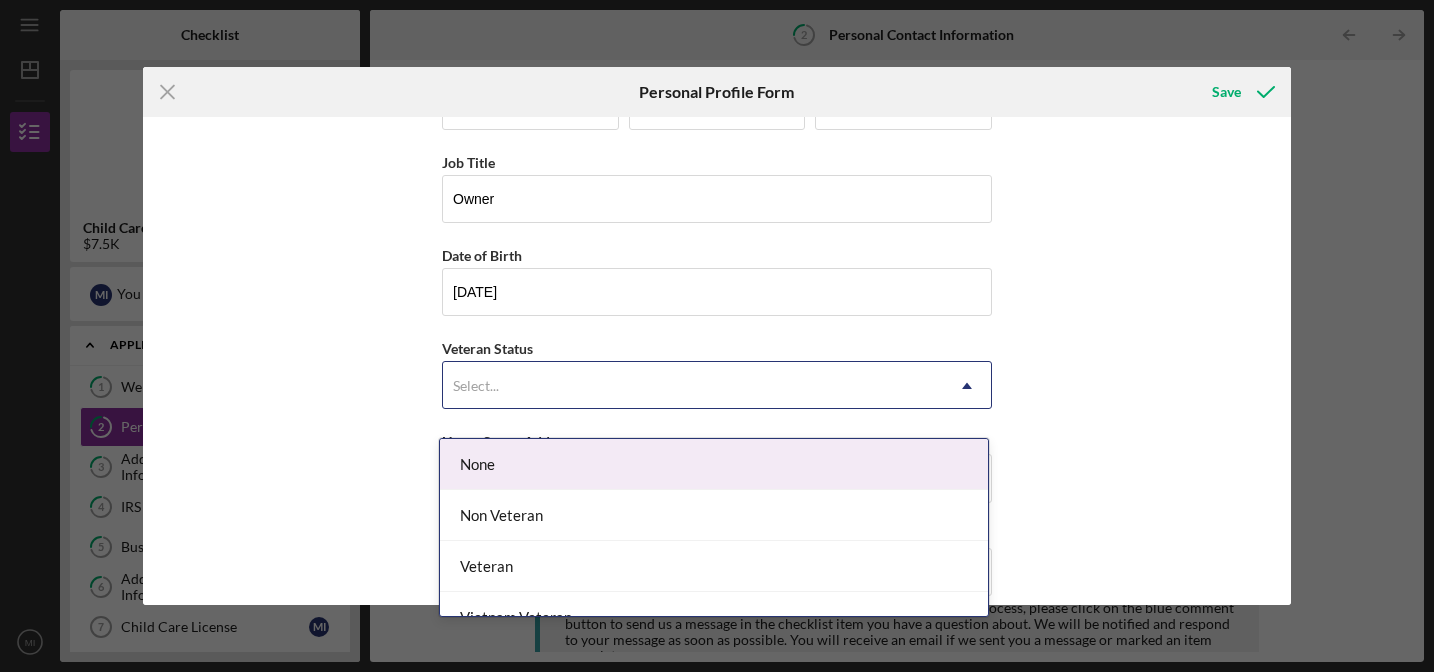 scroll, scrollTop: 76, scrollLeft: 0, axis: vertical 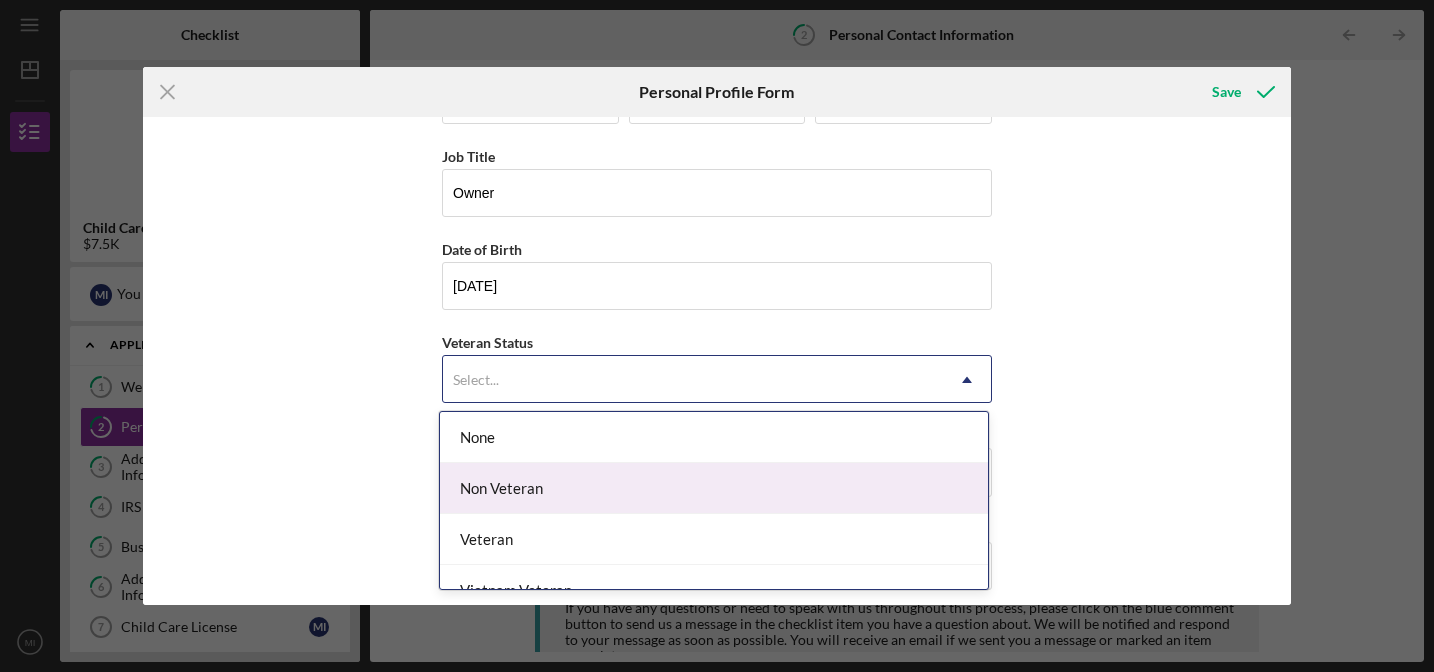 click on "Non Veteran" at bounding box center [714, 488] 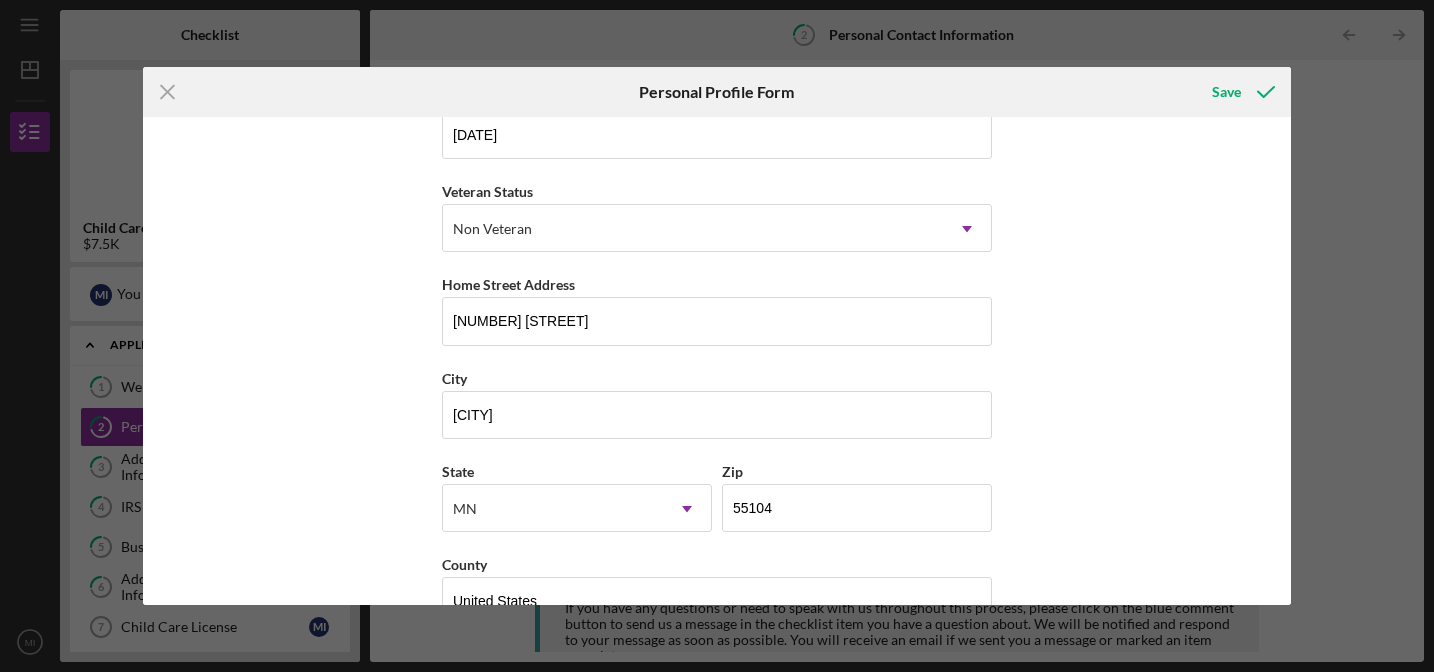 scroll, scrollTop: 277, scrollLeft: 0, axis: vertical 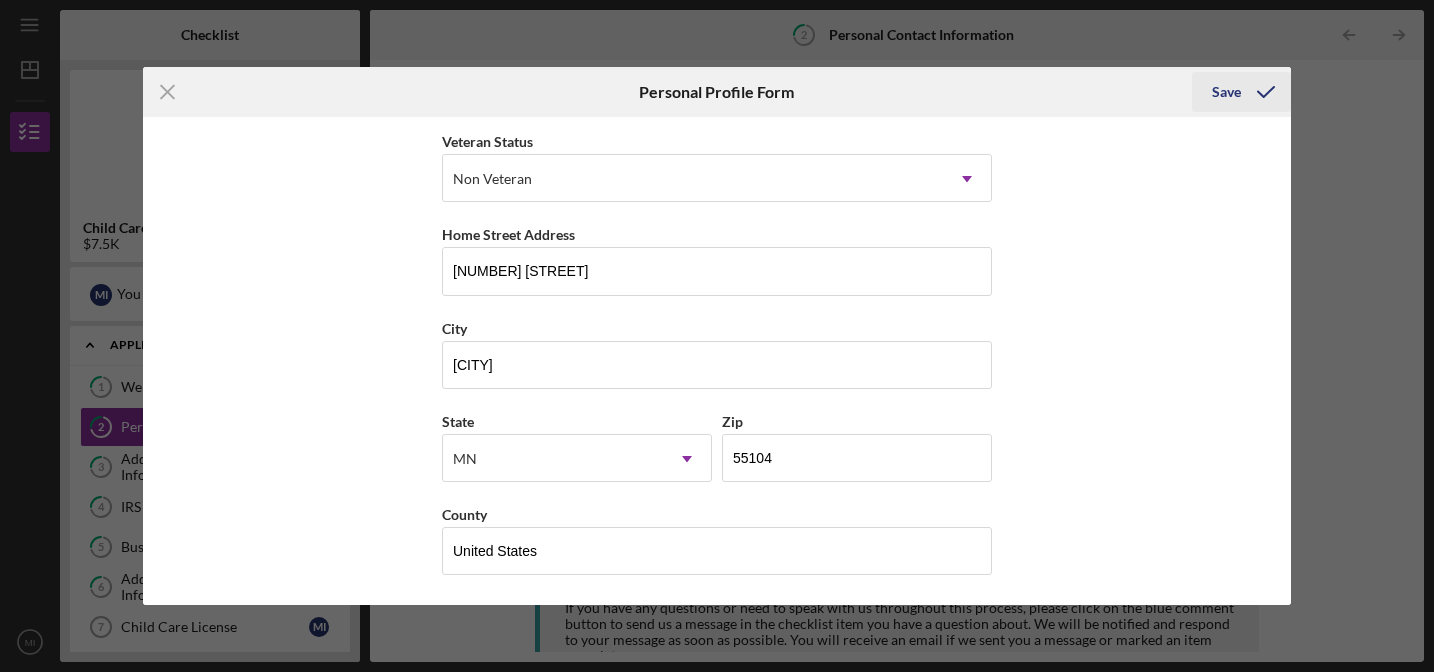click on "Save" at bounding box center (1226, 92) 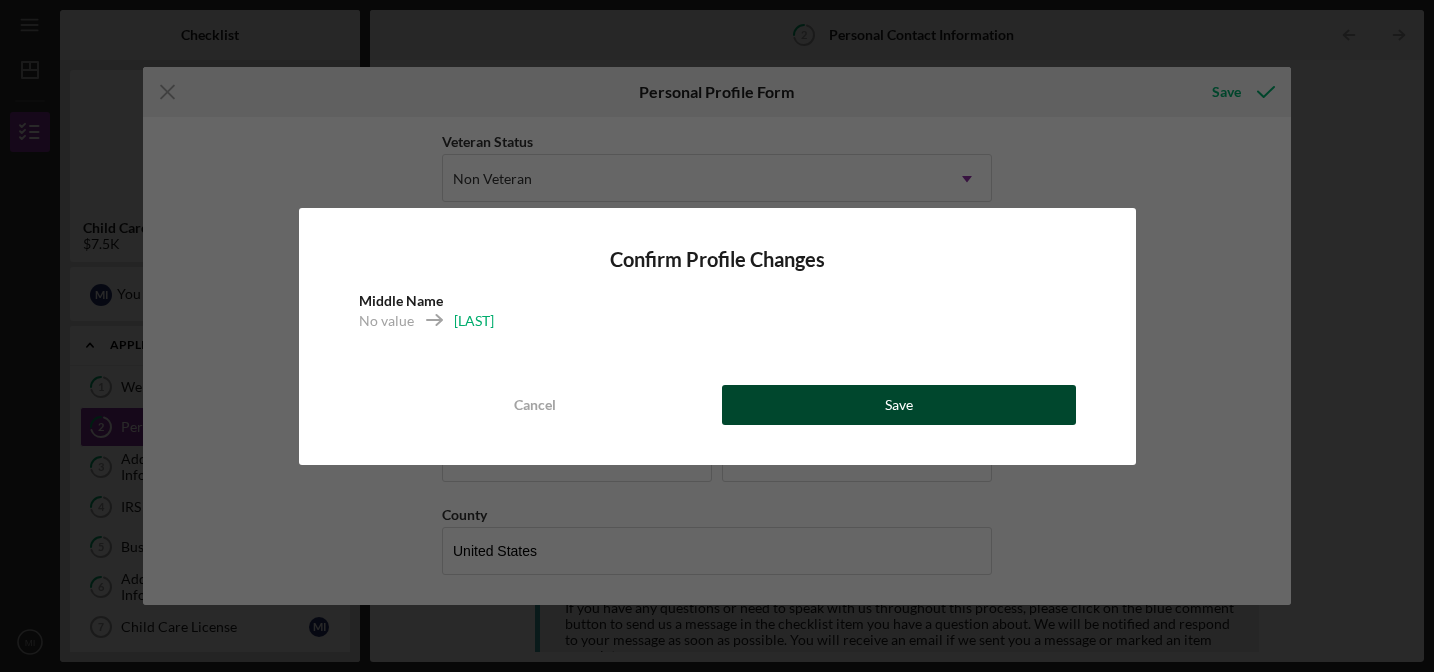 click on "Save" at bounding box center (899, 405) 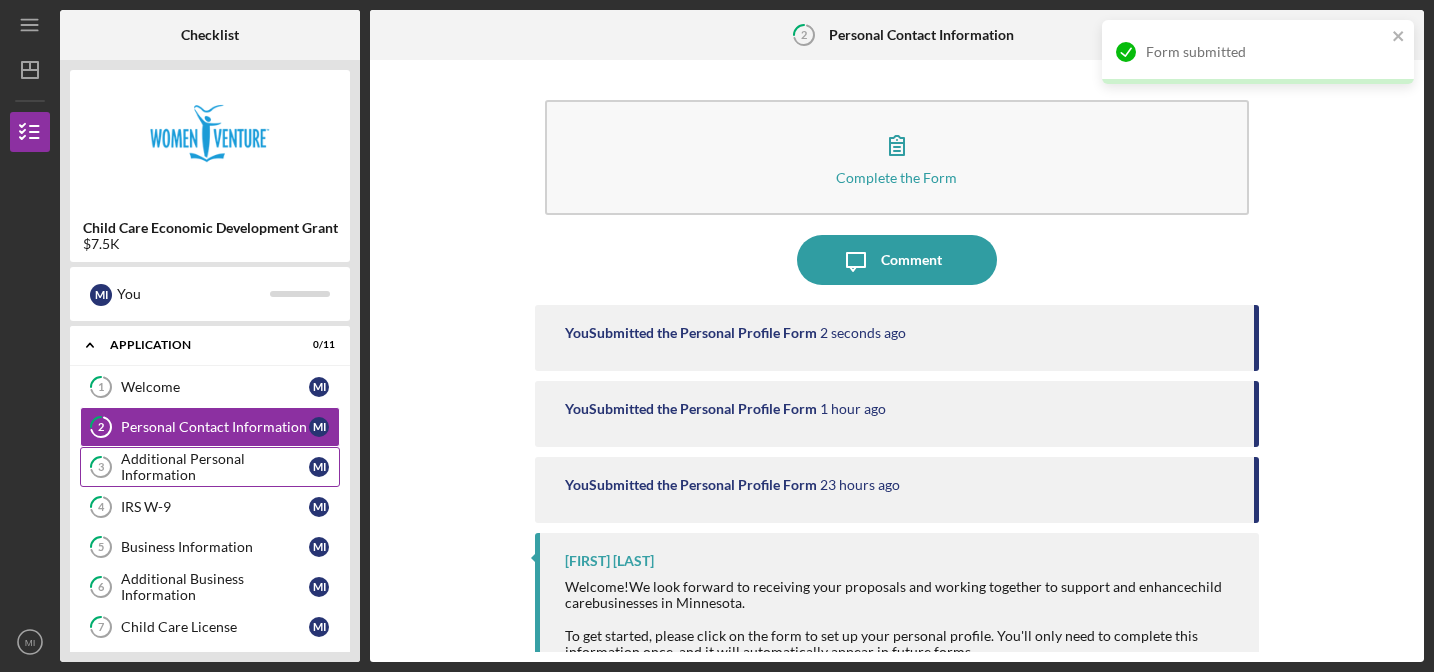 click on "Additional Personal Information" at bounding box center [215, 467] 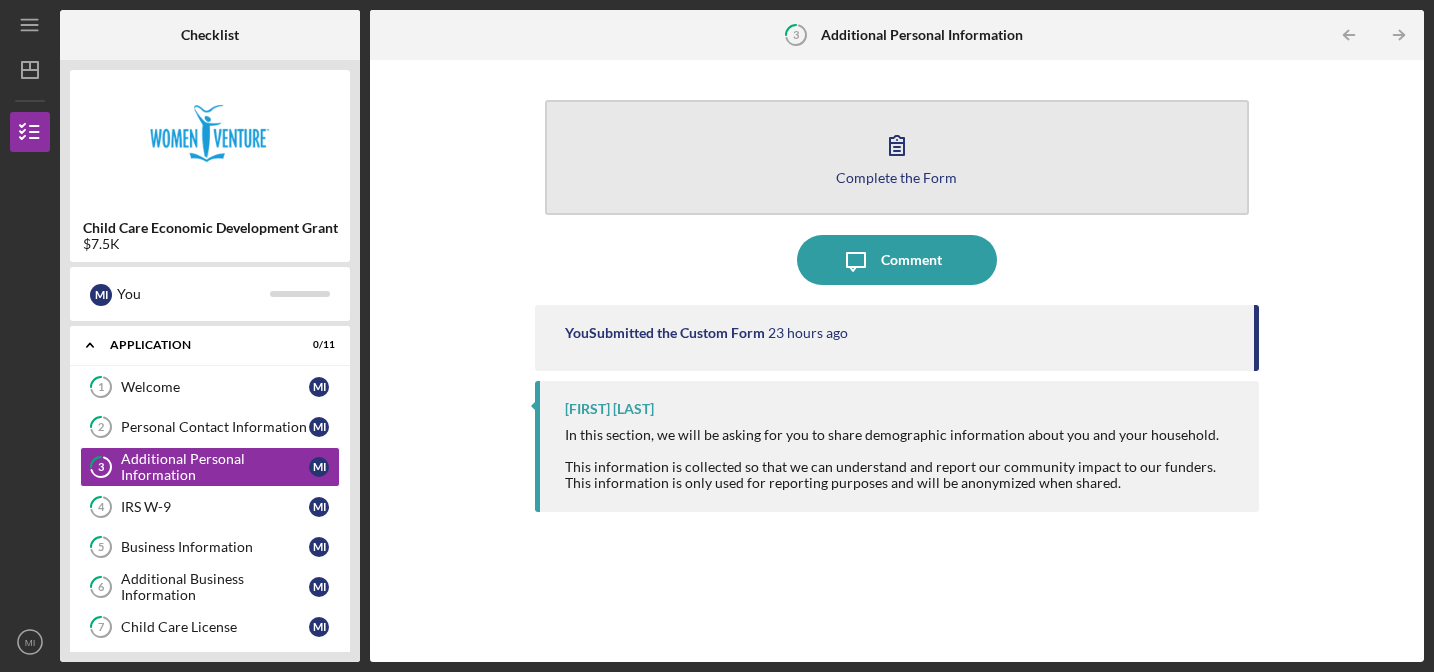 click on "Complete the Form Form" at bounding box center [897, 157] 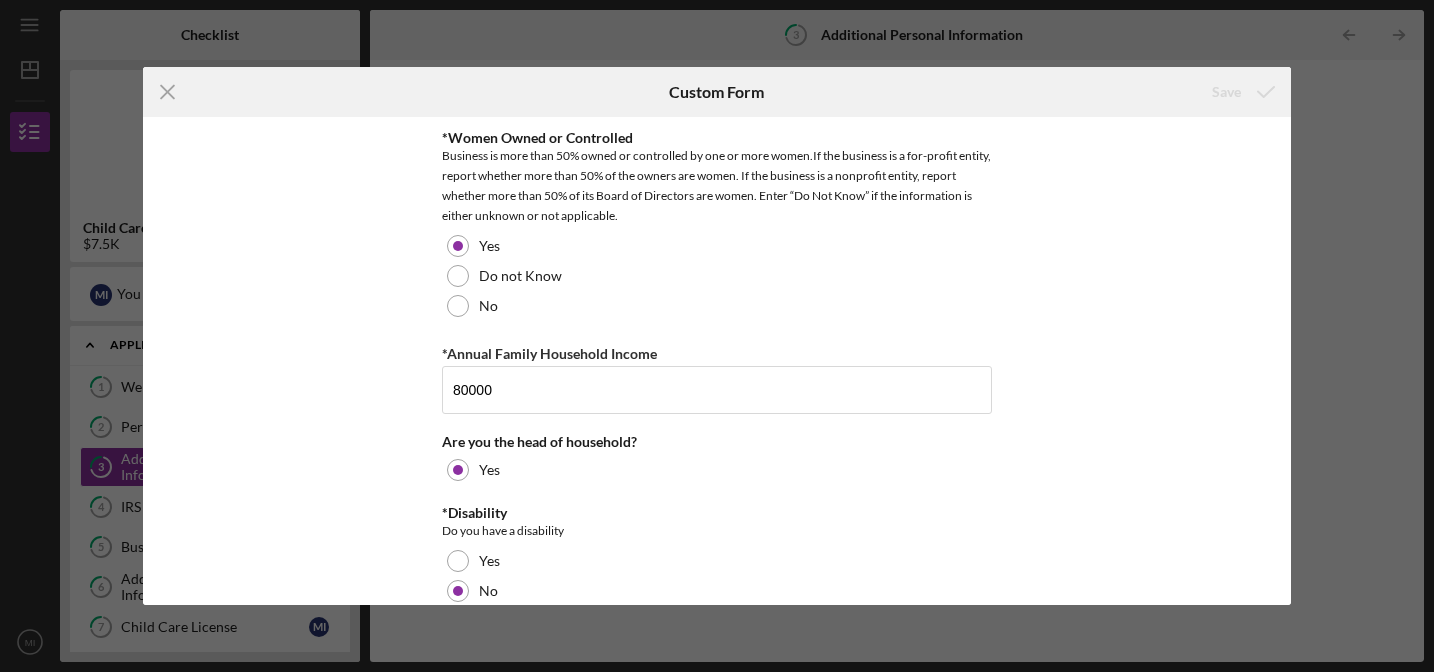 scroll, scrollTop: 1564, scrollLeft: 0, axis: vertical 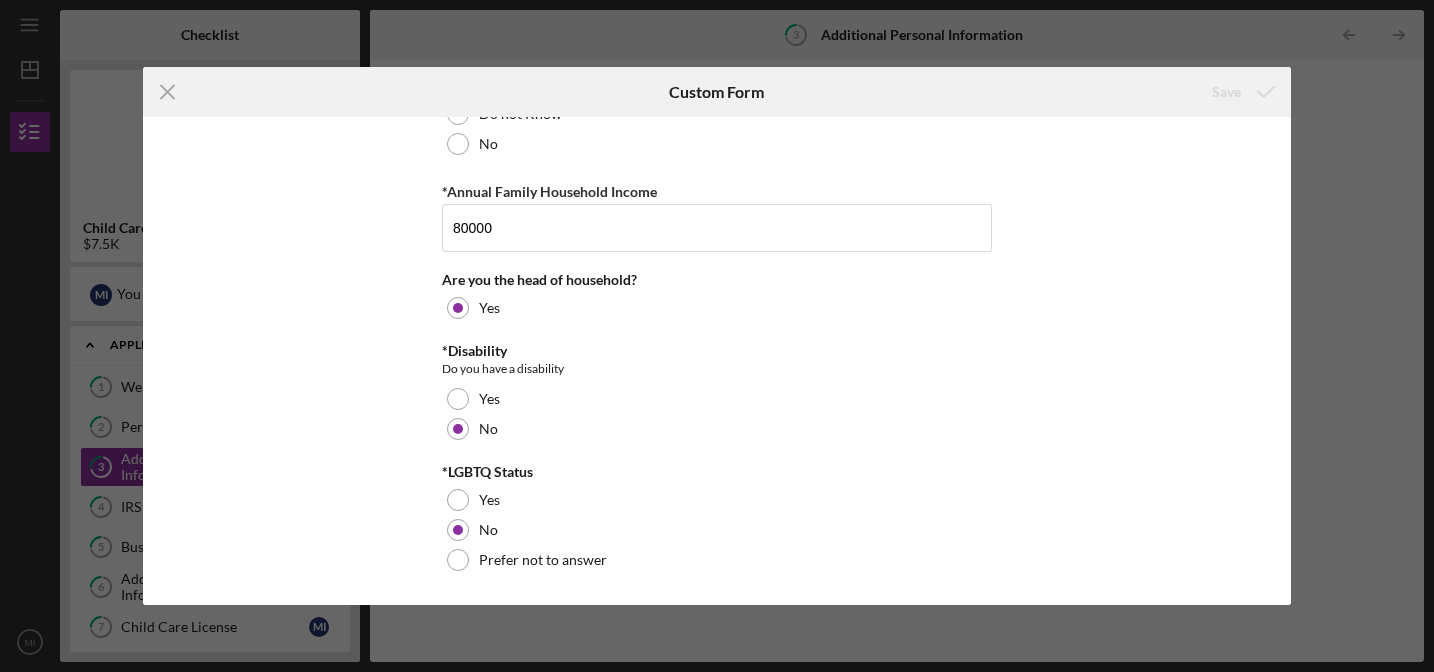 click on "Icon/Menu Close Custom Form Save Veteran Designation Please provide additional information on your Veteran status. Active Duty Service Disabled Veteran Reserve or National Guard Not a Veteran Prefer not to answer *Gender Please enter your gender Female Male Non-binary A gender identity not listed Prefer not to answer *Race White/Caucasian Black/African-American Asian-Pacific American Subcontinent Asian American American Indian/Alaskan Native Native Hawaiian/Pacific Islander Hispanic or Latinx Middle Eastern or North African Prefer Not to Answer Other *Ethnicity African Immigrant/African diaspora Black/African-American Other Japan China Taiwan Korea Vietnam Thailand Asian-Pacific Other India Pakistan Bangladesh Subcontinent Asian other (including Bhutan, the Maldives, Nepal, Sri Lanka) Mexican Puerto Rican Cuban Dominican South American other Spanish or Portuguese or origin Prefer Not to Answer *Women Owned or Controlled Yes Do not Know No *Annual Family Household Income 80000 Are you the head of household? No" at bounding box center [717, 336] 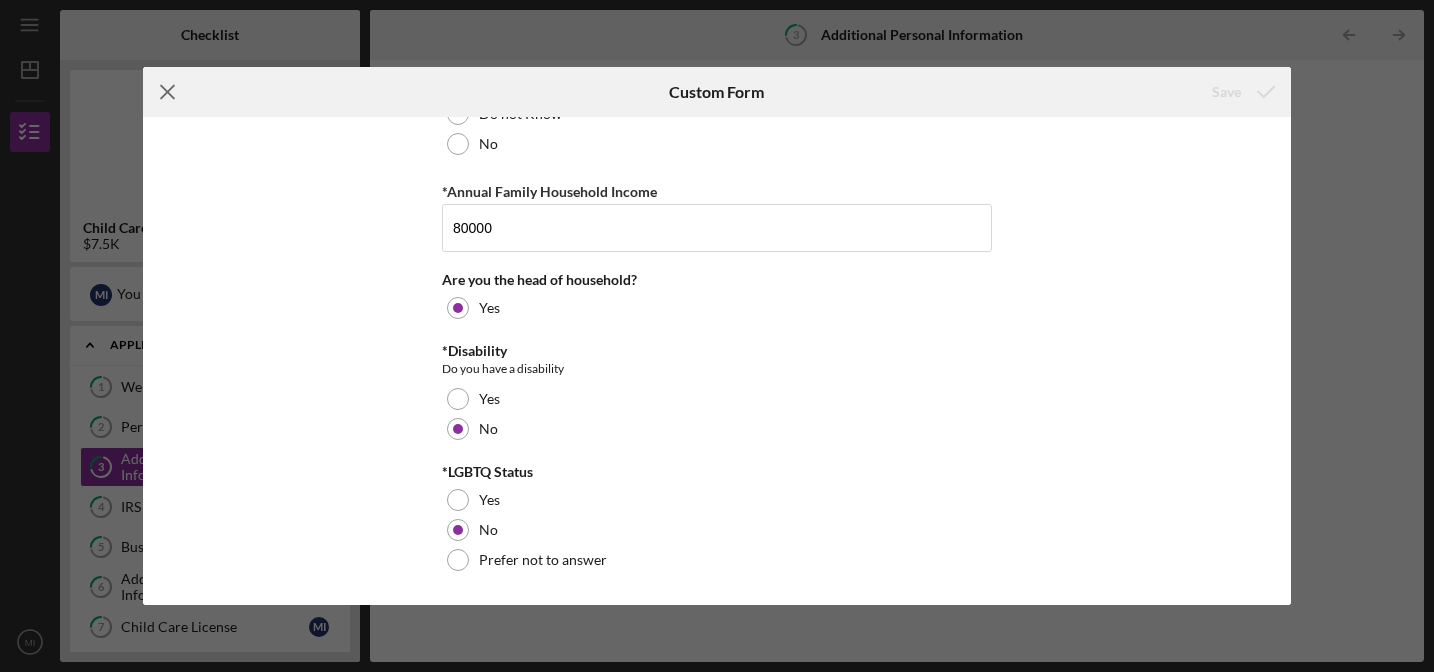 click on "Icon/Menu Close" 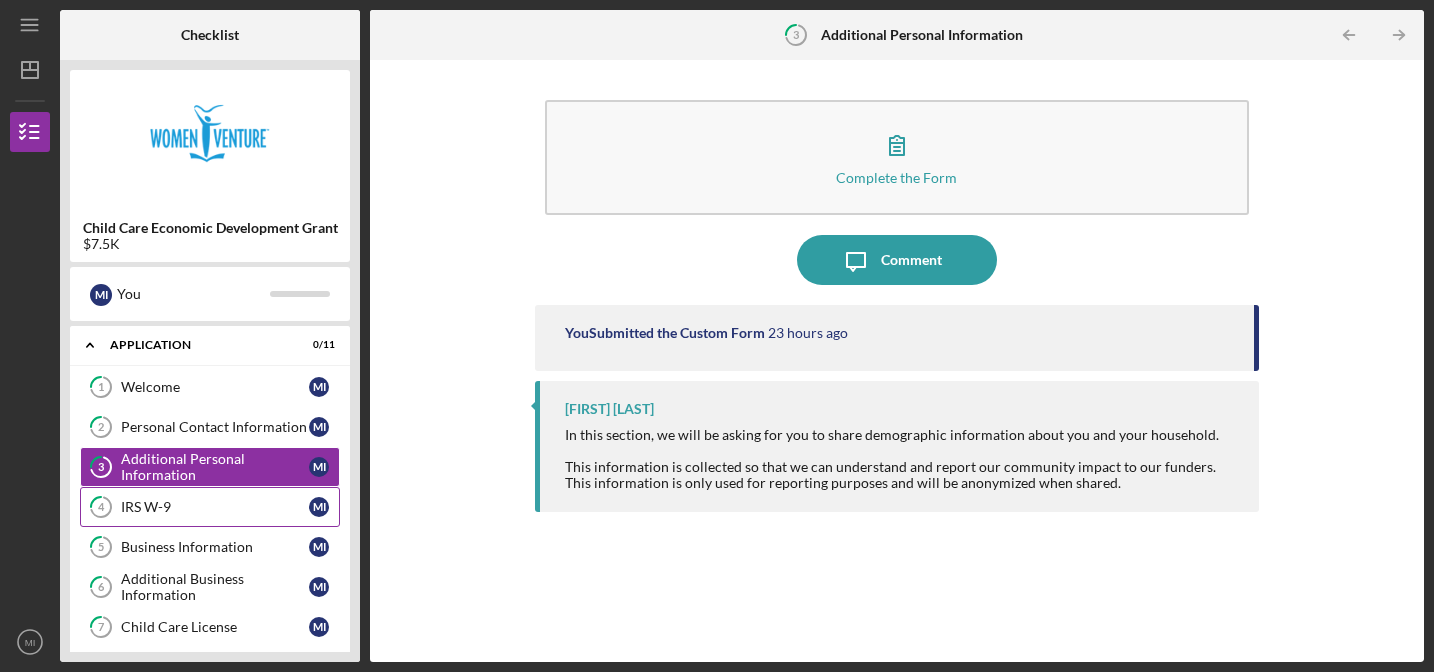 click on "IRS W-9" at bounding box center [215, 507] 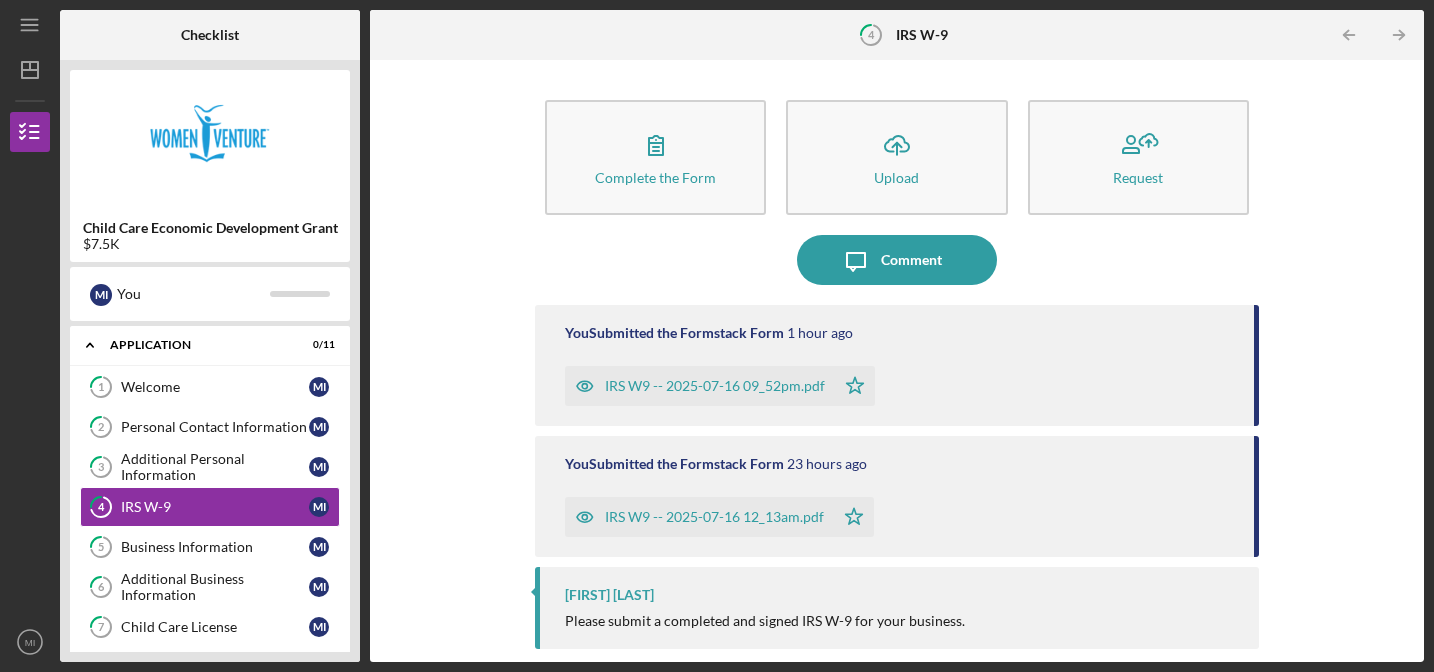 click on "IRS W9 -- 2025-07-16 09_52pm.pdf" at bounding box center [700, 386] 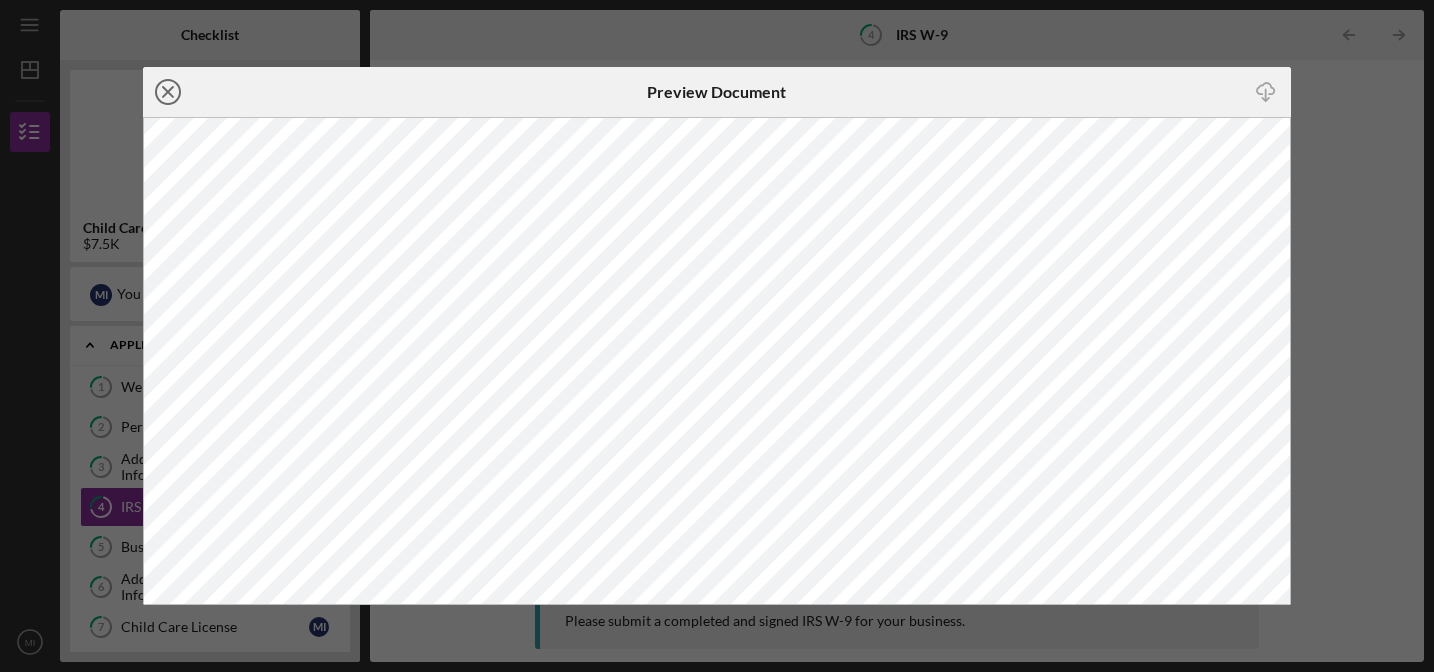 click on "Icon/Close" 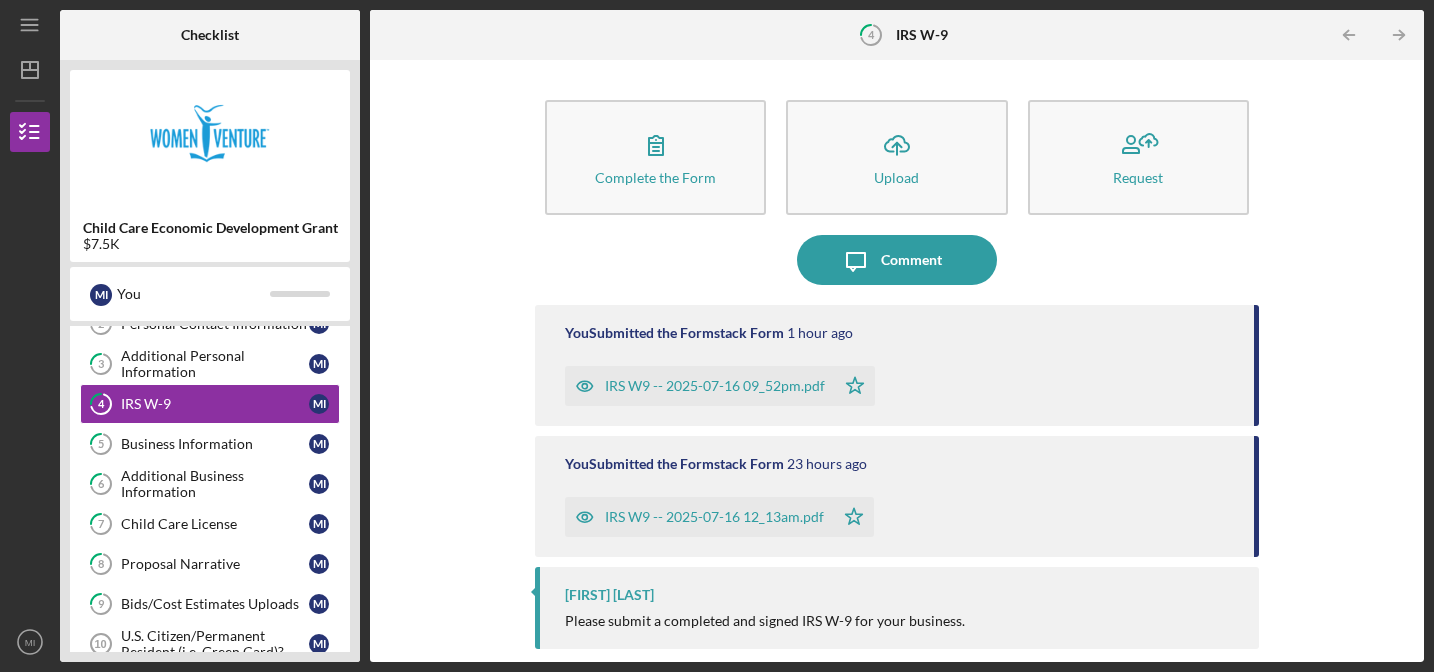 scroll, scrollTop: 107, scrollLeft: 0, axis: vertical 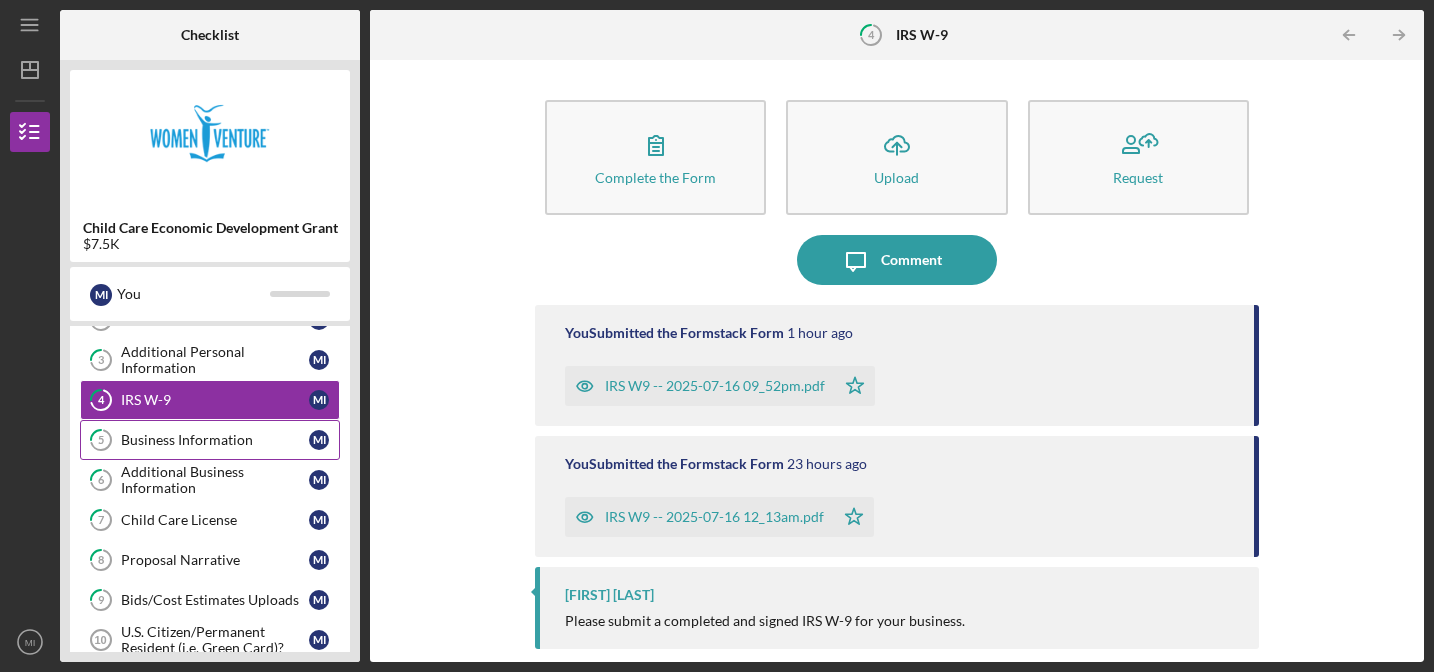 click on "5 Business Information M I" at bounding box center (210, 440) 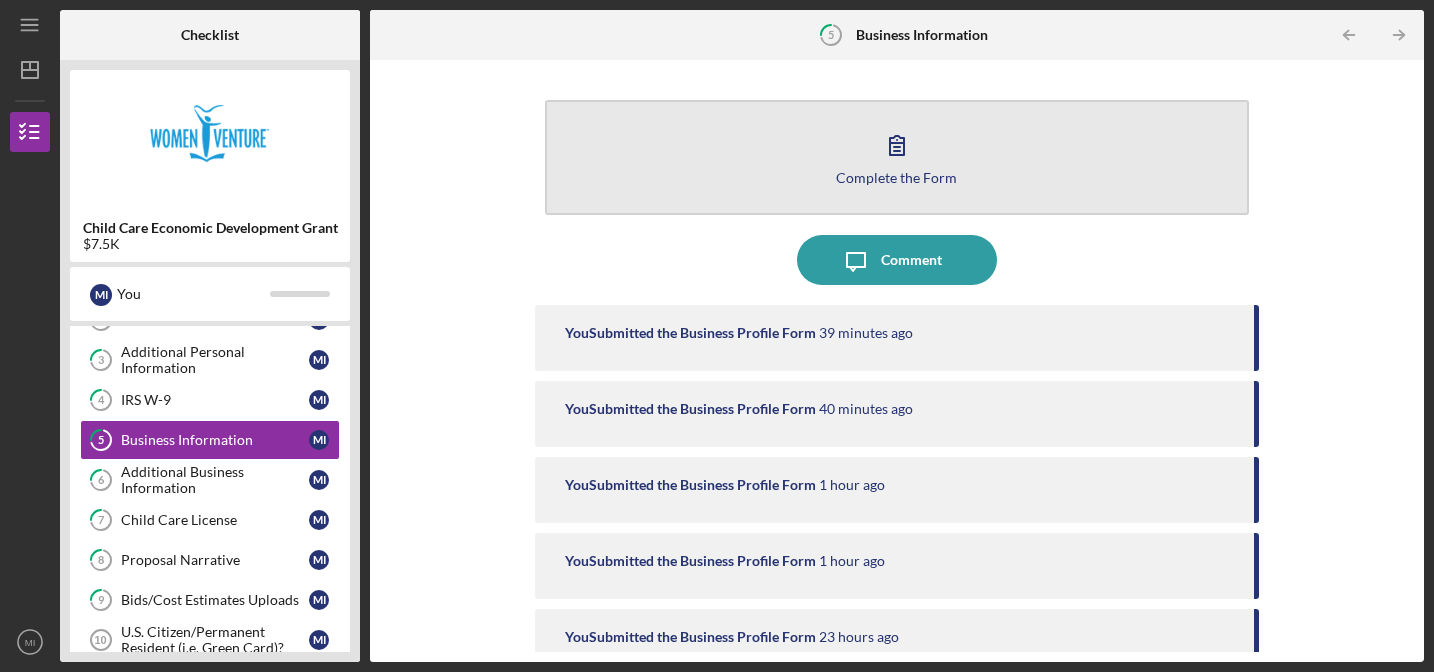 click on "Complete the Form Form" at bounding box center (897, 157) 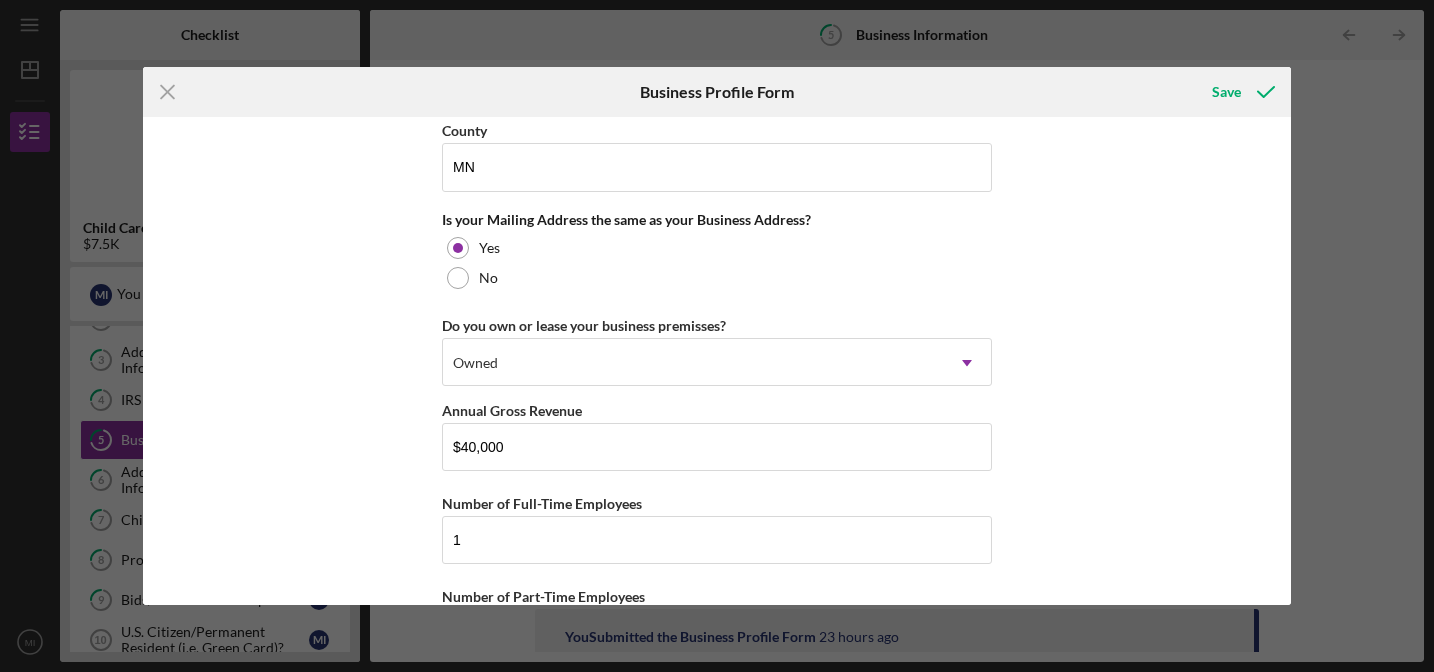 scroll, scrollTop: 1557, scrollLeft: 0, axis: vertical 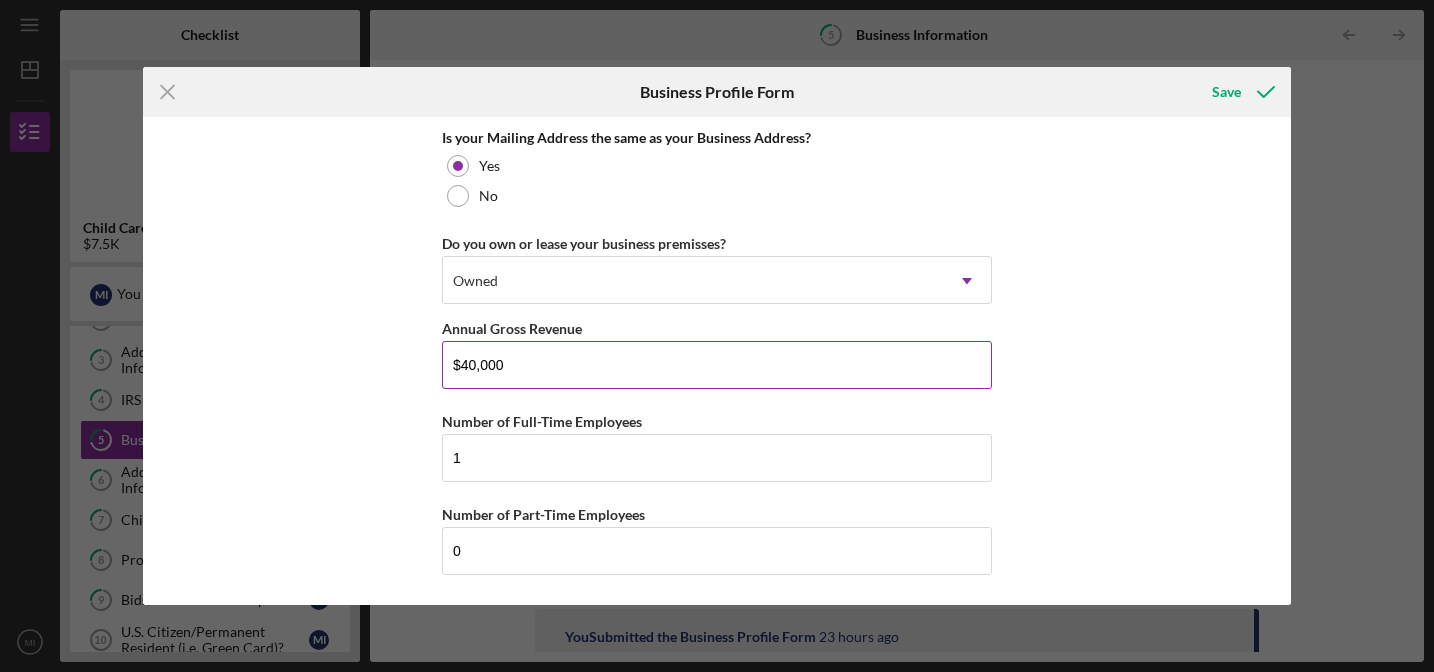 click on "$40,000" at bounding box center [717, 365] 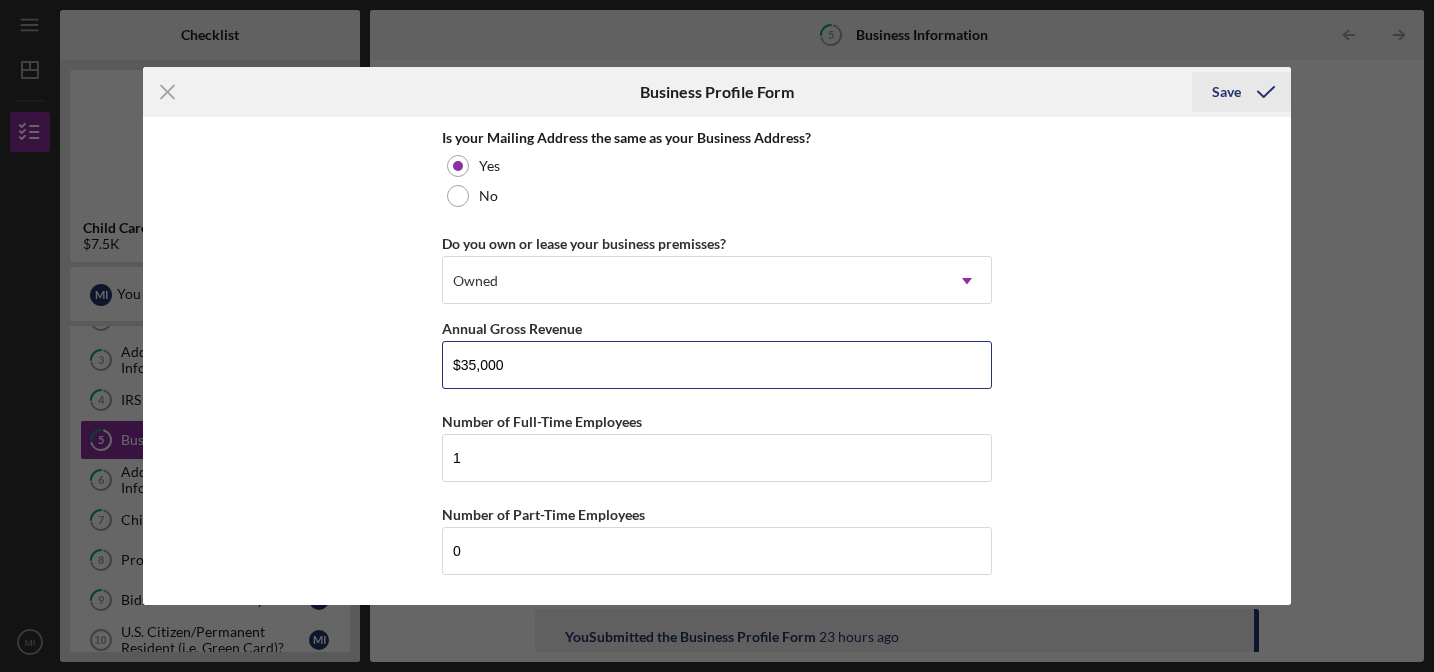 type on "$35,000" 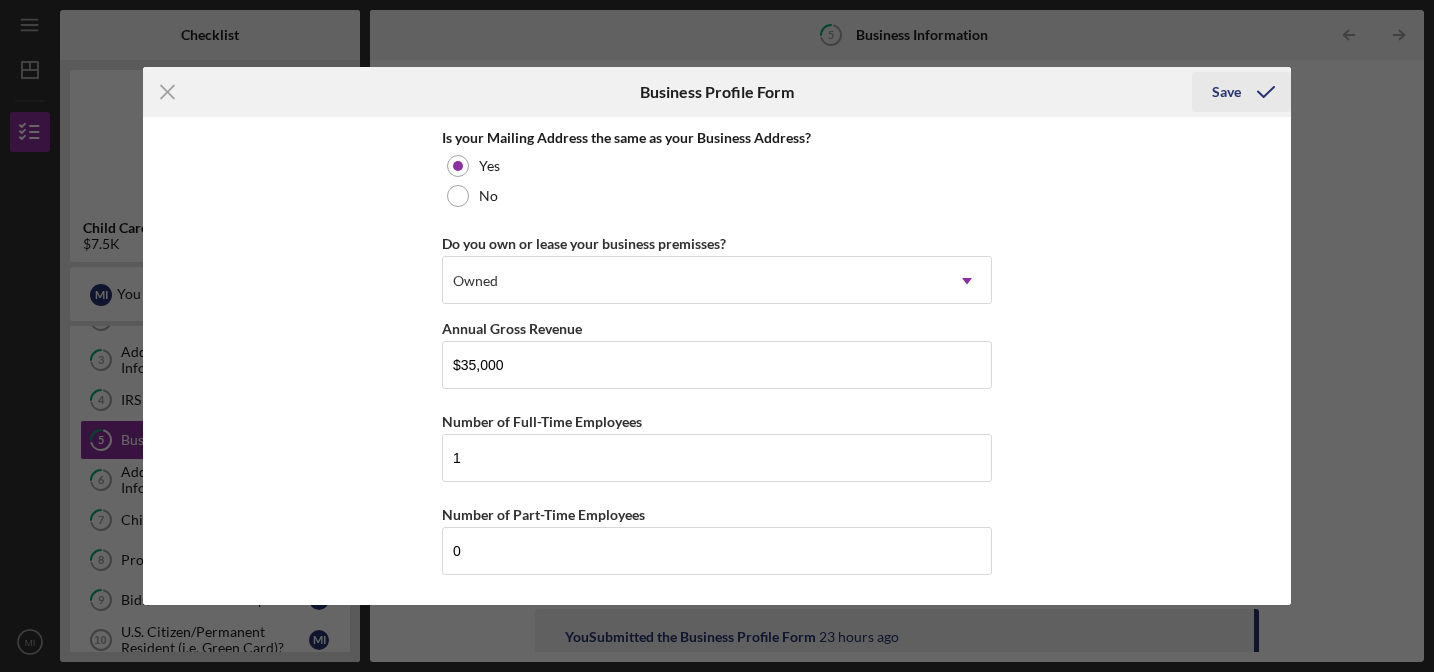 click 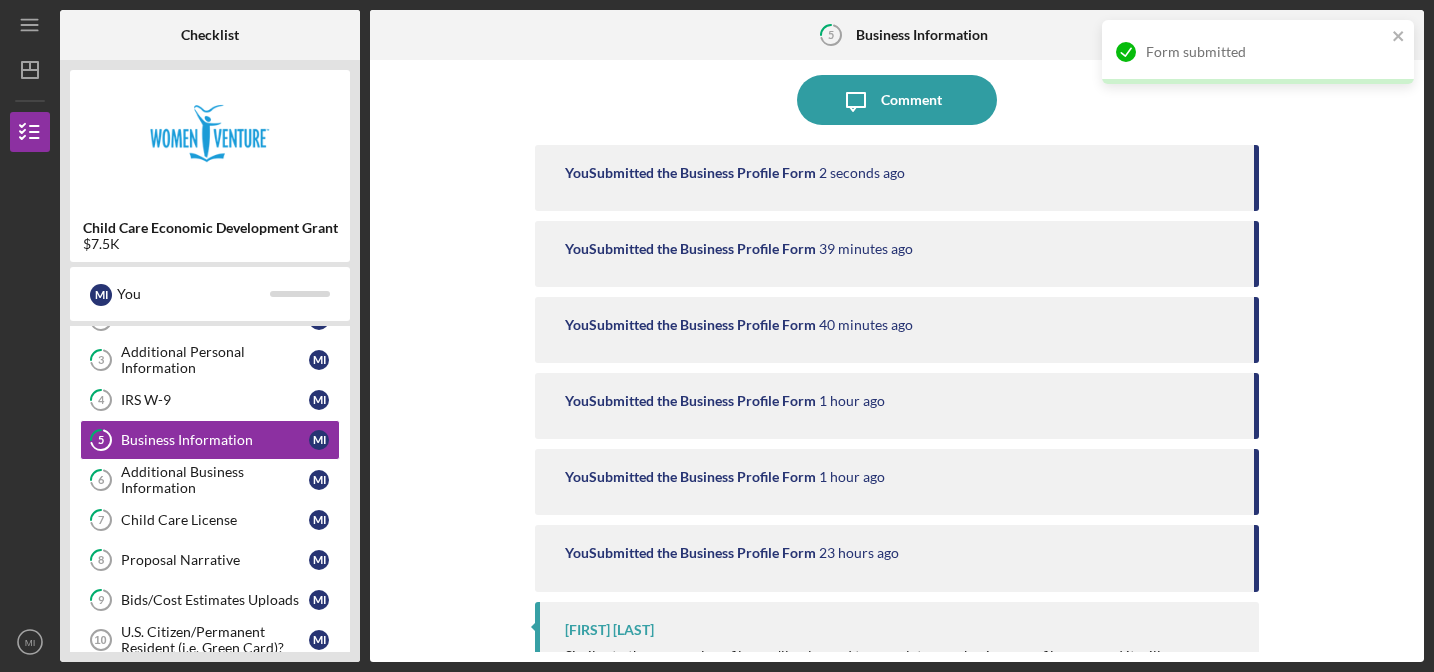 scroll, scrollTop: 161, scrollLeft: 0, axis: vertical 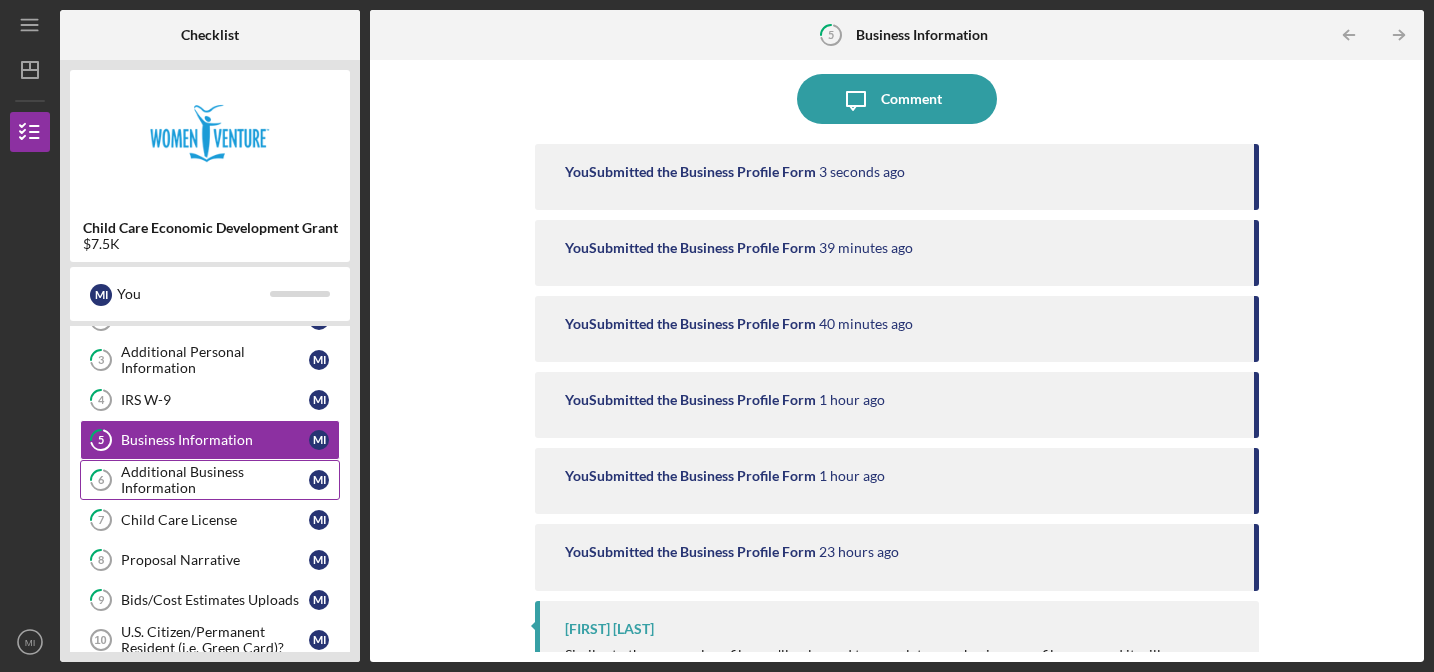 click on "Additional Business Information" at bounding box center (215, 480) 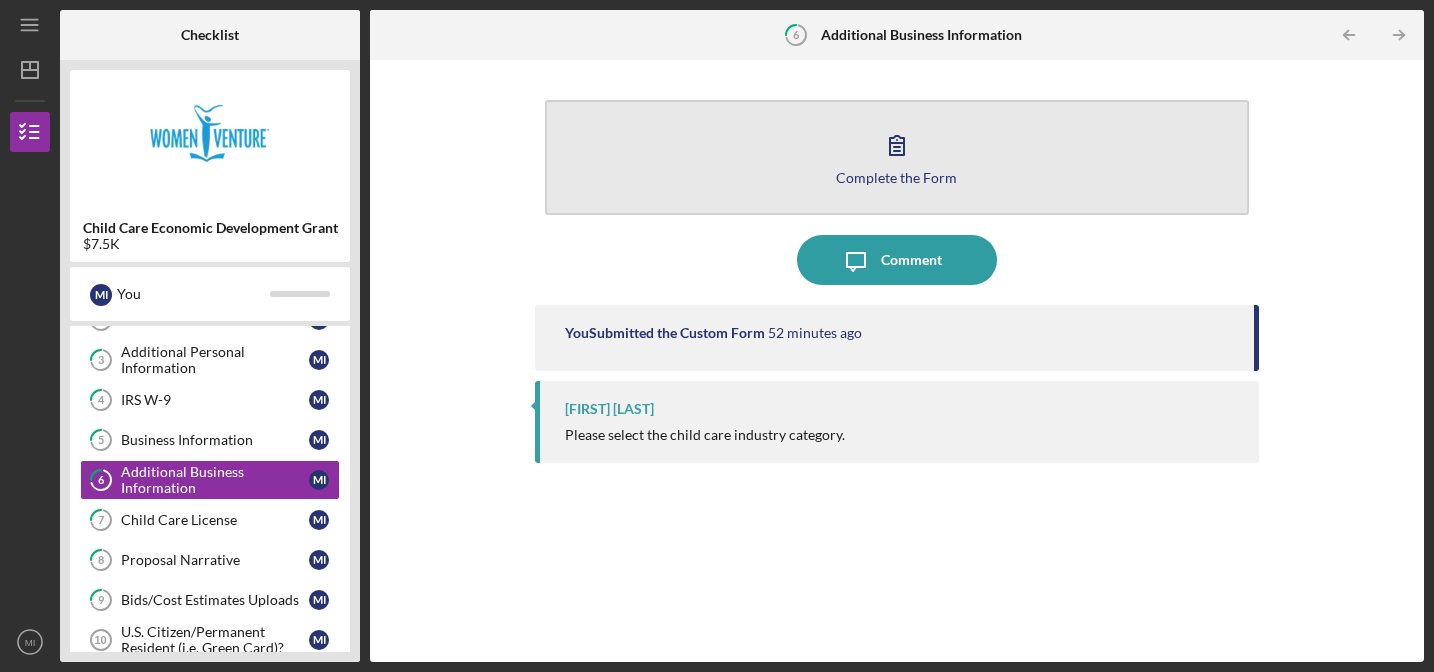 click on "Complete the Form Form" at bounding box center [897, 157] 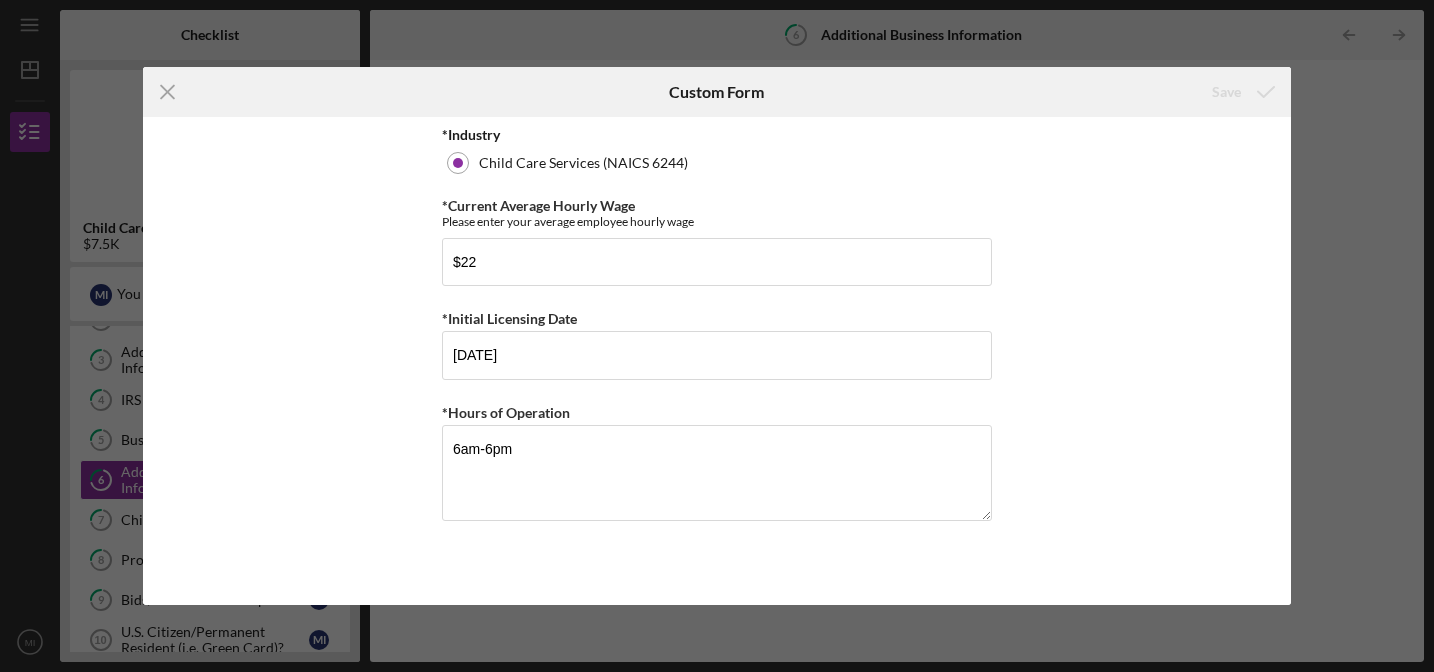click on "Icon/Menu Close" 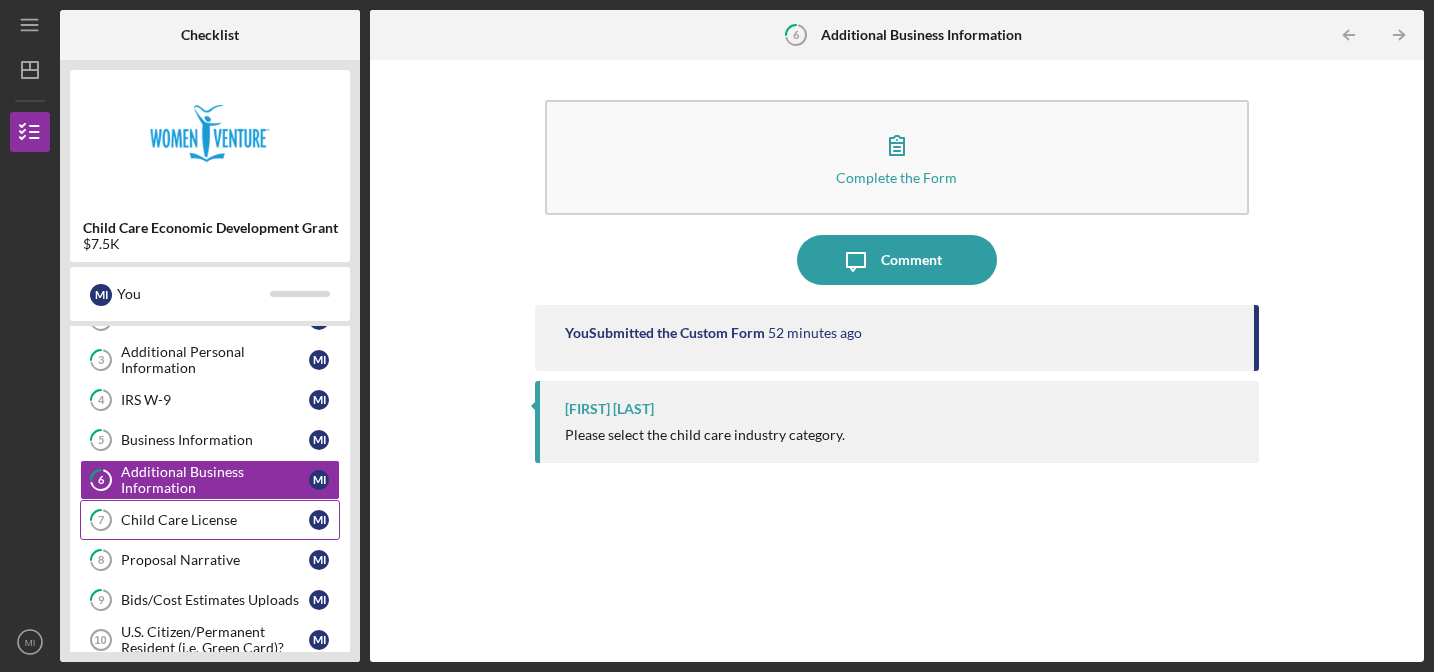 click on "Child Care License" at bounding box center (215, 520) 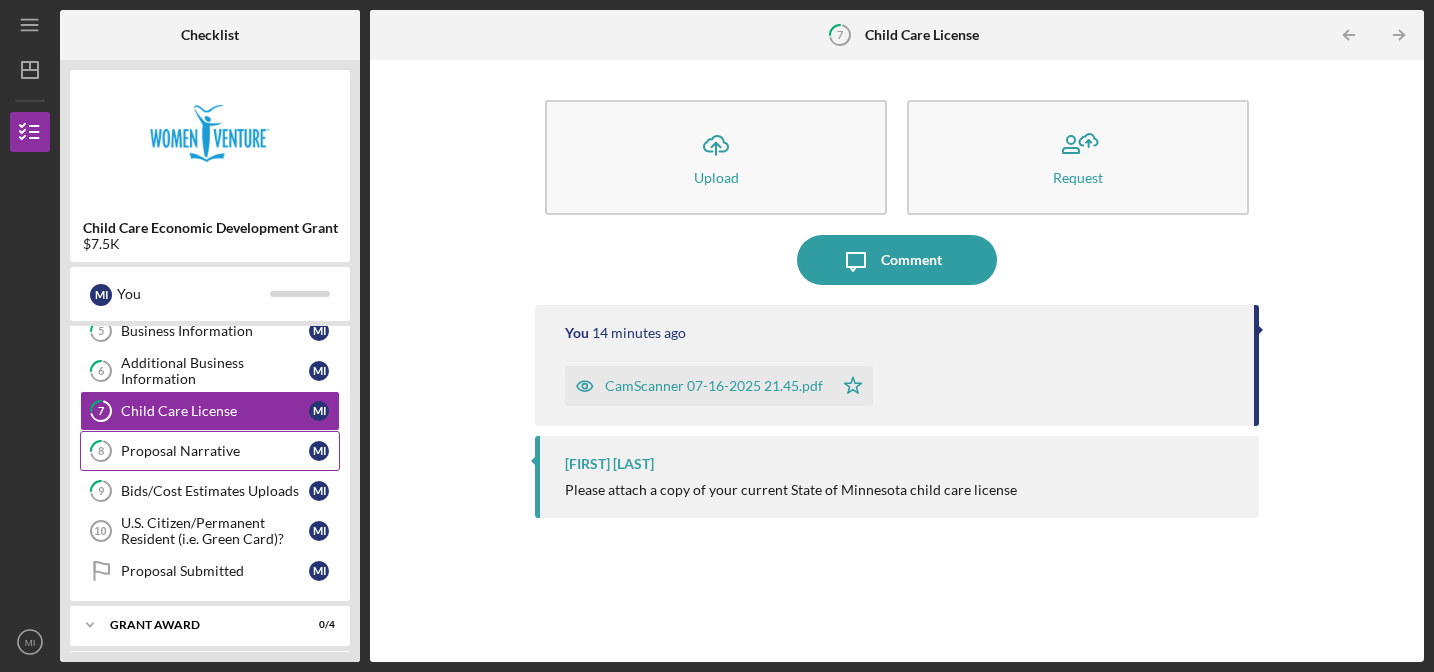 scroll, scrollTop: 218, scrollLeft: 0, axis: vertical 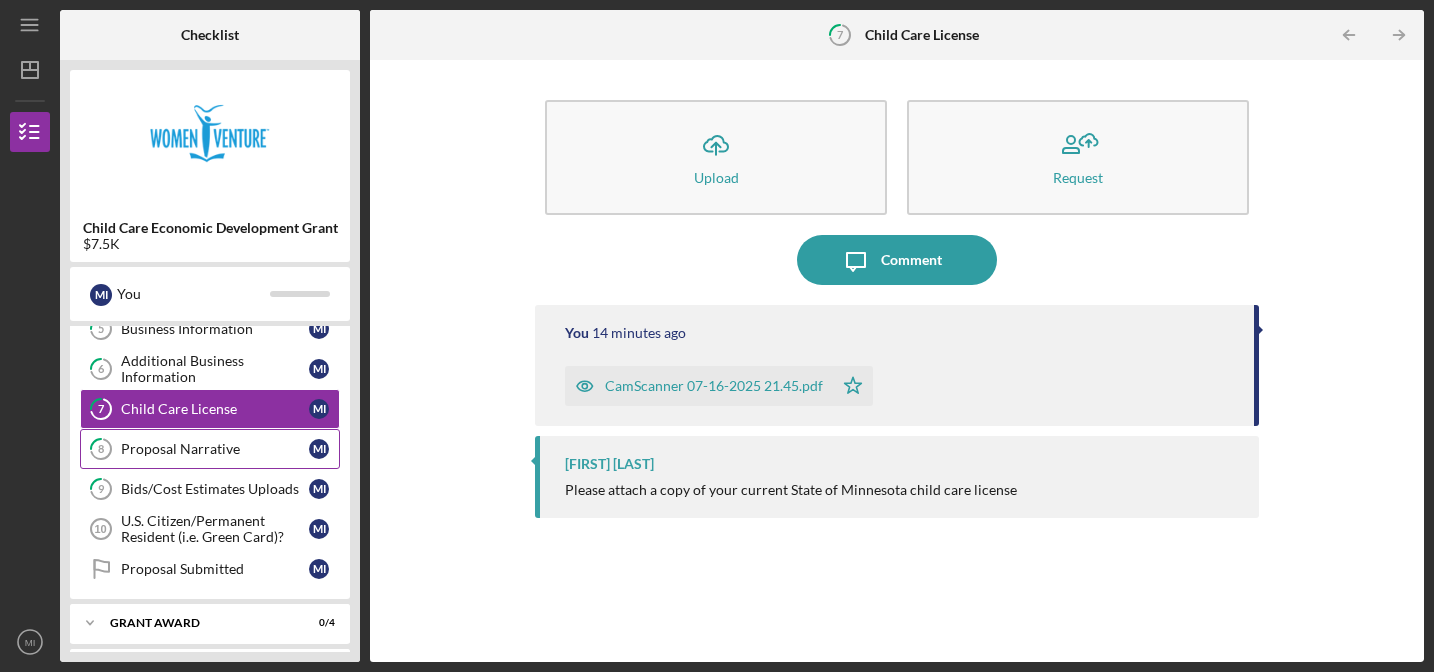 click on "8 Proposal Narrative M I" at bounding box center (210, 449) 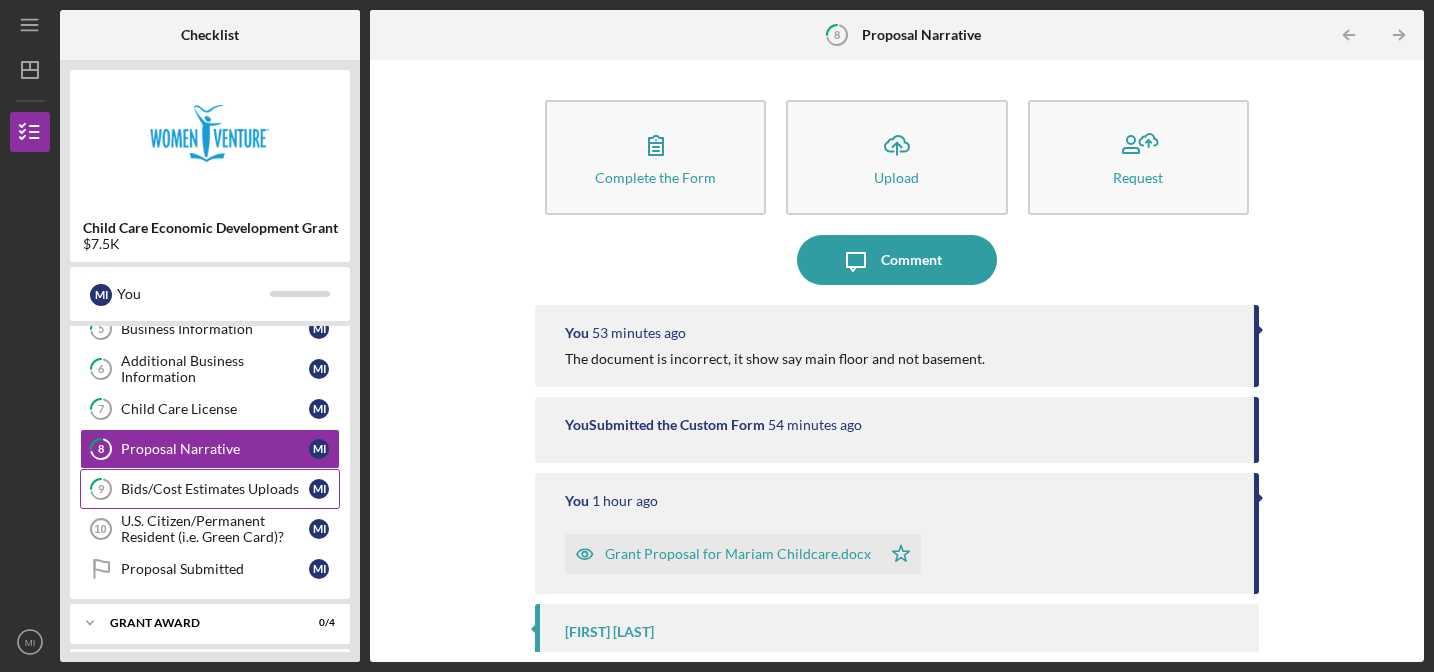 click on "Bids/Cost Estimates Uploads" at bounding box center [215, 489] 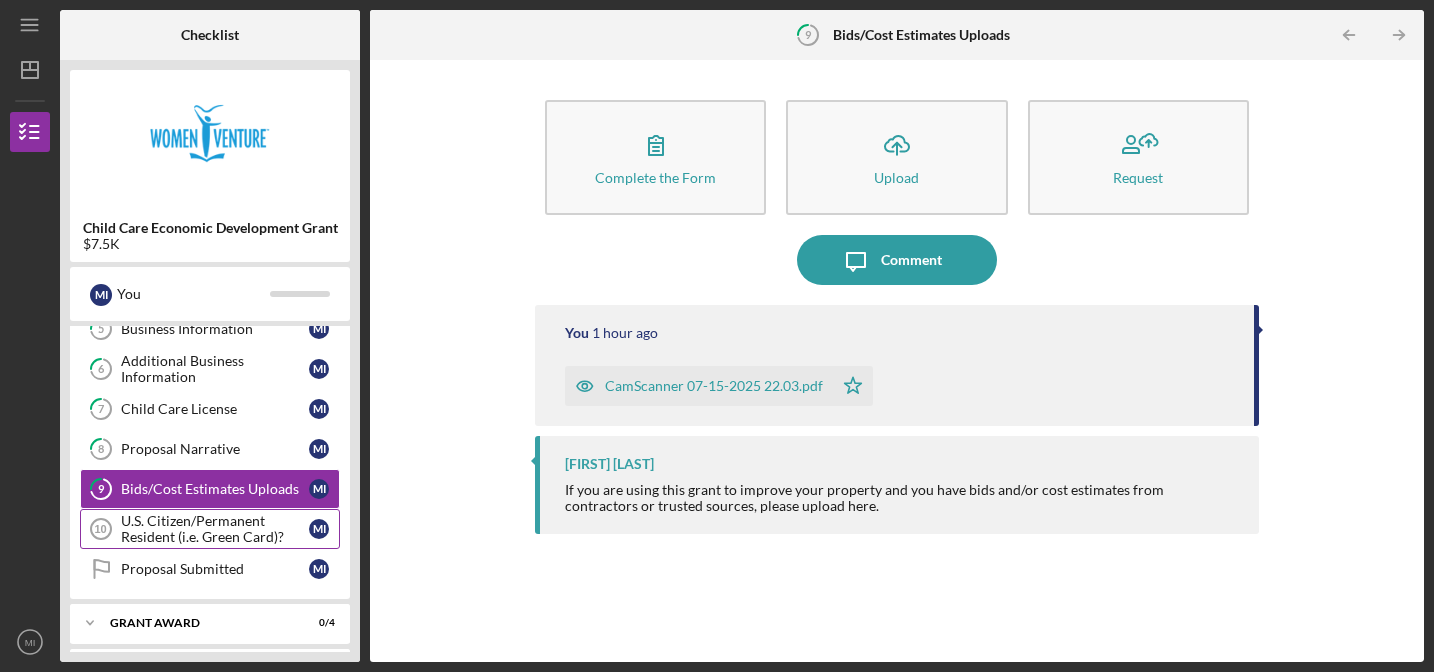 click on "U.S. Citizen/Permanent Resident (i.e. Green Card)?" at bounding box center [215, 529] 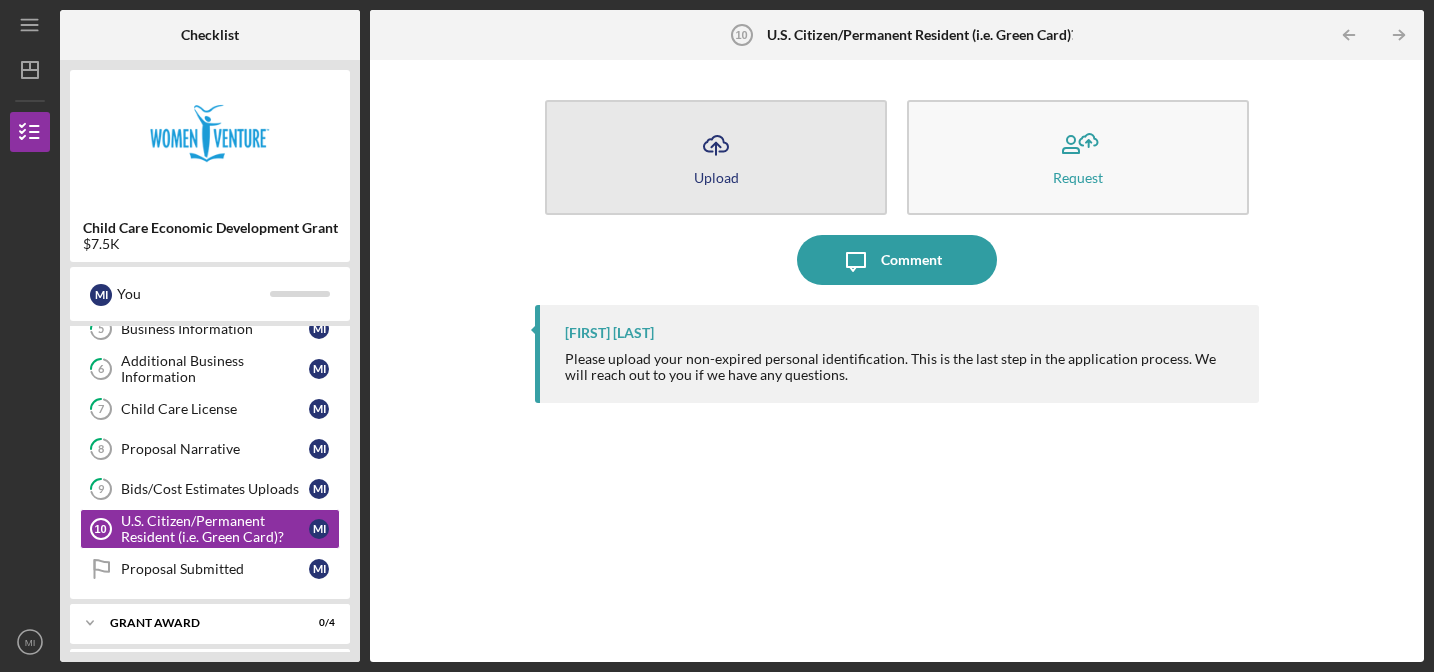 click on "Icon/Upload Upload" at bounding box center (716, 157) 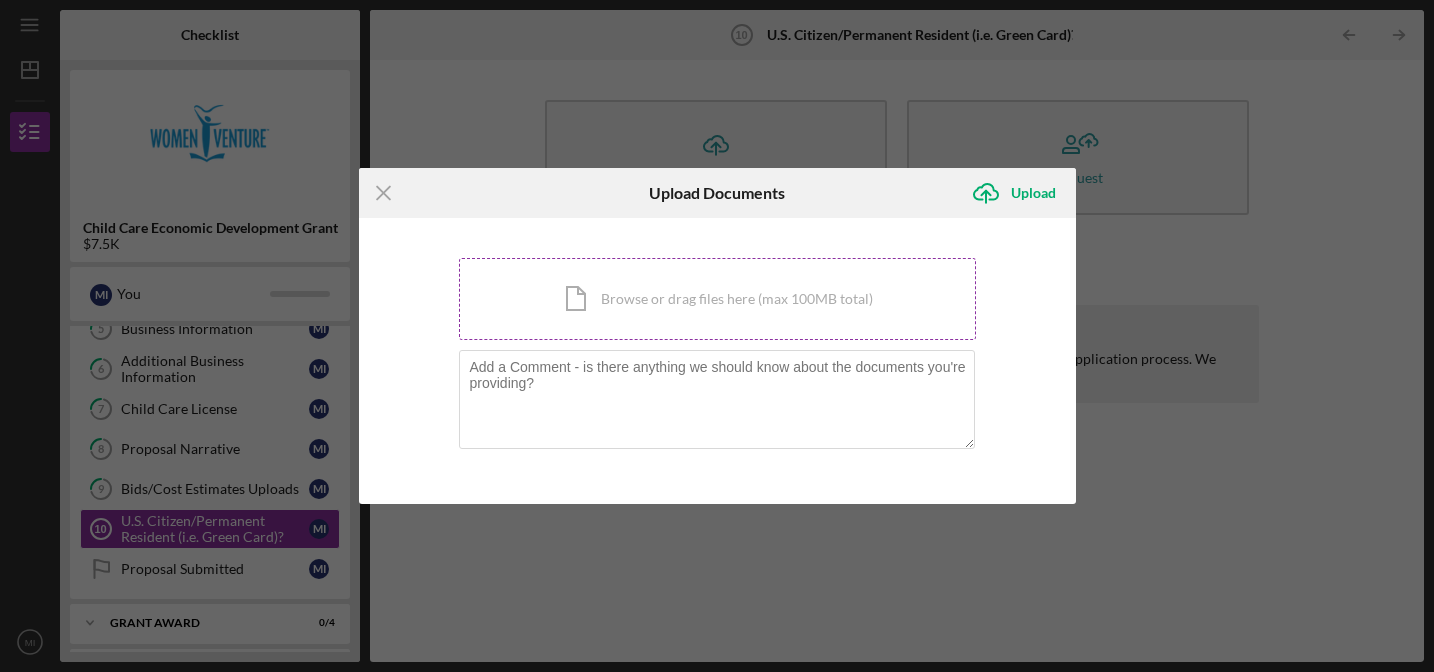 click on "Icon/Document Browse or drag files here (max 100MB total) Tap to choose files or take a photo" at bounding box center (717, 299) 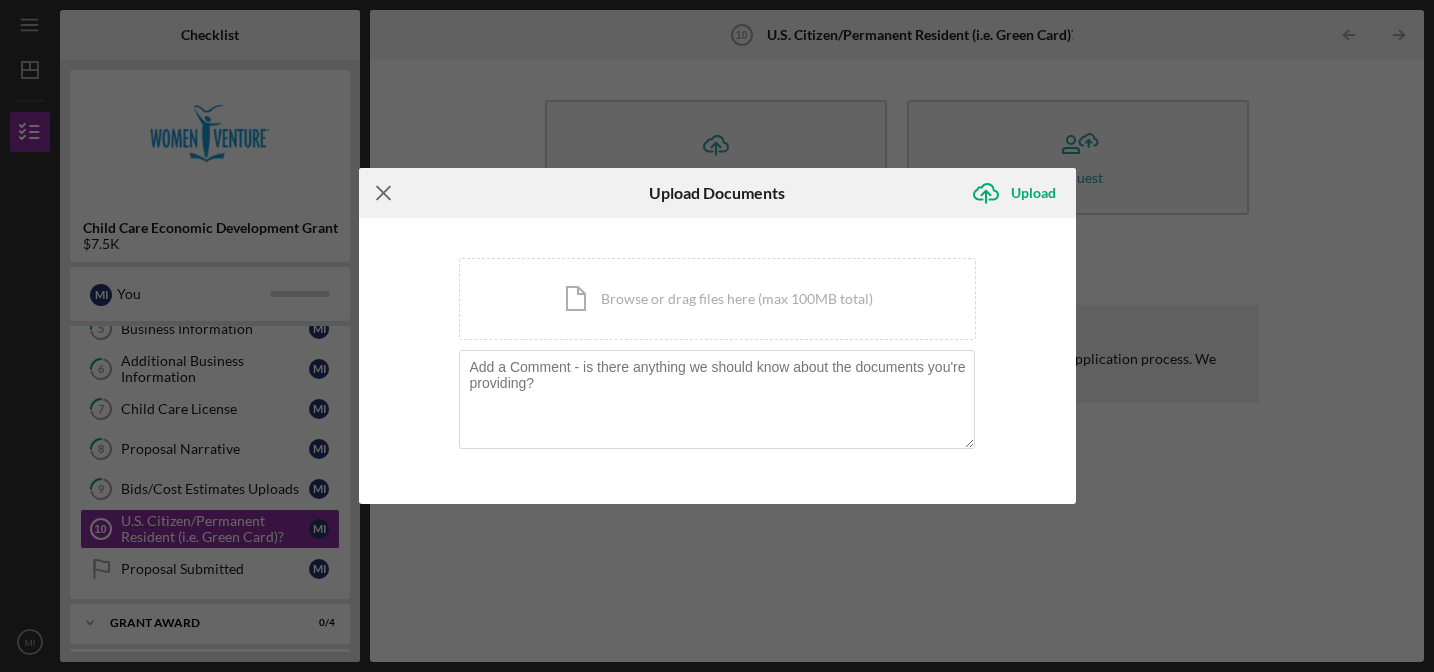 click on "Icon/Menu Close" 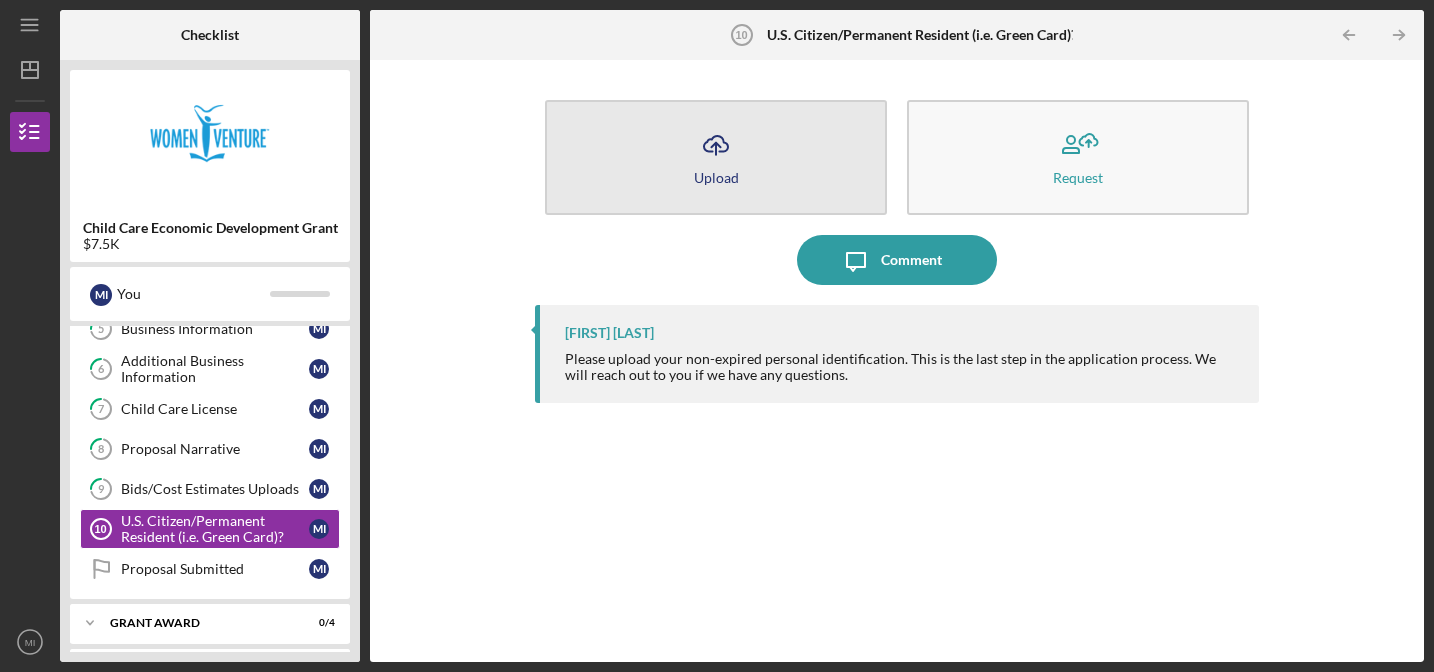 click on "Icon/Upload Upload" at bounding box center [716, 157] 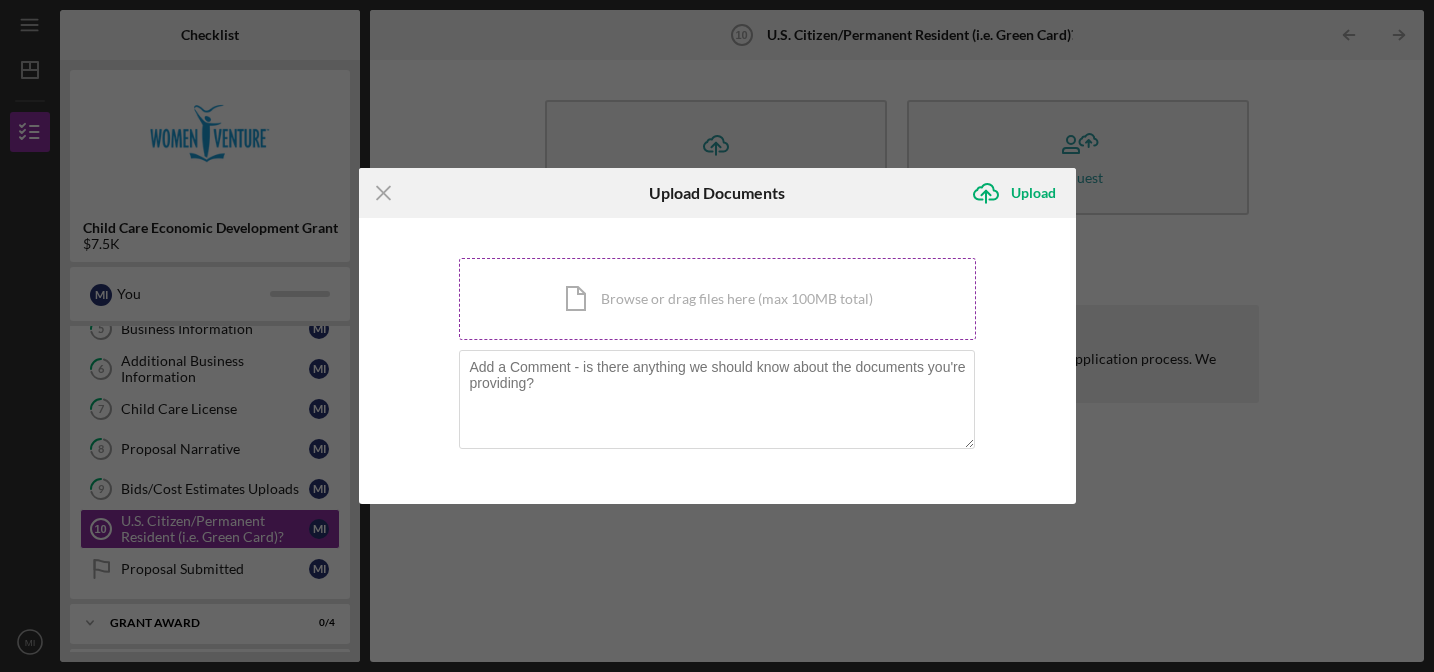 click on "Icon/Document Browse or drag files here (max 100MB total) Tap to choose files or take a photo" at bounding box center [717, 299] 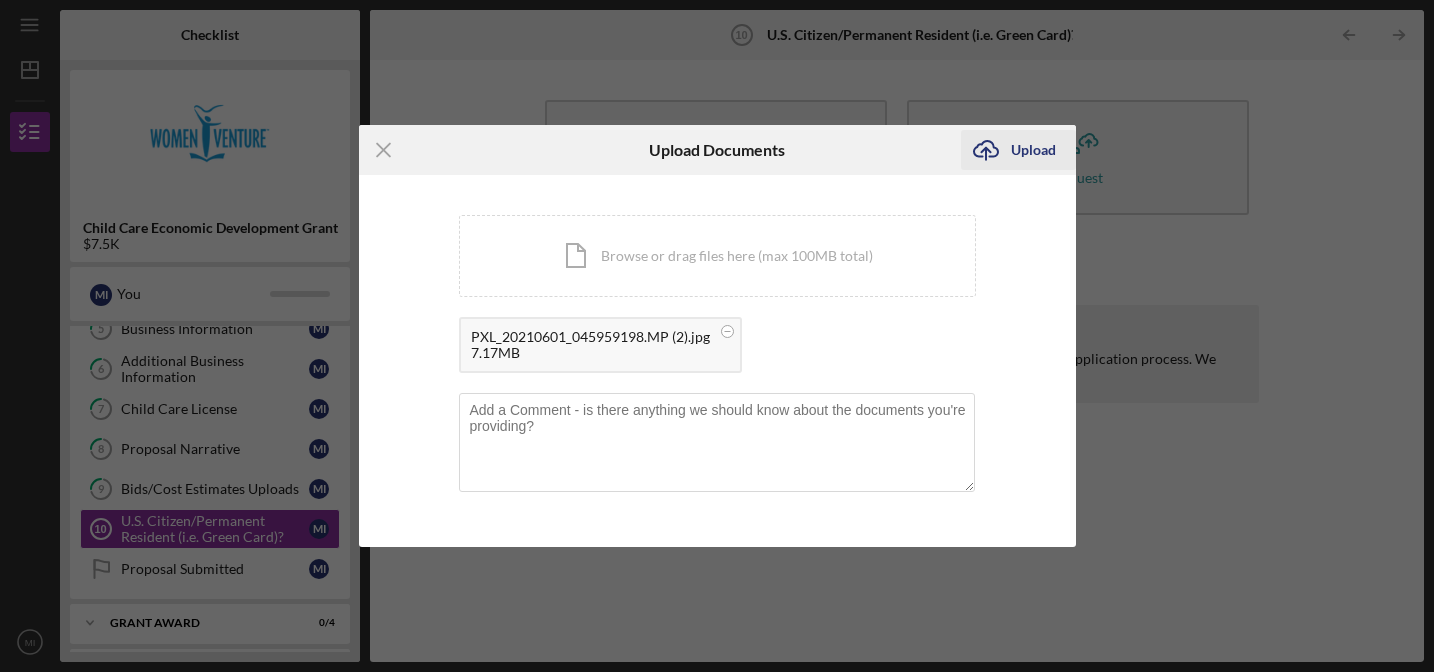 click on "Upload" at bounding box center (1033, 150) 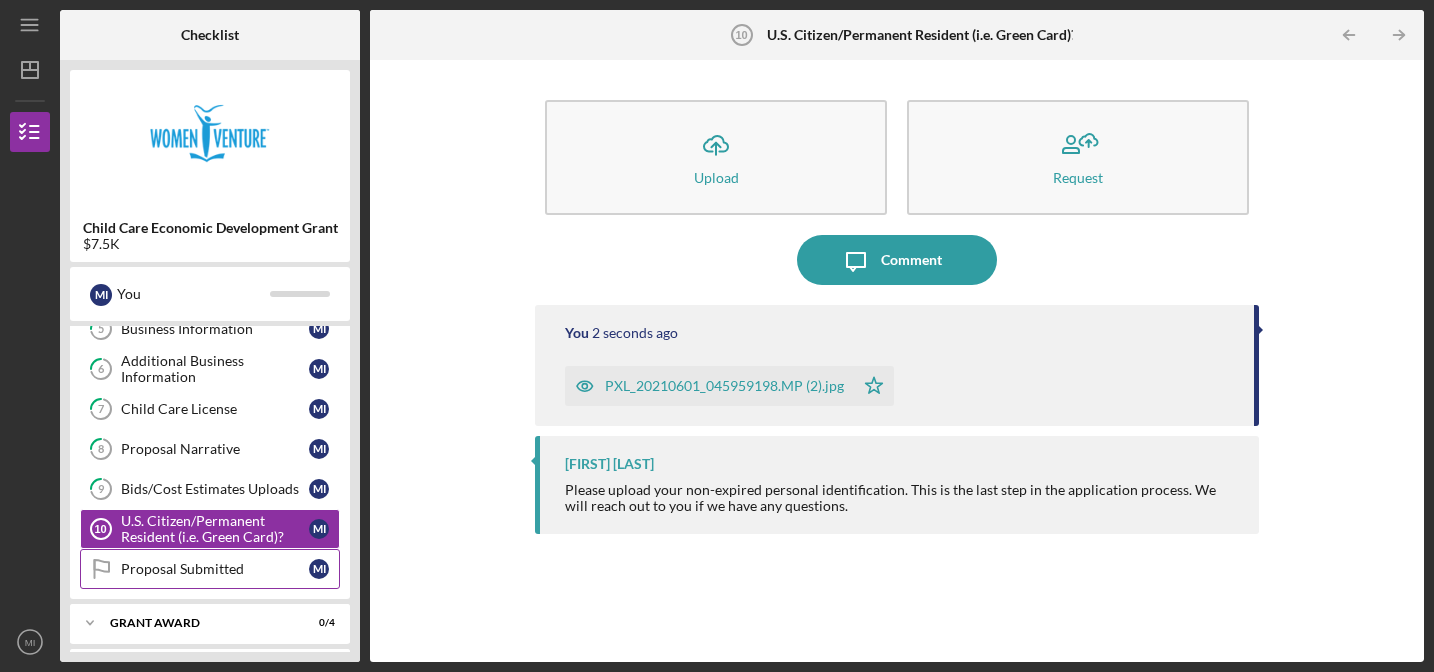click on "Proposal Submitted" at bounding box center (215, 569) 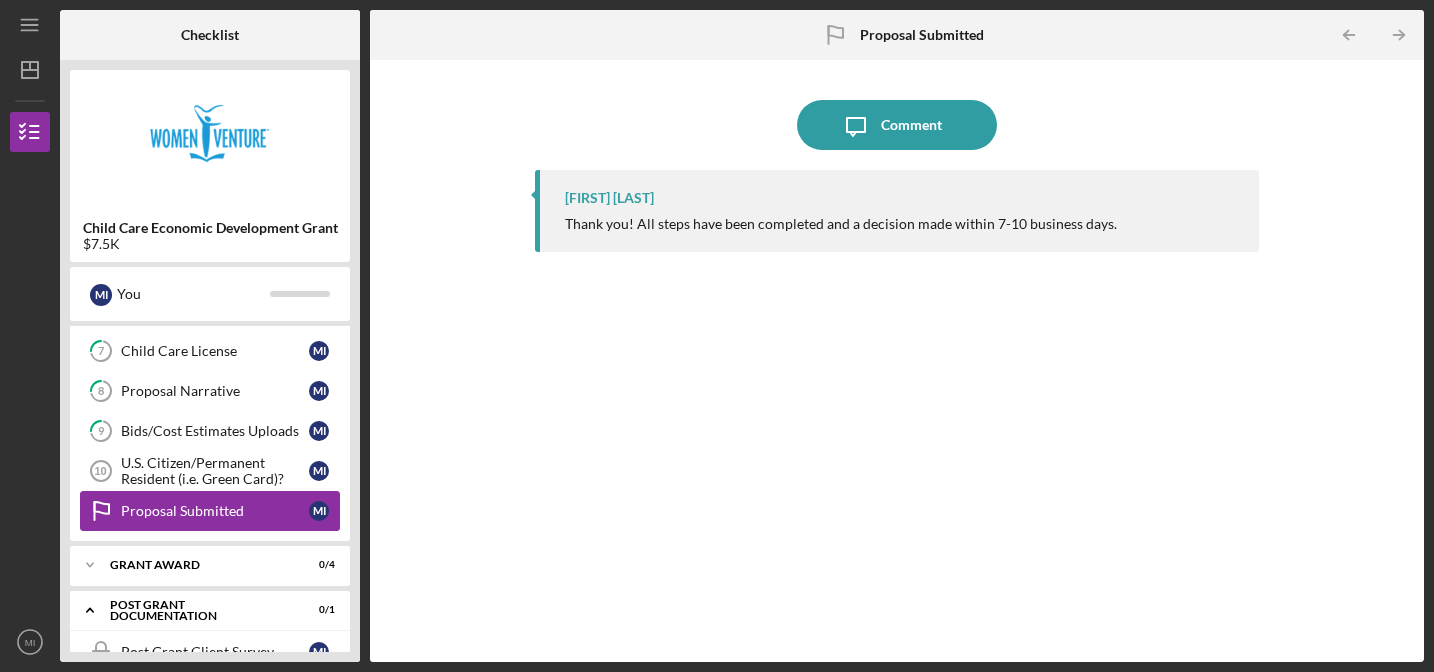 scroll, scrollTop: 316, scrollLeft: 0, axis: vertical 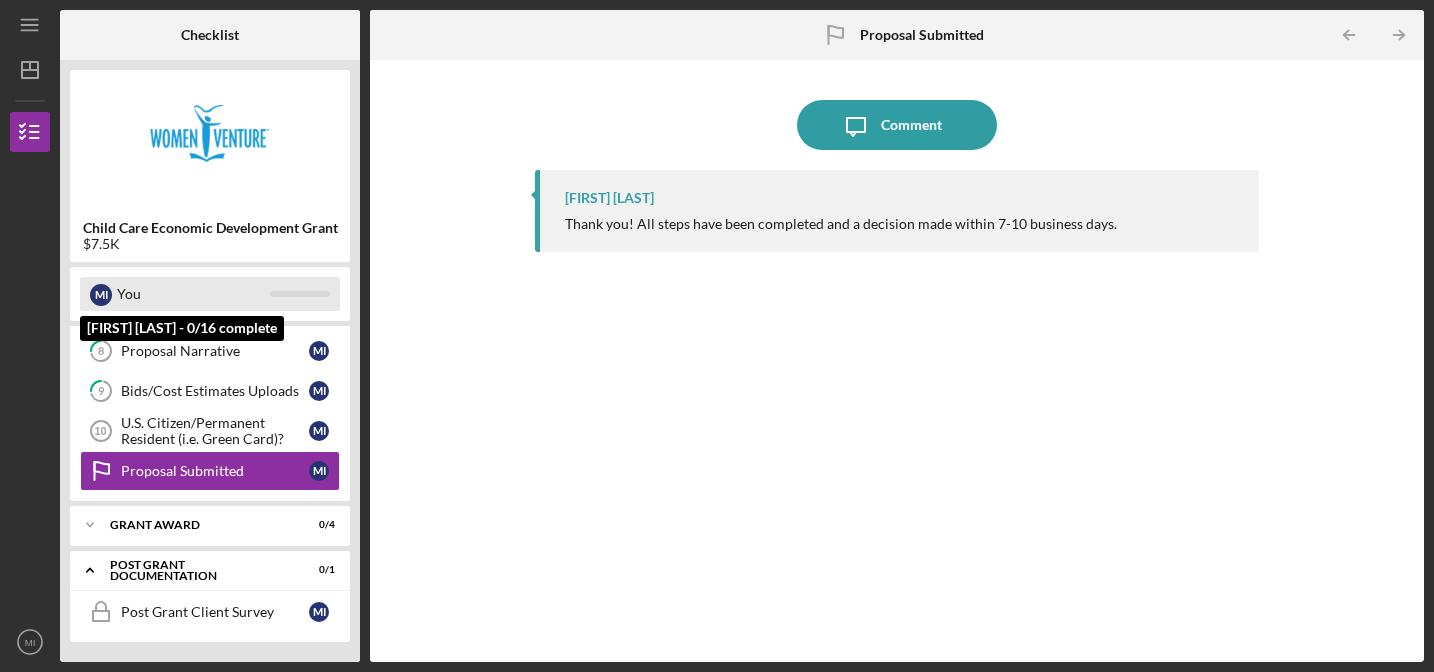 click on "M I You" at bounding box center [210, 294] 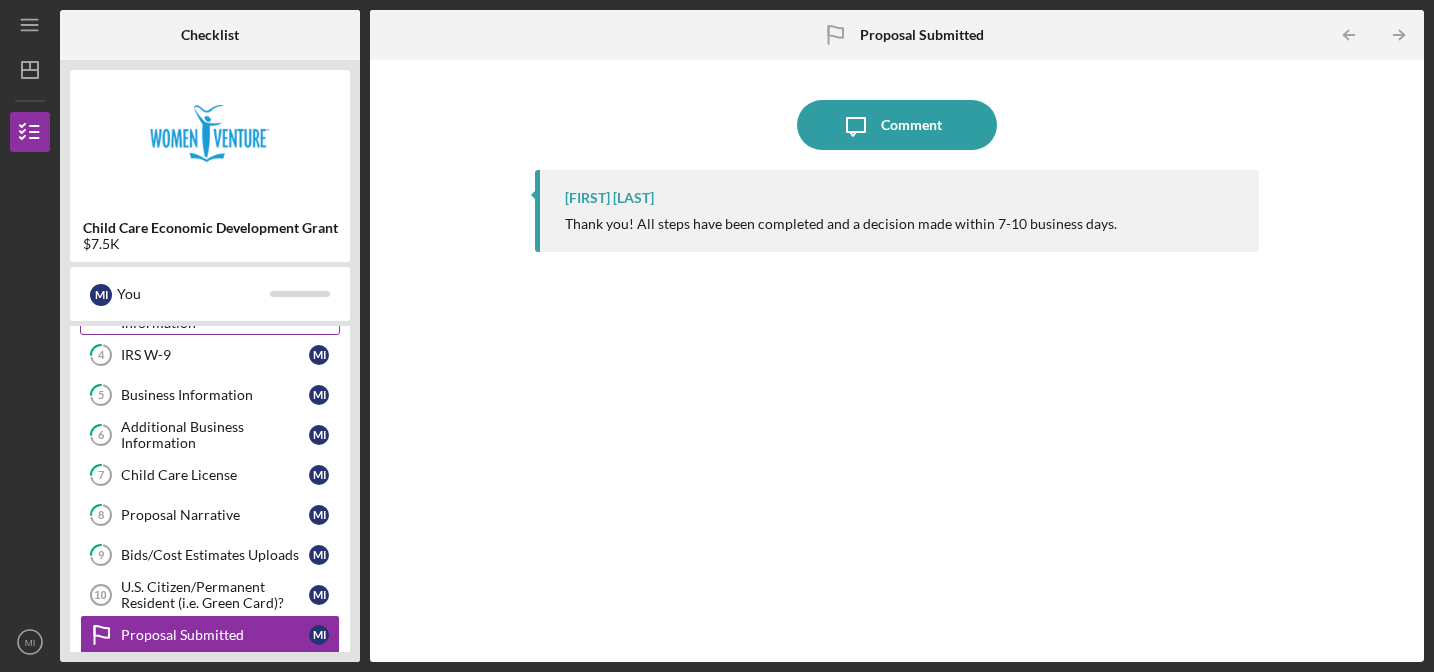 scroll, scrollTop: 0, scrollLeft: 0, axis: both 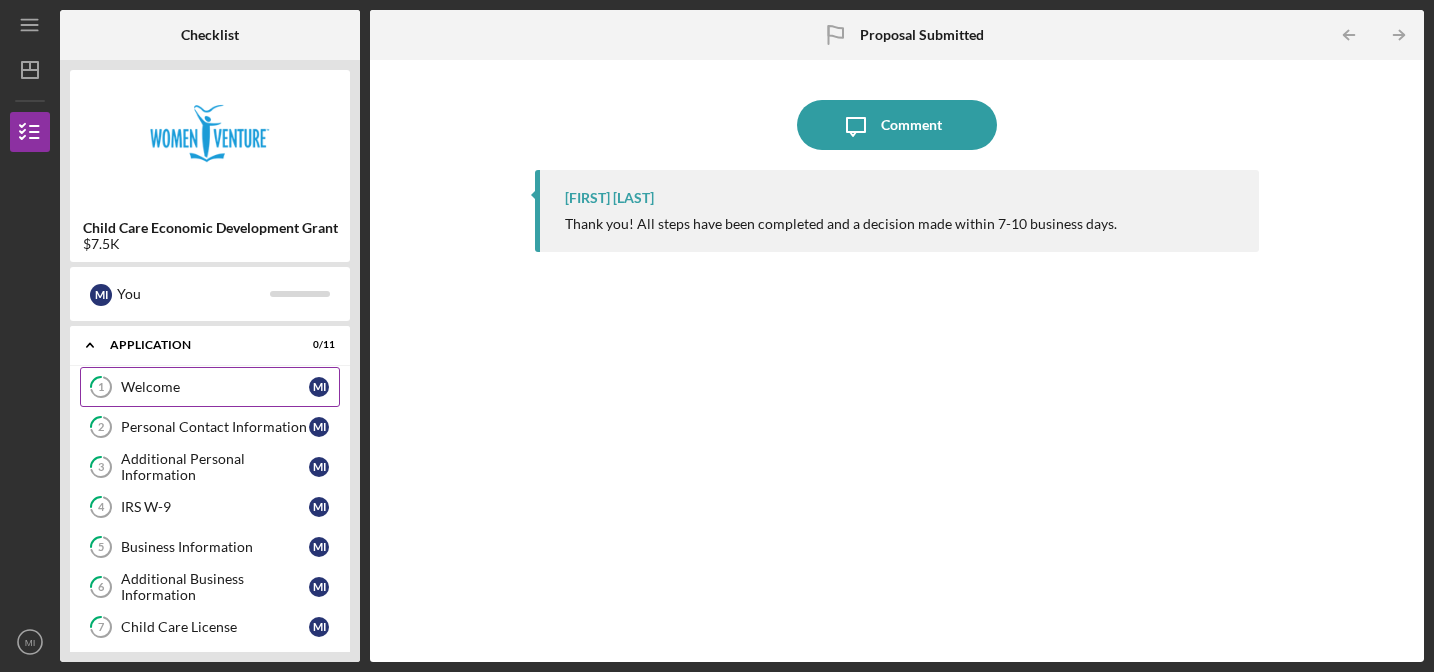 click on "1 Welcome M I" at bounding box center [210, 387] 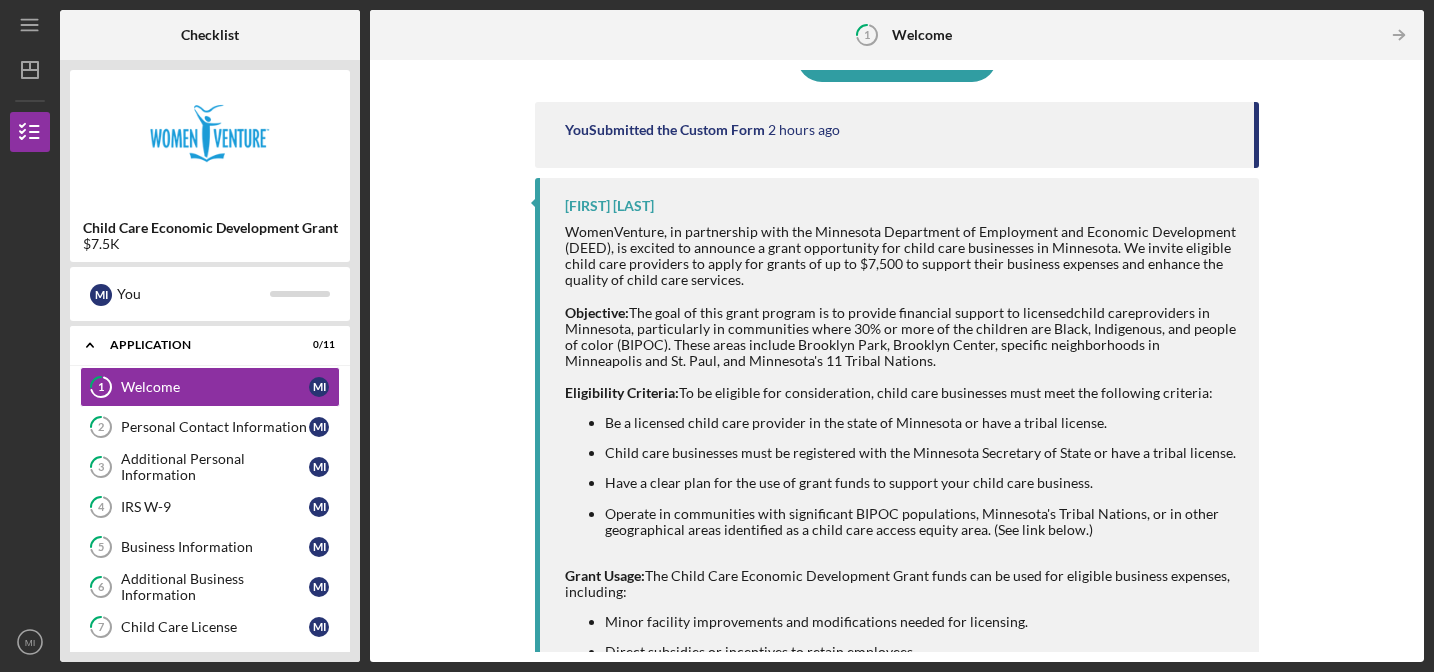 scroll, scrollTop: 0, scrollLeft: 0, axis: both 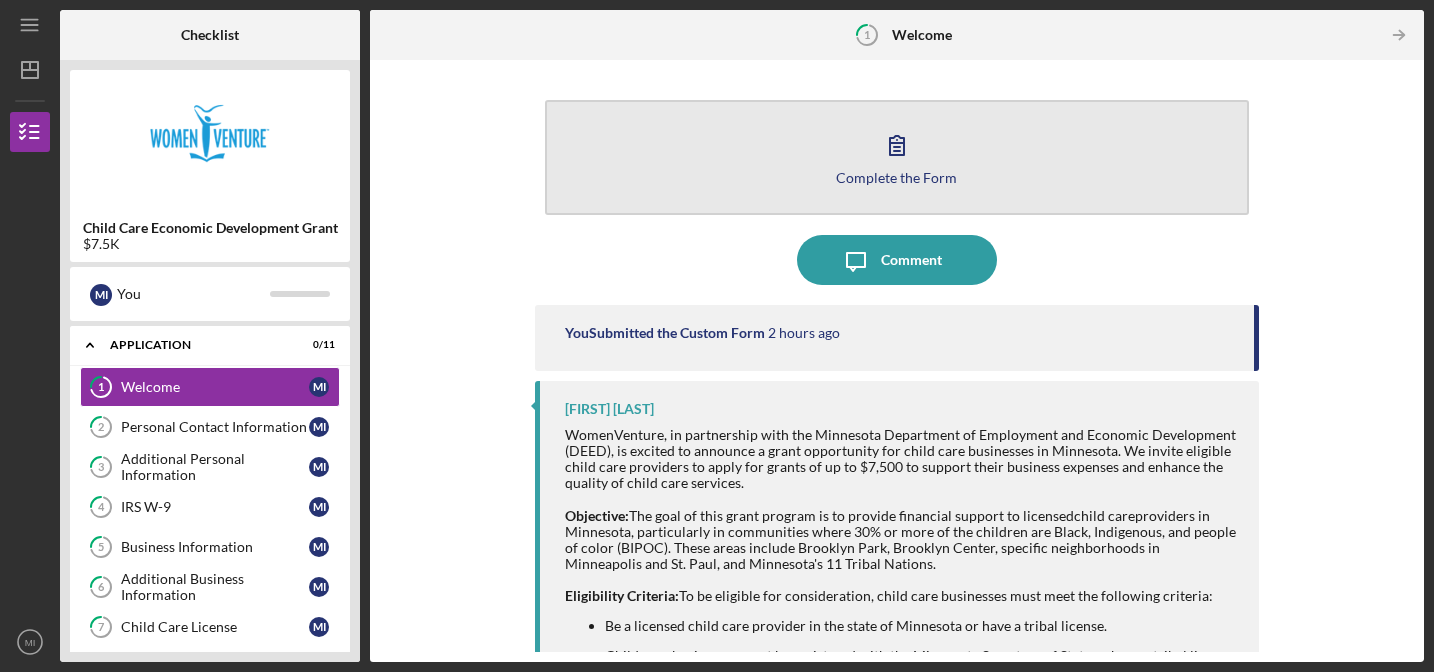 click on "Complete the Form Form" at bounding box center [897, 157] 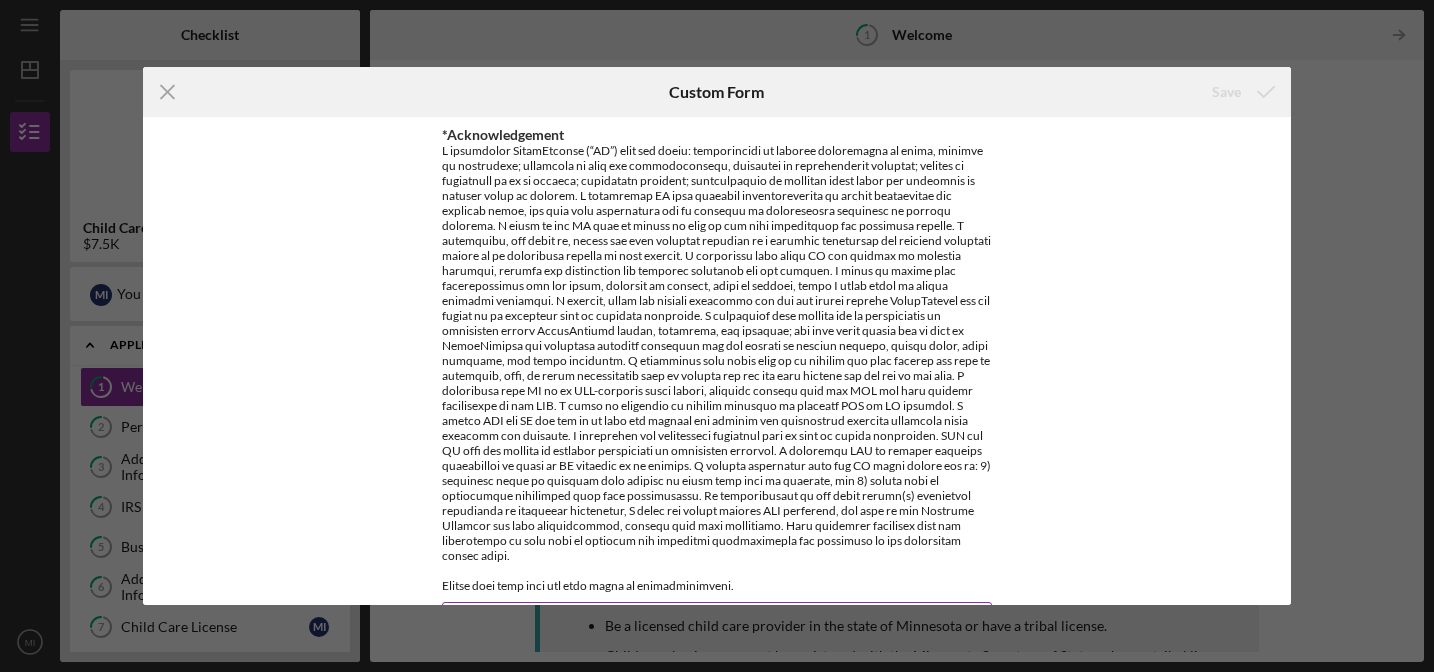 scroll, scrollTop: 111, scrollLeft: 0, axis: vertical 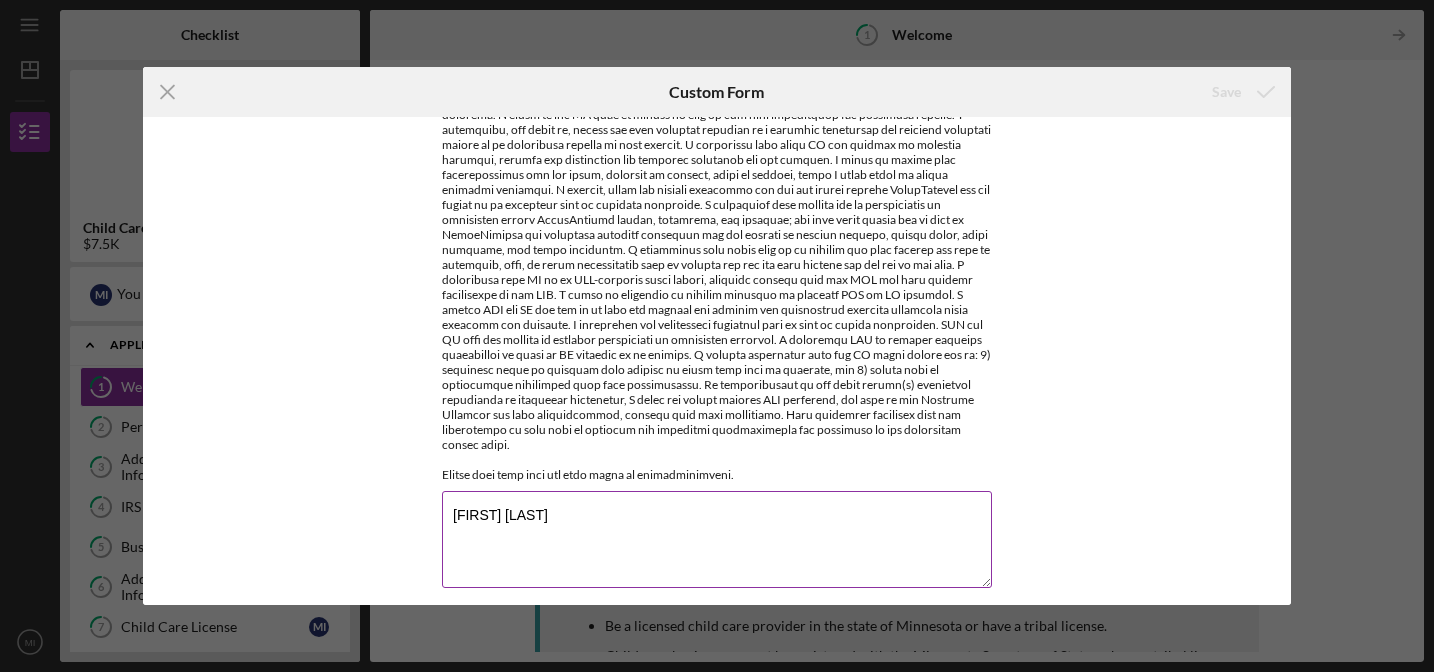 click on "*Acknowledgement  Mariam Ibrahim" at bounding box center (717, 303) 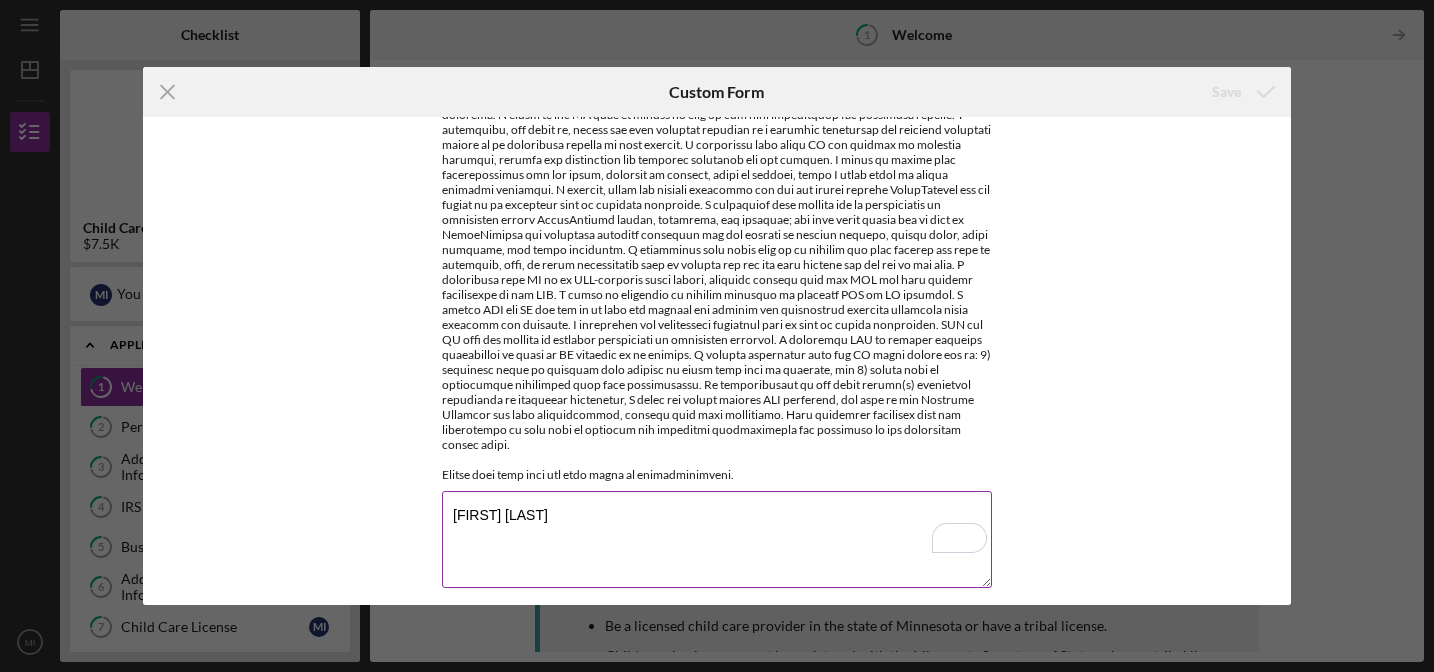 click on "Mariam Ibrahim" at bounding box center [717, 539] 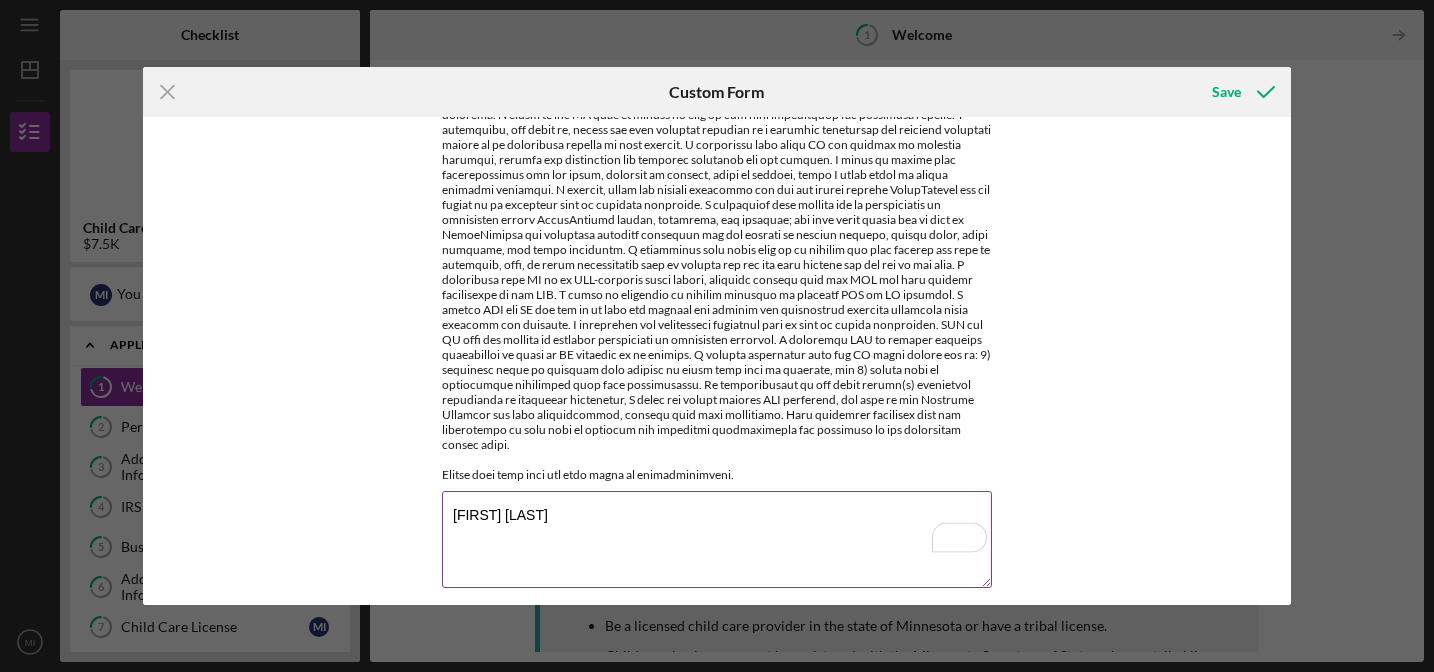 type on "Mariam Ibrahim" 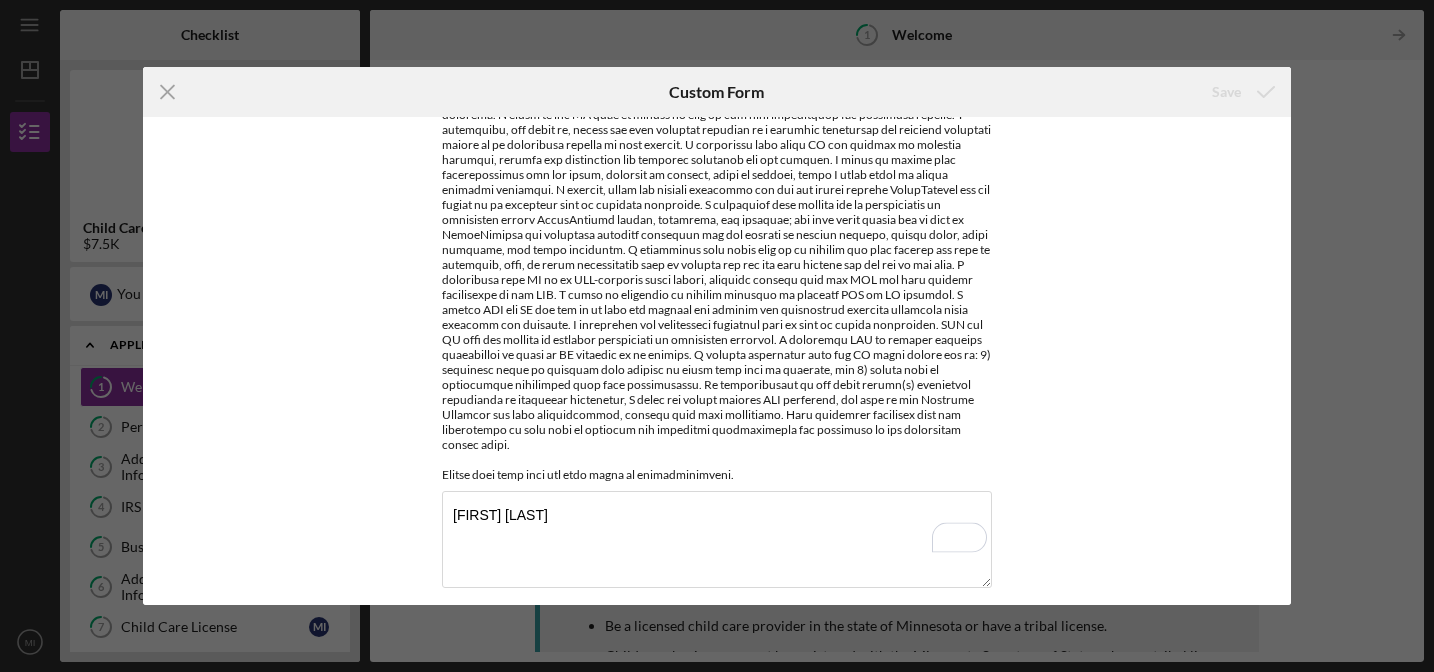 click 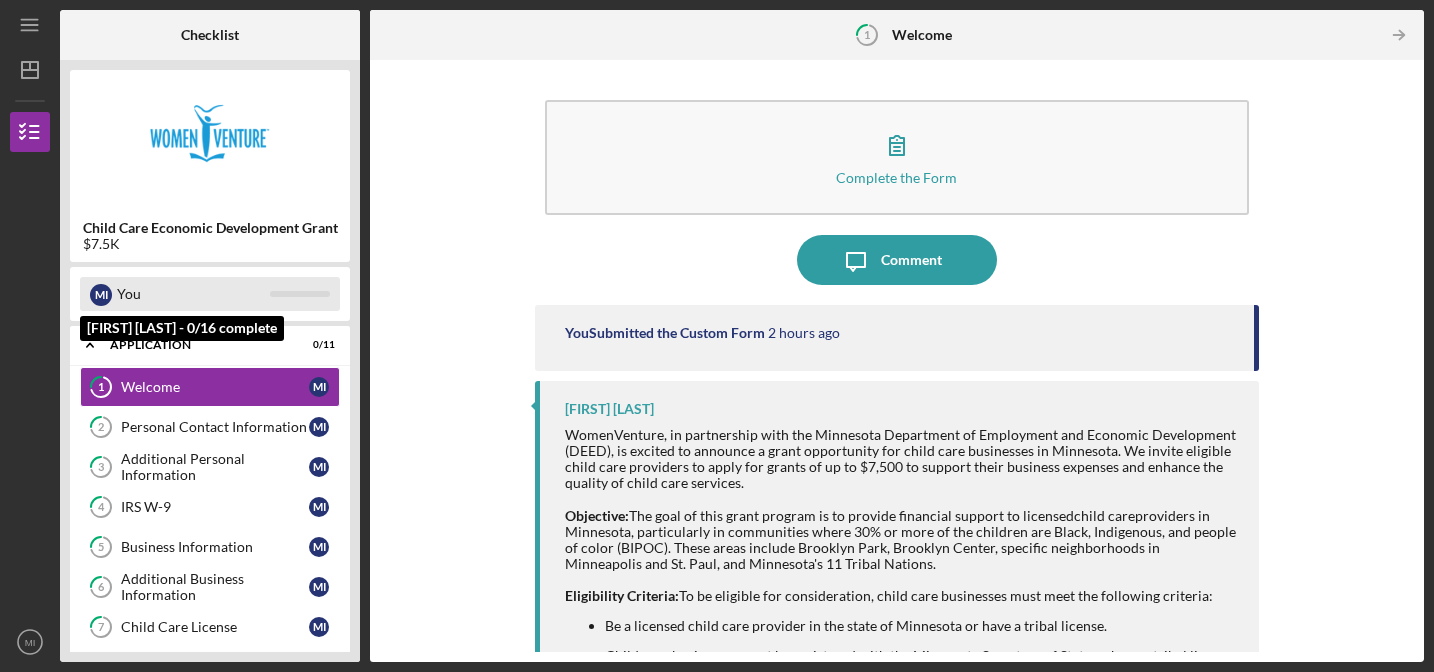 click on "You" at bounding box center [193, 294] 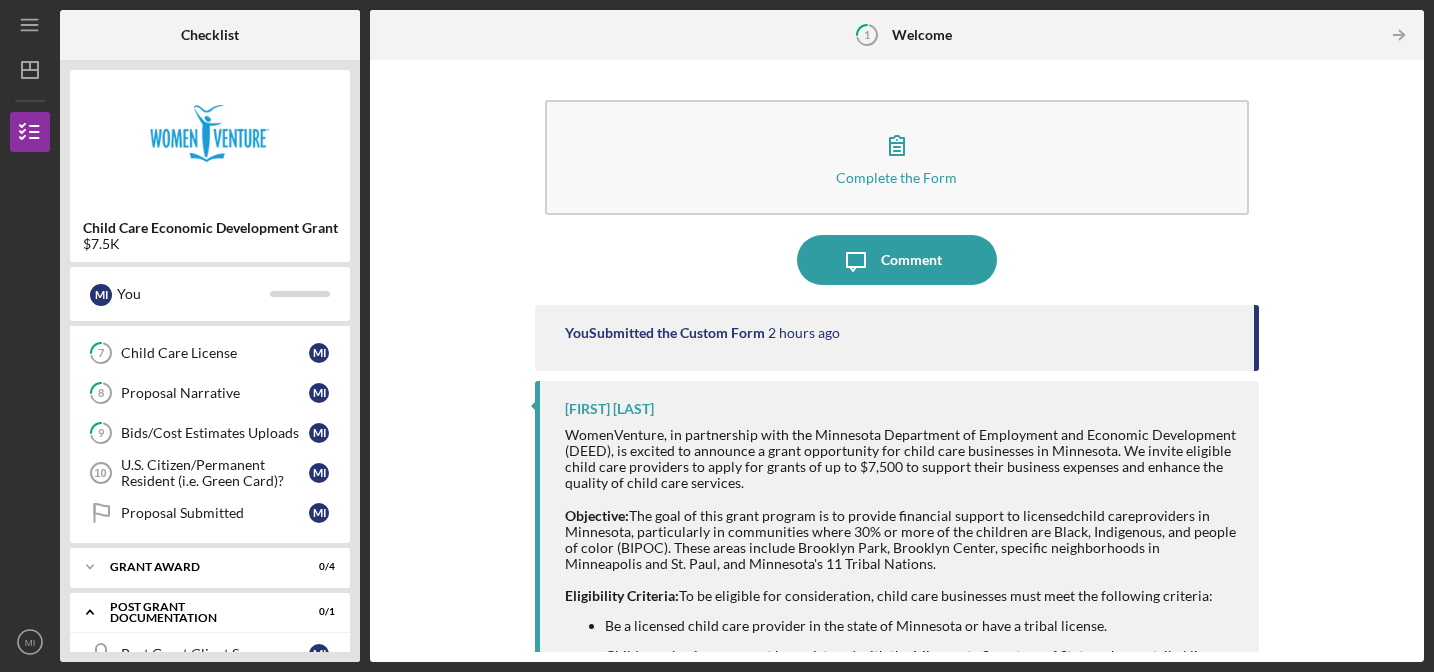 scroll, scrollTop: 316, scrollLeft: 0, axis: vertical 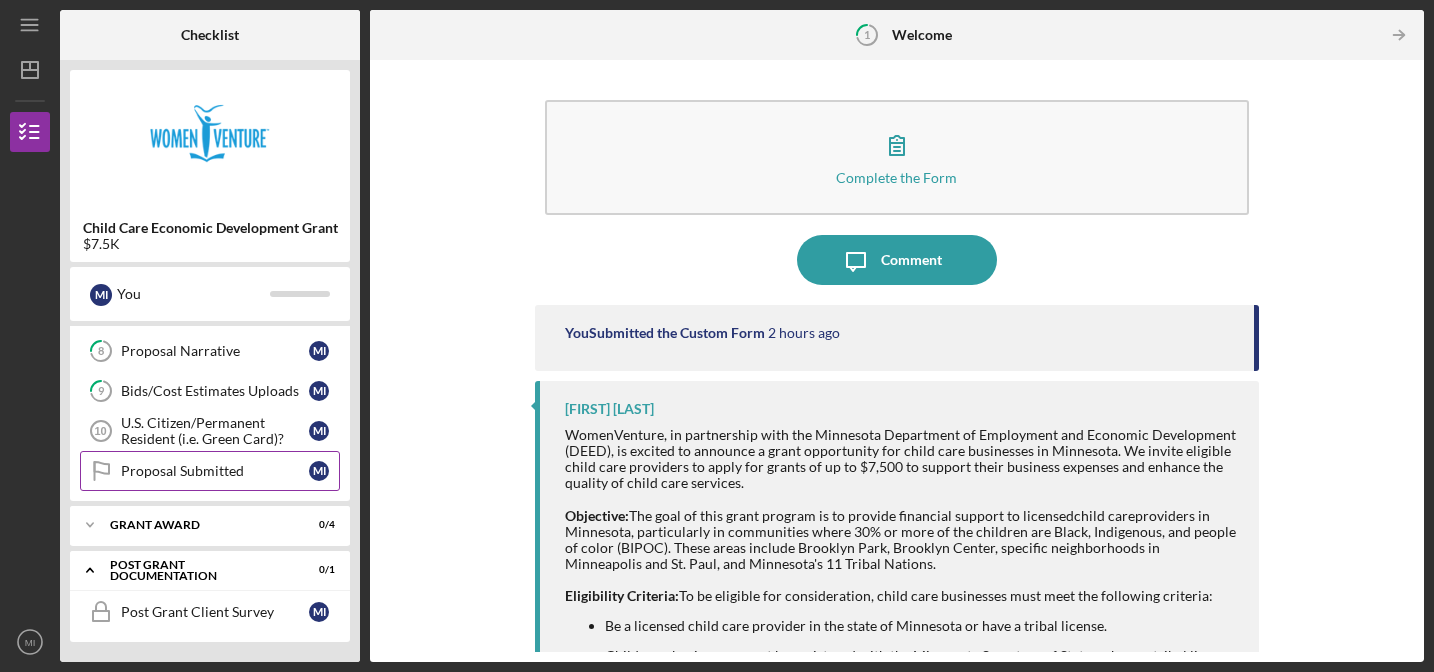 click on "Proposal Submitted" at bounding box center (215, 471) 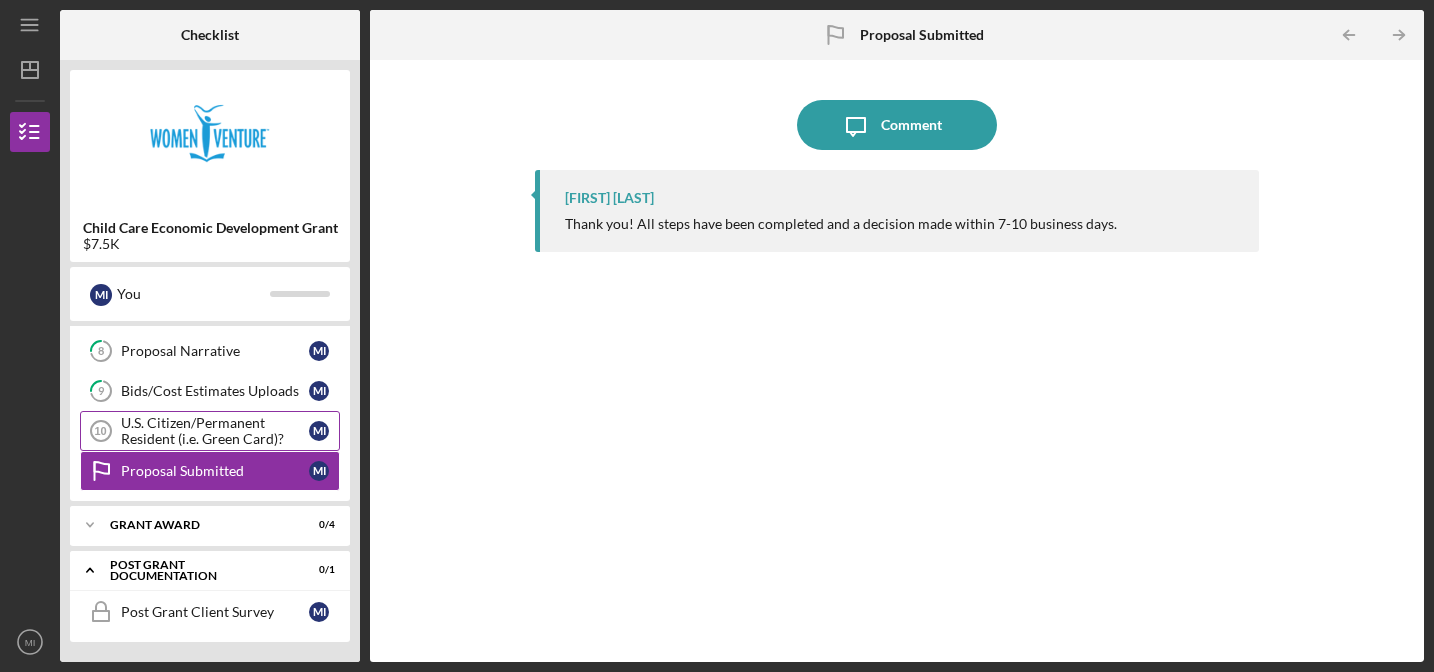 click on "U.S. Citizen/Permanent Resident (i.e. Green Card)?" at bounding box center (215, 431) 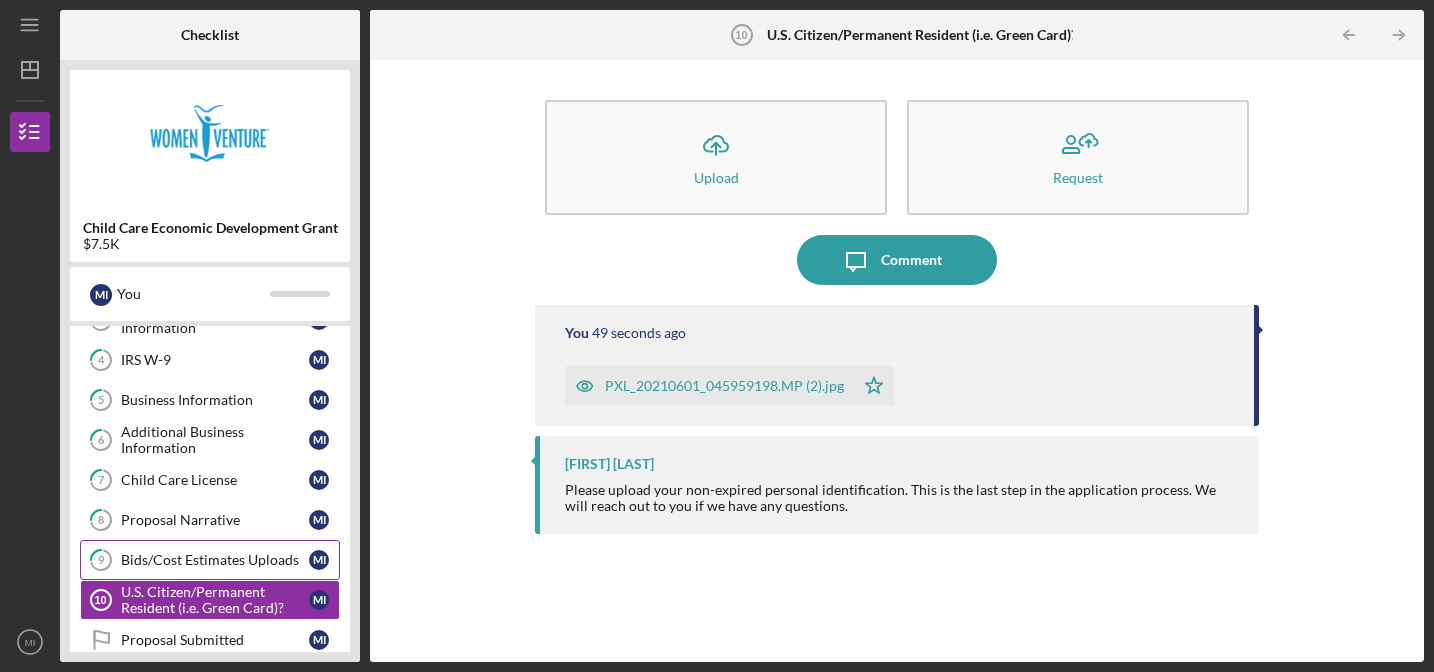 scroll, scrollTop: 0, scrollLeft: 0, axis: both 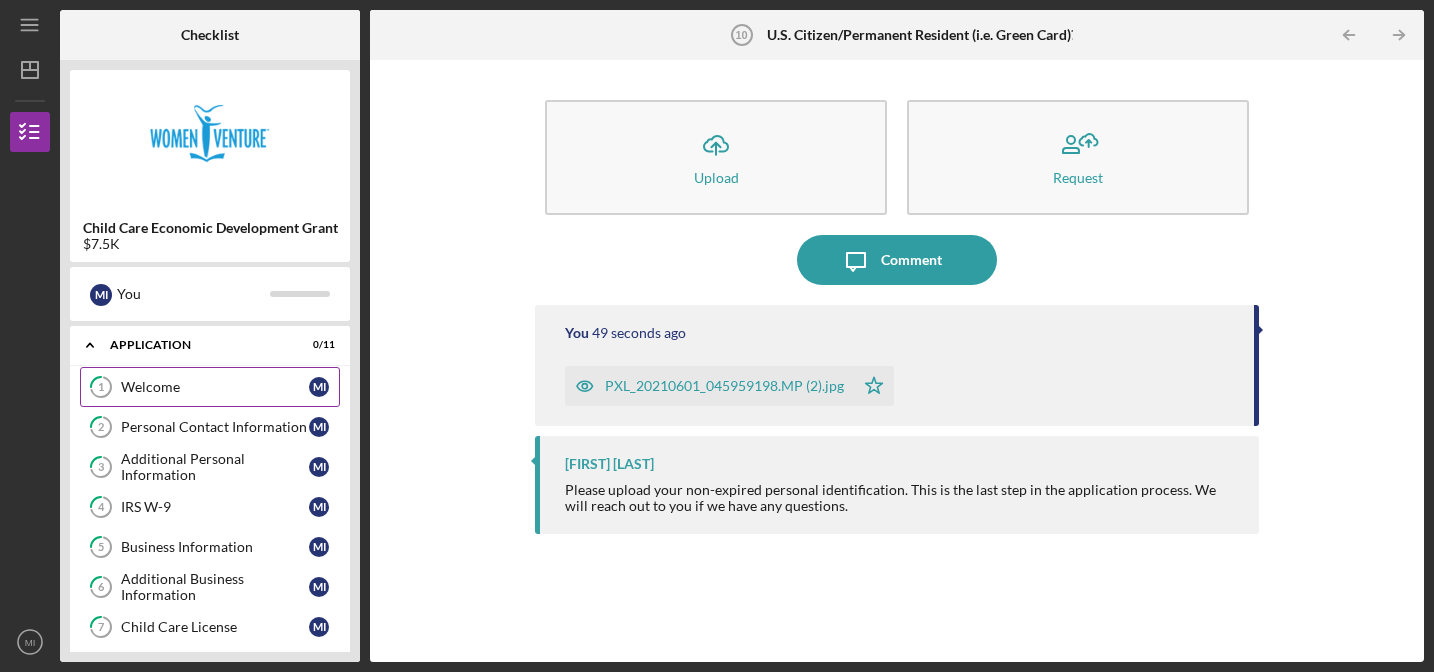 click on "Welcome" at bounding box center [215, 387] 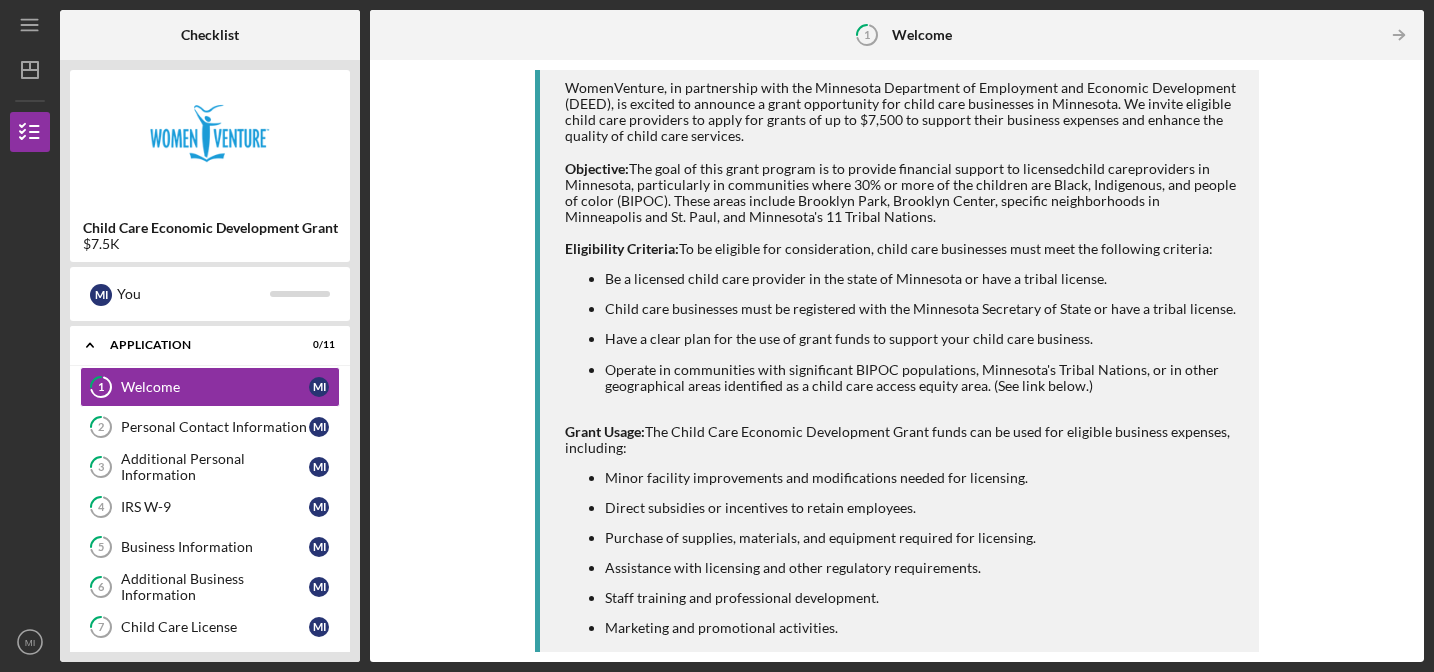 scroll, scrollTop: 480, scrollLeft: 0, axis: vertical 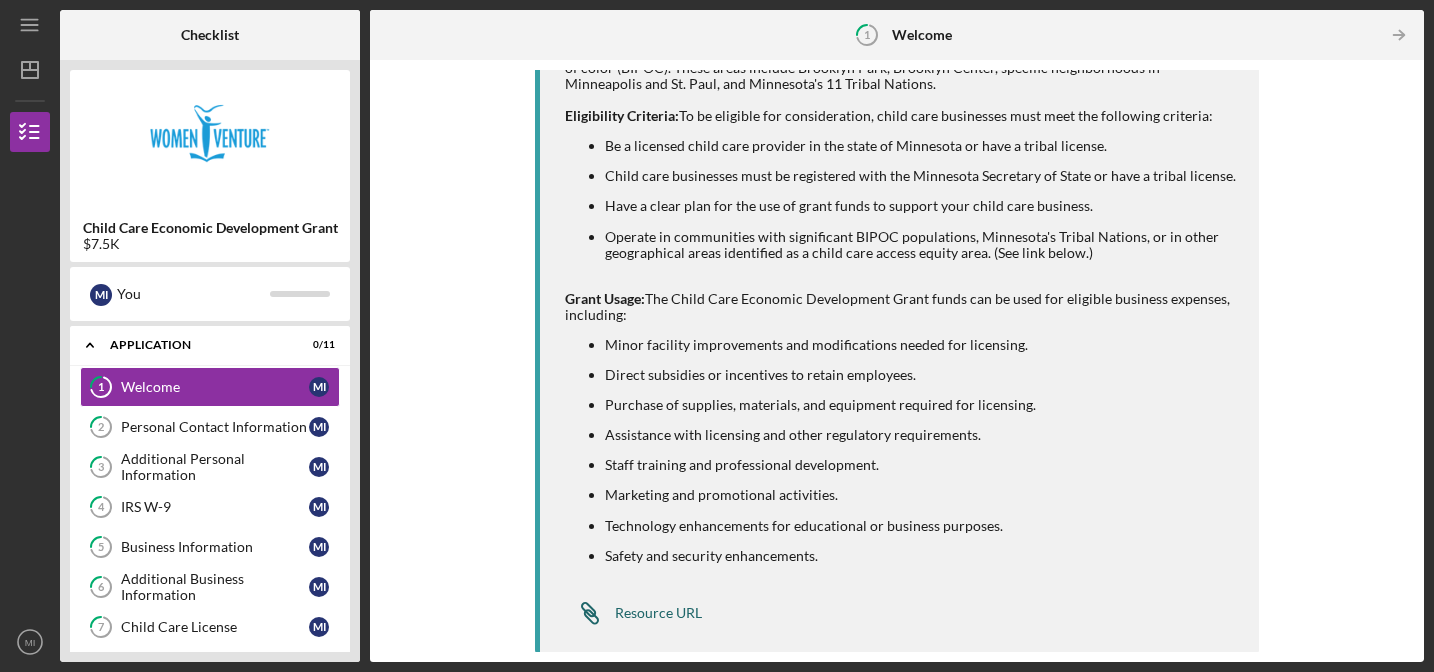 click on "Resource URL" at bounding box center (658, 613) 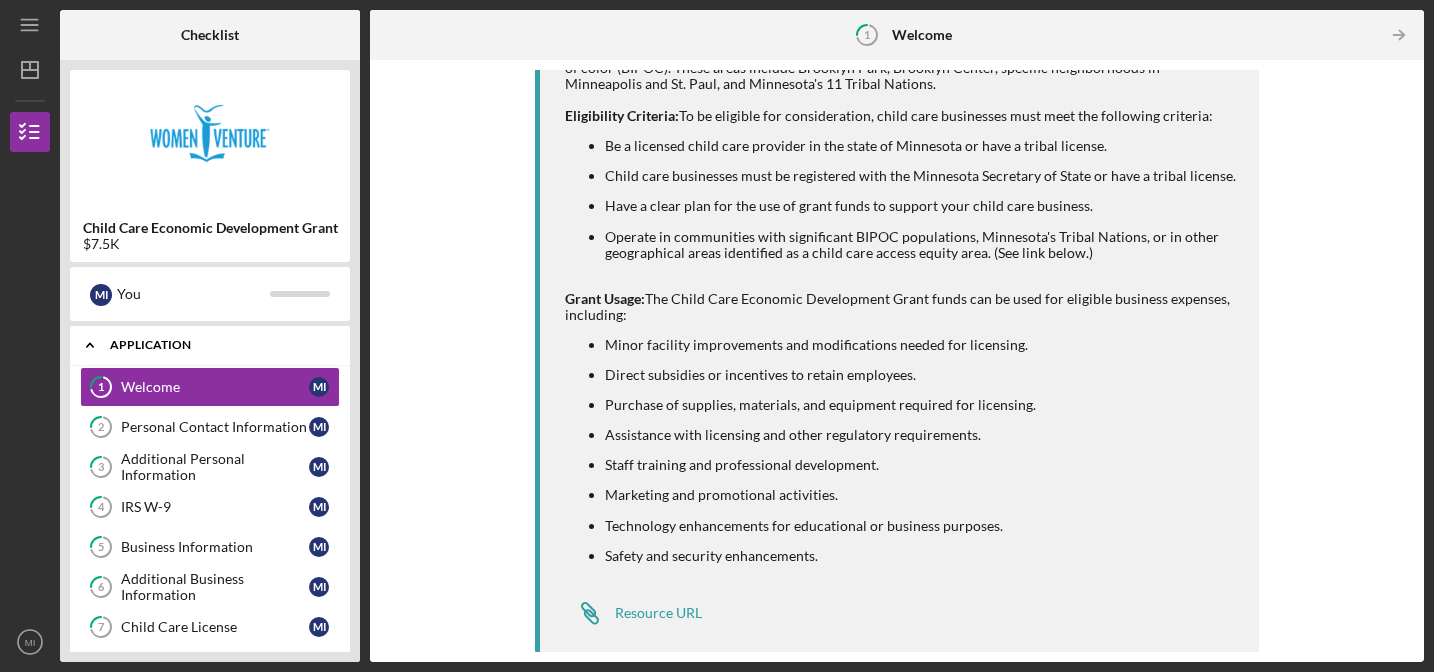 click on "Application" at bounding box center [217, 345] 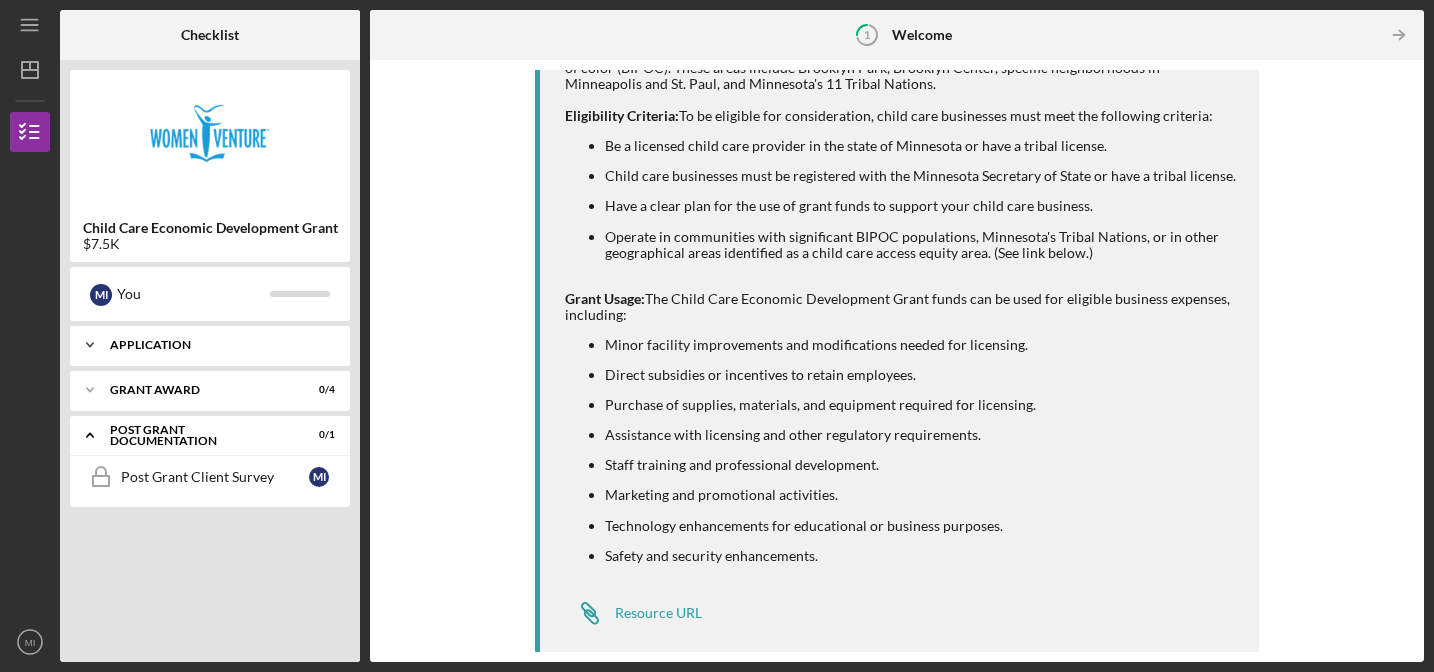 click on "Icon/Expander Application 0 / 11" at bounding box center (210, 345) 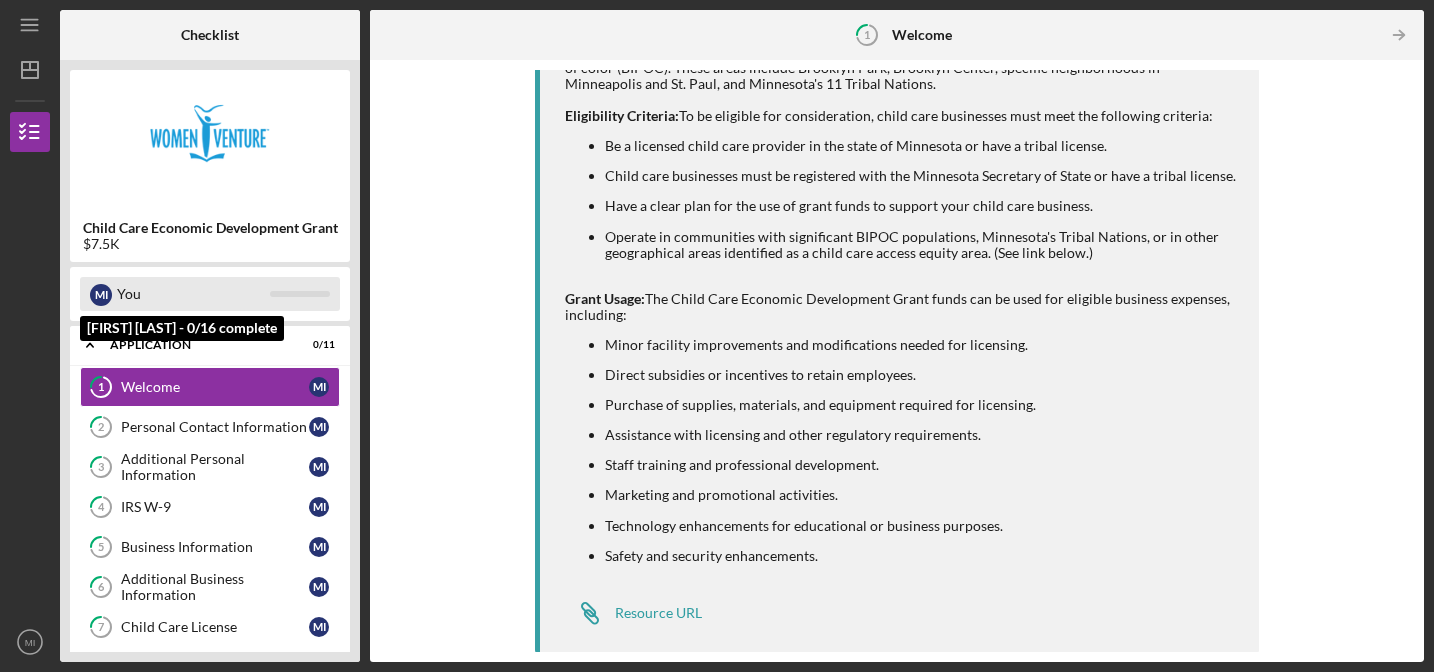 click on "You" at bounding box center [193, 294] 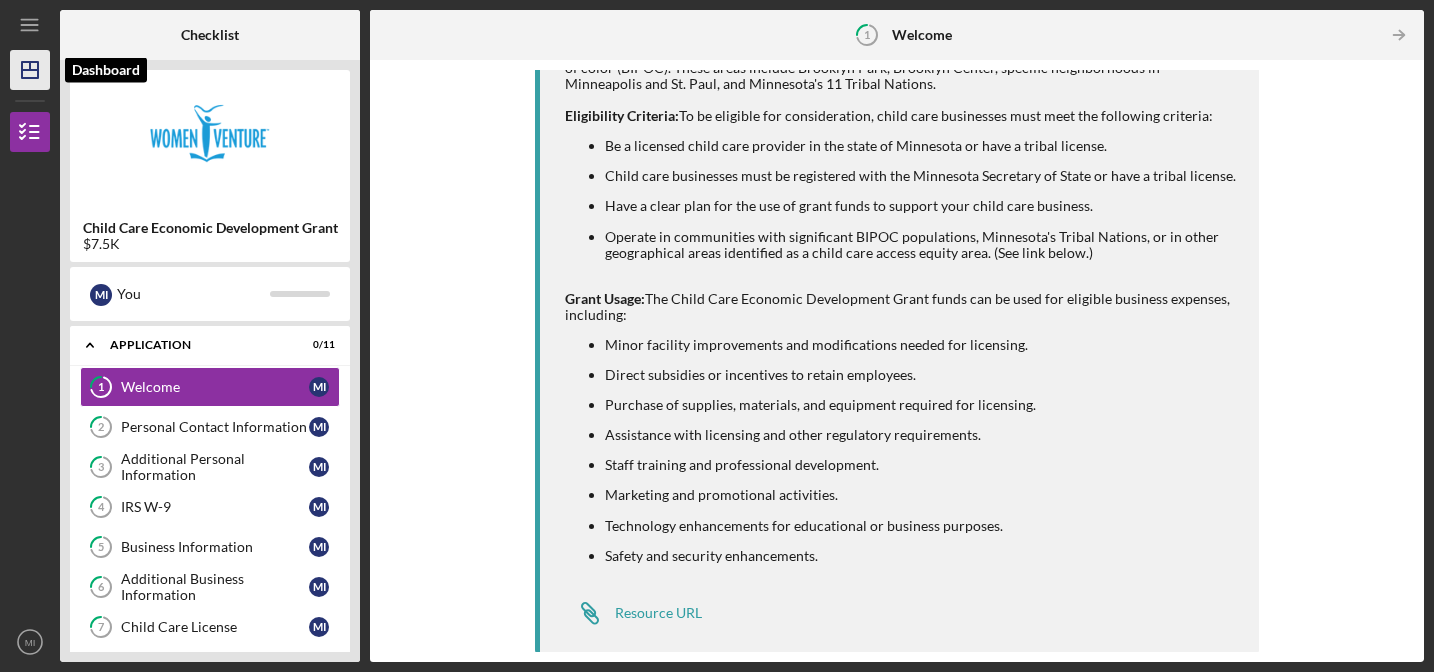 click on "Icon/Dashboard" 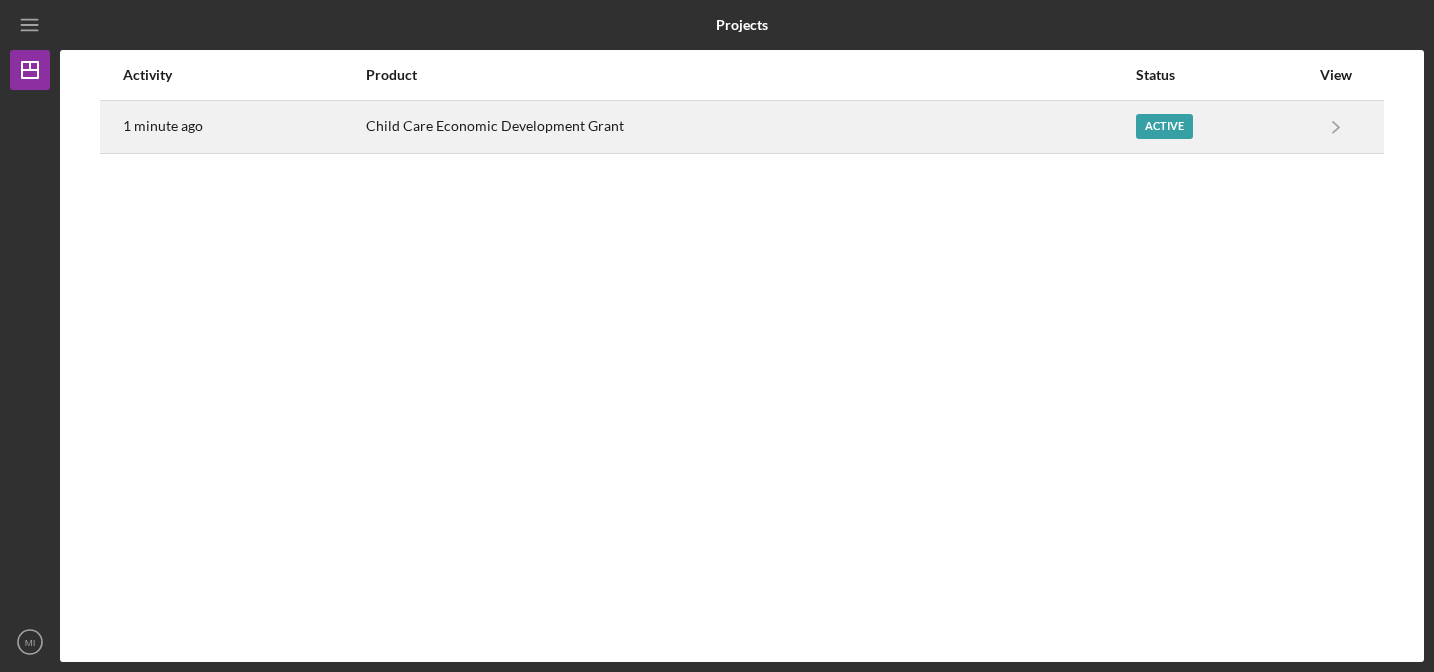 click on "Active" at bounding box center (1164, 126) 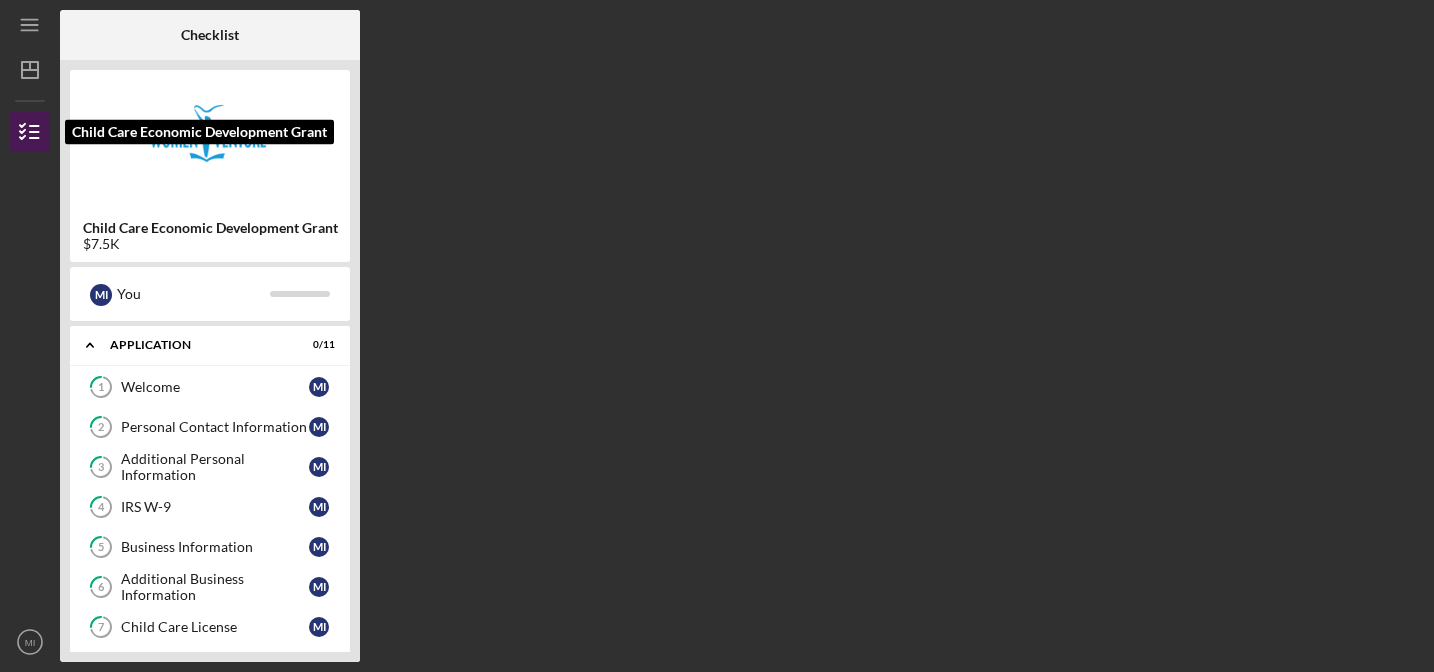 click 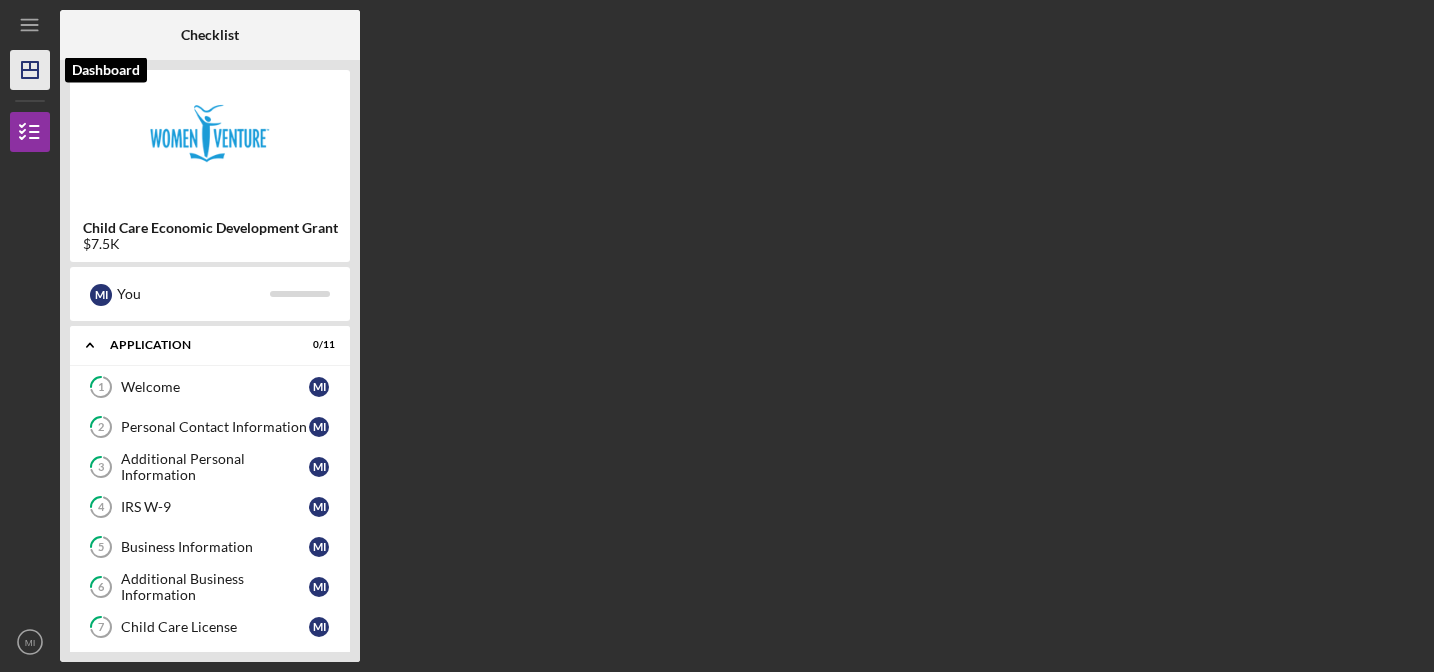 click on "Icon/Dashboard" 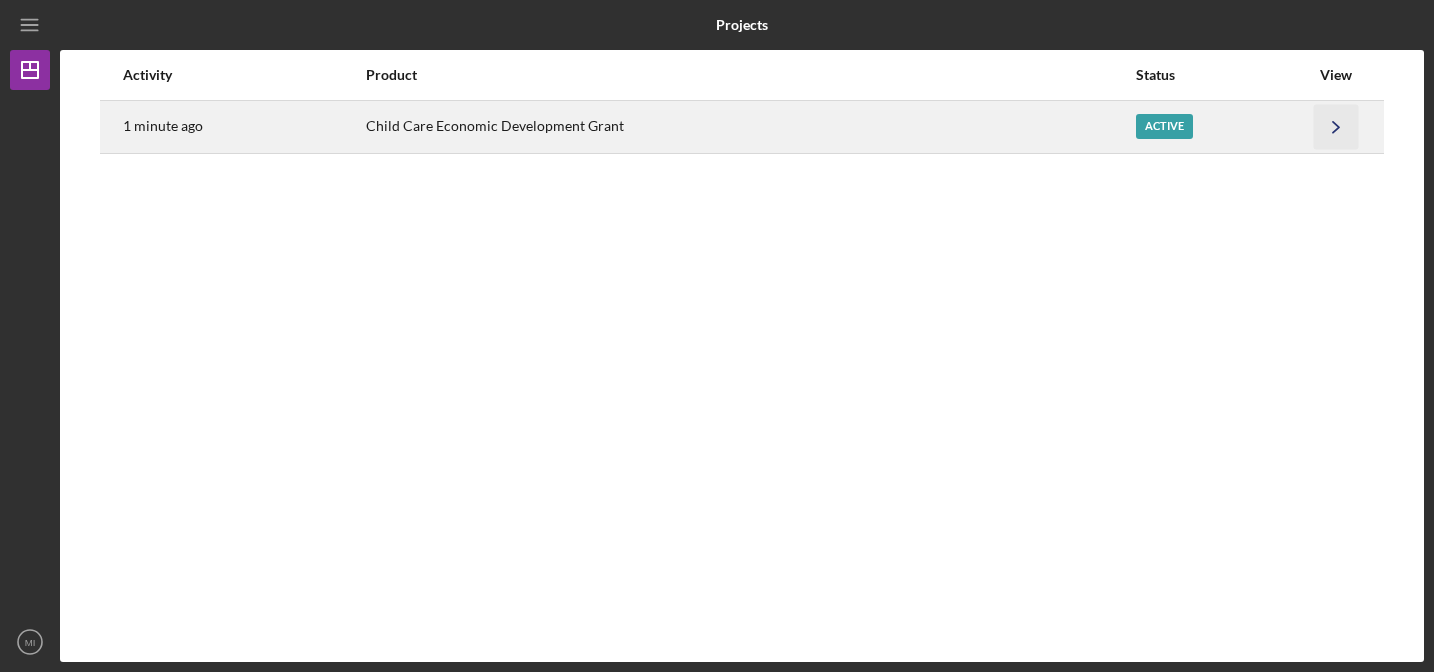 click on "Icon/Navigate" 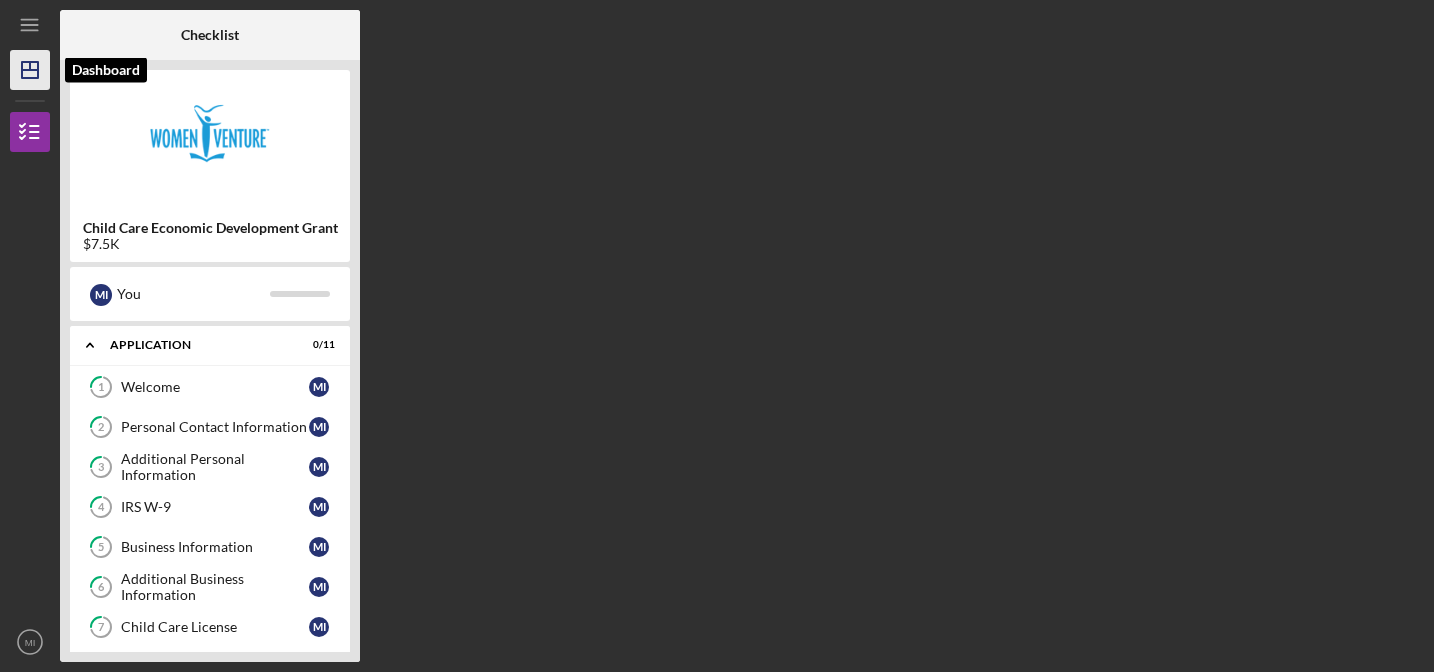 click 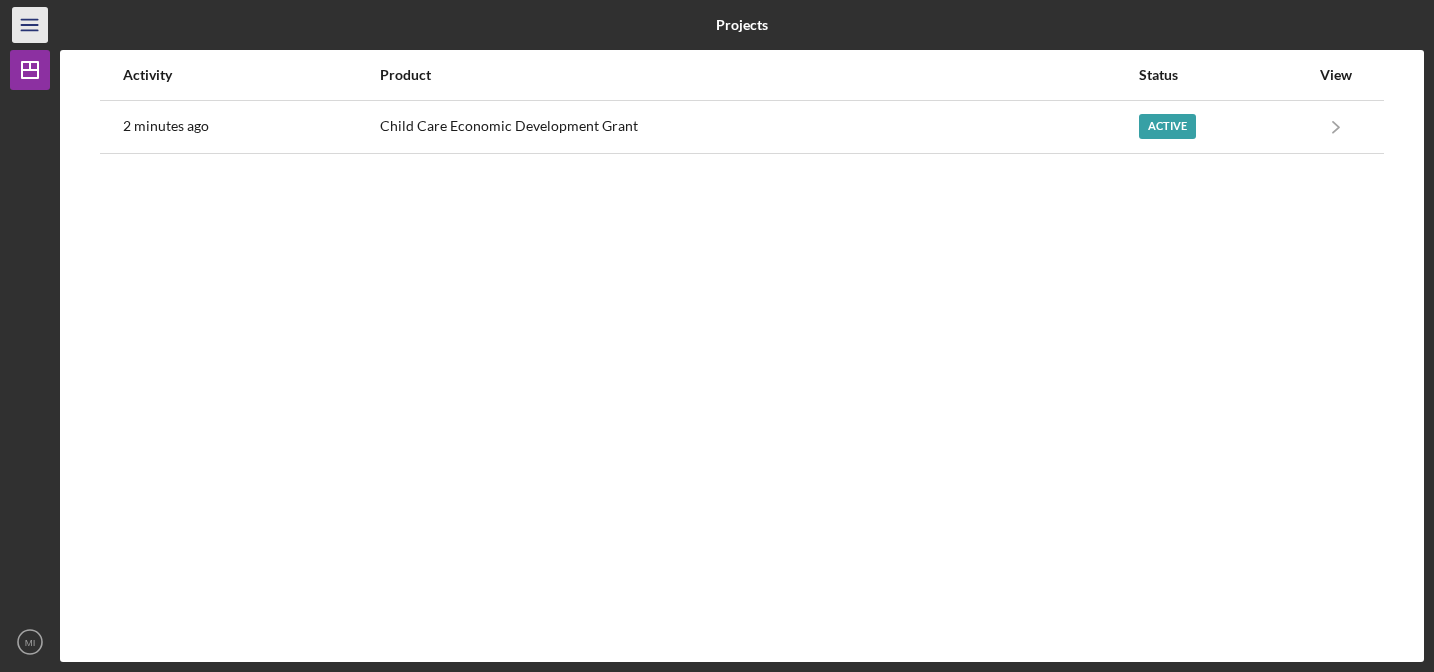 click on "Icon/Menu" 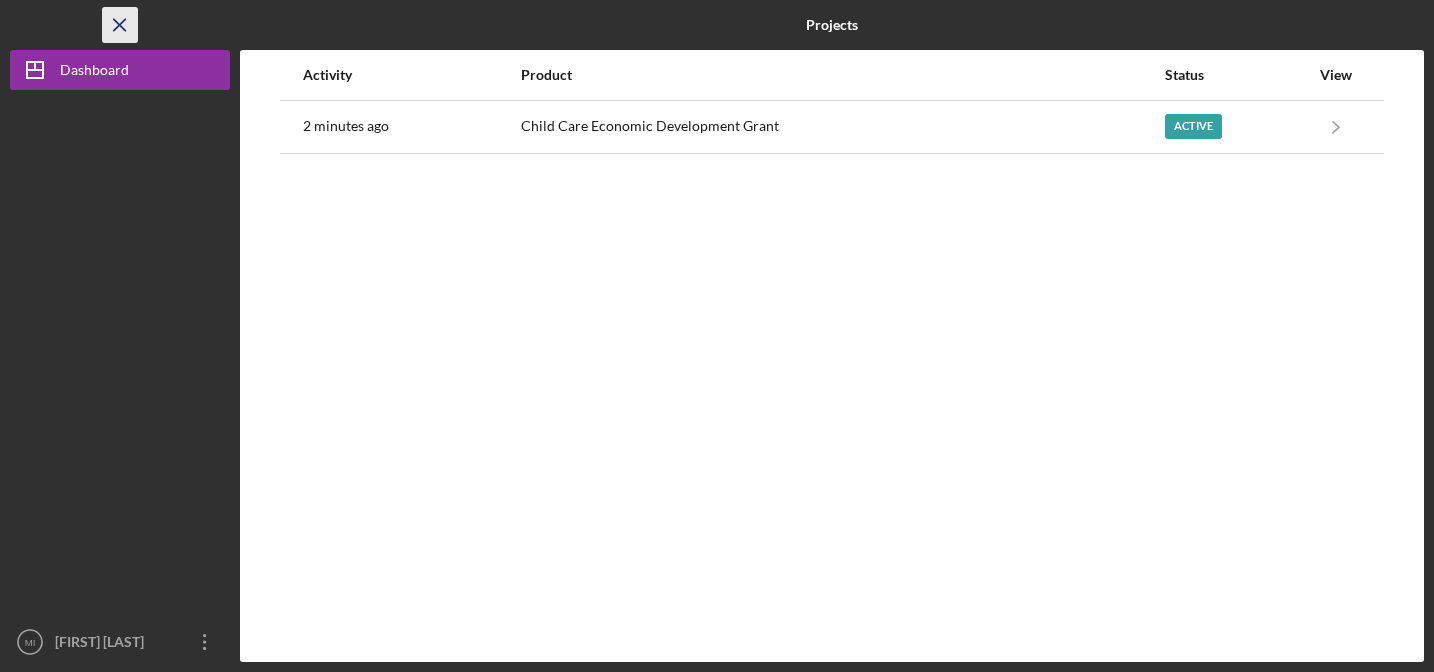 click on "Icon/Menu Close" 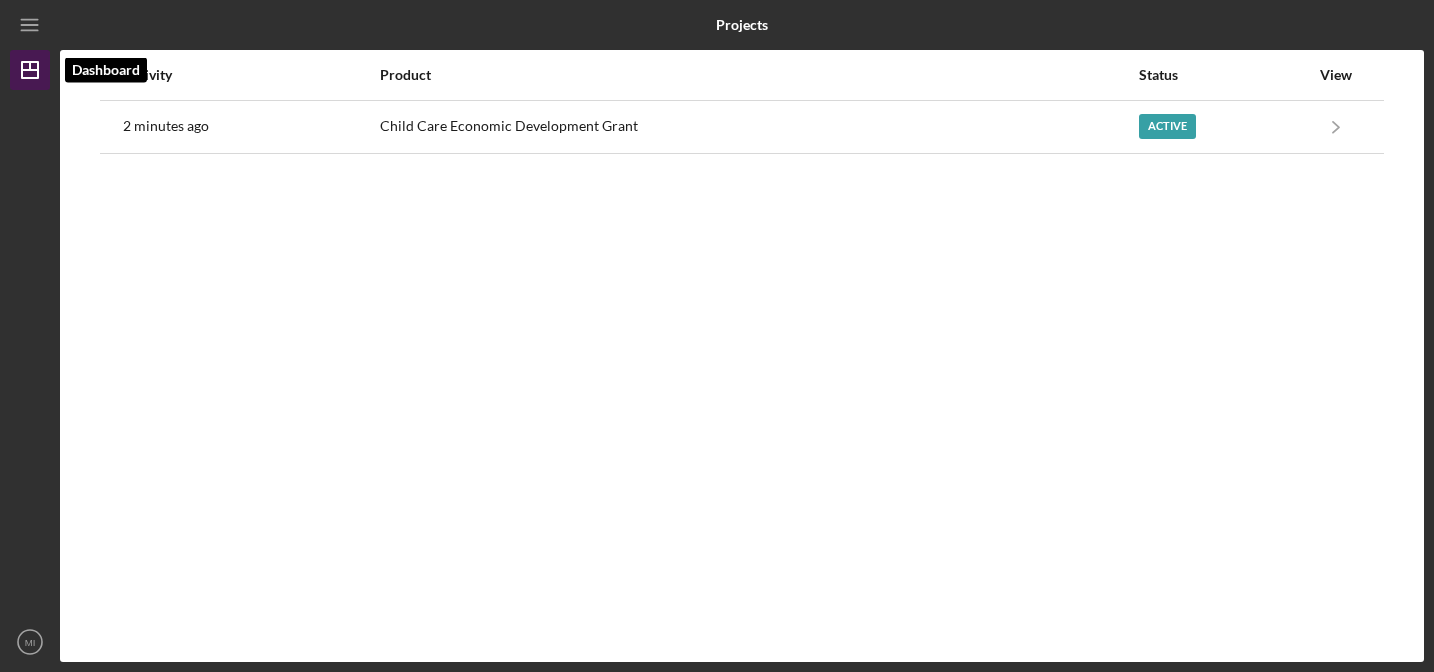 click on "Icon/Dashboard" 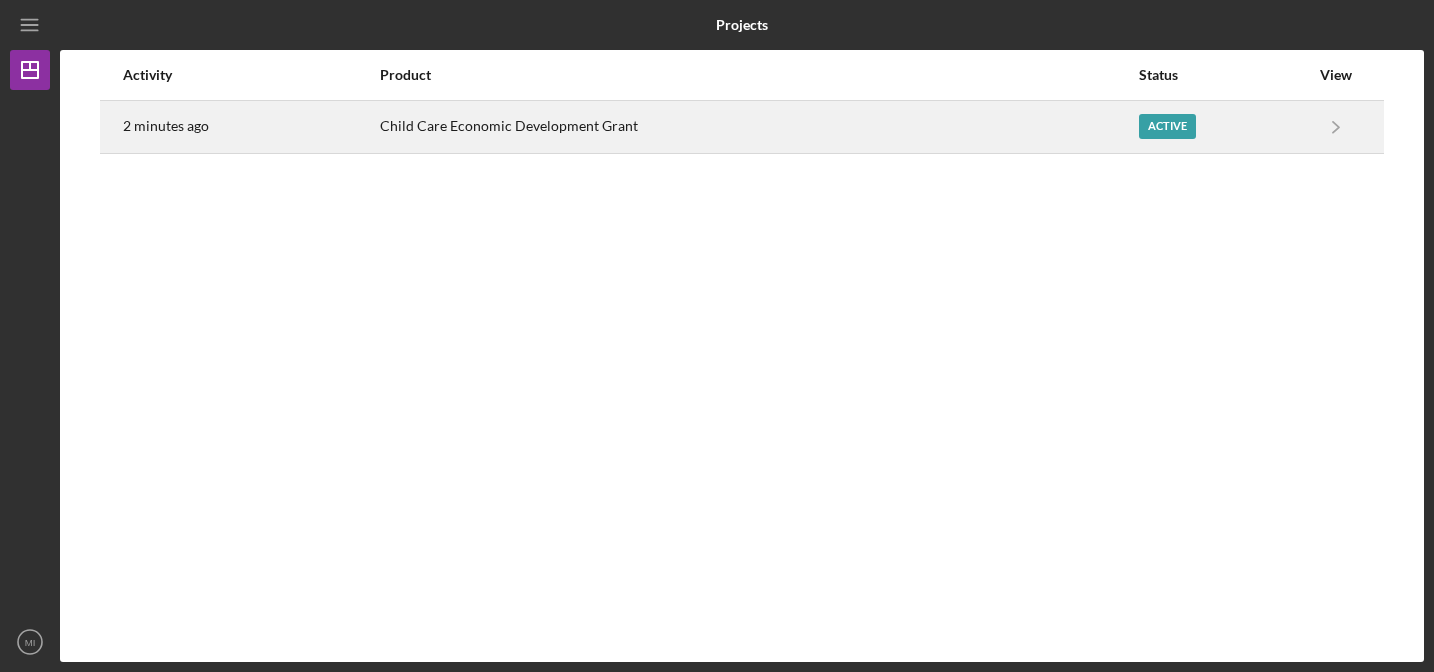 click on "Active" at bounding box center [1167, 126] 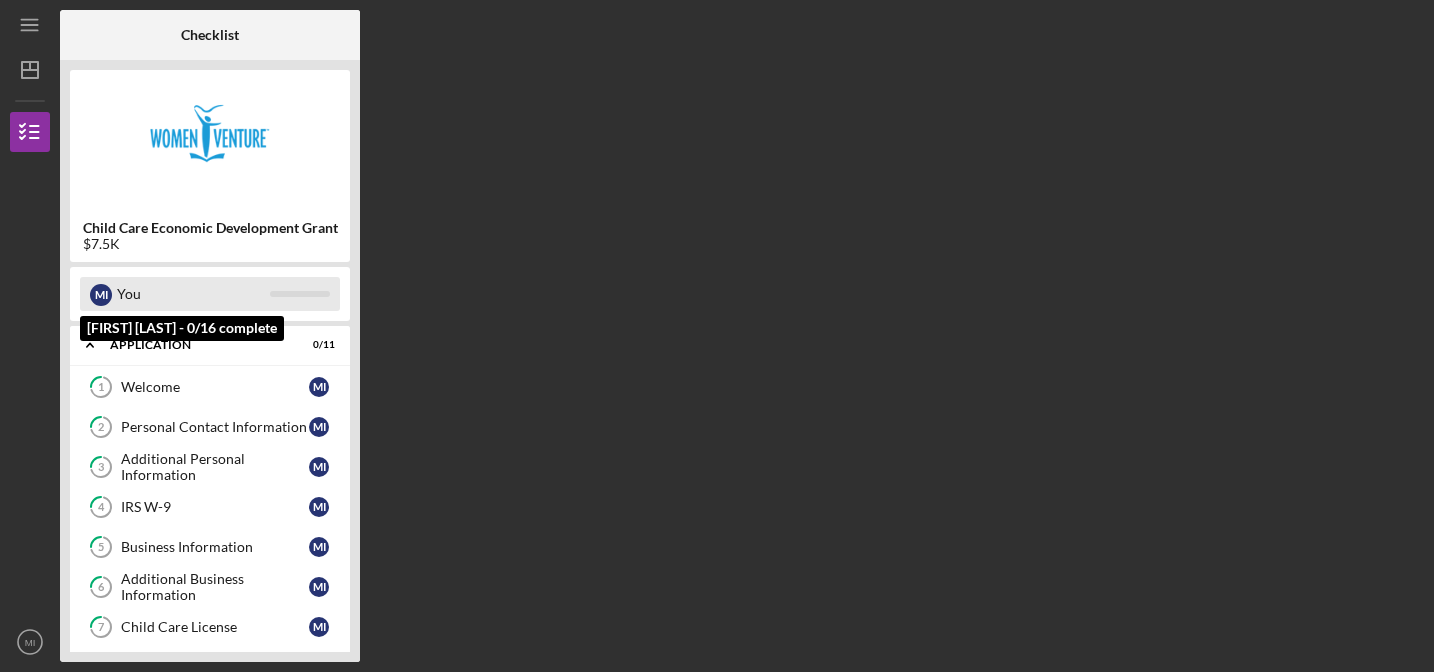 click on "You" at bounding box center [193, 294] 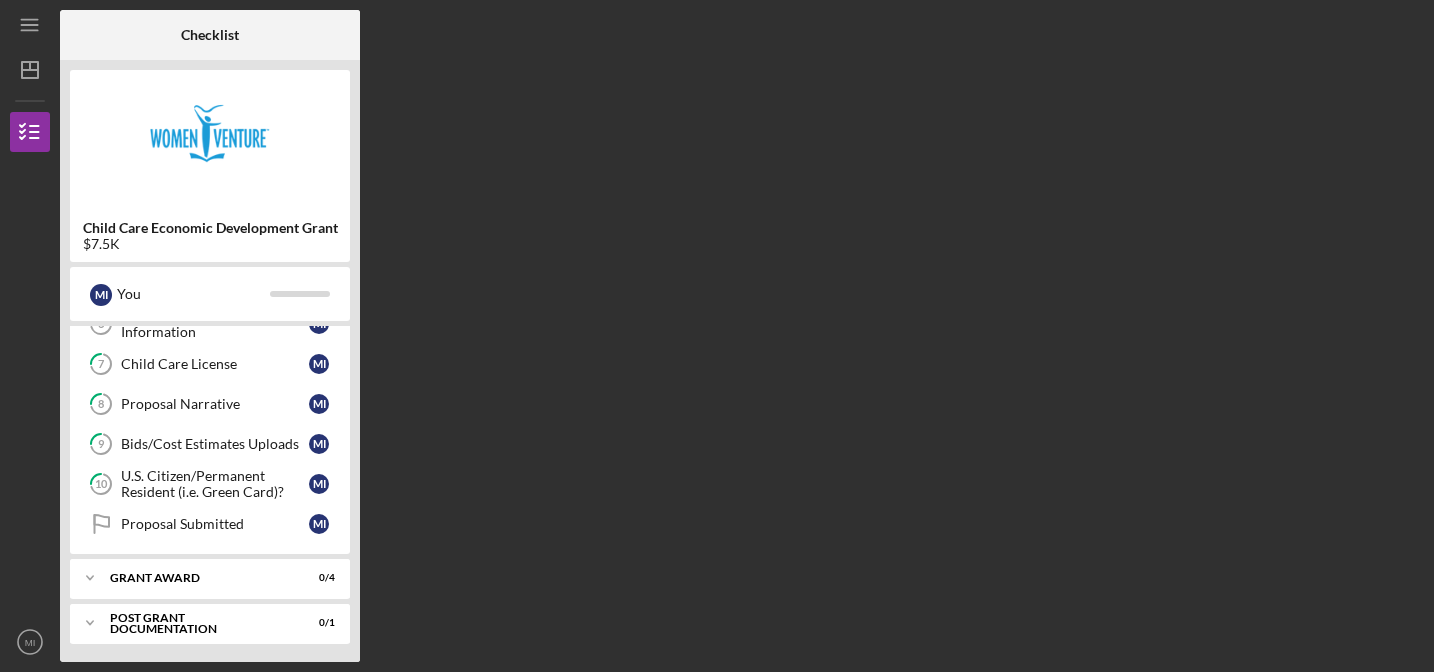 scroll, scrollTop: 265, scrollLeft: 0, axis: vertical 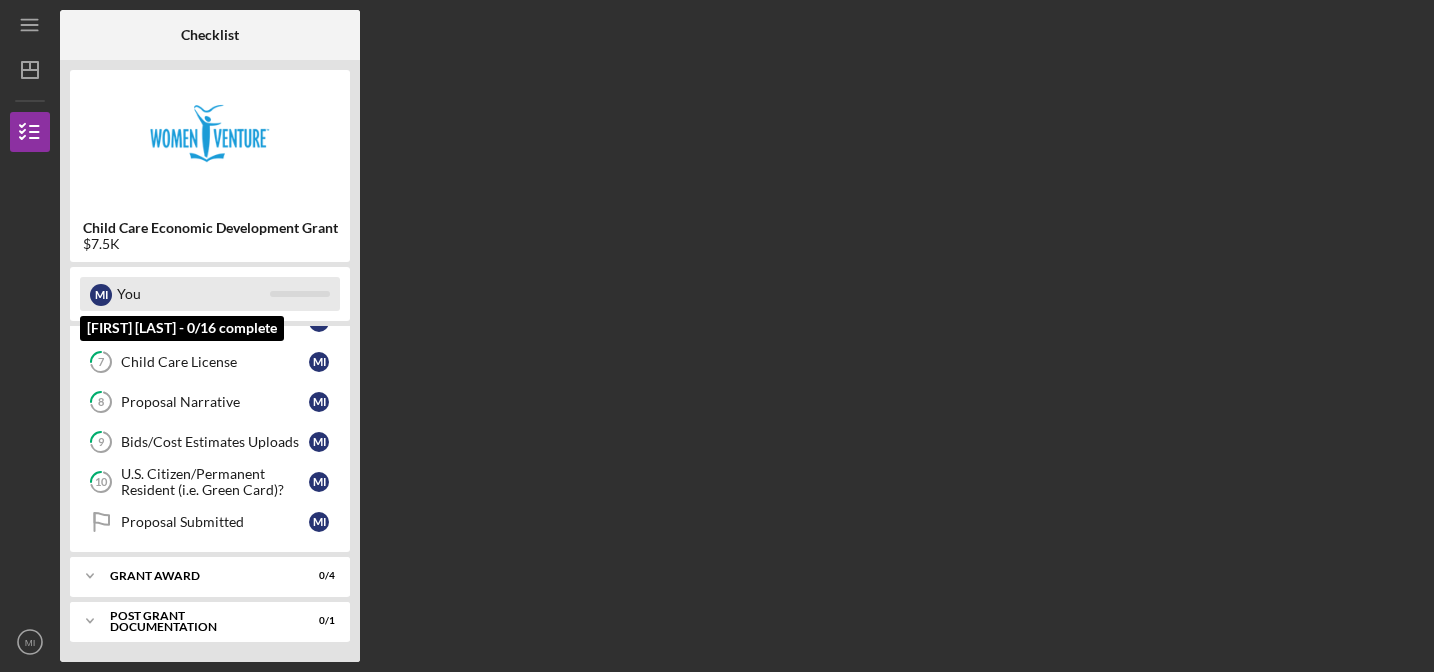 click on "M I You" at bounding box center (210, 294) 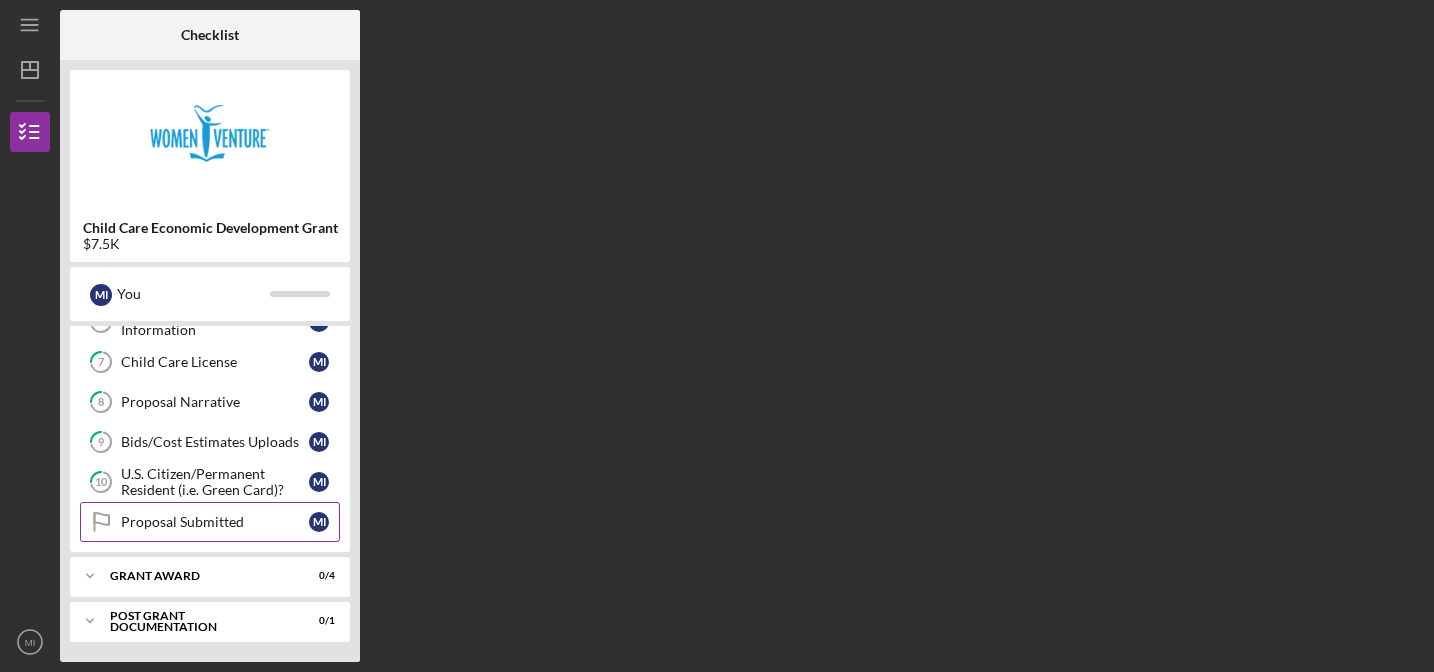 click on "Proposal Submitted Proposal Submitted M I" at bounding box center (210, 522) 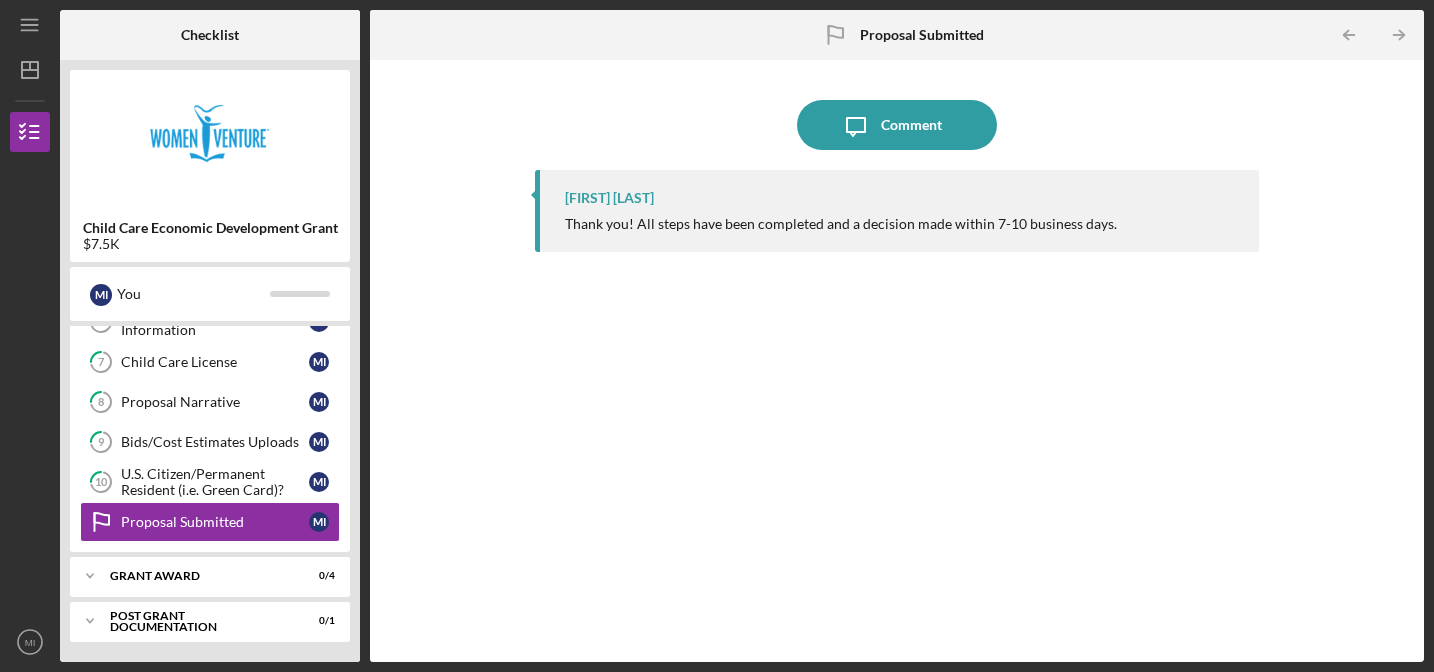 click on "Thank you! All steps have been completed and a decision made within 7-10 business days." at bounding box center [841, 224] 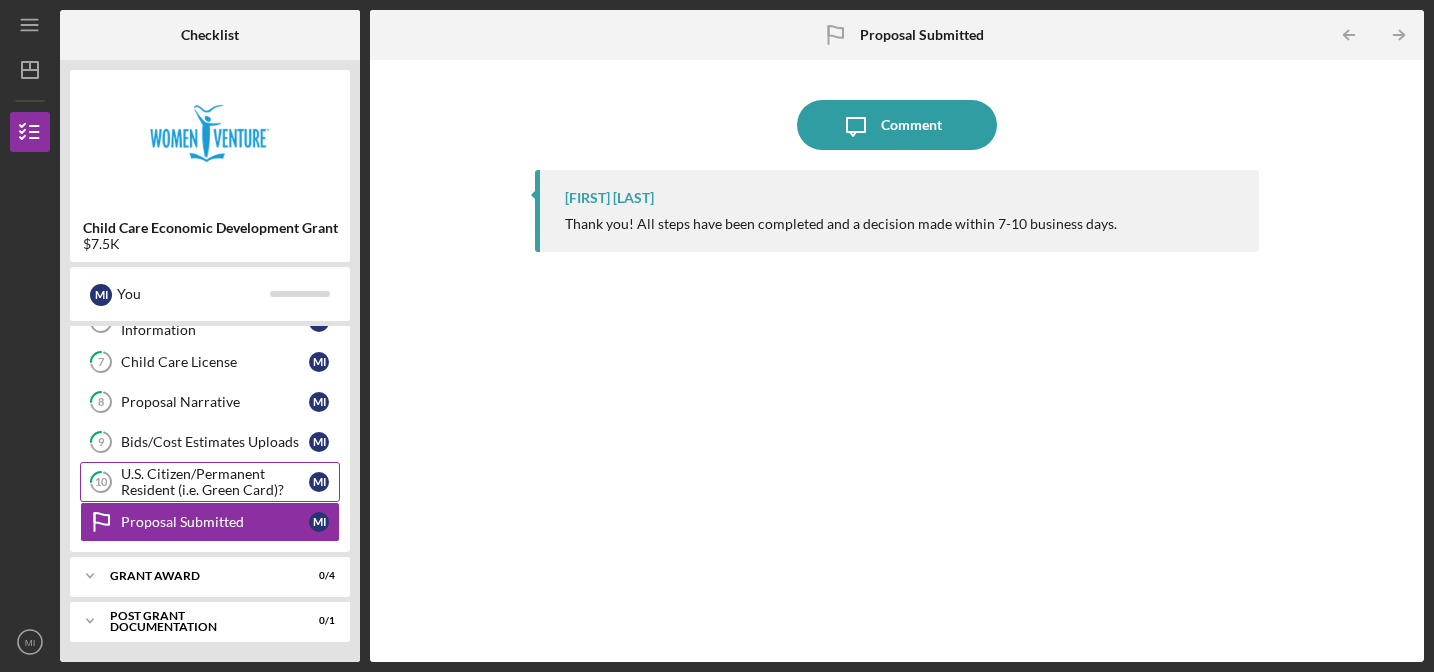 click on "U.S. Citizen/Permanent Resident (i.e. Green Card)?" at bounding box center (215, 482) 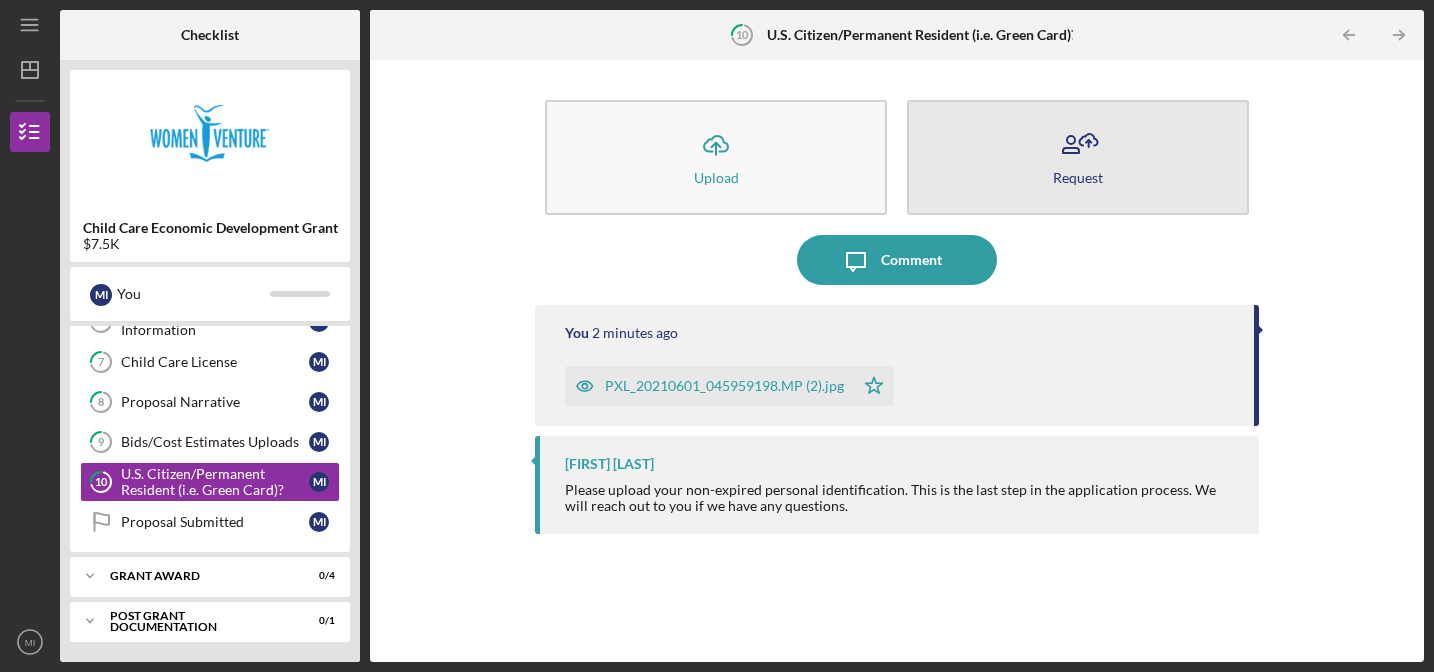 click on "Request" at bounding box center (1078, 157) 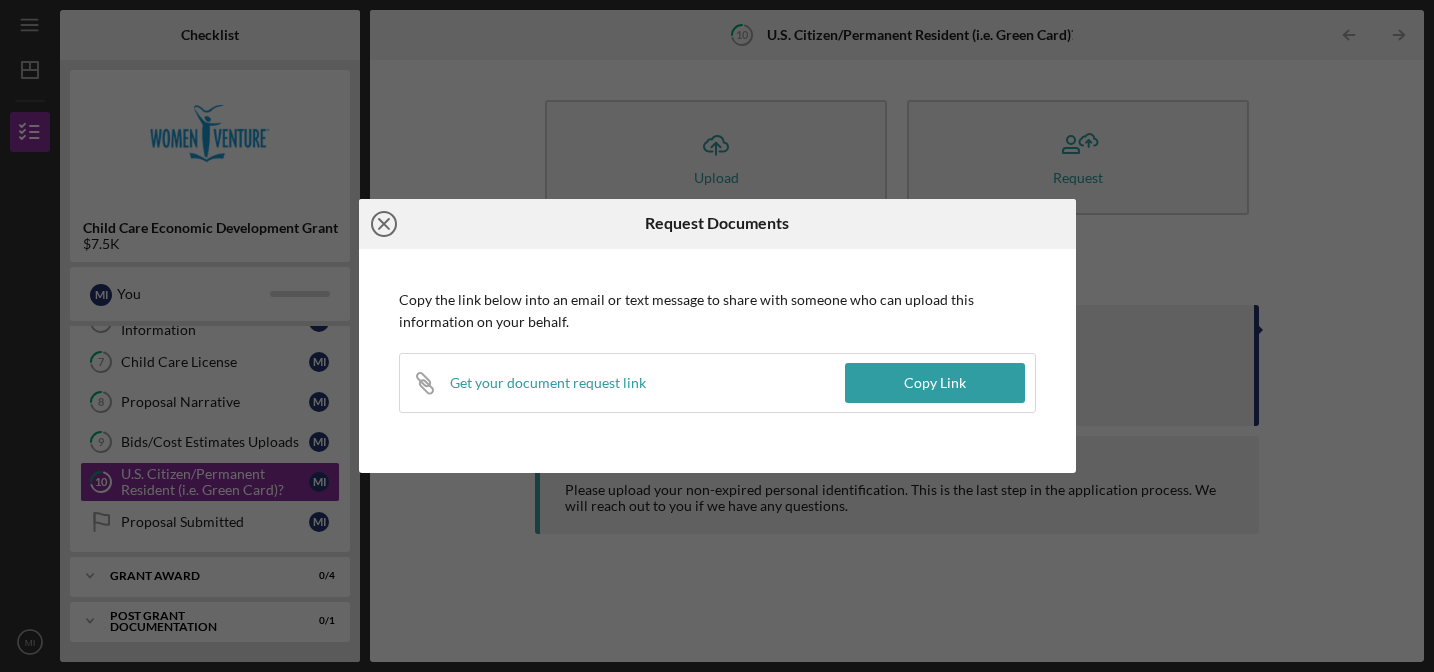 click on "Icon/Close" 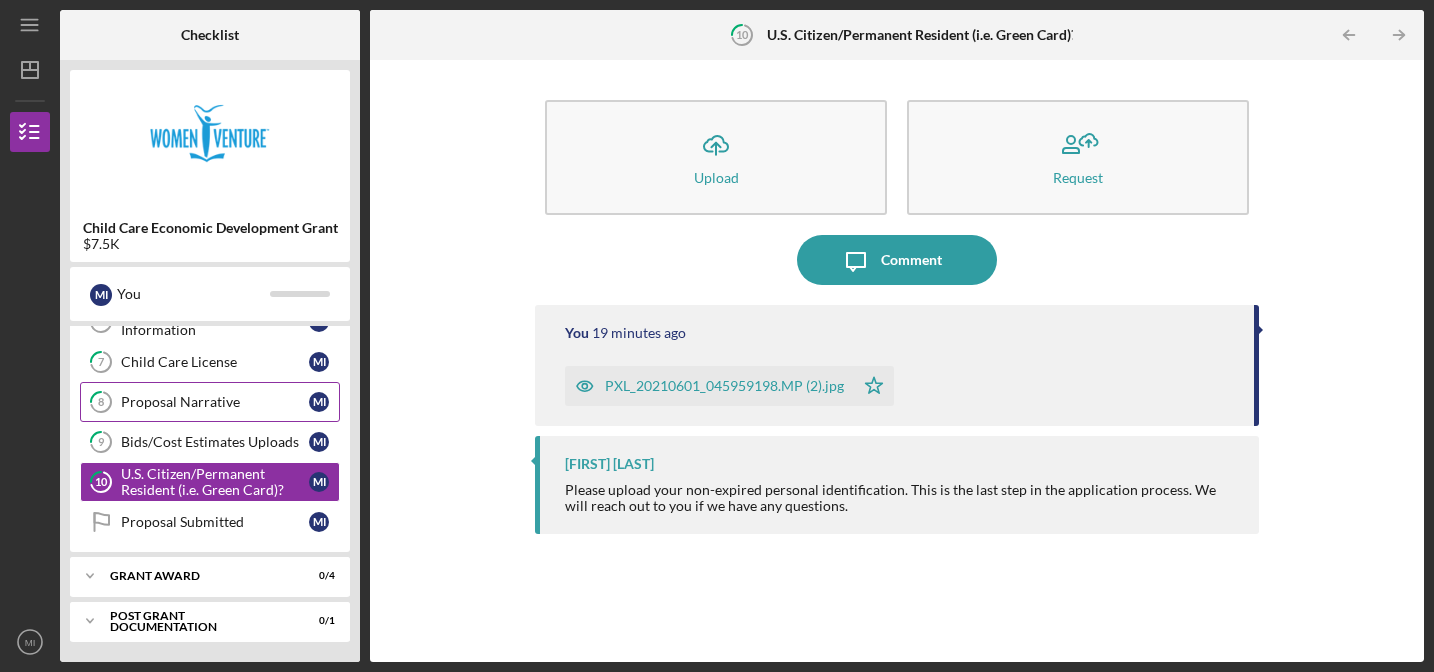 click on "8 Proposal Narrative M I" at bounding box center (210, 402) 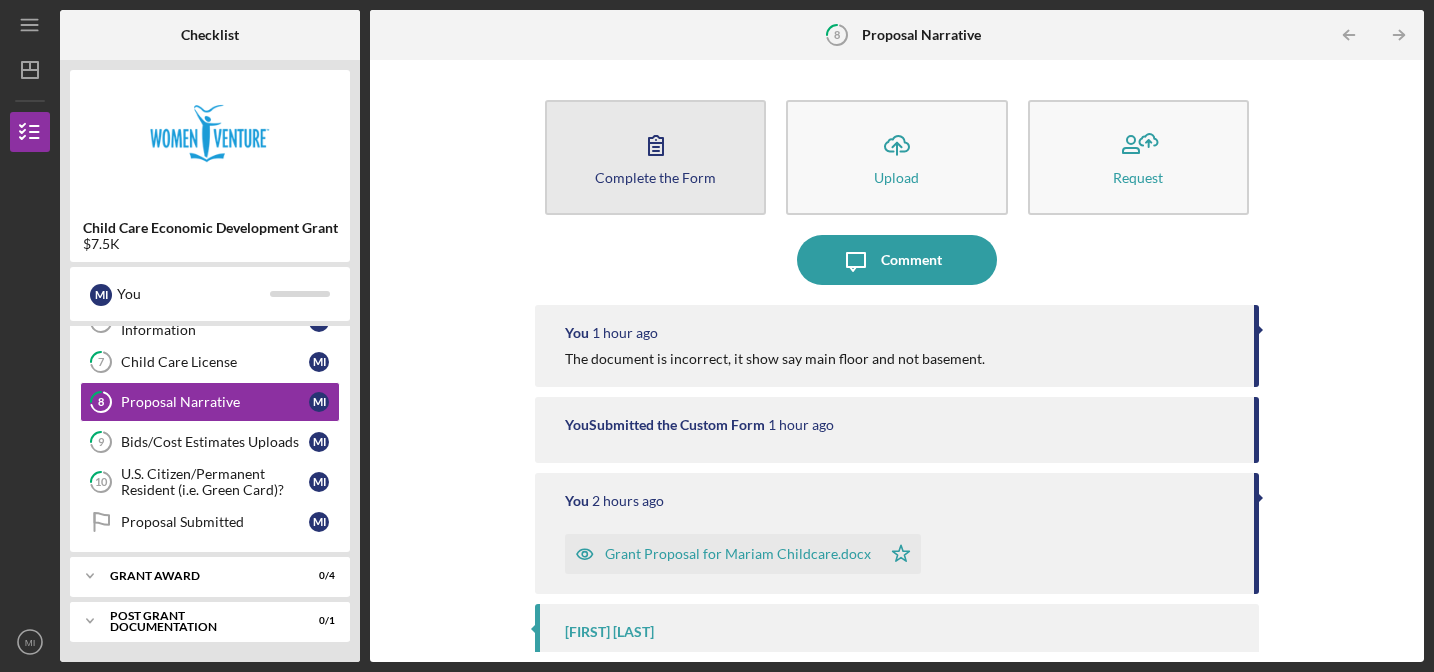 click on "Complete the Form Form" at bounding box center (655, 157) 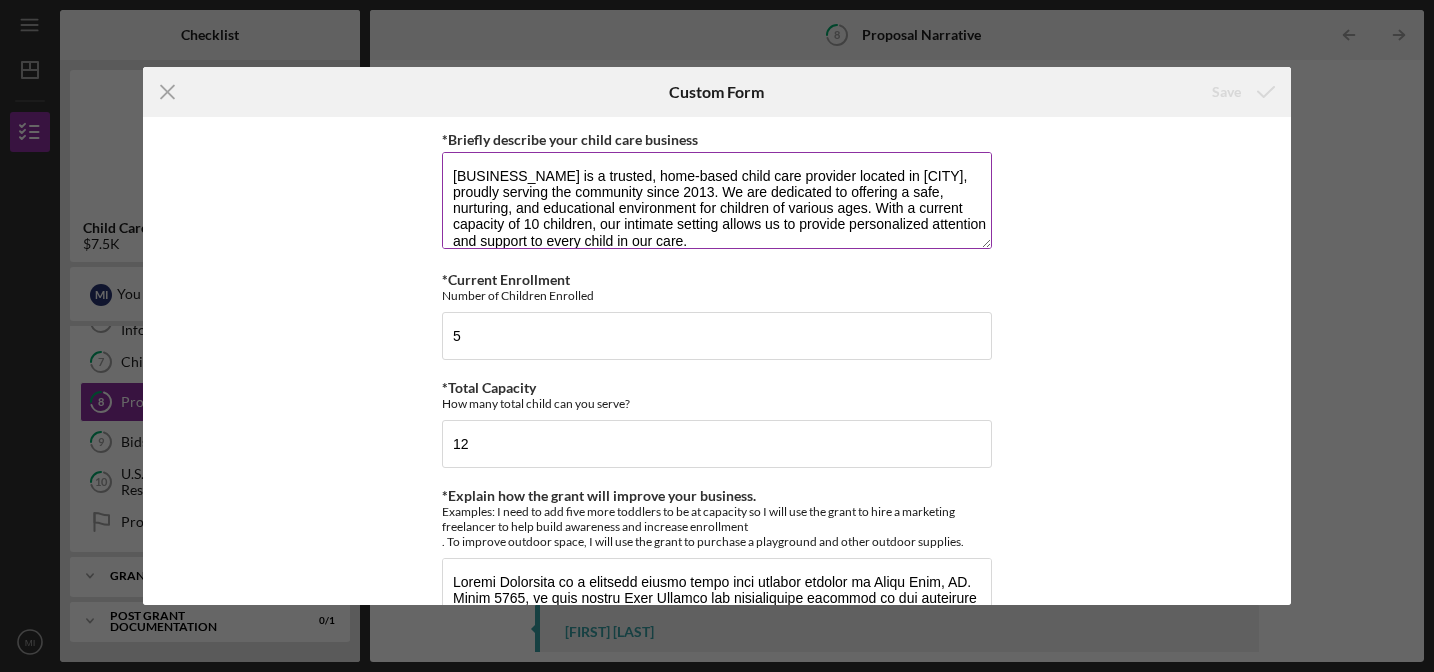 click on "Mariam Day Care is a trusted, home-based child care provider located in St. Paul, proudly serving the community since 2013. We are dedicated to offering a safe, nurturing, and educational environment for children of various ages. With a current capacity of 10 children, our intimate setting allows us to provide personalized attention and support to every child in our care.
We offer full-time and part-time daycare, preschool programs, after-school care, and enriching activities, including arts and crafts, outdoor play, and early childhood education. Our experienced, certified staff are passionate about early childhood development and committed to fostering growth through hands-on learning and social skill-building.
At Mariam Day Care, we specialize in caring for East African children from multilingual households. We celebrate and support cultural and language diversity, ensuring every child feels seen, heard, and valued in a warm, inclusive environment." at bounding box center (717, 200) 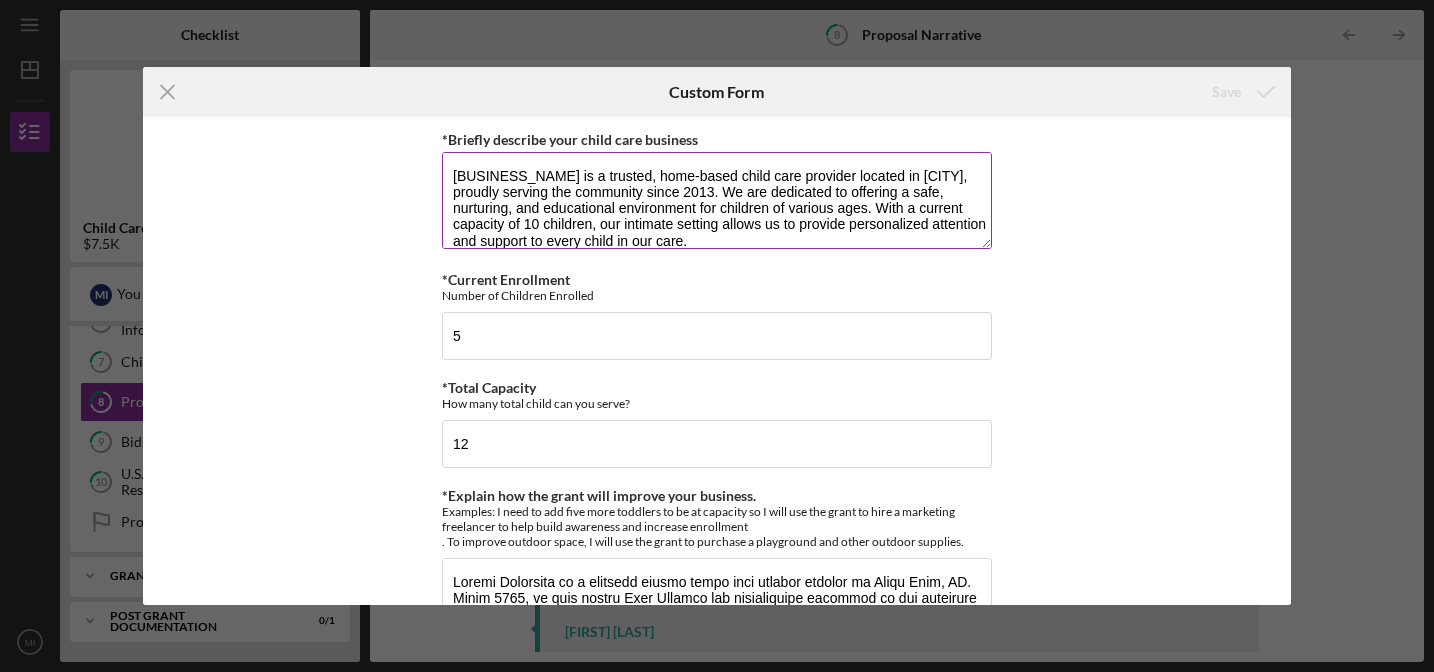 click on "Mariam Day Care is a trusted, home-based child care provider located in St. Paul, proudly serving the community since 2013. We are dedicated to offering a safe, nurturing, and educational environment for children of various ages. With a current capacity of 10 children, our intimate setting allows us to provide personalized attention and support to every child in our care.
We offer full-time and part-time daycare, preschool programs, after-school care, and enriching activities, including arts and crafts, outdoor play, and early childhood education. Our experienced, certified staff are passionate about early childhood development and committed to fostering growth through hands-on learning and social skill-building.
At Mariam Day Care, we specialize in caring for East African children from multilingual households. We celebrate and support cultural and language diversity, ensuring every child feels seen, heard, and valued in a warm, inclusive environment." at bounding box center (717, 200) 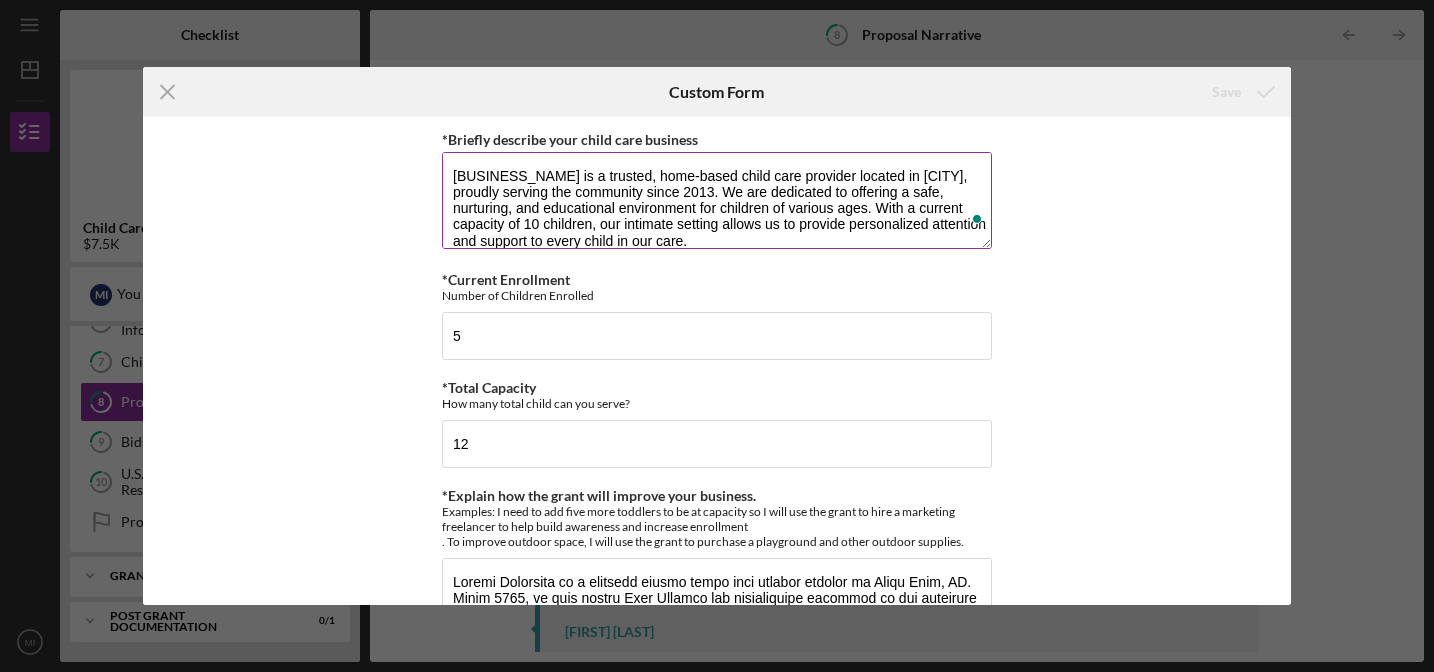 click on "Mariam Day Care is a trusted, home-based child care provider located in St. Paul, proudly serving the community since 2013. We are dedicated to offering a safe, nurturing, and educational environment for children of various ages. With a current capacity of 10 children, our intimate setting allows us to provide personalized attention and support to every child in our care.
We offer full-time and part-time daycare, preschool programs, after-school care, and enriching activities, including arts and crafts, outdoor play, and early childhood education. Our experienced, certified staff are passionate about early childhood development and committed to fostering growth through hands-on learning and social skill-building.
At Mariam Day Care, we specialize in caring for East African children from multilingual households. We celebrate and support cultural and language diversity, ensuring every child feels seen, heard, and valued in a warm, inclusive environment." at bounding box center [717, 200] 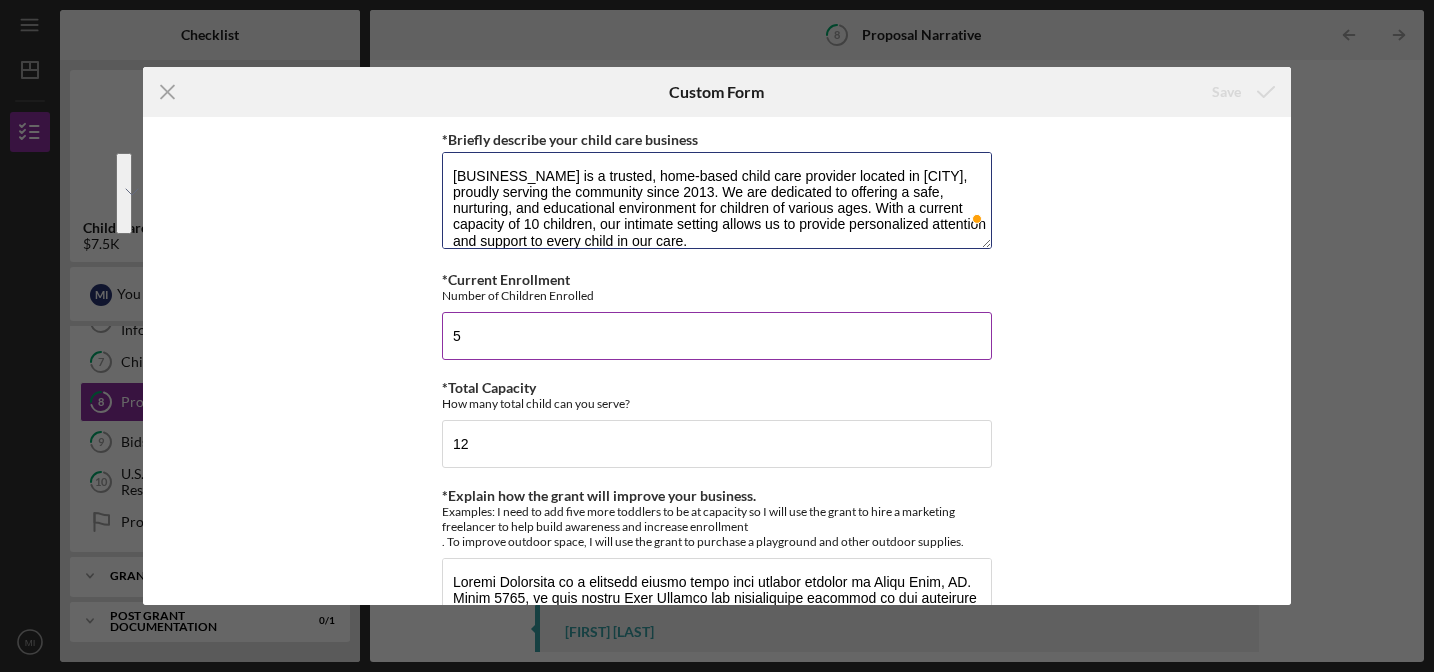 scroll, scrollTop: 119, scrollLeft: 0, axis: vertical 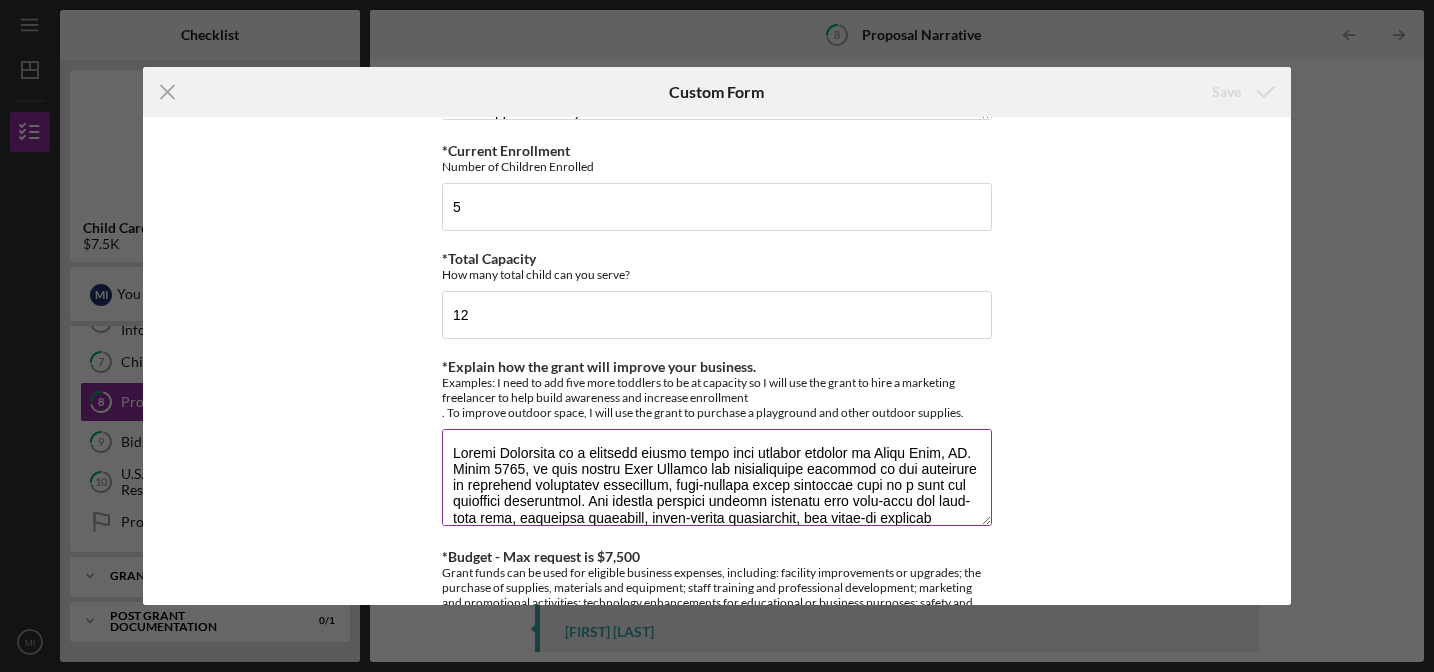 click on "*Explain how the grant will improve your business." at bounding box center [717, 477] 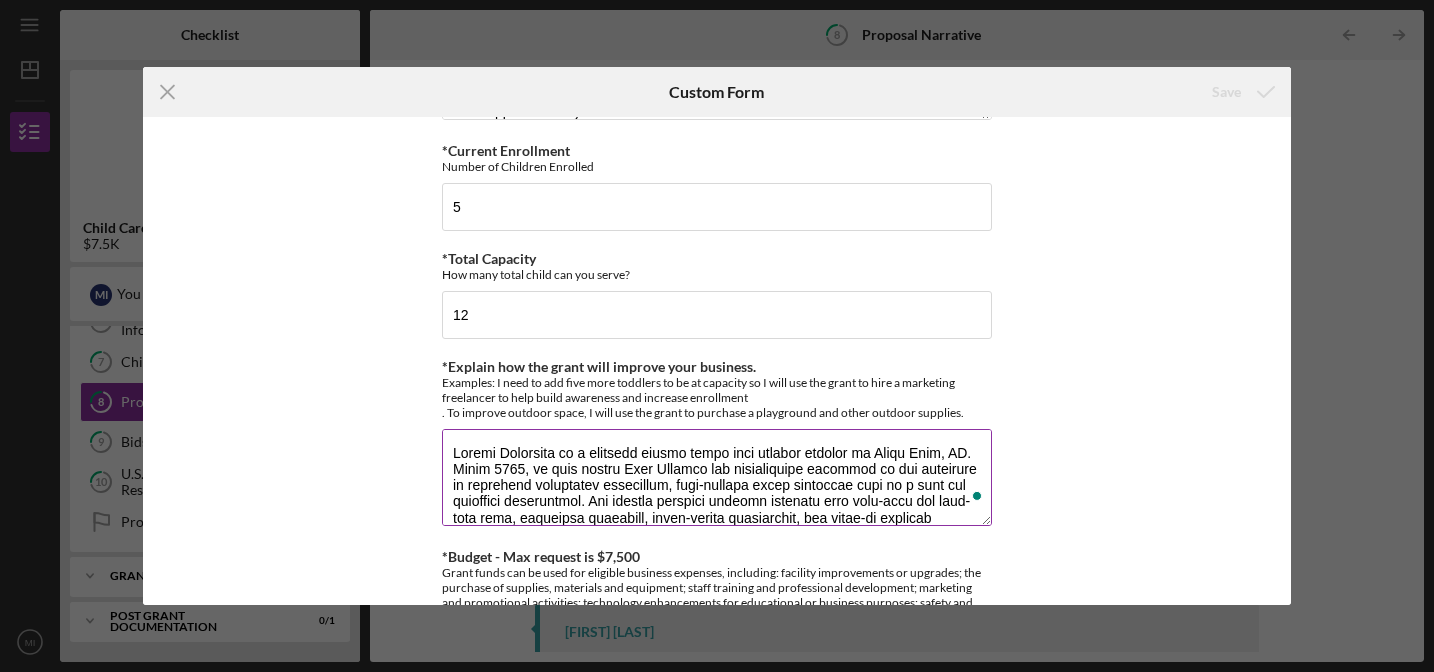 click on "*Explain how the grant will improve your business." at bounding box center [717, 477] 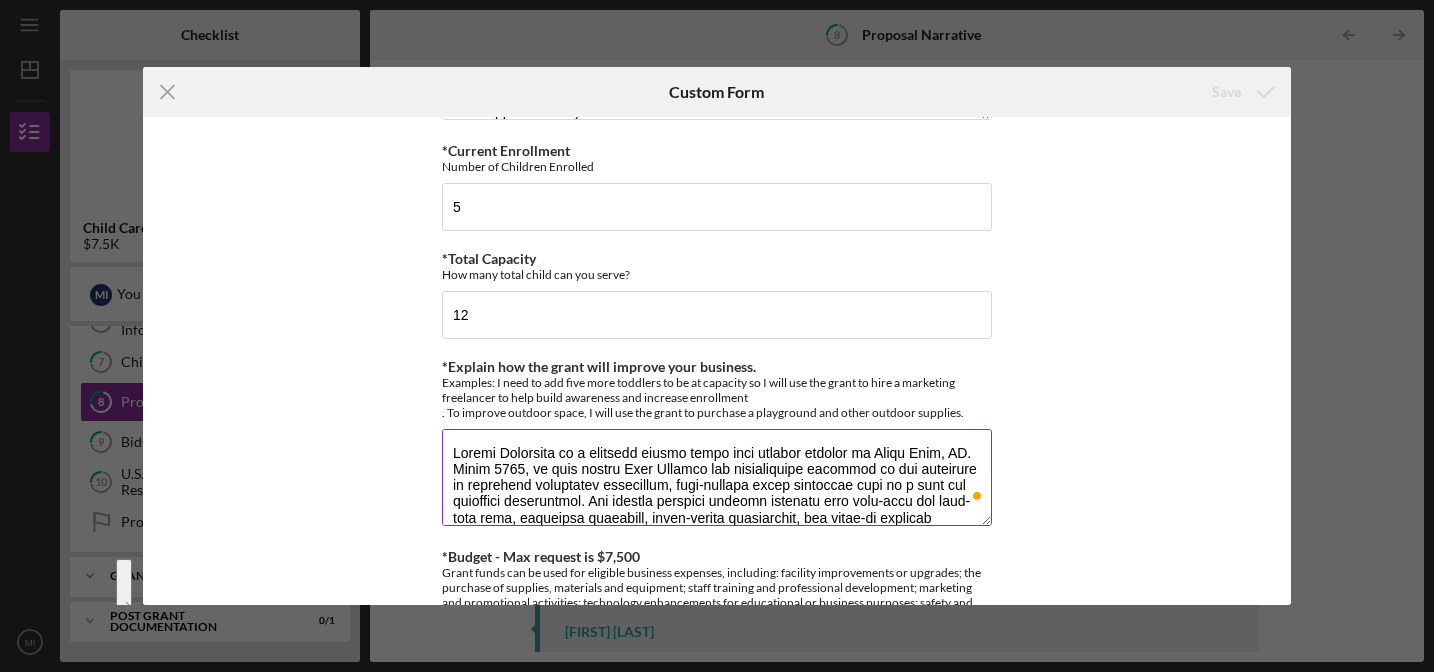 scroll, scrollTop: 129, scrollLeft: 0, axis: vertical 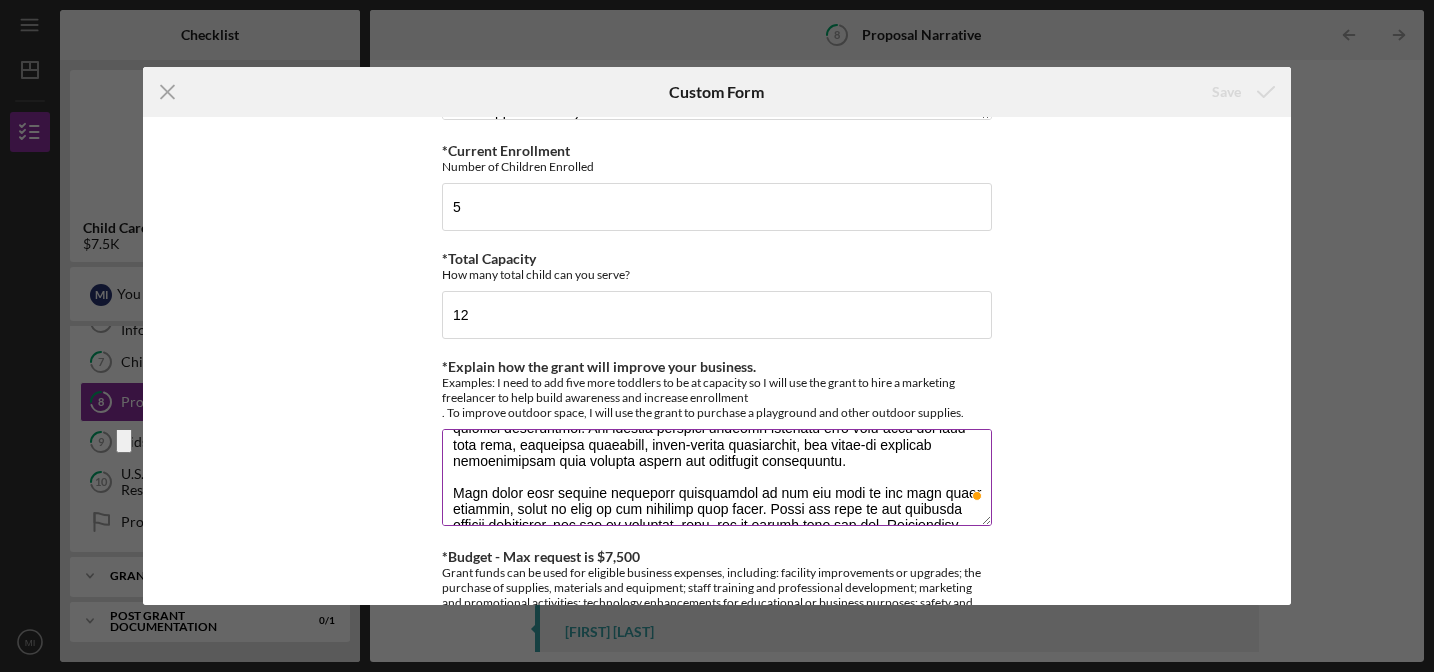 click on "*Explain how the grant will improve your business." at bounding box center (717, 477) 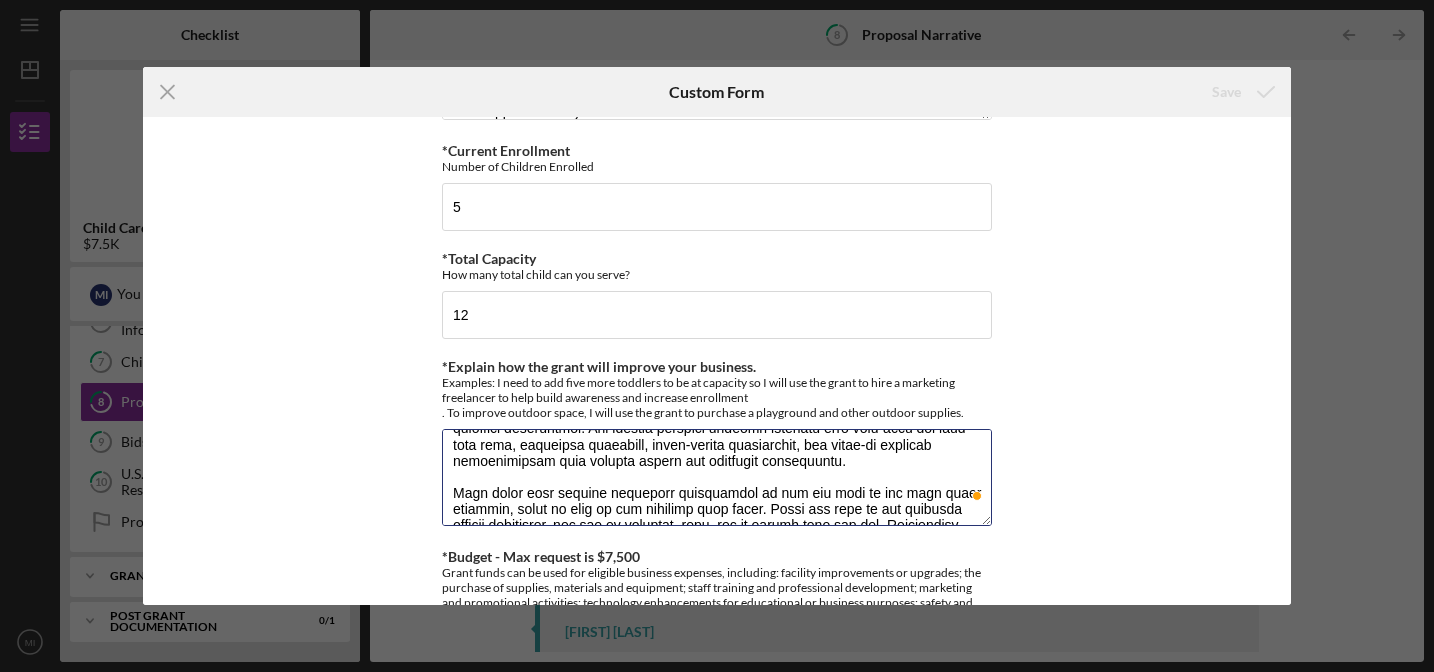 scroll, scrollTop: 136, scrollLeft: 0, axis: vertical 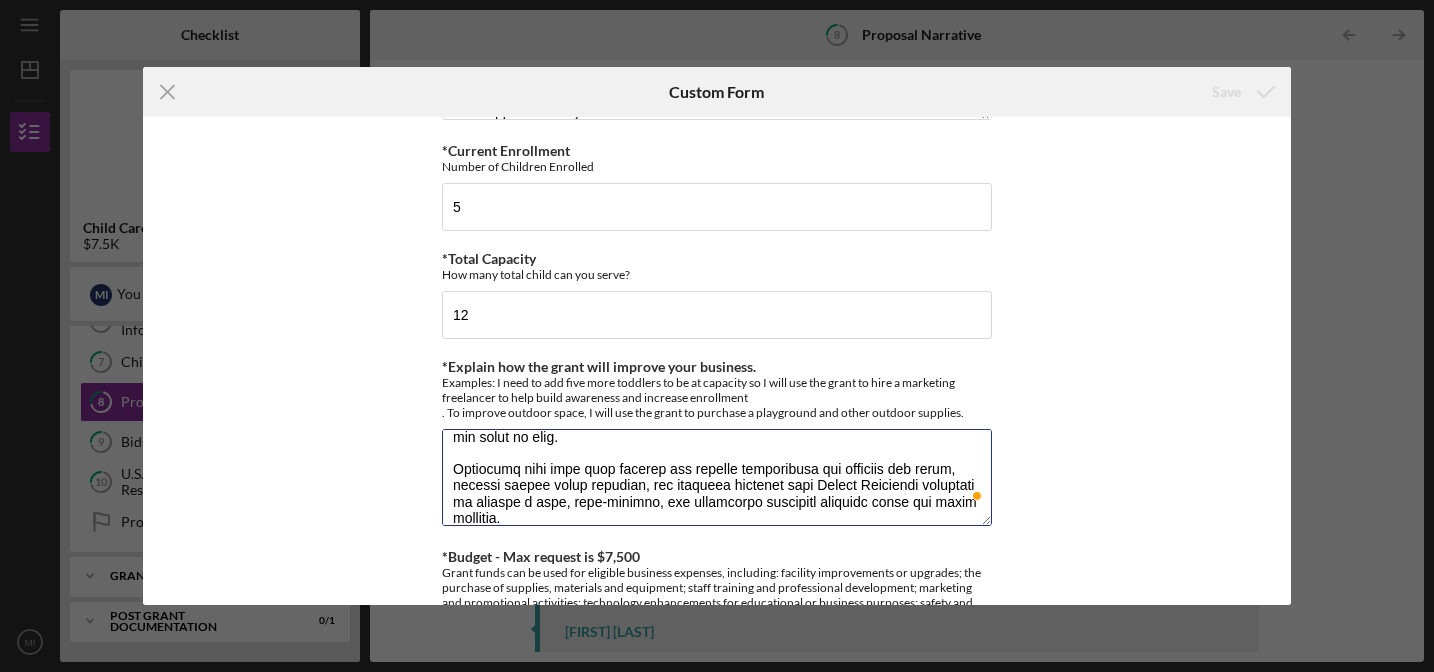 drag, startPoint x: 854, startPoint y: 471, endPoint x: 918, endPoint y: 526, distance: 84.38602 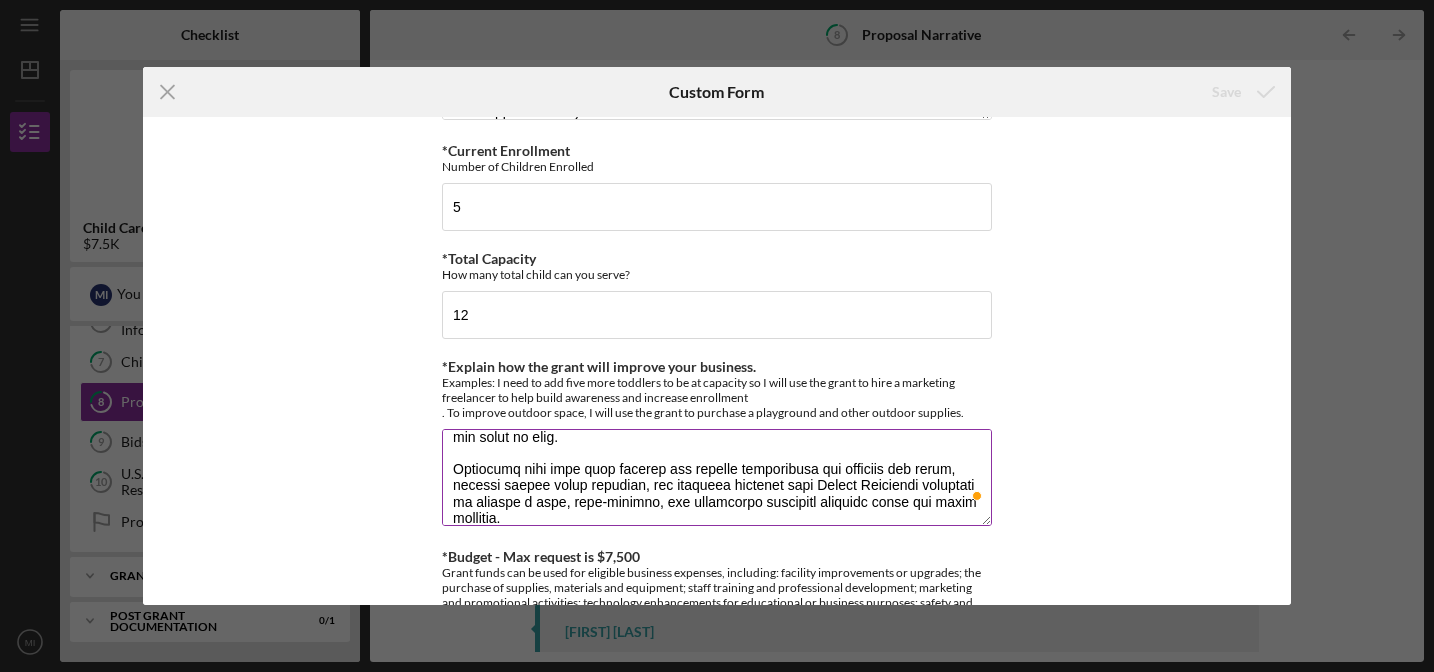 click on "*Briefly describe your child care business Mariam Day Care is a trusted, home-based child care provider located in St. Paul, proudly serving the community since 2013. We are dedicated to offering a safe, nurturing, and educational environment for children of various ages. With a current capacity of 10 children, our intimate setting allows us to provide personalized attention and support to every child in our care.
We offer full-time and part-time daycare, preschool programs, after-school care, and enriching activities, including arts and crafts, outdoor play, and early childhood education. Our experienced, certified staff are passionate about early childhood development and committed to fostering growth through hands-on learning and social skill-building.
At Mariam Day Care, we specialize in caring for East African children from multilingual households. We celebrate and support cultural and language diversity, ensuring every child feels seen, heard, and valued in a warm, inclusive environment. 5 12 $0 $0 $0" at bounding box center [717, 986] 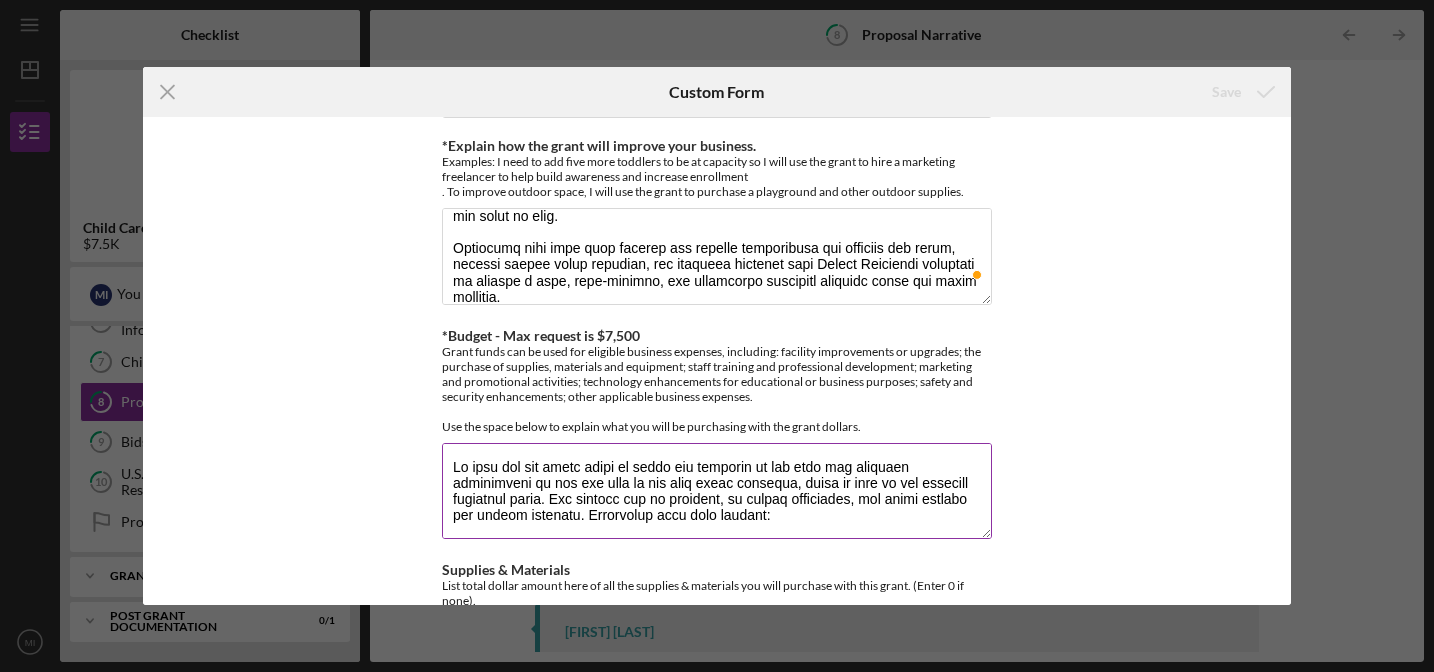 click on "*Budget - Max request is $7,500" at bounding box center (717, 491) 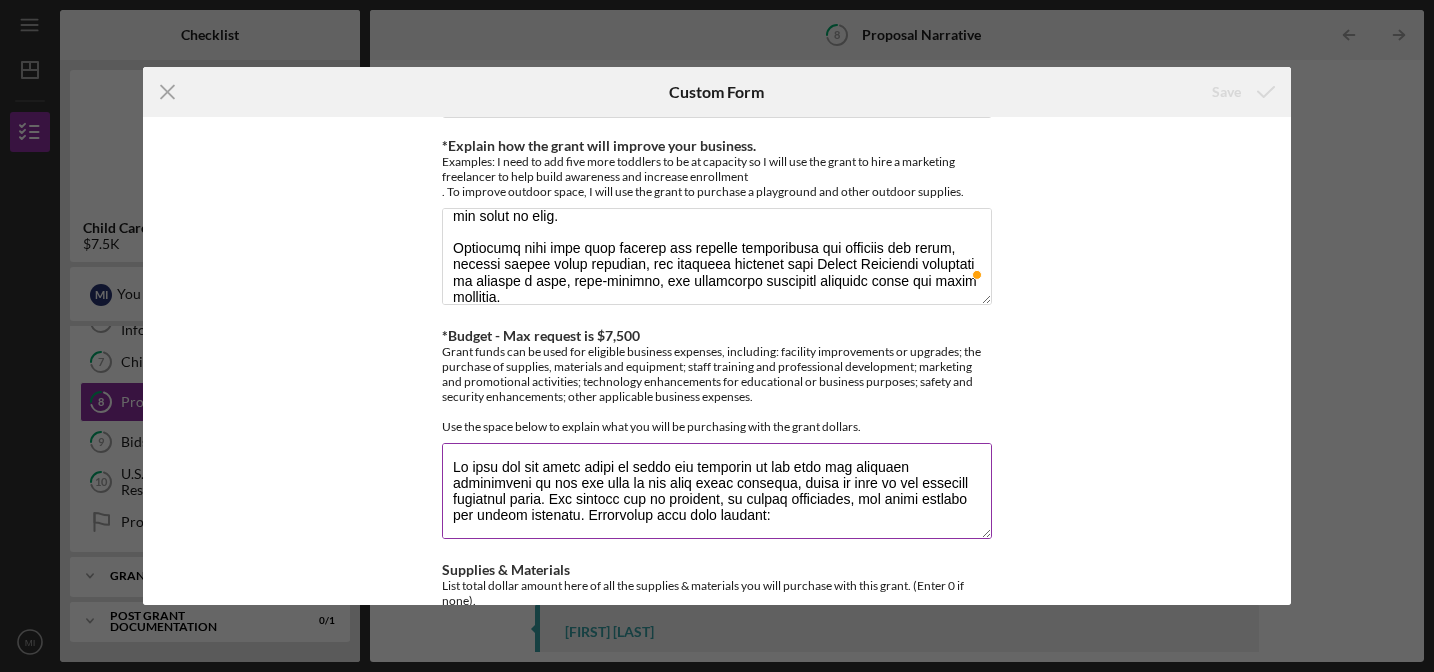 click on "*Budget - Max request is $7,500" at bounding box center [717, 491] 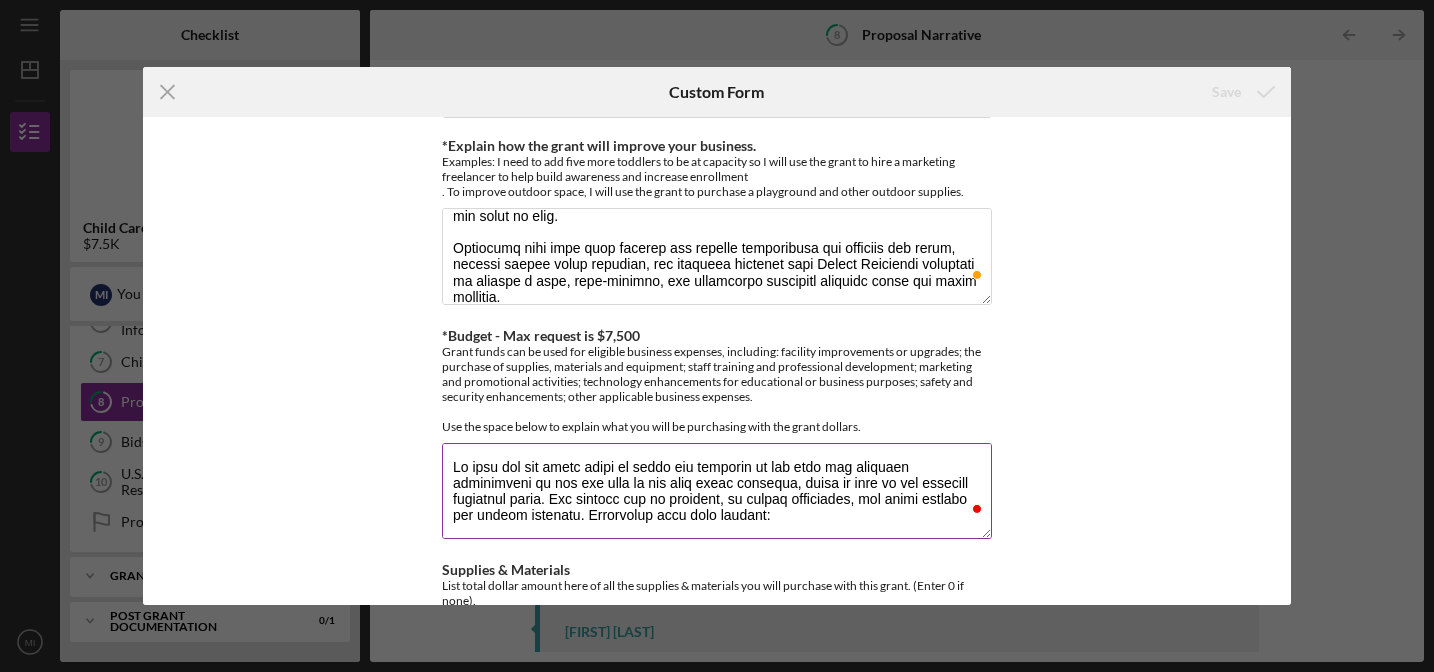 click on "*Budget - Max request is $7,500" at bounding box center [717, 491] 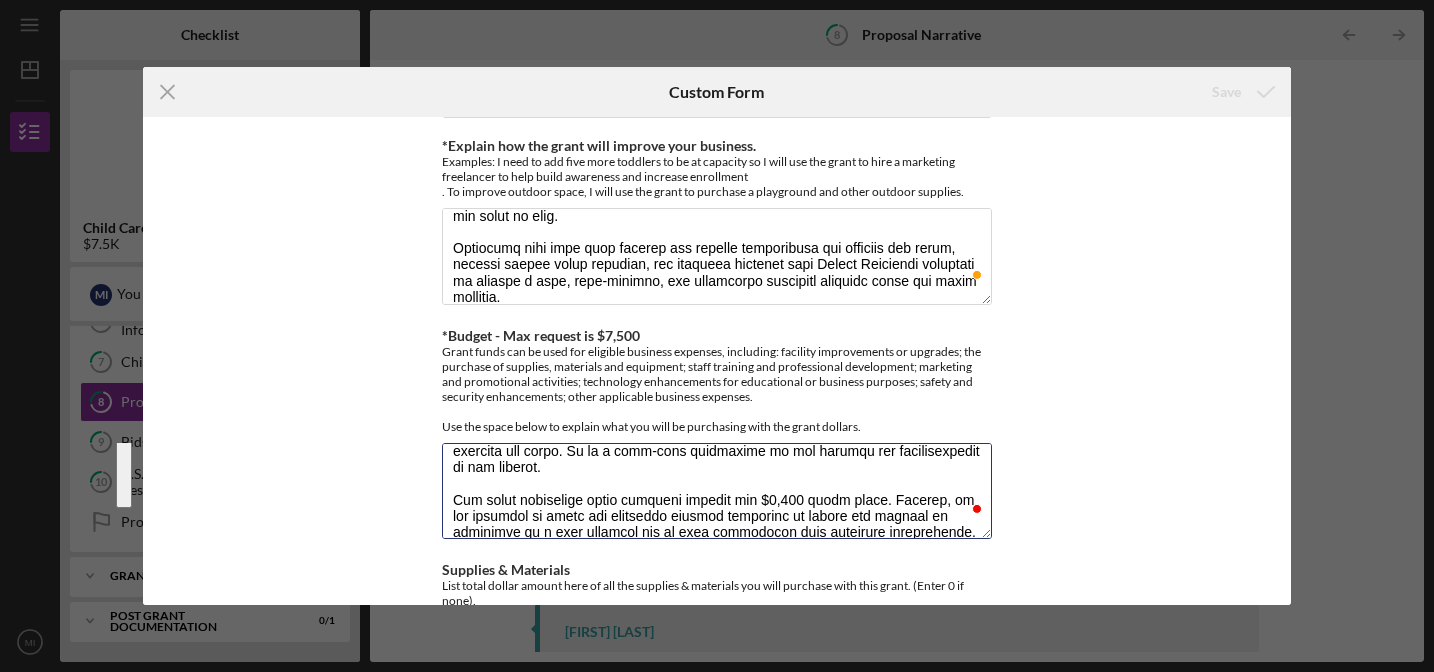 drag, startPoint x: 453, startPoint y: 467, endPoint x: 659, endPoint y: 556, distance: 224.40366 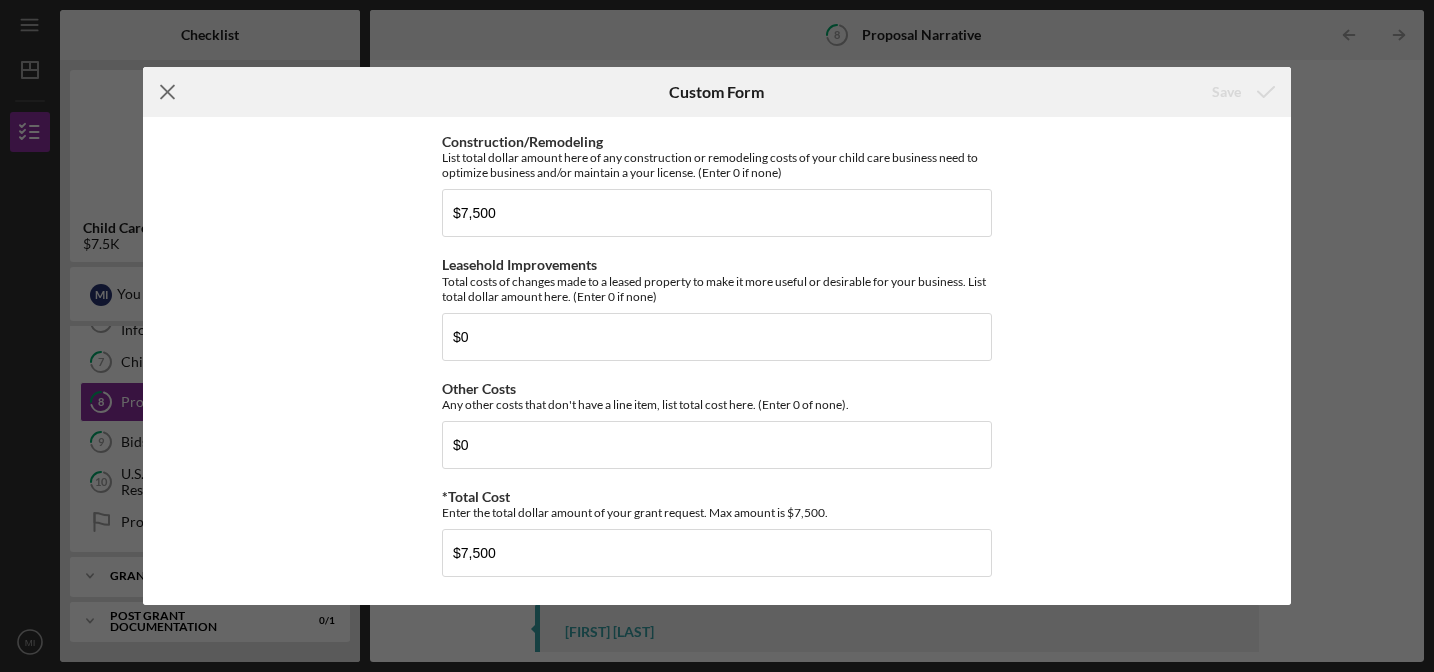 click on "Icon/Menu Close" 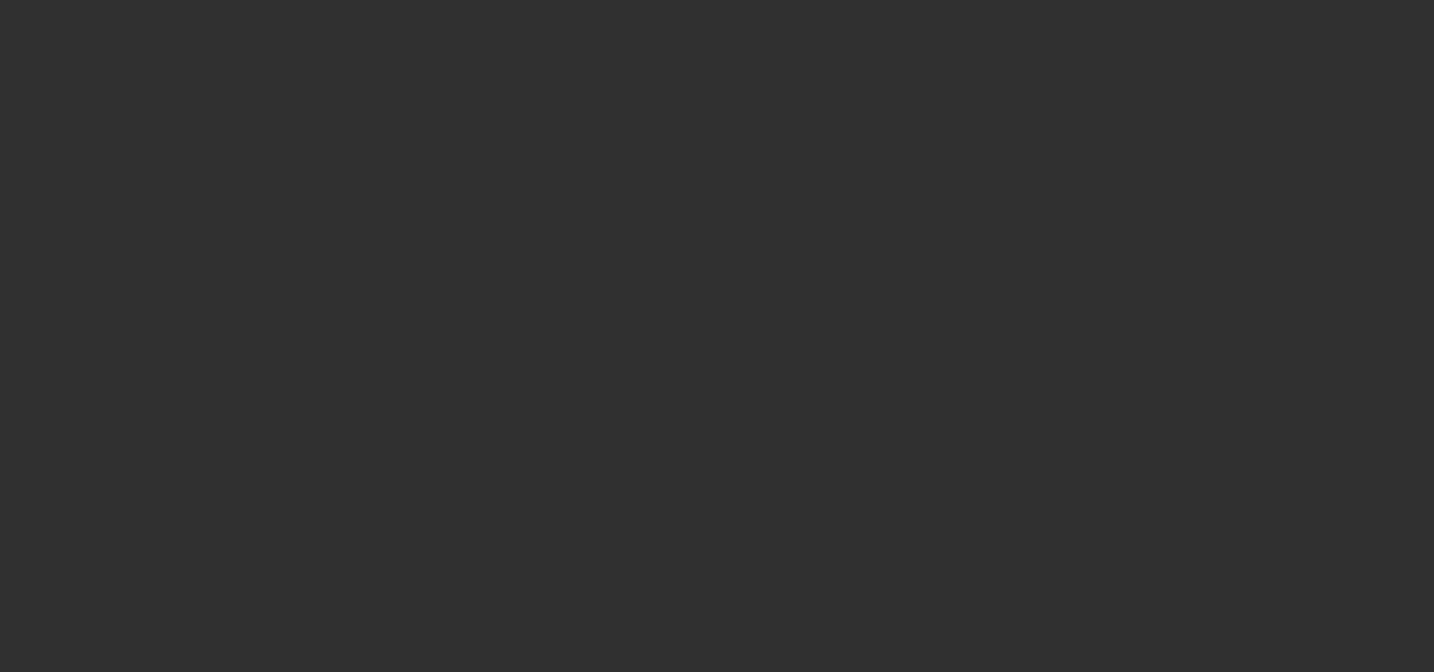 scroll, scrollTop: 0, scrollLeft: 0, axis: both 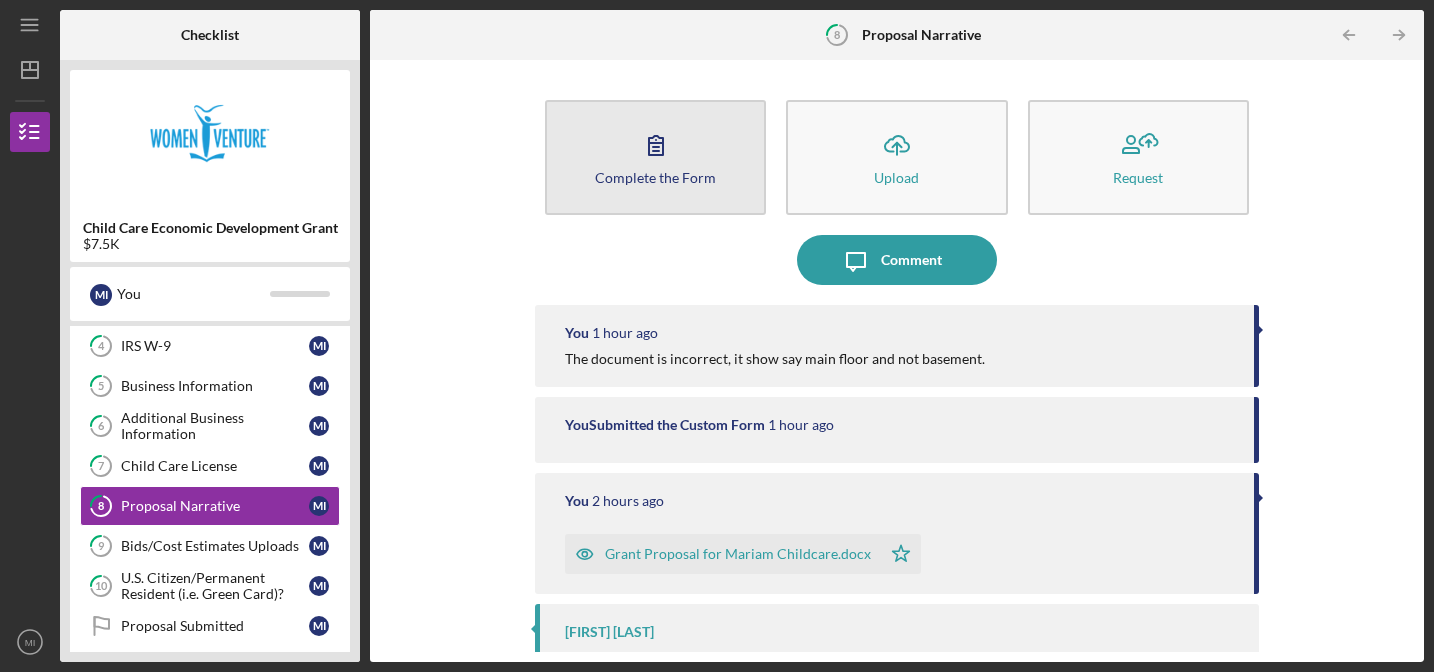 click on "Complete the Form Form" at bounding box center (655, 157) 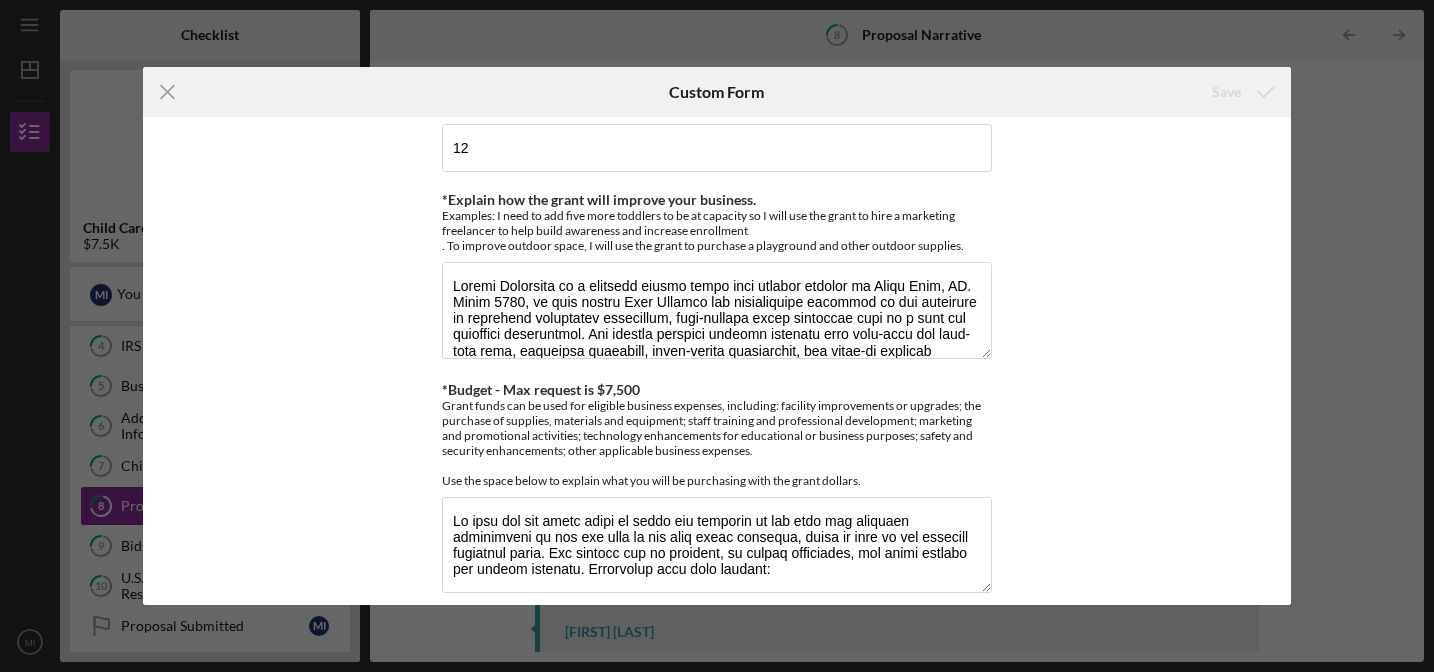 scroll, scrollTop: 331, scrollLeft: 0, axis: vertical 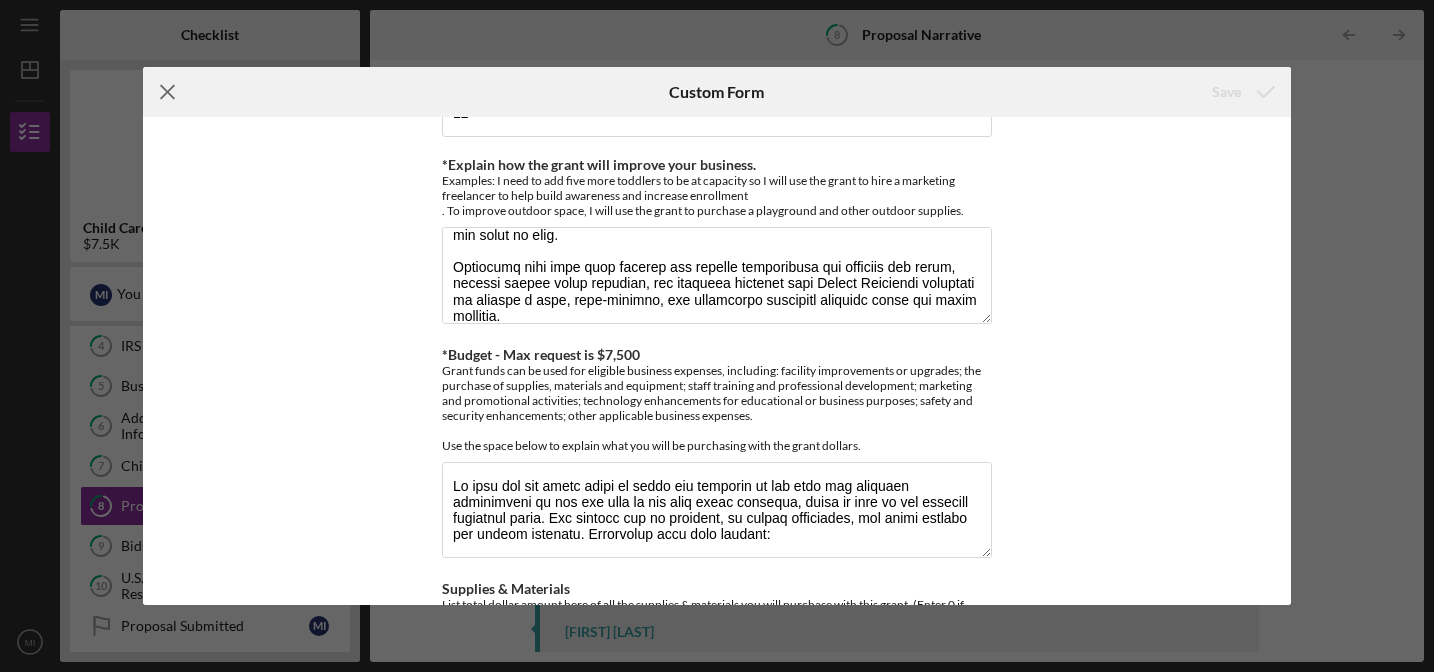 click on "Icon/Menu Close" 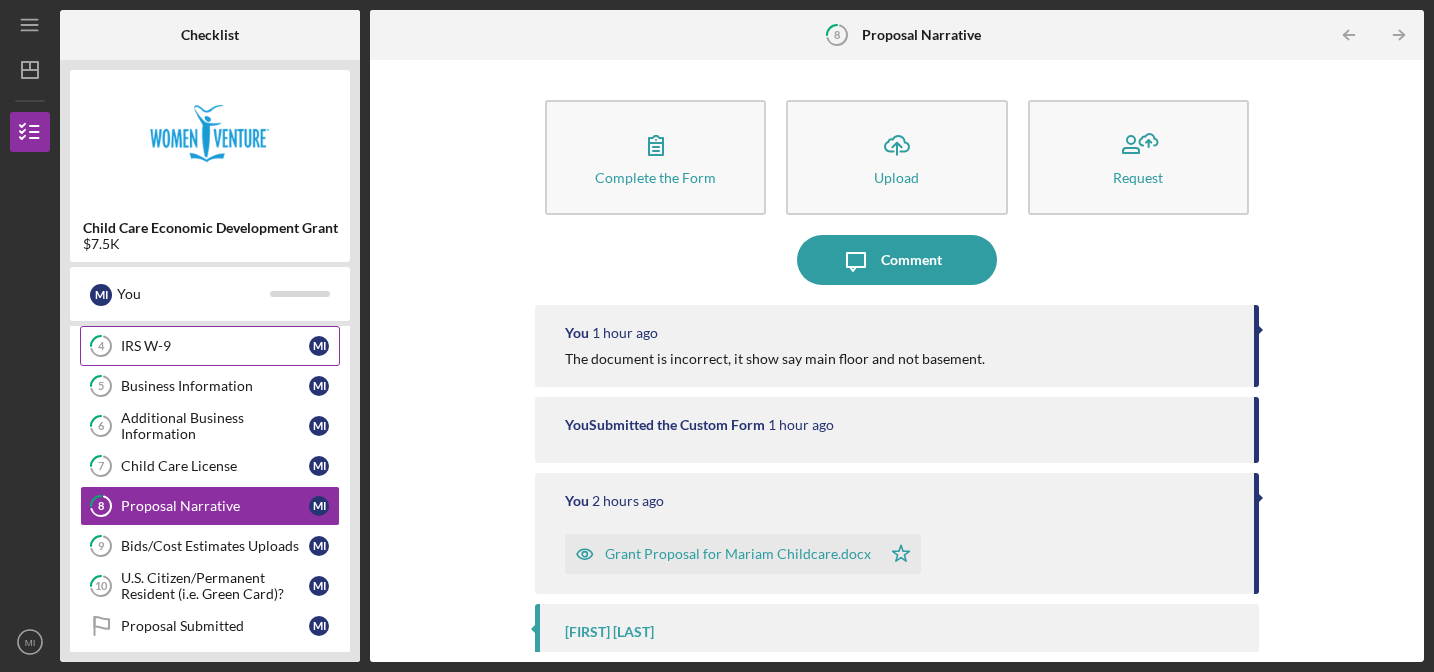 click on "IRS W-9" at bounding box center (215, 346) 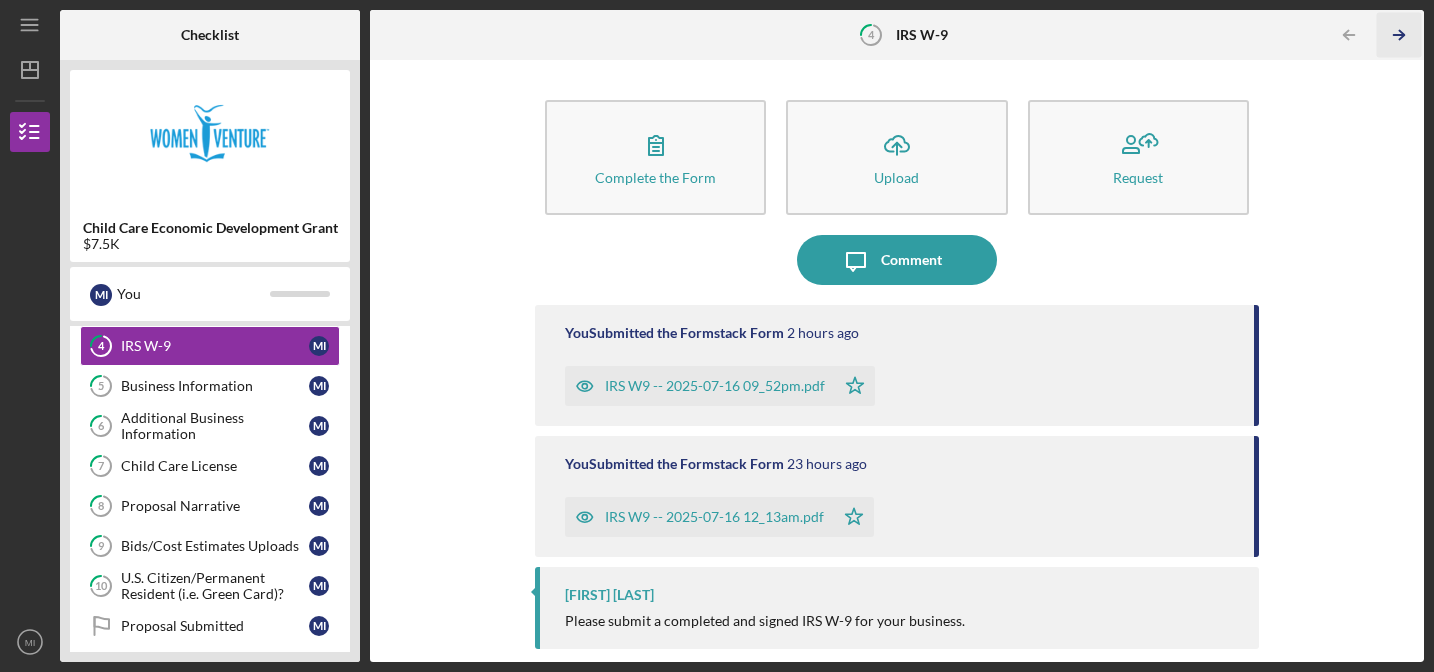 click on "Icon/Table Pagination Arrow" 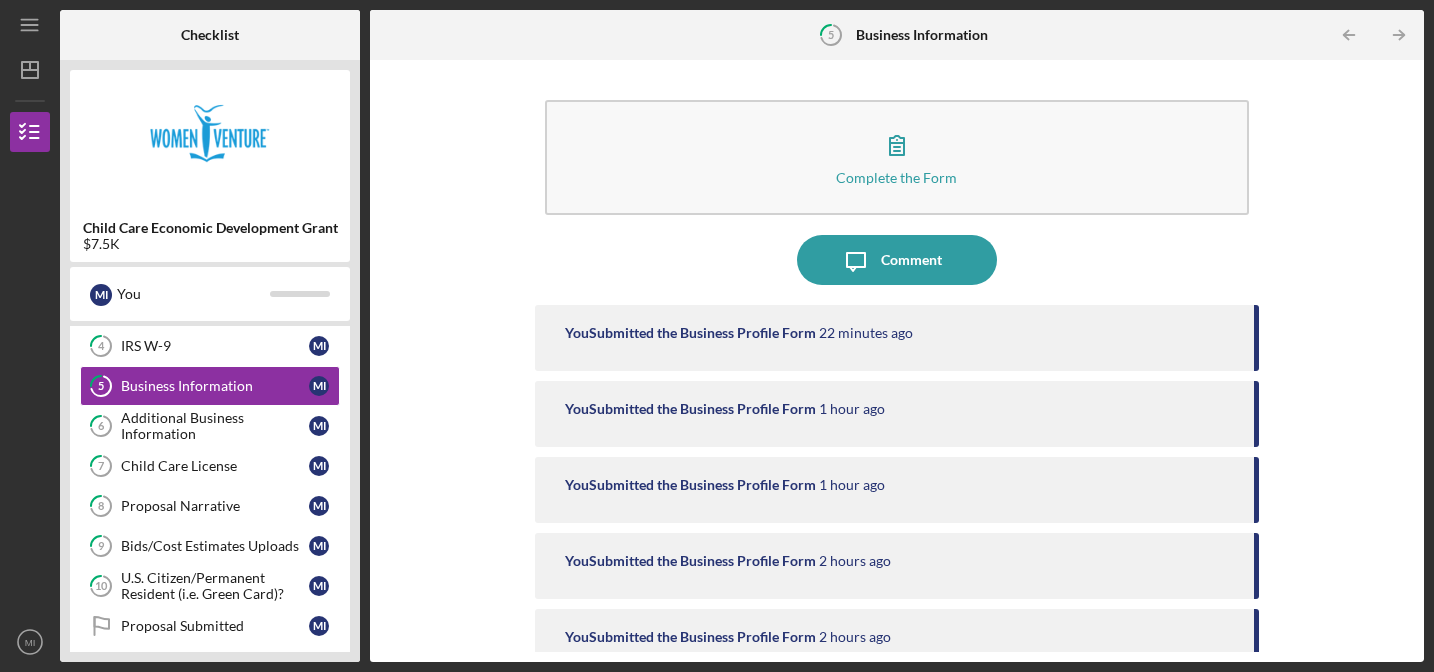 click on "Icon/Table Pagination Arrow" 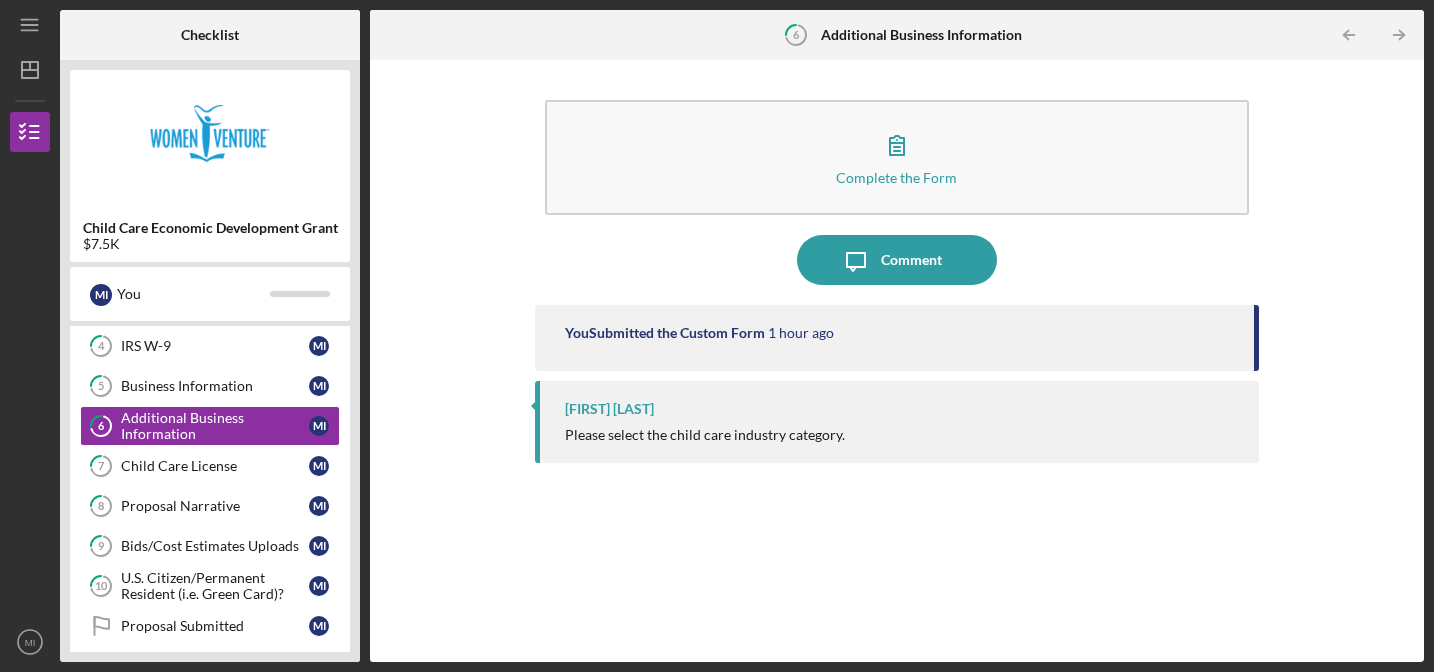 click on "Icon/Table Pagination Arrow" 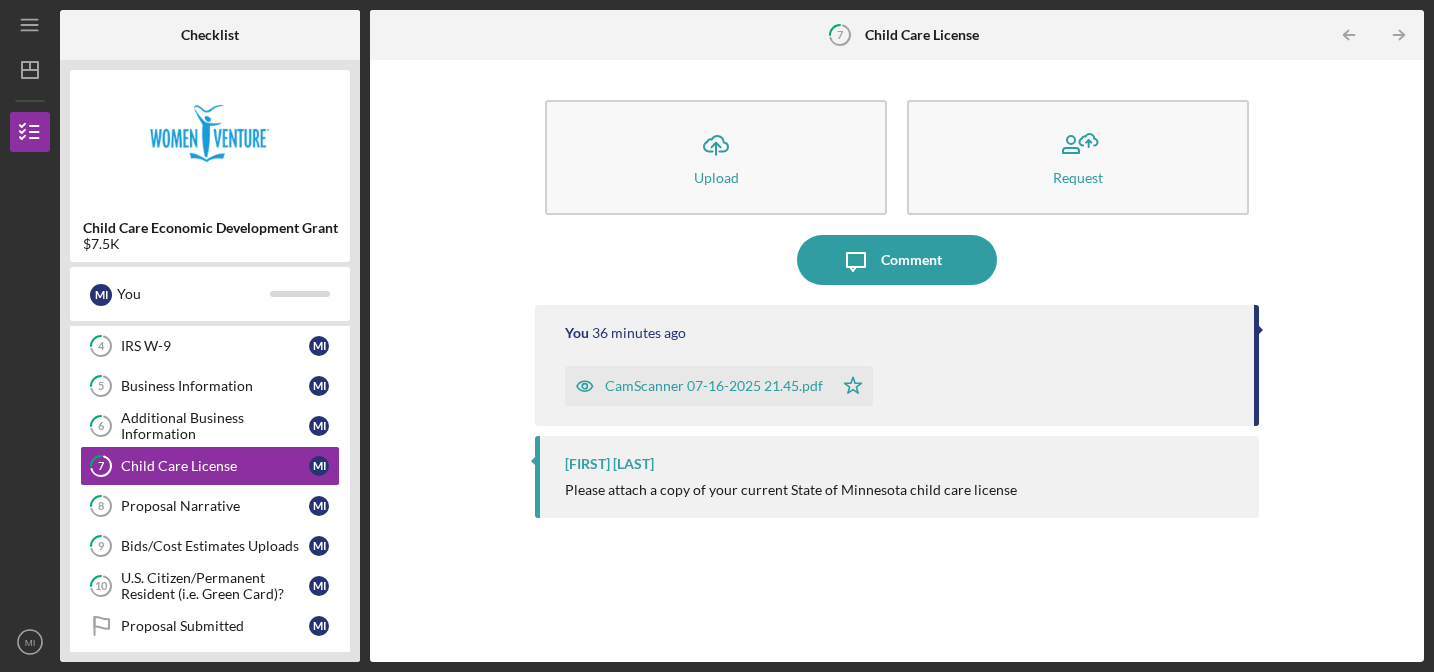 click on "Icon/Table Pagination Arrow" 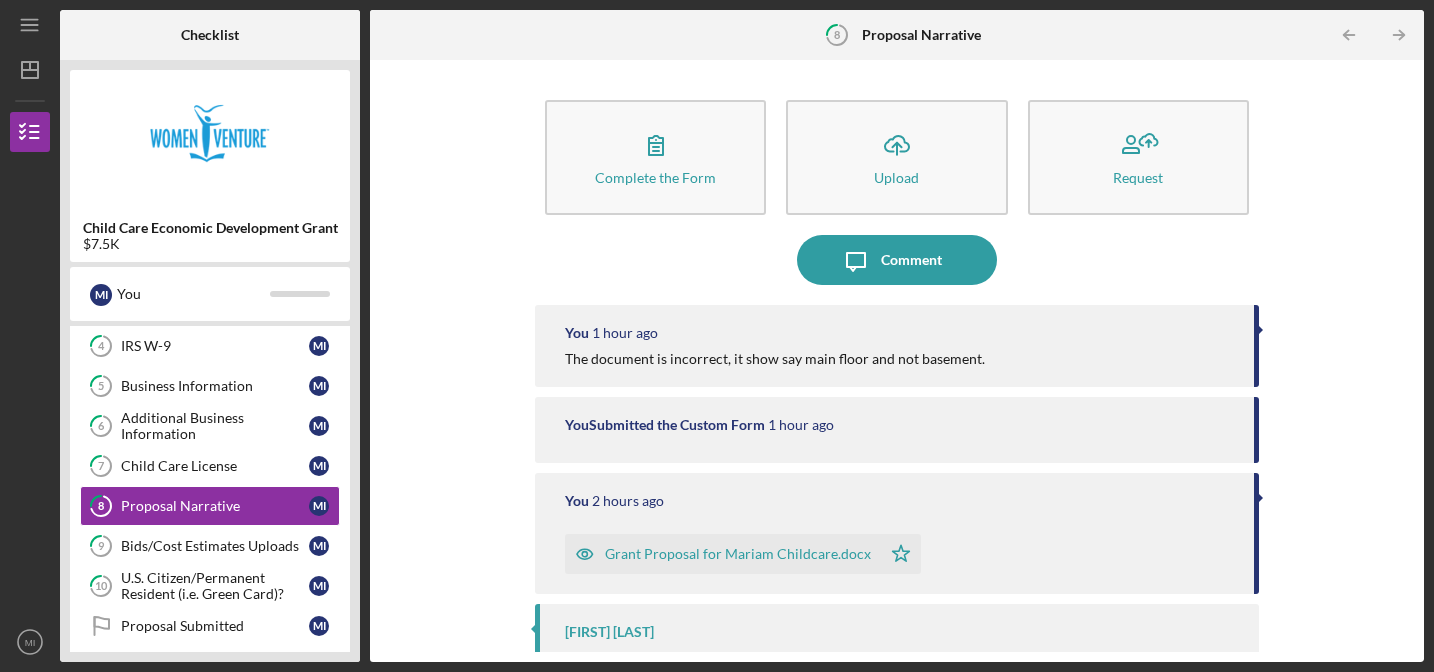 type 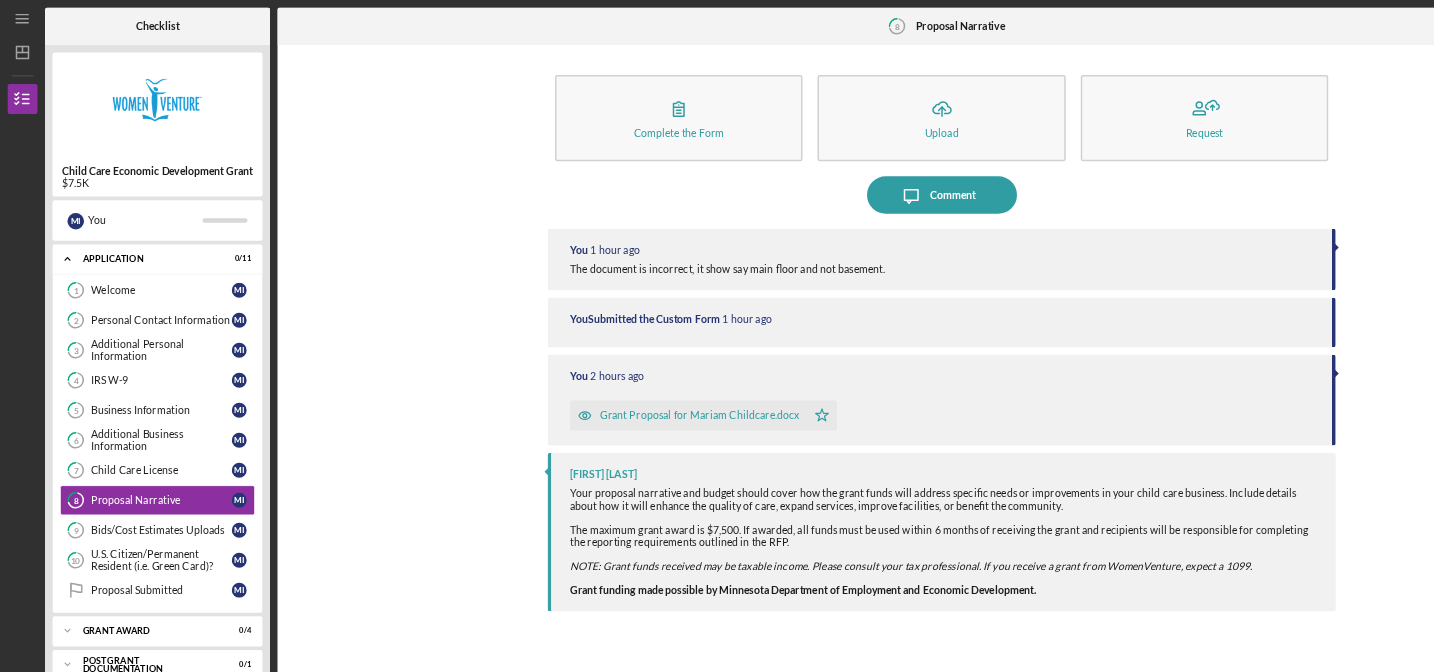 scroll, scrollTop: 0, scrollLeft: 0, axis: both 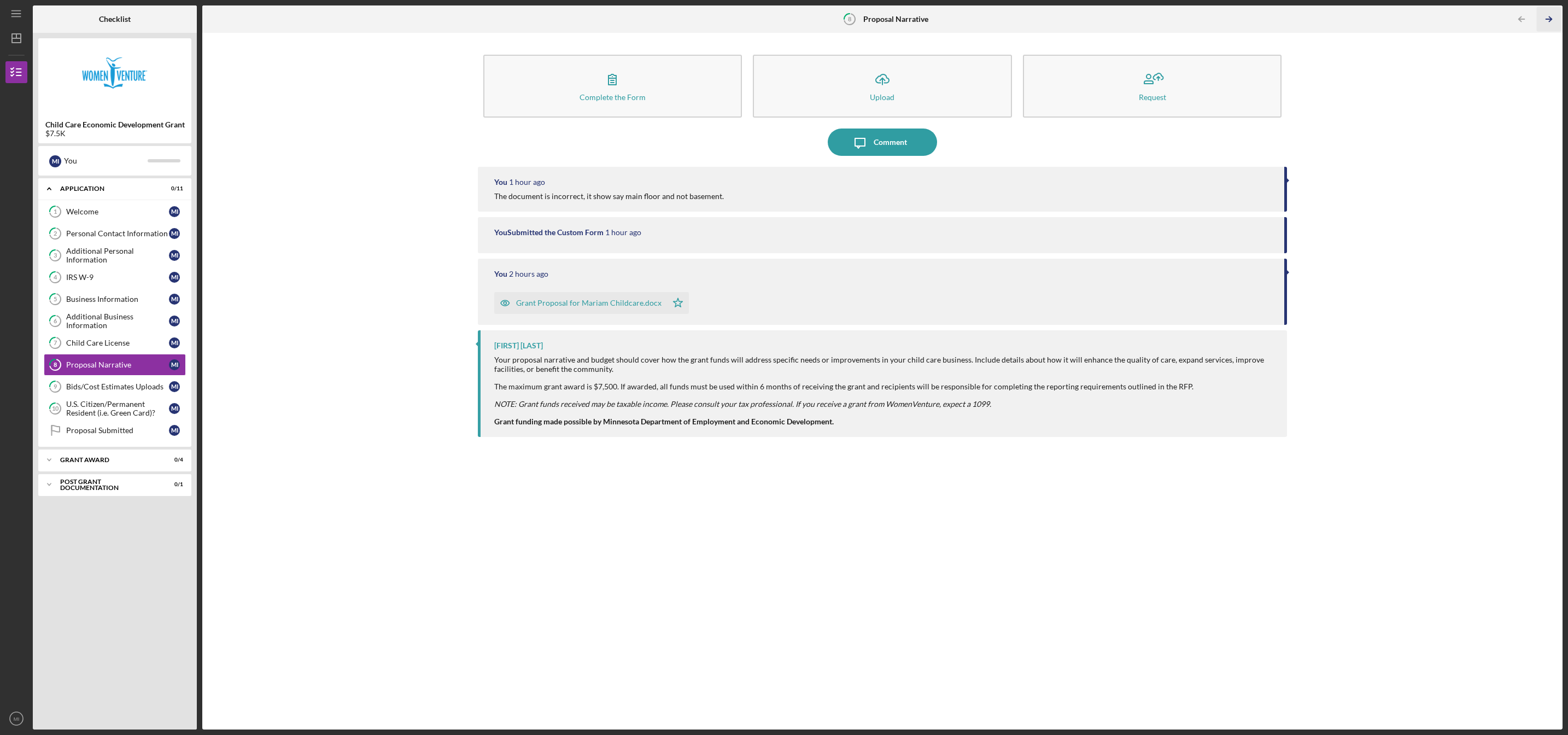 click on "Icon/Table Pagination Arrow" 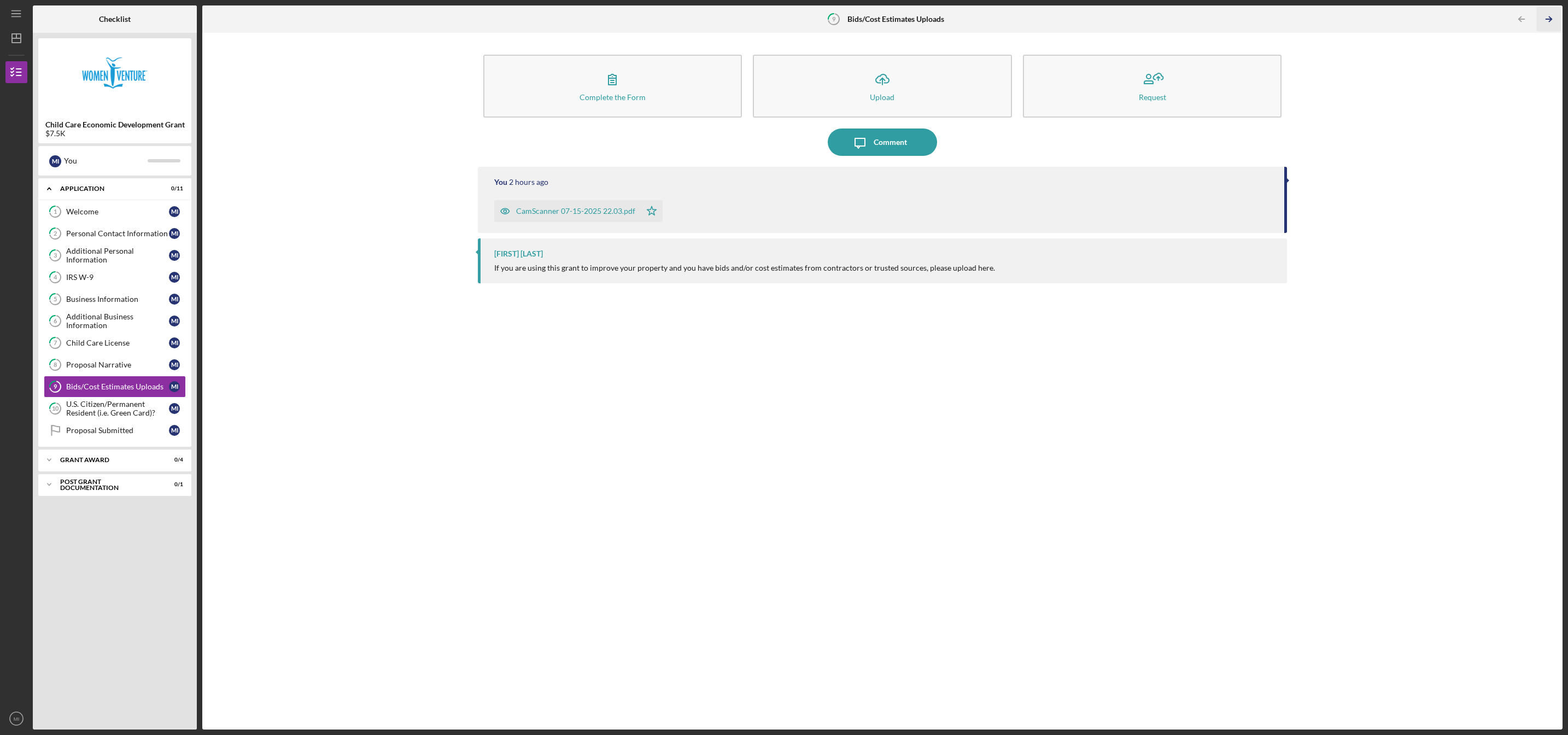 click on "Icon/Table Pagination Arrow" 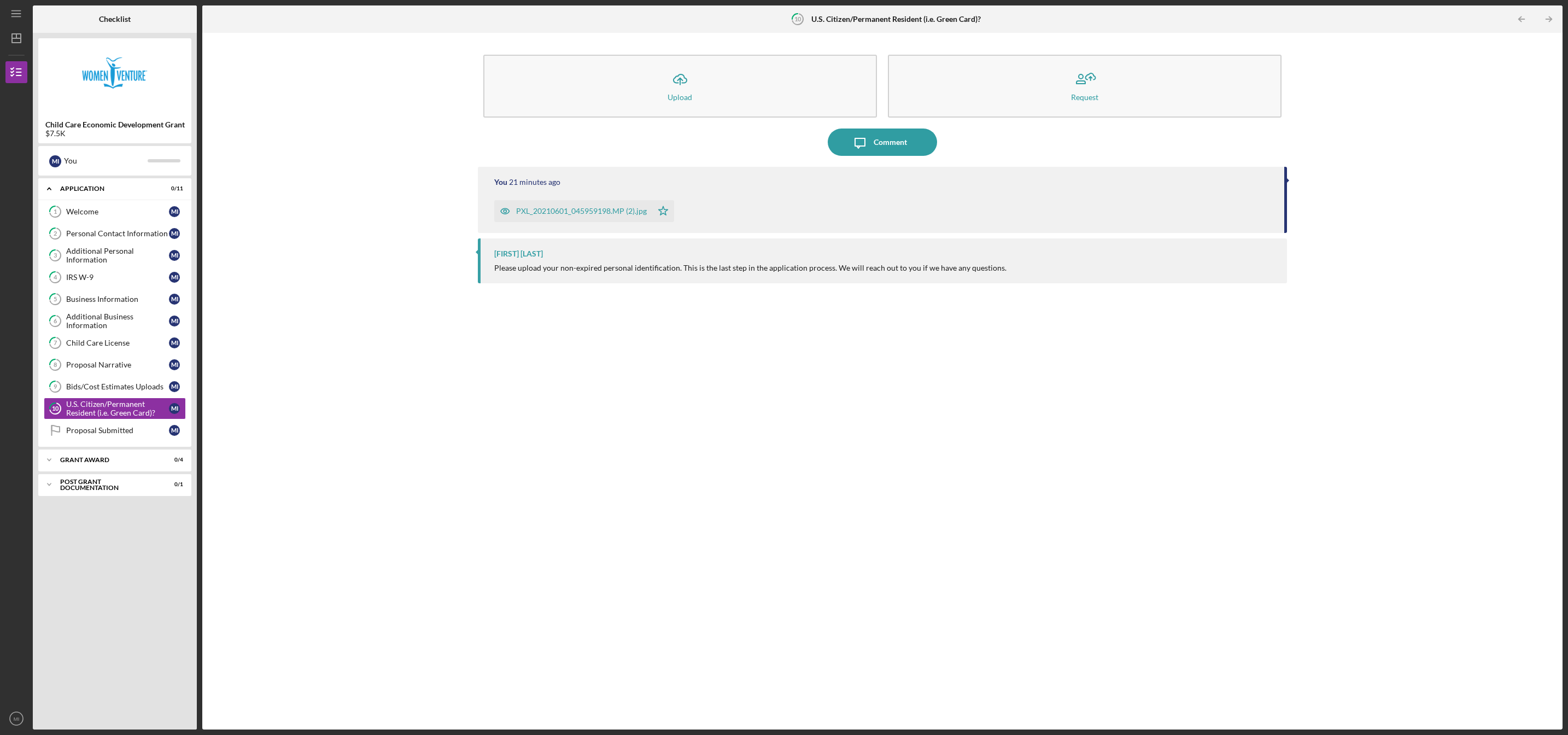 click on "Icon/Table Pagination Arrow" 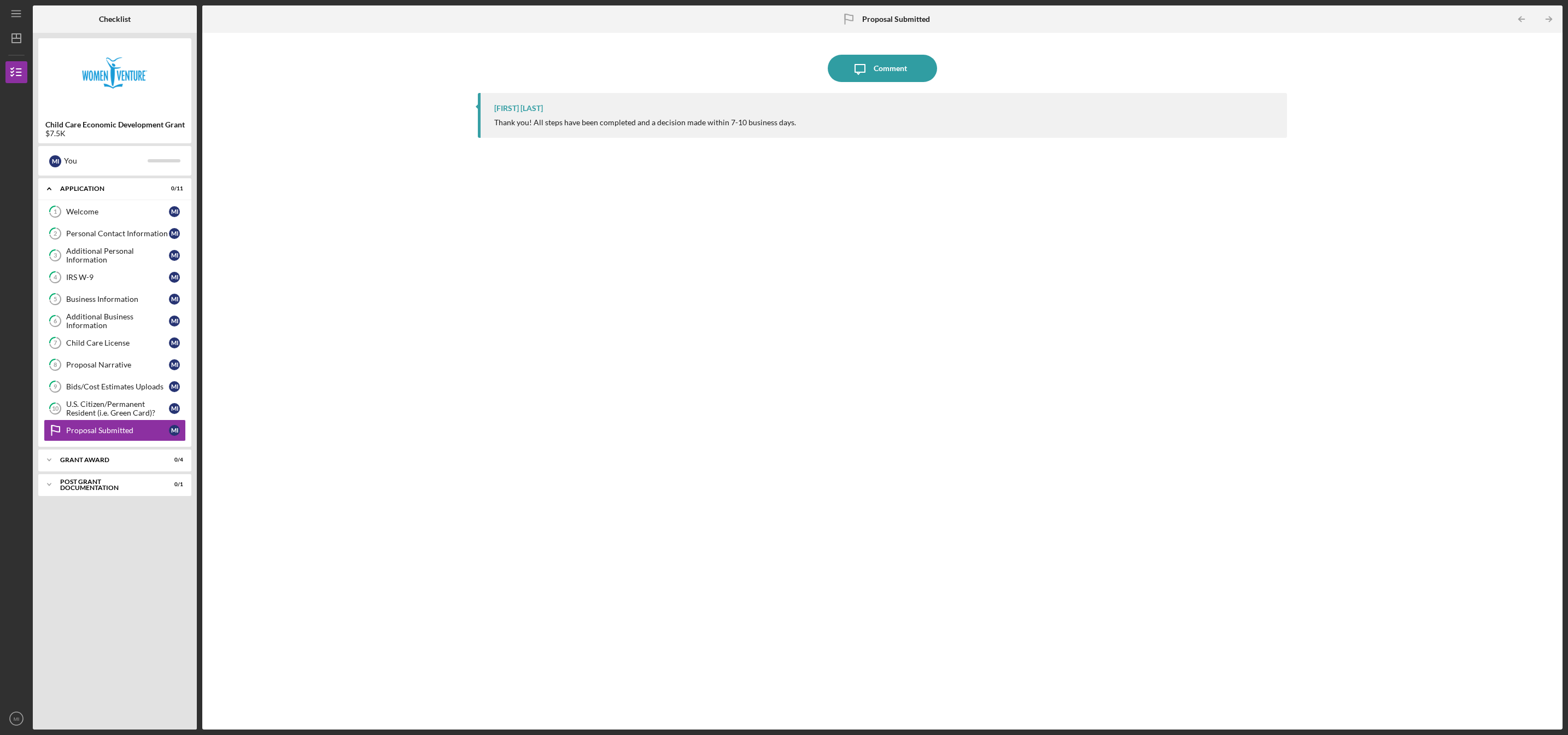 click on "Icon/Table Pagination Arrow" 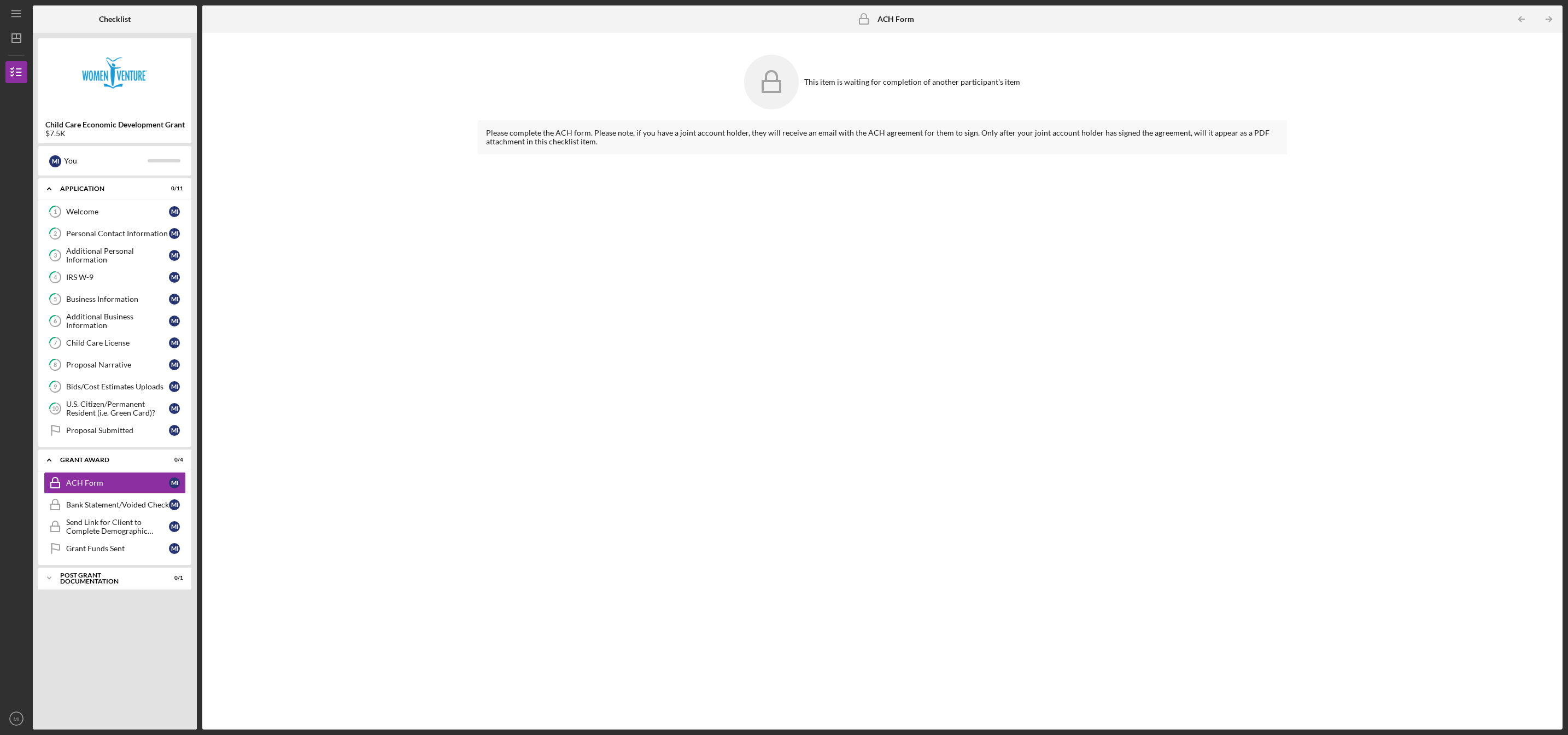 click on "Icon/Table Pagination Arrow" 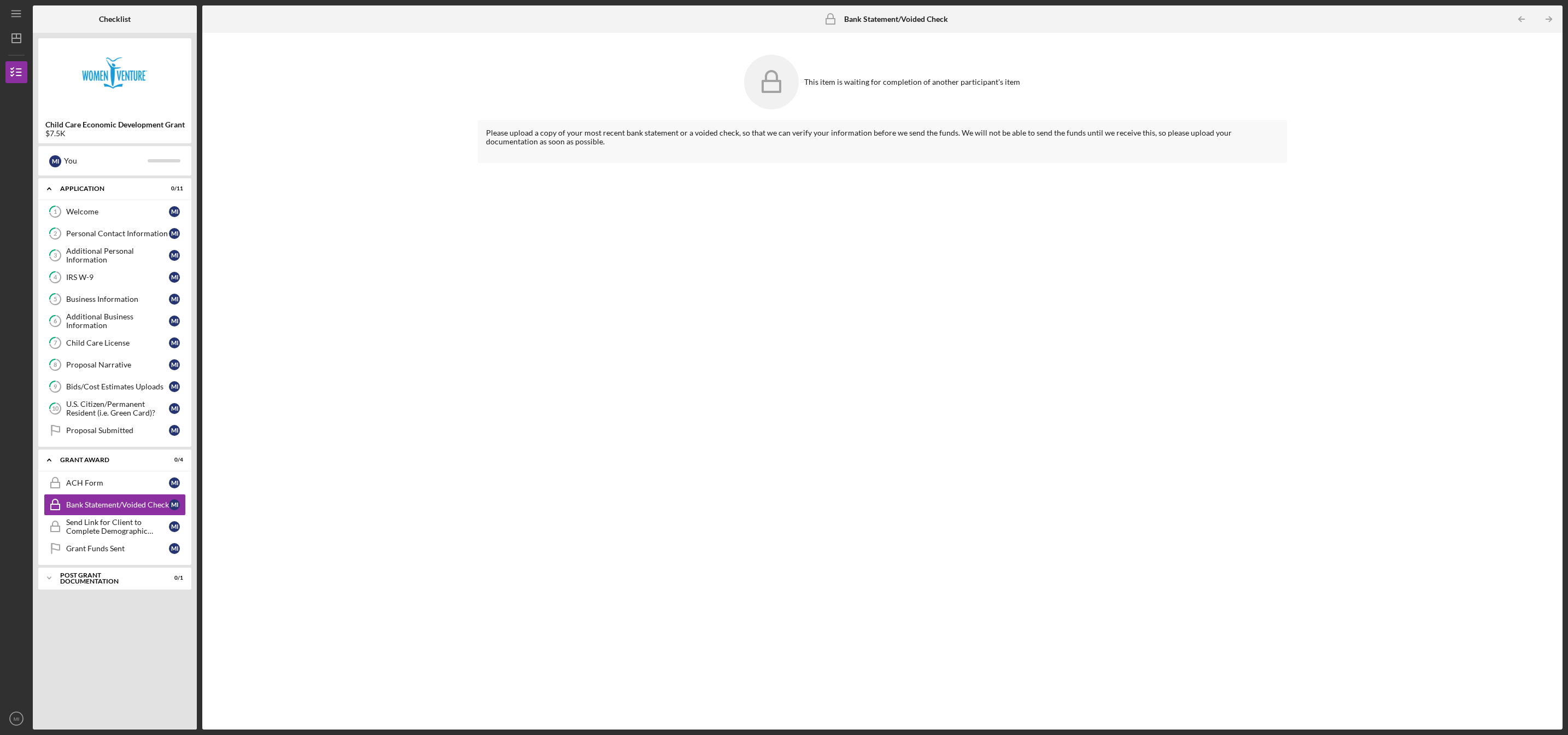 click on "Icon/Table Pagination Arrow" 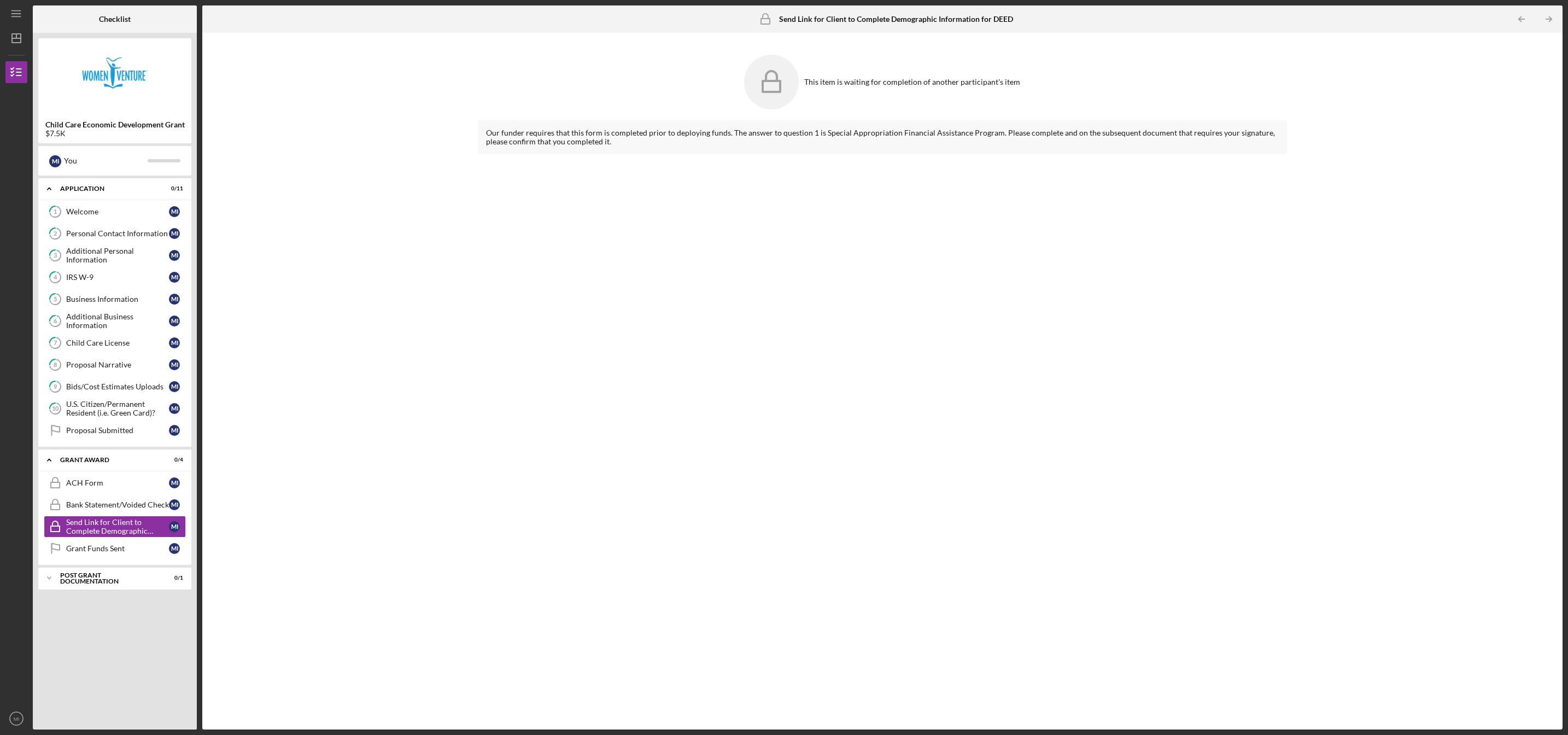 click on "Icon/Table Pagination Arrow" 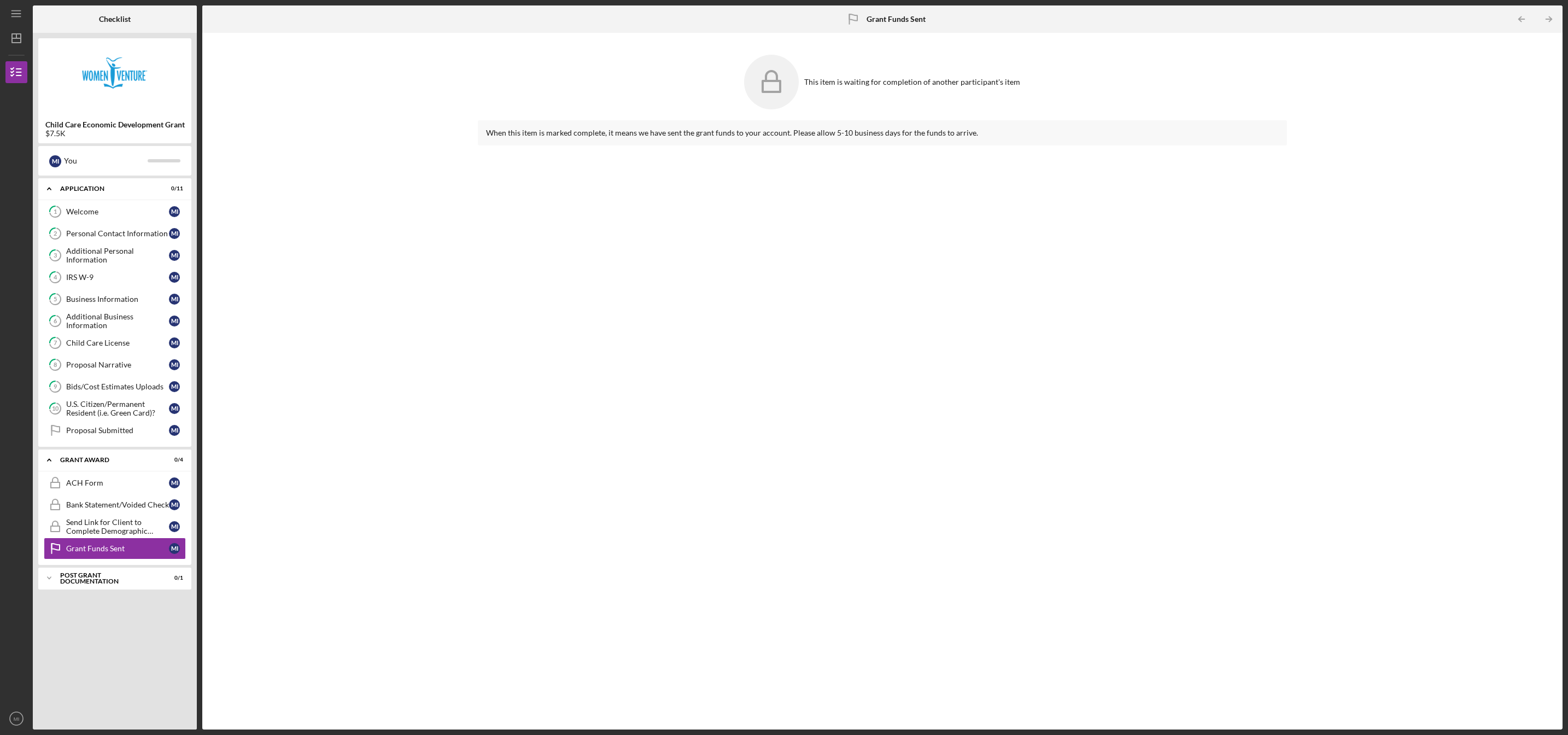 click on "Icon/Table Pagination Arrow" 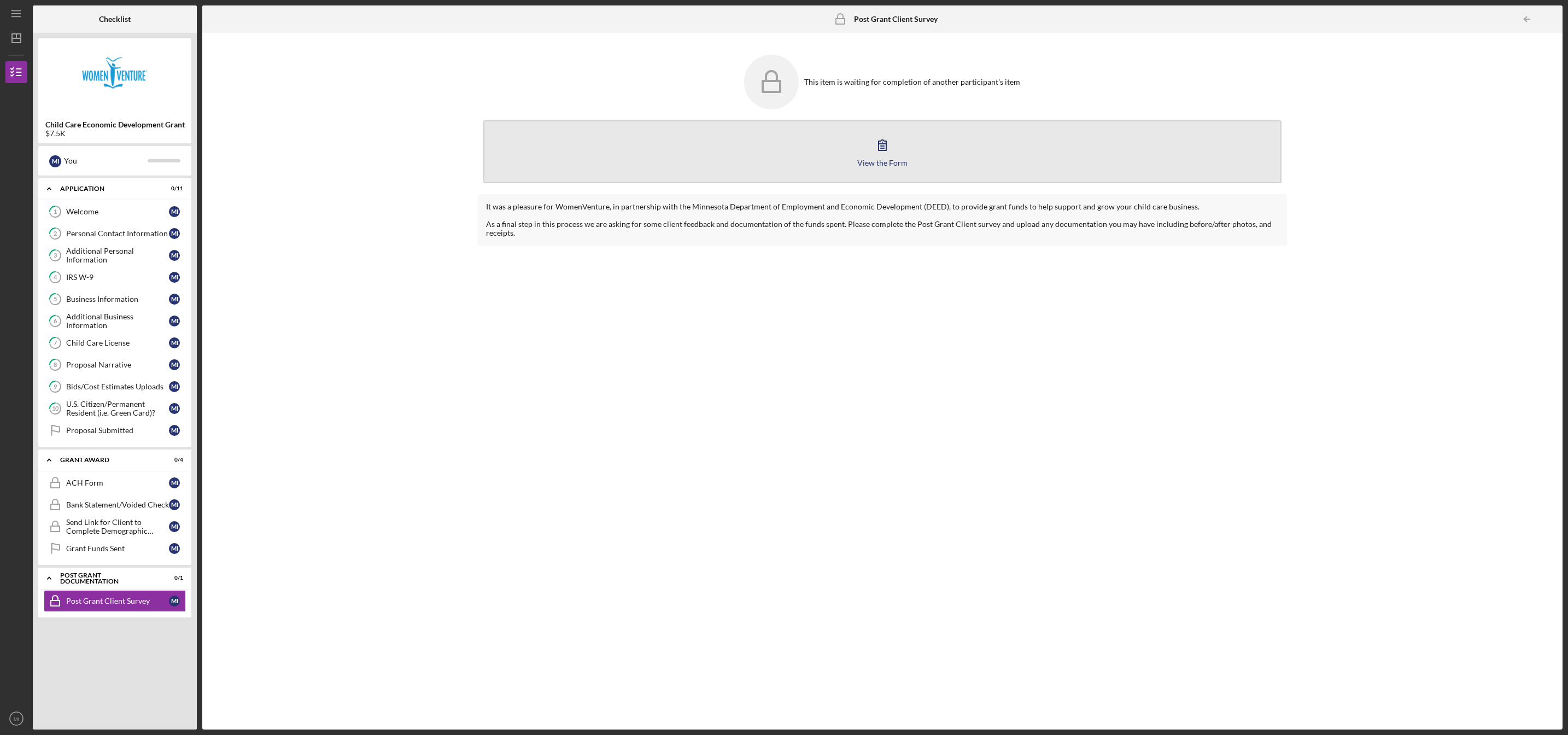 click on "View the Form Form" at bounding box center (882, 151) 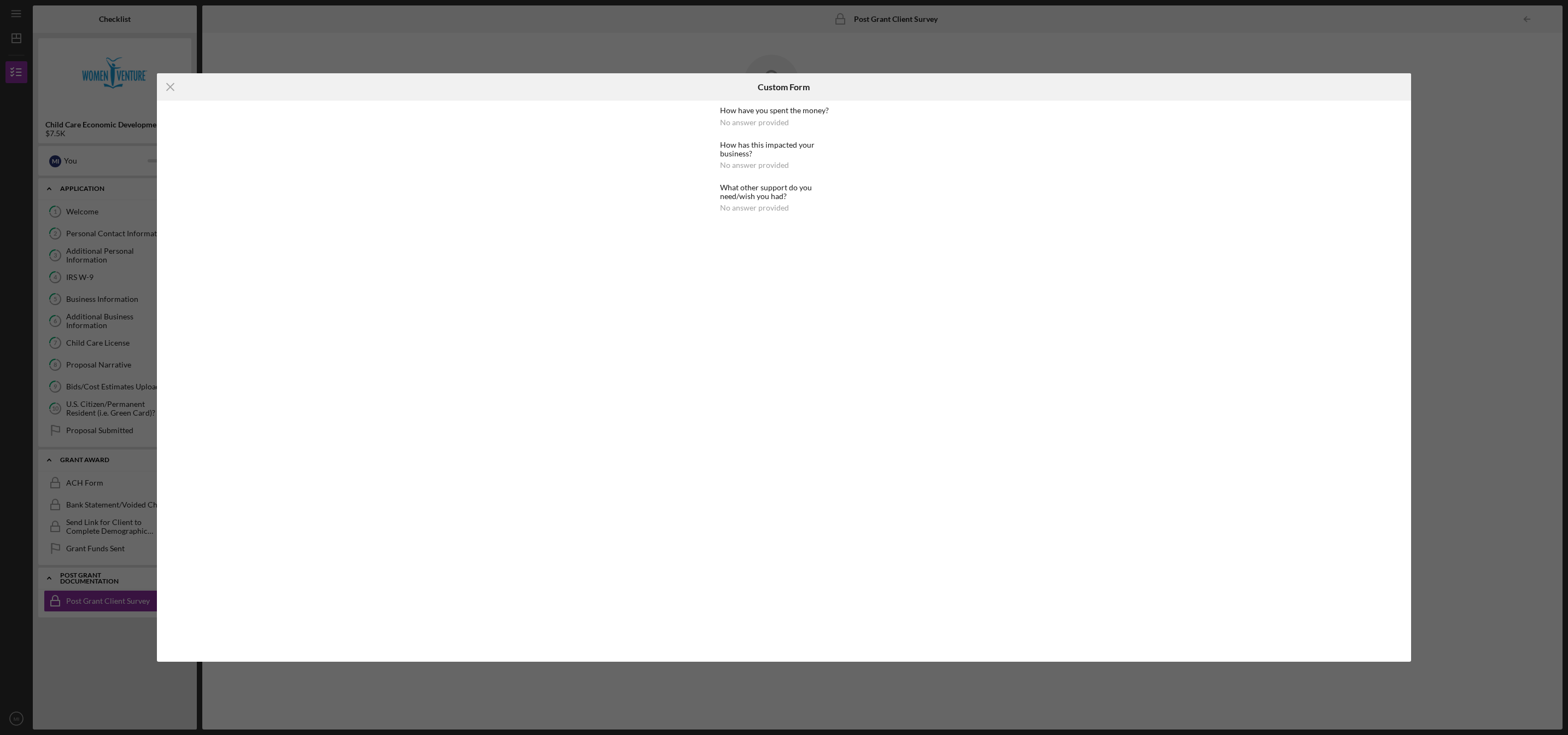 click on "How has this impacted your business?" at bounding box center [784, 149] 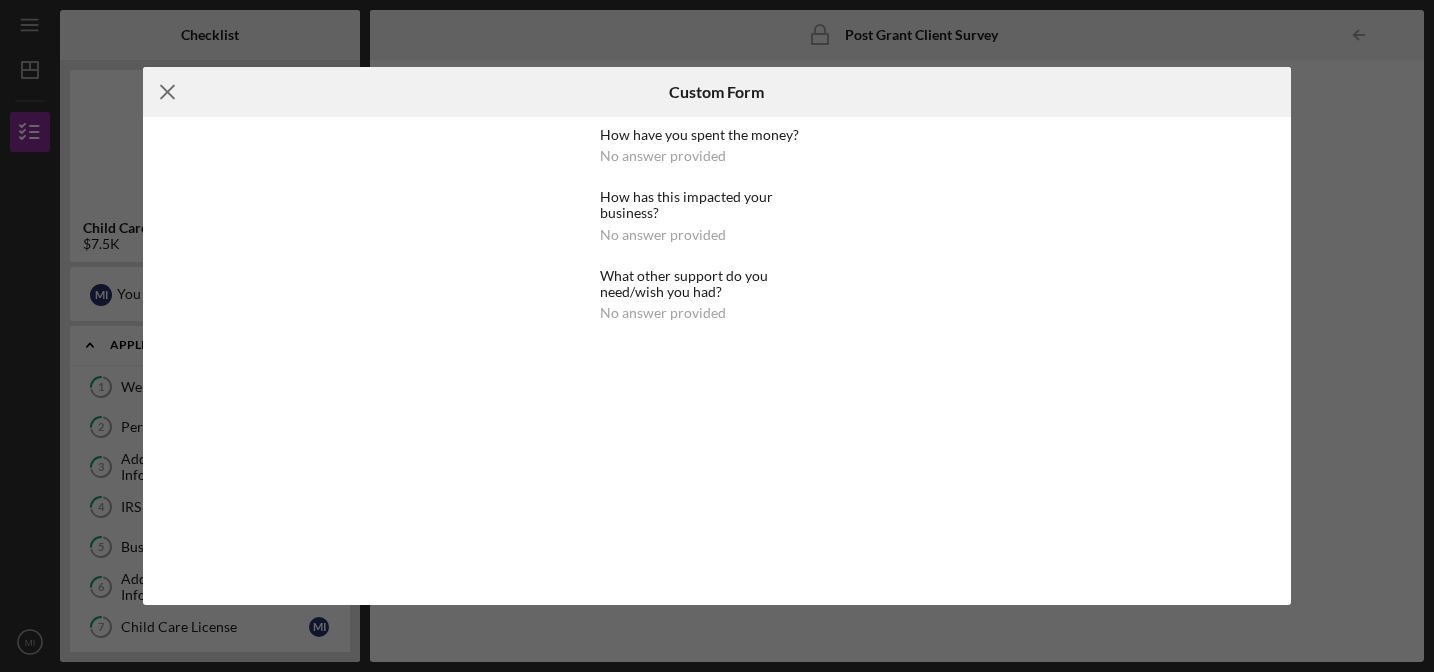 click on "Icon/Menu Close" 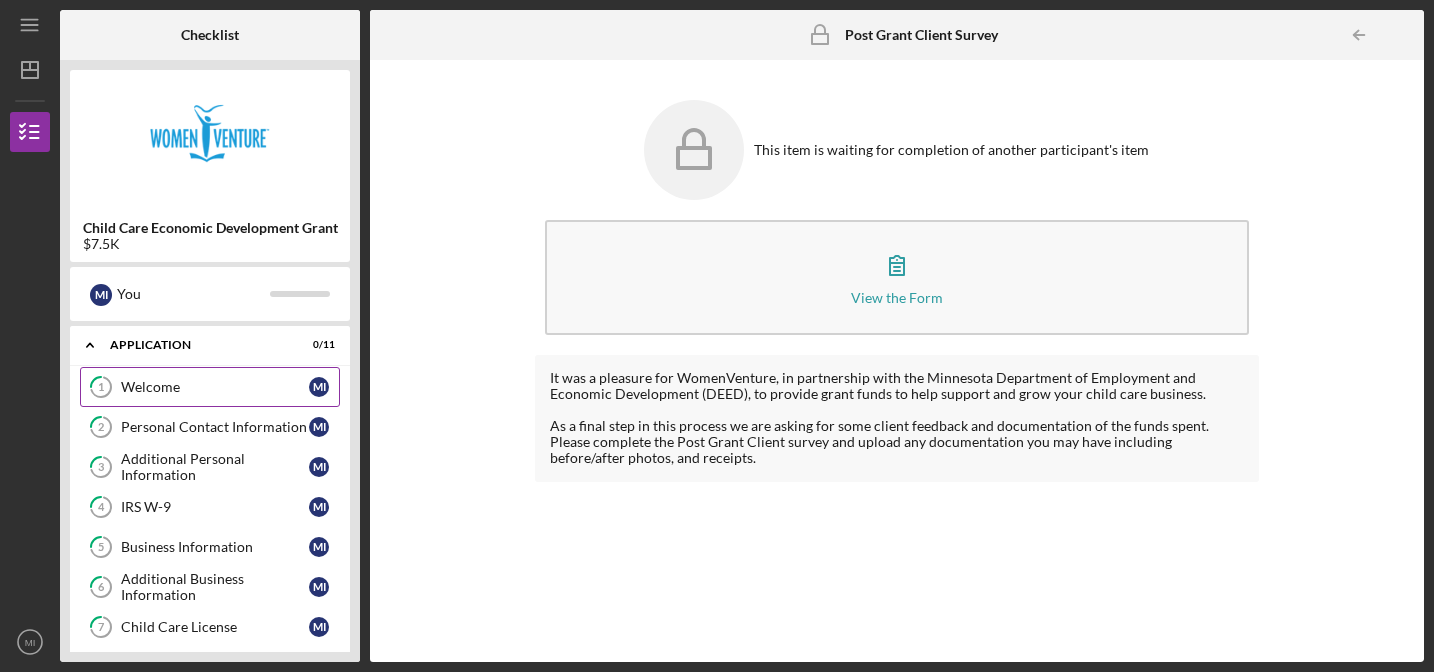 click on "1 Welcome M I" at bounding box center [210, 387] 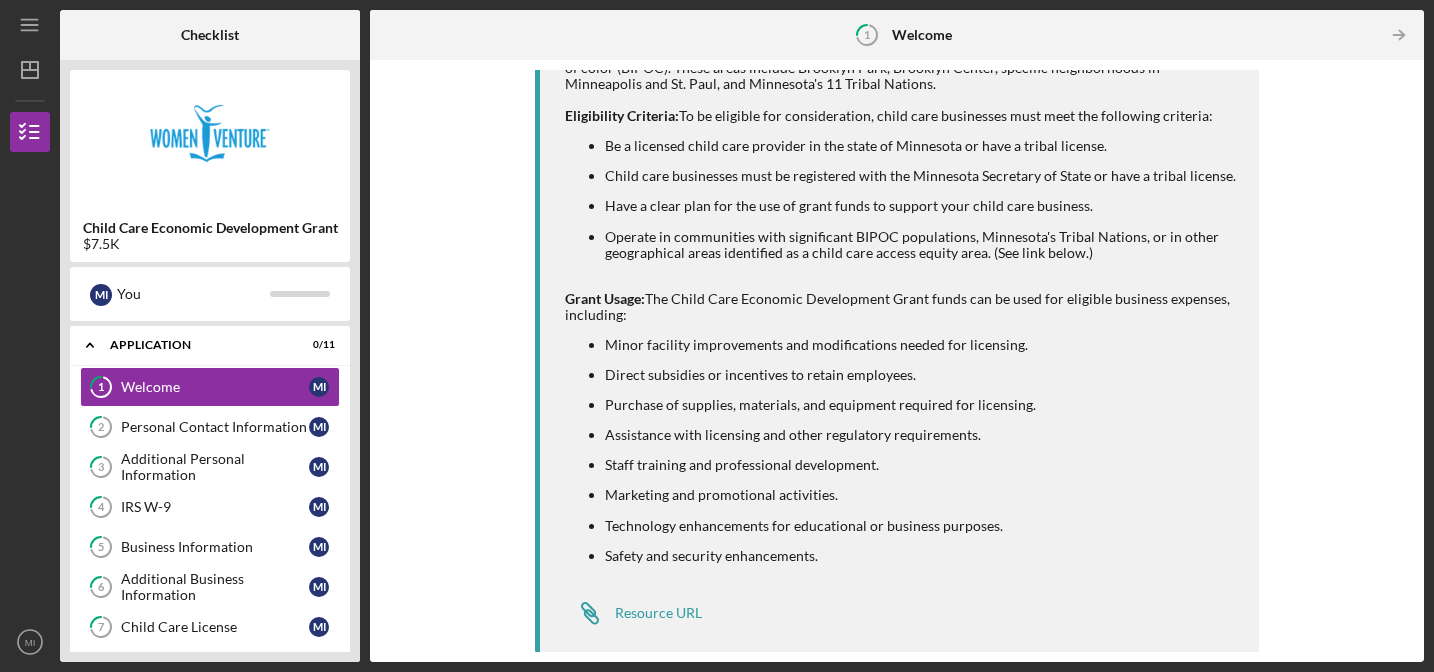 scroll, scrollTop: 0, scrollLeft: 0, axis: both 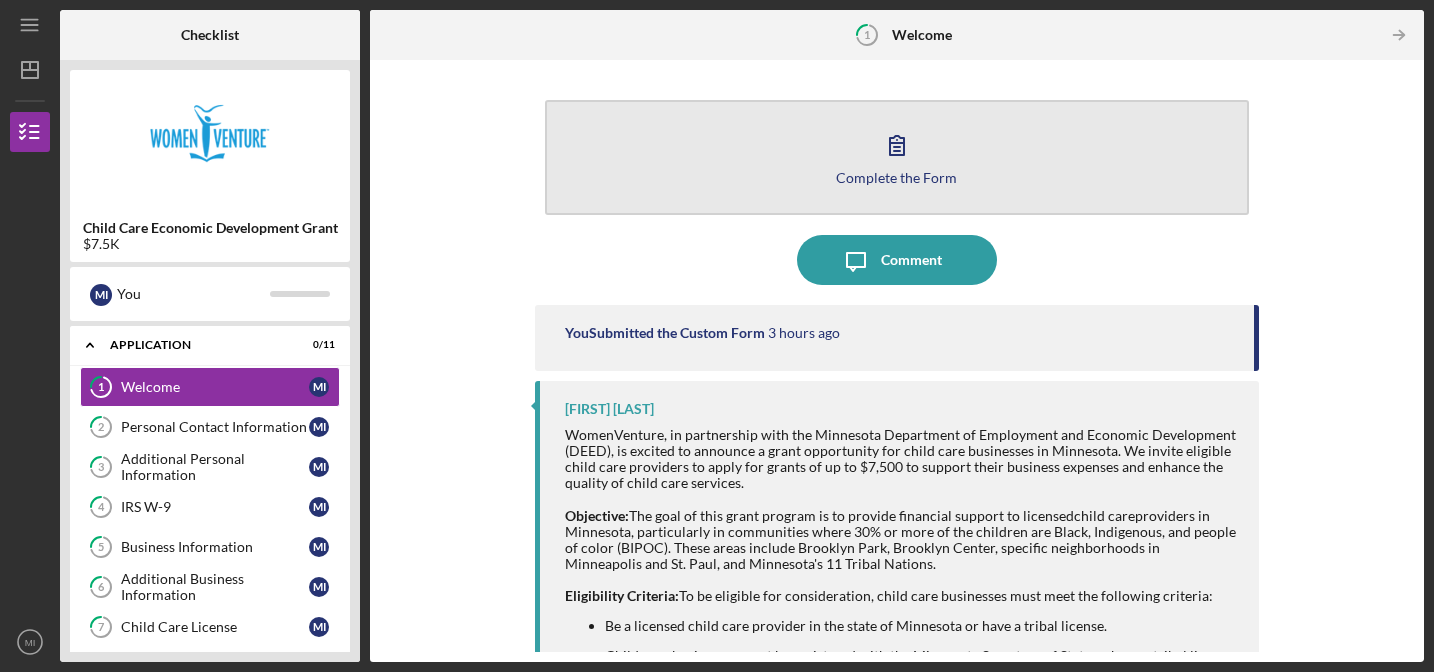 click 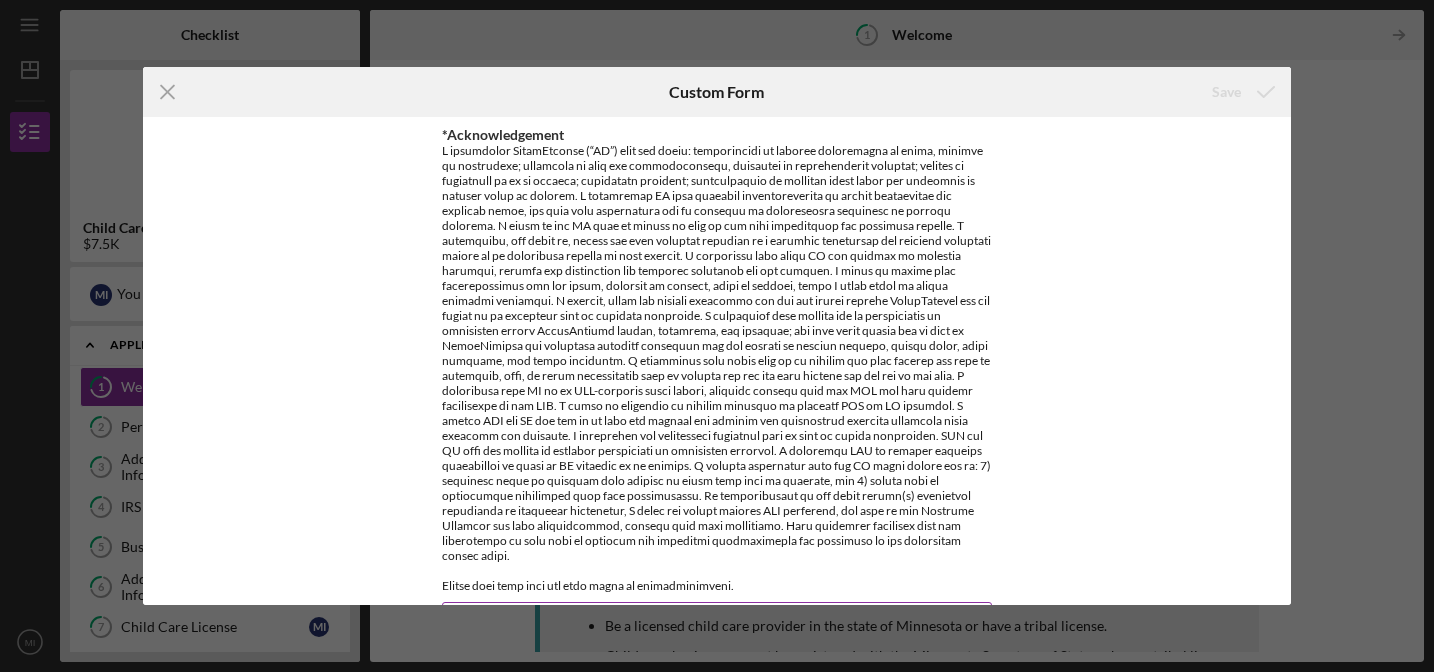 scroll, scrollTop: 111, scrollLeft: 0, axis: vertical 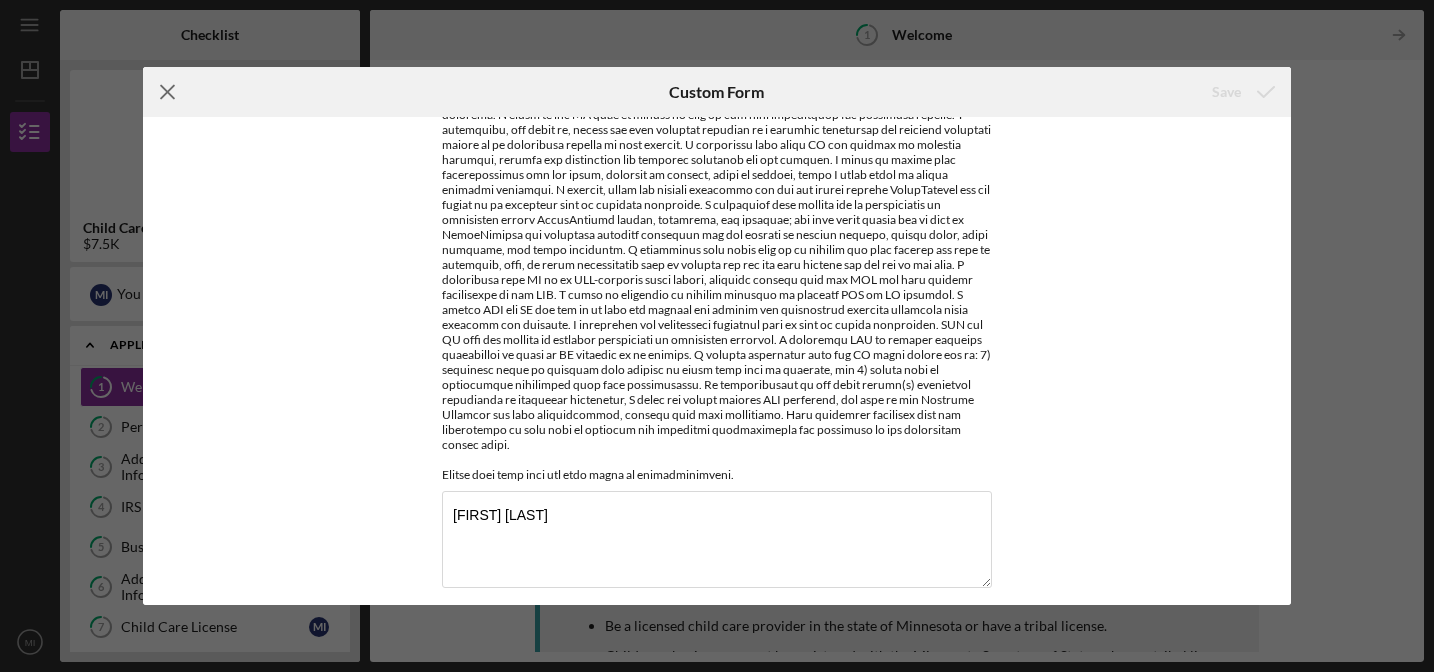 click on "Icon/Menu Close" 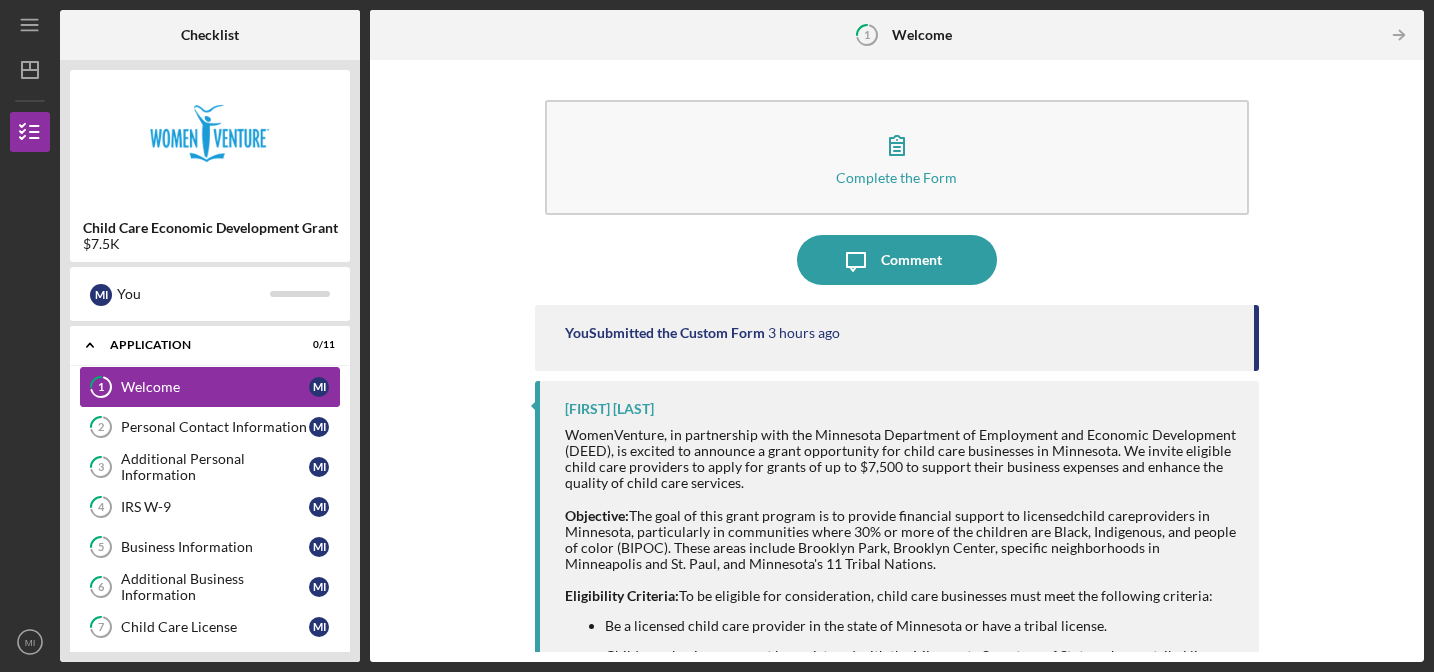 click on "1" 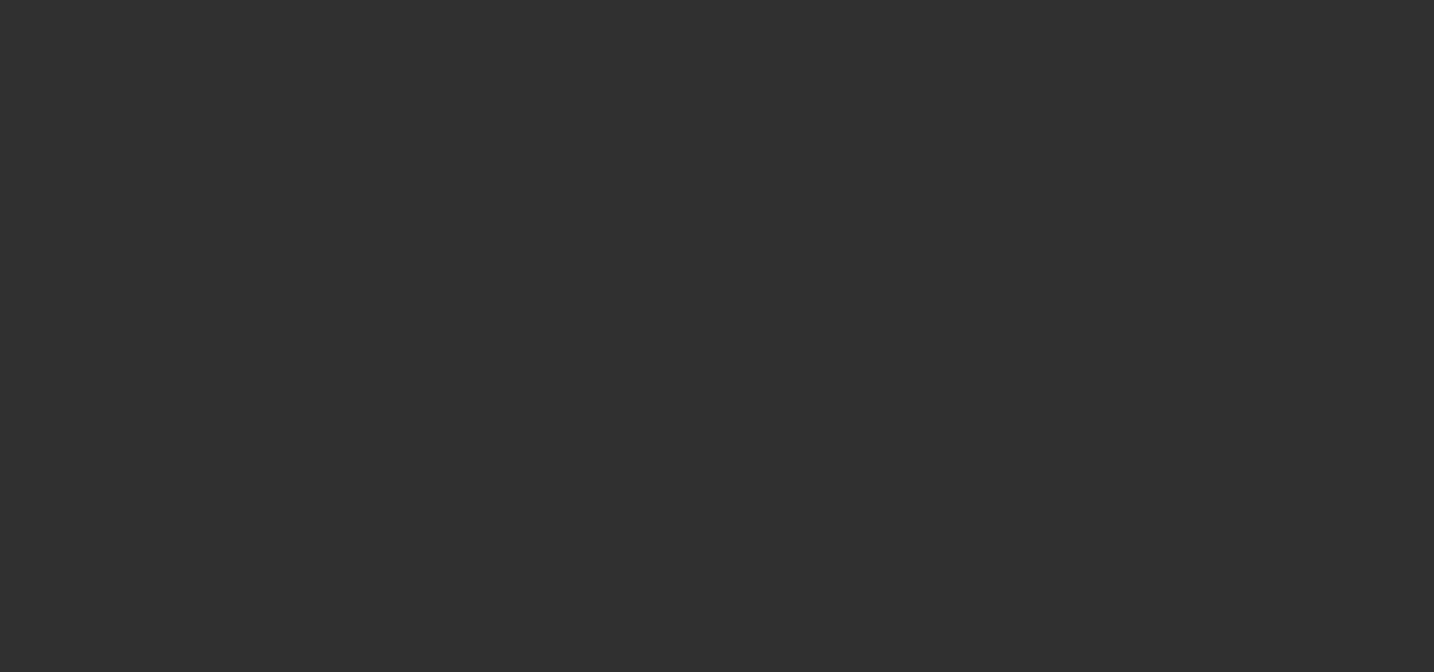 scroll, scrollTop: 0, scrollLeft: 0, axis: both 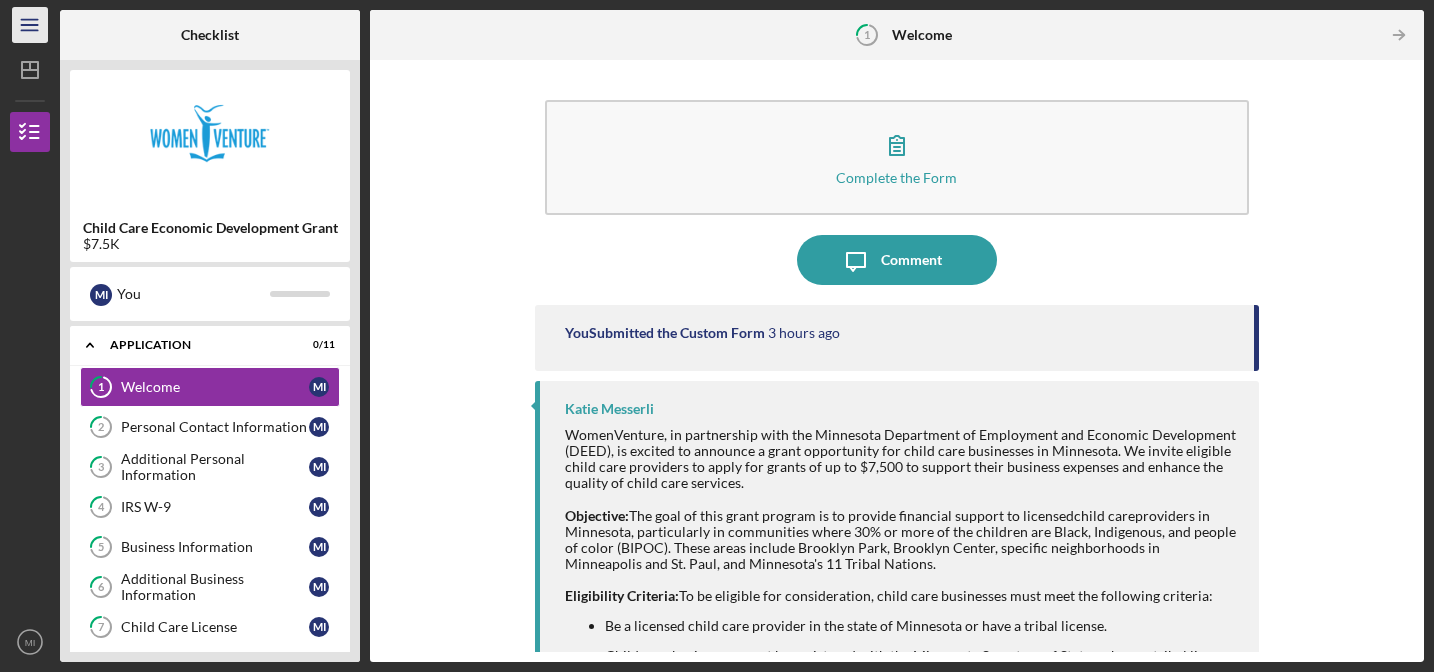 click on "Icon/Menu" 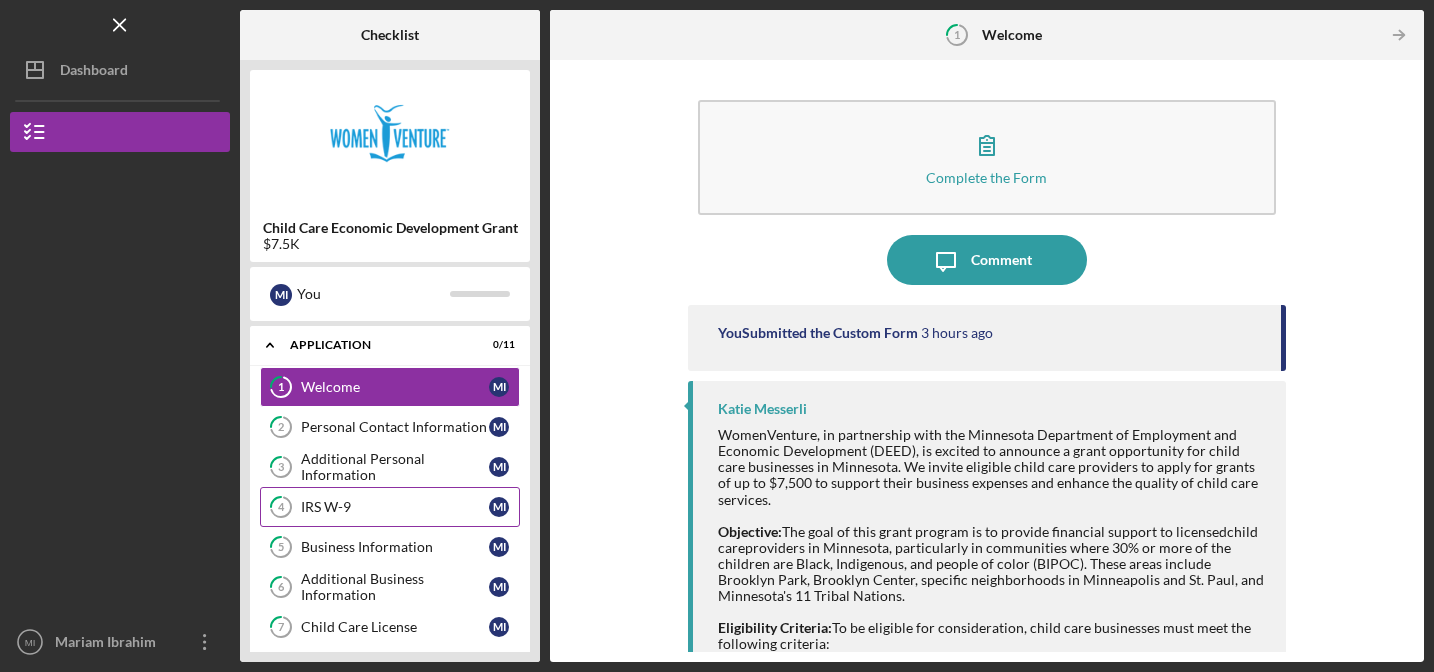 scroll, scrollTop: 265, scrollLeft: 0, axis: vertical 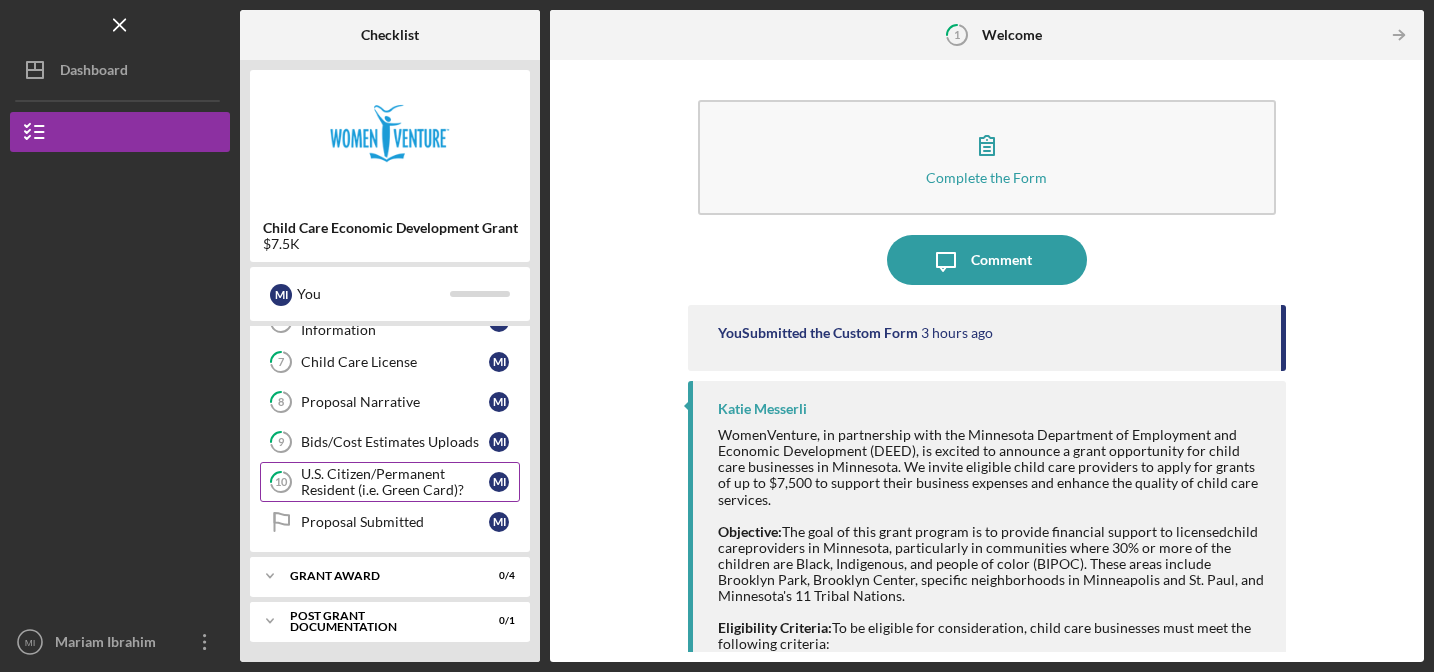 click on "U.S. Citizen/Permanent Resident (i.e. Green Card)?" at bounding box center [395, 482] 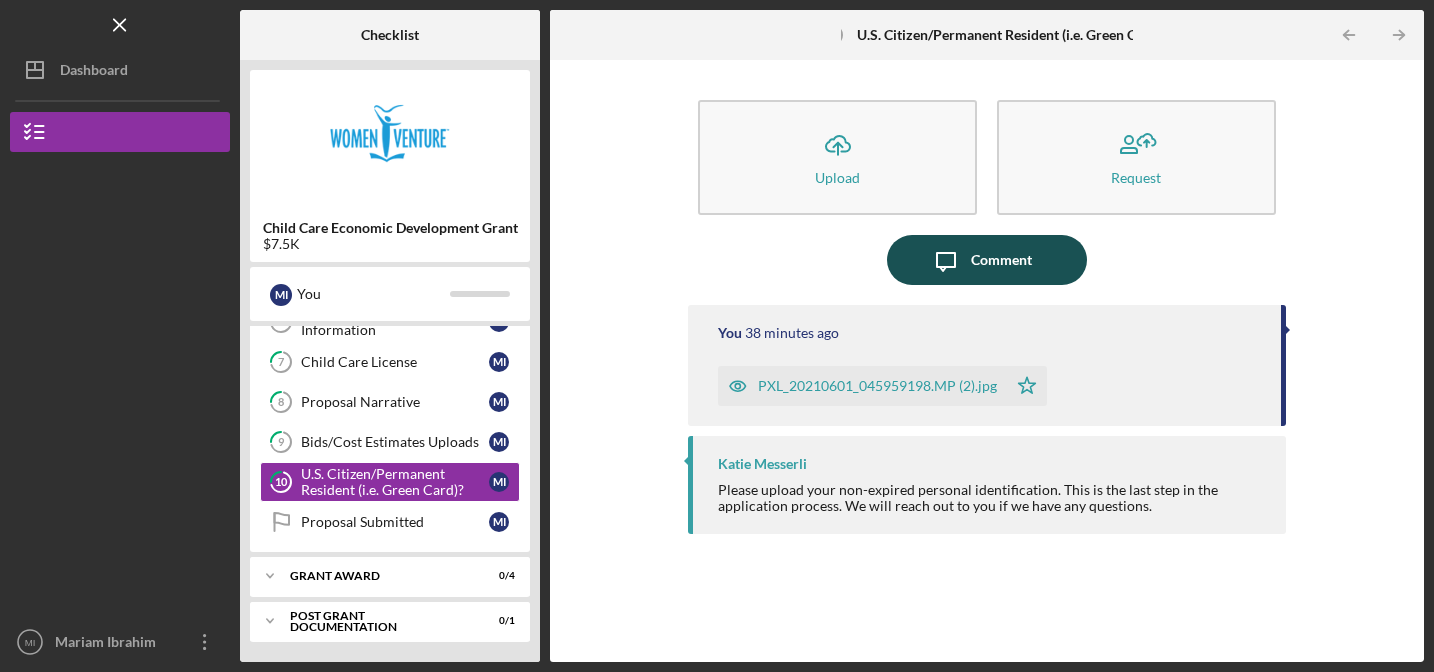 click on "Comment" at bounding box center [1001, 260] 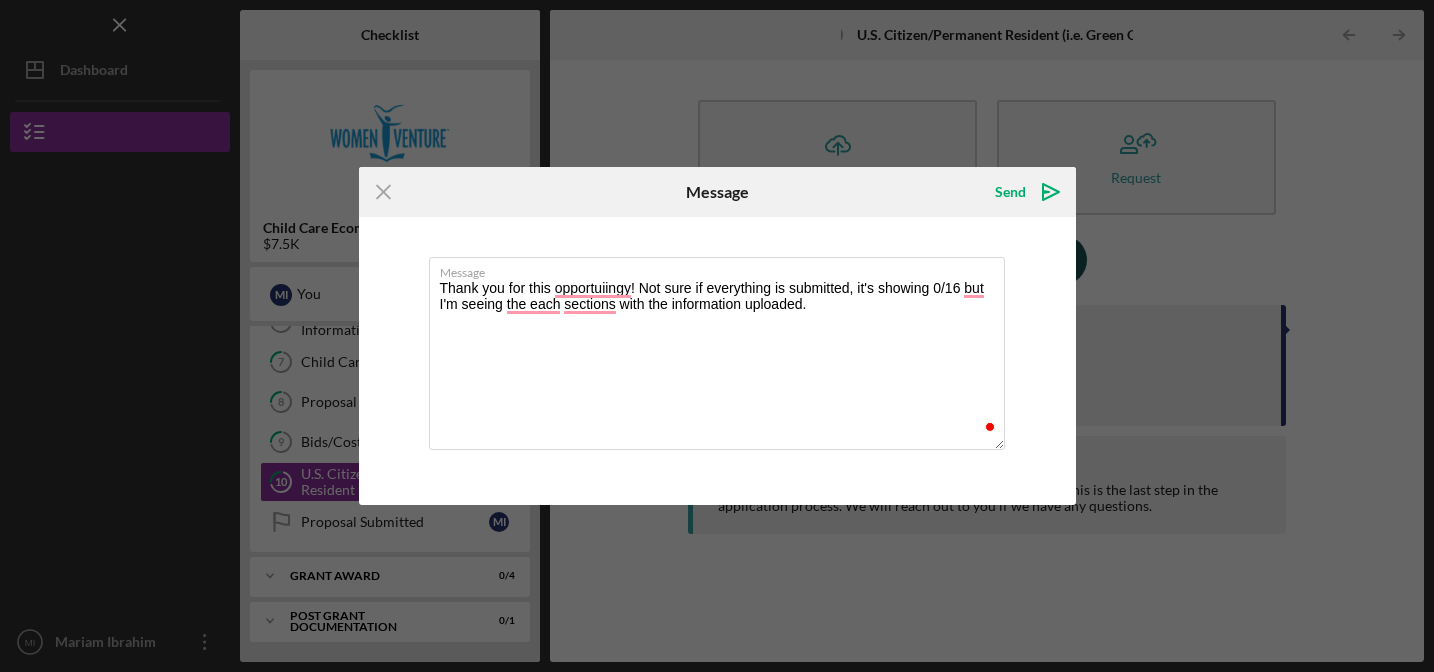 type on "Thank you for this opportuiingy! Not sure if everything is submitted, it's showing 0/16 but I'm seeing the each sections with the information uploaded." 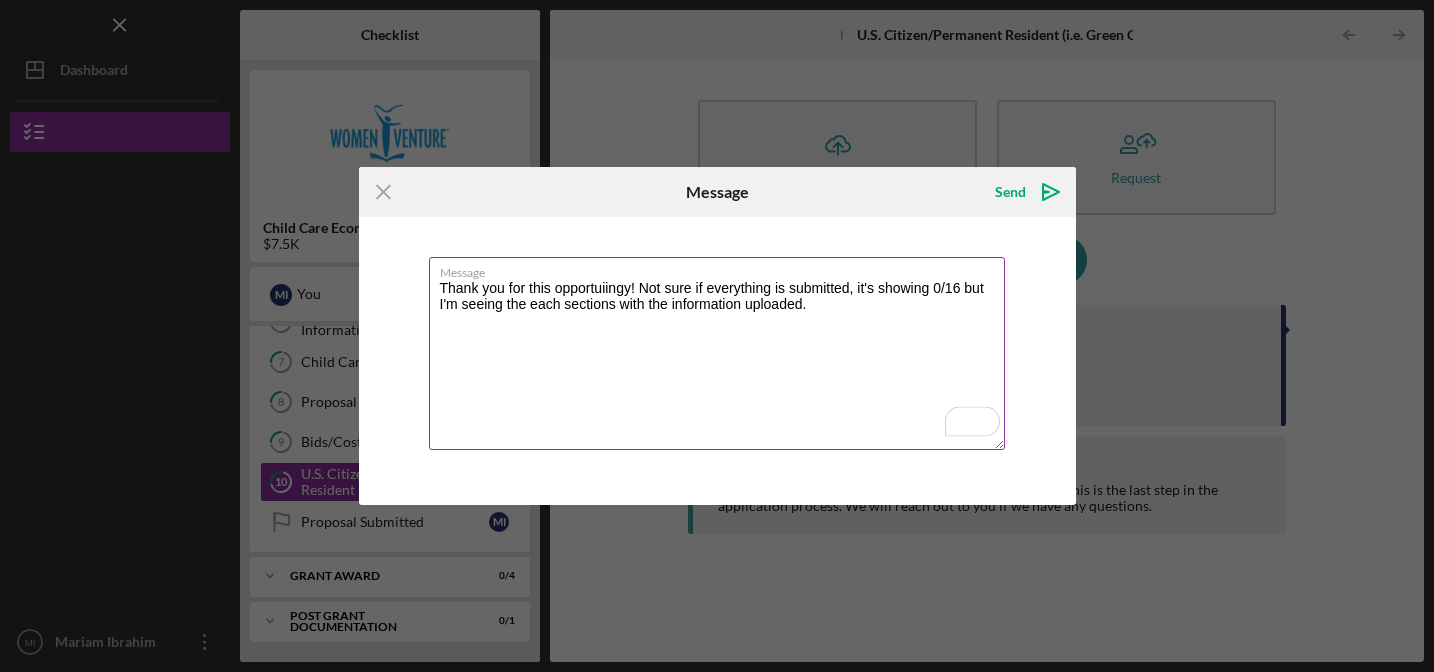 click on "Thank you for this opportuiingy! Not sure if everything is submitted, it's showing 0/16 but I'm seeing the each sections with the information uploaded." at bounding box center (717, 353) 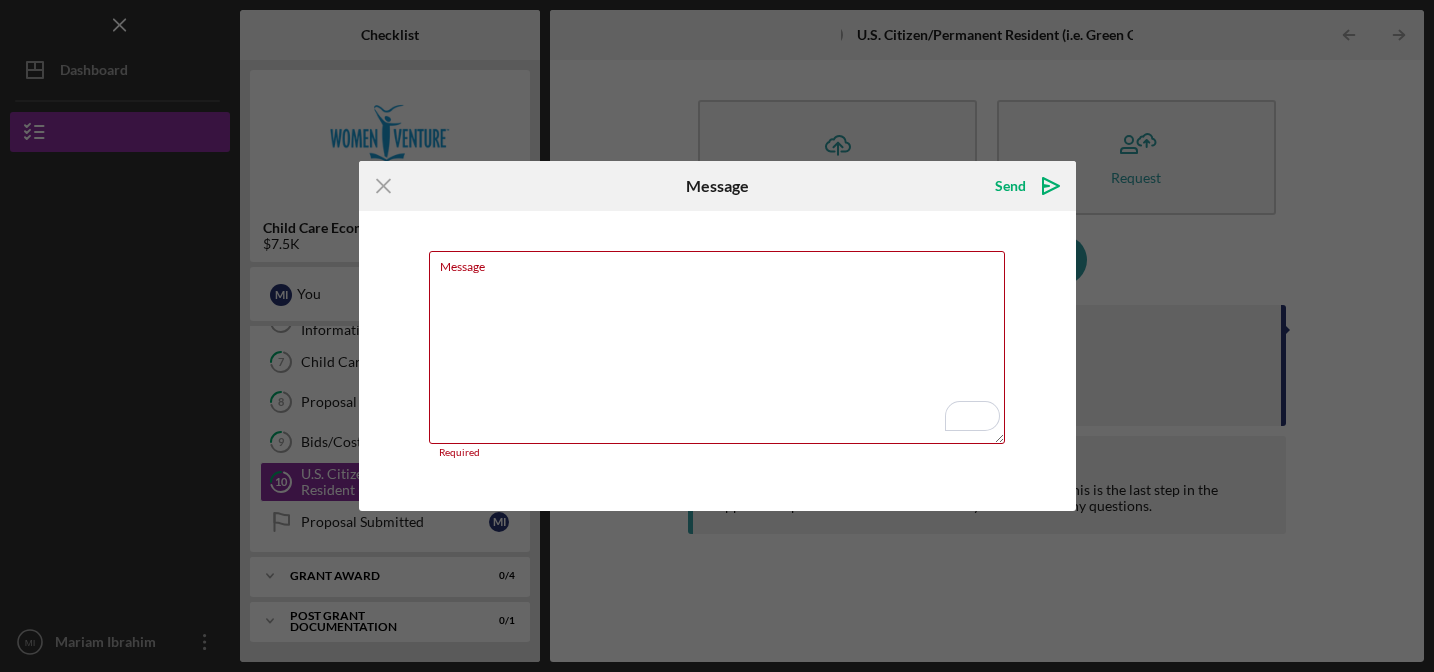 paste on "Thank you for this opportunity! I'm not sure if everything has been submitted—it’s showing 0/16, but I can see that each section has the information uploaded." 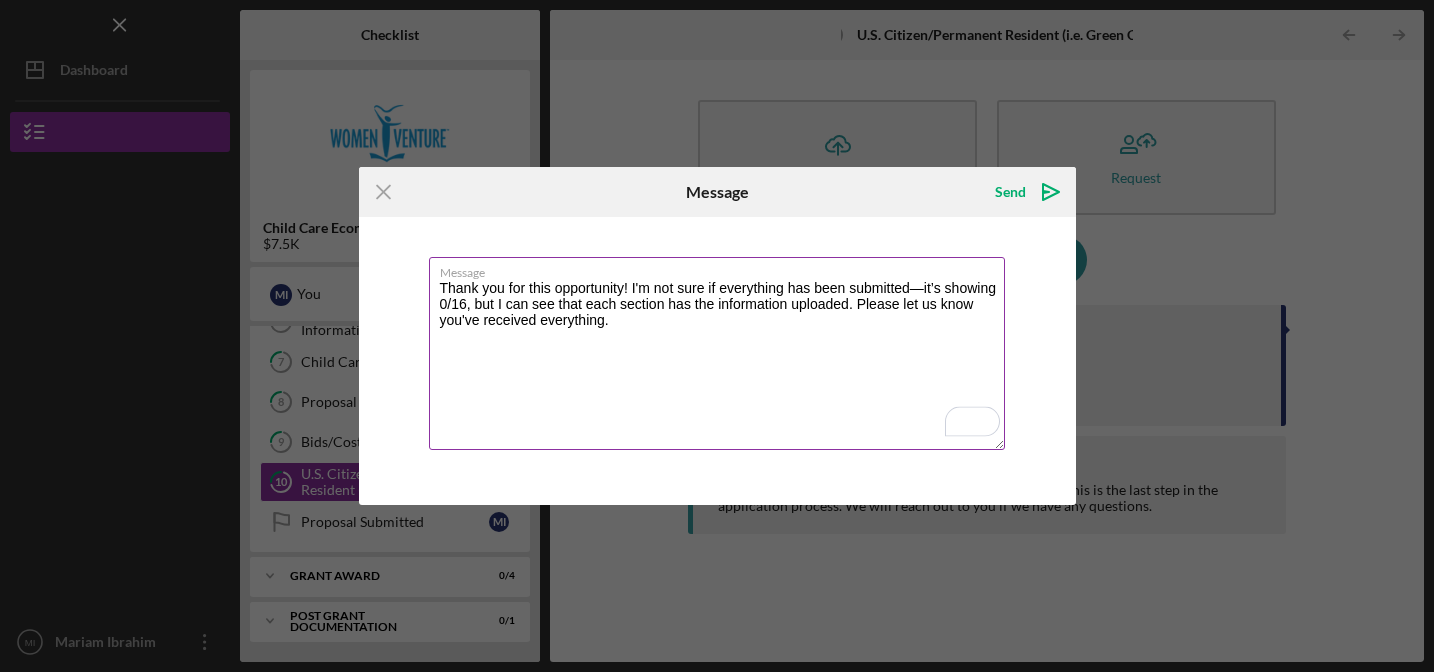 click on "Thank you for this opportunity! I'm not sure if everything has been submitted—it’s showing 0/16, but I can see that each section has the information uploaded. Please let us know you've received everything." at bounding box center (717, 353) 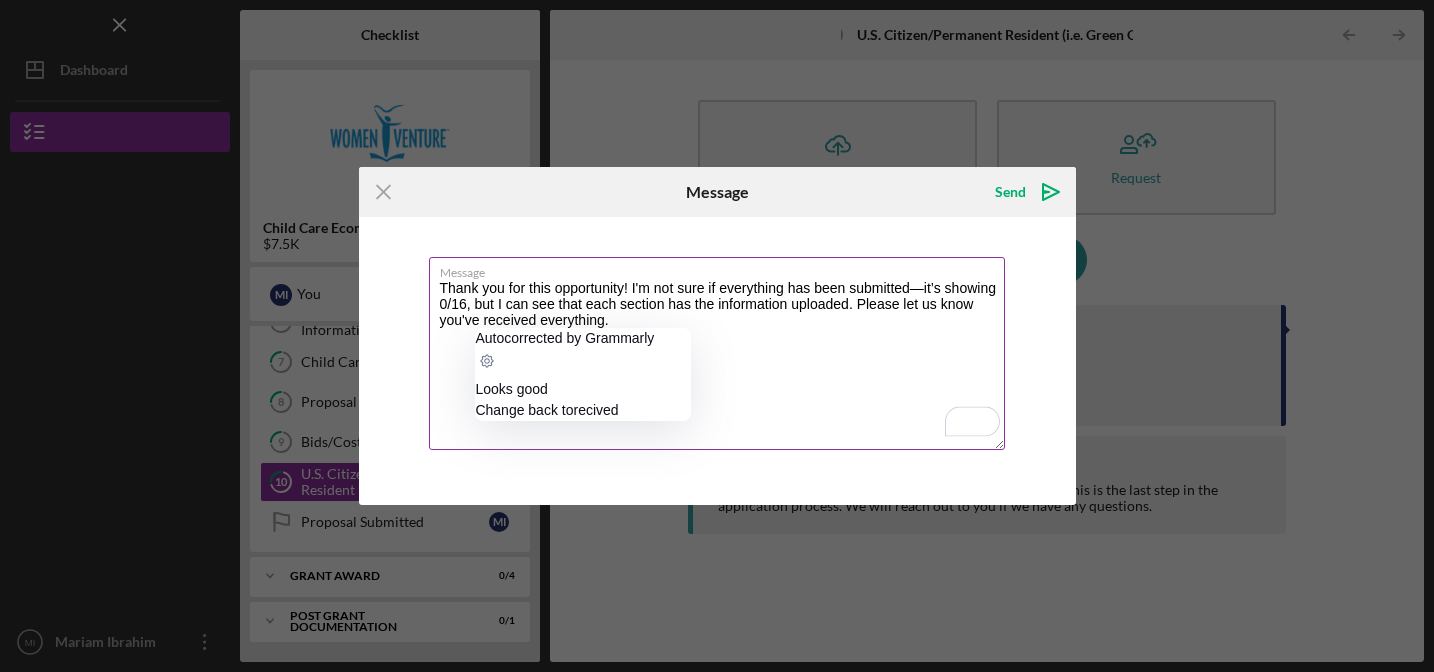click on "Thank you for this opportunity! I'm not sure if everything has been submitted—it’s showing 0/16, but I can see that each section has the information uploaded. Please let us know you've received everything." at bounding box center (717, 353) 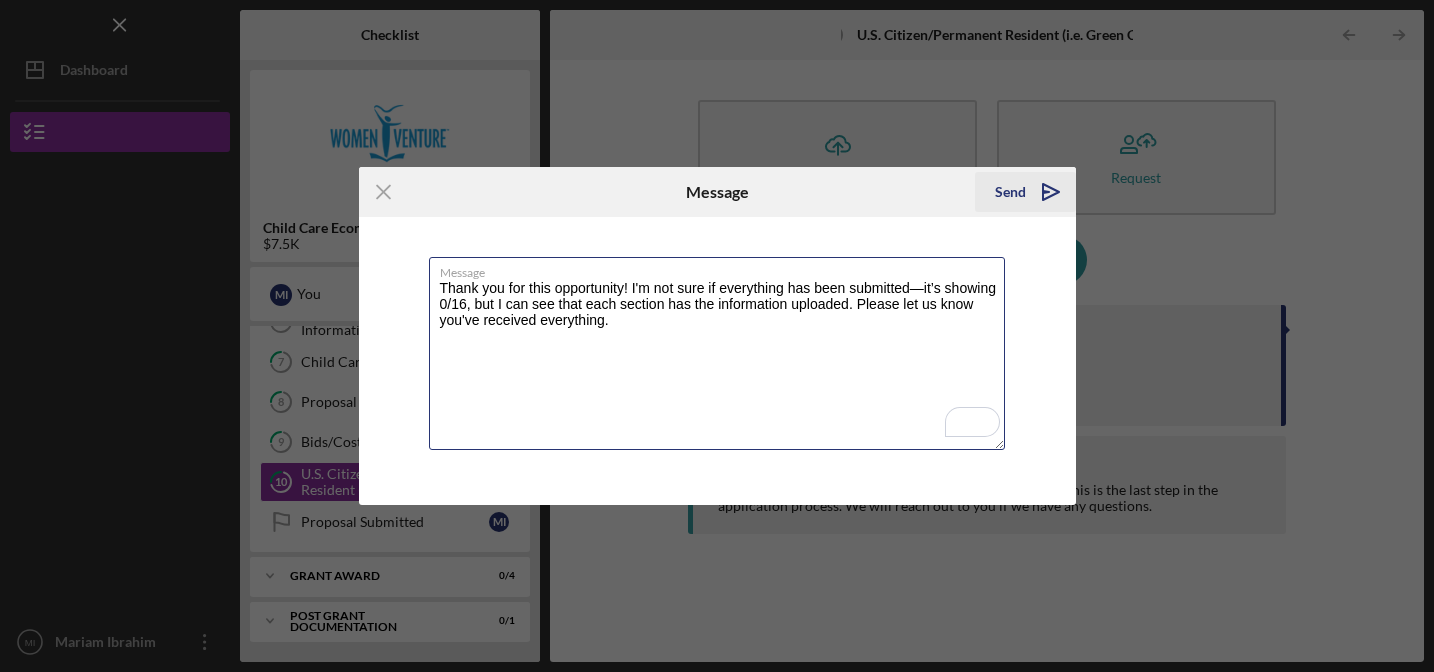 type on "Thank you for this opportunity! I'm not sure if everything has been submitted—it’s showing 0/16, but I can see that each section has the information uploaded. Please let us know you've received everything." 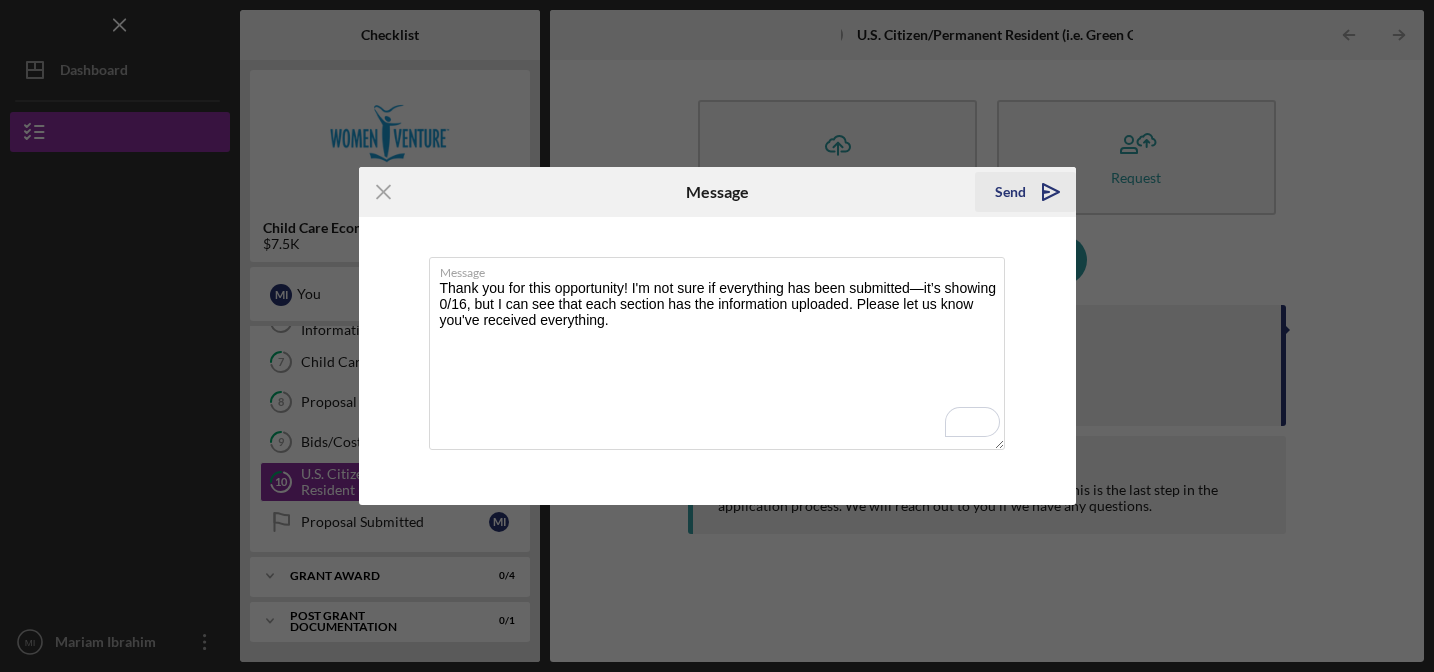 click on "Icon/icon-invite-send" 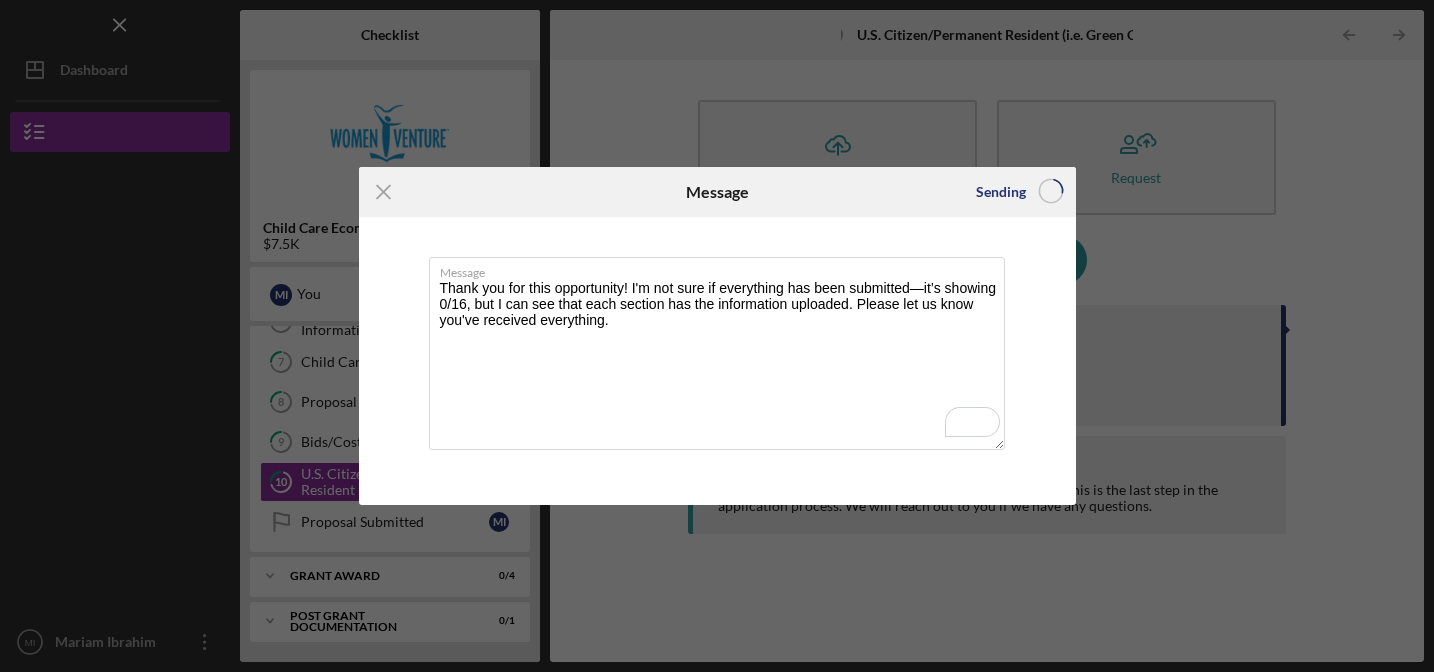 type 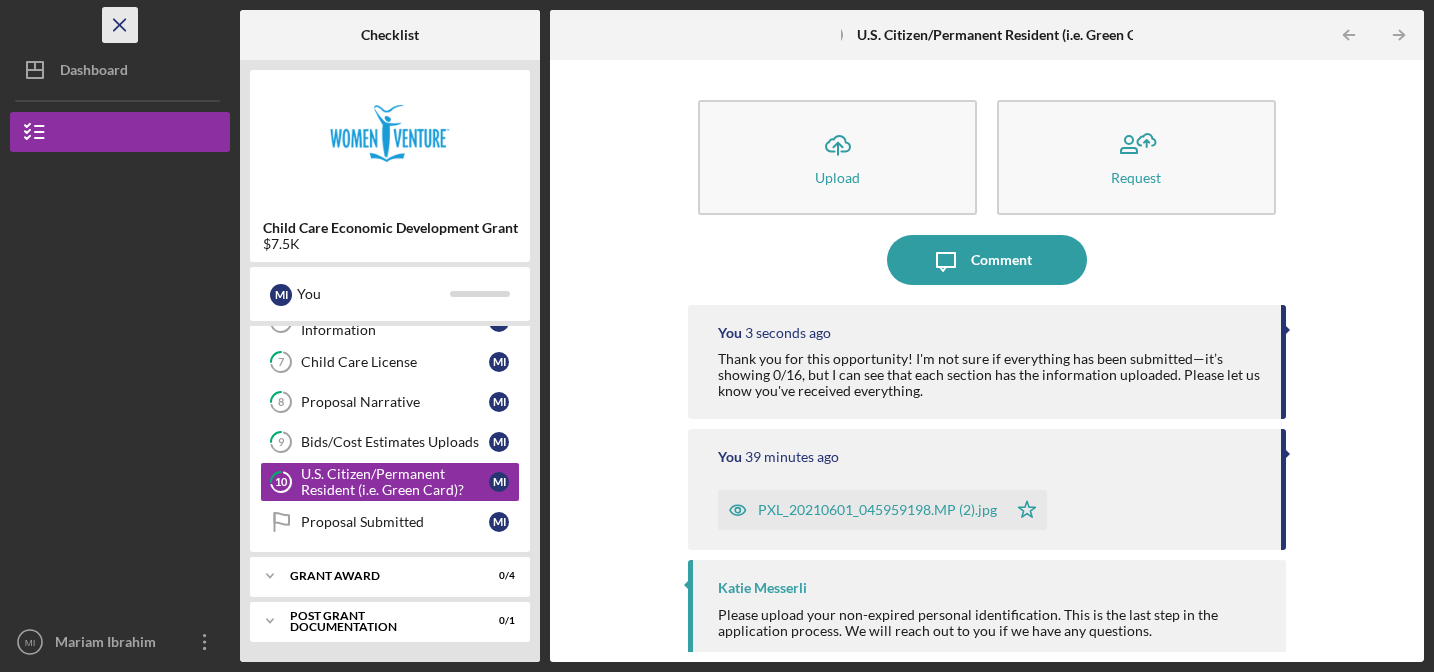 click on "Icon/Menu Close" 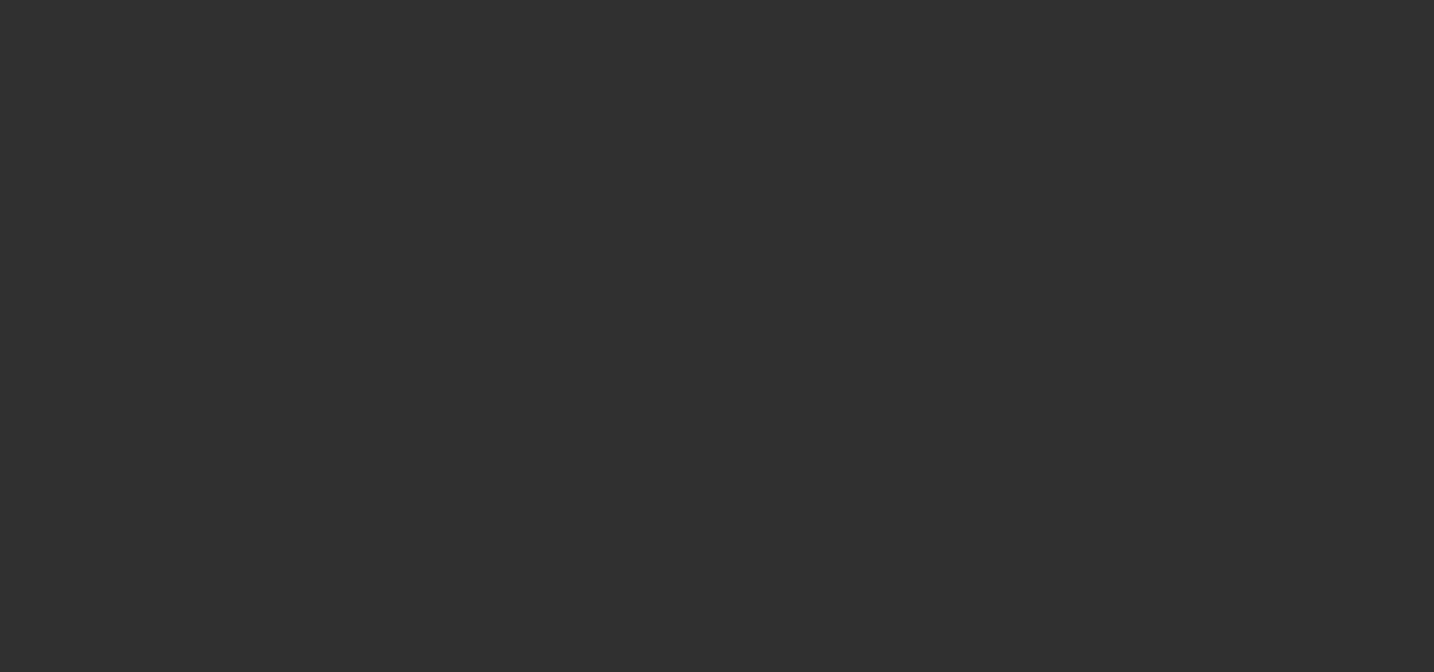 scroll, scrollTop: 0, scrollLeft: 0, axis: both 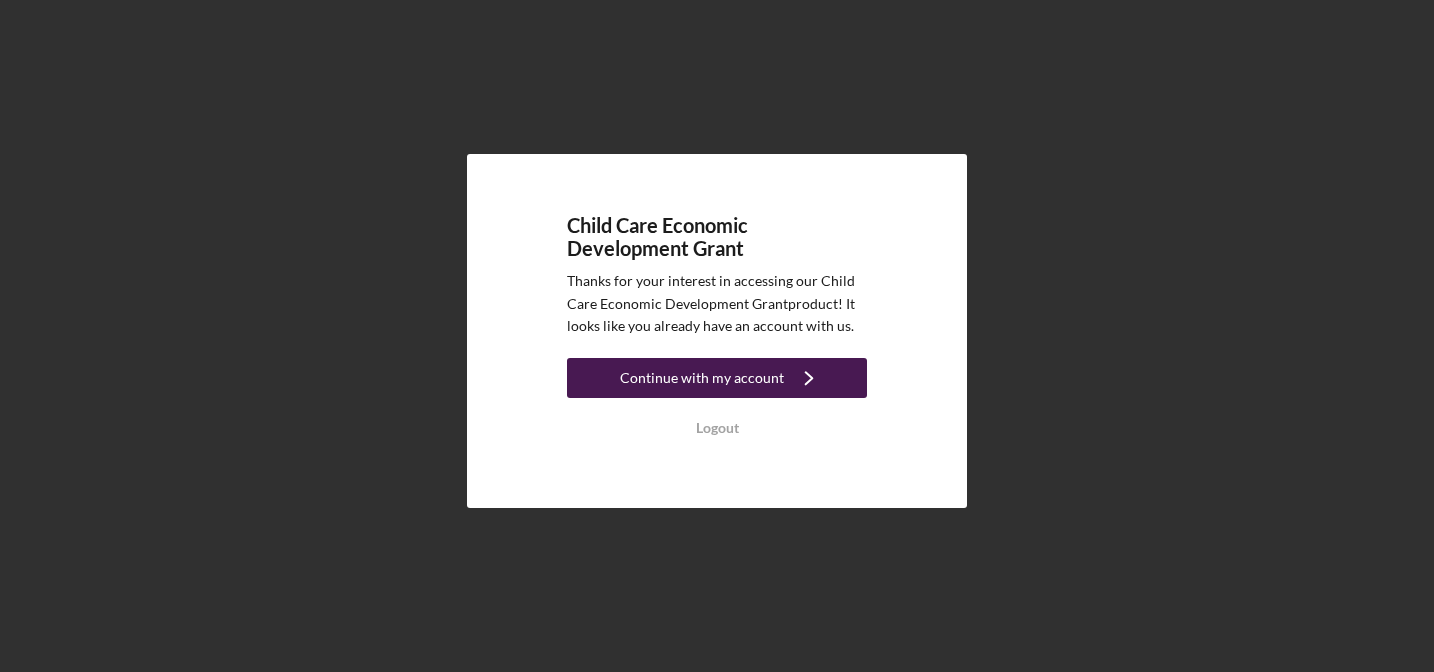 click on "Continue with my account" at bounding box center (702, 378) 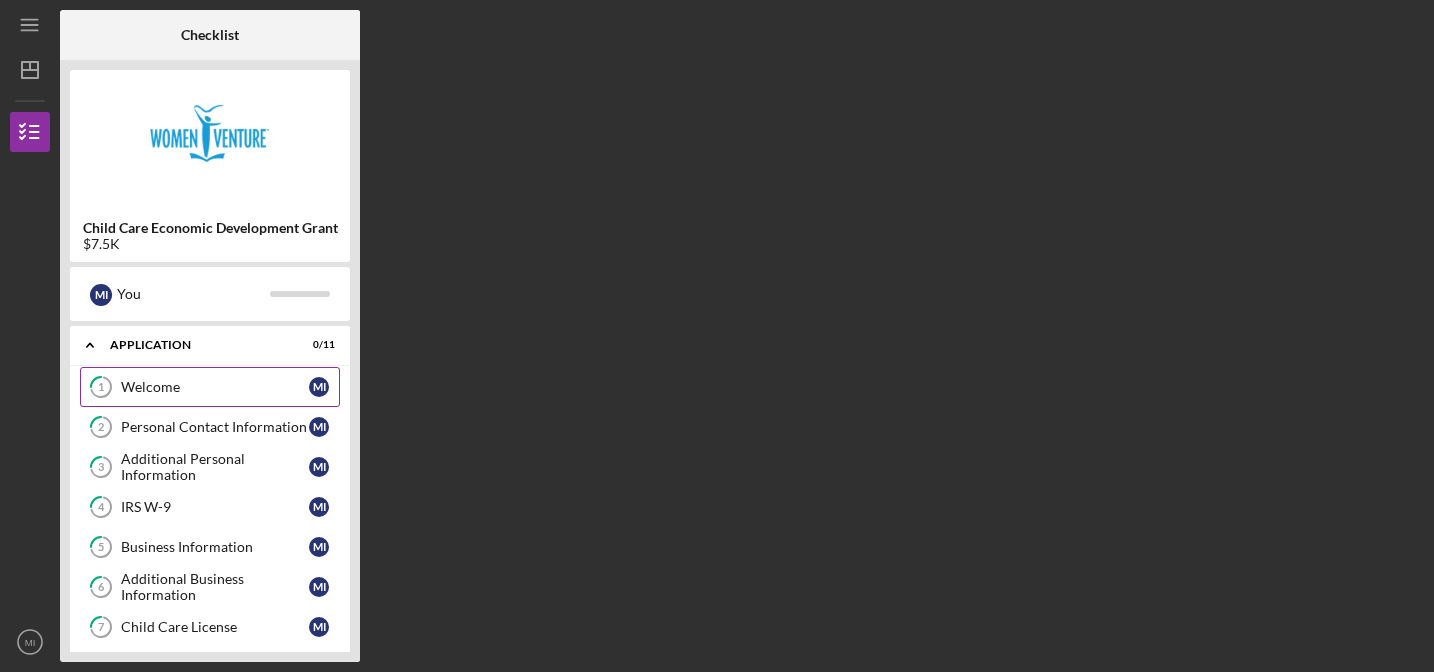 click on "1 Welcome M I" at bounding box center [210, 387] 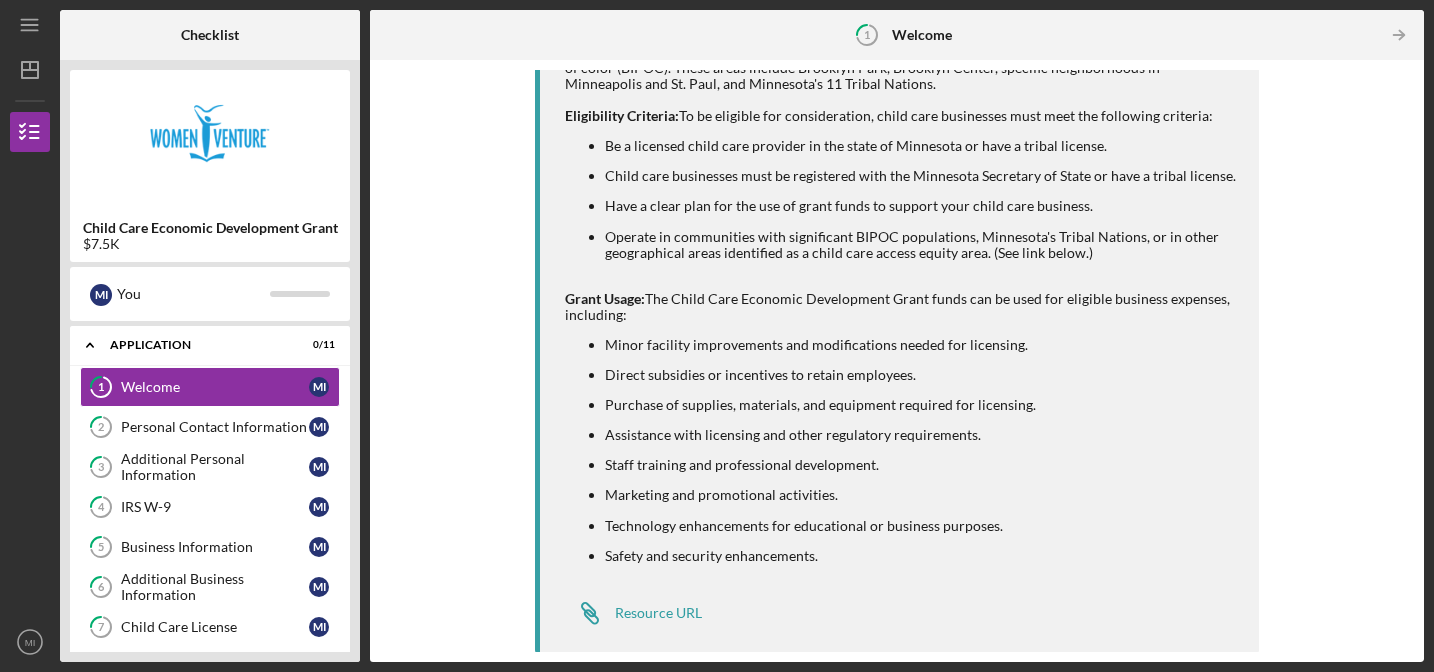 scroll, scrollTop: 0, scrollLeft: 0, axis: both 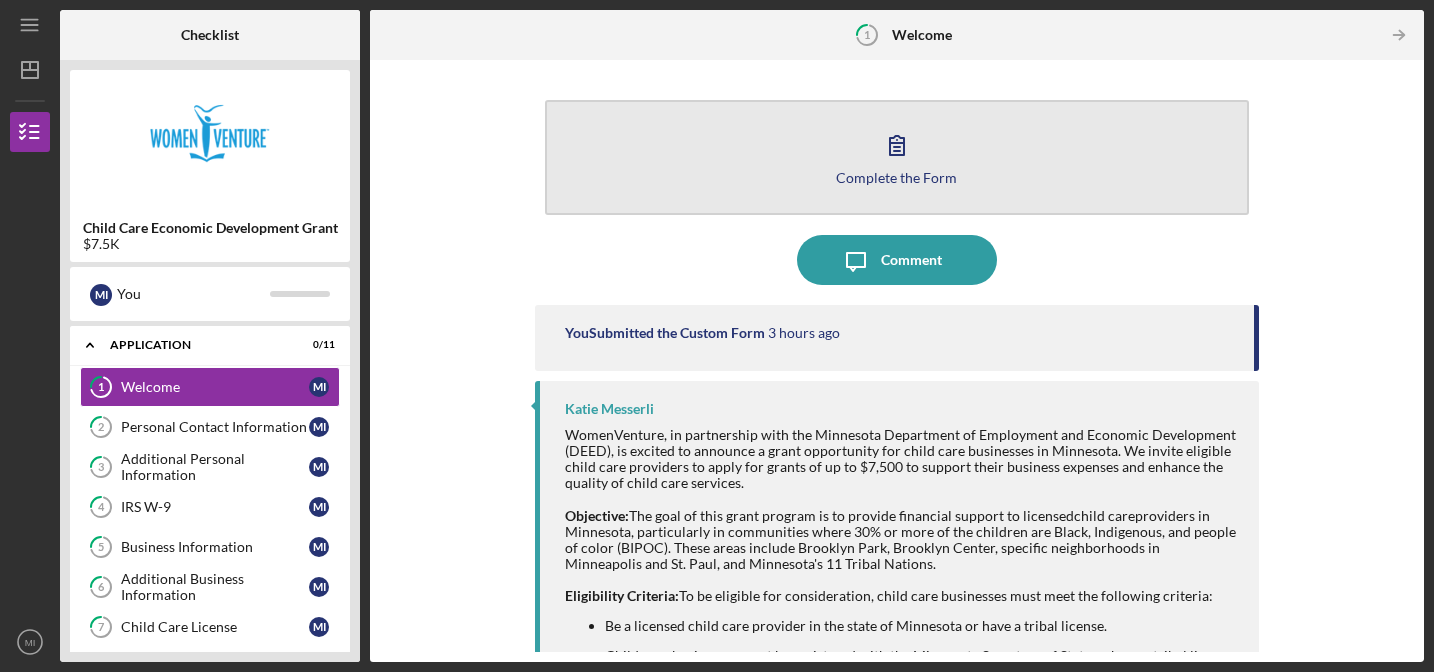 click on "Complete the Form Form" at bounding box center (897, 157) 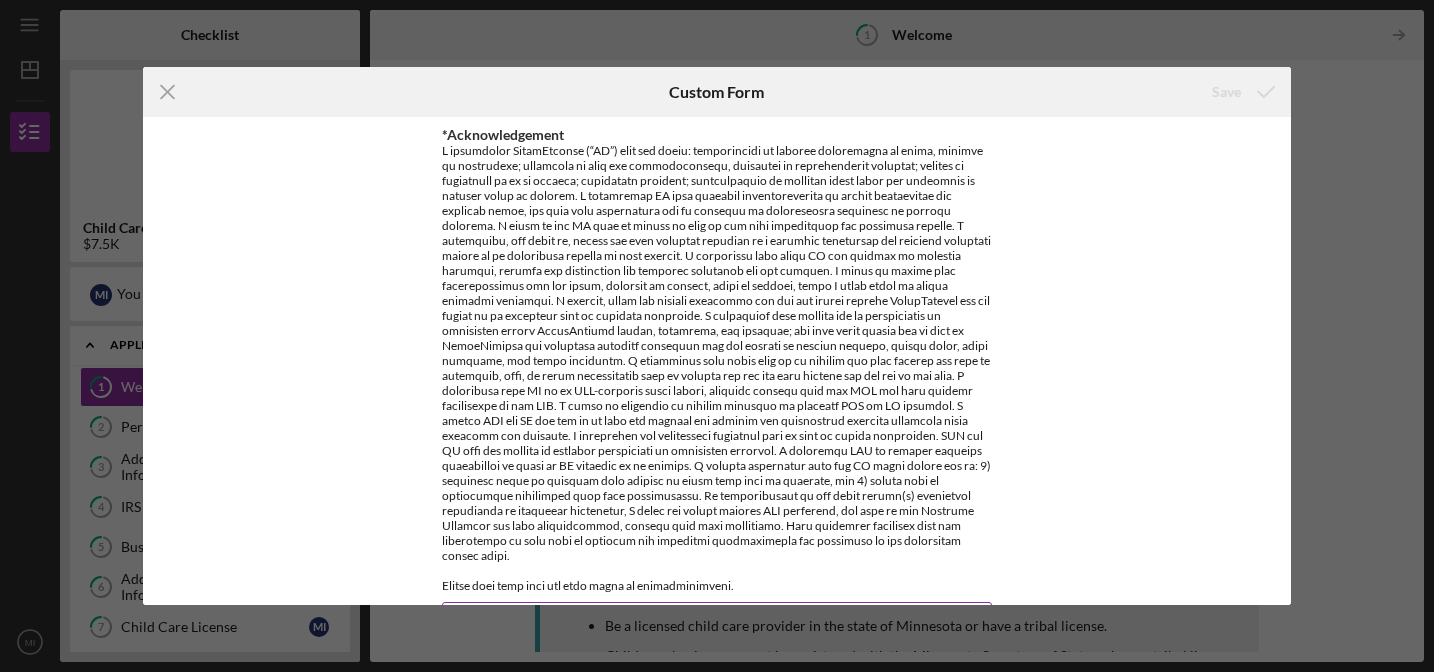 scroll, scrollTop: 111, scrollLeft: 0, axis: vertical 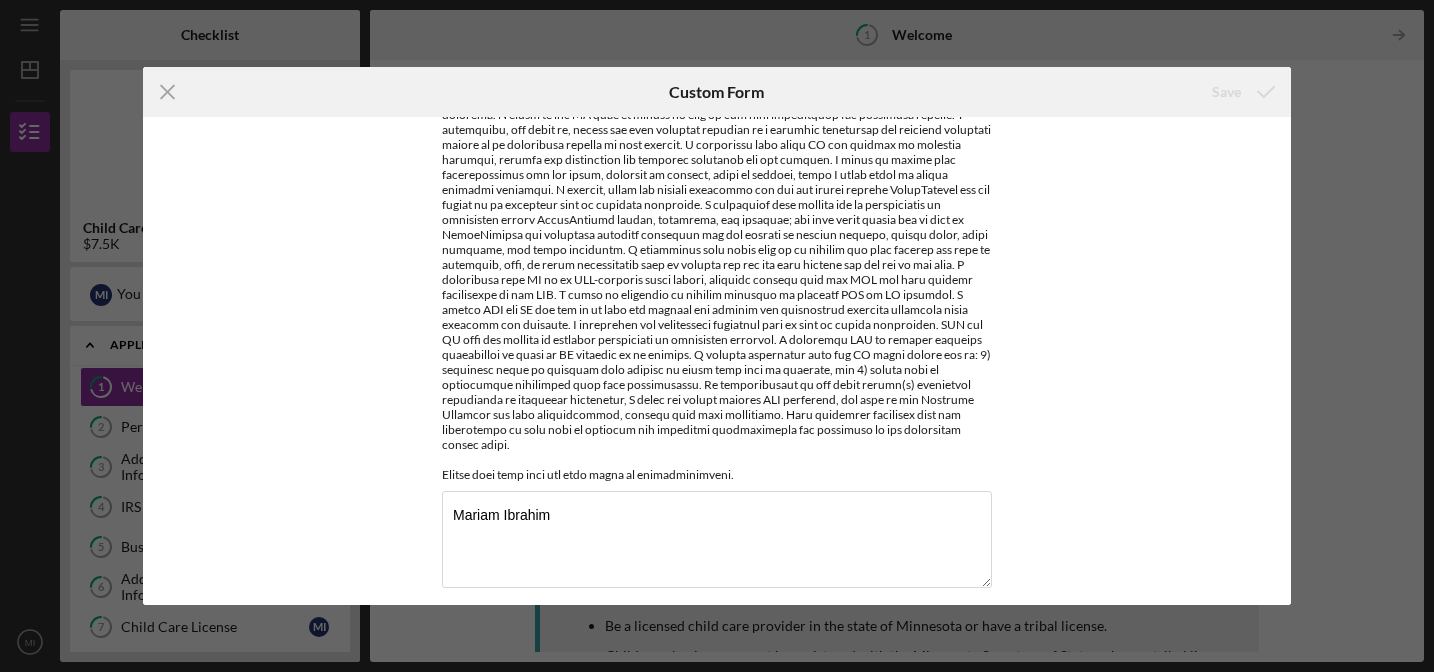 click on "Icon/Menu Close Custom Form Save *Acknowledgement  [FIRST] [LAST] Cancel Save" at bounding box center (717, 336) 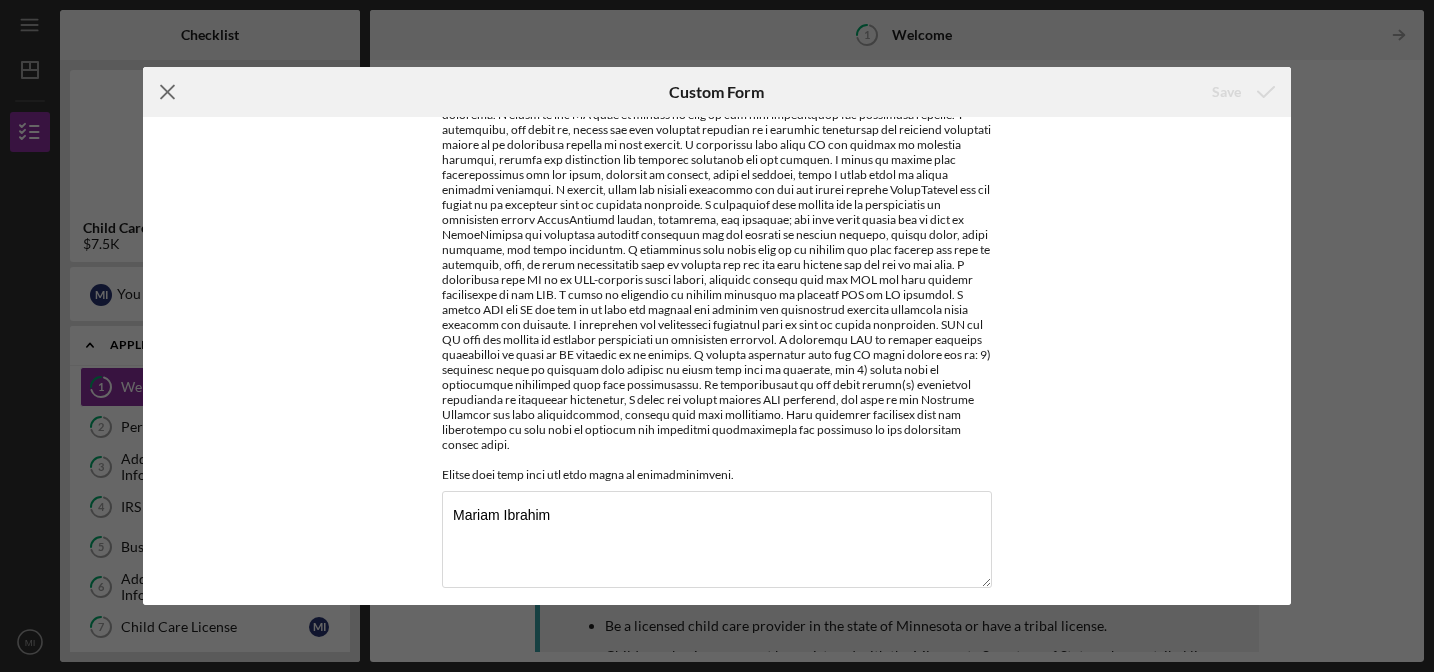 click on "Icon/Menu Close" 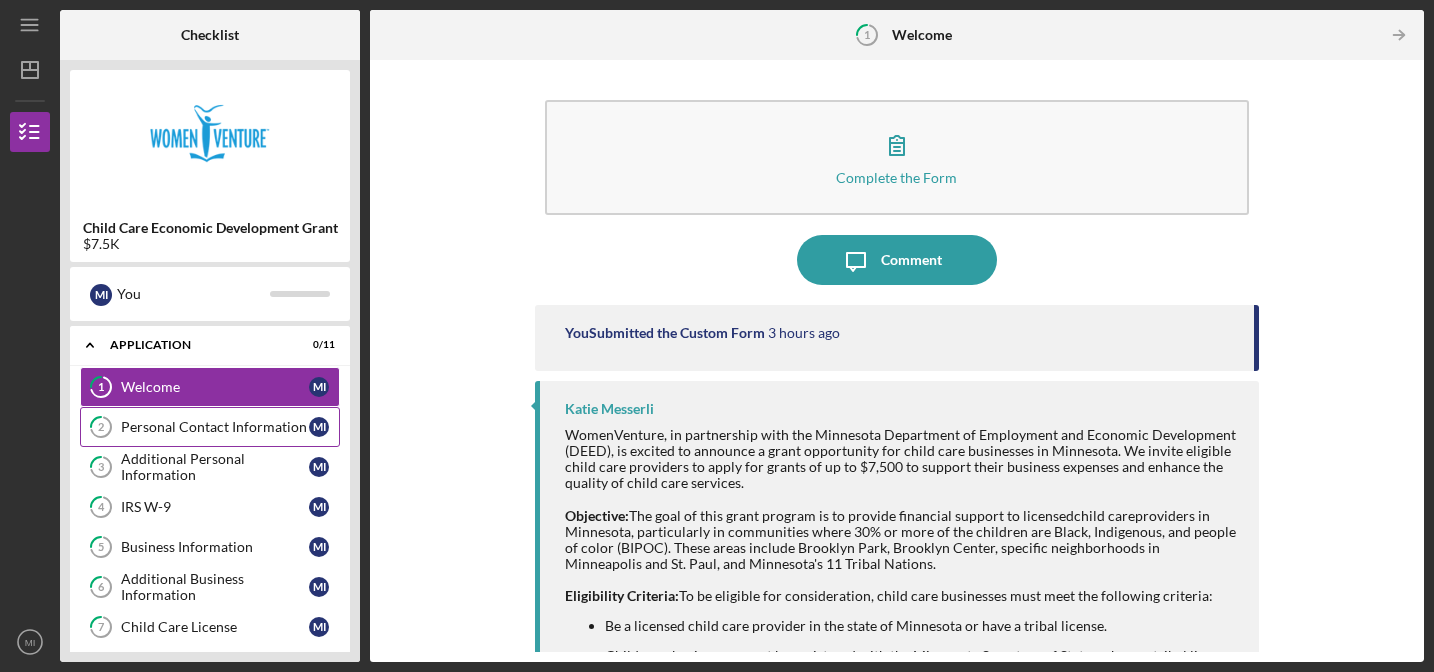 click on "2 Personal Contact Information M I" at bounding box center [210, 427] 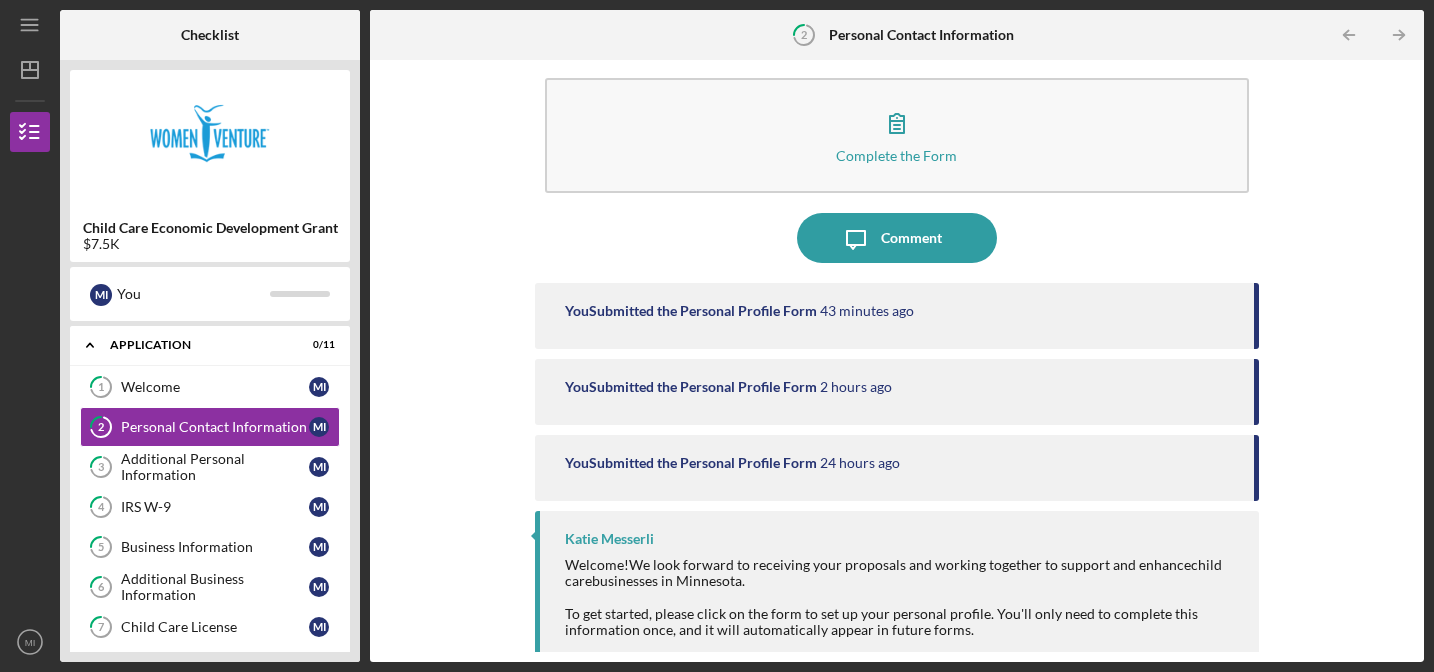 scroll, scrollTop: 0, scrollLeft: 0, axis: both 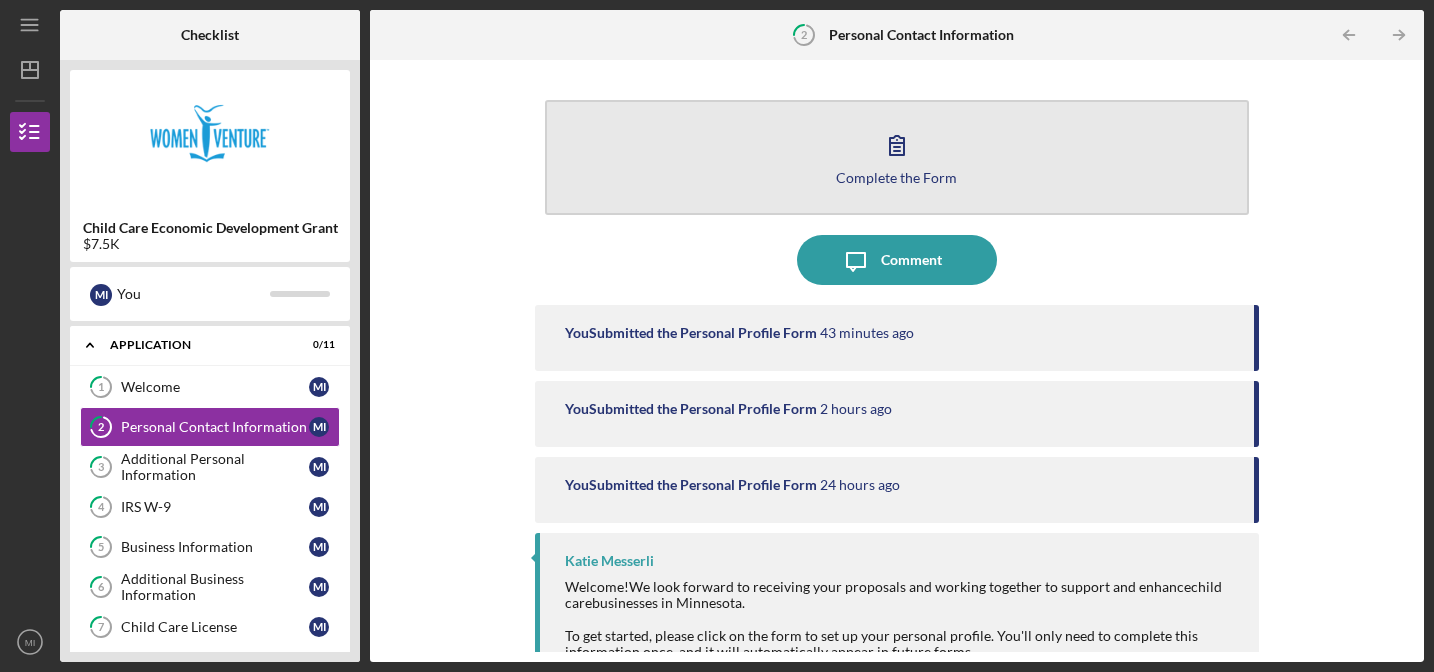 click on "Complete the Form Form" at bounding box center (897, 157) 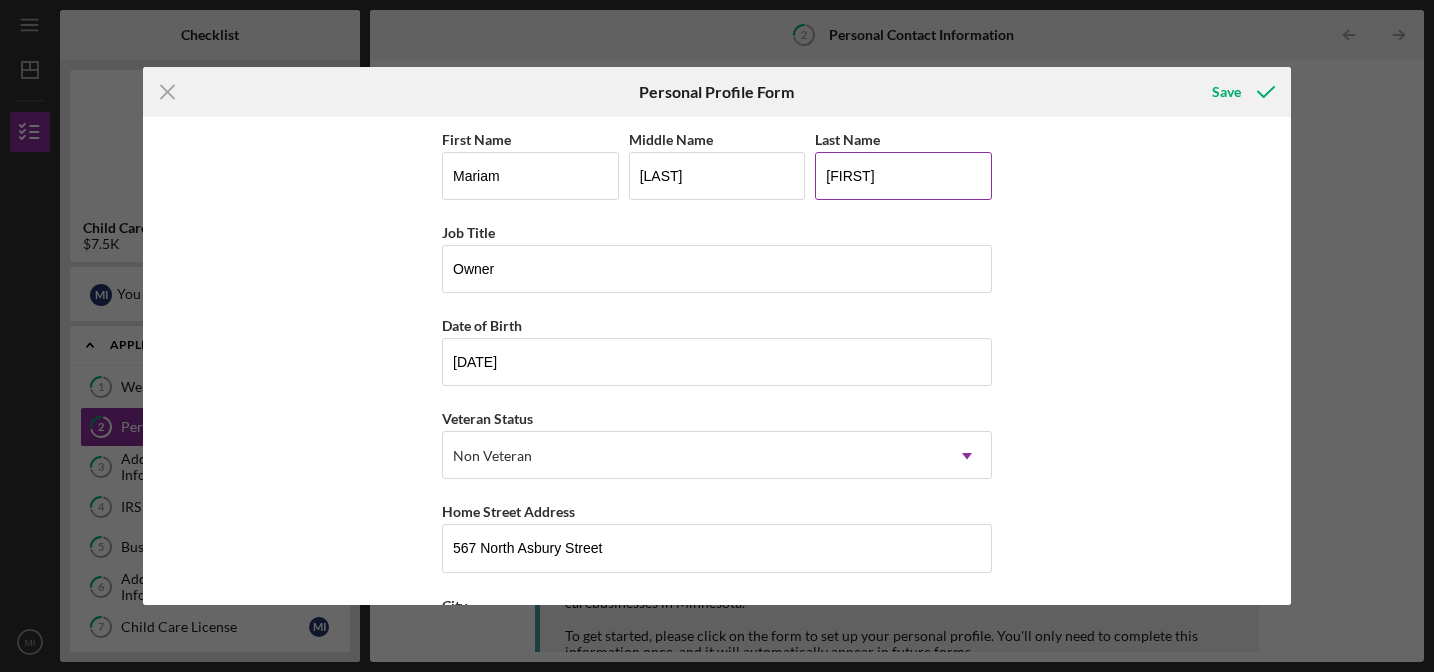 scroll, scrollTop: 277, scrollLeft: 0, axis: vertical 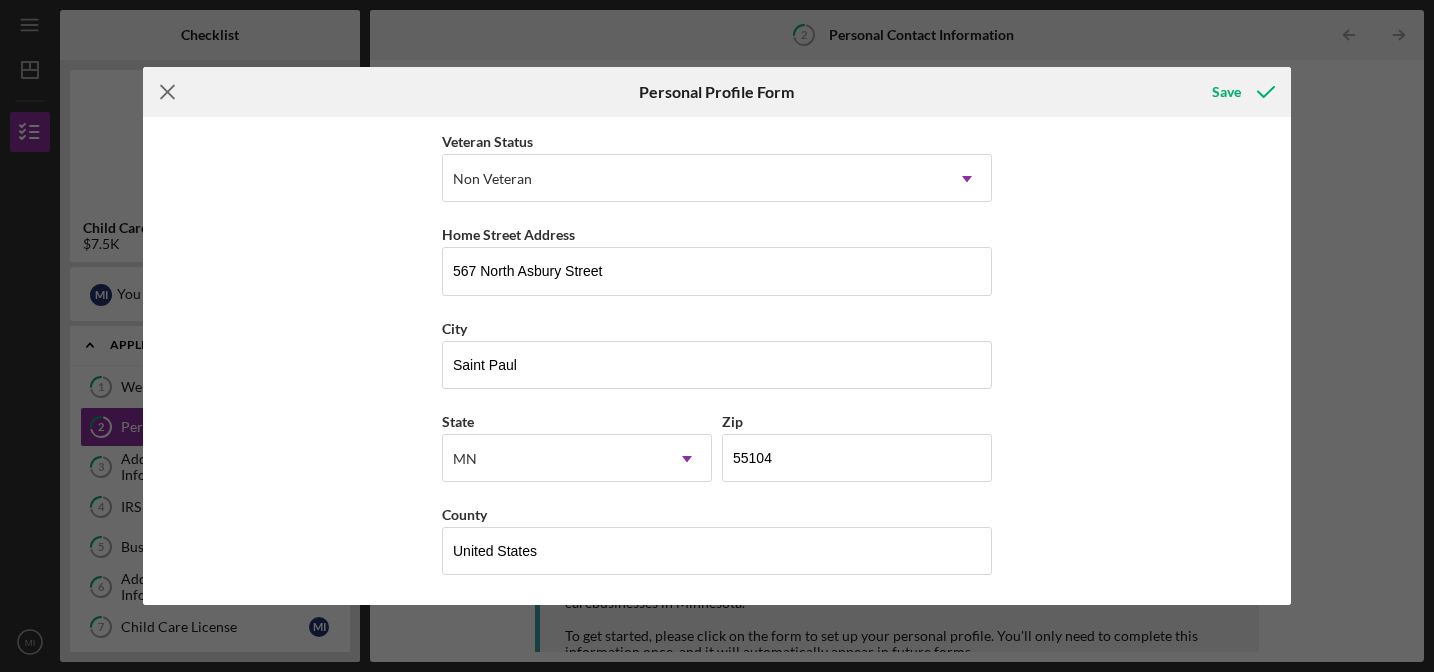click on "Icon/Menu Close" 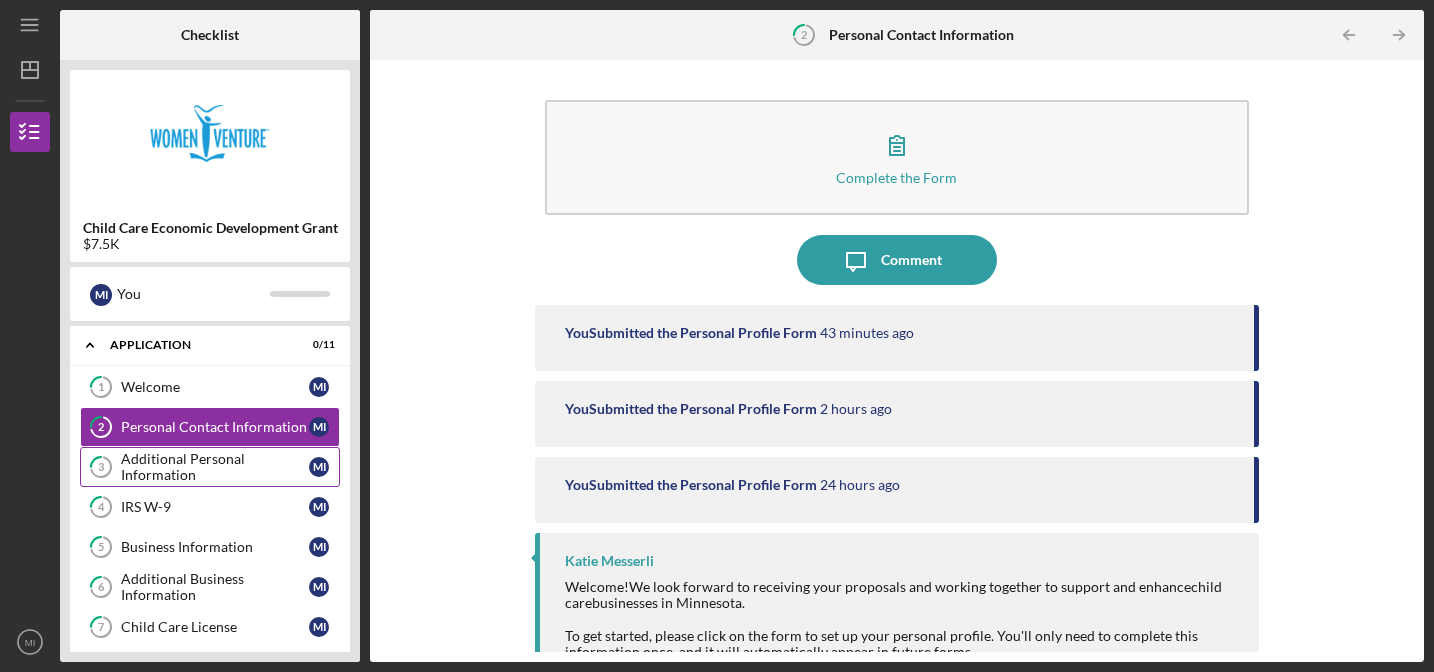 click on "Additional Personal Information" at bounding box center (215, 467) 